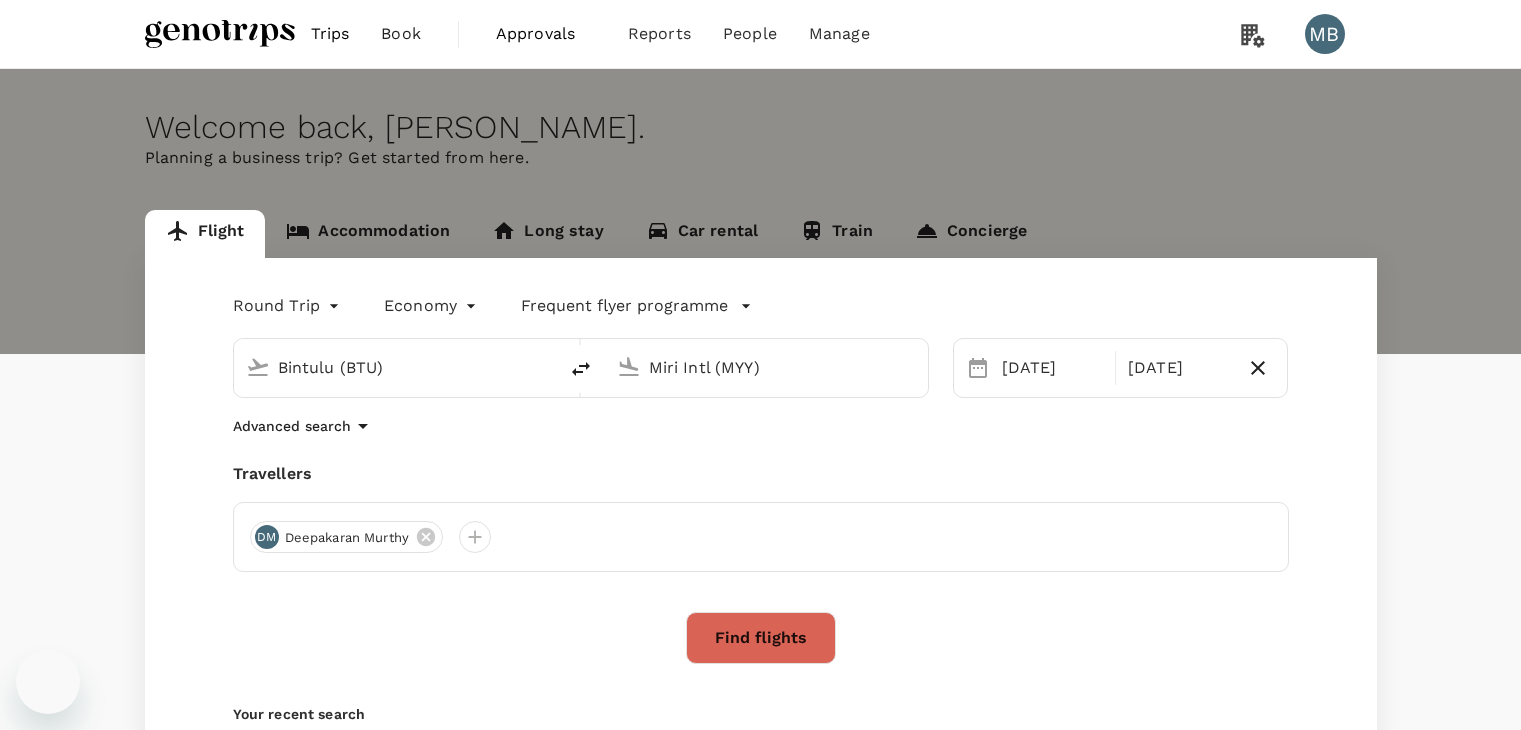 scroll, scrollTop: 0, scrollLeft: 0, axis: both 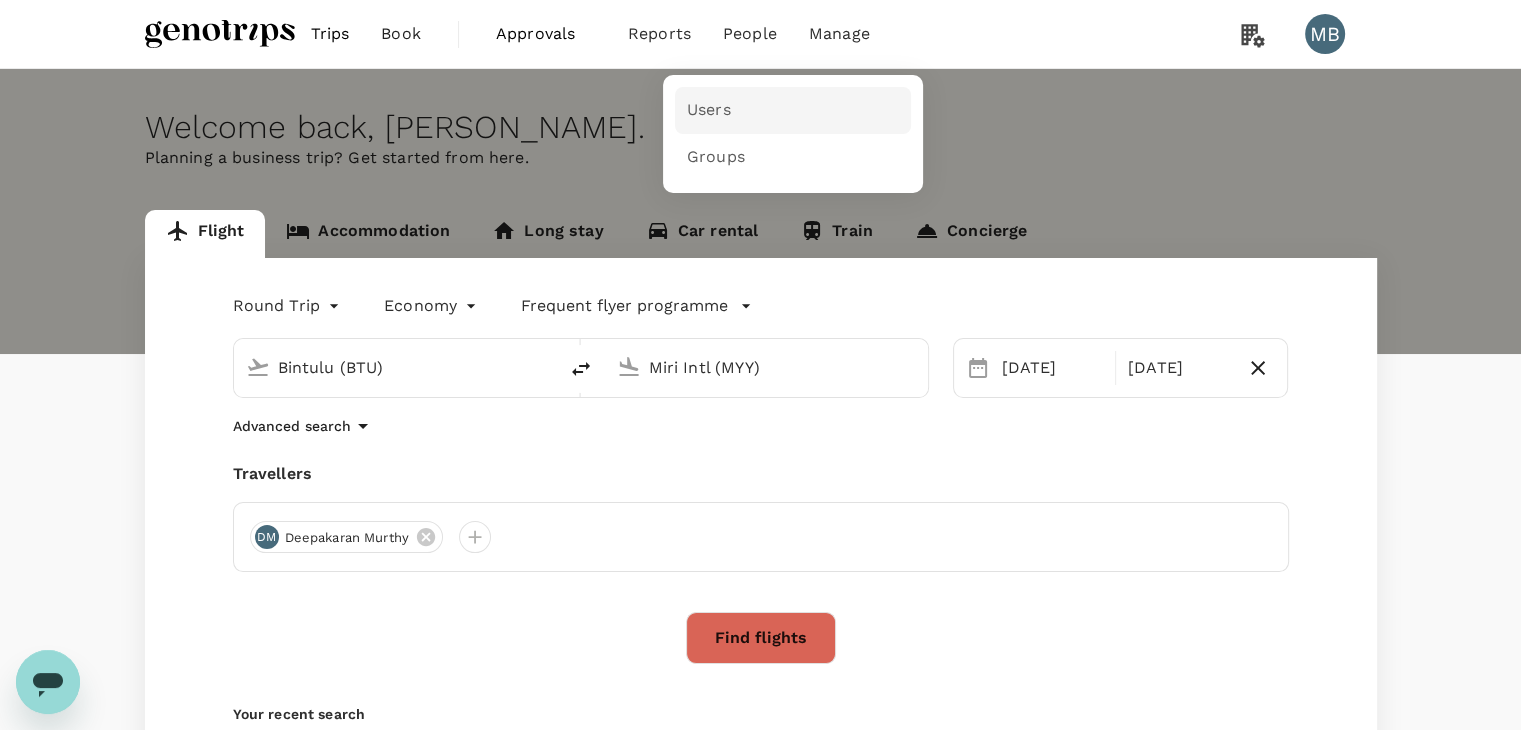 click on "Users" at bounding box center [793, 110] 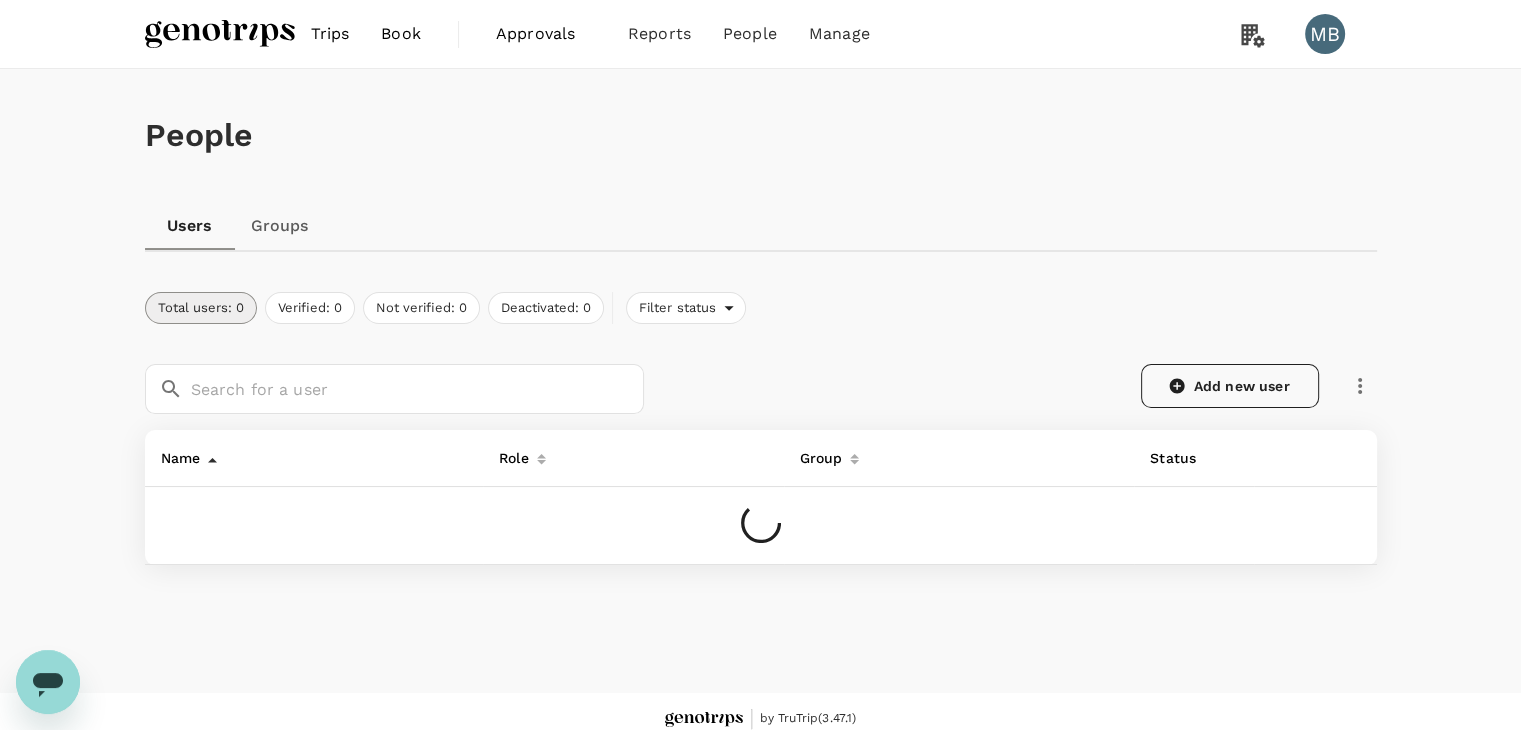 click on "Add new user" at bounding box center [1230, 386] 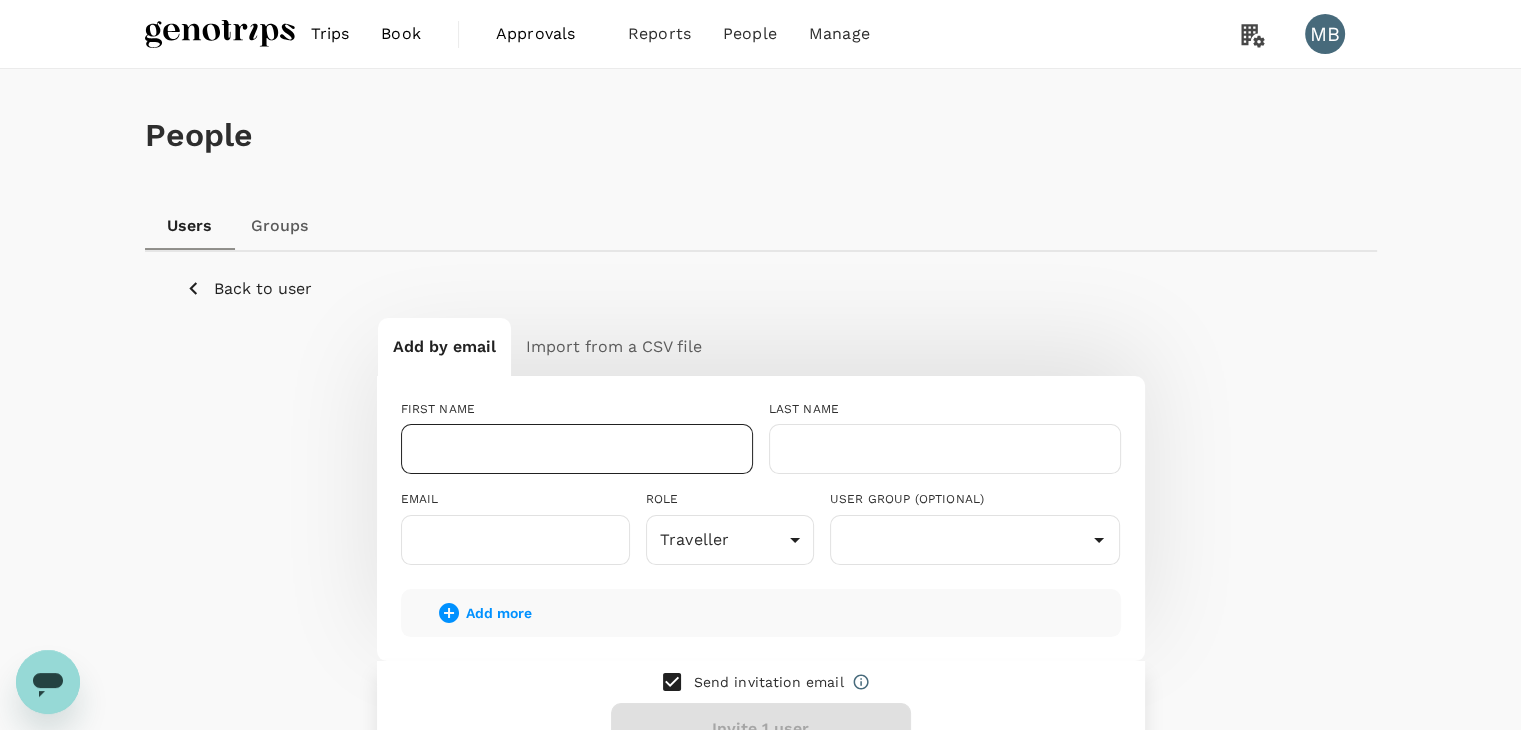 click at bounding box center (577, 449) 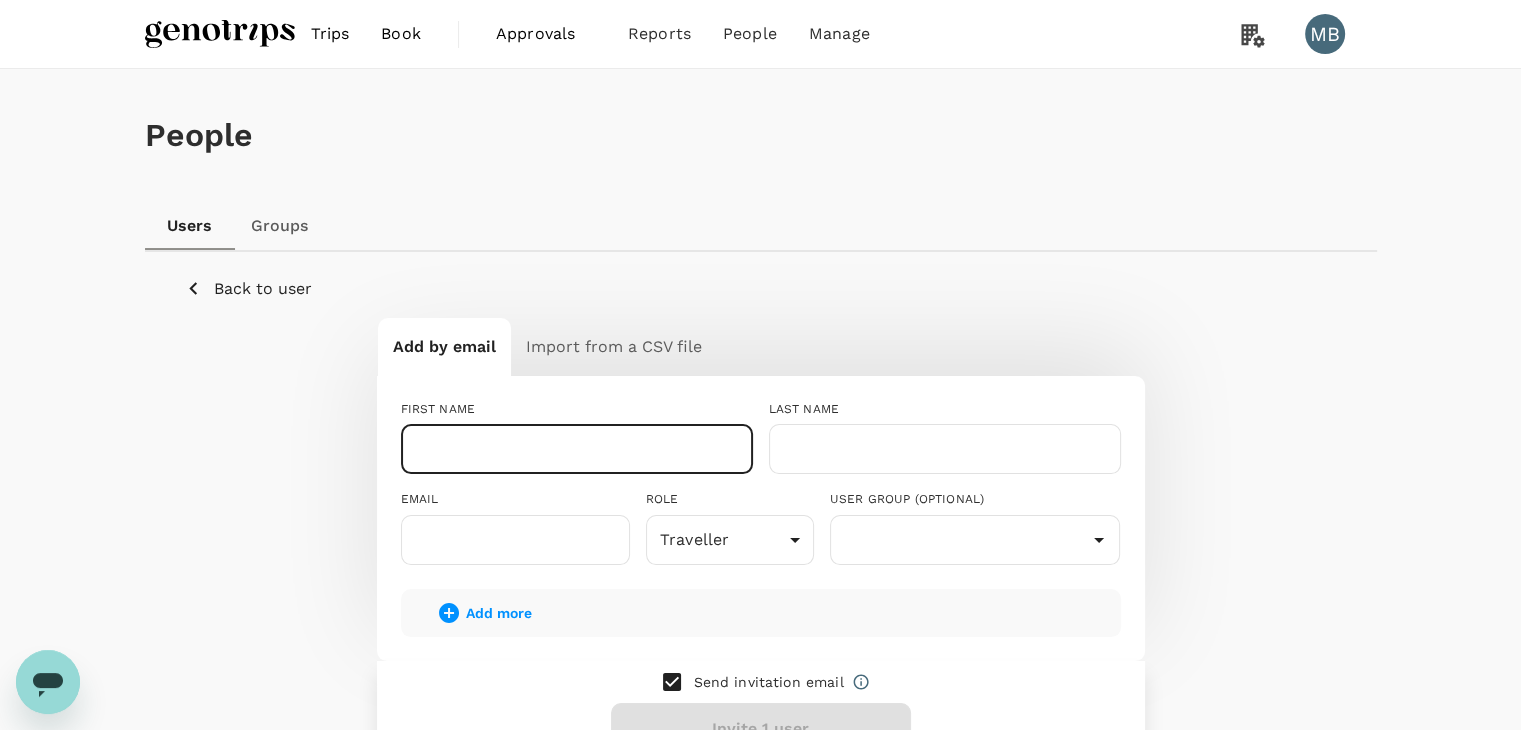 paste on "[PERSON_NAME]" 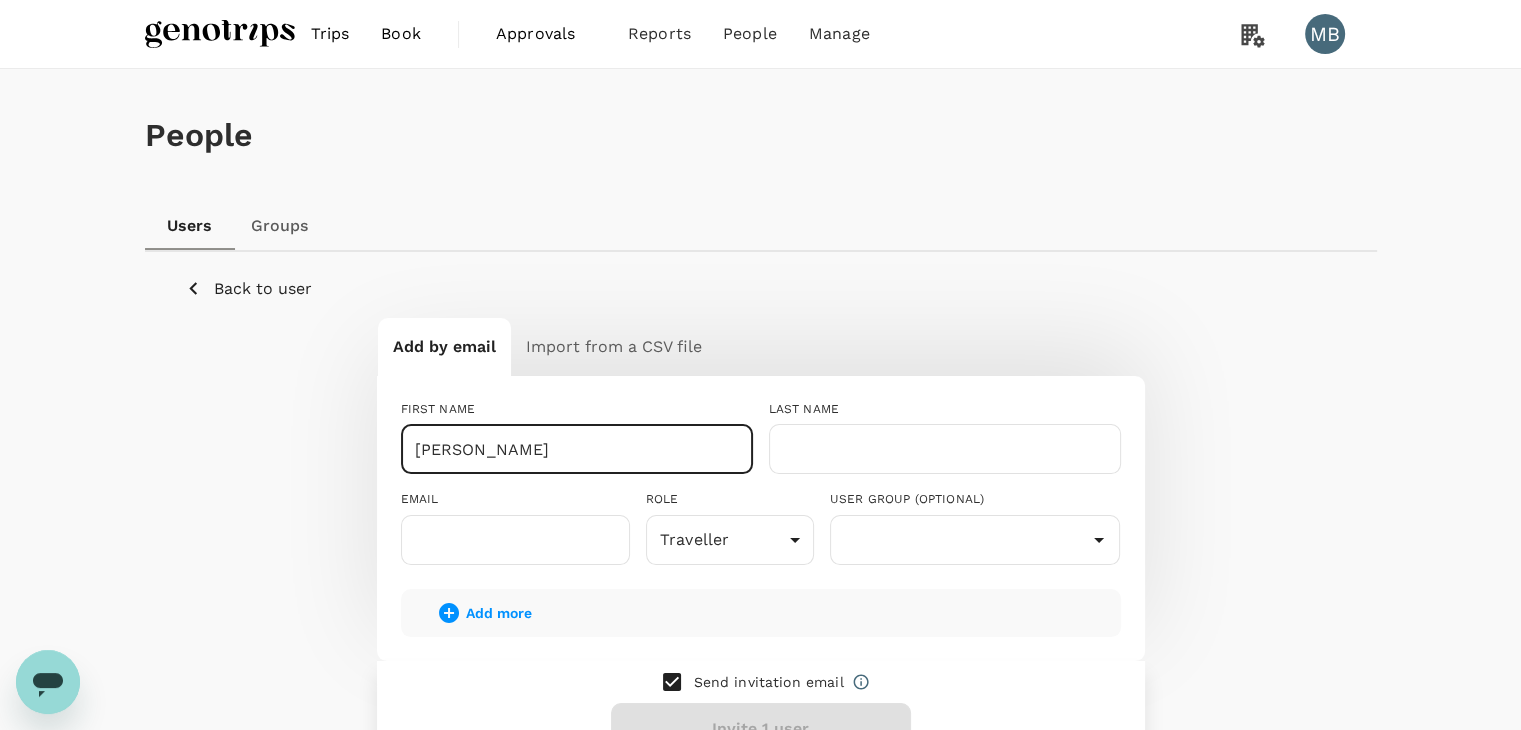 drag, startPoint x: 712, startPoint y: 445, endPoint x: 552, endPoint y: 449, distance: 160.04999 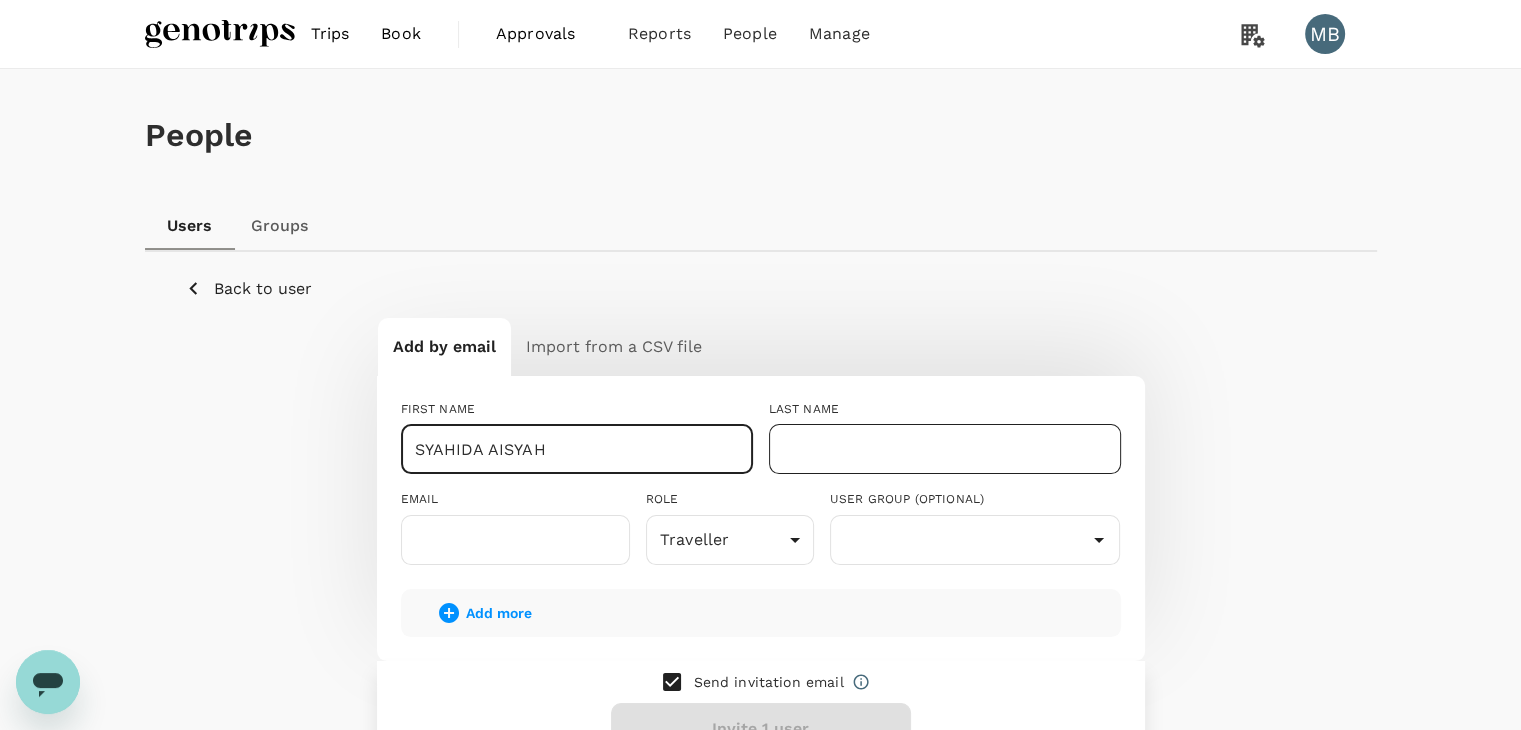 type on "SYAHIDA AISYAH" 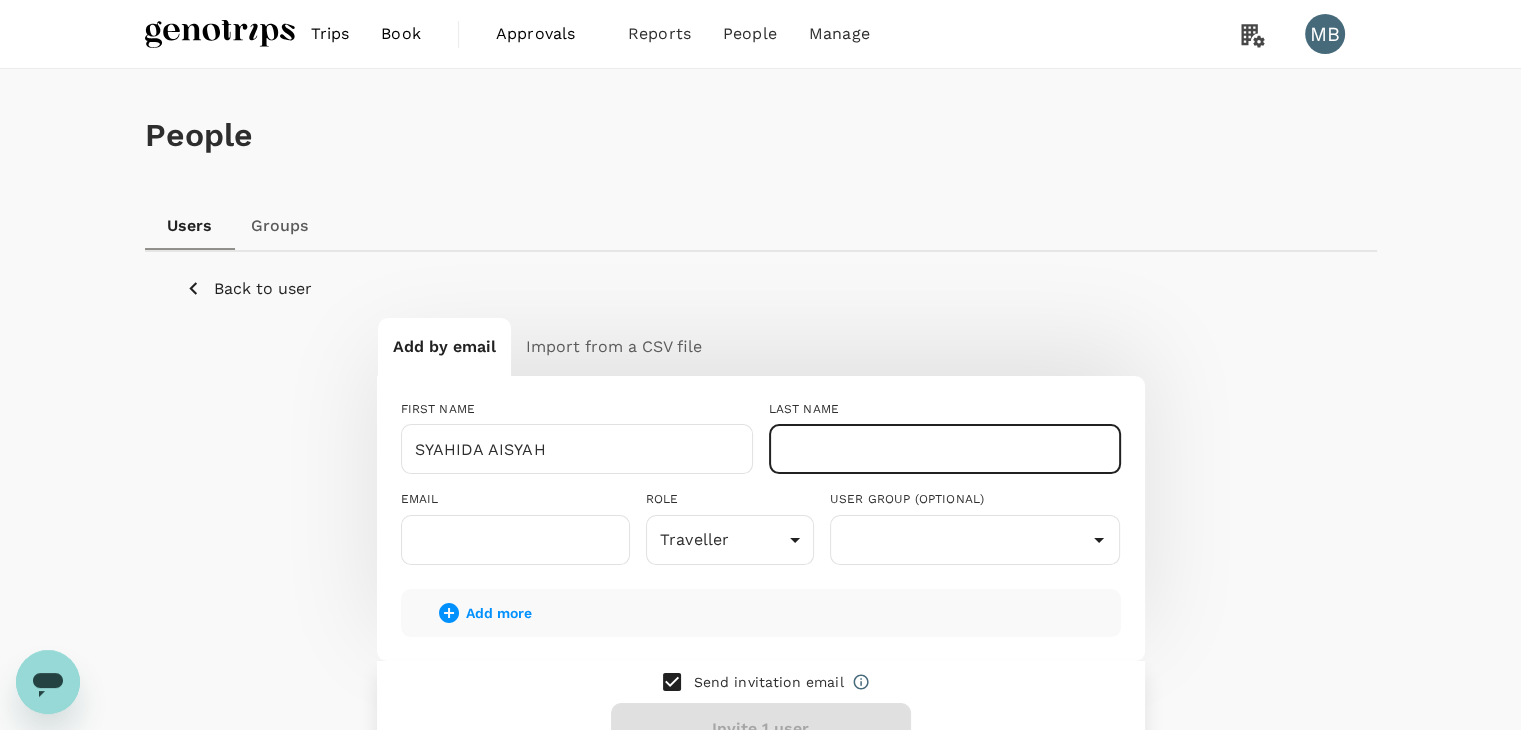 click at bounding box center (945, 449) 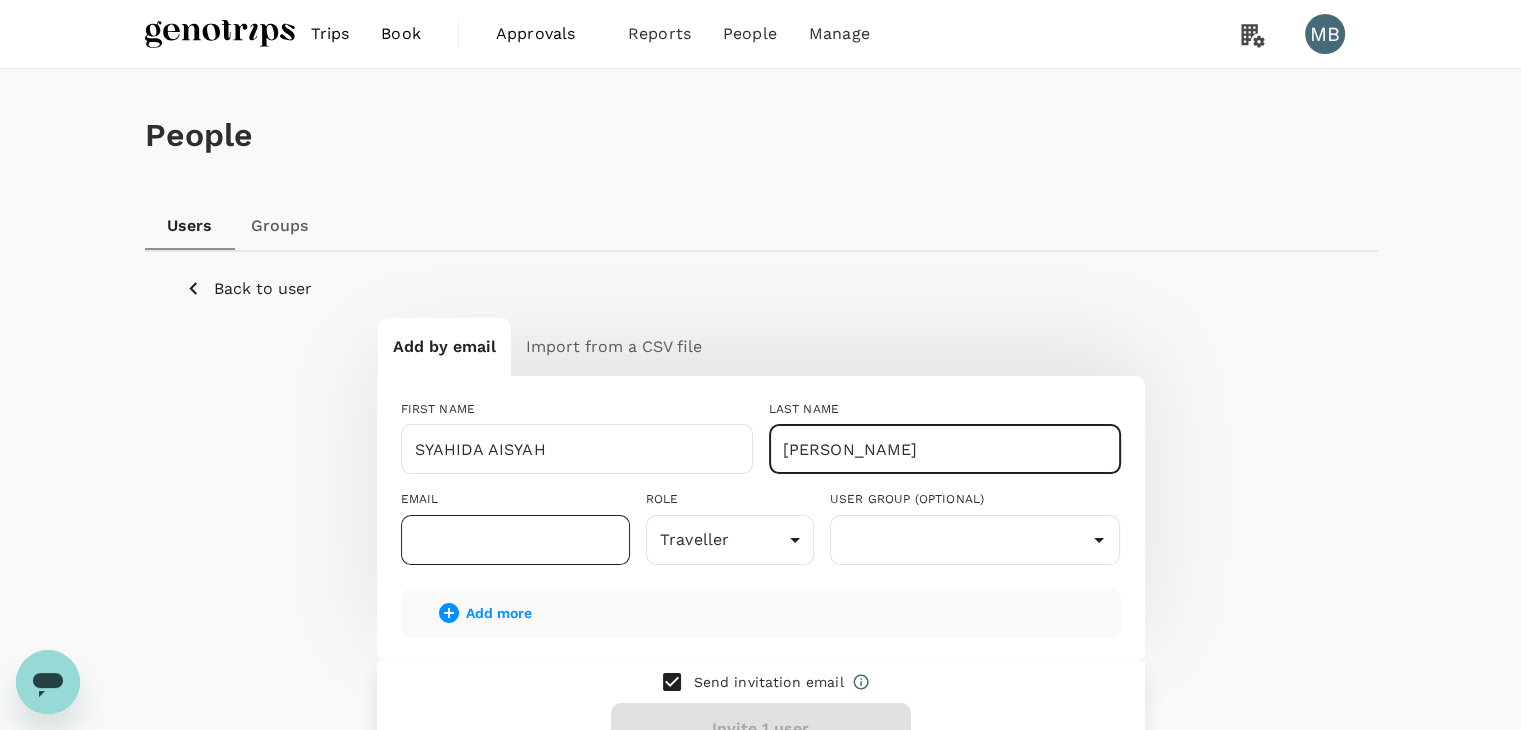 type on "[PERSON_NAME]" 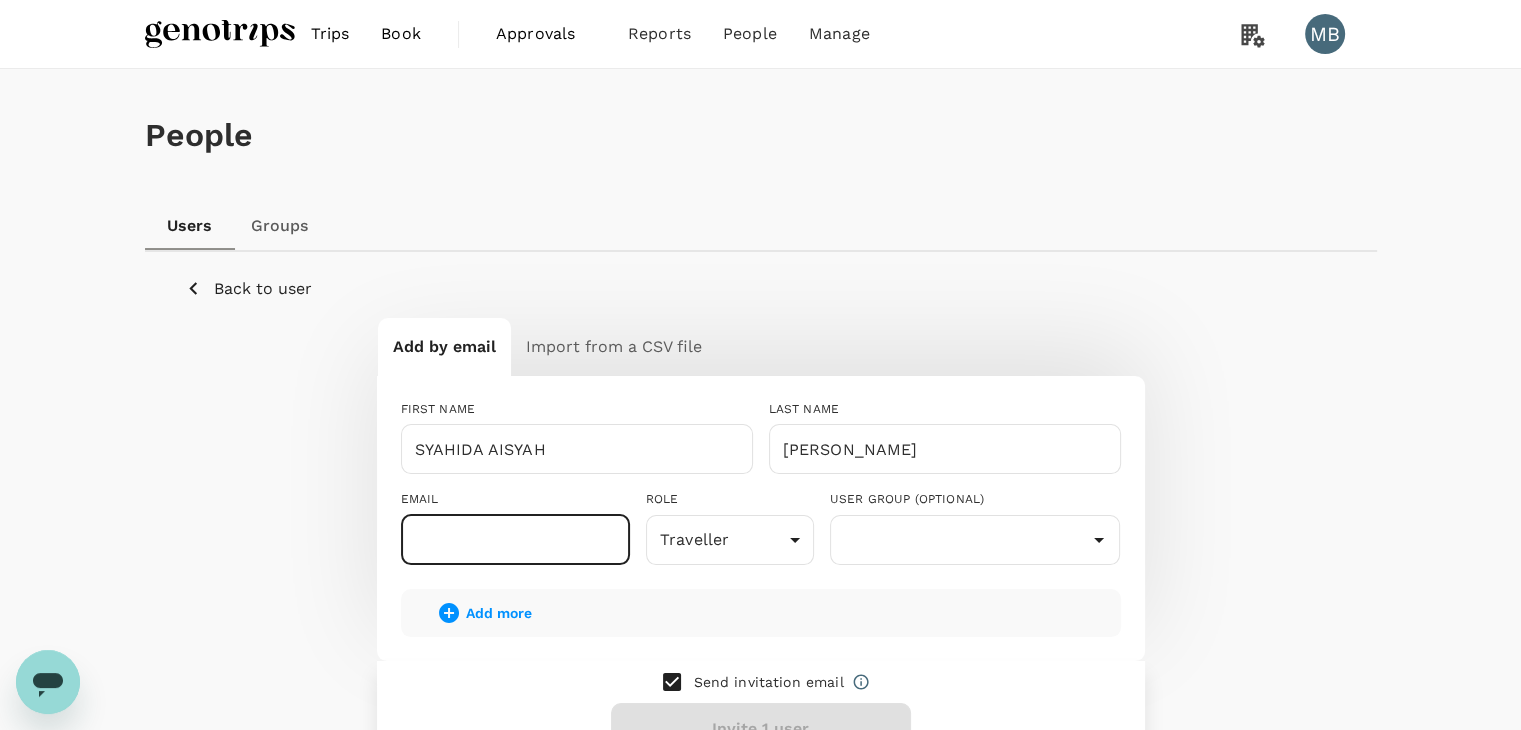 click at bounding box center [515, 540] 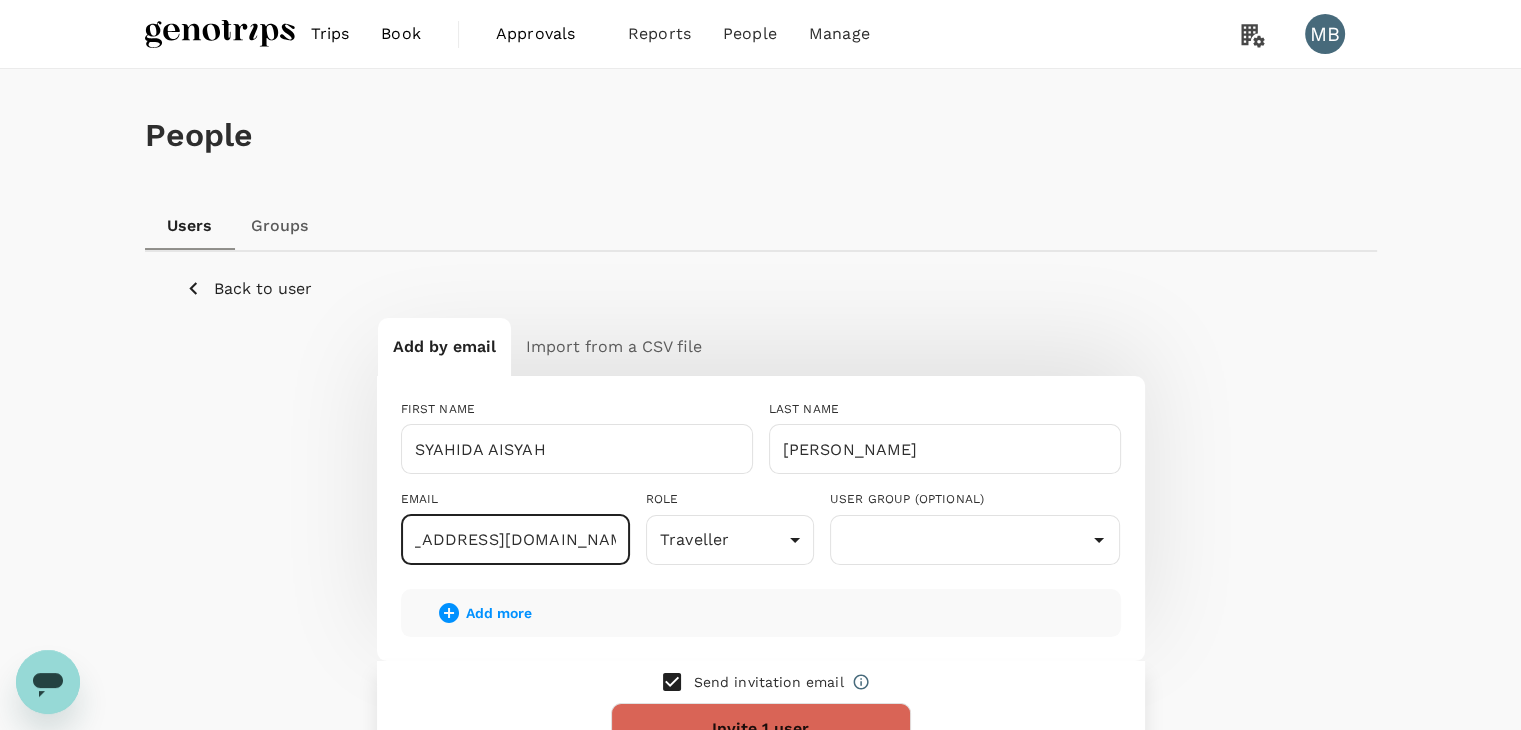 scroll, scrollTop: 0, scrollLeft: 66, axis: horizontal 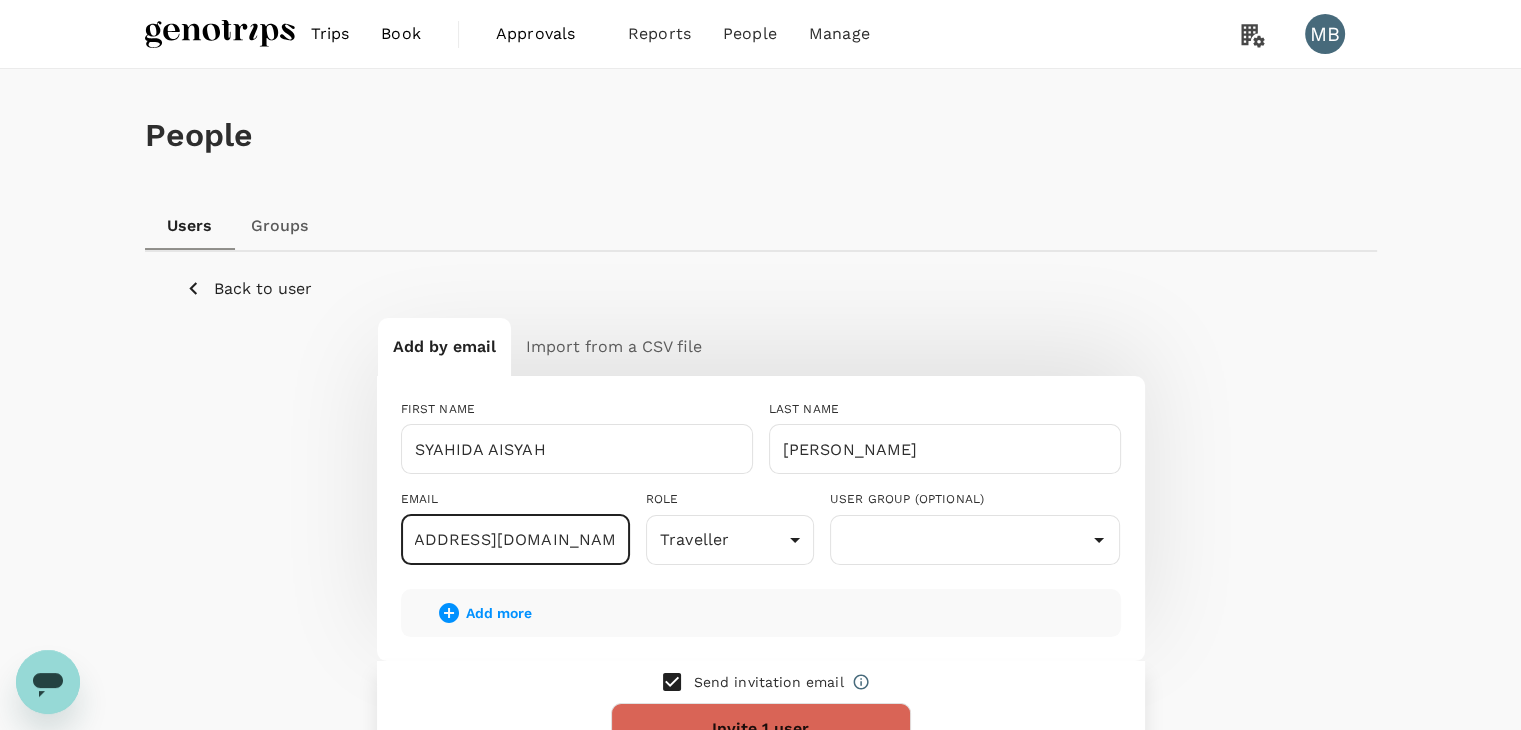 type on "[EMAIL_ADDRESS][DOMAIN_NAME]" 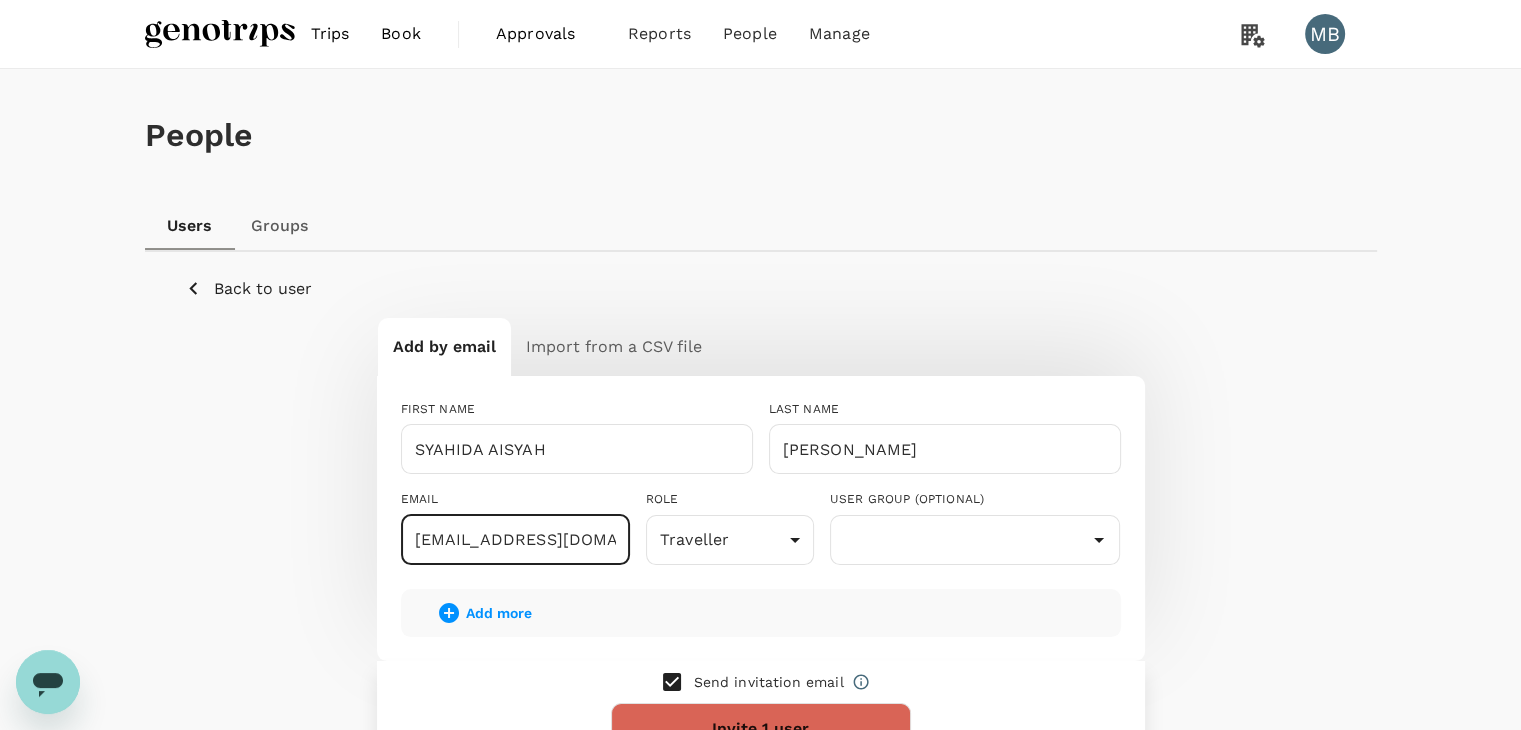 click at bounding box center [672, 682] 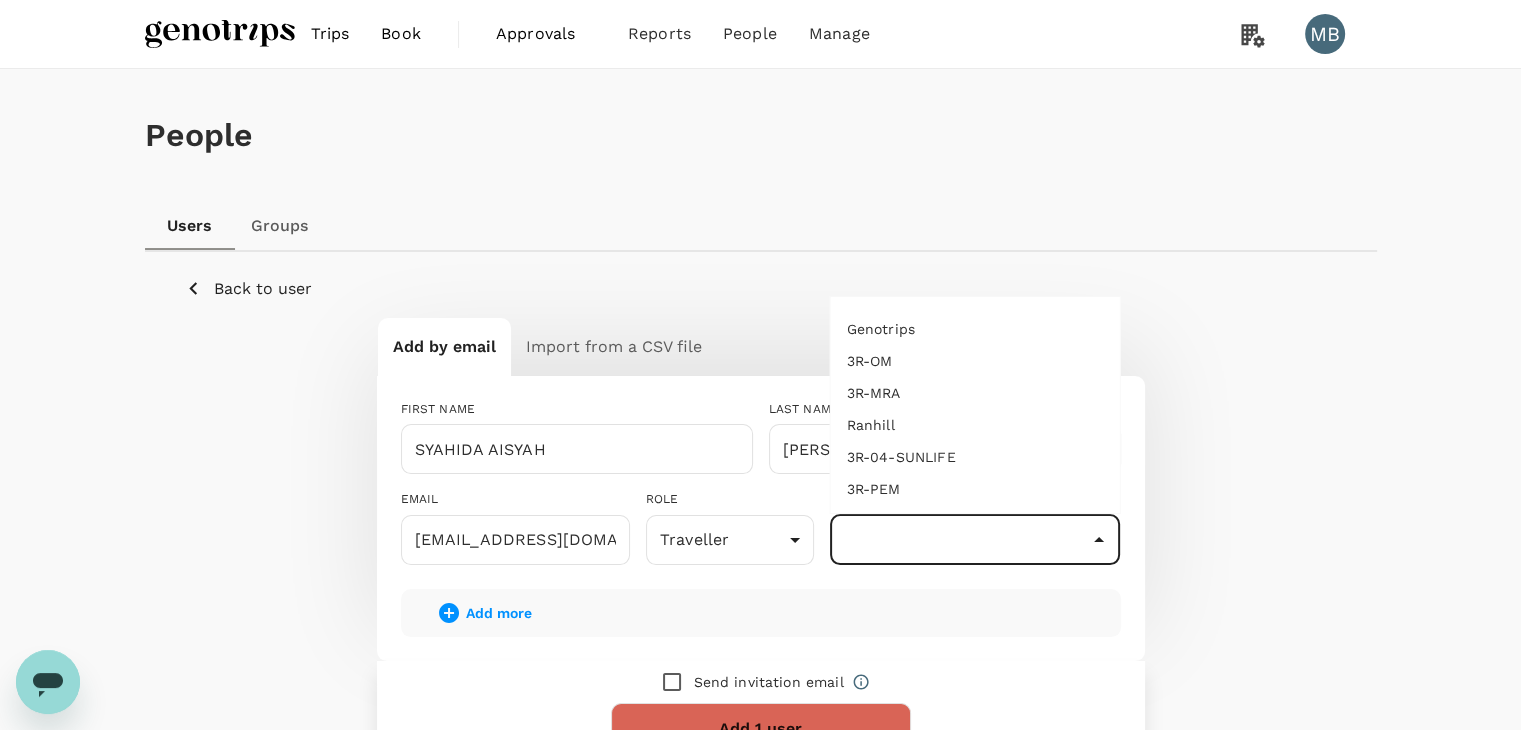 click at bounding box center [975, 540] 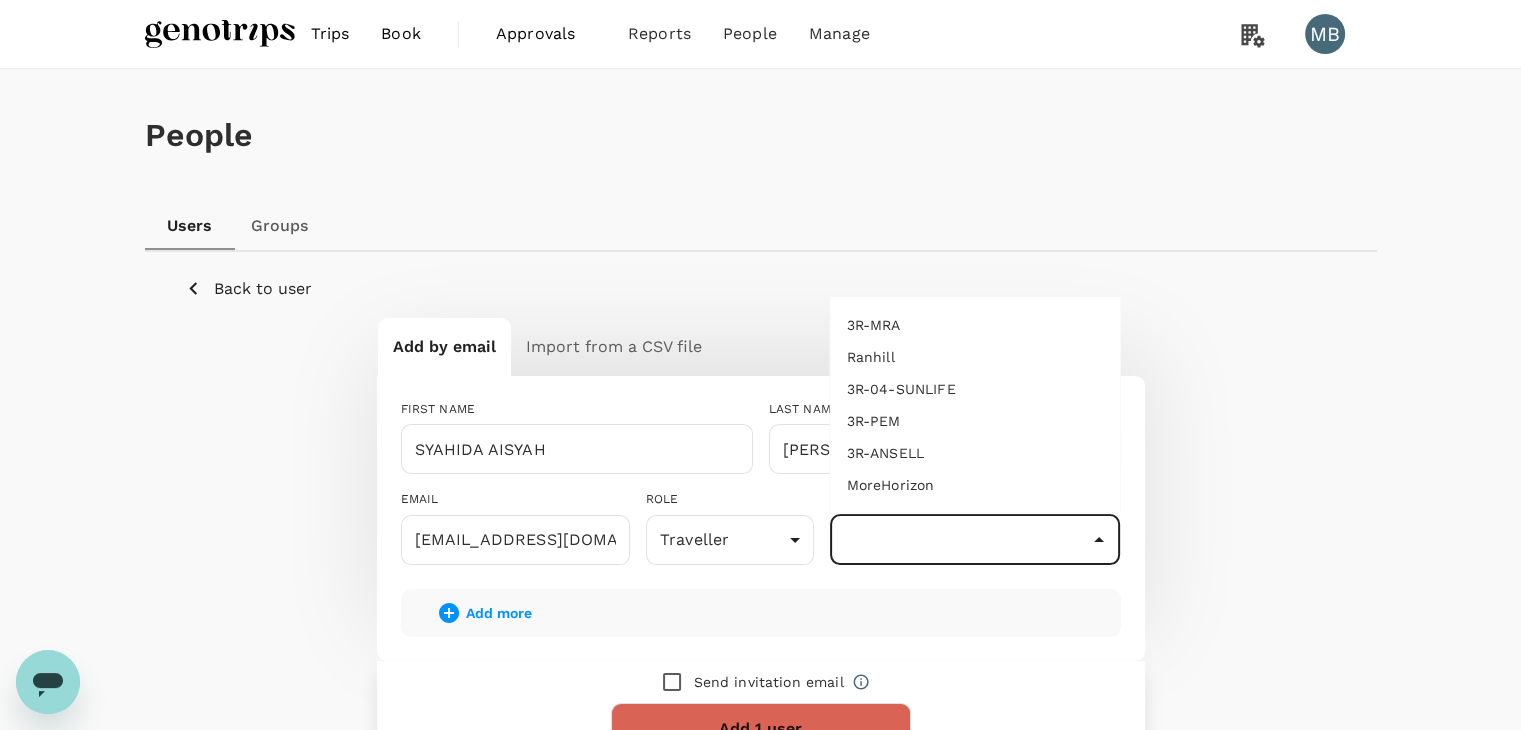 scroll, scrollTop: 140, scrollLeft: 0, axis: vertical 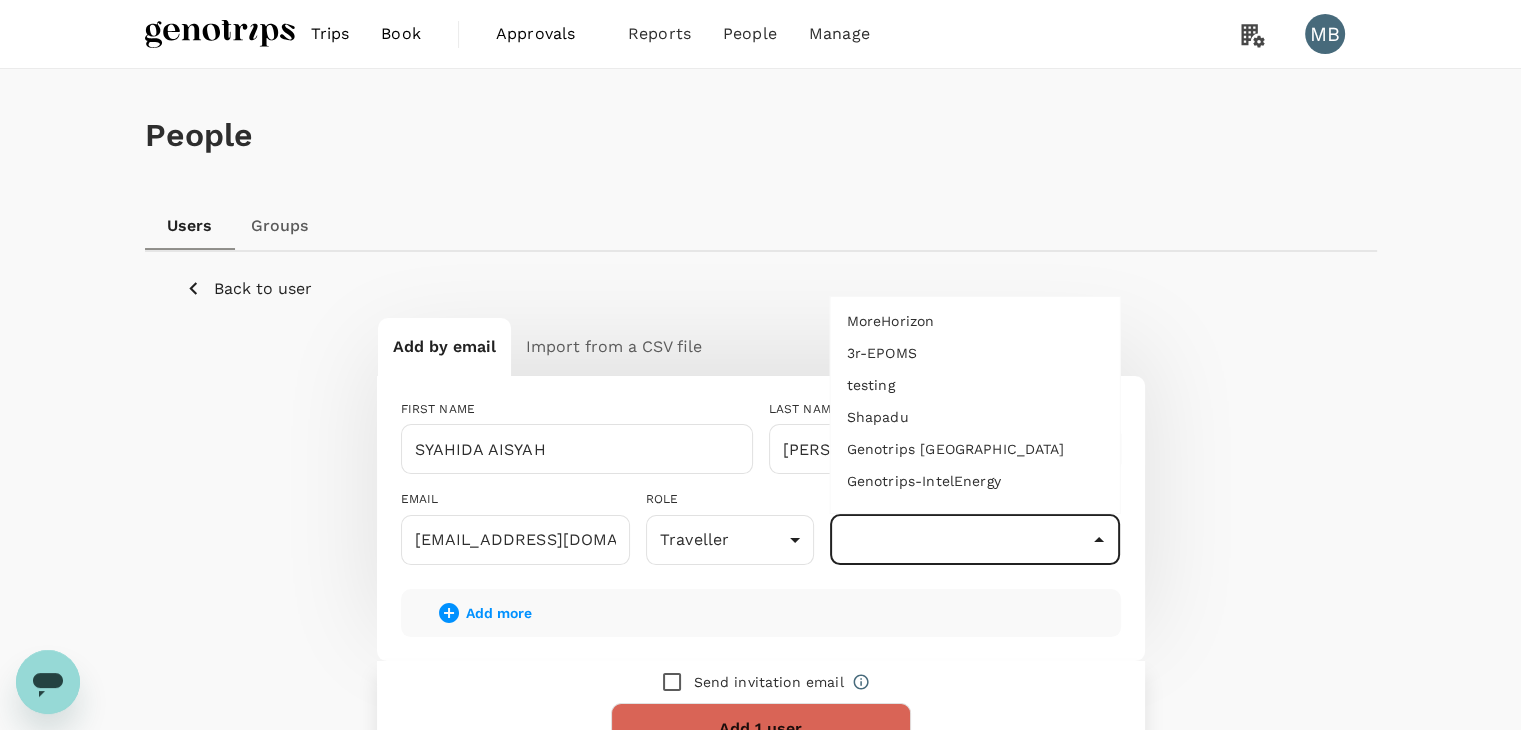 click on "Genotrips-IntelEnergy" at bounding box center (975, 481) 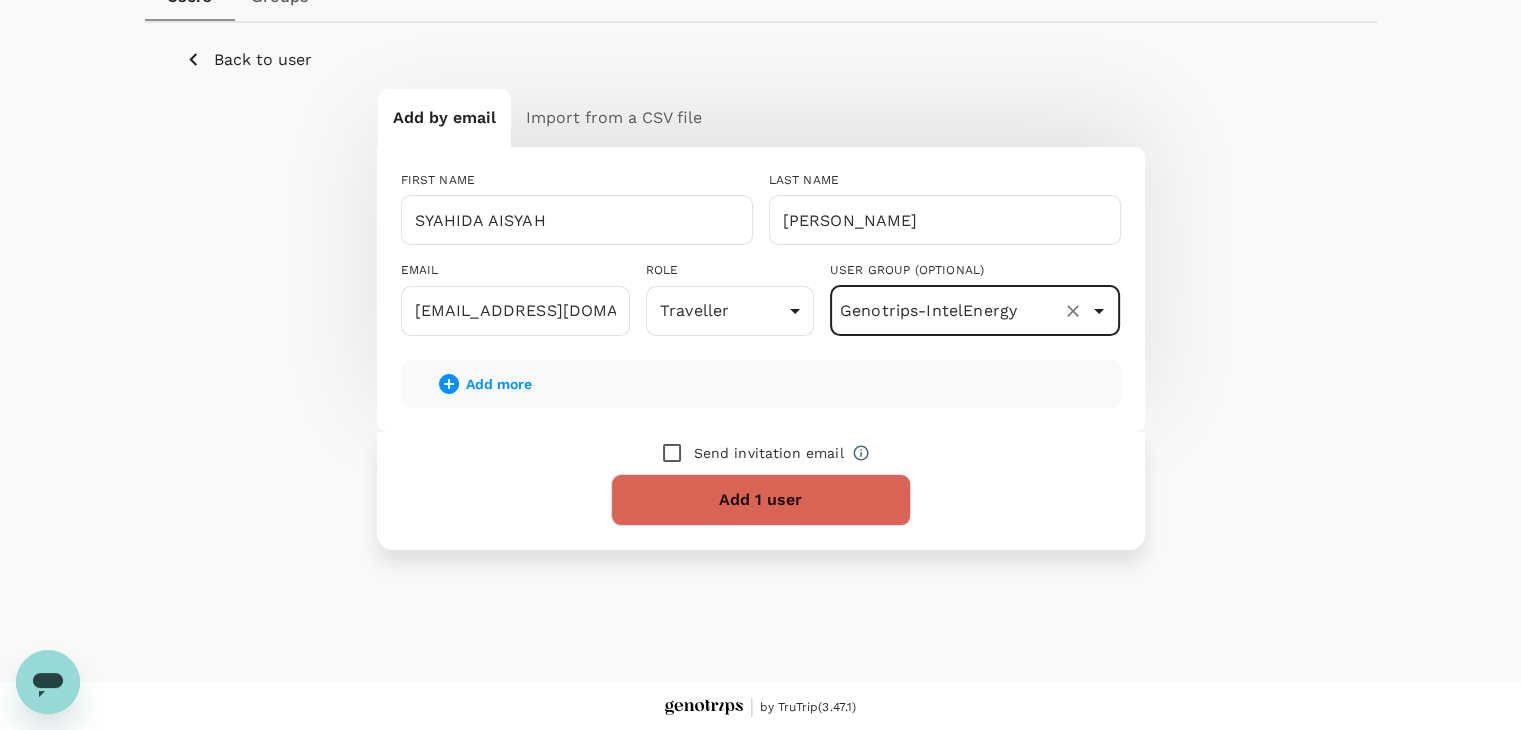 scroll, scrollTop: 232, scrollLeft: 0, axis: vertical 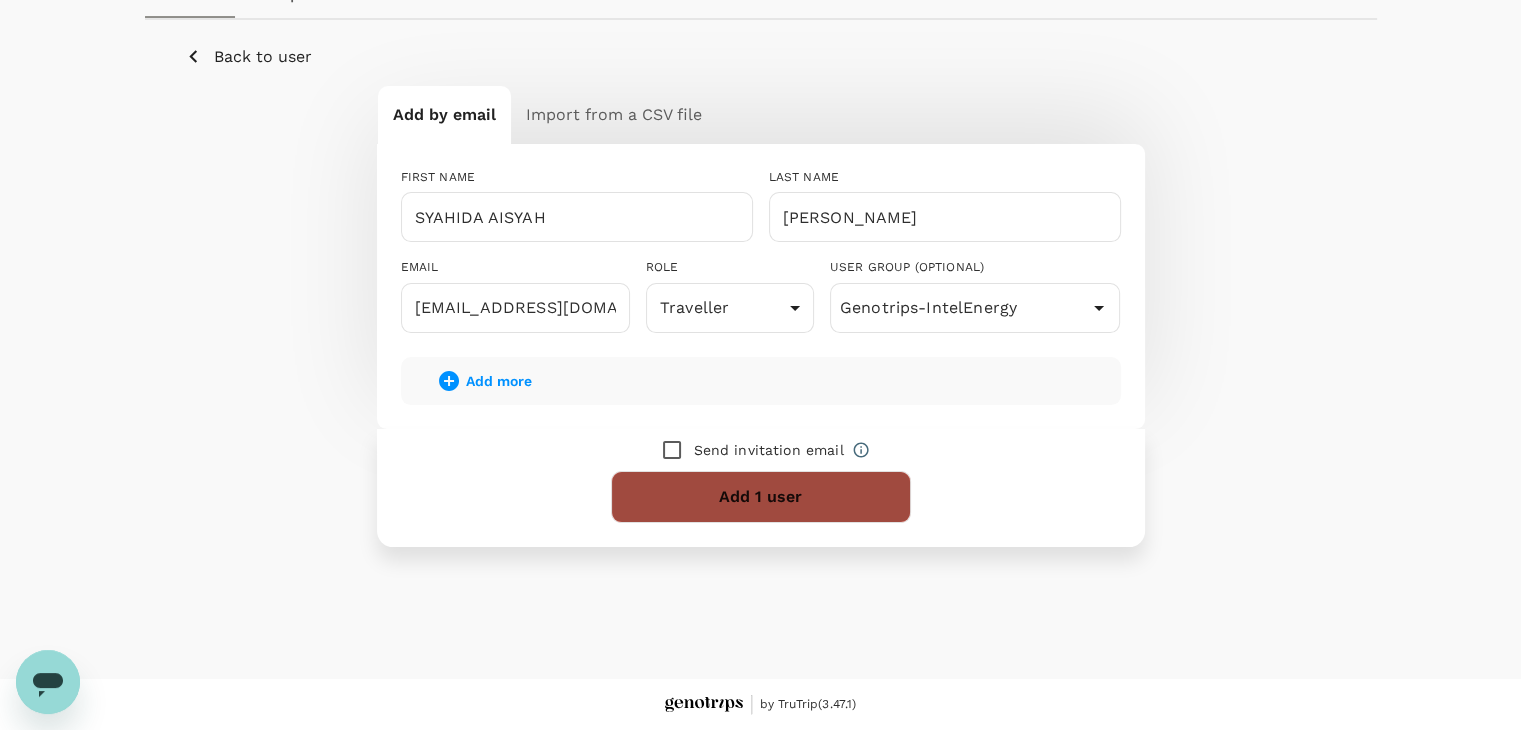 click on "Add 1 user" at bounding box center [761, 497] 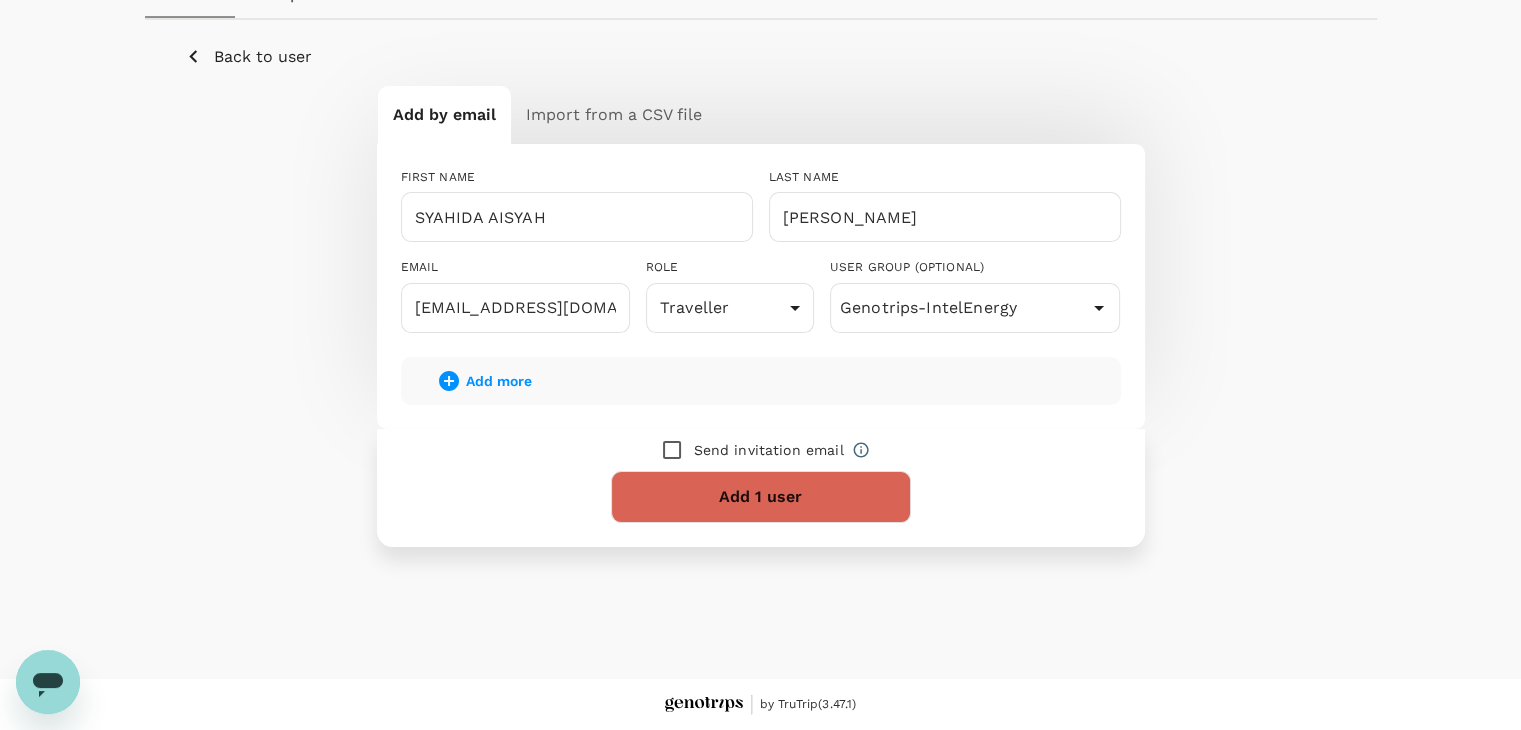 click on "Add 1 user" at bounding box center [761, 497] 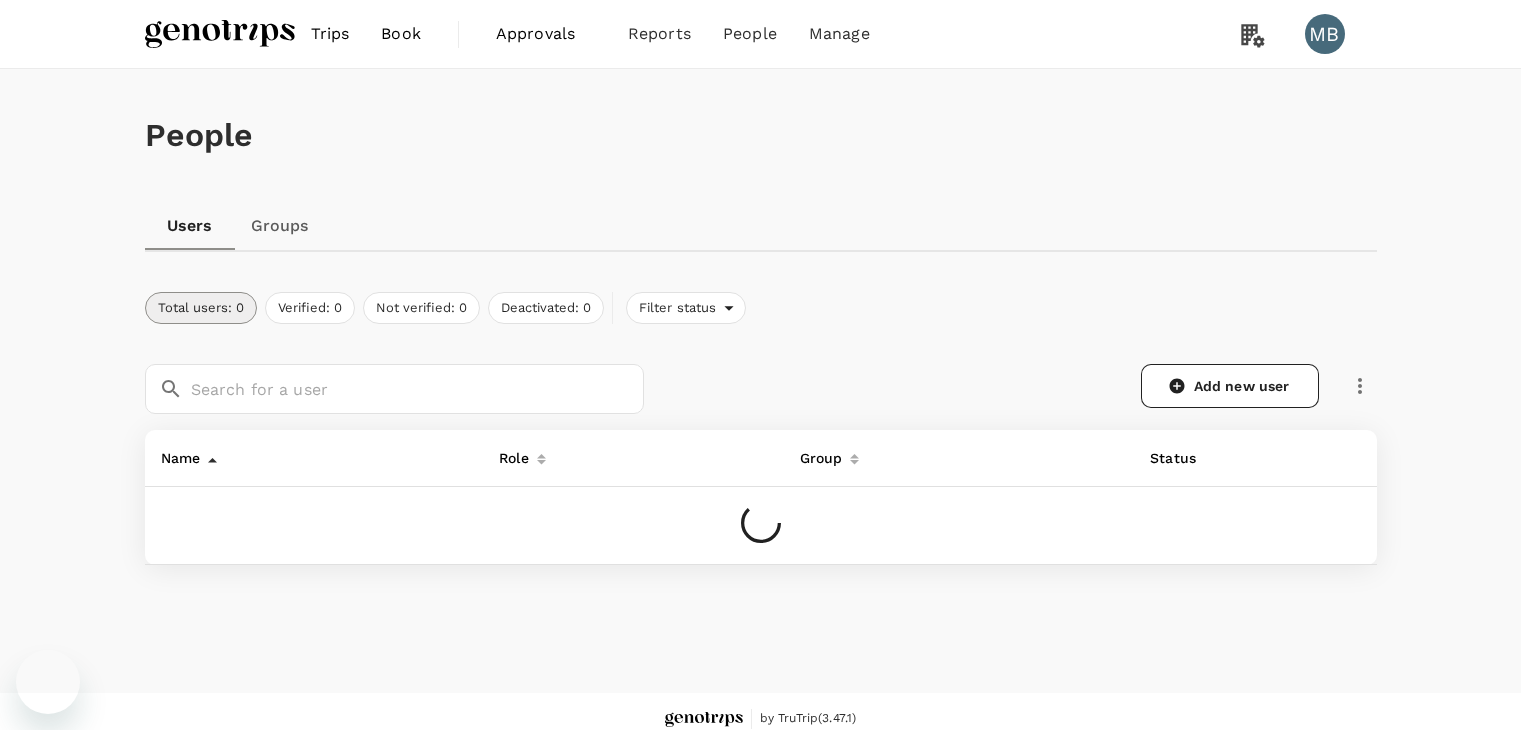 scroll, scrollTop: 0, scrollLeft: 0, axis: both 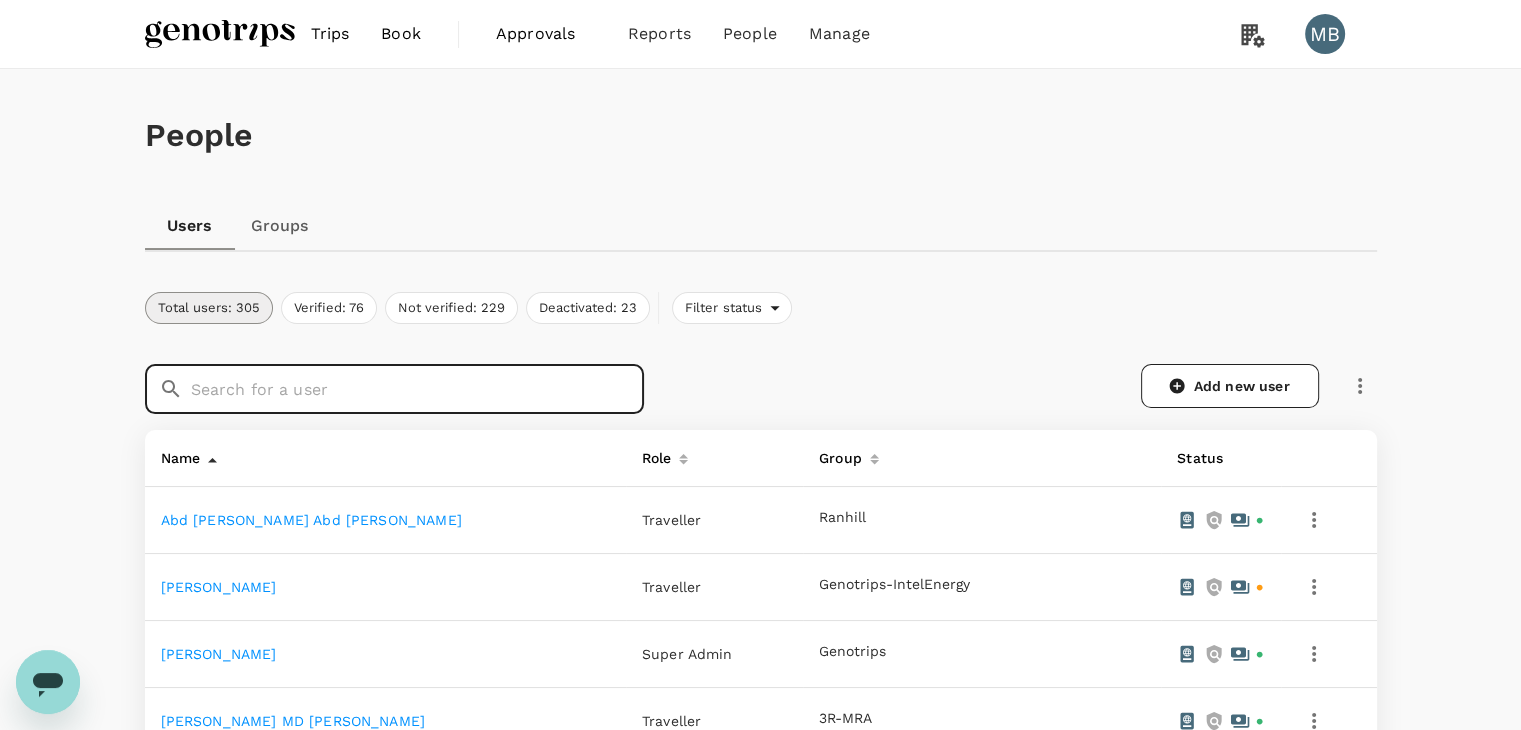 click at bounding box center [417, 389] 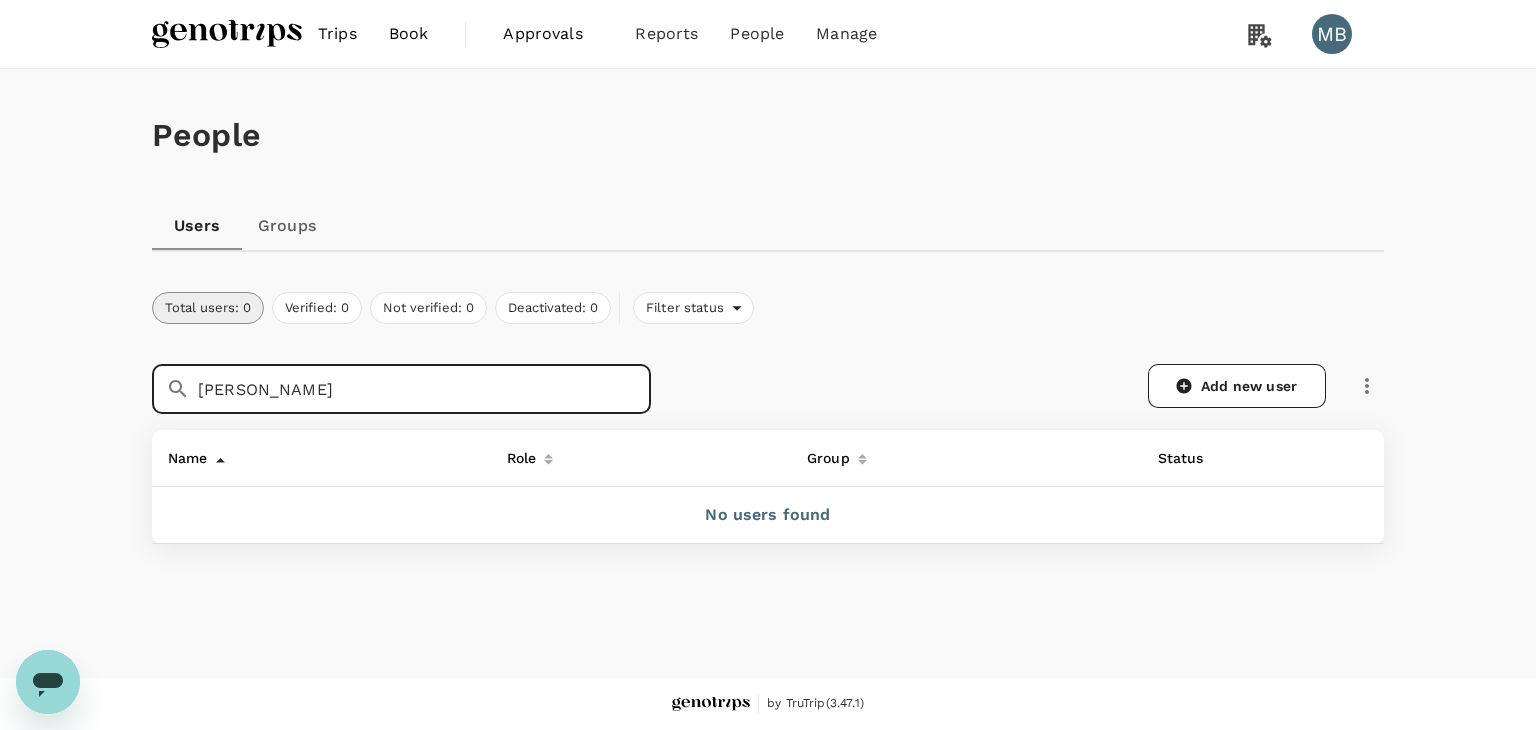 drag, startPoint x: 332, startPoint y: 385, endPoint x: 207, endPoint y: 397, distance: 125.57468 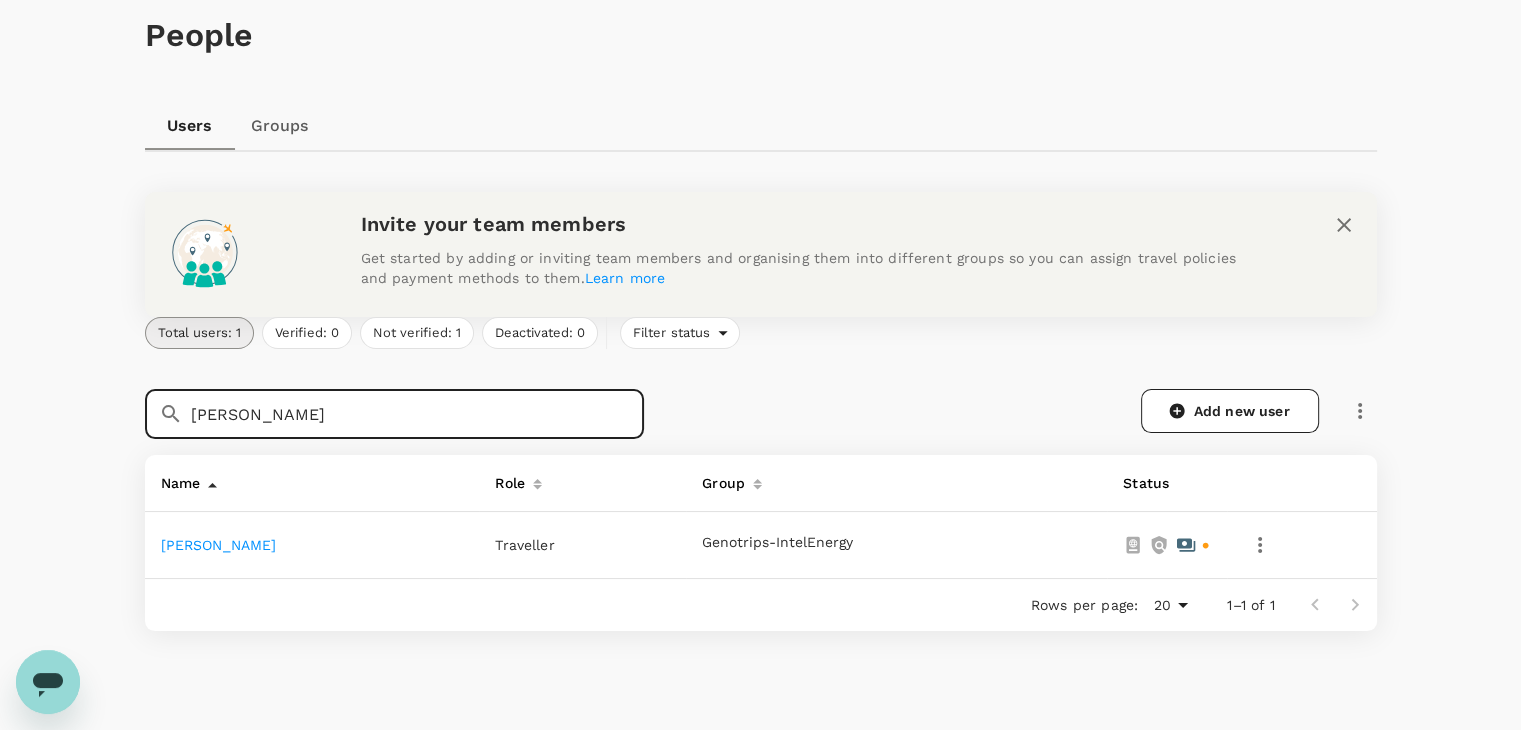type on "[PERSON_NAME]" 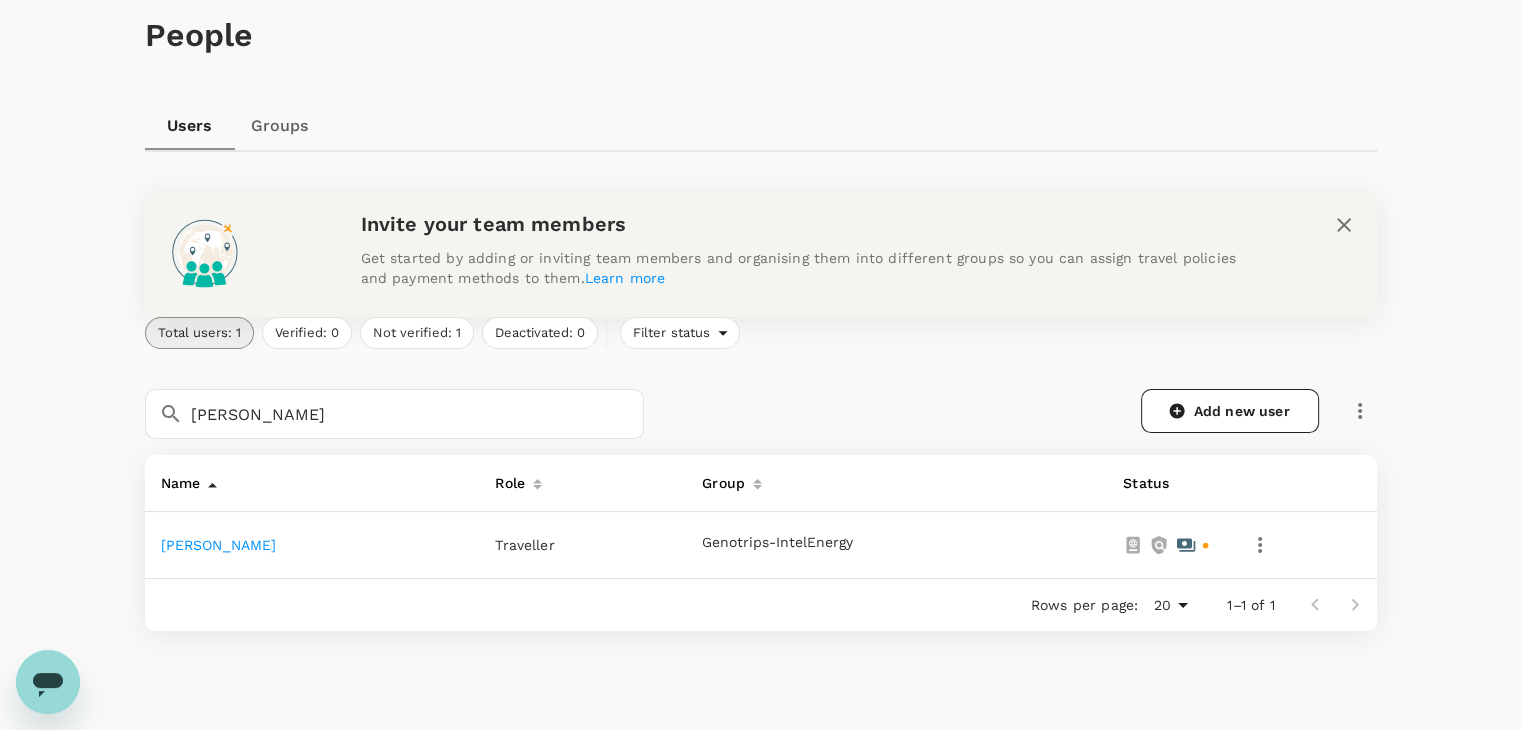 click on "[PERSON_NAME]" at bounding box center [219, 545] 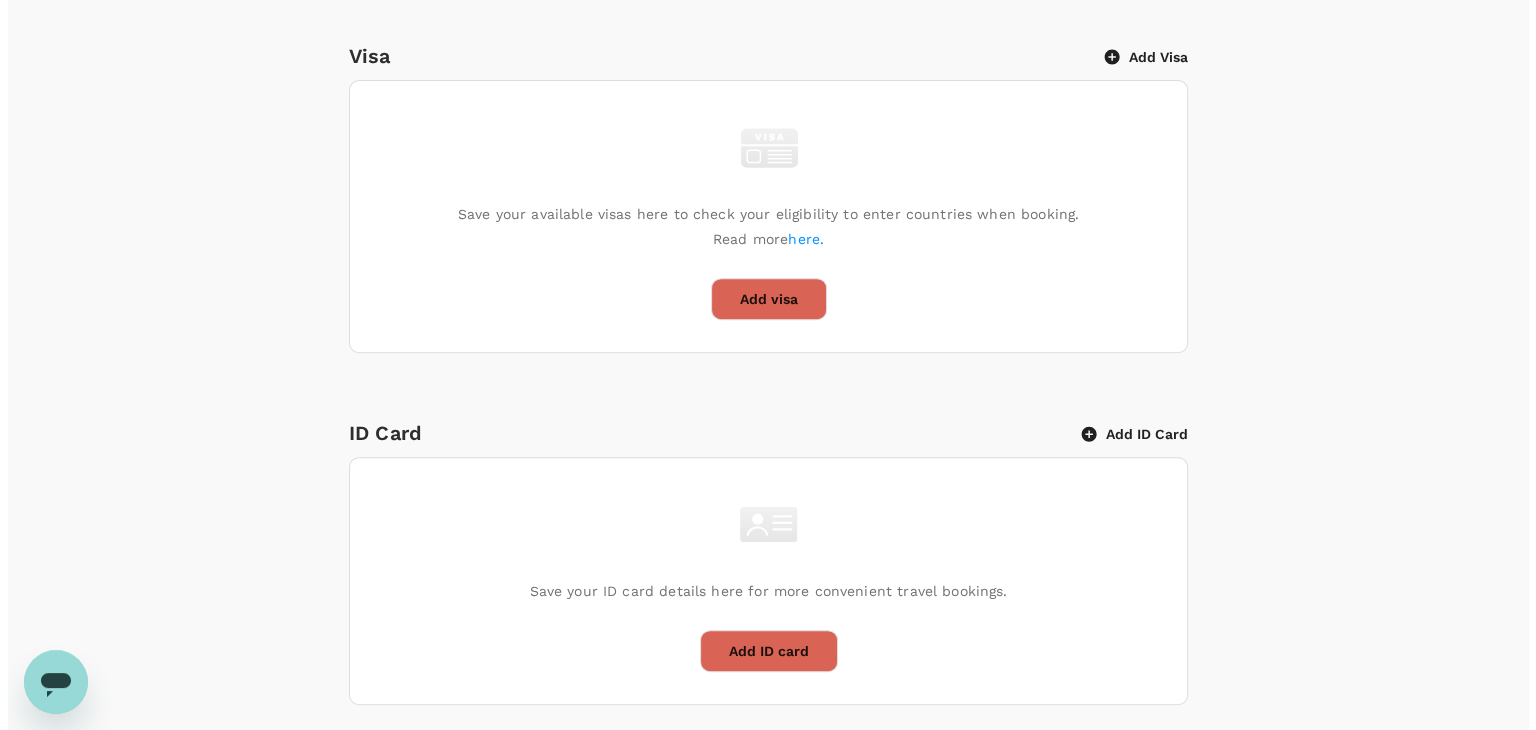 scroll, scrollTop: 904, scrollLeft: 0, axis: vertical 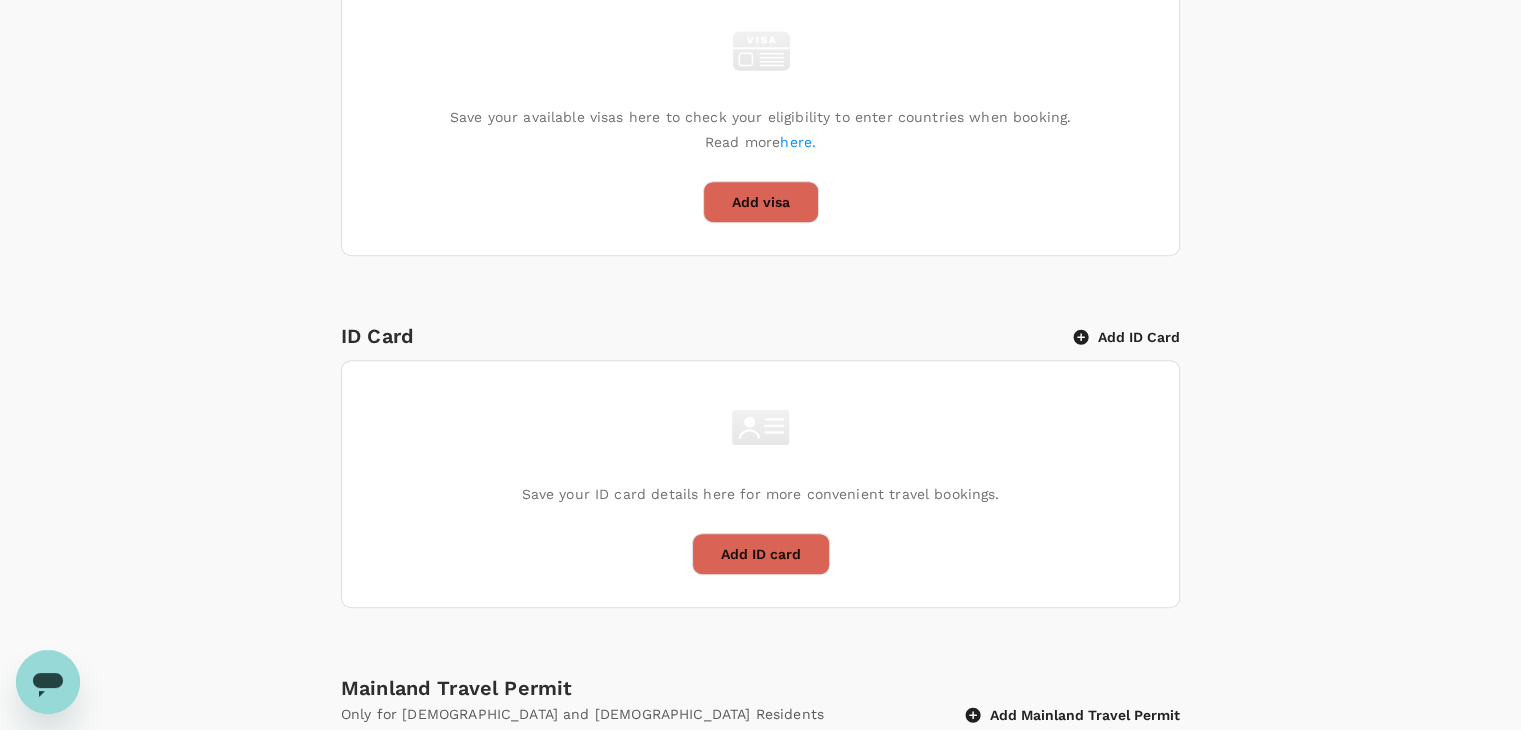 click 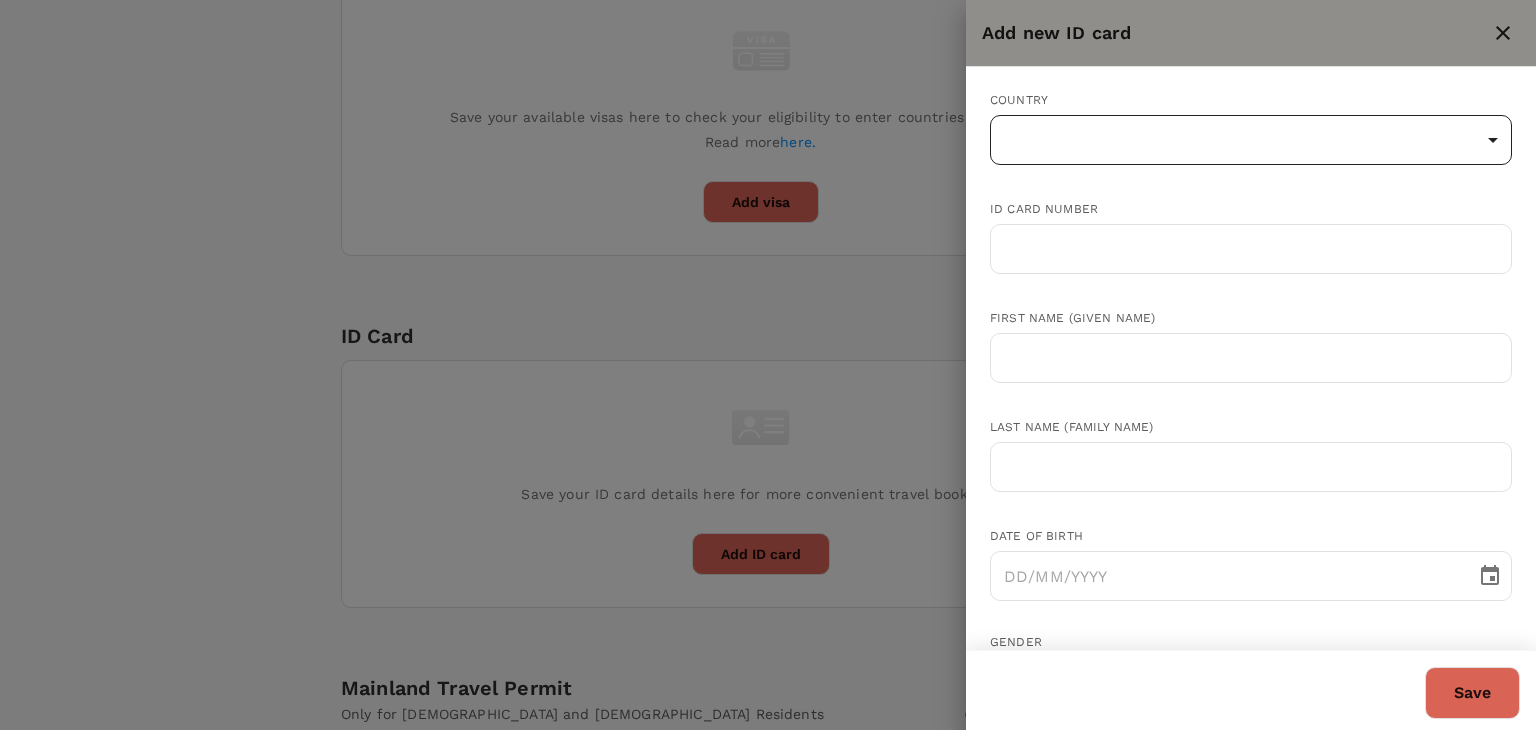 click on "Trips Book Approvals 0 Reports People Manage MB Back to users Last edit was on 24 Jul 2025, 9:31am SYAHIDA AISYAH BINTI SAIFUL BAHRI Not invited dayat+syahida@genotrips.com.my Role Traveller Country - Group(s) Genotrips-IntelEnergy Travel Documents Travel Preferences Travel Policy Travel Record Passport Add passport Save your passport details here for easy, hassle-free bookings. Read more  here . Add passport Visa Add Visa Save your available visas here to check your eligibility to enter countries when booking. Read more  here. Add visa ID Card Add ID Card Save your ID card details here for more convenient travel bookings. Add ID card Mainland Travel Permit Only for Hong Kong and Macao Residents Add Mainland Travel Permit Save your Mainland Travel Permit to easily book travel within China. Add Mainland Travel Permit by TruTrip  ( 3.47.1   ) Add new ID card Country ​ ​ ID card number ​ First name (Given name) ​ Last name (Family name) ​ Date of birth ​ Gender Female Male Expiry date (if applicable)" at bounding box center [768, 79] 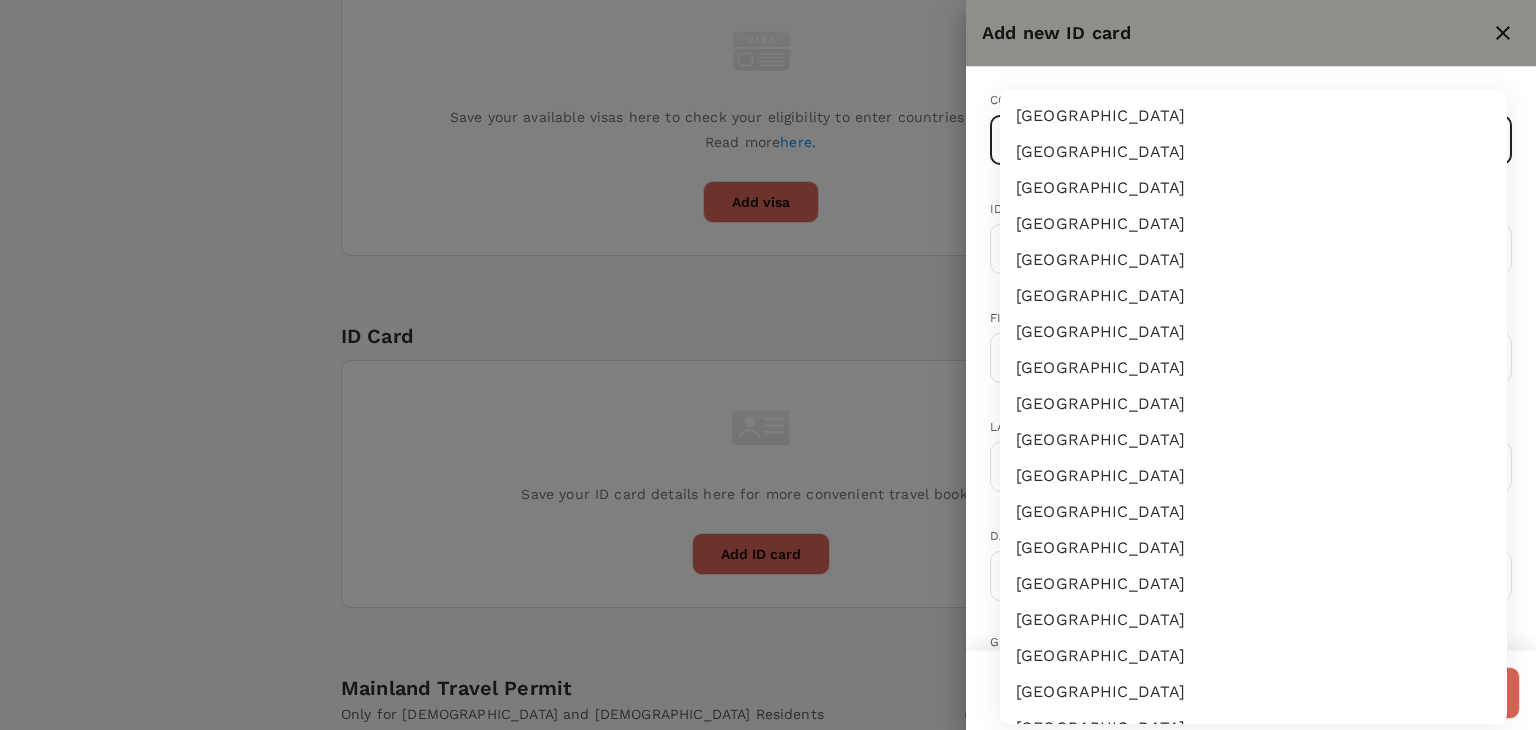 type 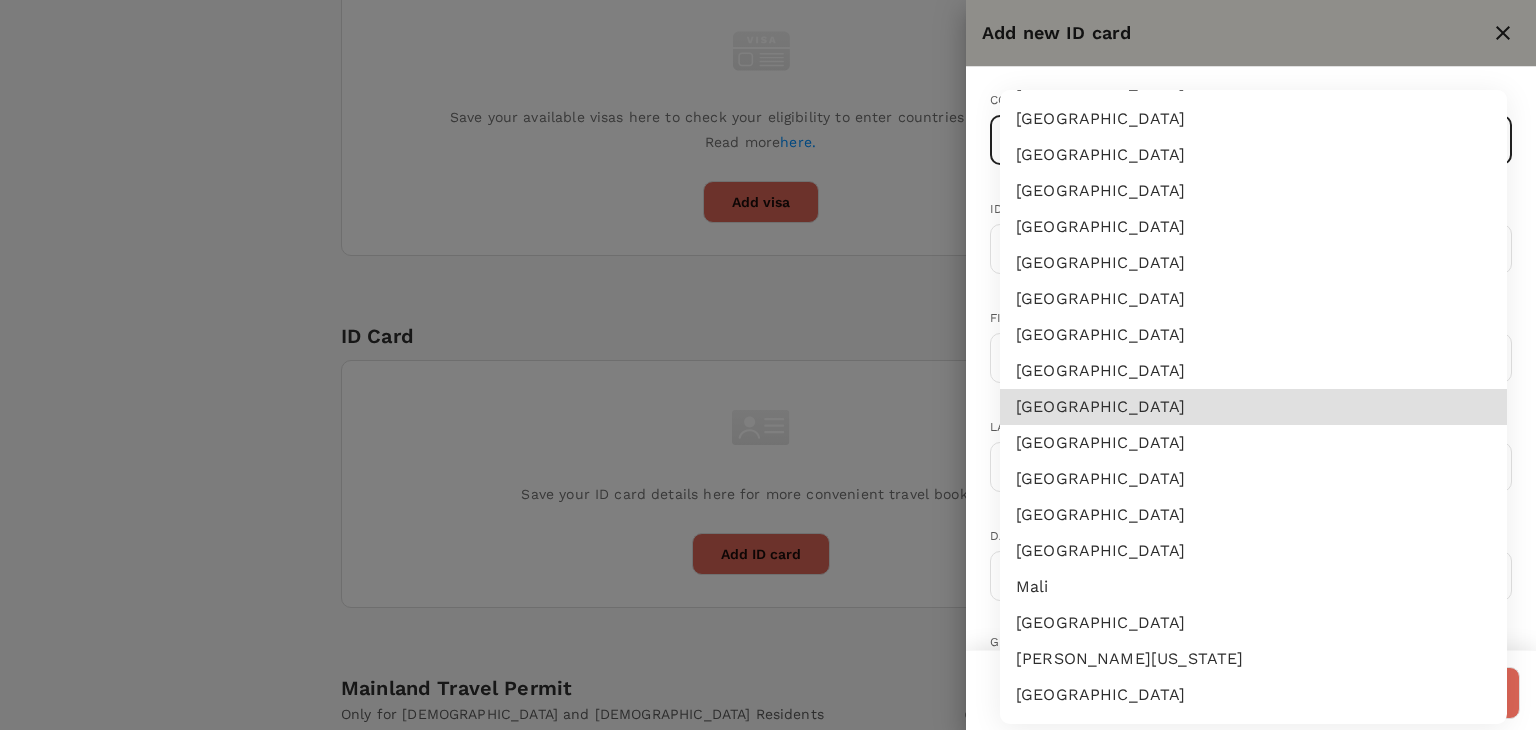 type 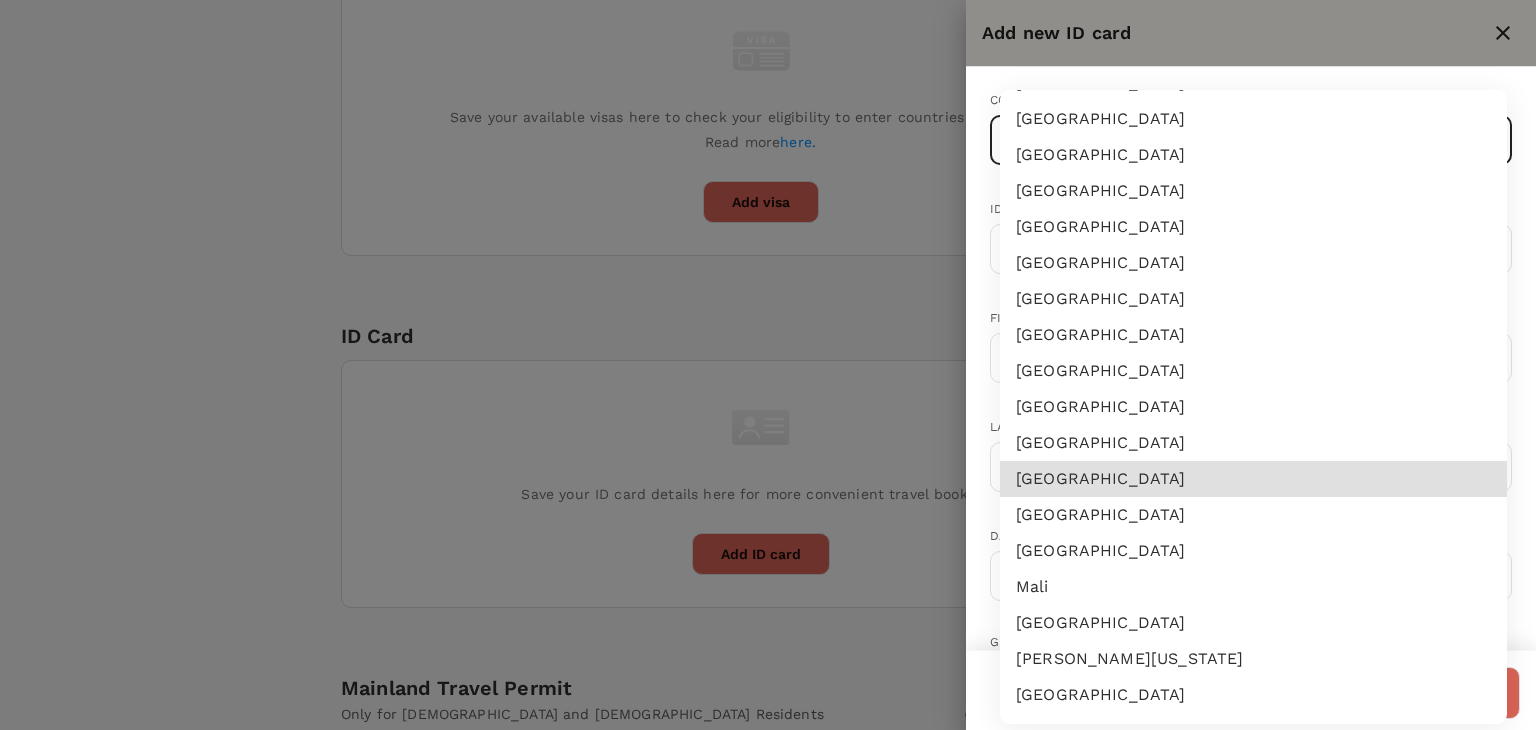 type 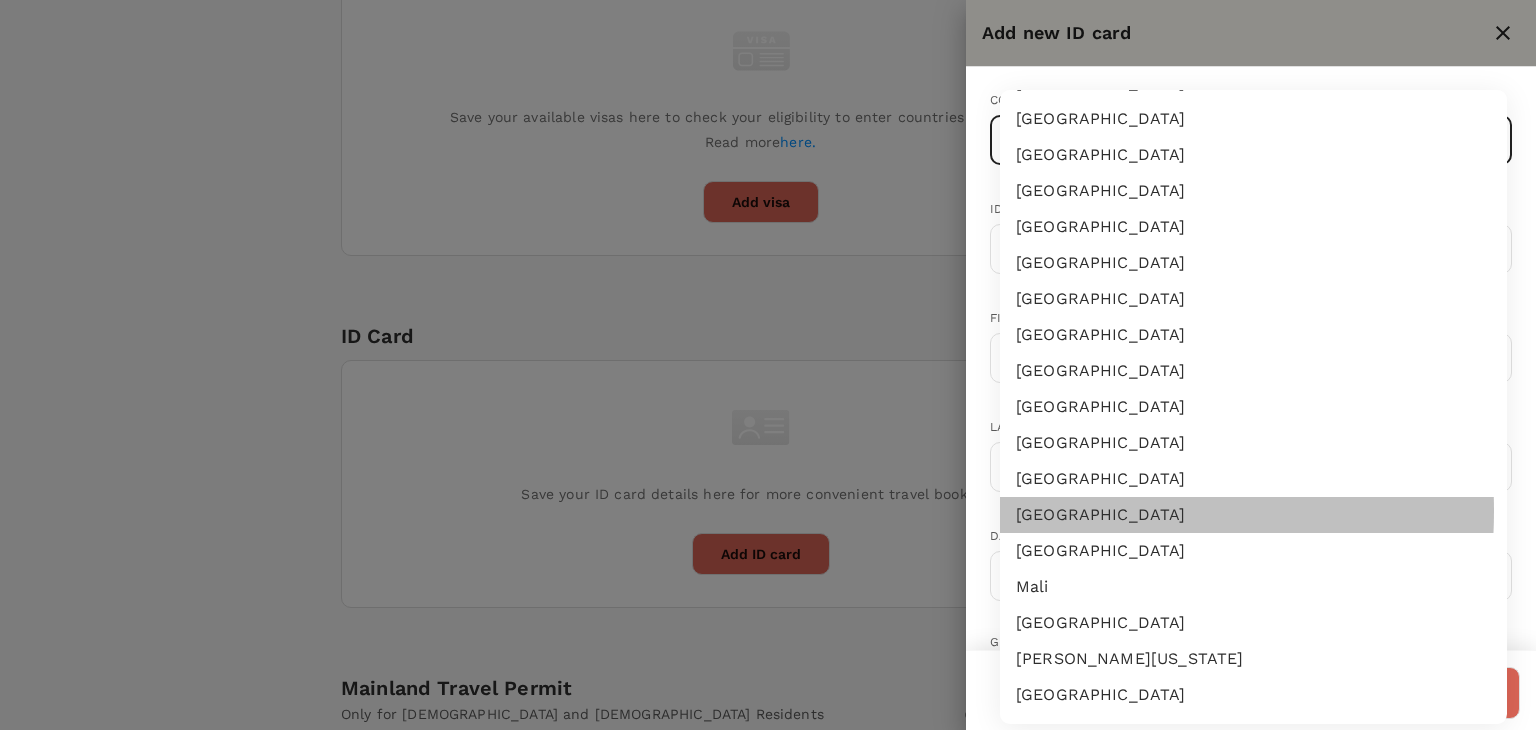 click on "Malaysia" at bounding box center (1253, 515) 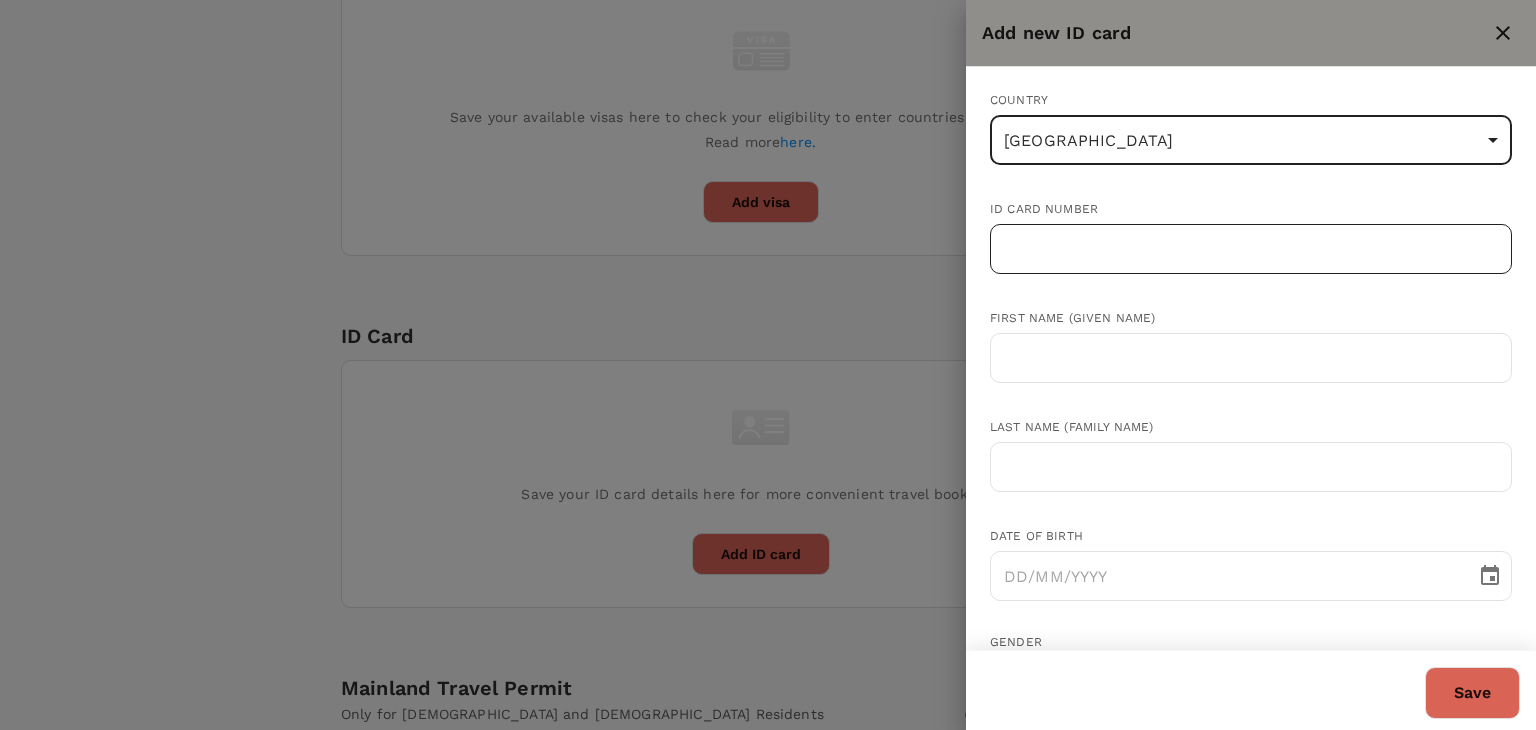 click at bounding box center (1251, 249) 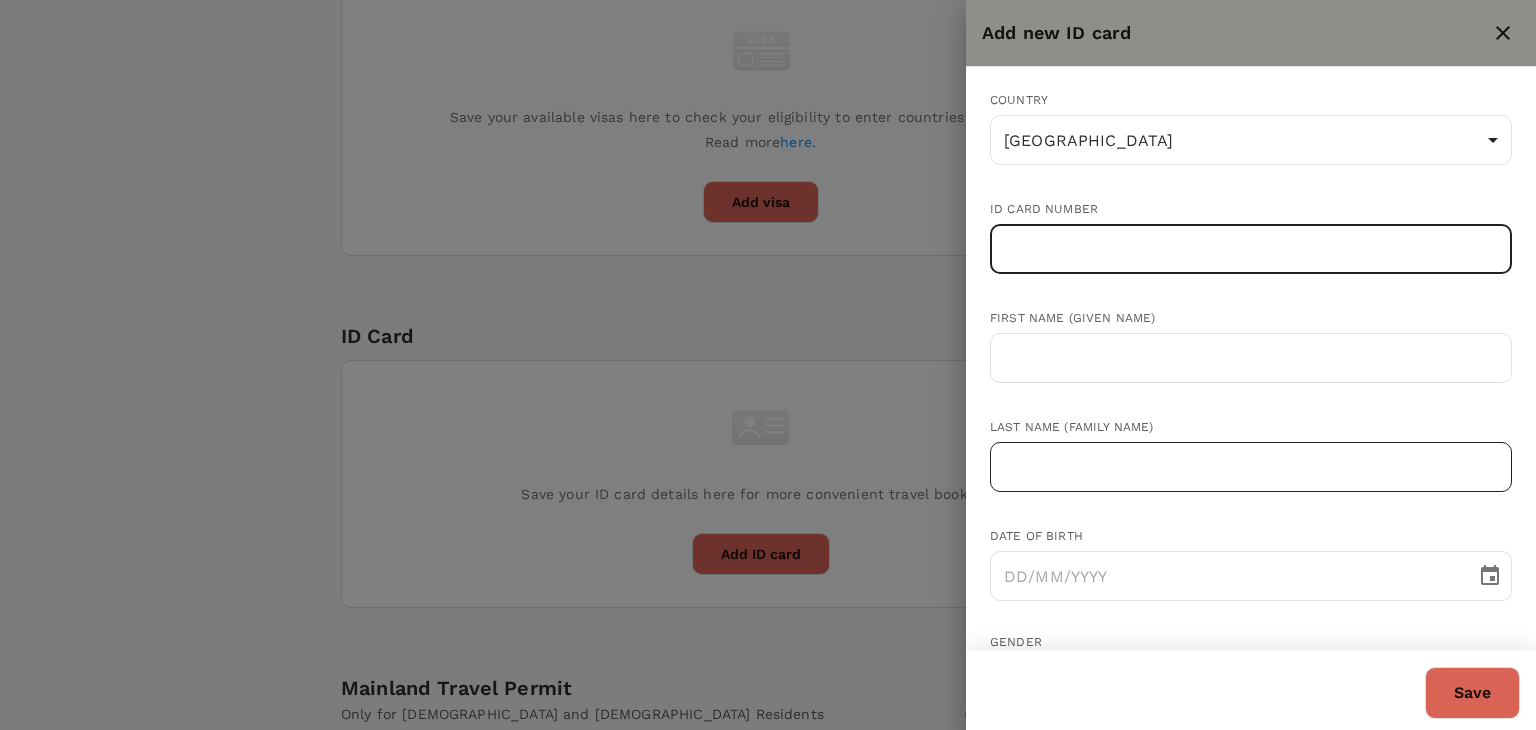 click at bounding box center (1251, 467) 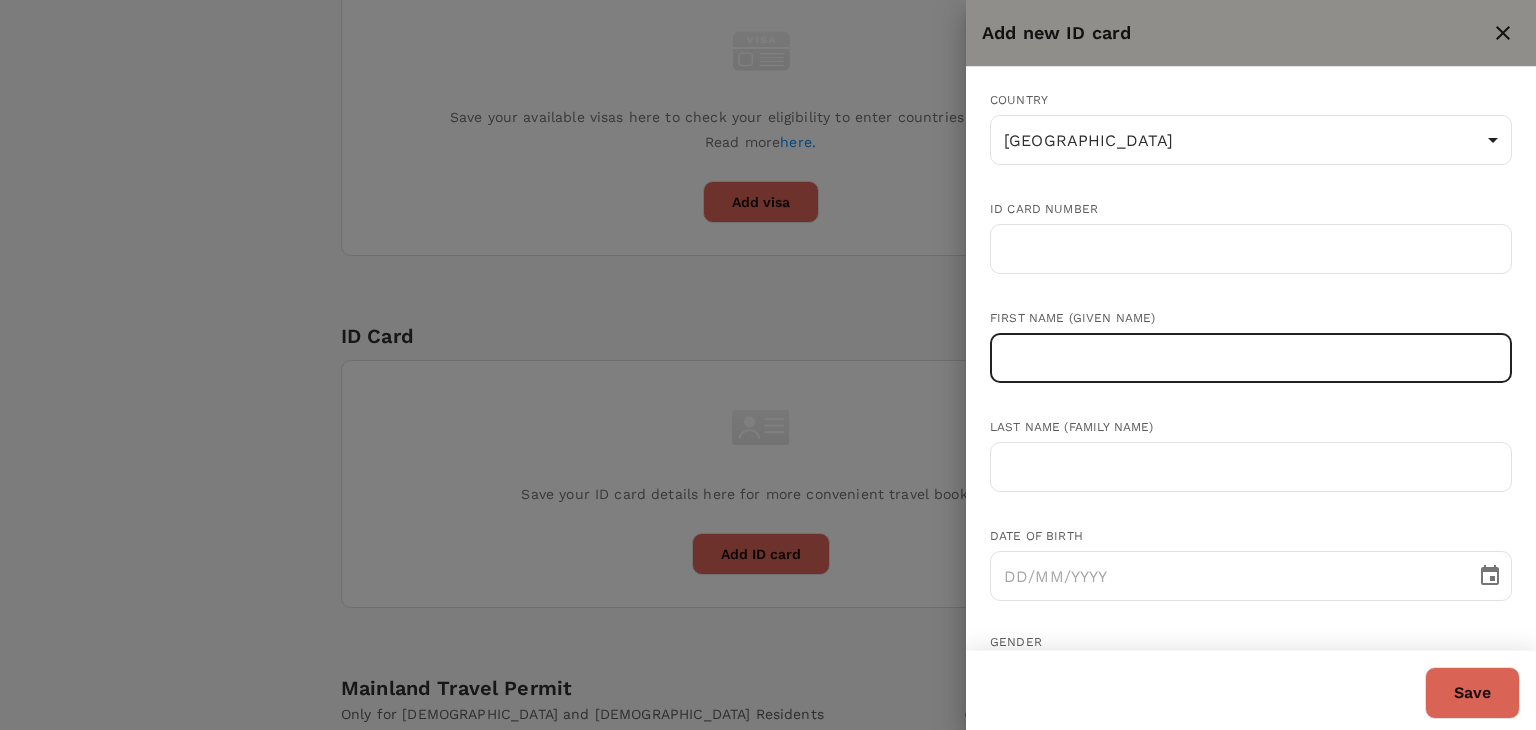click at bounding box center [1251, 358] 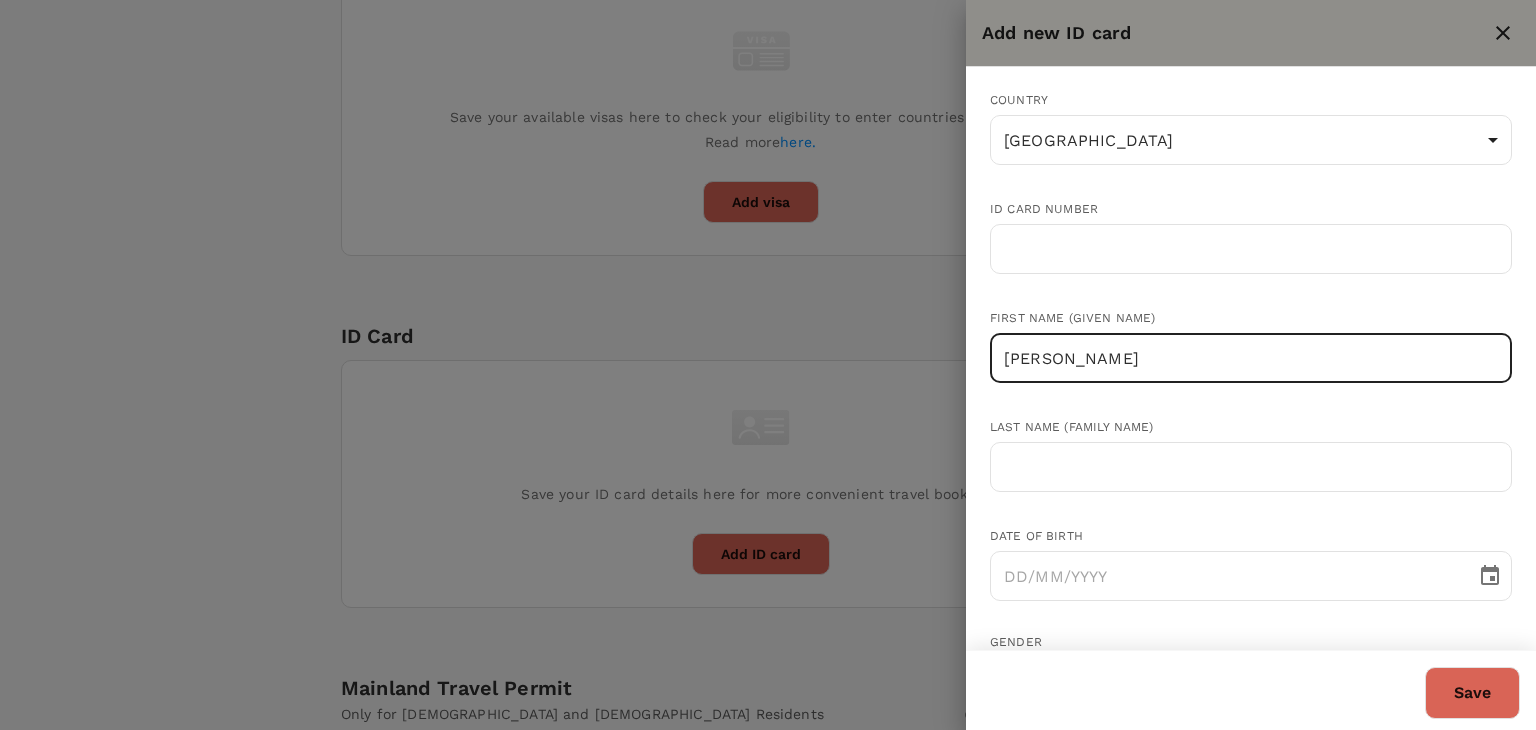 drag, startPoint x: 1304, startPoint y: 361, endPoint x: 1140, endPoint y: 357, distance: 164.04877 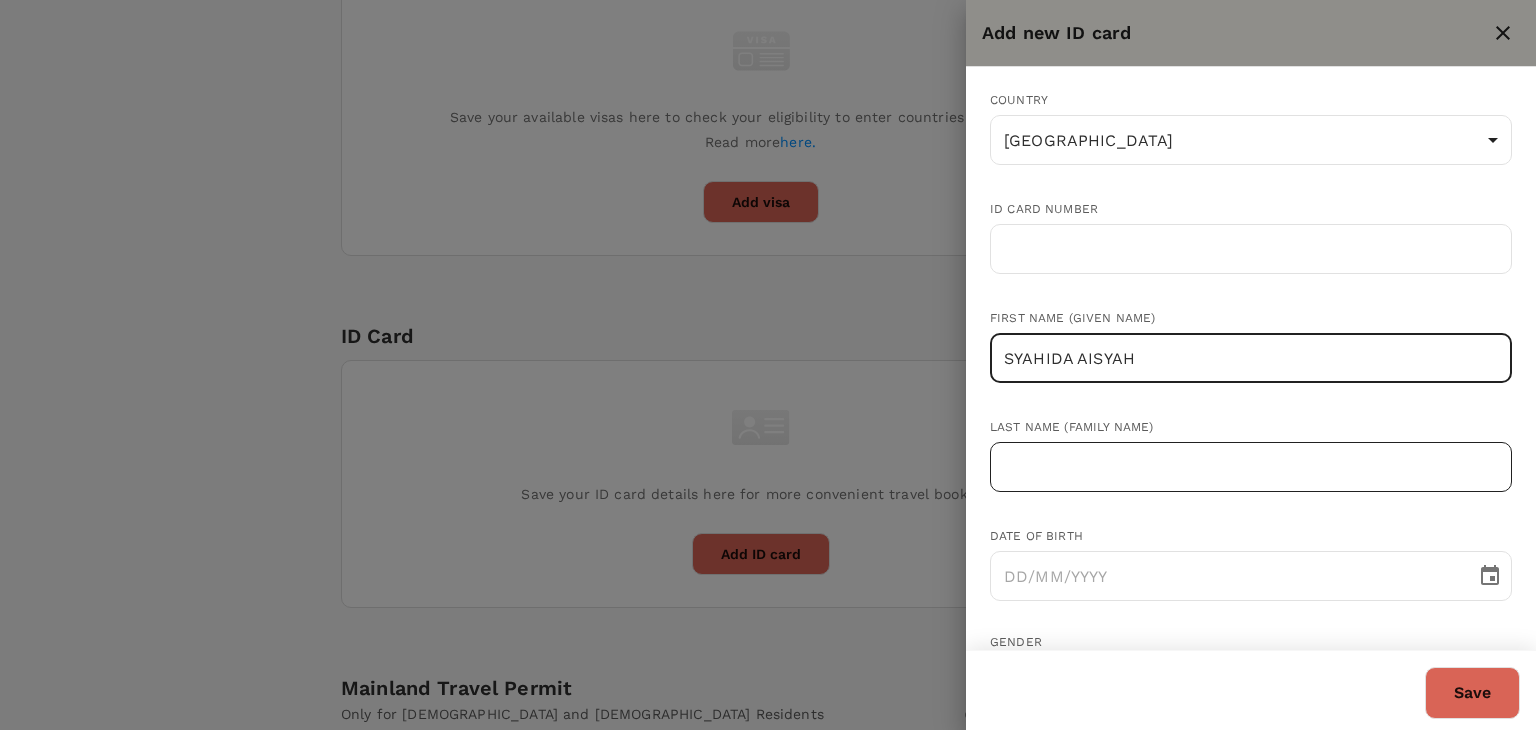 type on "SYAHIDA AISYAH" 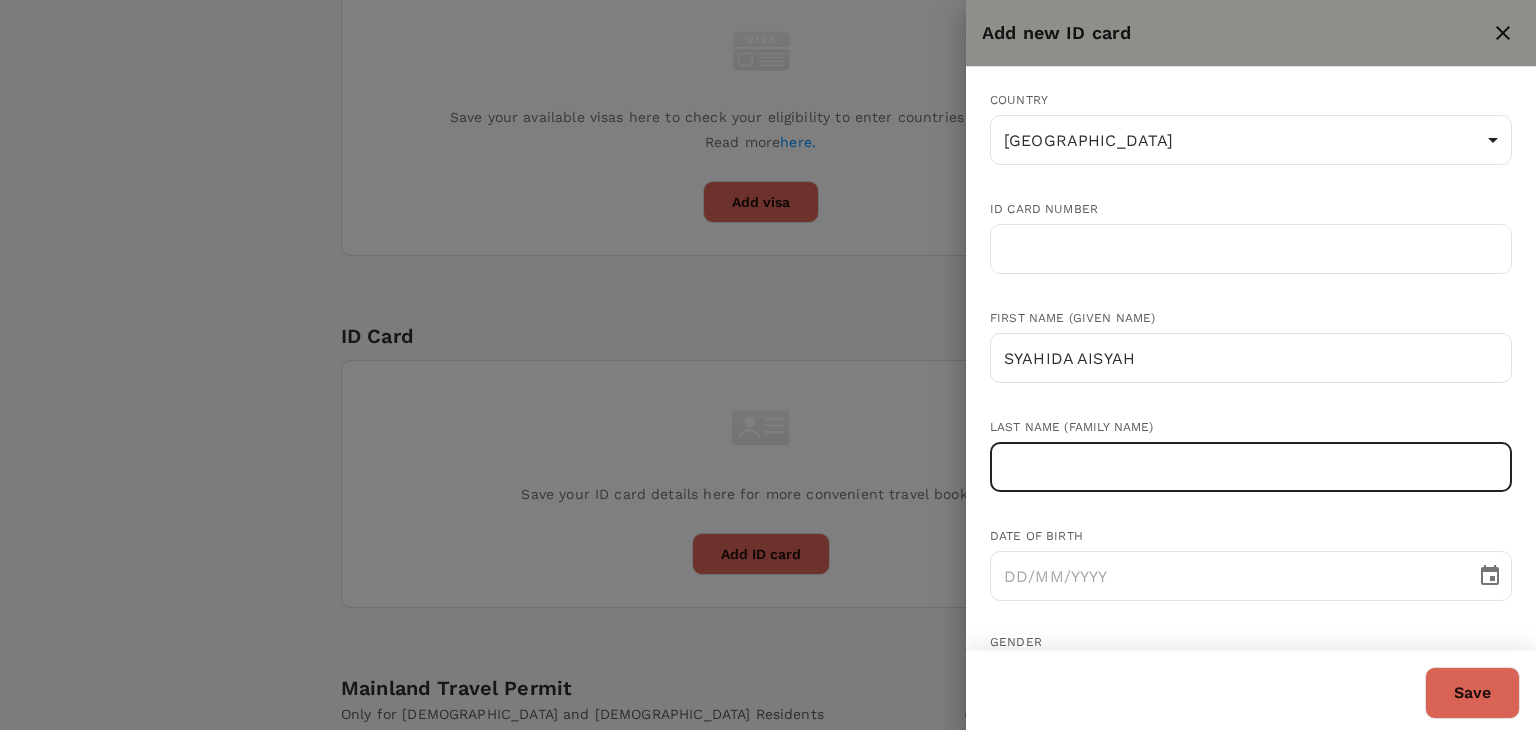 paste on "[PERSON_NAME]" 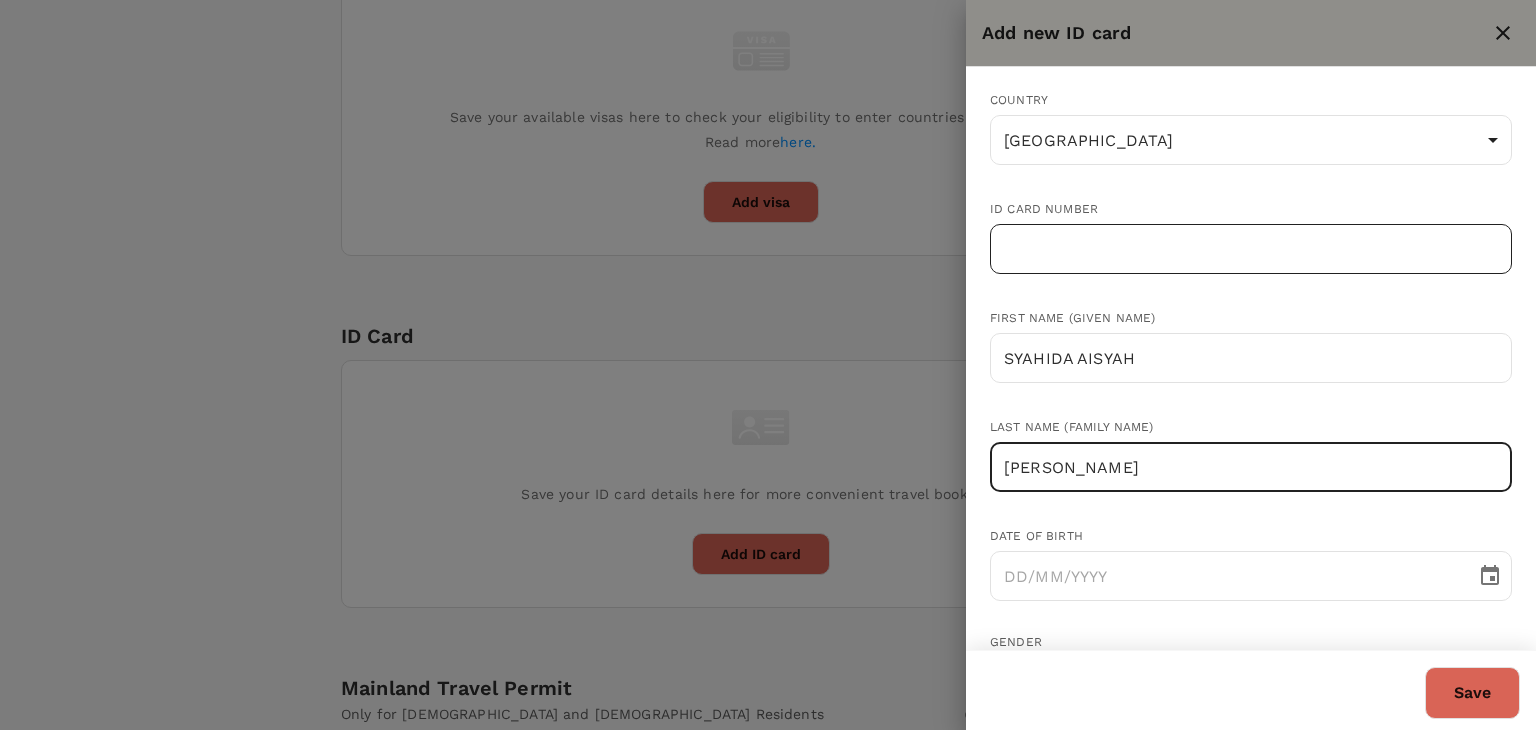 type on "[PERSON_NAME]" 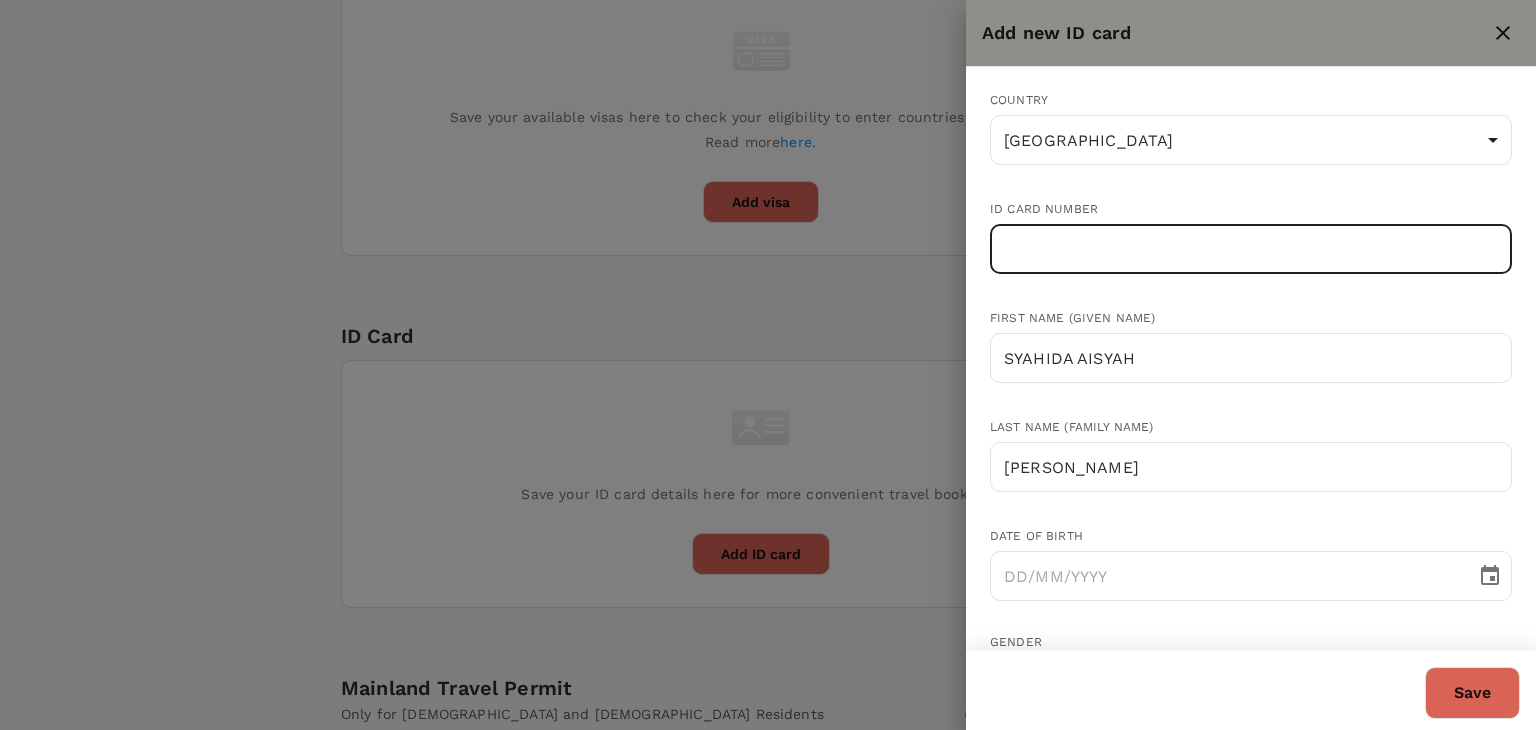 paste on "001125-87-0056" 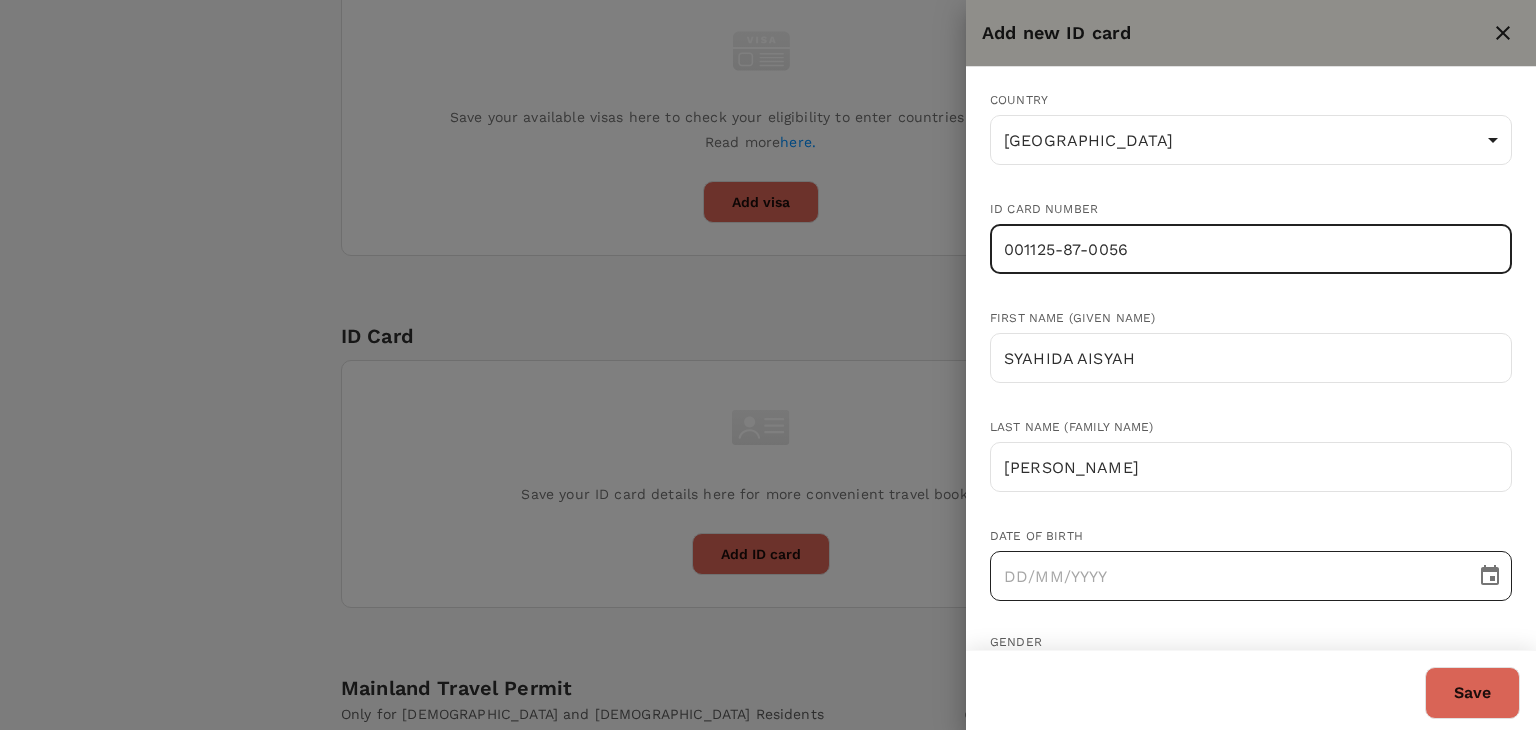 type on "001125-87-0056" 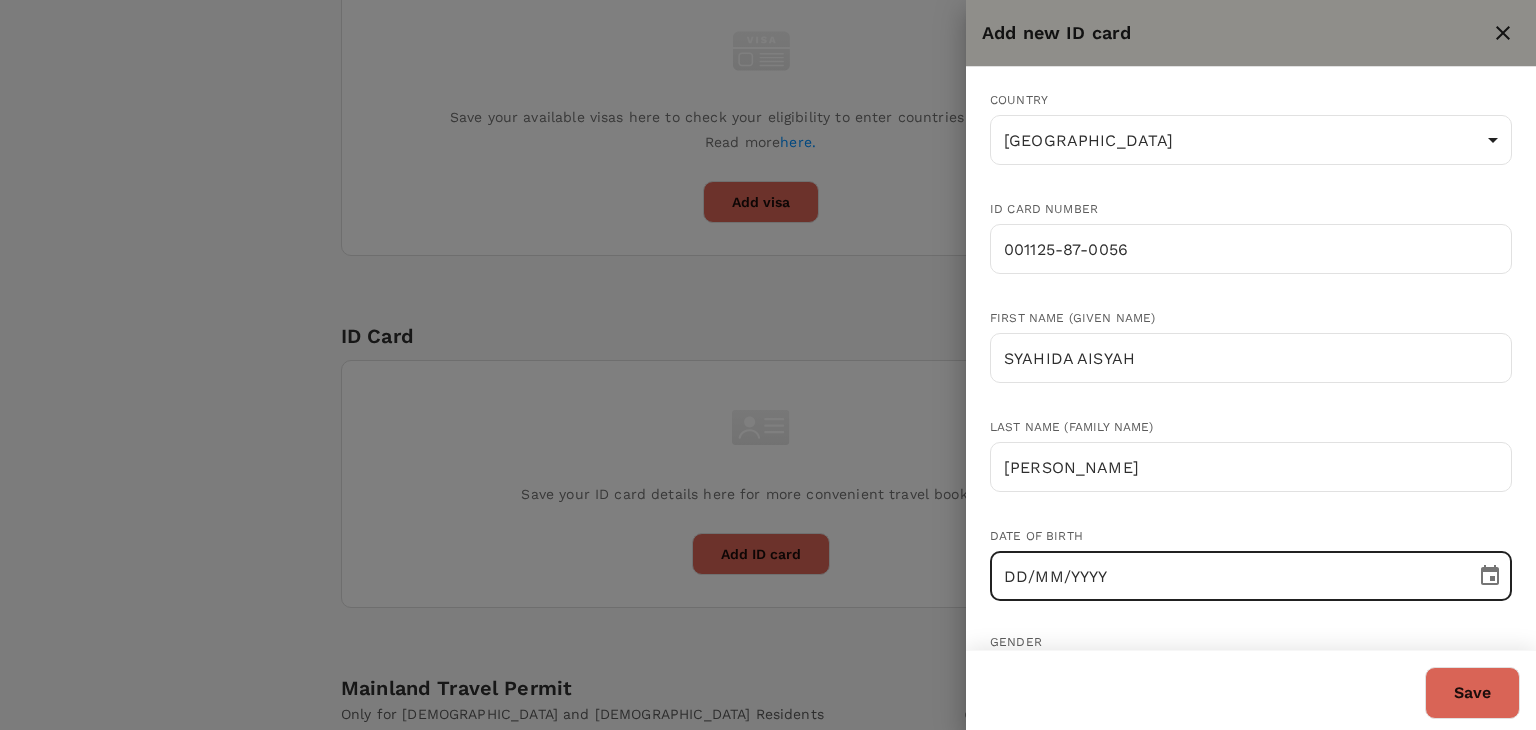 click on "DD/MM/YYYY" at bounding box center [1226, 576] 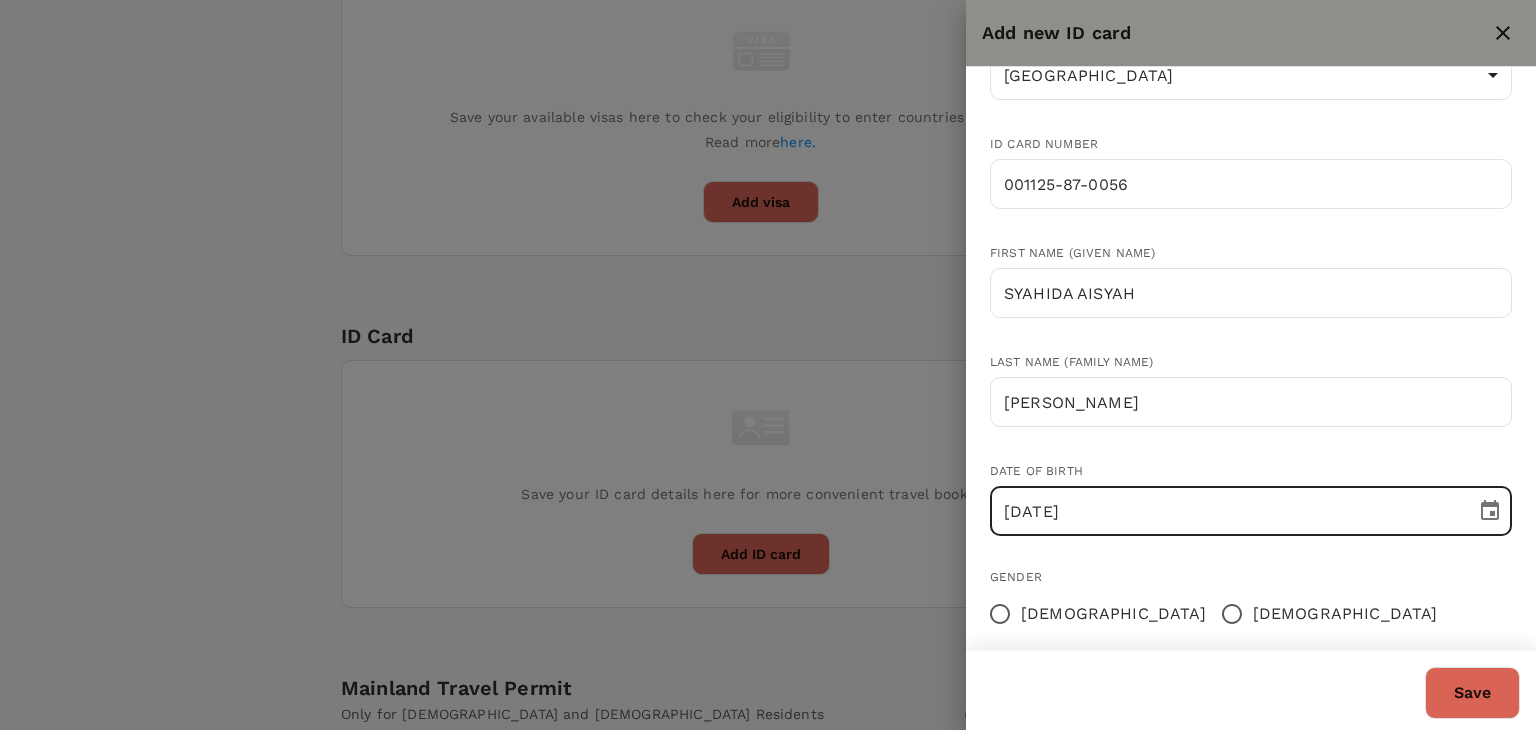scroll, scrollTop: 100, scrollLeft: 0, axis: vertical 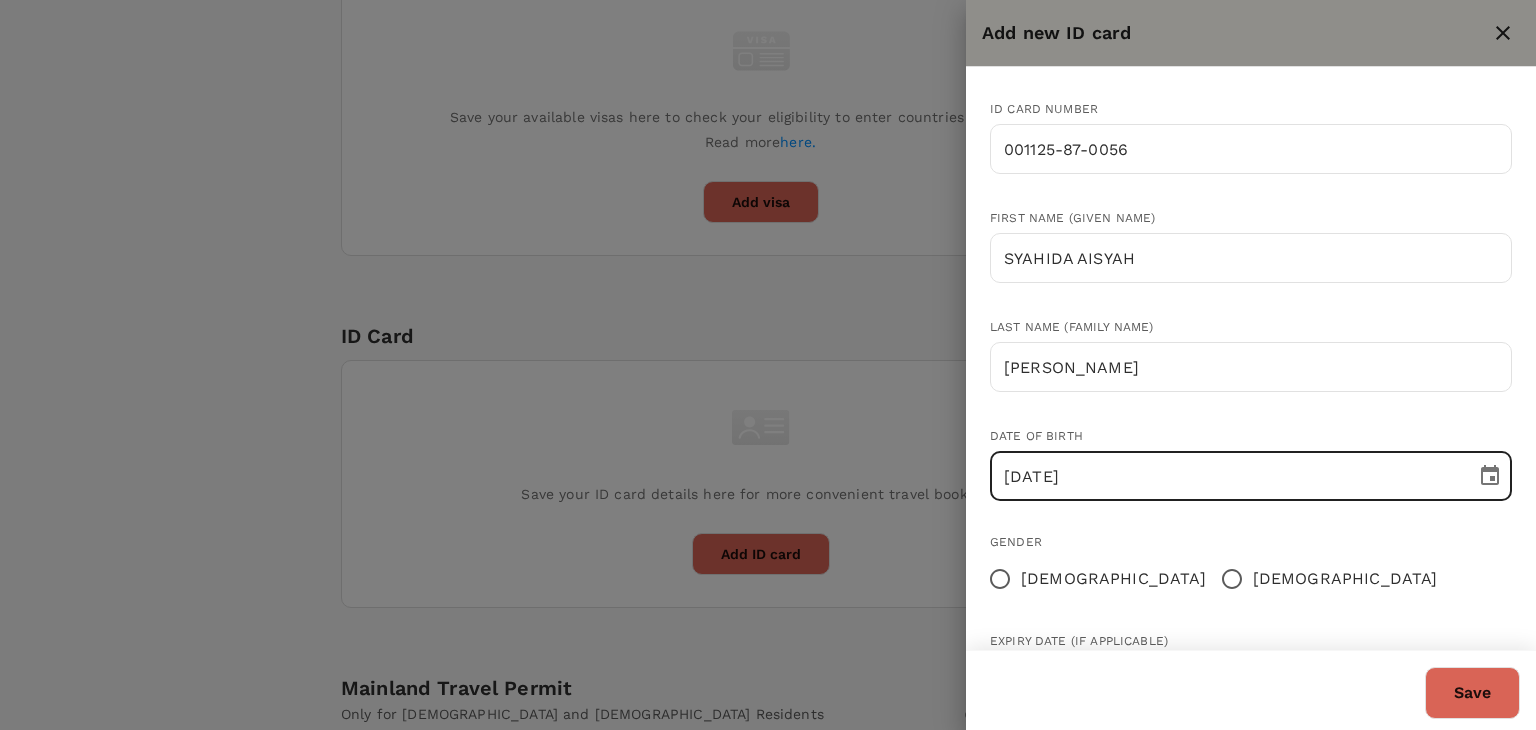 type on "25/11/2000" 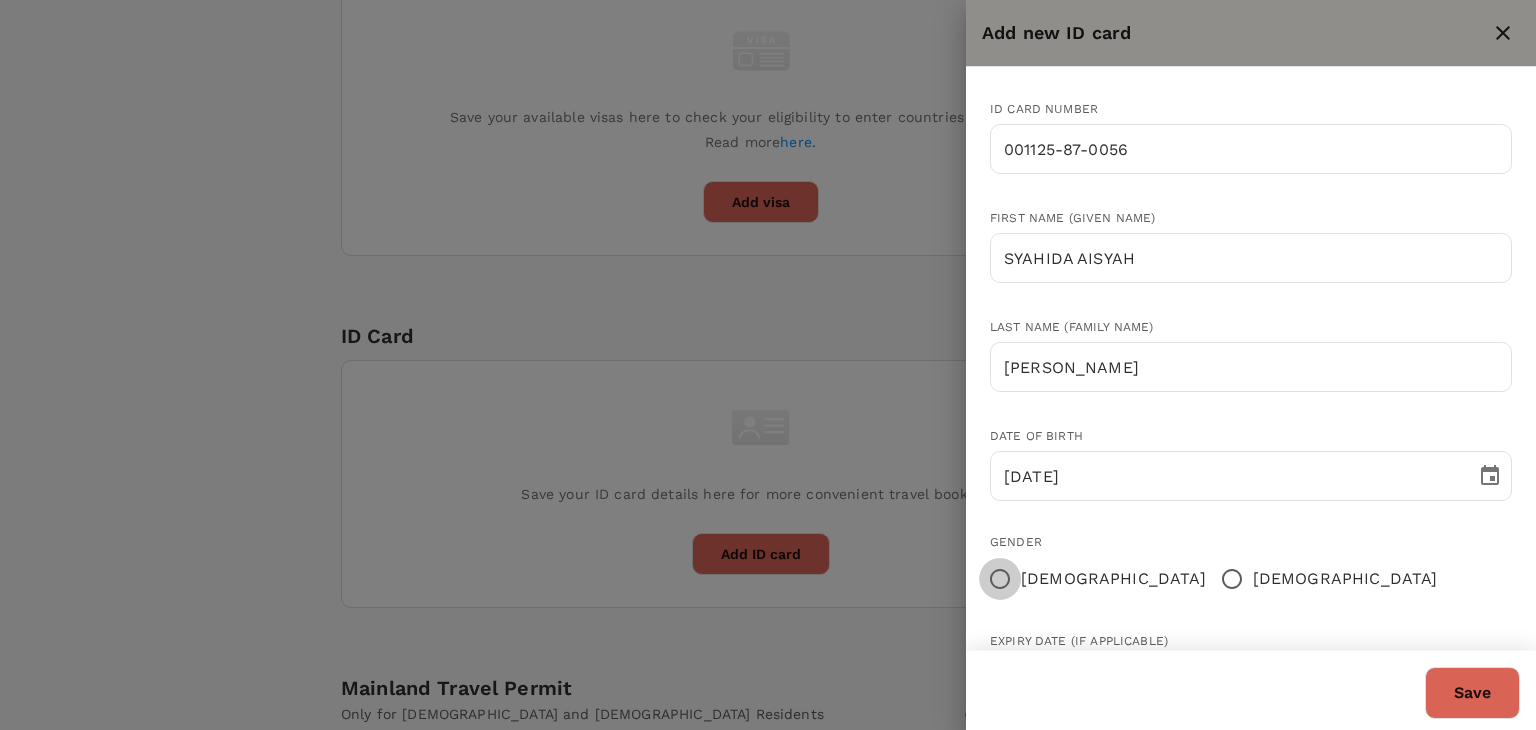 click on "Female" at bounding box center (1000, 579) 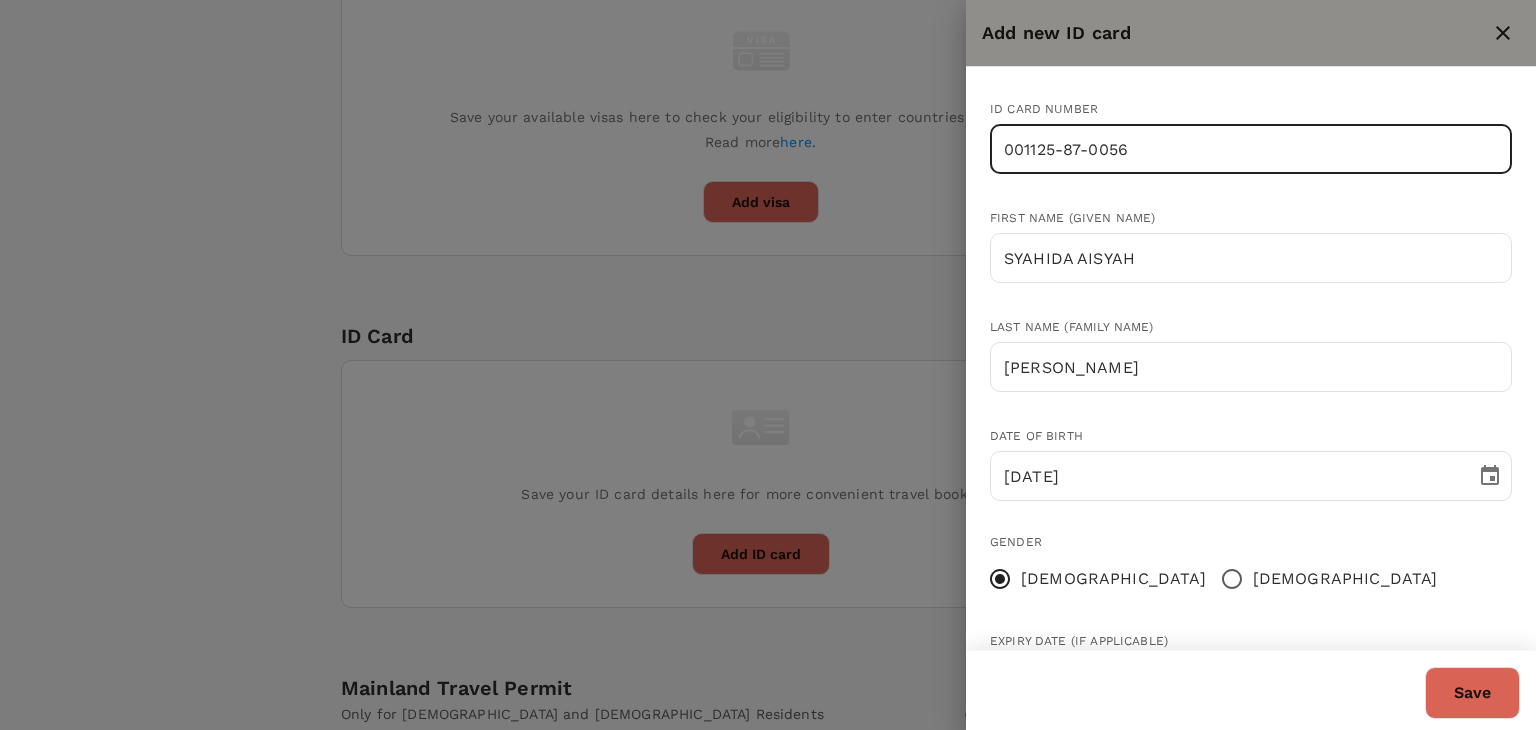 click on "001125-87-0056" at bounding box center [1251, 149] 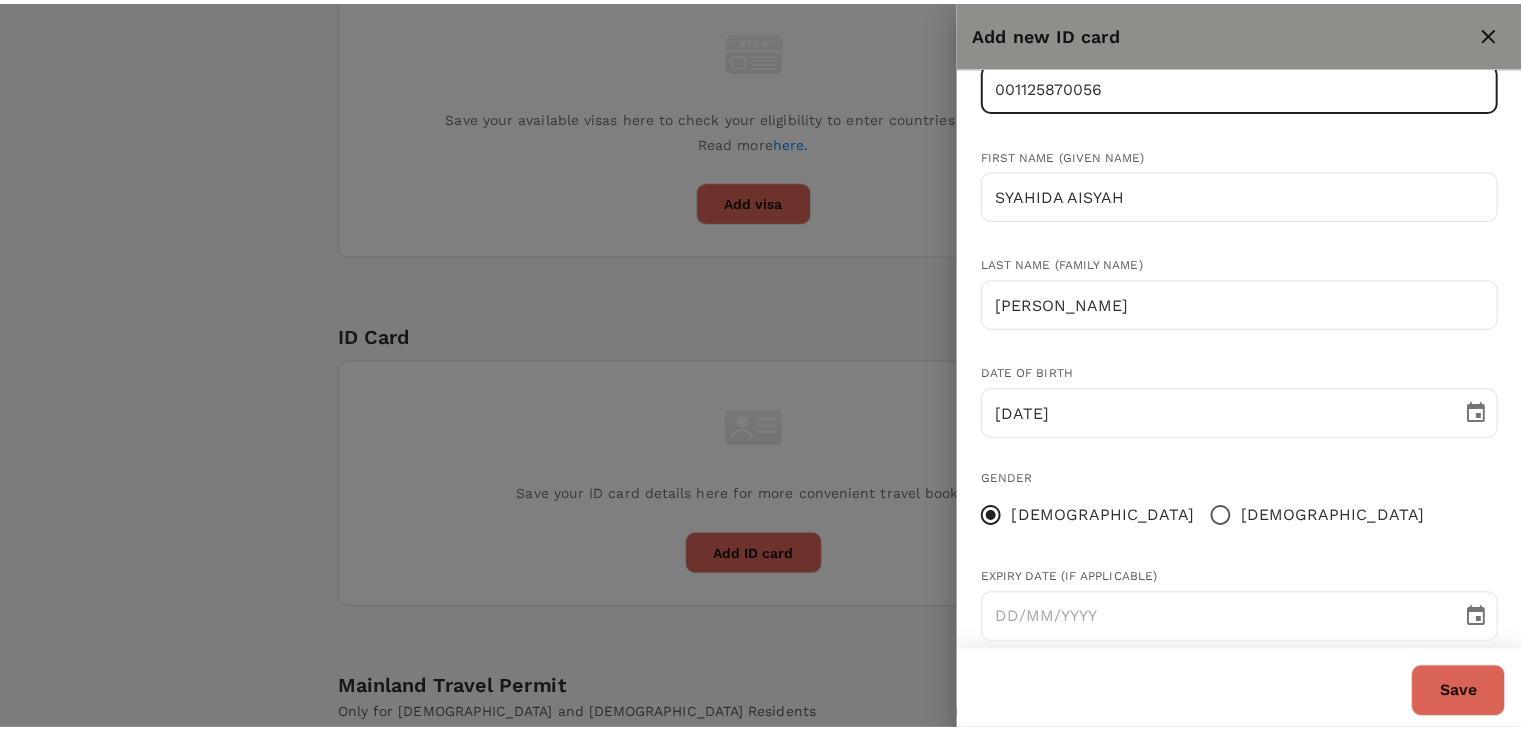 scroll, scrollTop: 195, scrollLeft: 0, axis: vertical 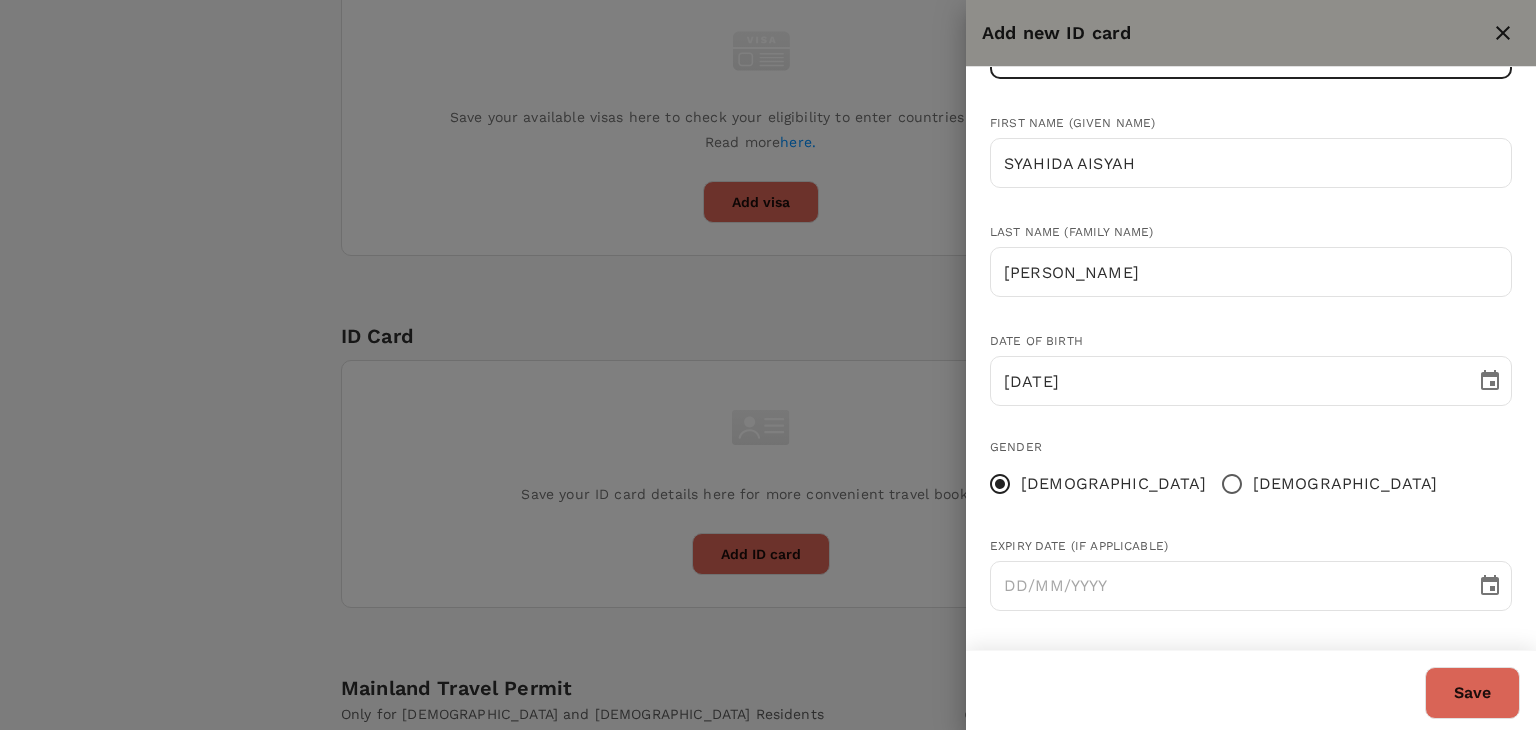type on "001125870056" 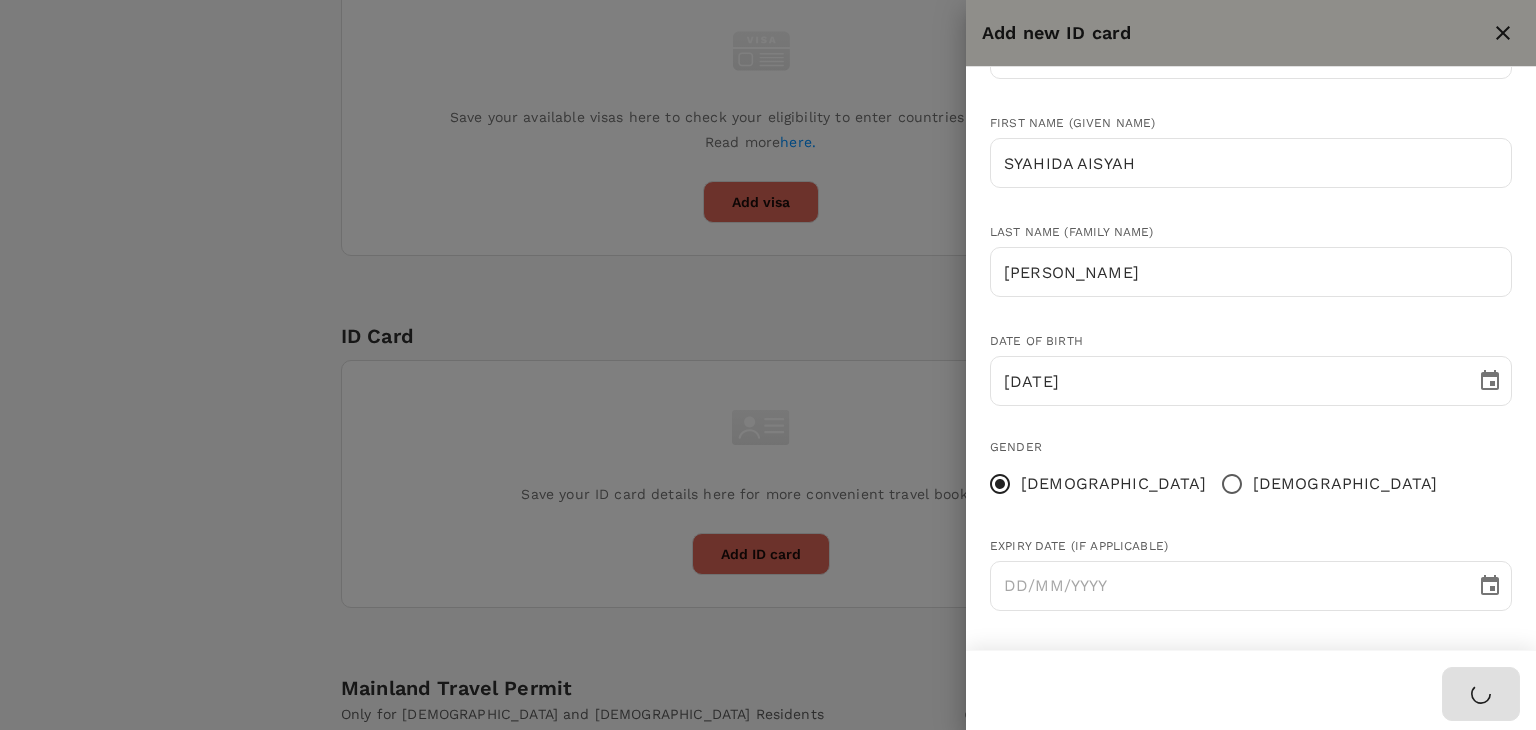 type 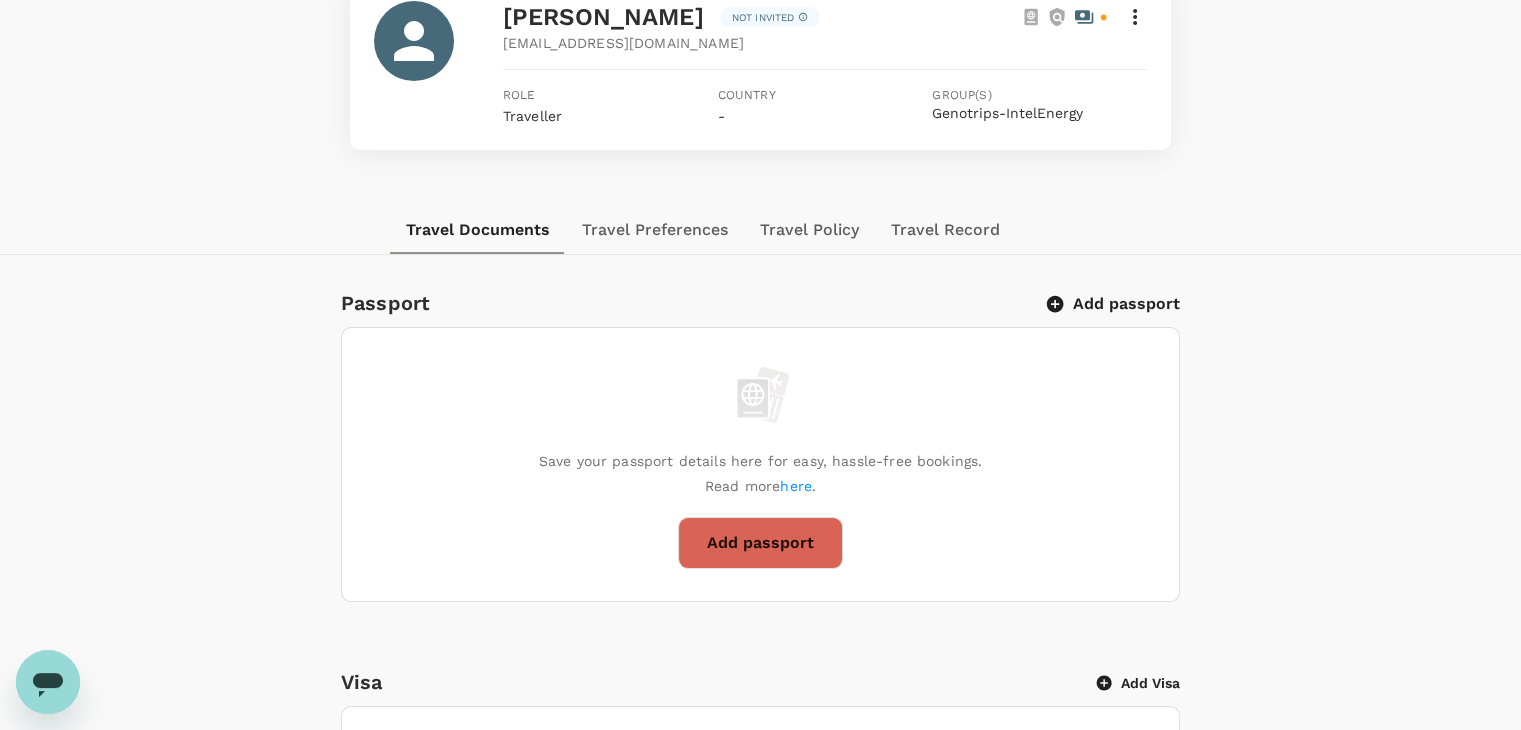 scroll, scrollTop: 0, scrollLeft: 0, axis: both 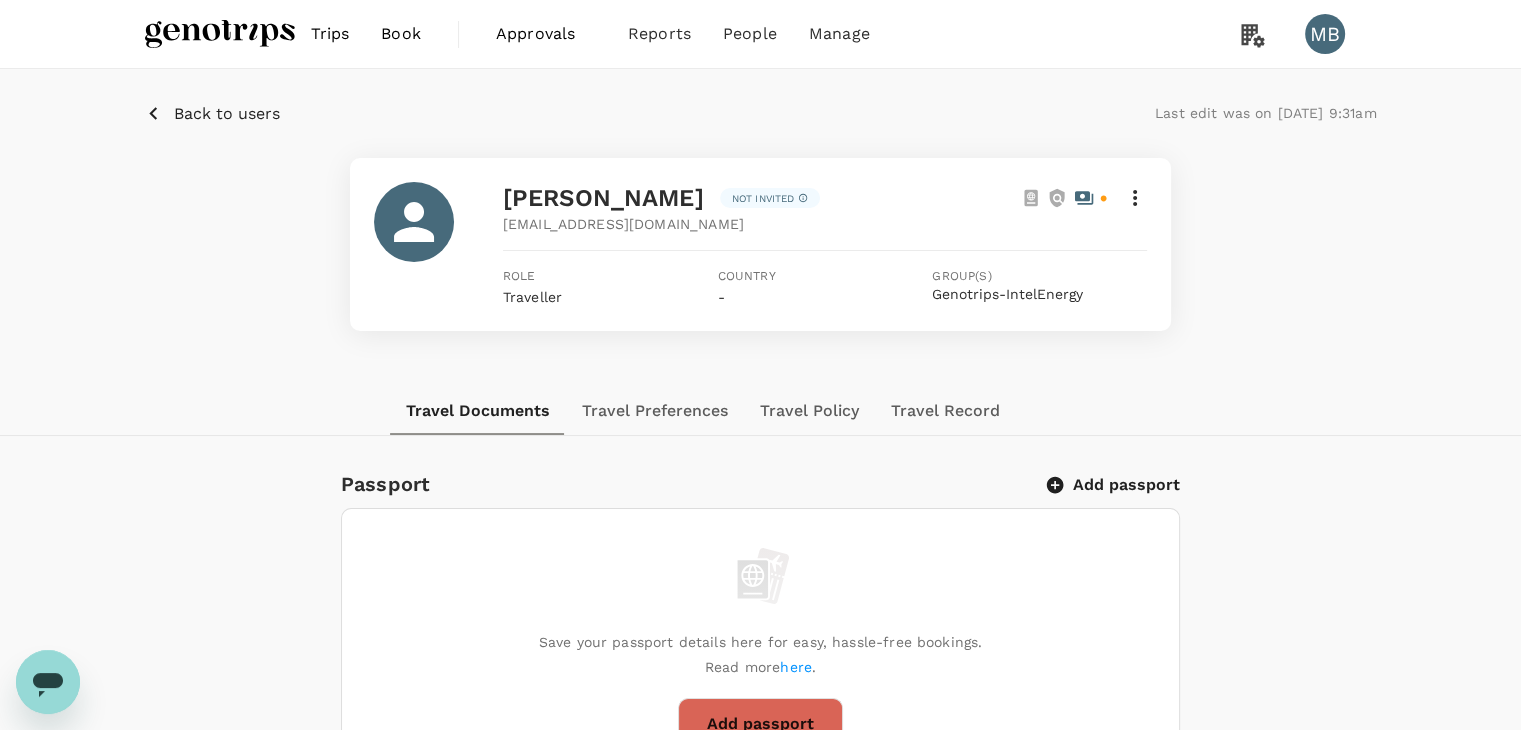 click on "Back to users" at bounding box center (227, 114) 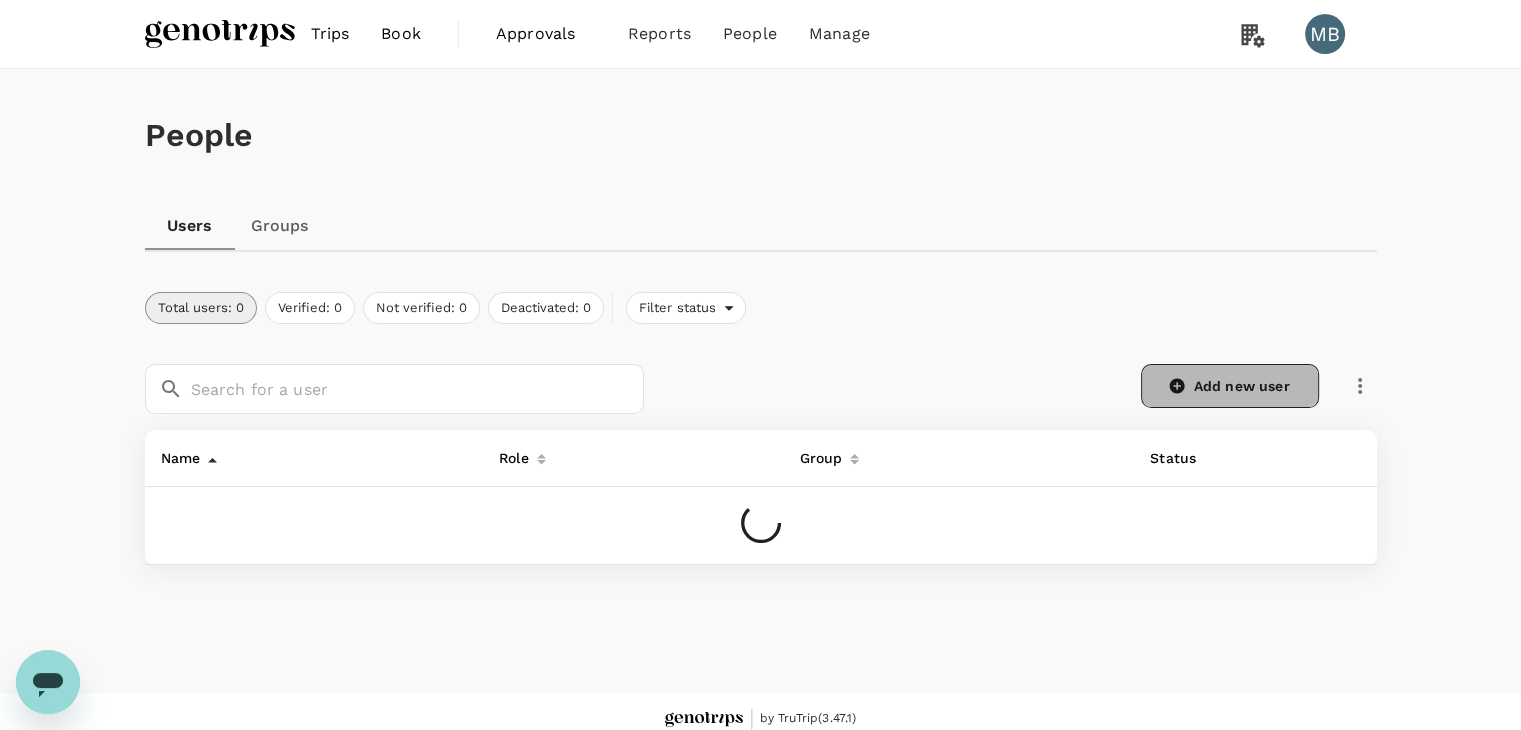 click on "Add new user" at bounding box center [1230, 386] 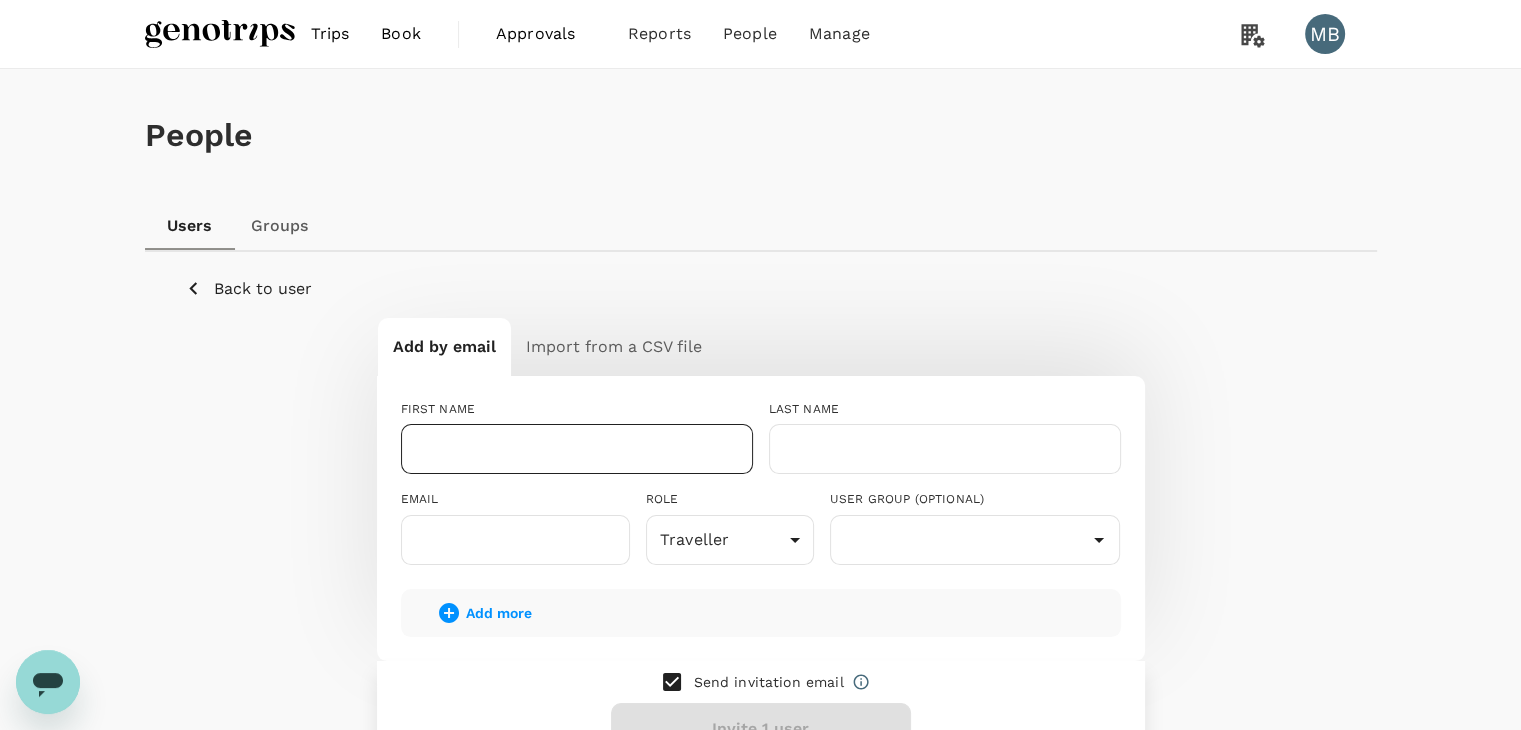 click at bounding box center (577, 449) 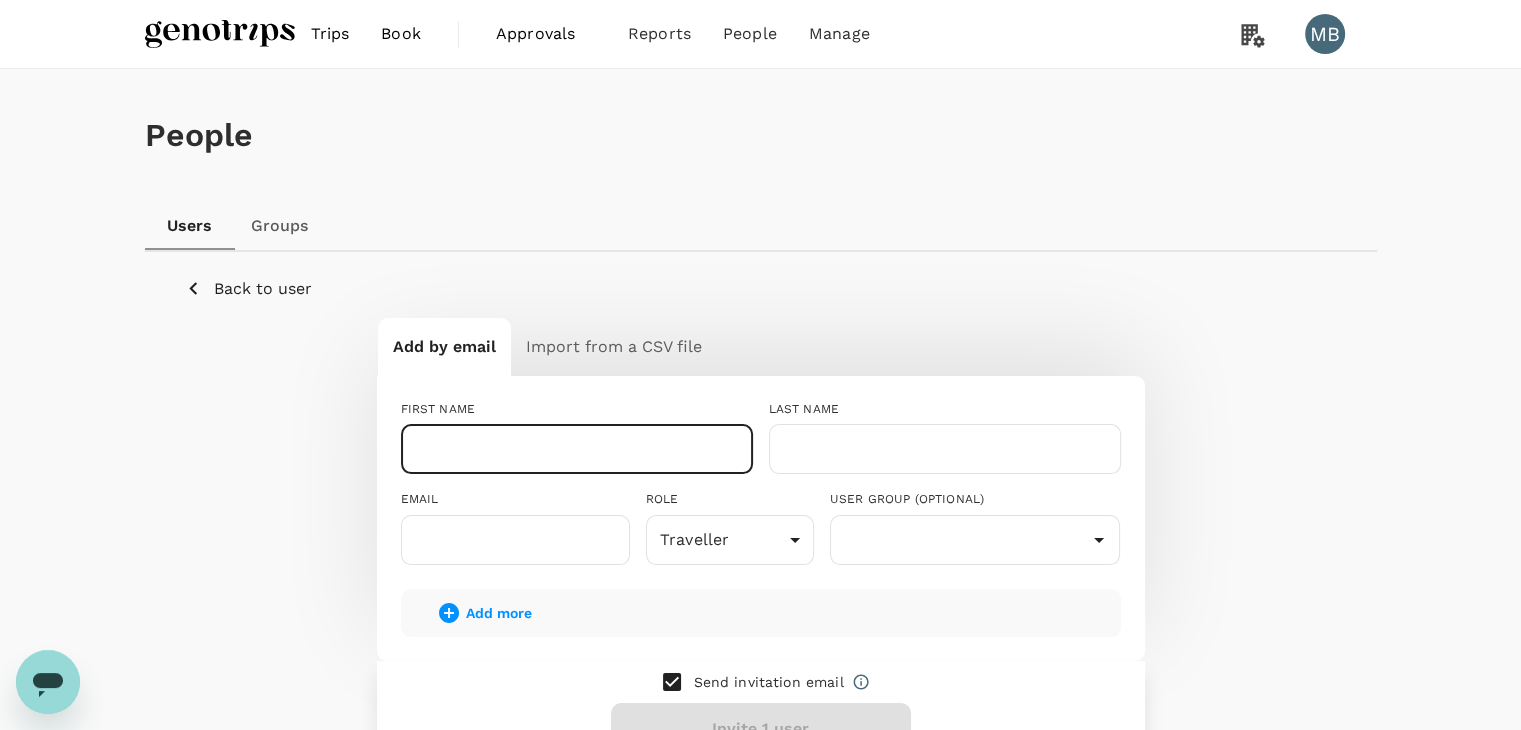 paste on "AZWAN BIN ZAINAL ABIDIN" 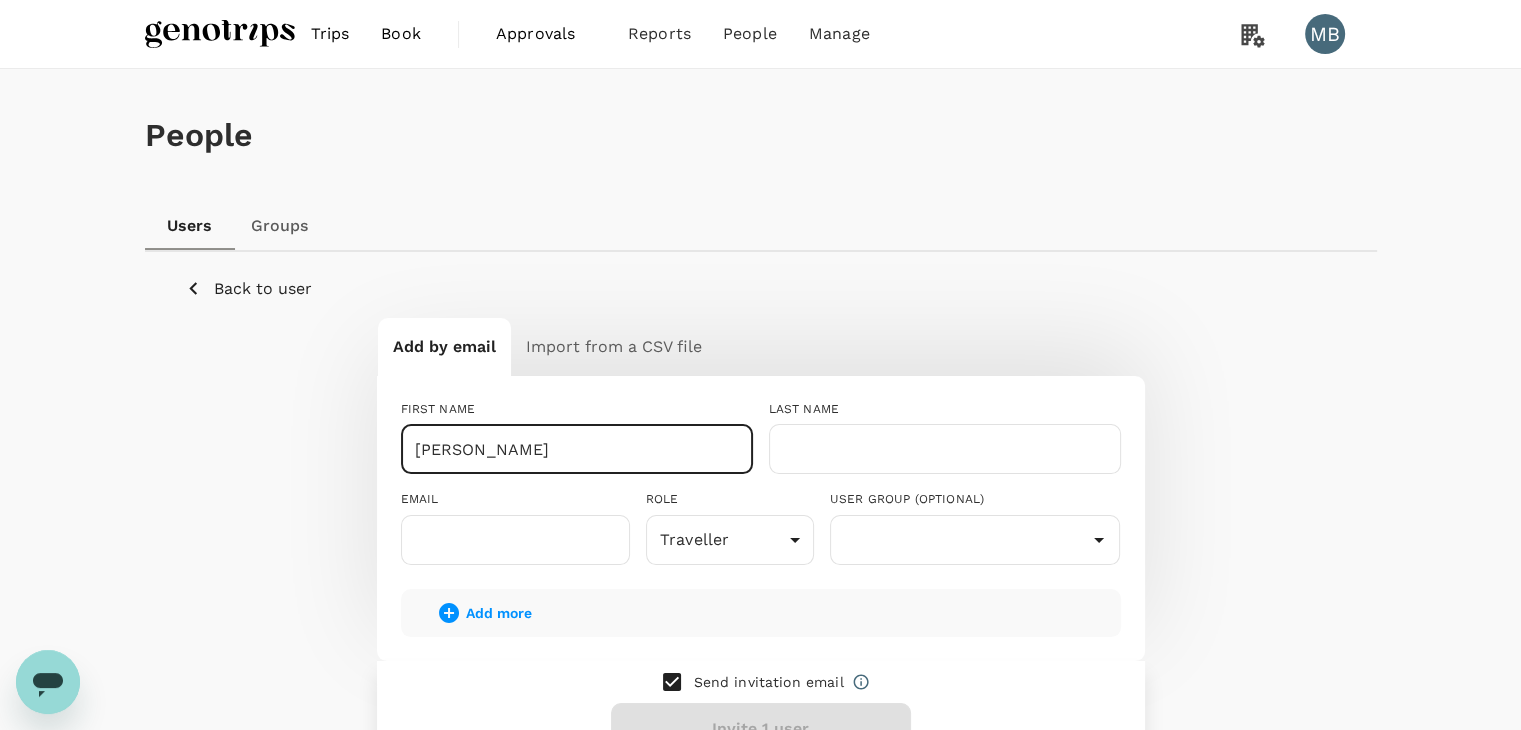 drag, startPoint x: 668, startPoint y: 457, endPoint x: 480, endPoint y: 445, distance: 188.38258 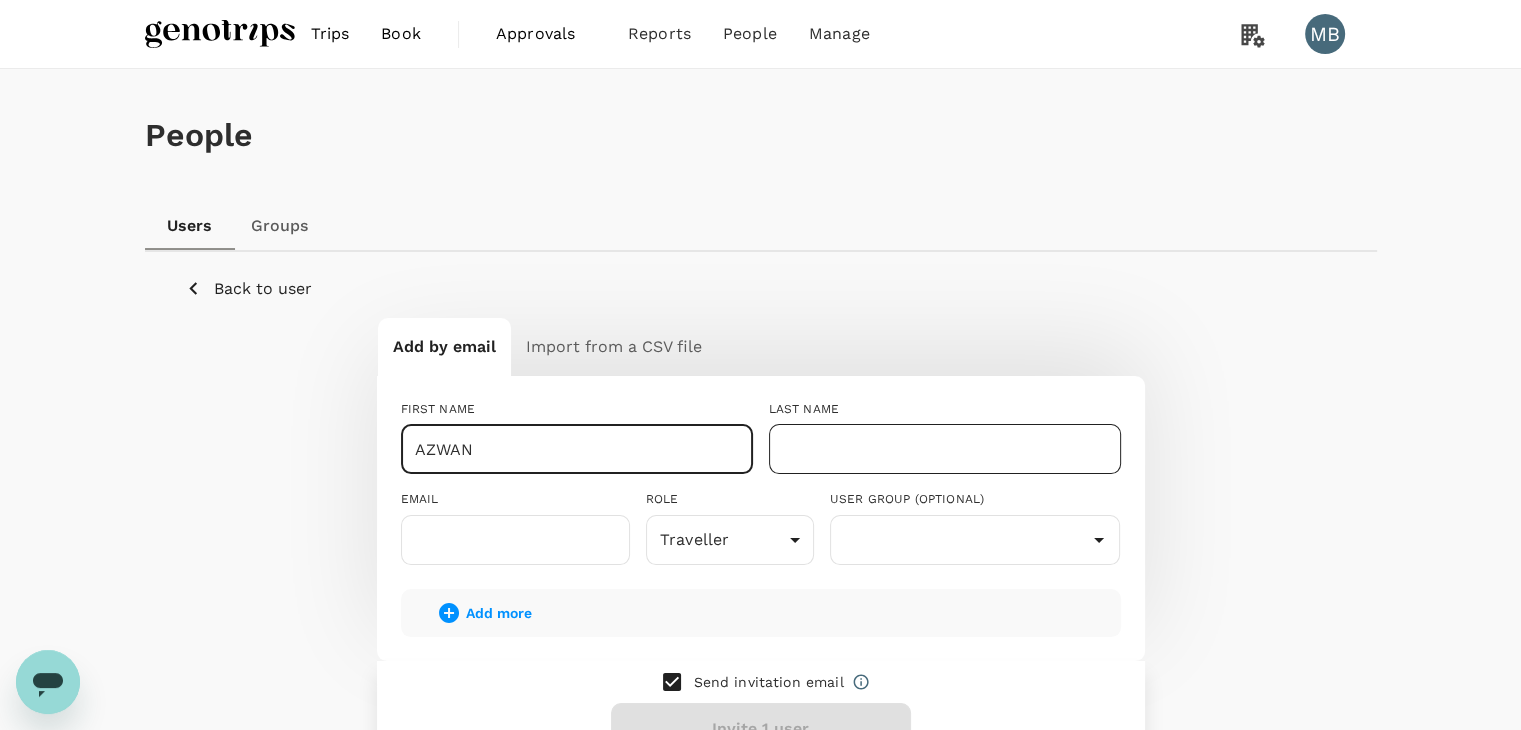 type on "AZWAN" 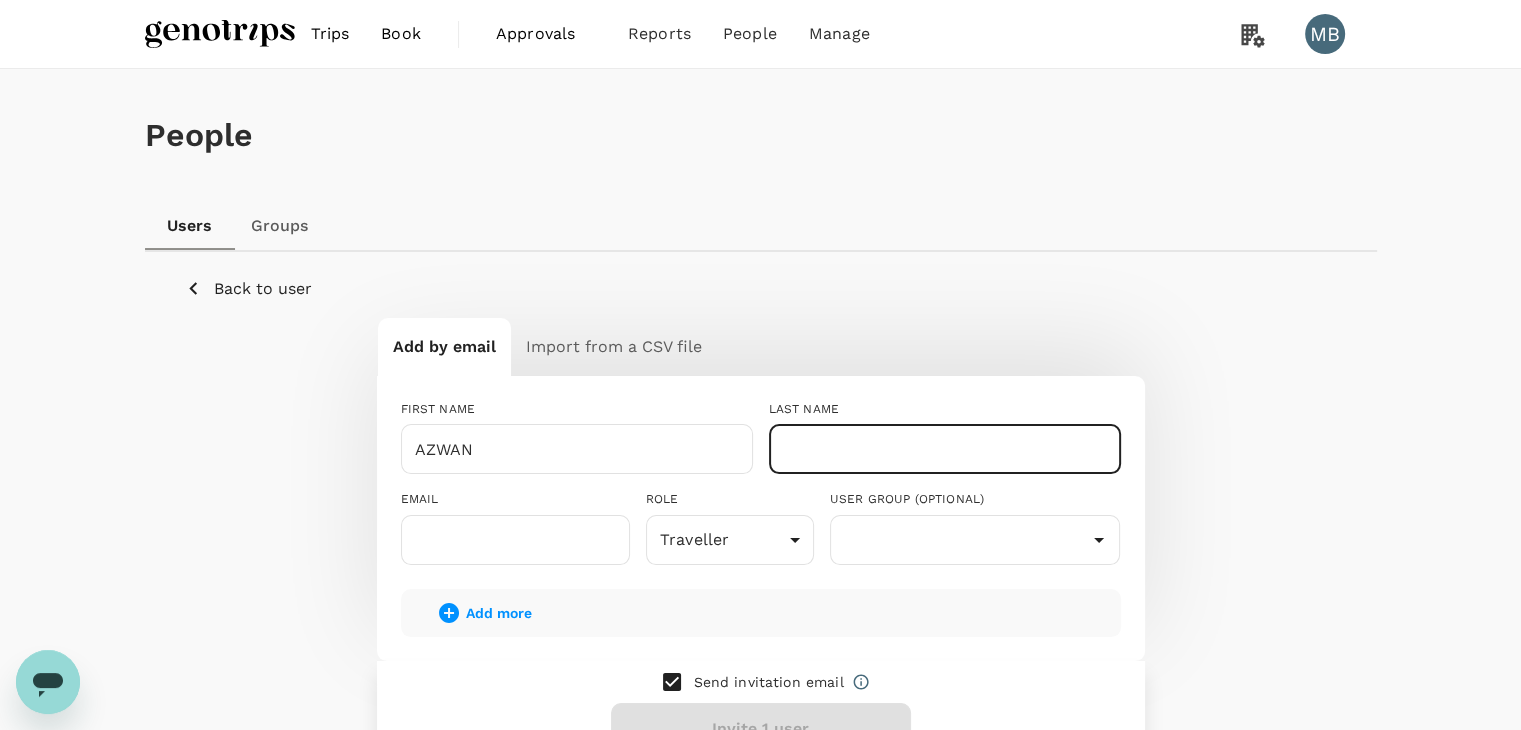 paste on "BIN ZAINAL ABIDIN" 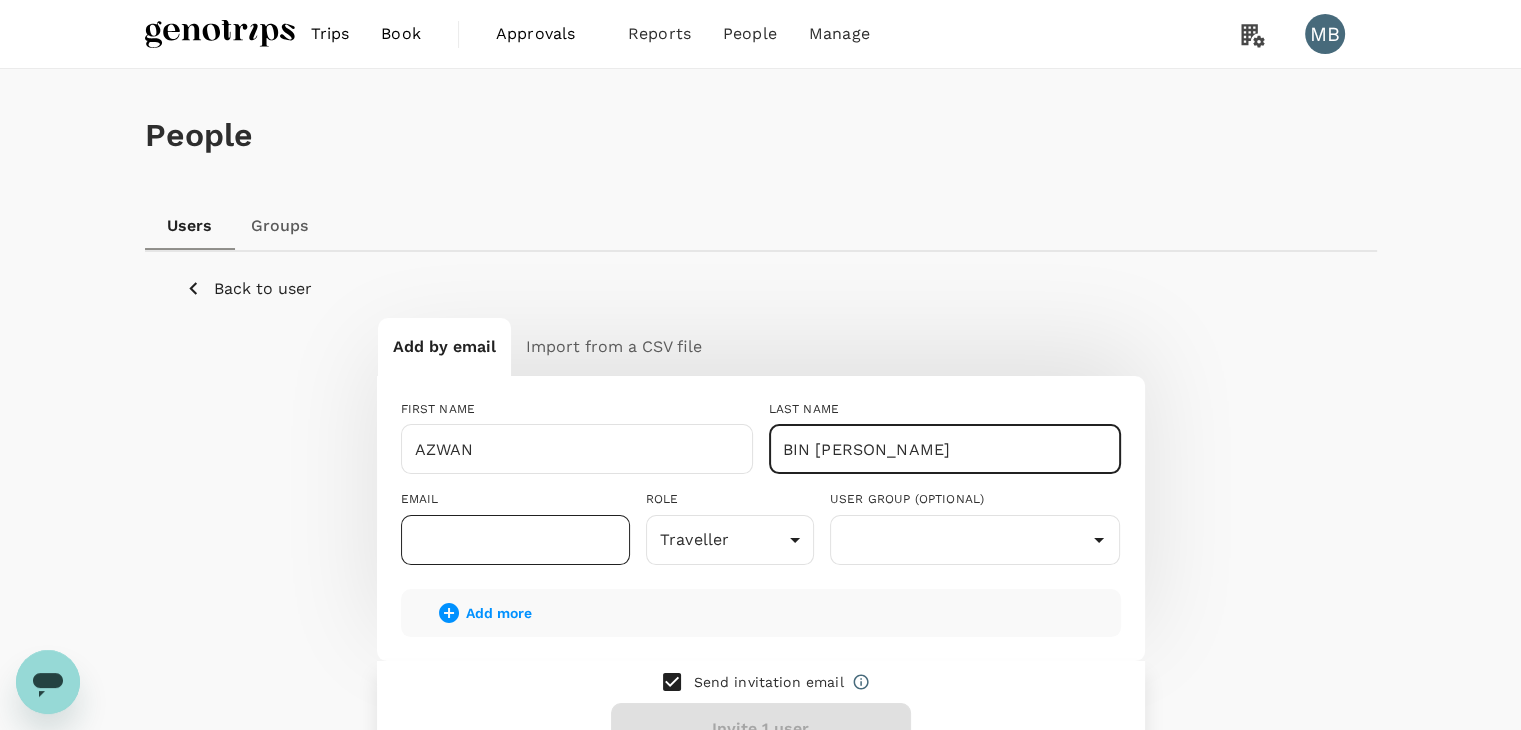 type on "BIN ZAINAL ABIDIN" 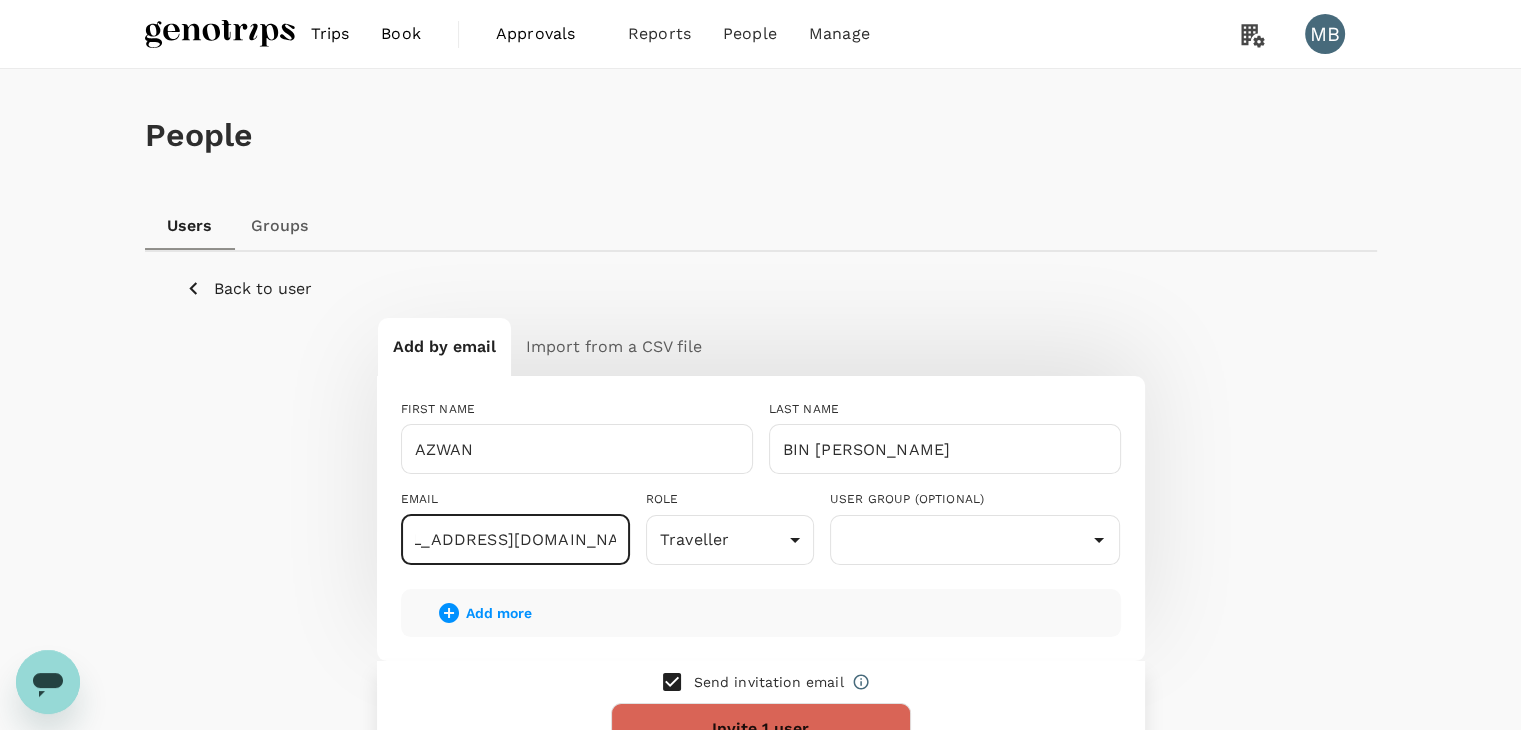 scroll, scrollTop: 0, scrollLeft: 57, axis: horizontal 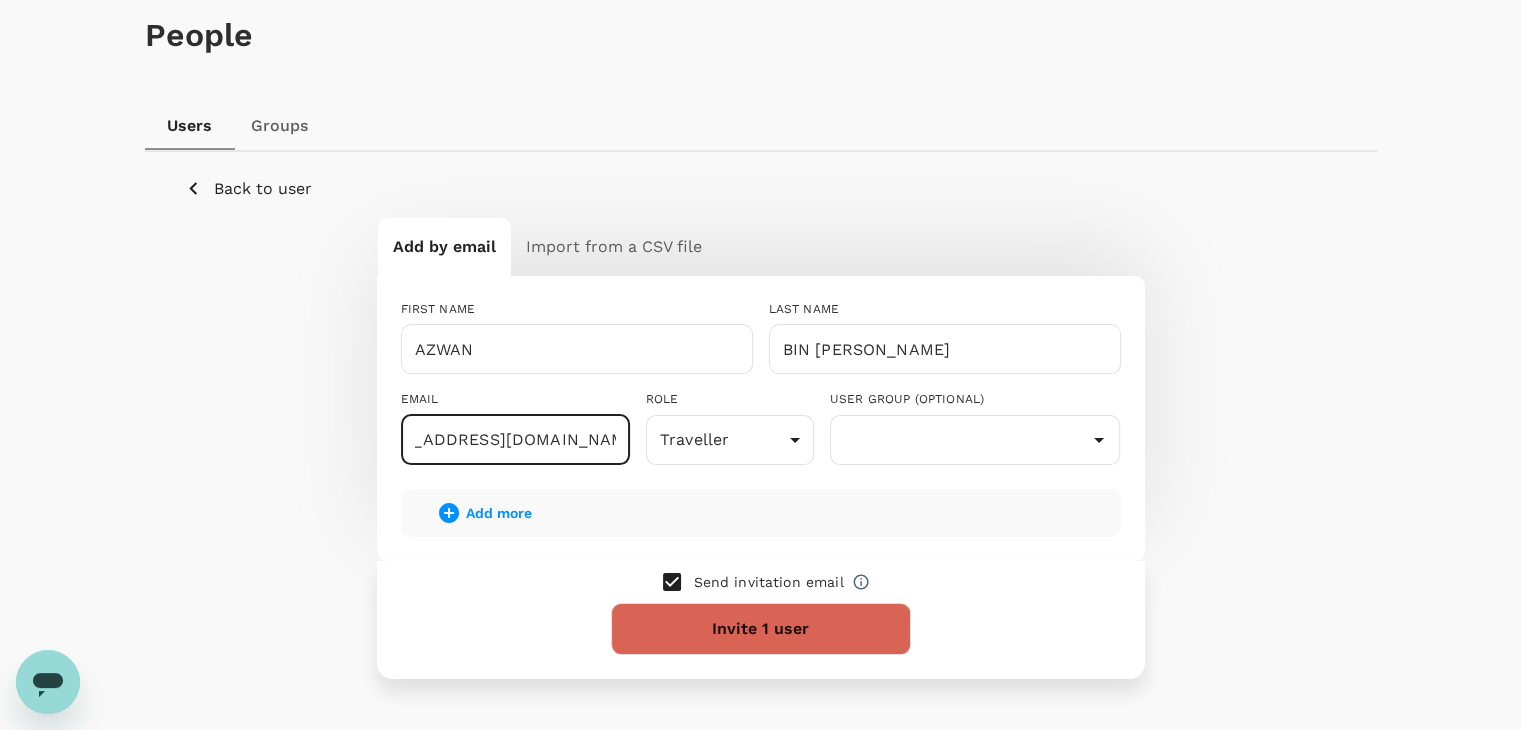 type on "dayat+azwan@genotrips.com.my" 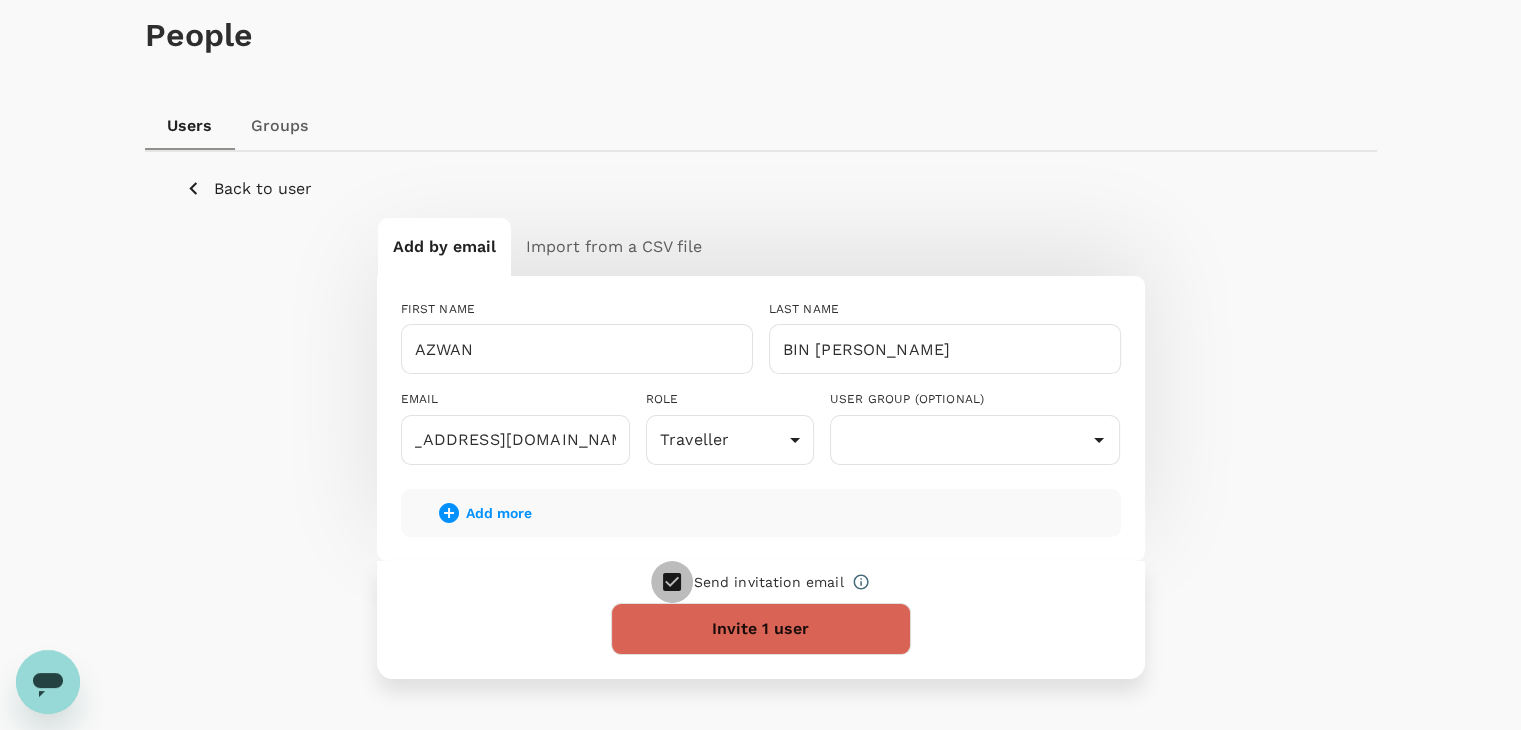 click at bounding box center (672, 582) 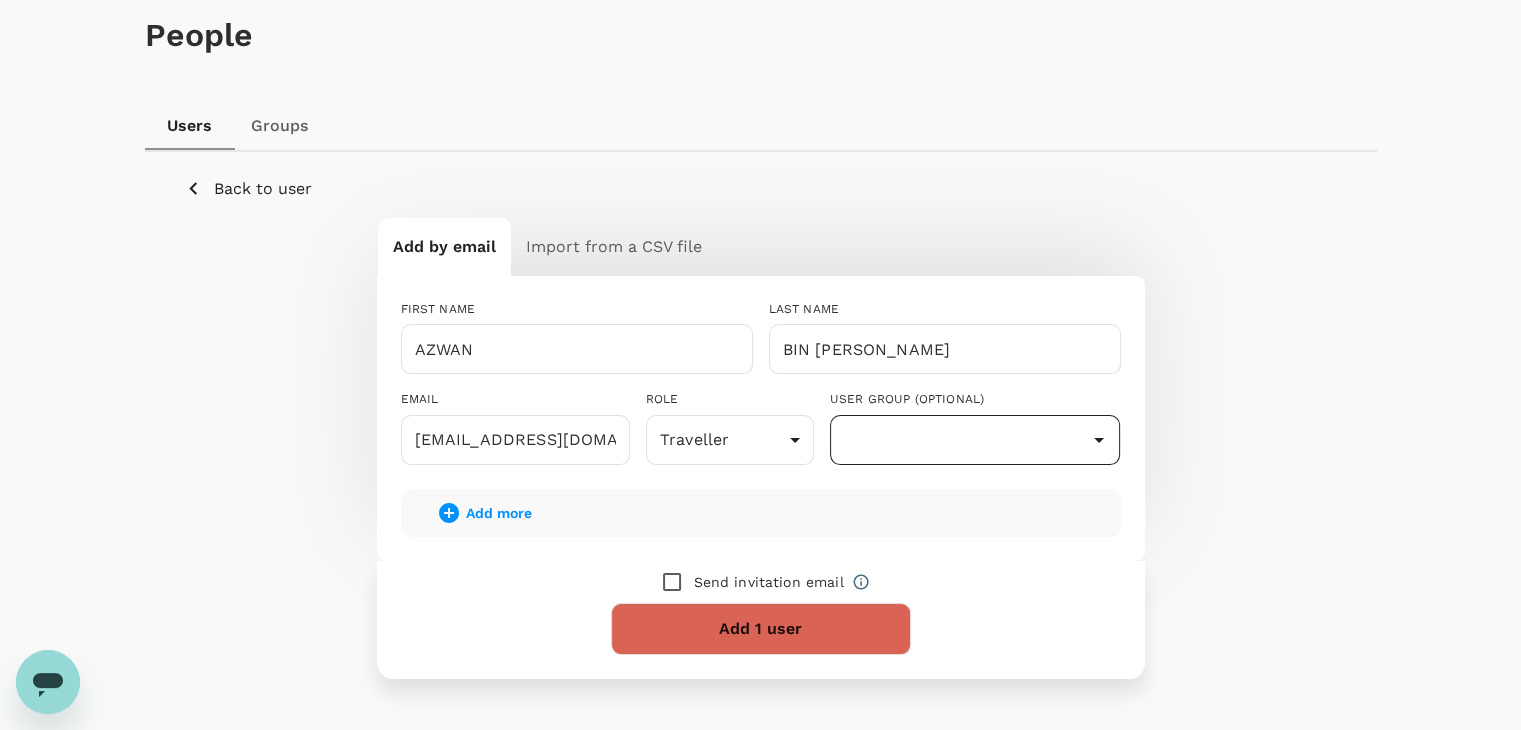 click at bounding box center [975, 440] 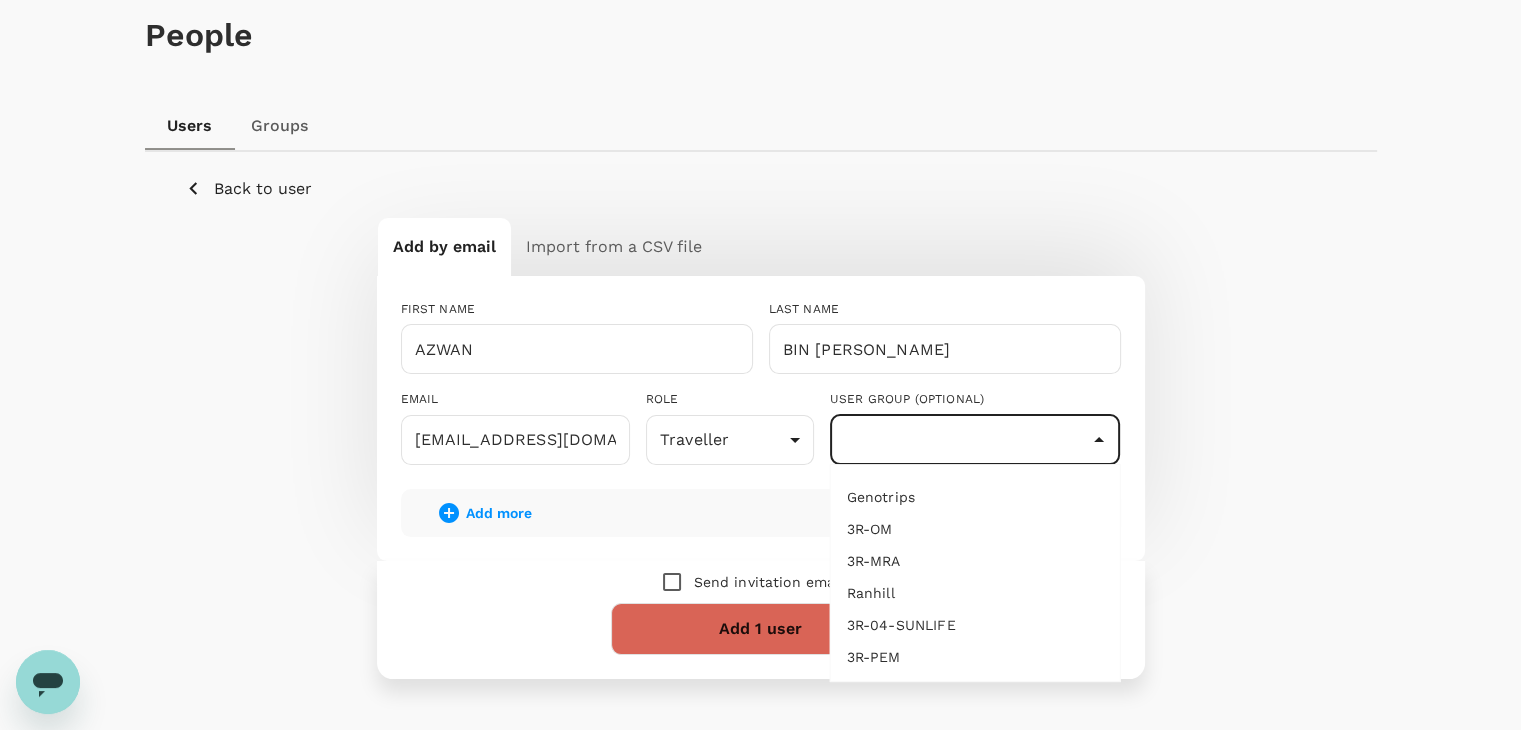 scroll, scrollTop: 0, scrollLeft: 0, axis: both 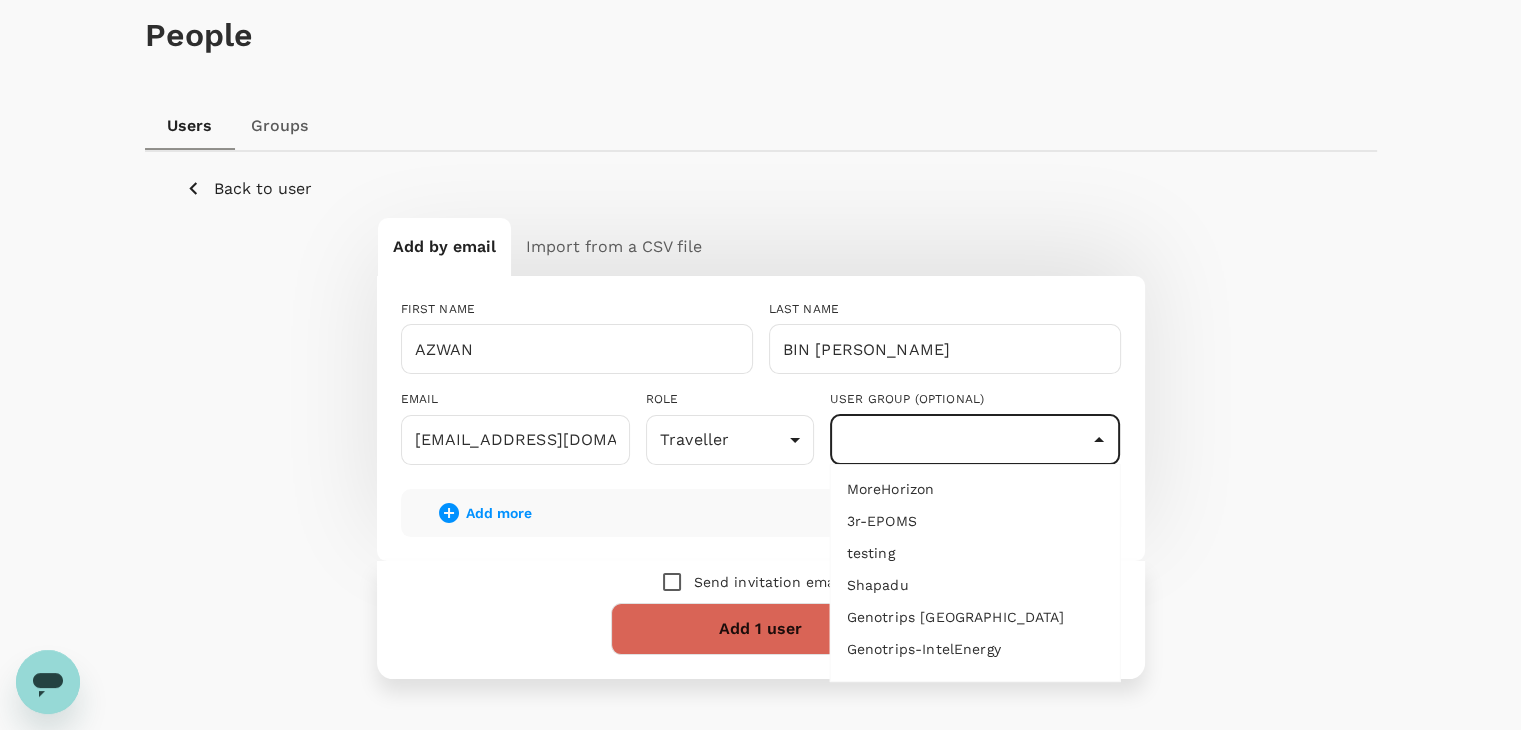 click on "Genotrips-IntelEnergy" at bounding box center (975, 649) 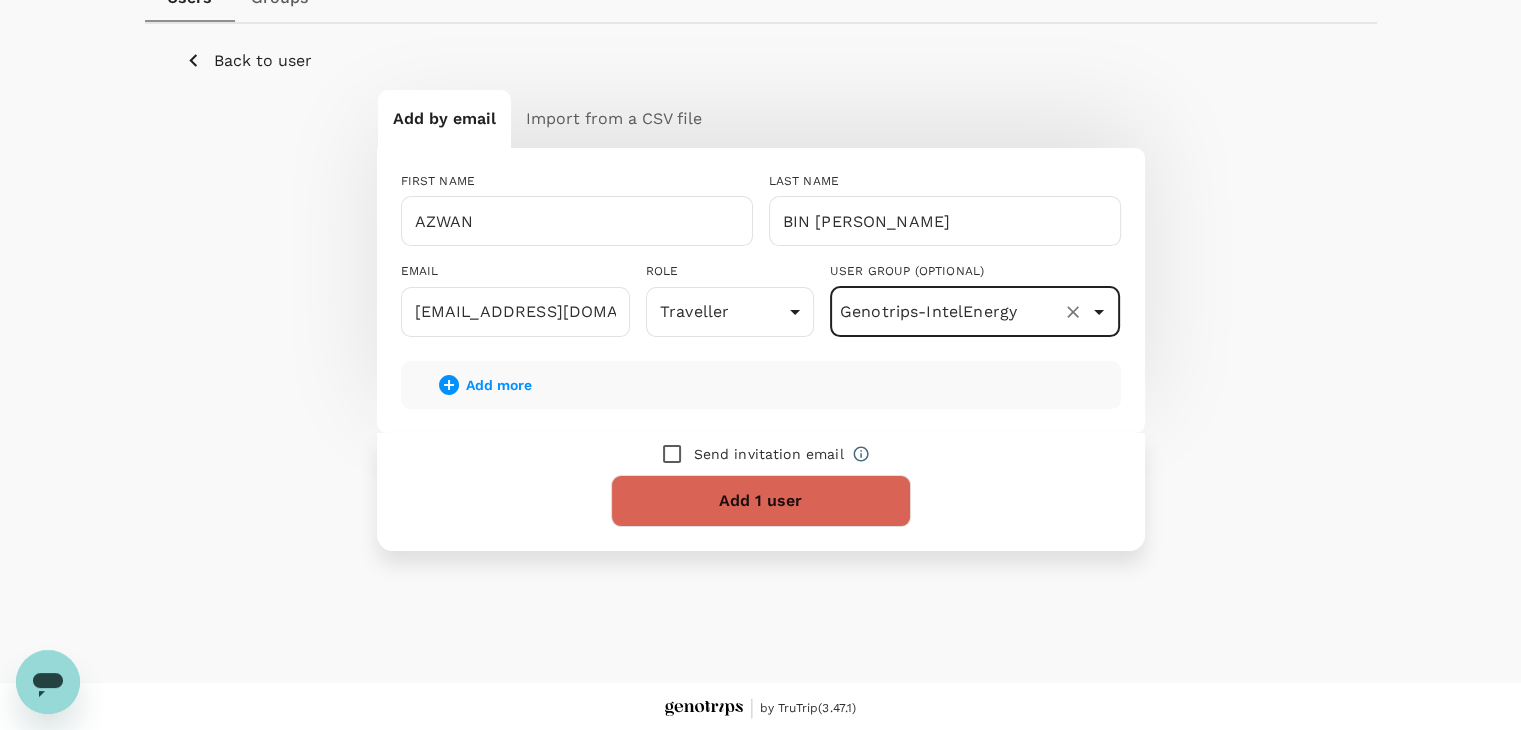 scroll, scrollTop: 232, scrollLeft: 0, axis: vertical 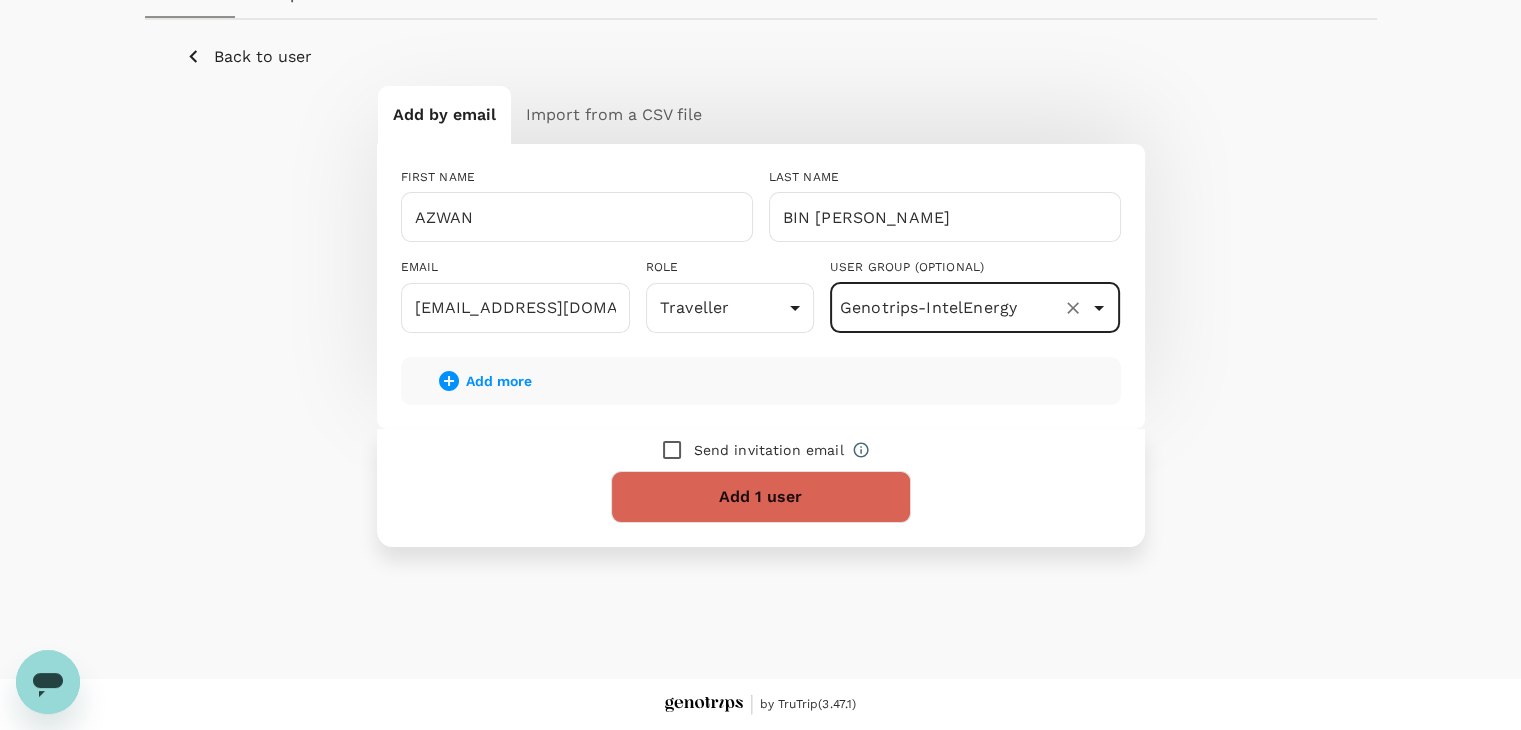 click on "Add 1 user" at bounding box center [761, 497] 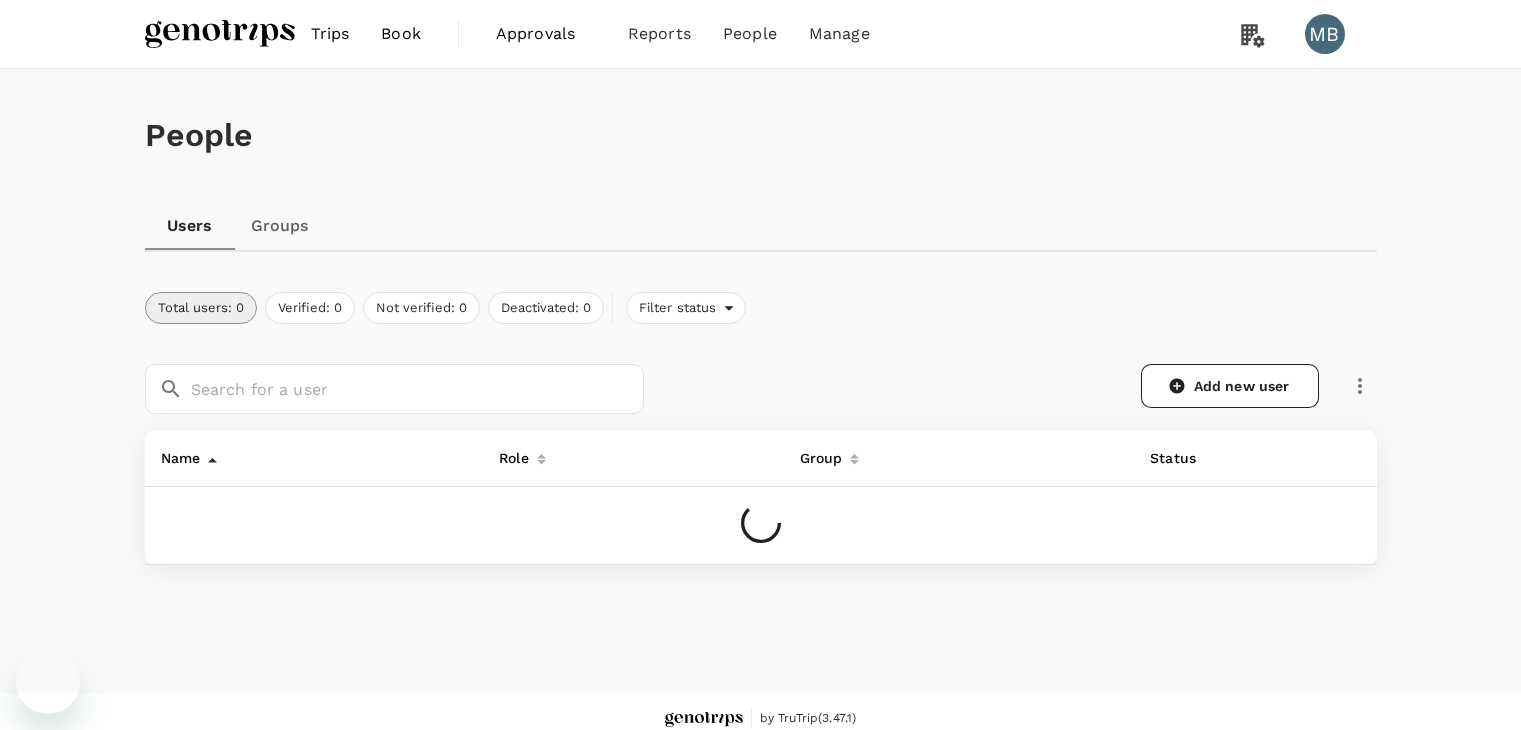 scroll, scrollTop: 0, scrollLeft: 0, axis: both 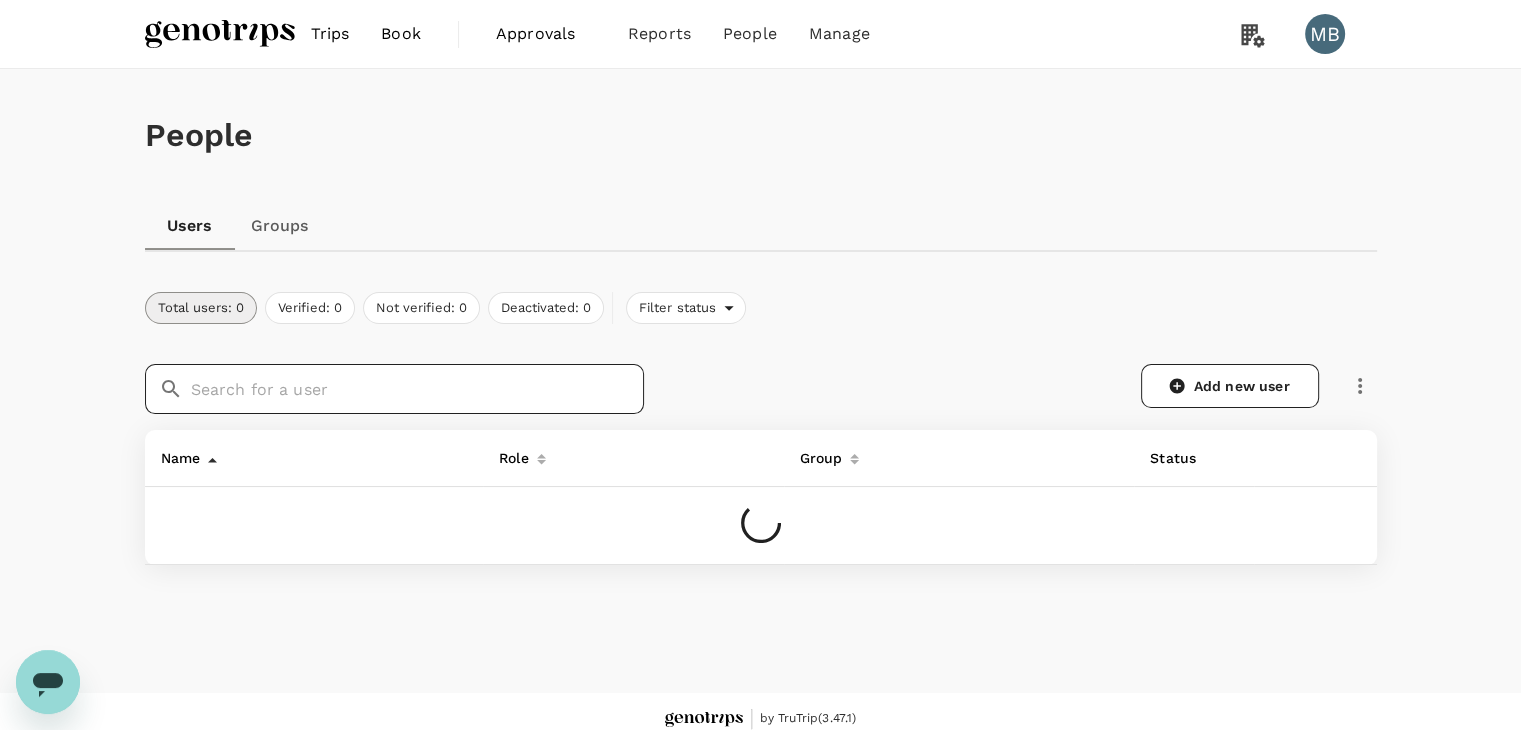 click at bounding box center (417, 389) 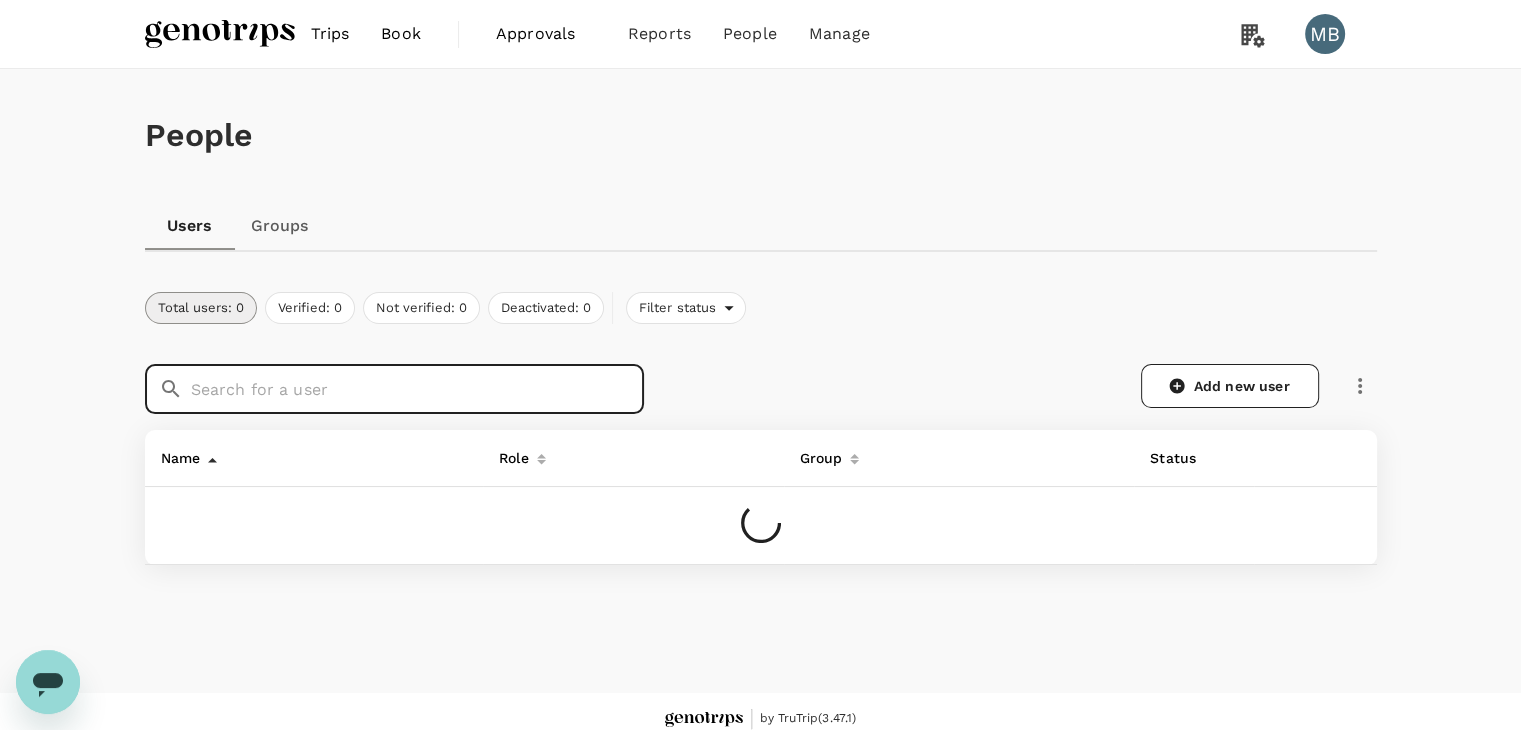 paste on "[PERSON_NAME]" 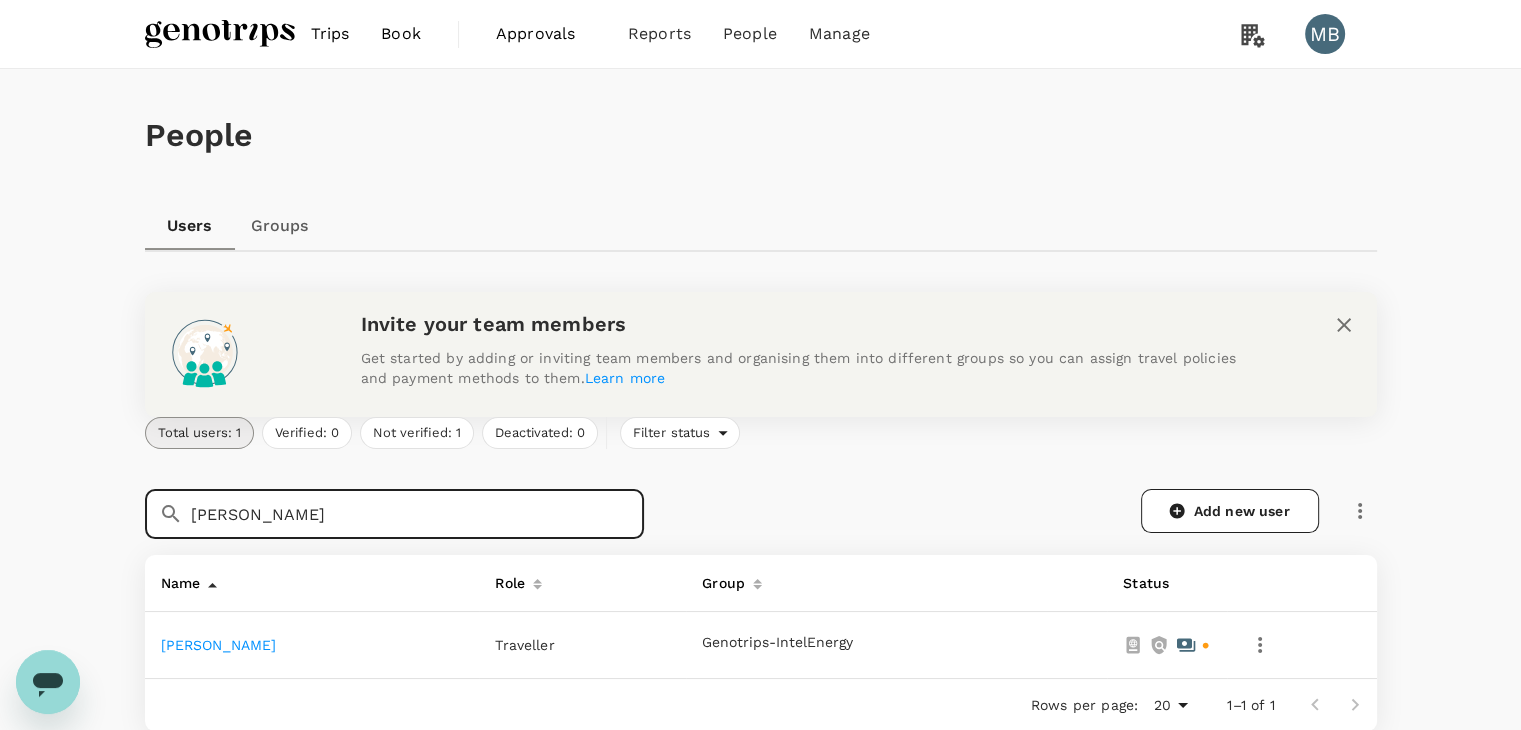 drag, startPoint x: 254, startPoint y: 513, endPoint x: 168, endPoint y: 514, distance: 86.00581 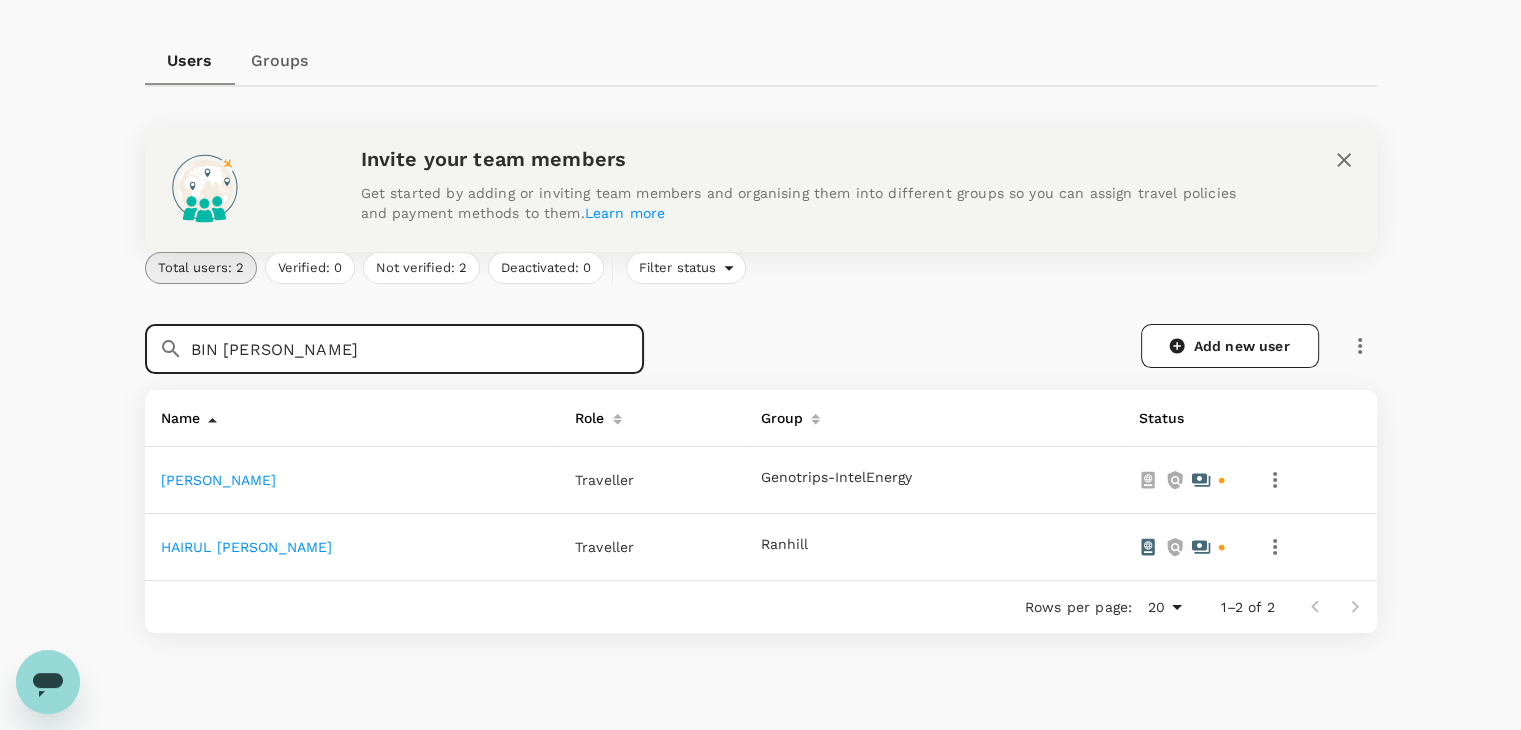 scroll, scrollTop: 200, scrollLeft: 0, axis: vertical 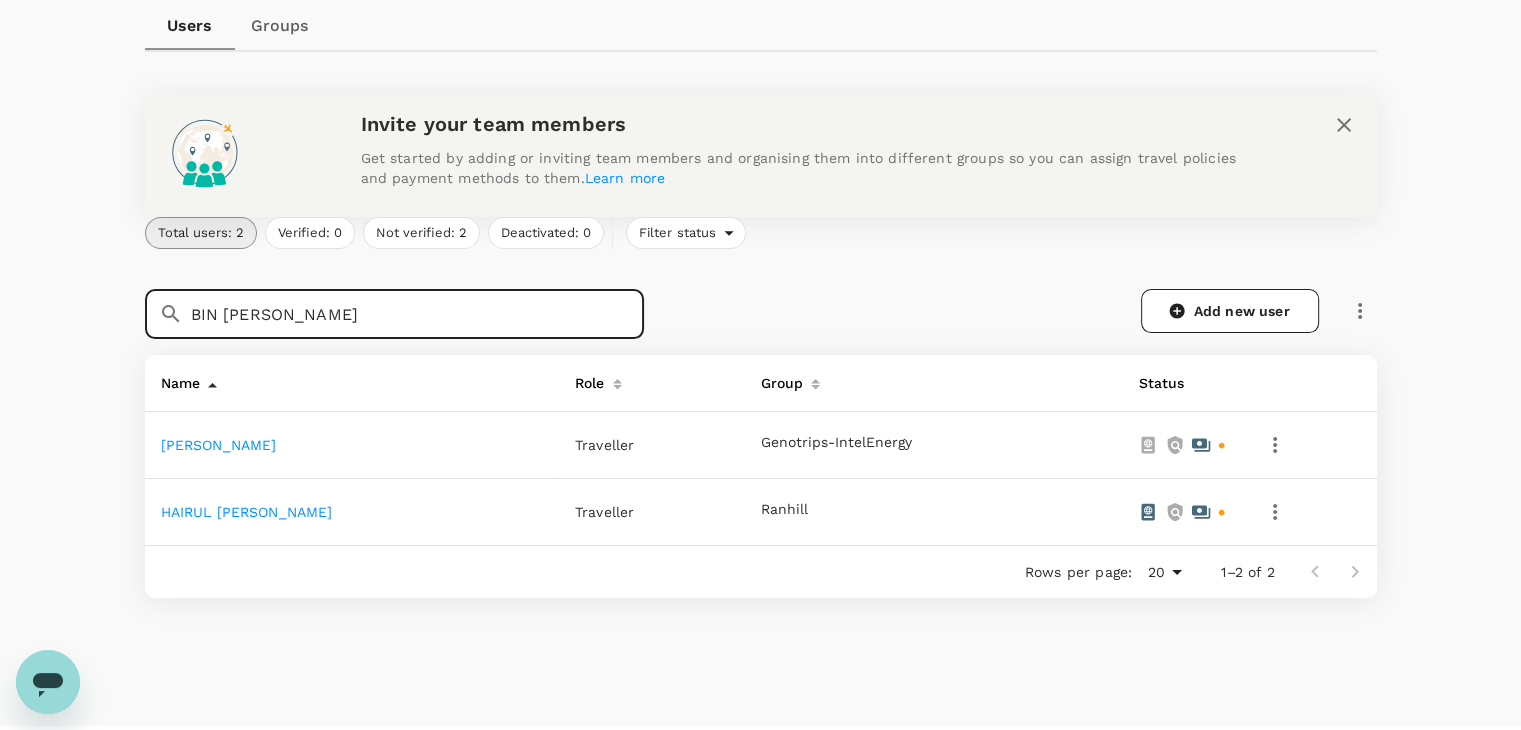 type on "BIN ZAINAL ABIDIN" 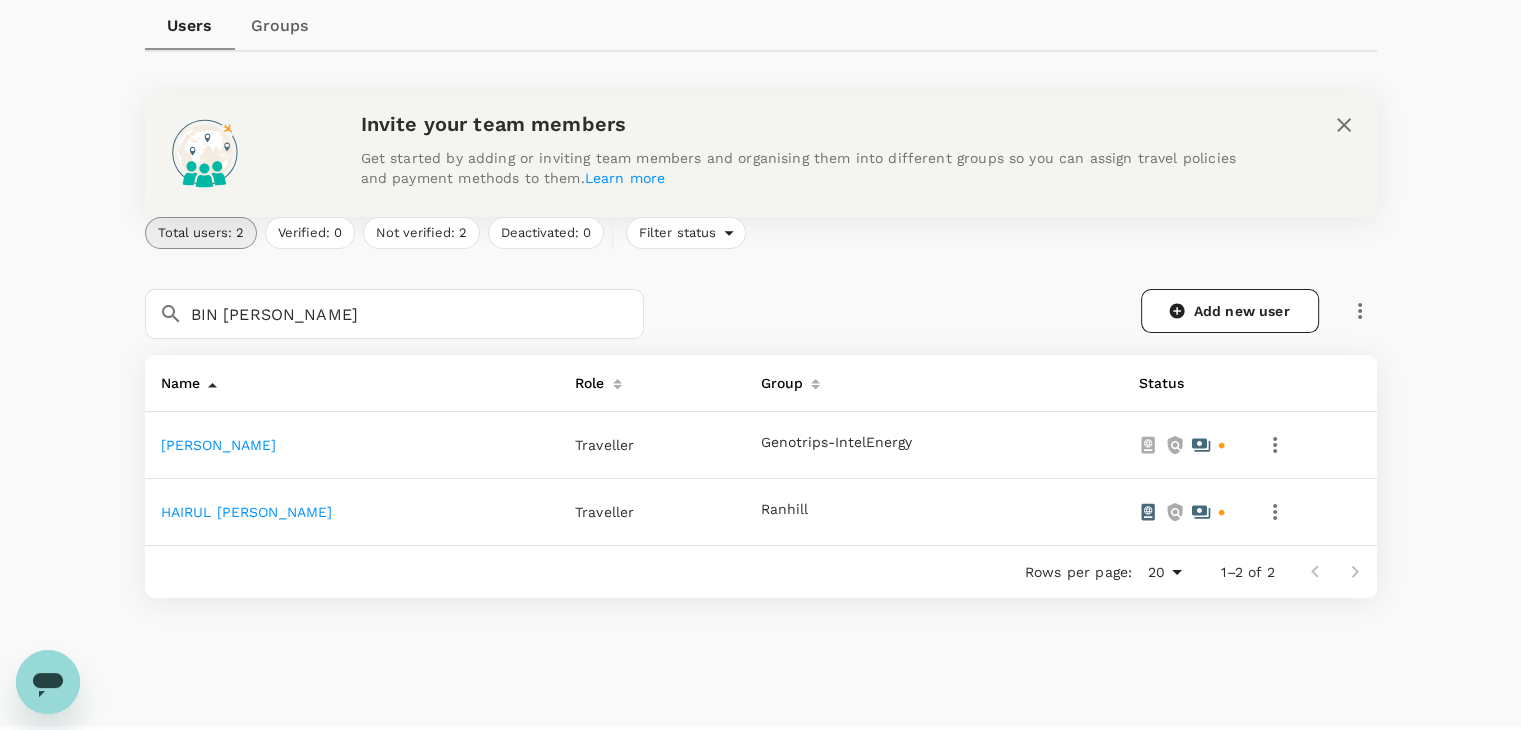 click on "AZWAN BIN ZAINAL ABIDIN" at bounding box center (219, 445) 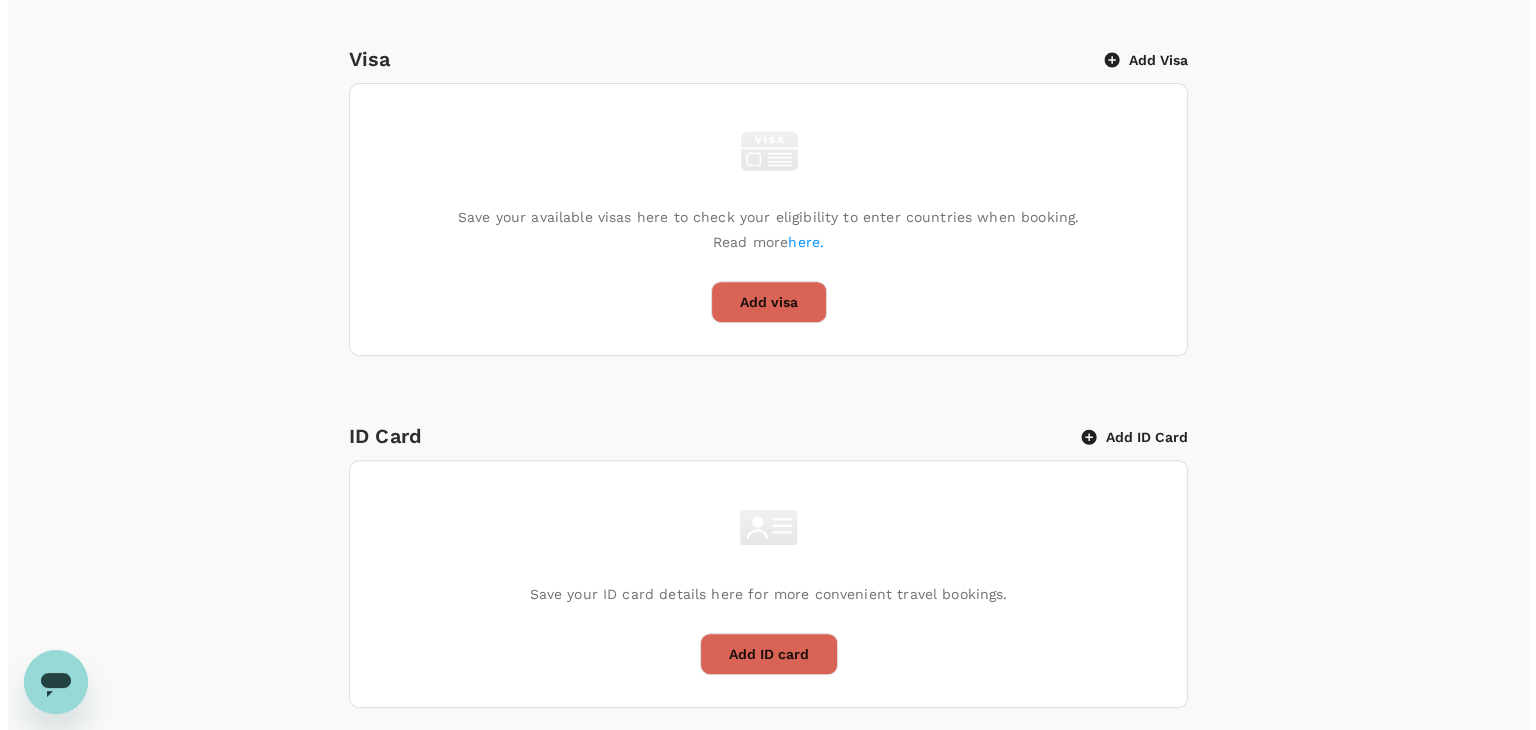 scroll, scrollTop: 804, scrollLeft: 0, axis: vertical 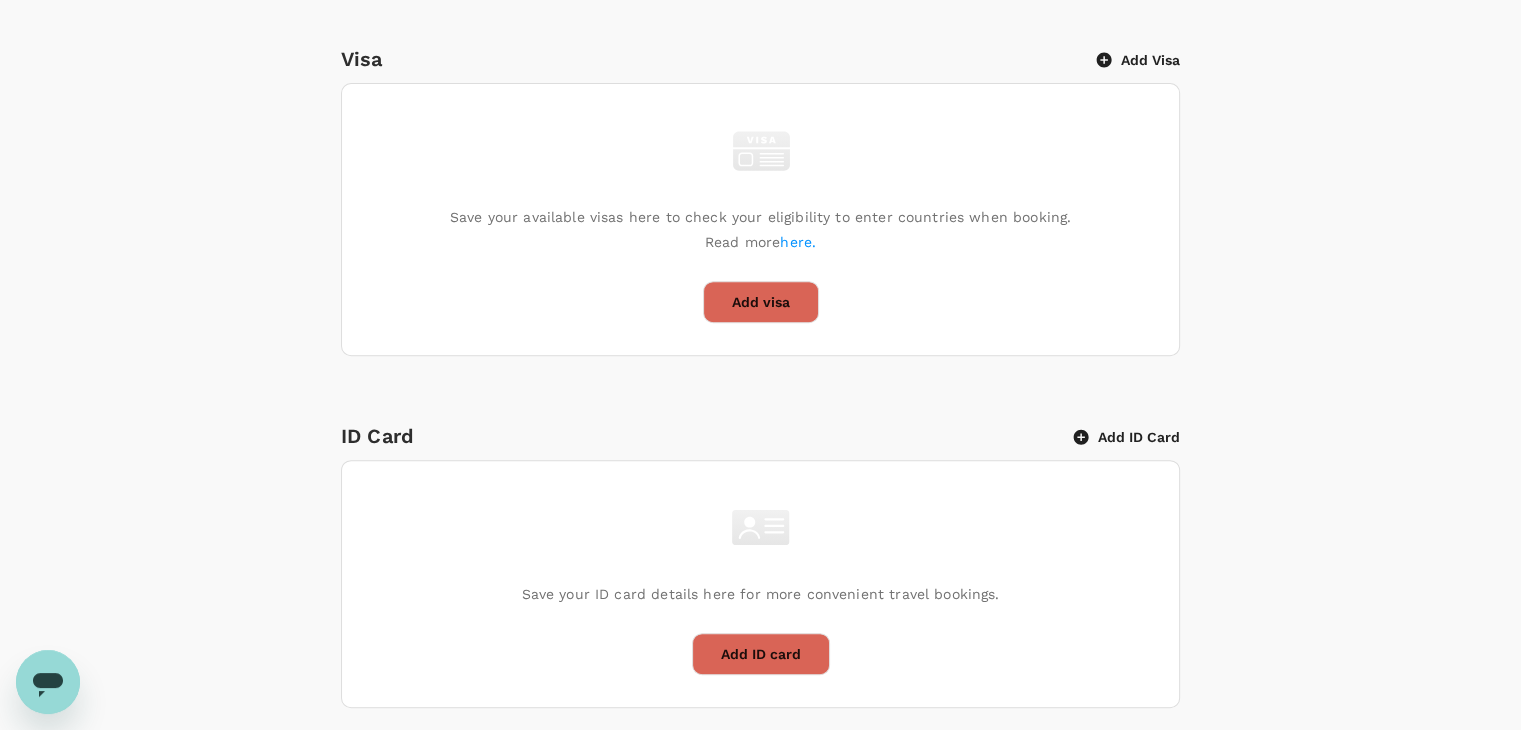click on "Add ID Card" at bounding box center (1127, 437) 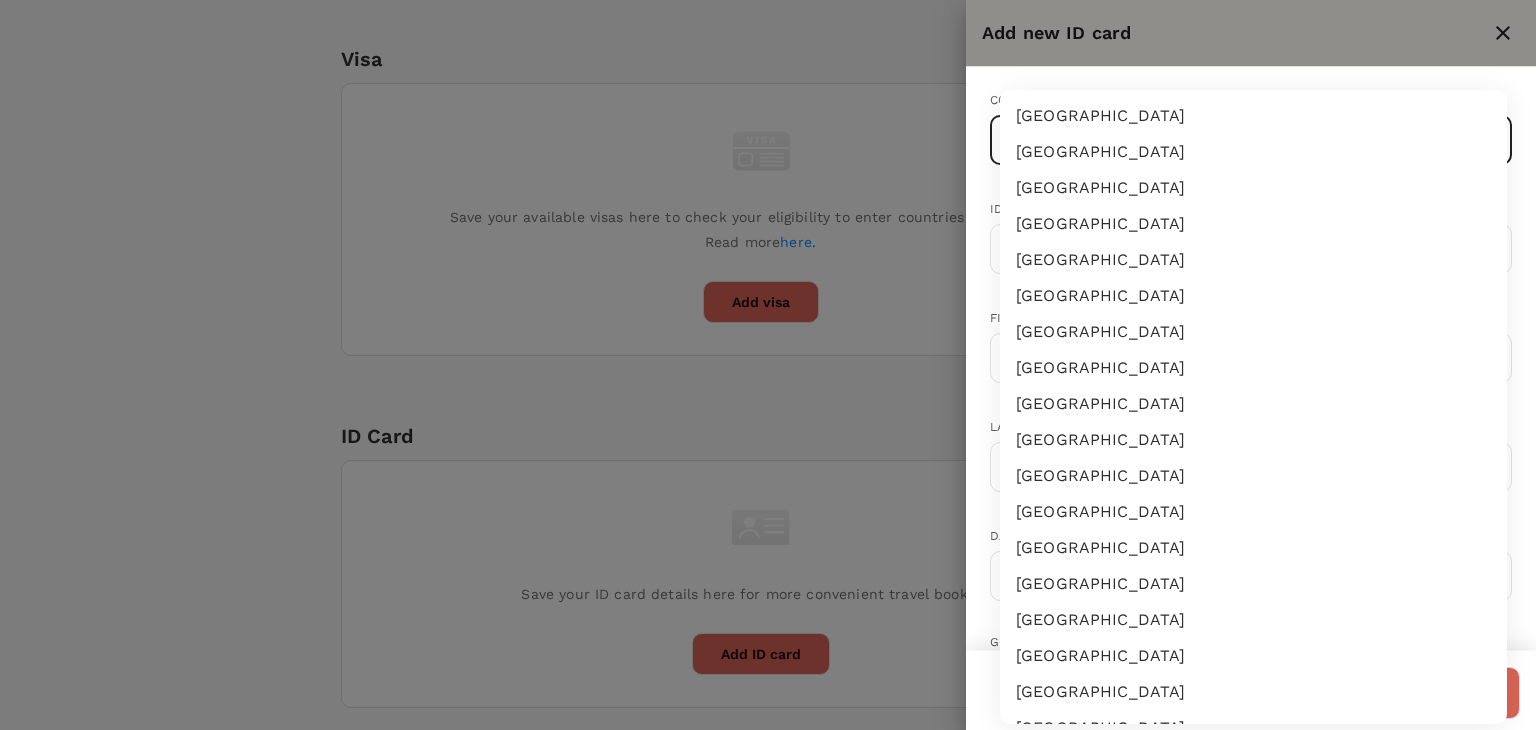 click on "Trips Book Approvals 0 Reports People Manage MB Back to users Last edit was on 24 Jul 2025, 9:32am AZWAN BIN ZAINAL ABIDIN Not invited dayat+azwan@genotrips.com.my Role Traveller Country - Group(s) Genotrips-IntelEnergy Travel Documents Travel Preferences Travel Policy Travel Record Passport Add passport Save your passport details here for easy, hassle-free bookings. Read more  here . Add passport Visa Add Visa Save your available visas here to check your eligibility to enter countries when booking. Read more  here. Add visa ID Card Add ID Card Save your ID card details here for more convenient travel bookings. Add ID card Mainland Travel Permit Only for Hong Kong and Macao Residents Add Mainland Travel Permit Save your Mainland Travel Permit to easily book travel within China. Add Mainland Travel Permit by TruTrip  ( 3.47.1   ) Add new ID card Country ​ ​ ID card number ​ First name (Given name) ​ Last name (Family name) ​ Date of birth ​ Gender Female Male Expiry date (if applicable) ​ Save" at bounding box center [768, 179] 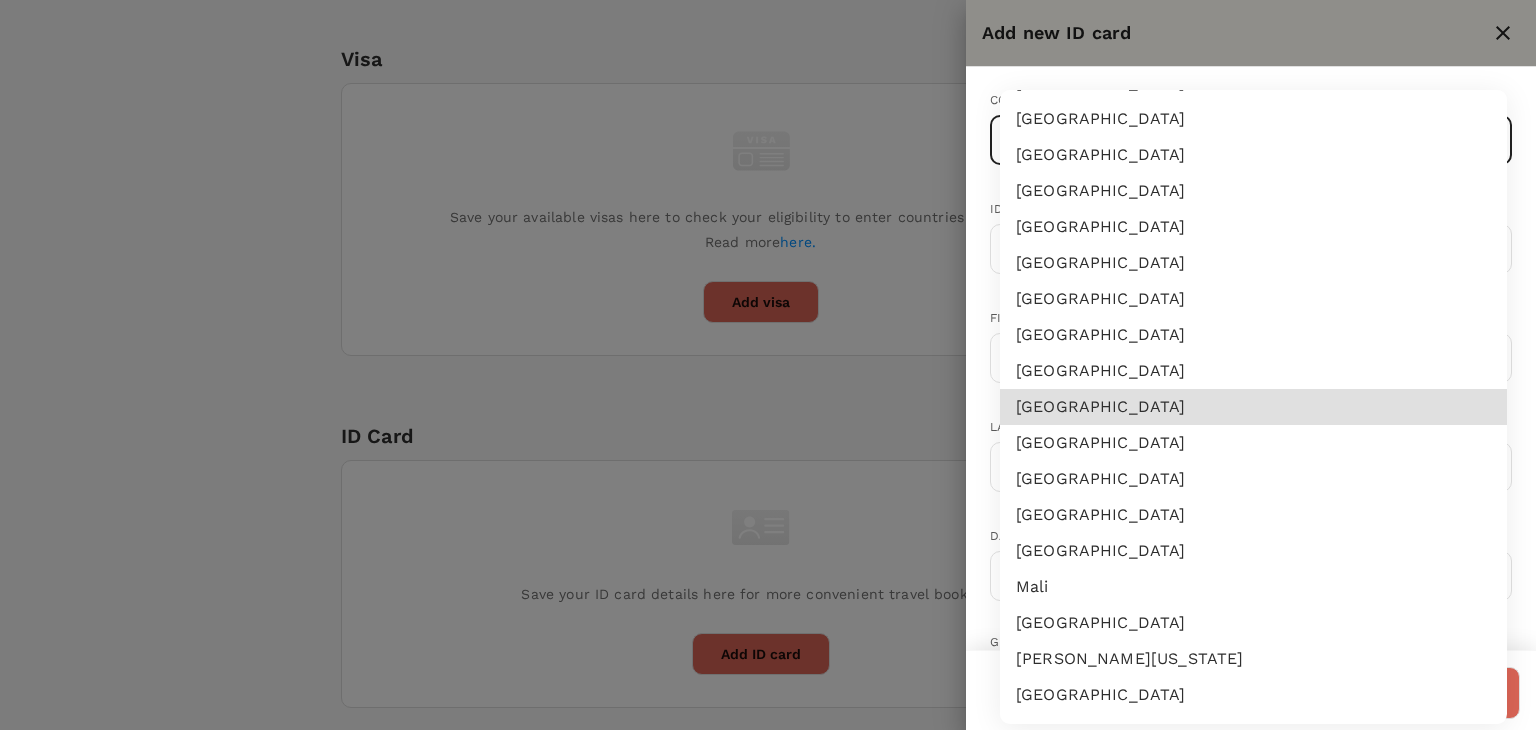 type 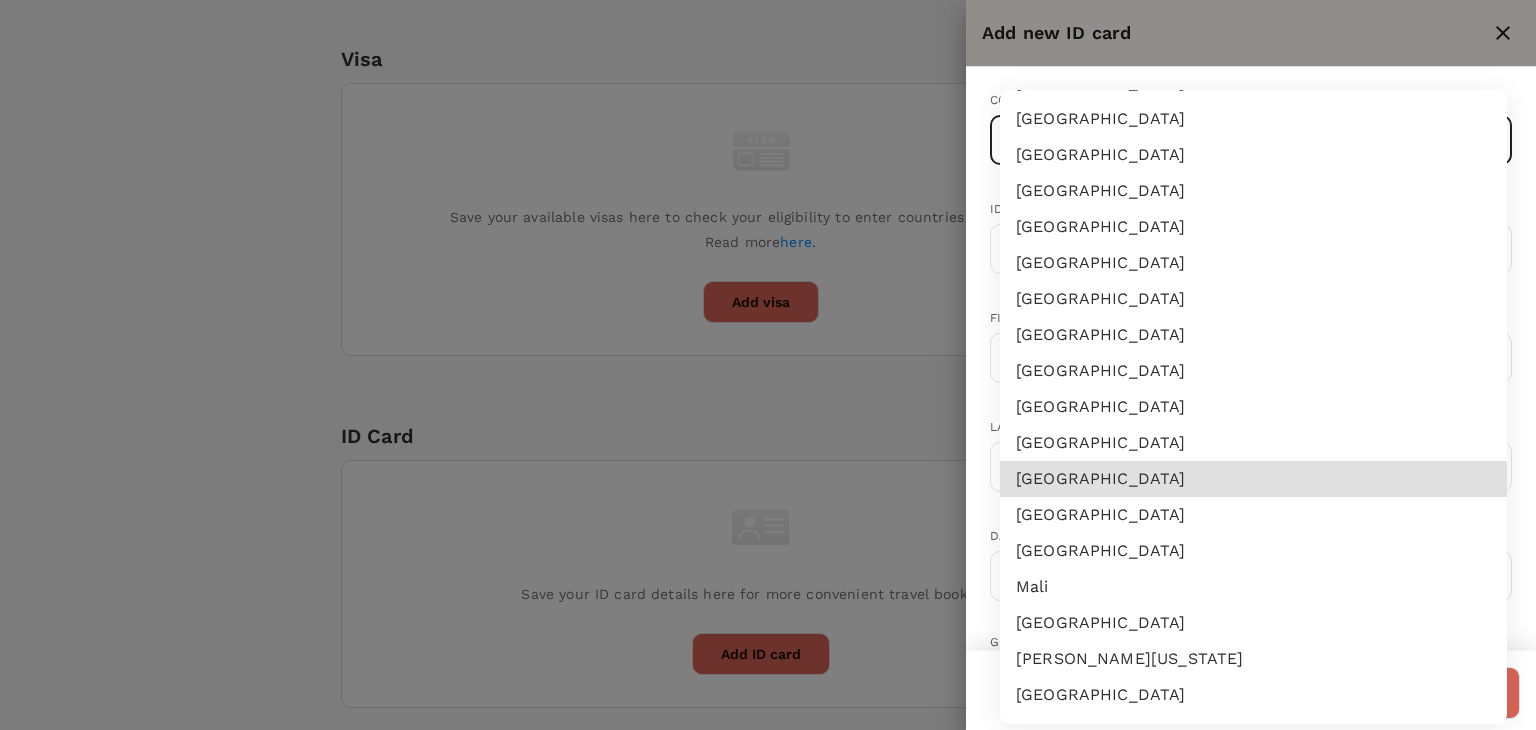 type 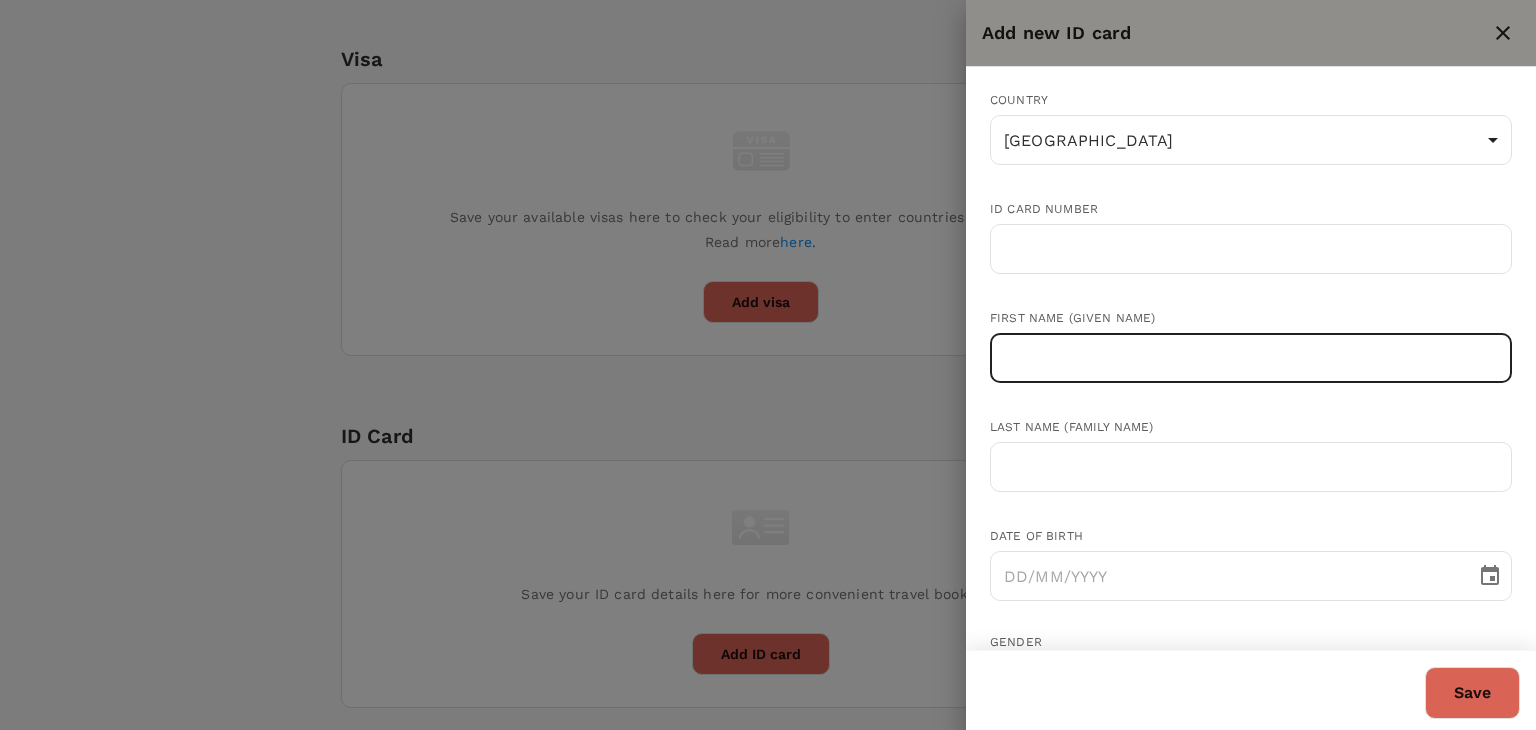 click at bounding box center [1251, 358] 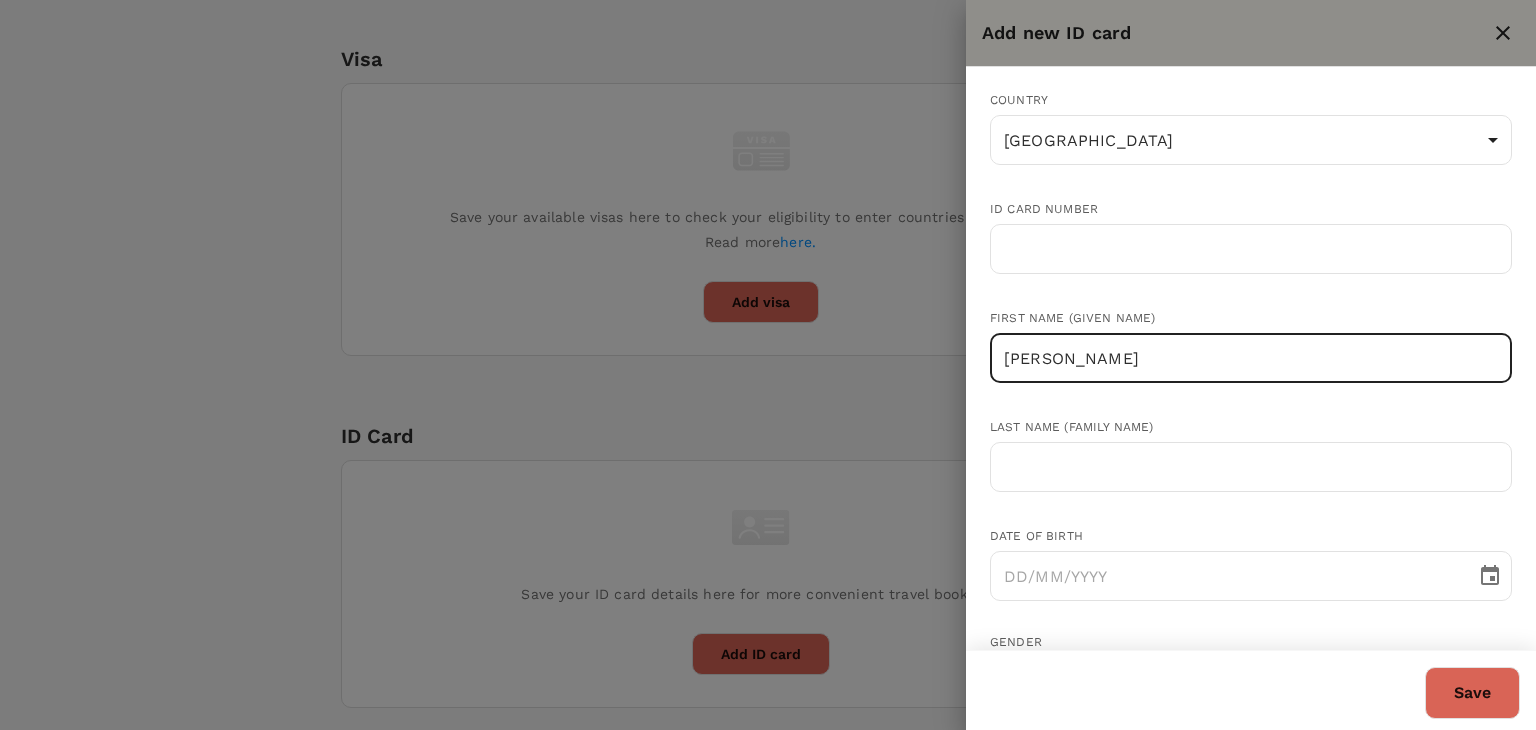 drag, startPoint x: 1232, startPoint y: 360, endPoint x: 1068, endPoint y: 361, distance: 164.00305 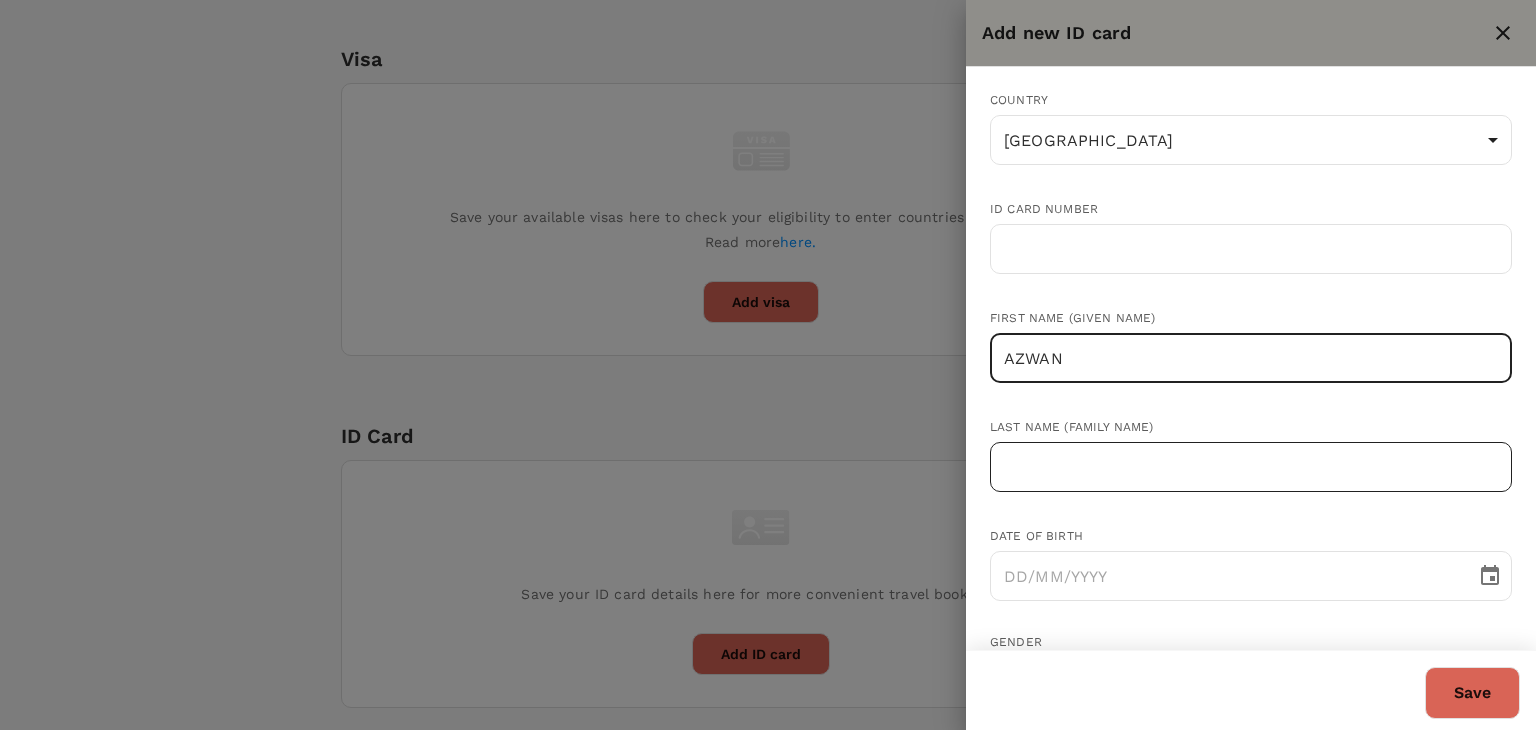 type on "AZWAN" 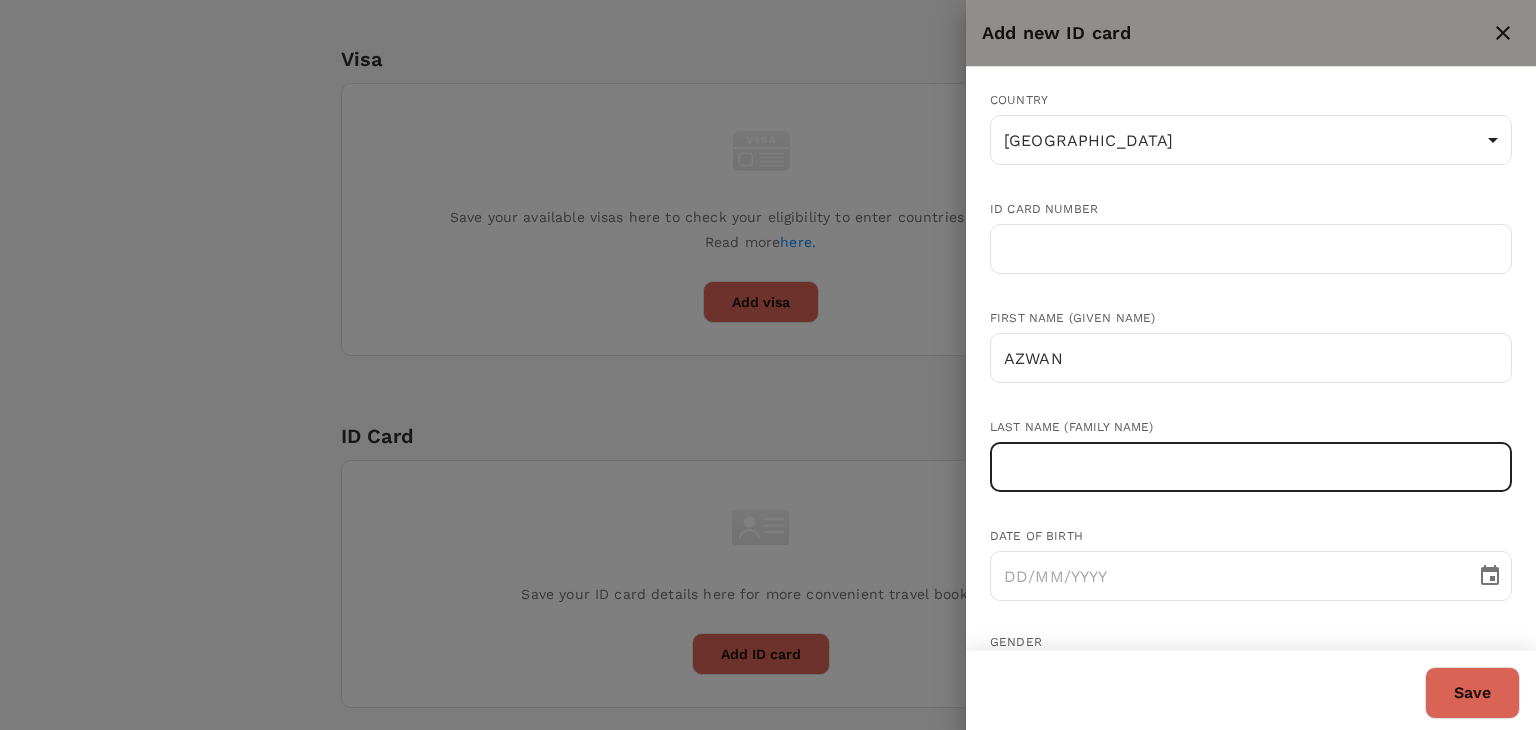 click at bounding box center (1251, 467) 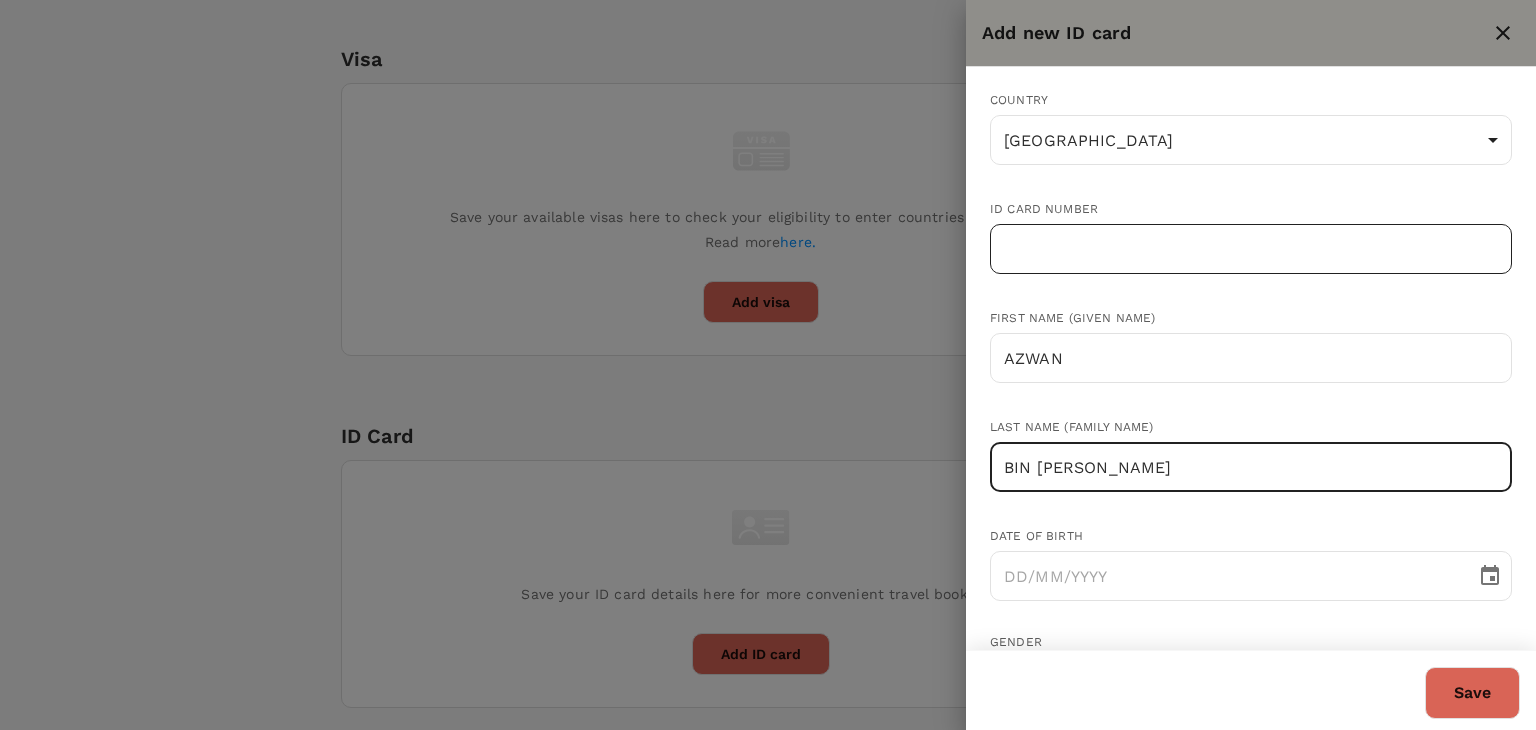 type on "BIN ZAINAL ABIDIN" 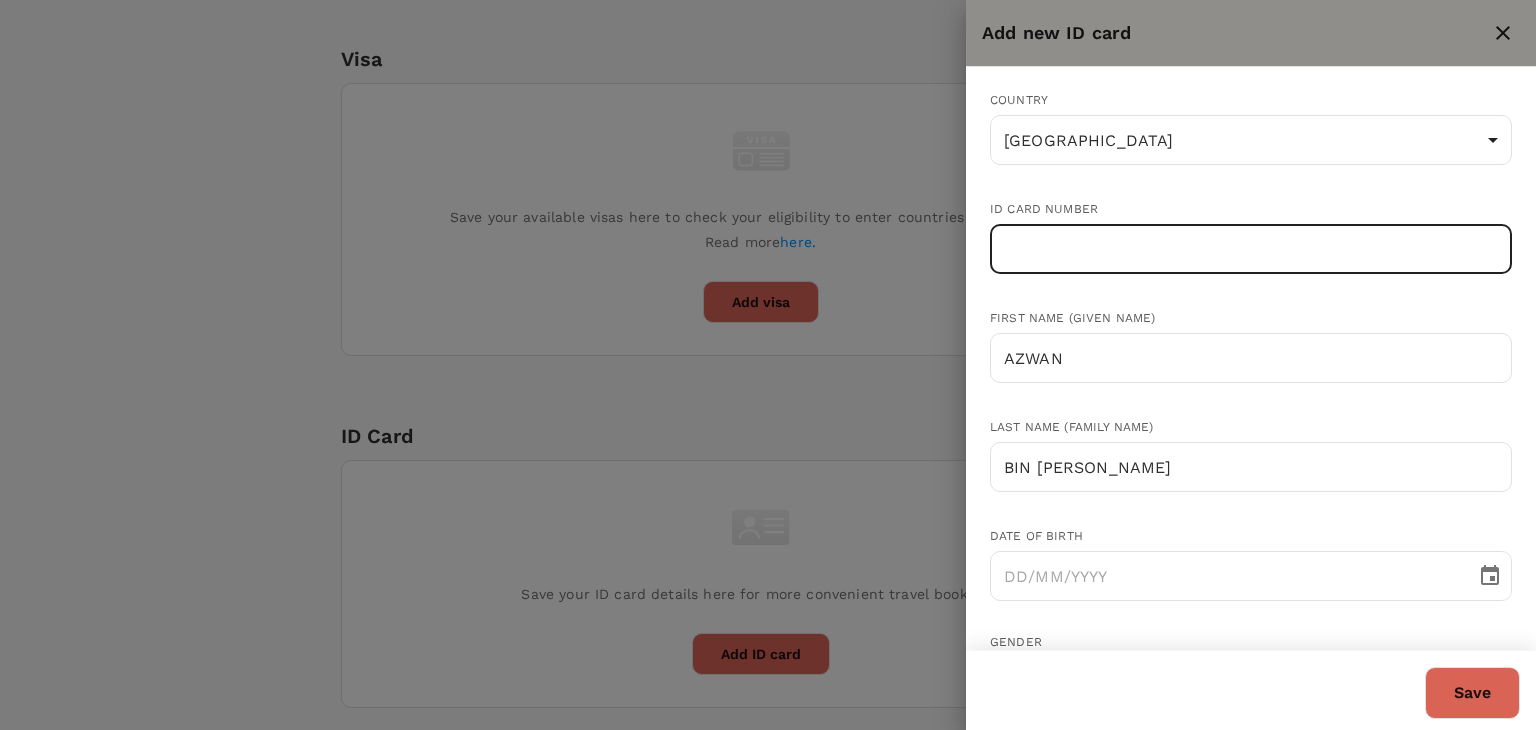 click at bounding box center [1251, 249] 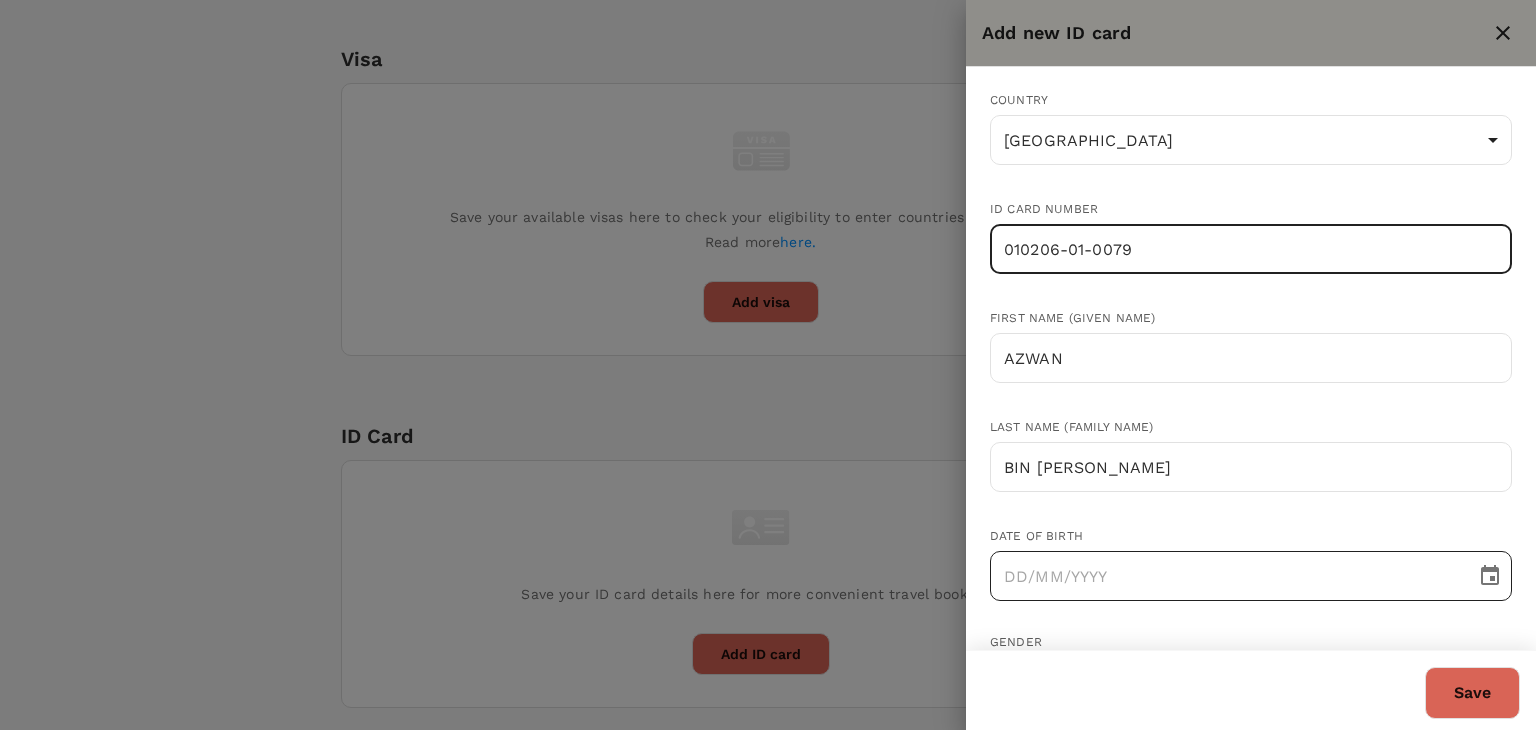 type on "010206-01-0079" 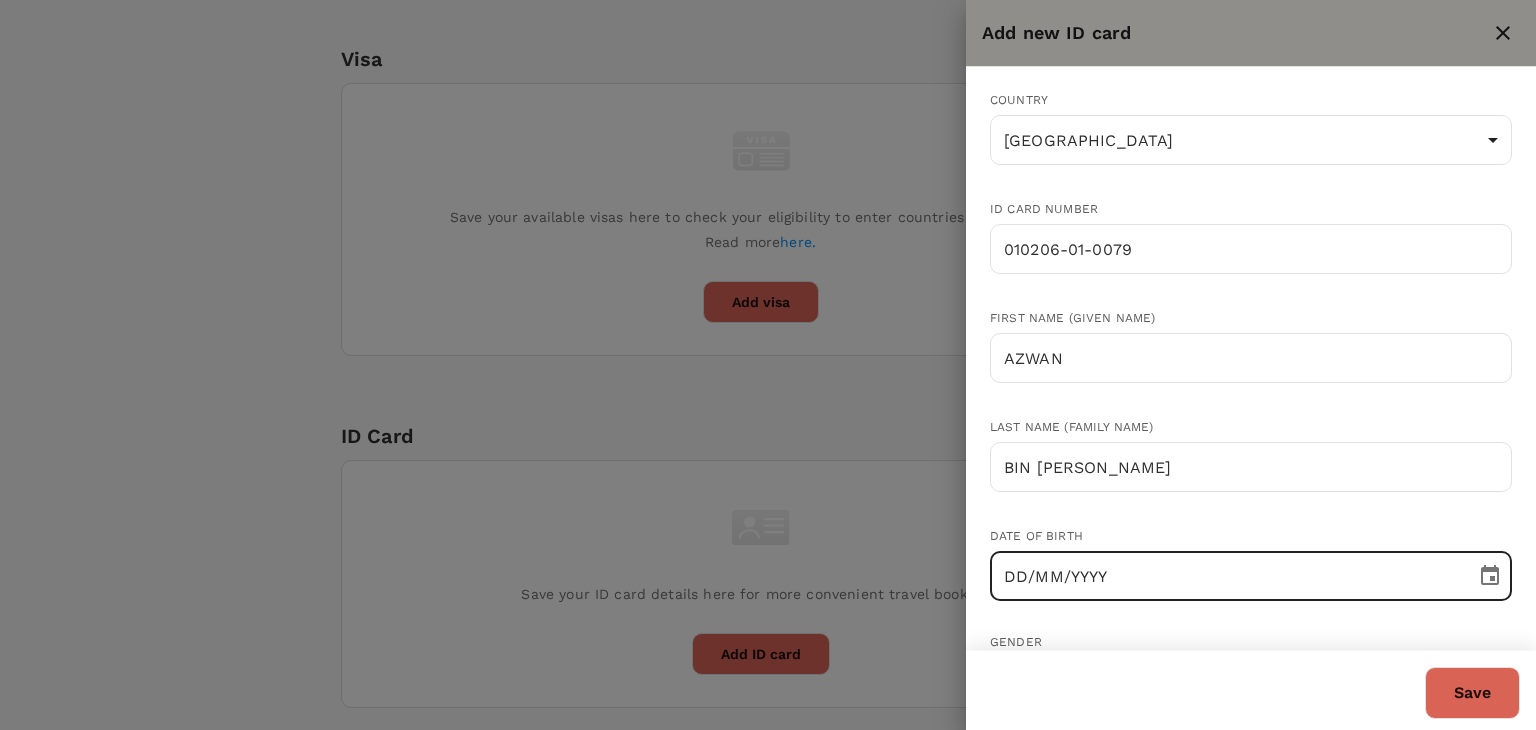 click on "DD/MM/YYYY" at bounding box center [1226, 576] 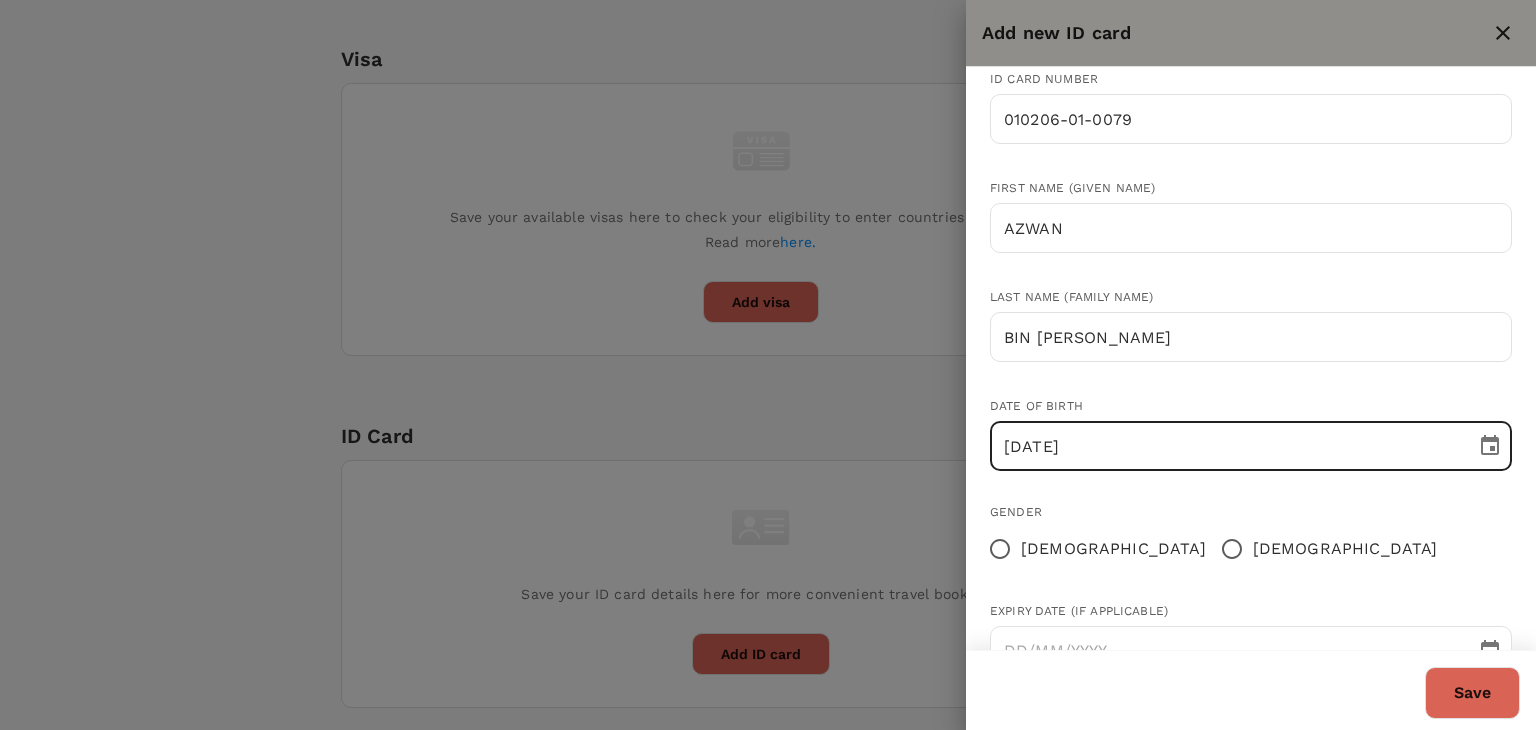 scroll, scrollTop: 96, scrollLeft: 0, axis: vertical 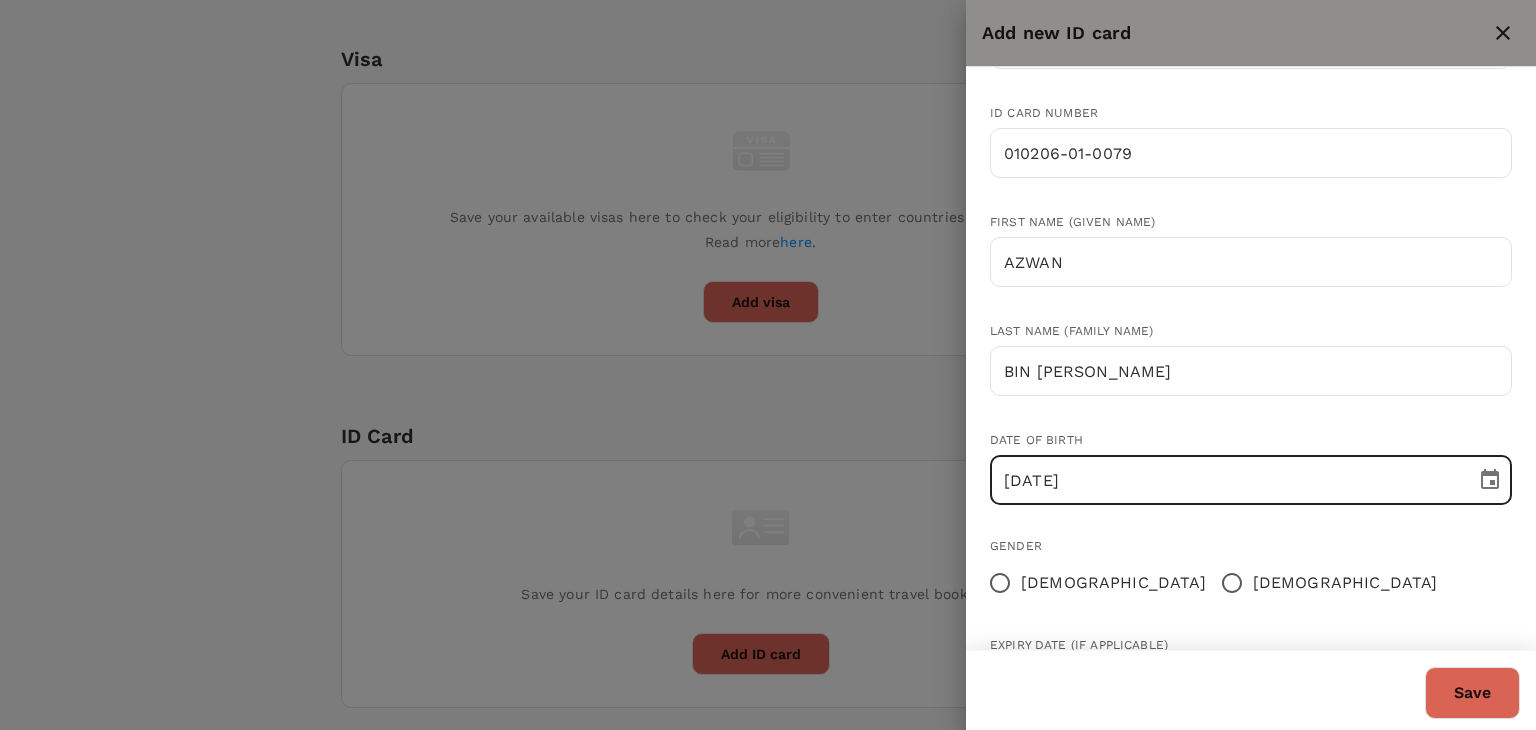 type on "06/02/2001" 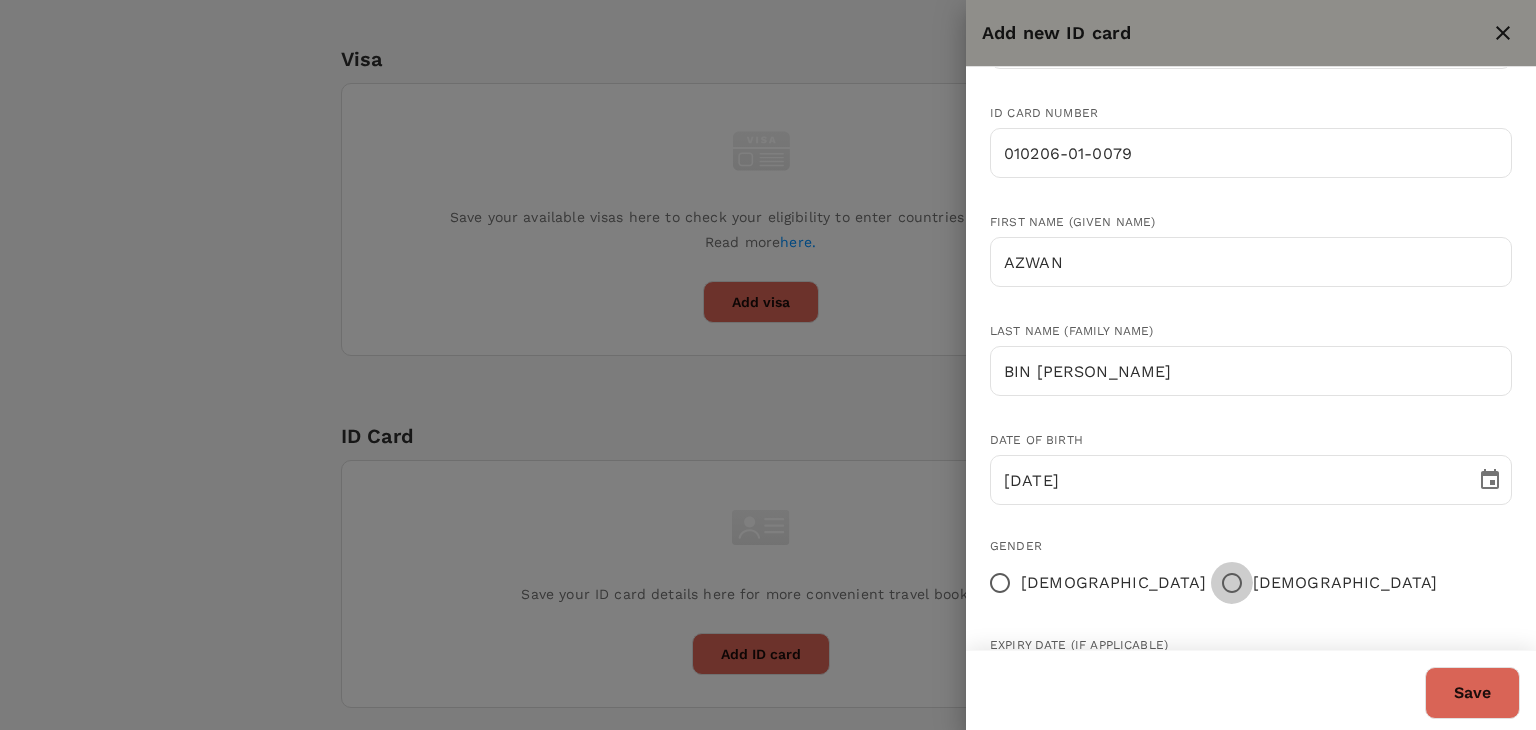 click on "Male" at bounding box center (1232, 583) 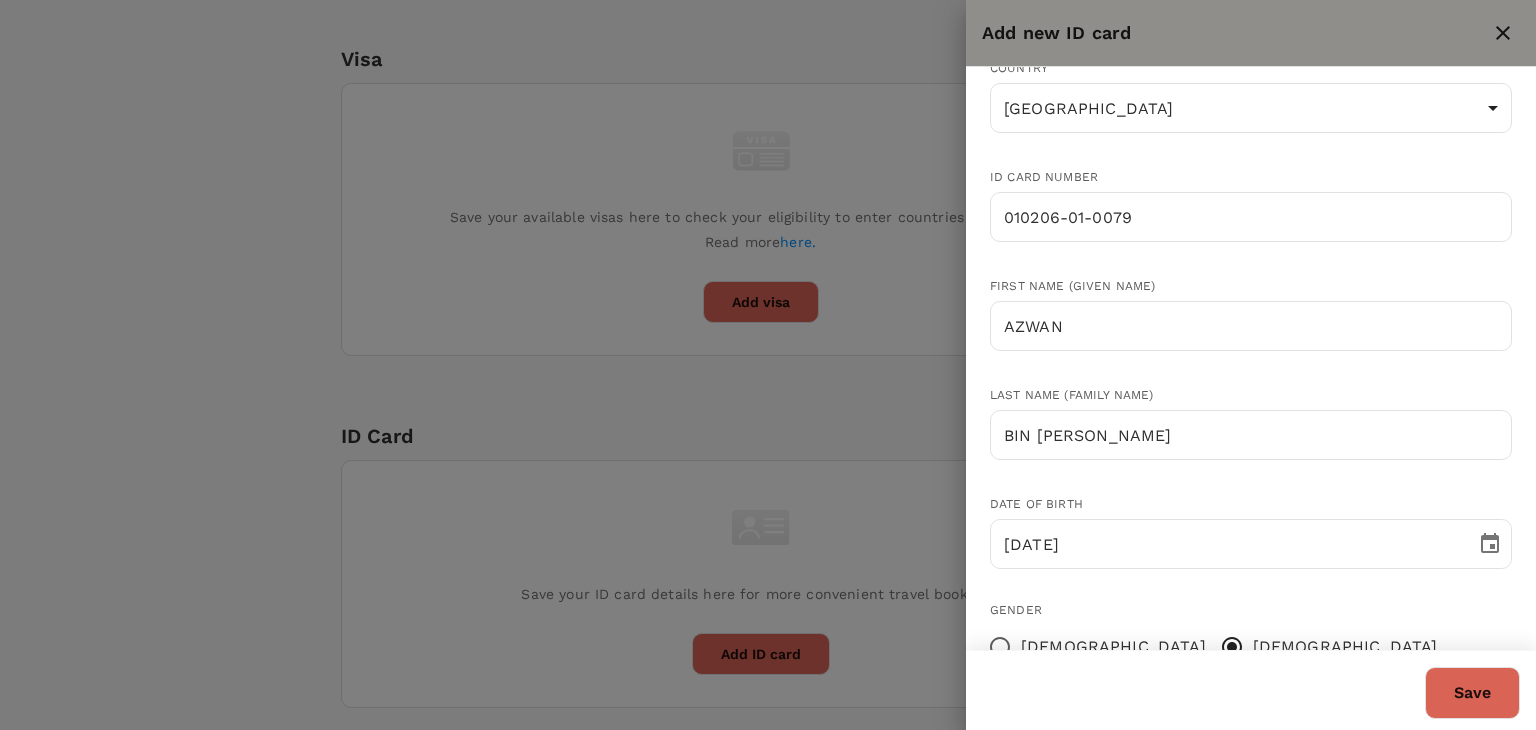 scroll, scrollTop: 0, scrollLeft: 0, axis: both 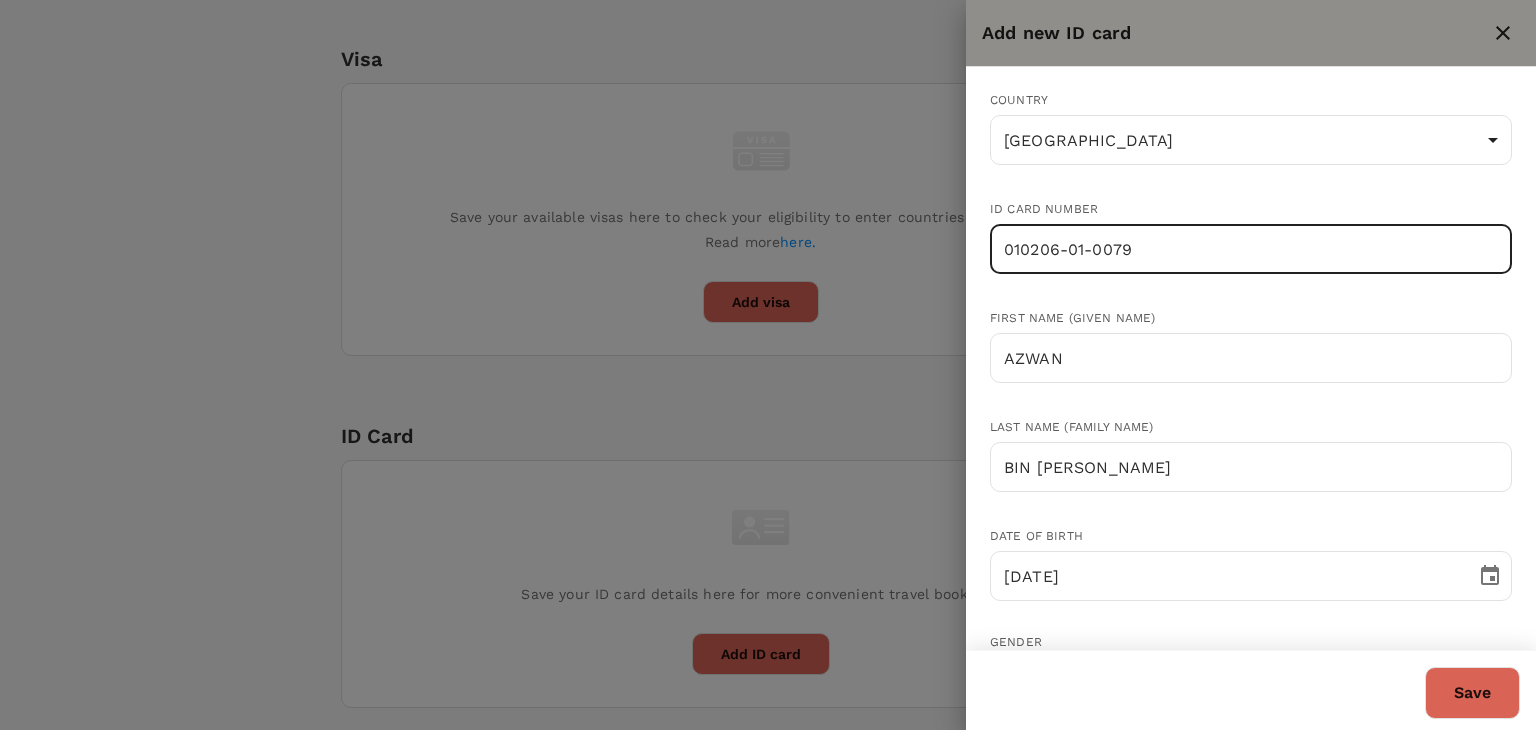 click on "010206-01-0079" at bounding box center [1251, 249] 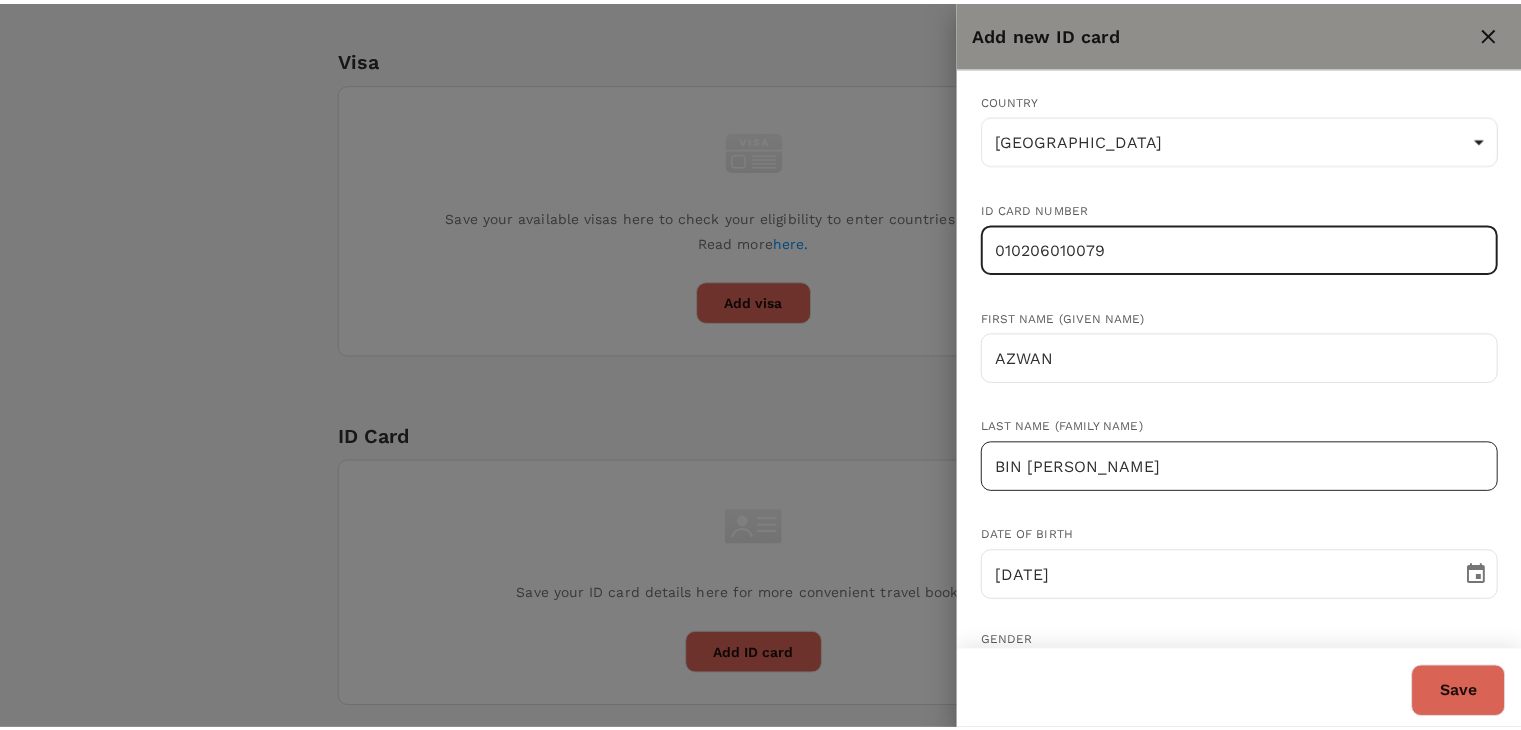 scroll, scrollTop: 195, scrollLeft: 0, axis: vertical 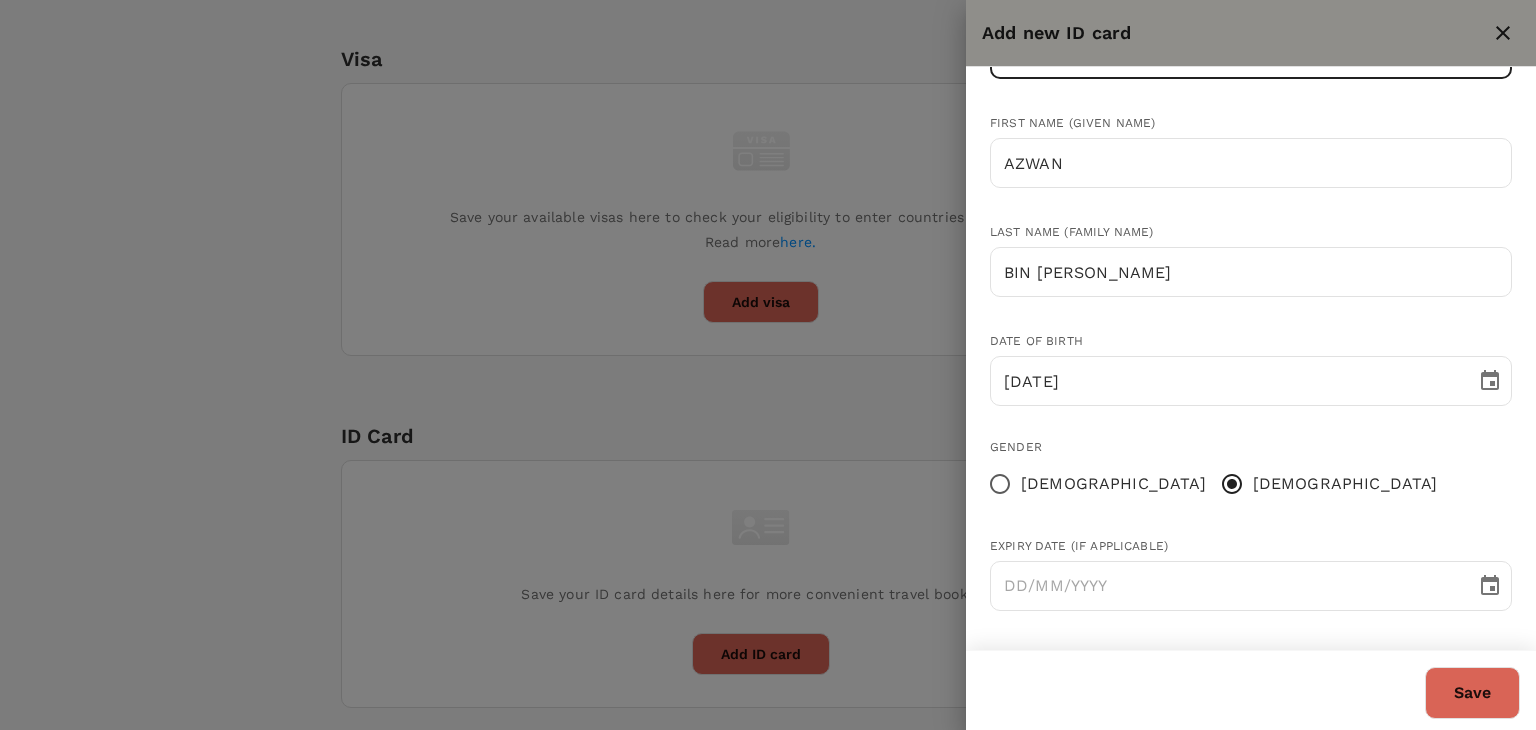 type on "010206010079" 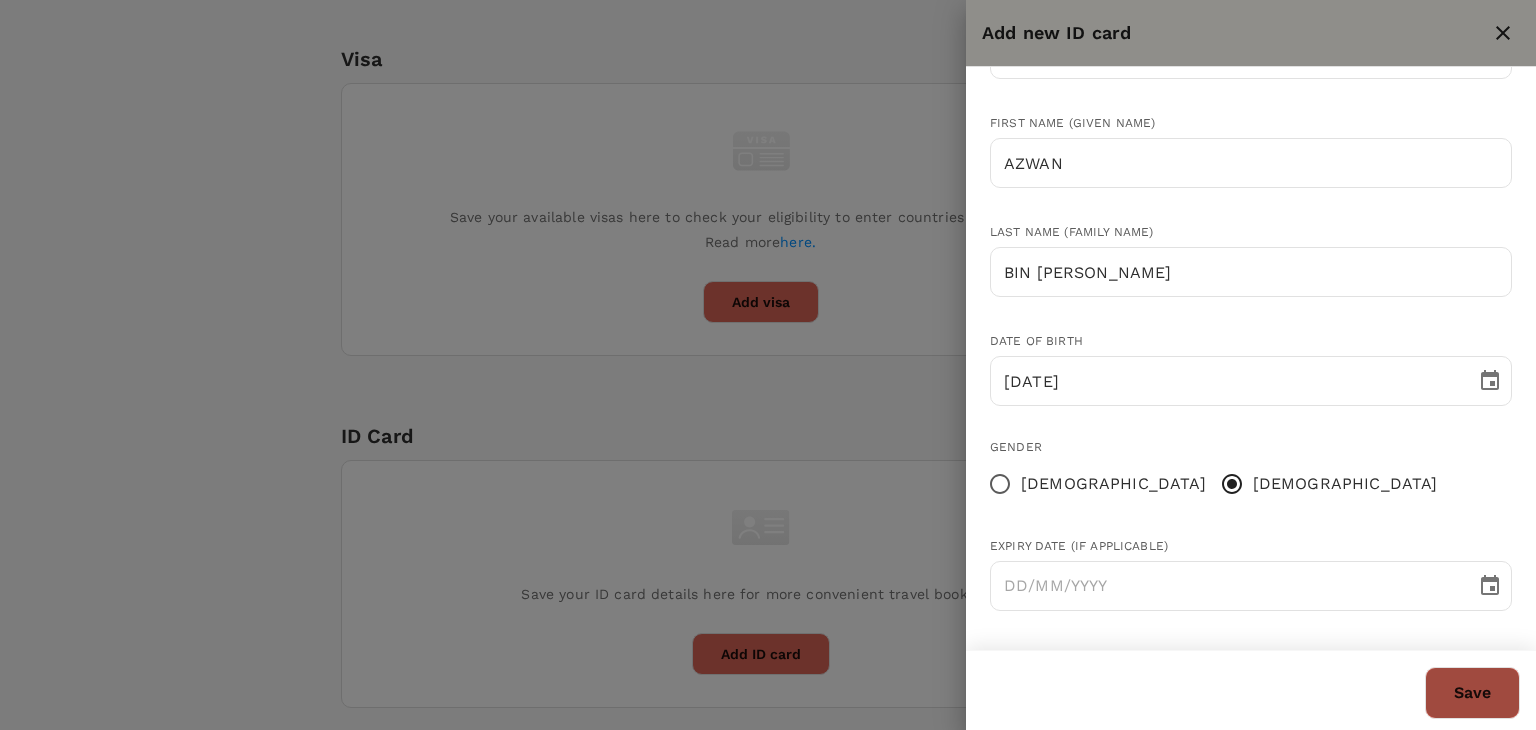 click on "Save" at bounding box center [1472, 693] 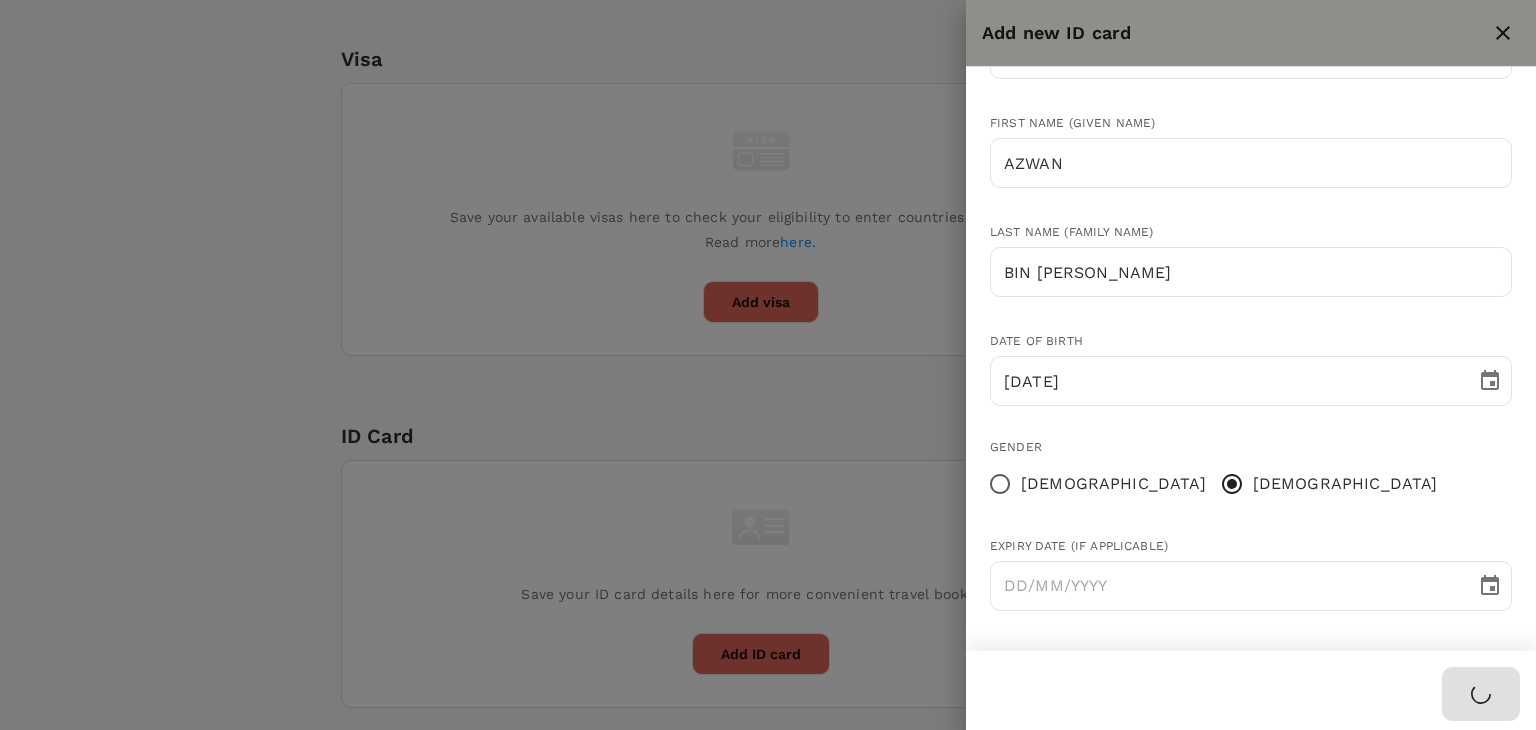 type 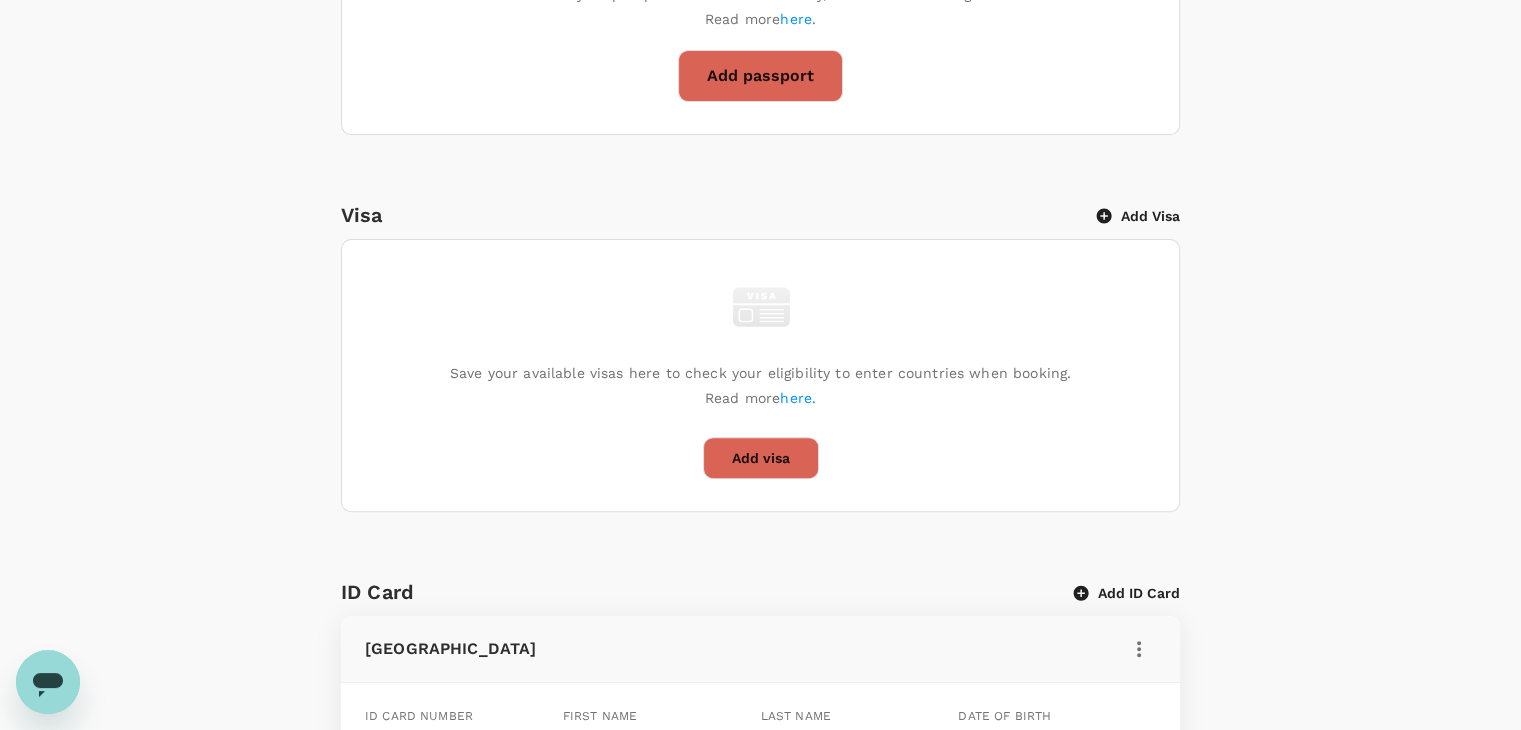 scroll, scrollTop: 504, scrollLeft: 0, axis: vertical 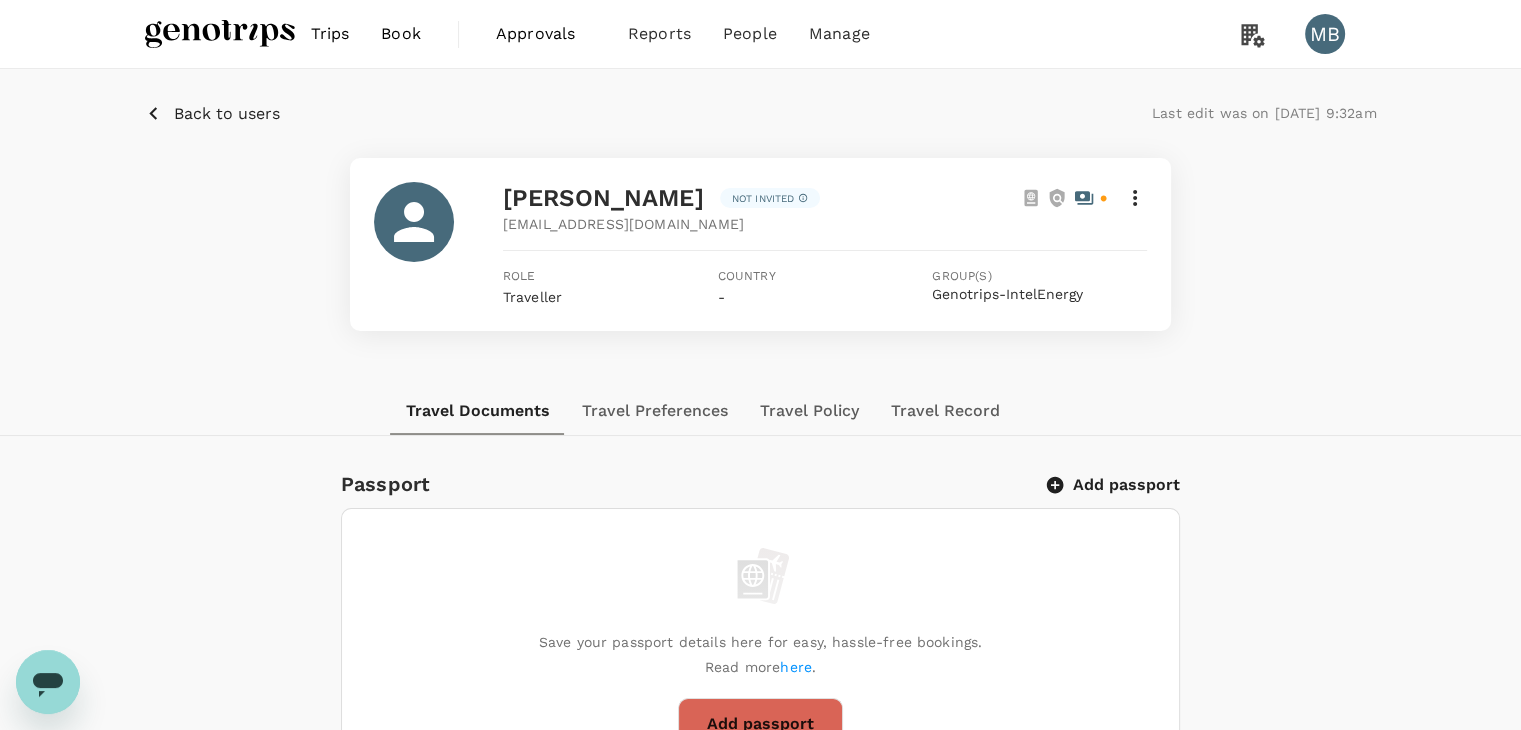 click on "Back to users" at bounding box center [227, 114] 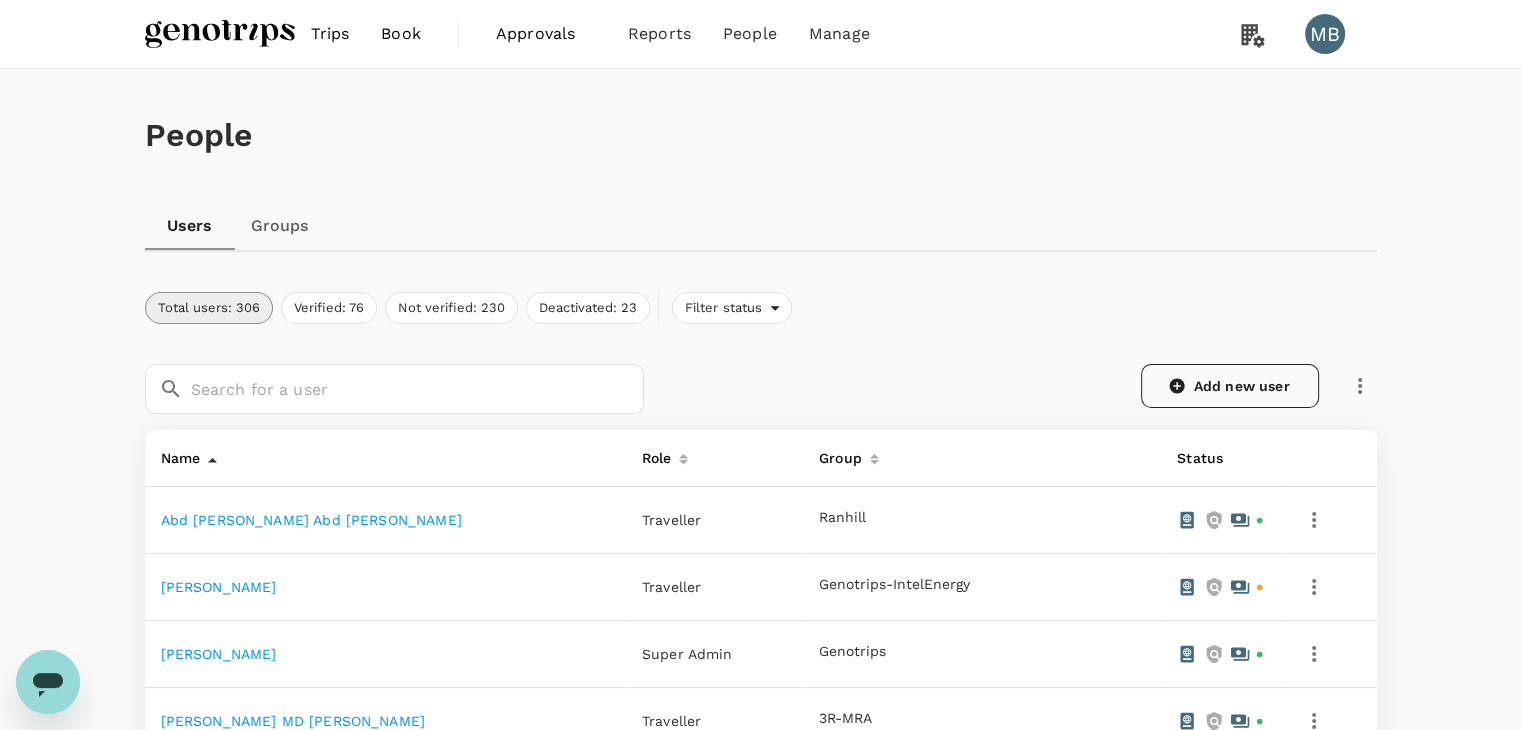 click on "Add new user" at bounding box center (1230, 386) 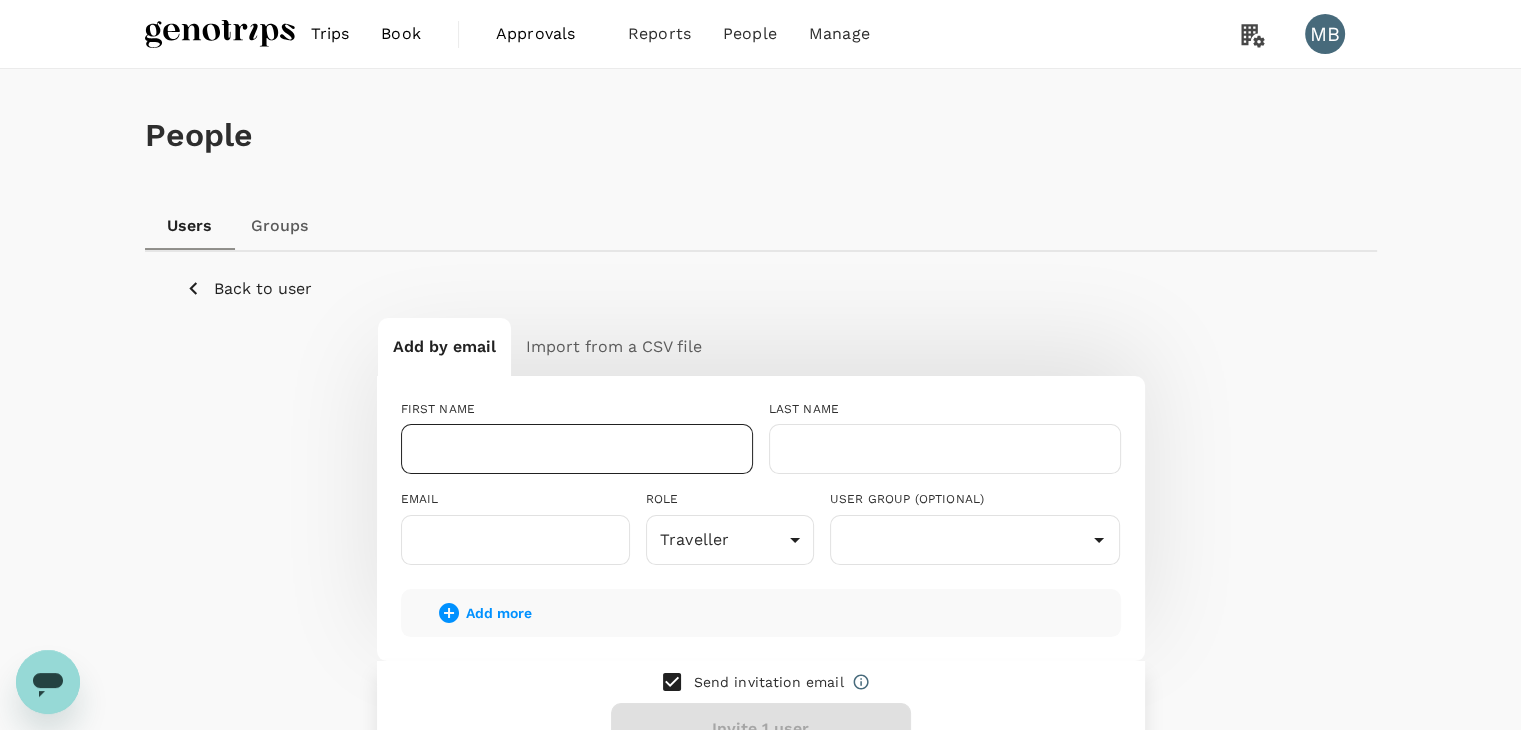 click at bounding box center (577, 449) 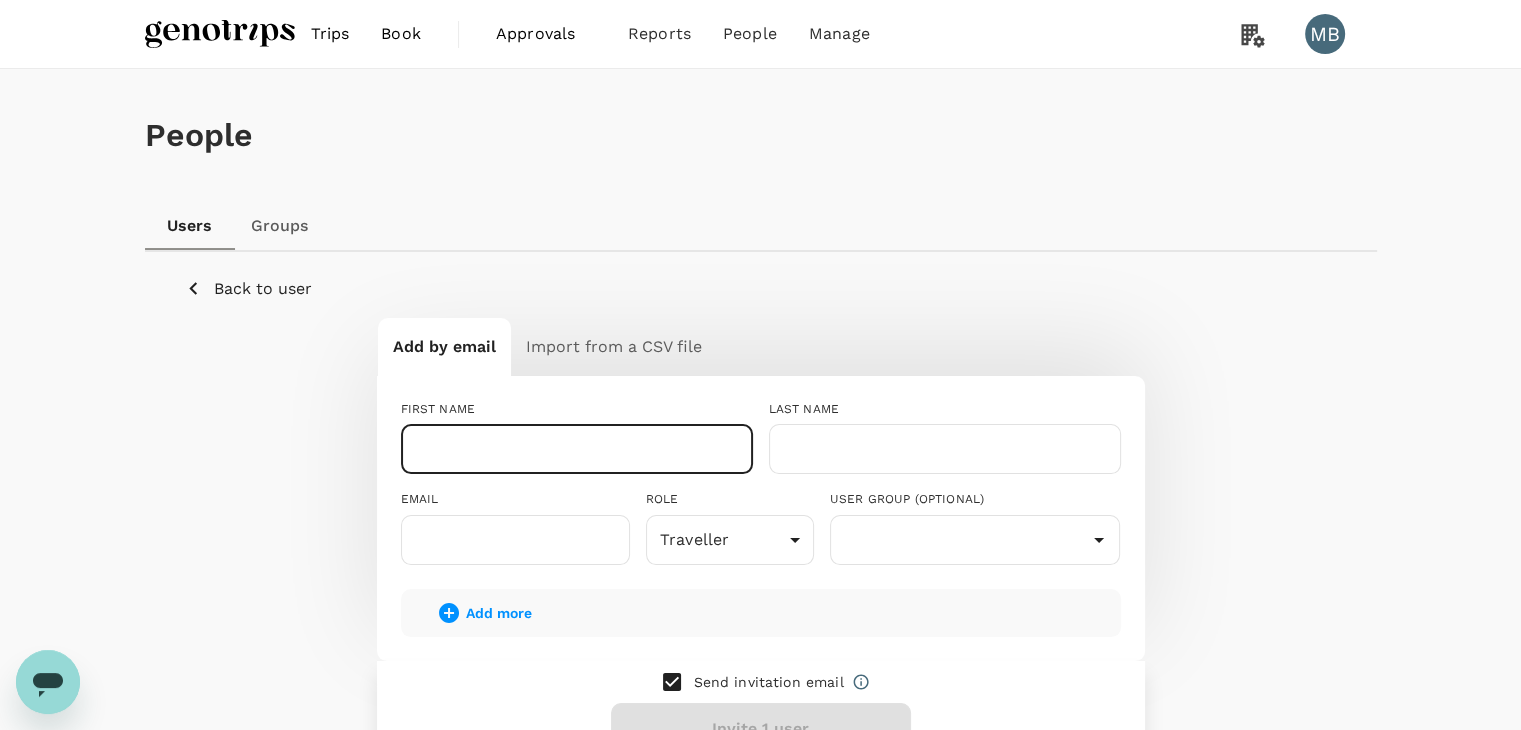 paste on "FATIN NAI'MAH BINTI ABDULLAH" 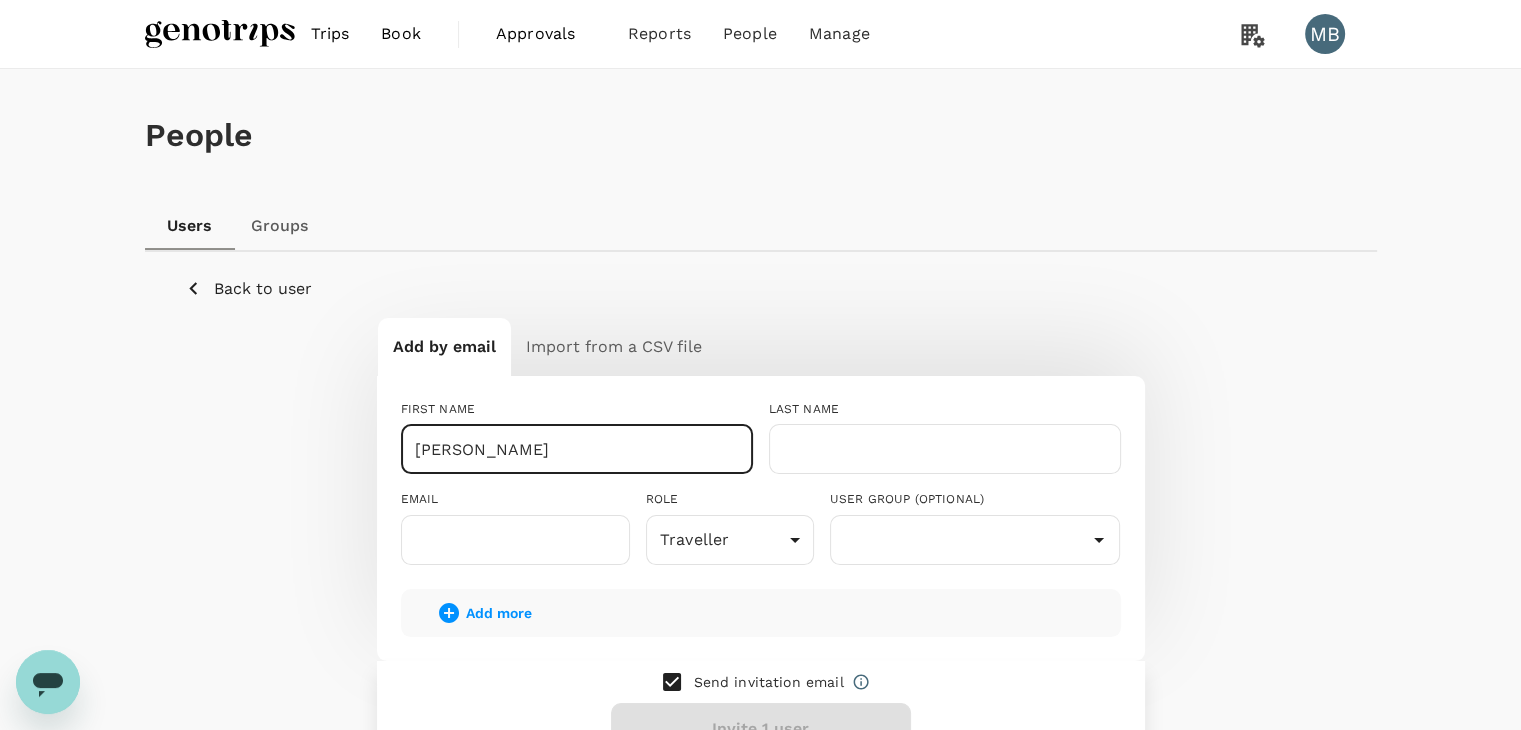 drag, startPoint x: 696, startPoint y: 453, endPoint x: 542, endPoint y: 462, distance: 154.26276 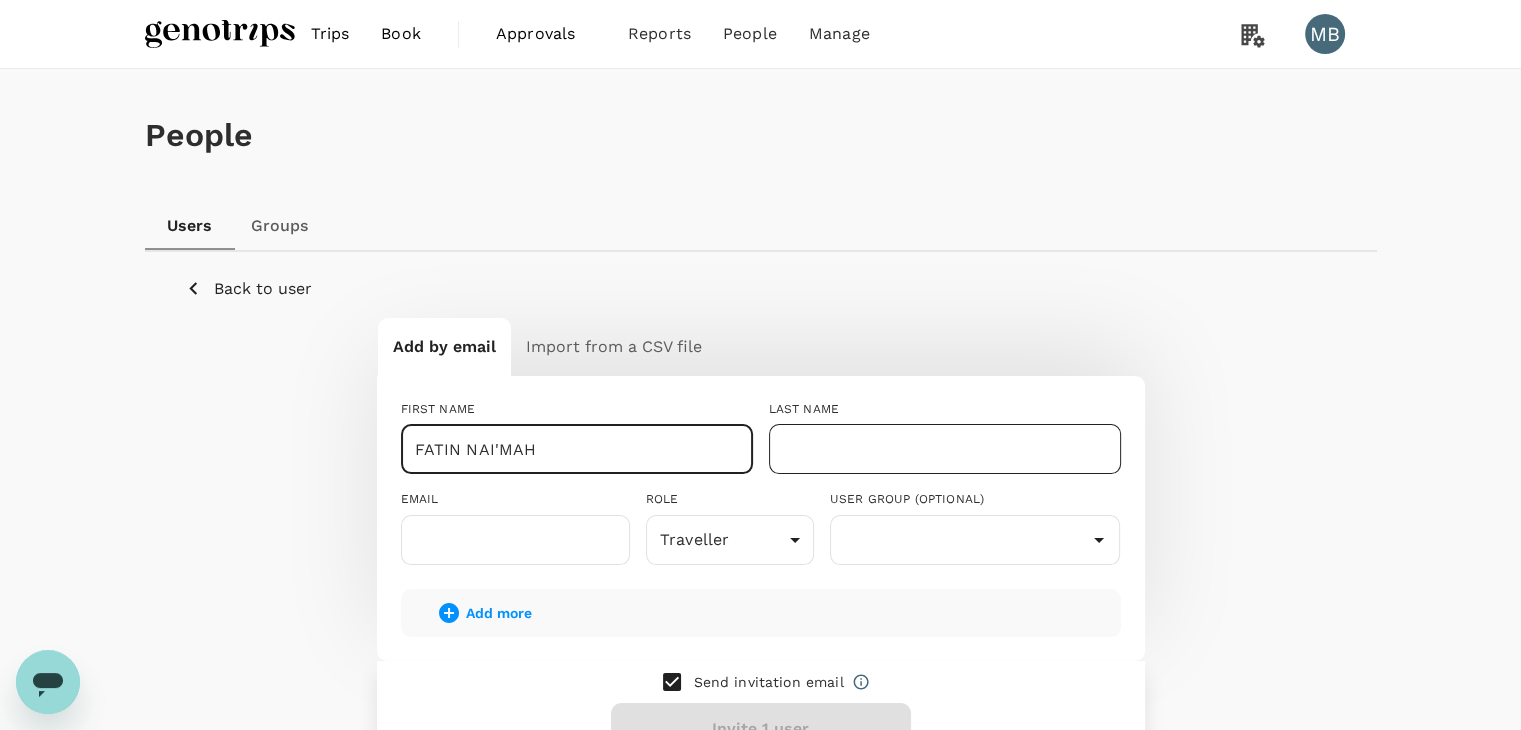 type on "FATIN NAI'MAH" 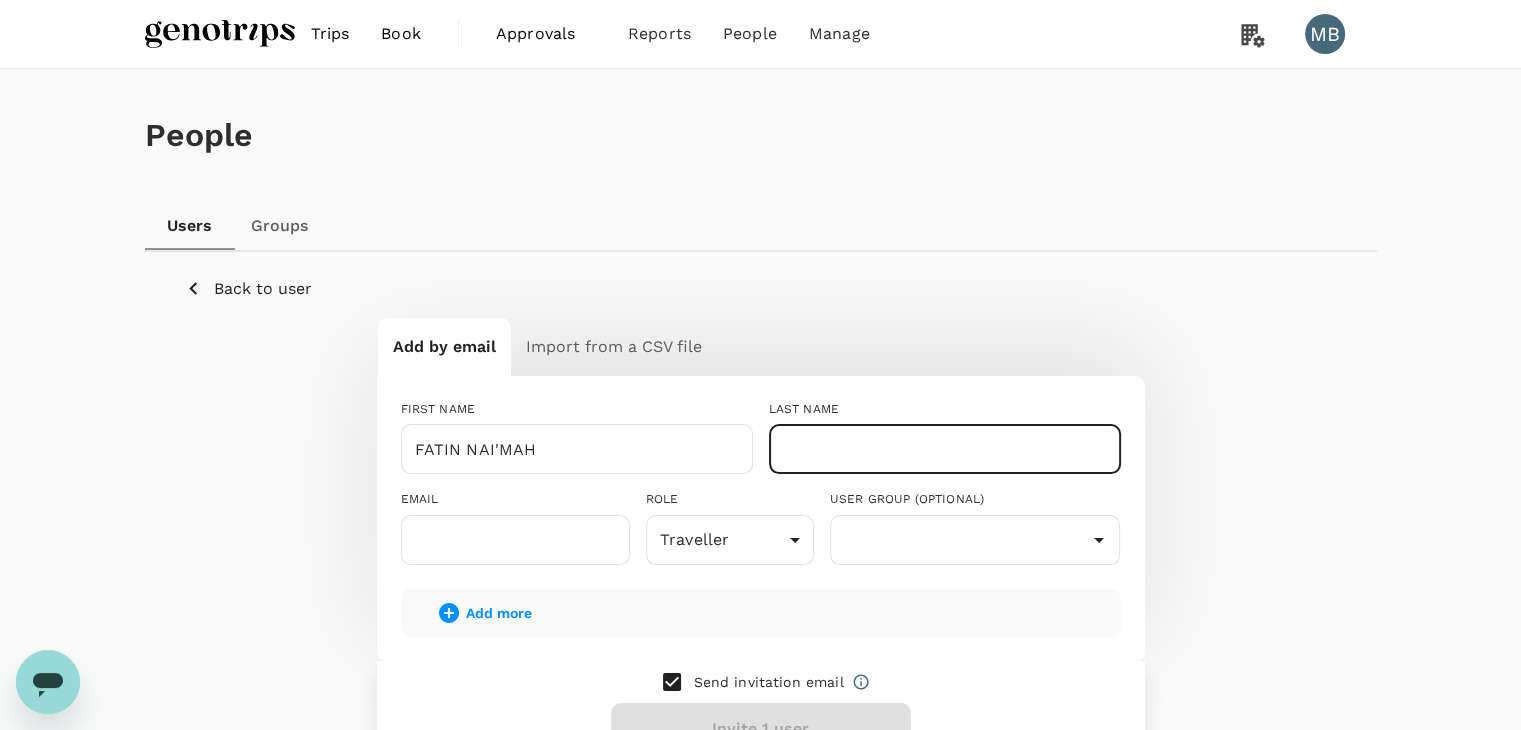 paste on "BINTI ABDULLAH" 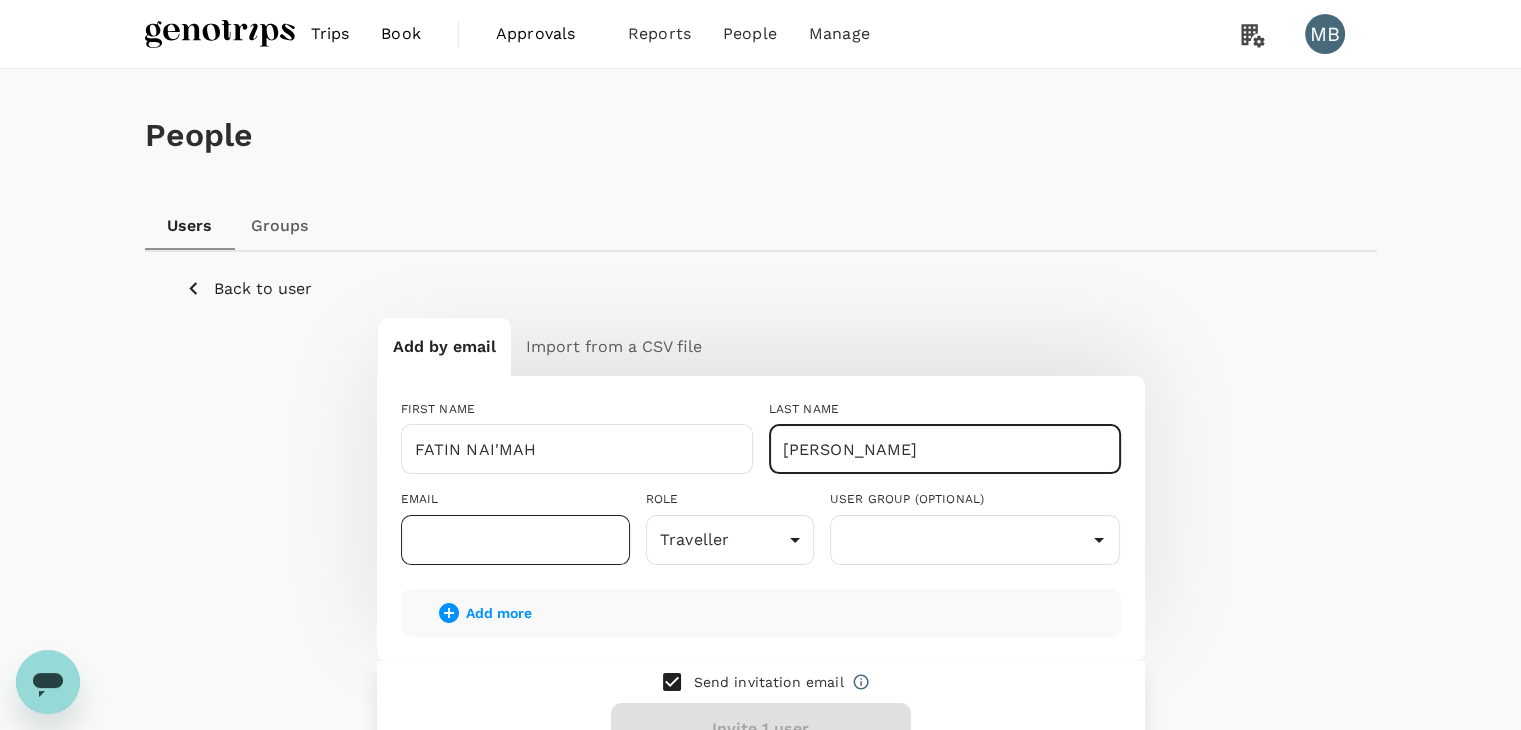 type on "BINTI ABDULLAH" 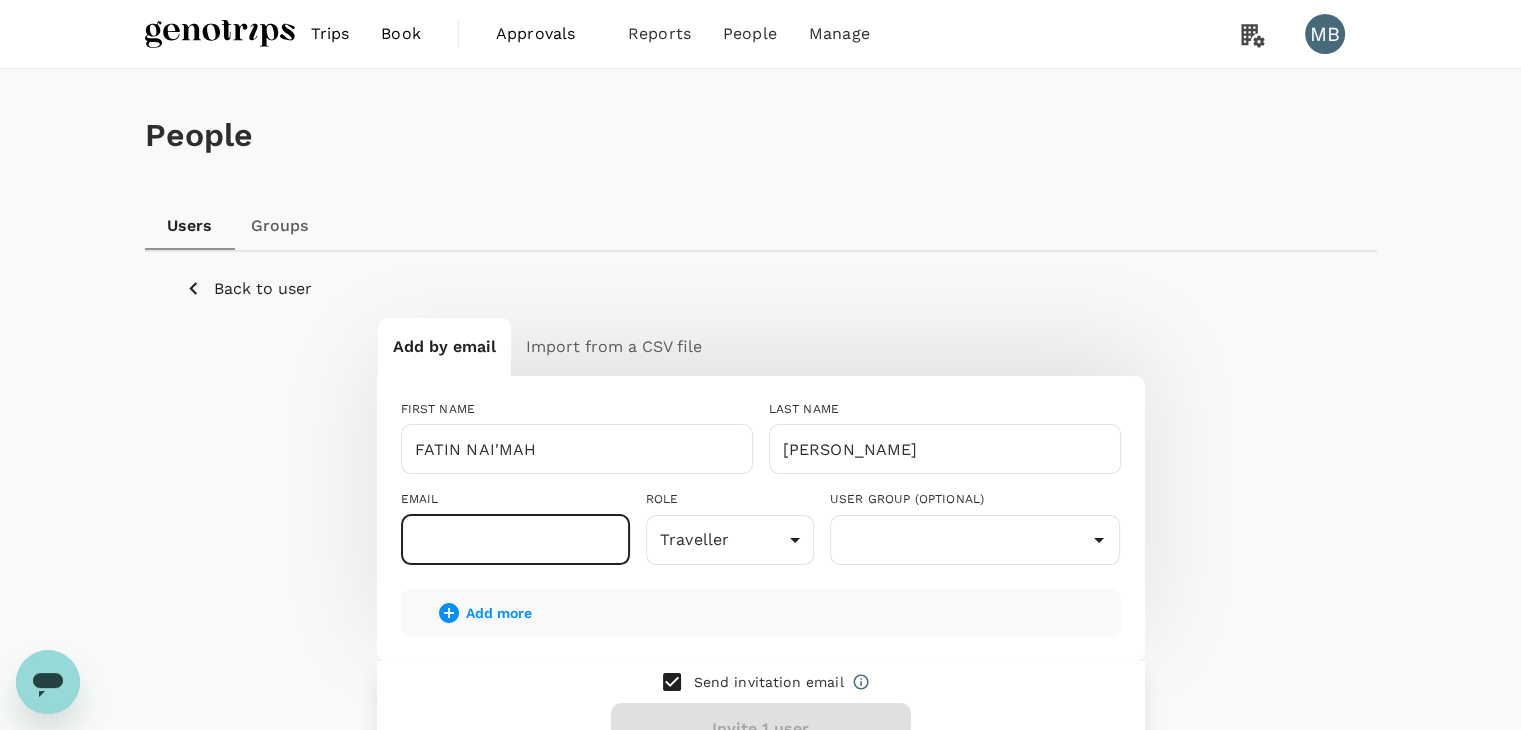 click at bounding box center [515, 540] 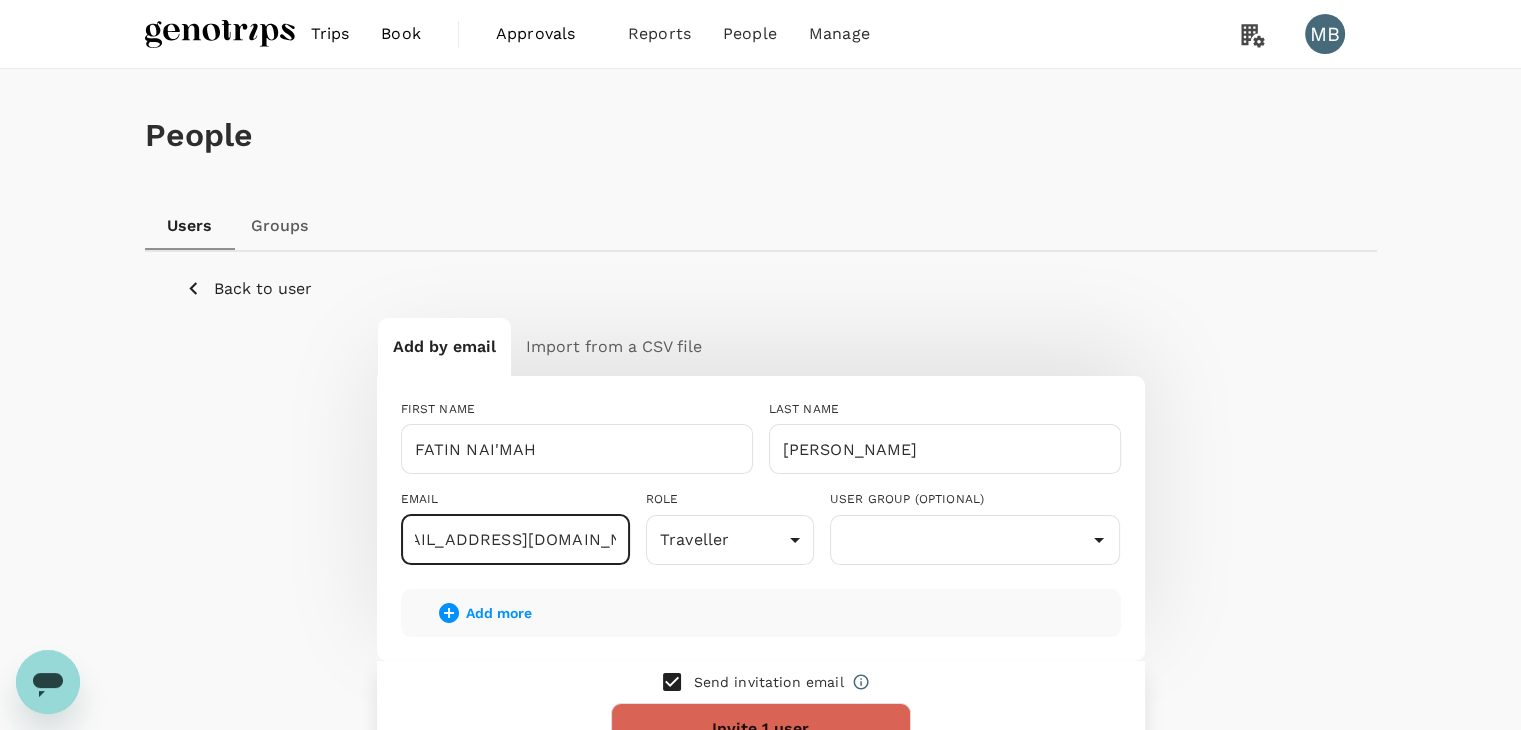 scroll, scrollTop: 0, scrollLeft: 43, axis: horizontal 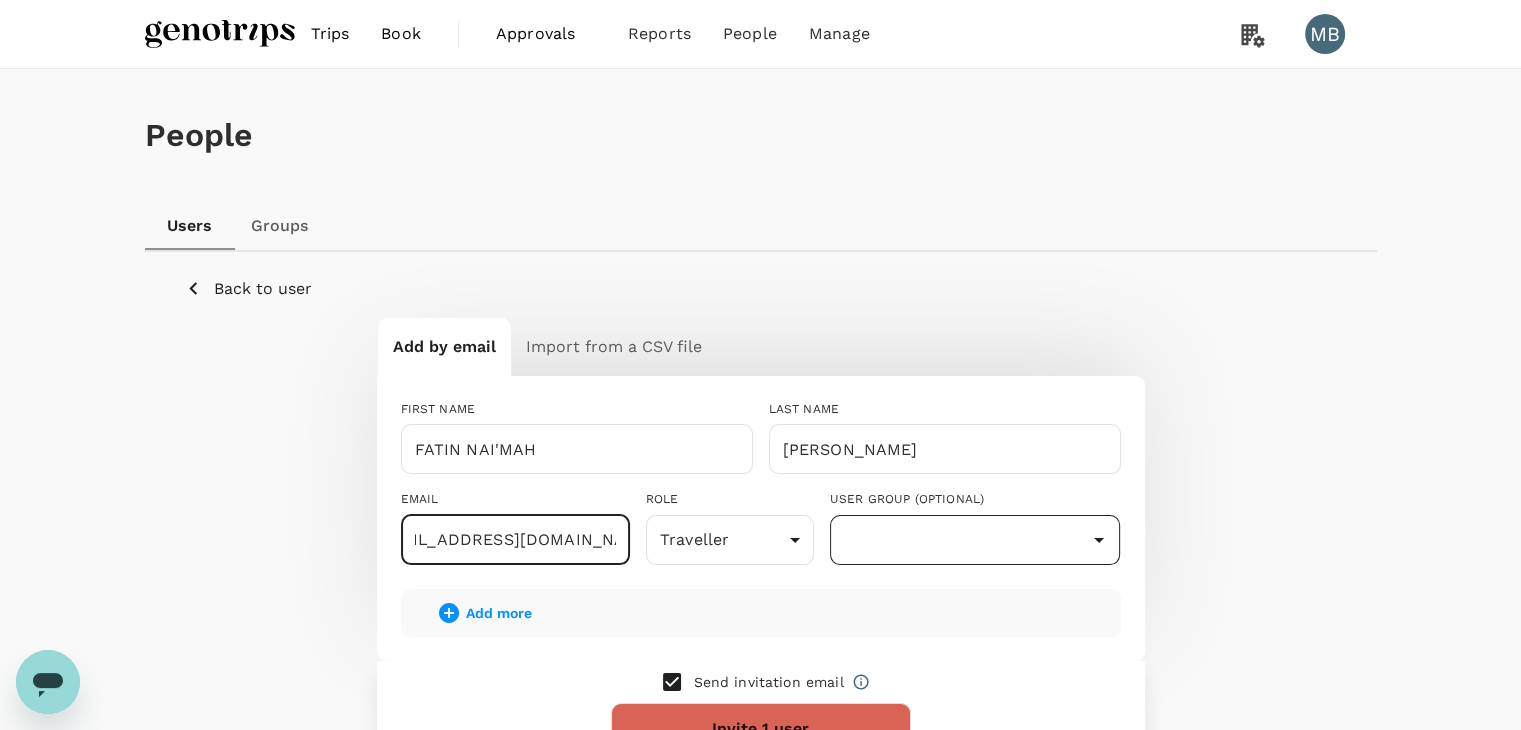type on "dayat+fatin@genotrips.com.my" 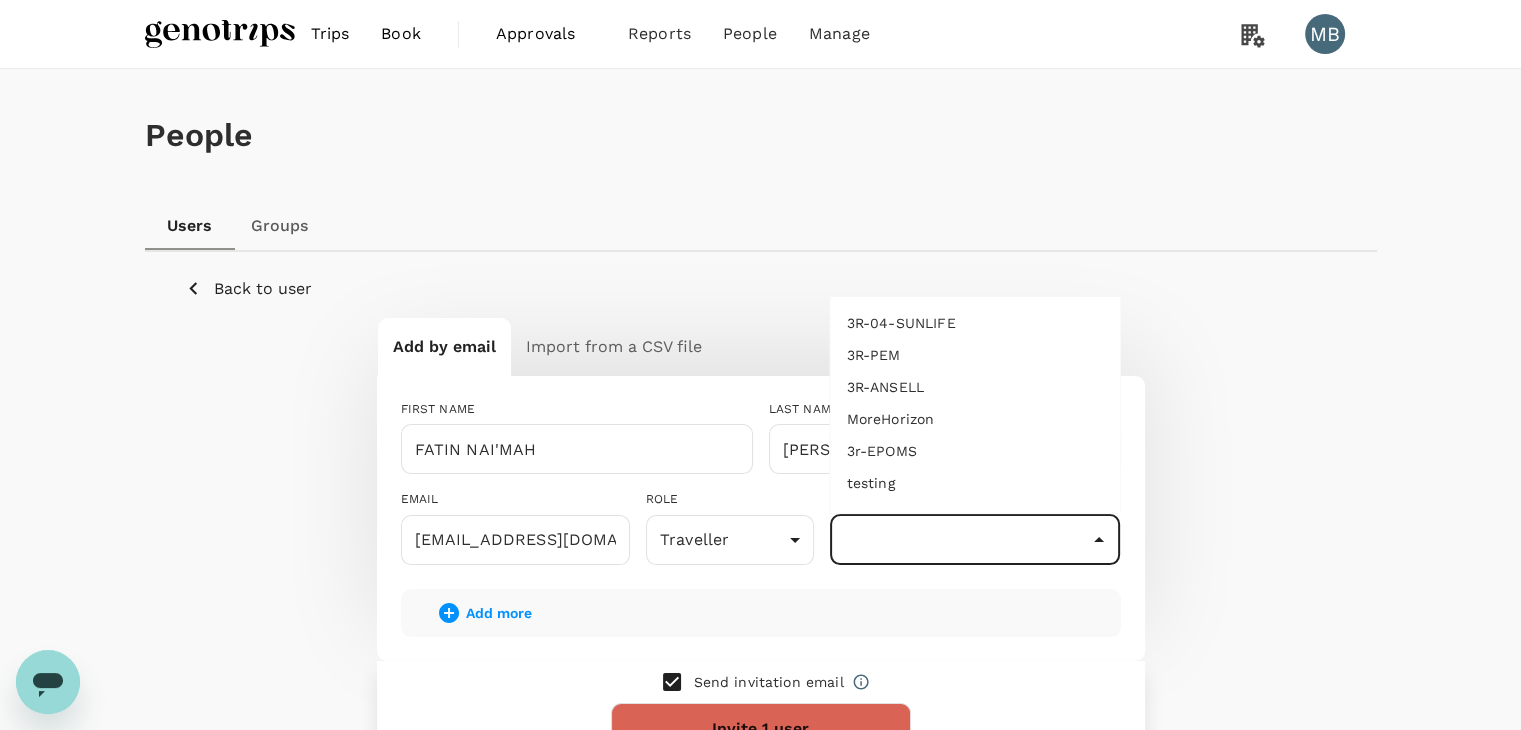 scroll, scrollTop: 140, scrollLeft: 0, axis: vertical 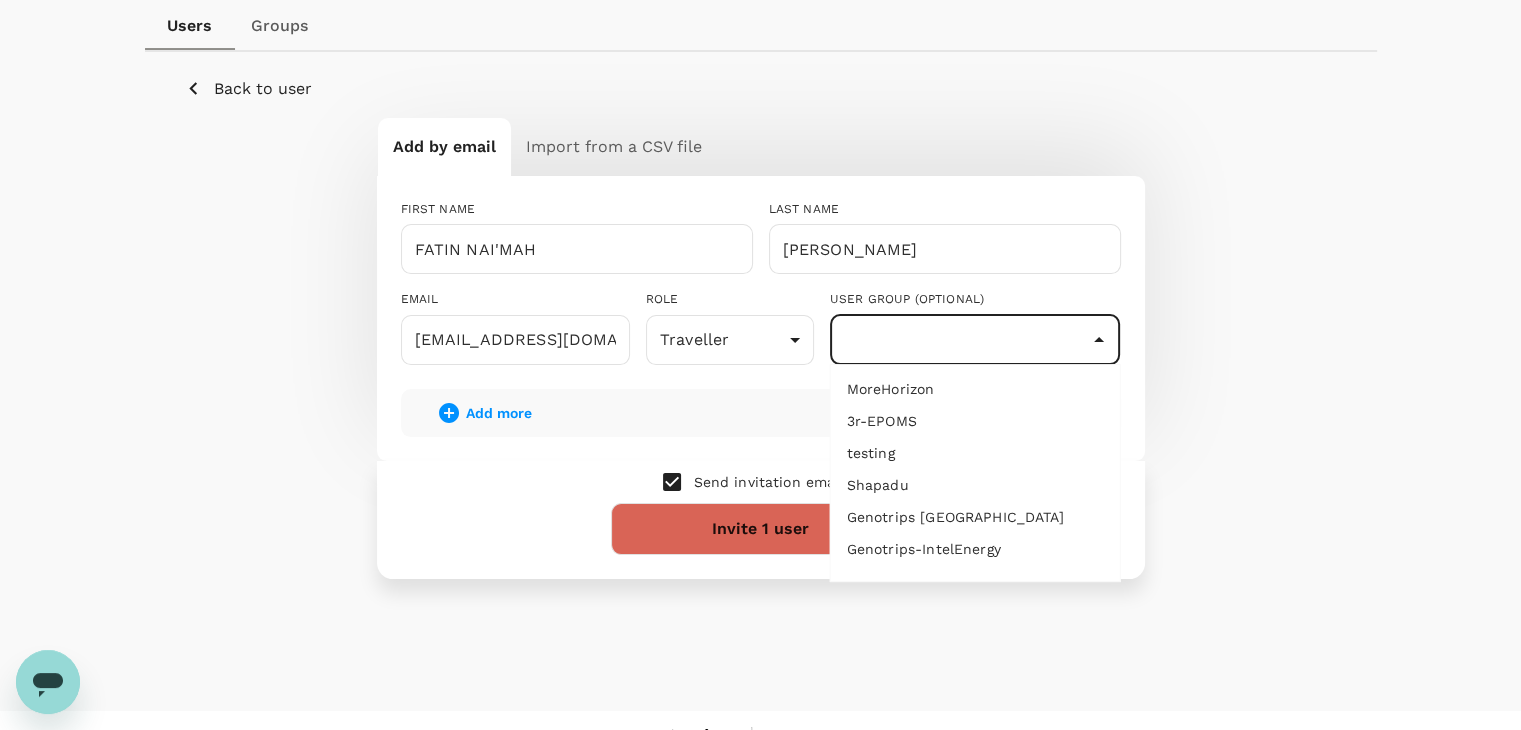 click on "Genotrips-IntelEnergy" at bounding box center [975, 549] 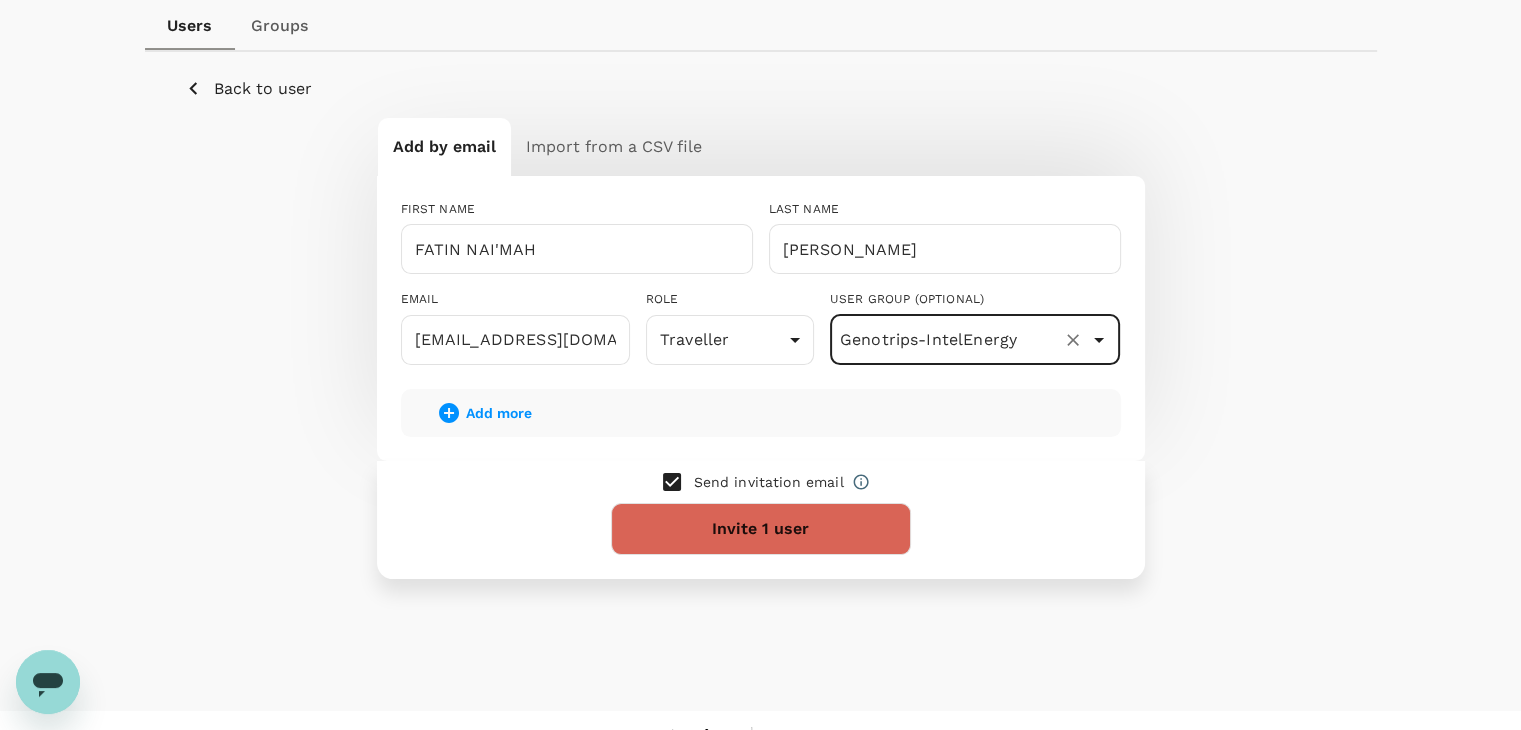 click at bounding box center [672, 482] 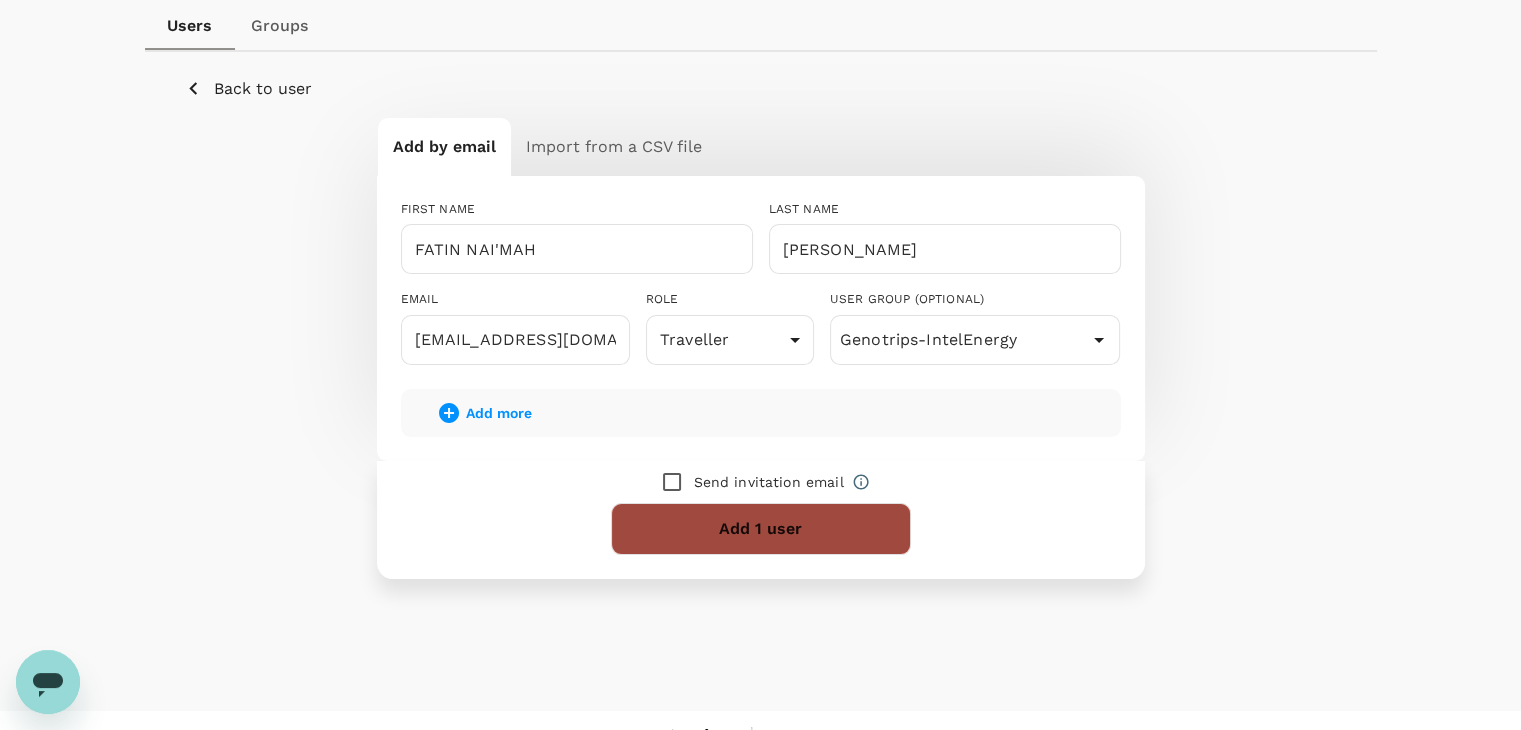 click on "Add 1 user" at bounding box center (761, 529) 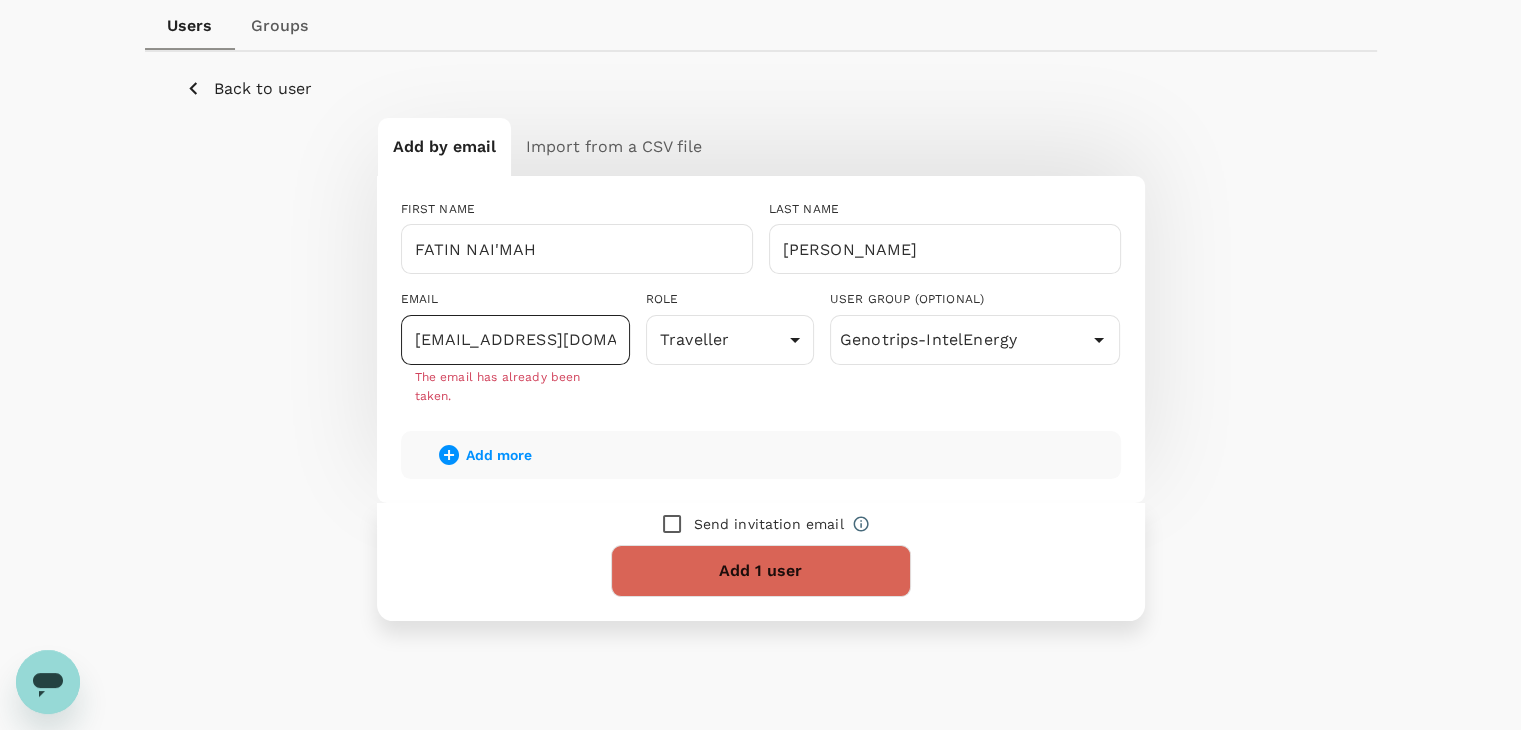 click on "dayat+fatin@genotrips.com.my" at bounding box center [515, 340] 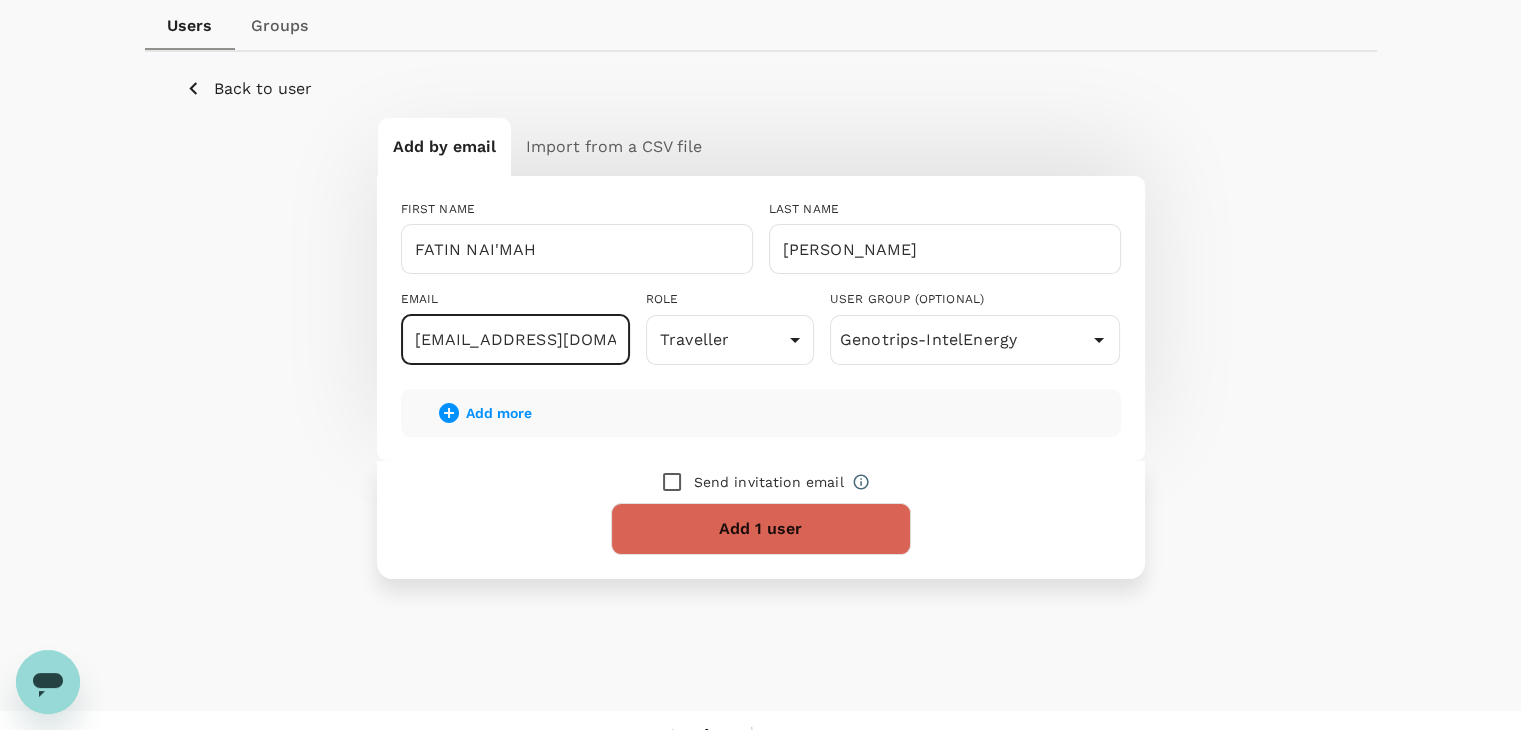 type on "dayat+fatinnaimah@genotrips.com.my" 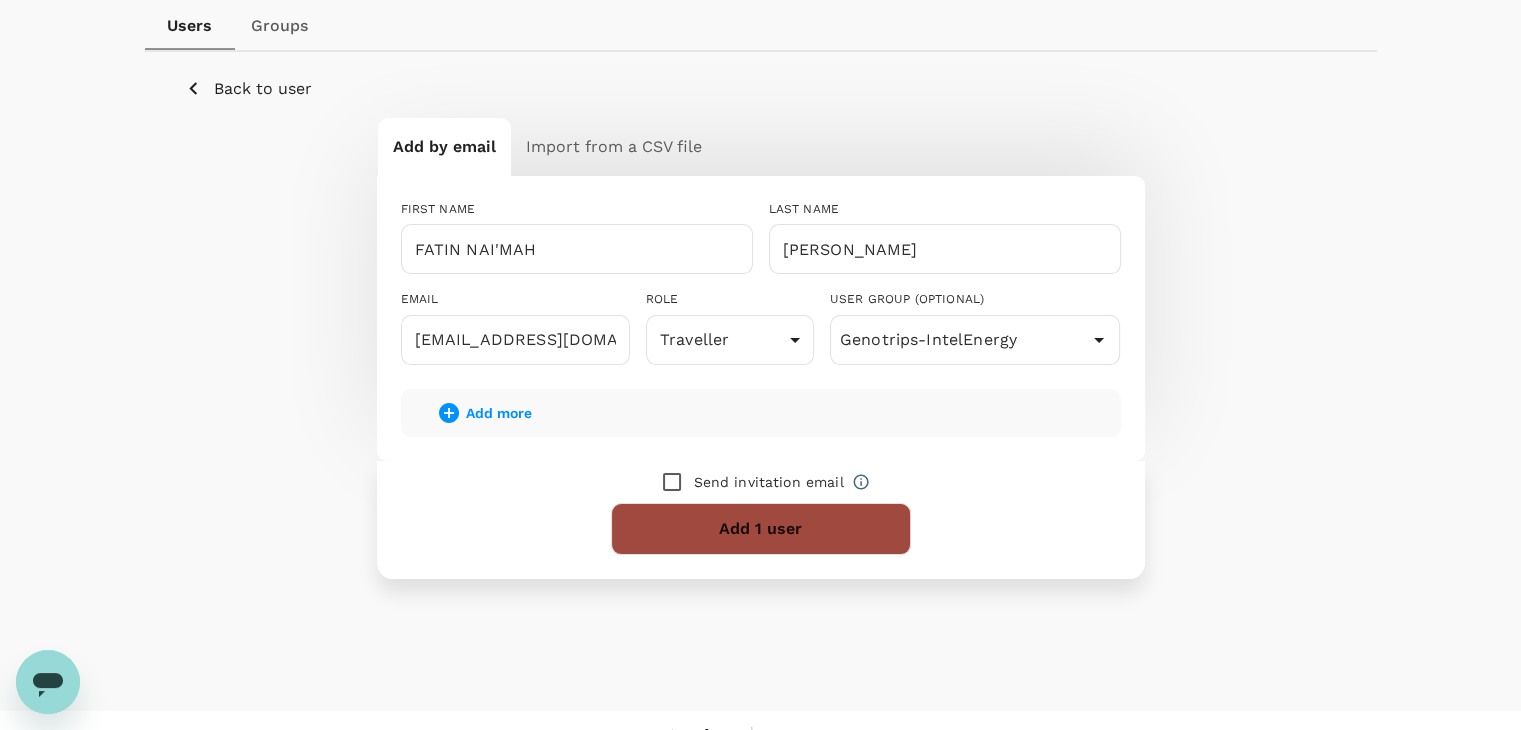 click on "Add 1 user" at bounding box center [761, 529] 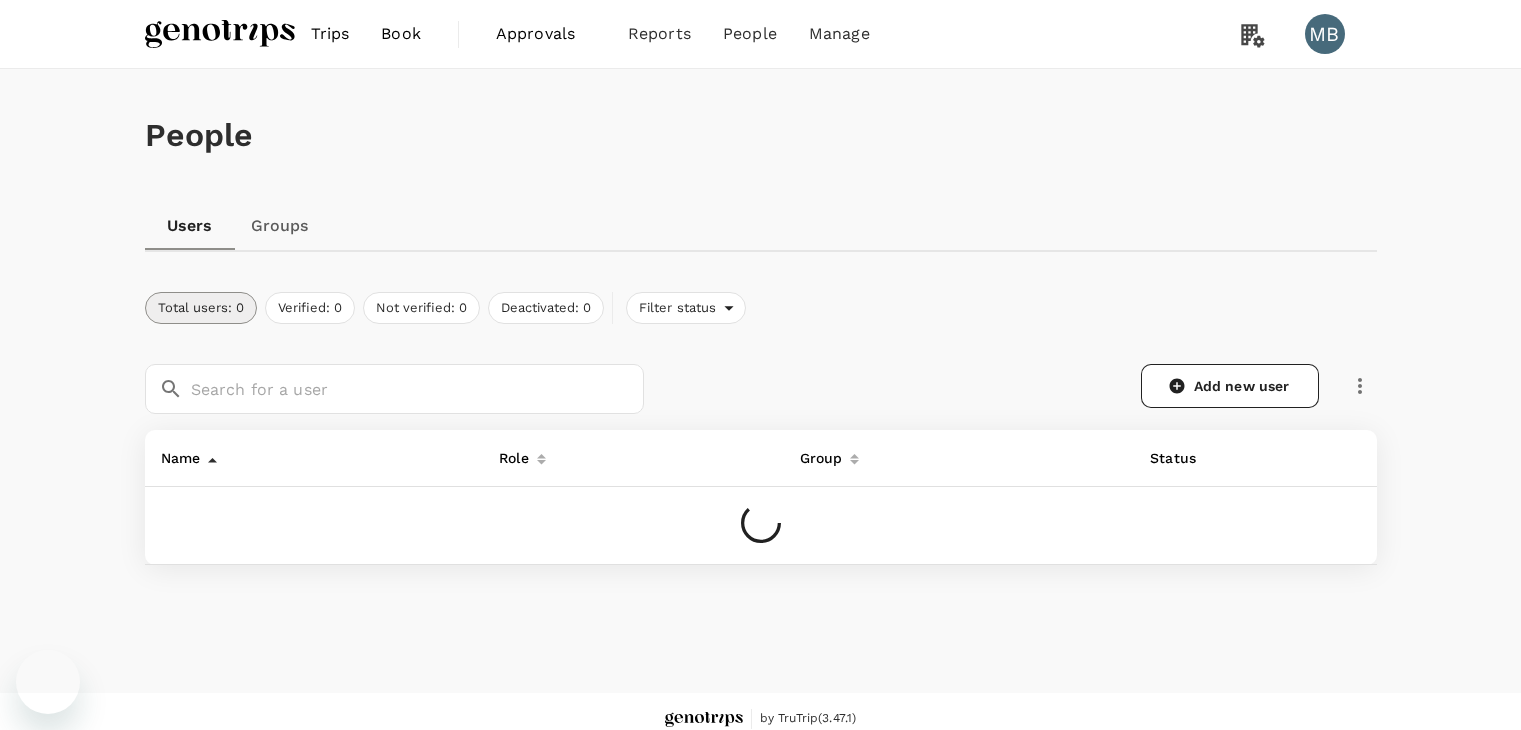 scroll, scrollTop: 0, scrollLeft: 0, axis: both 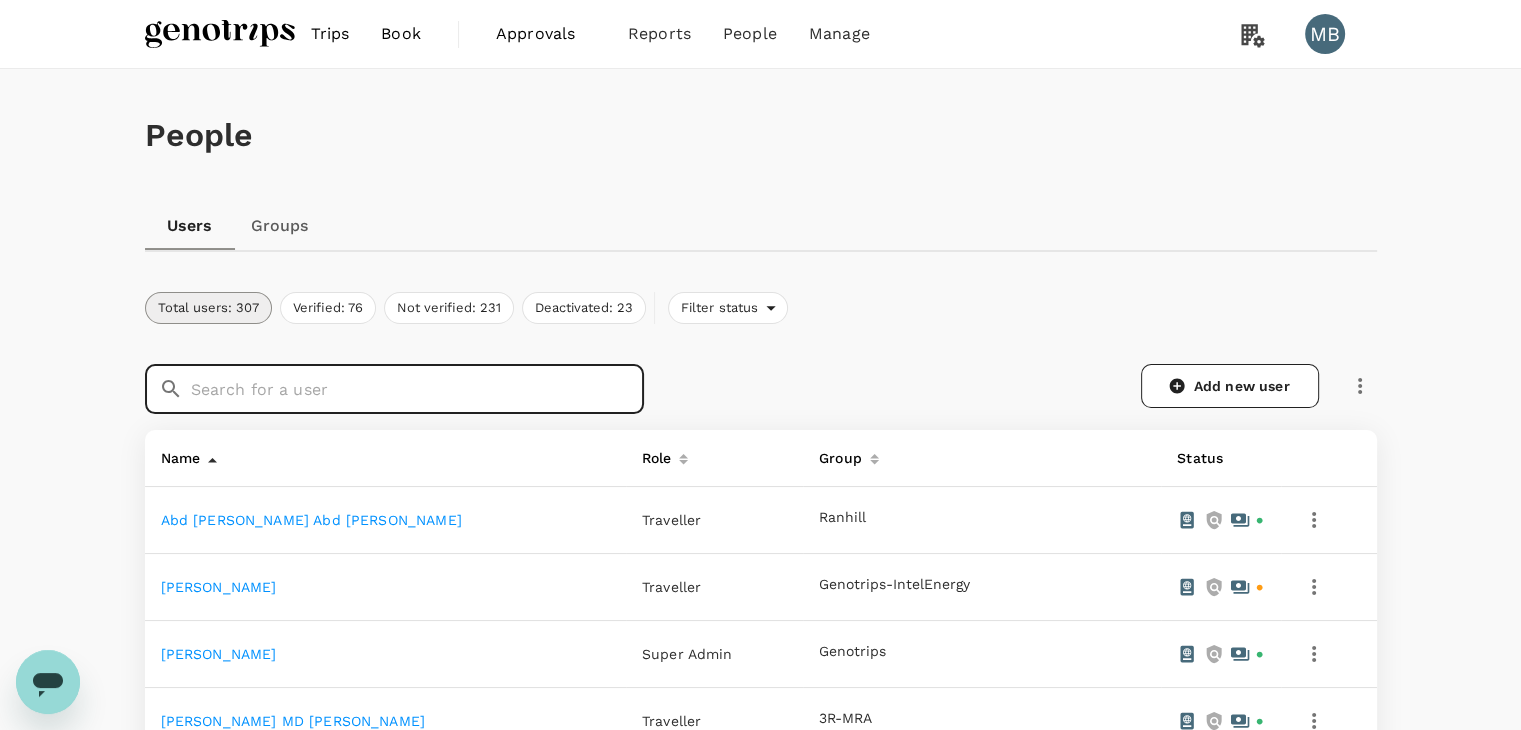 click at bounding box center (417, 389) 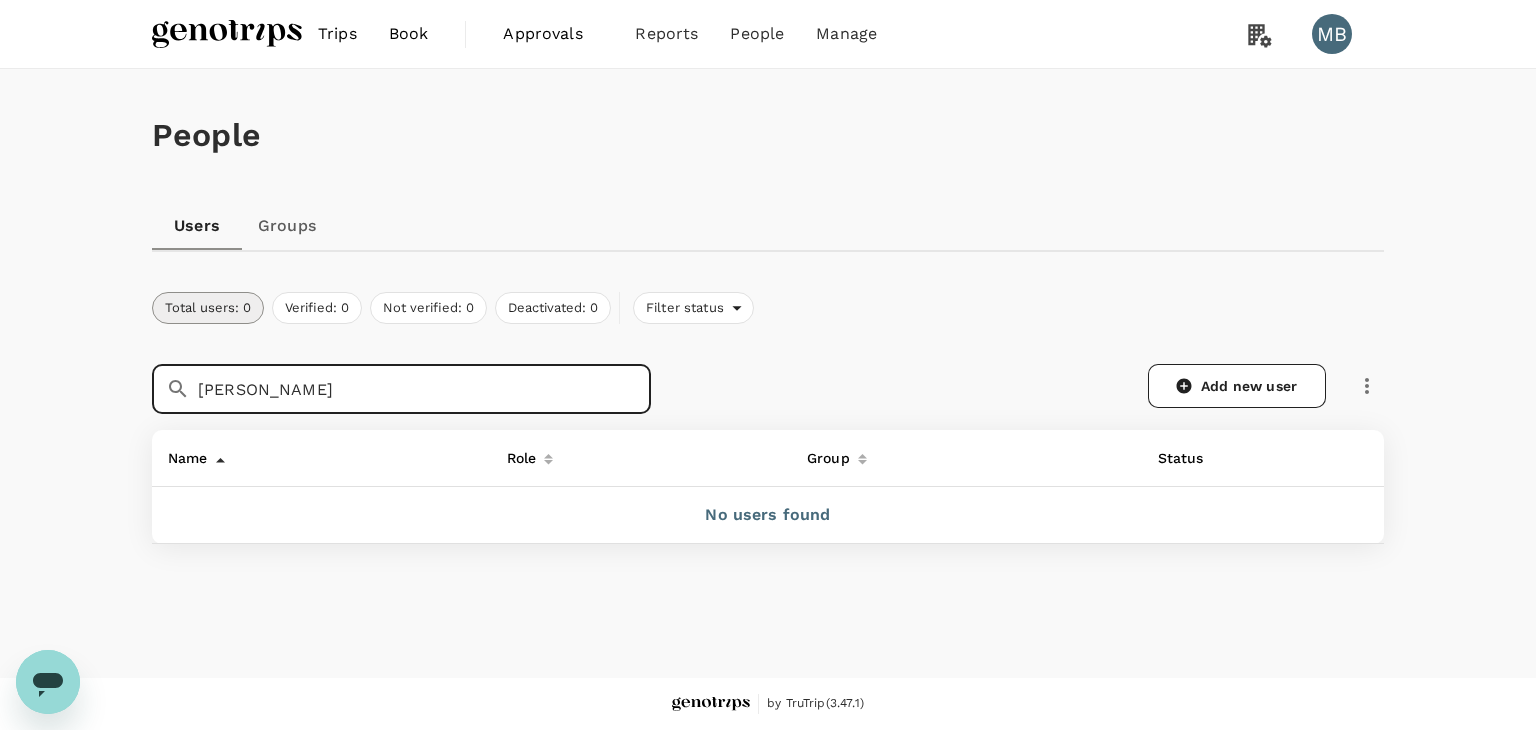 drag, startPoint x: 323, startPoint y: 387, endPoint x: 193, endPoint y: 380, distance: 130.18832 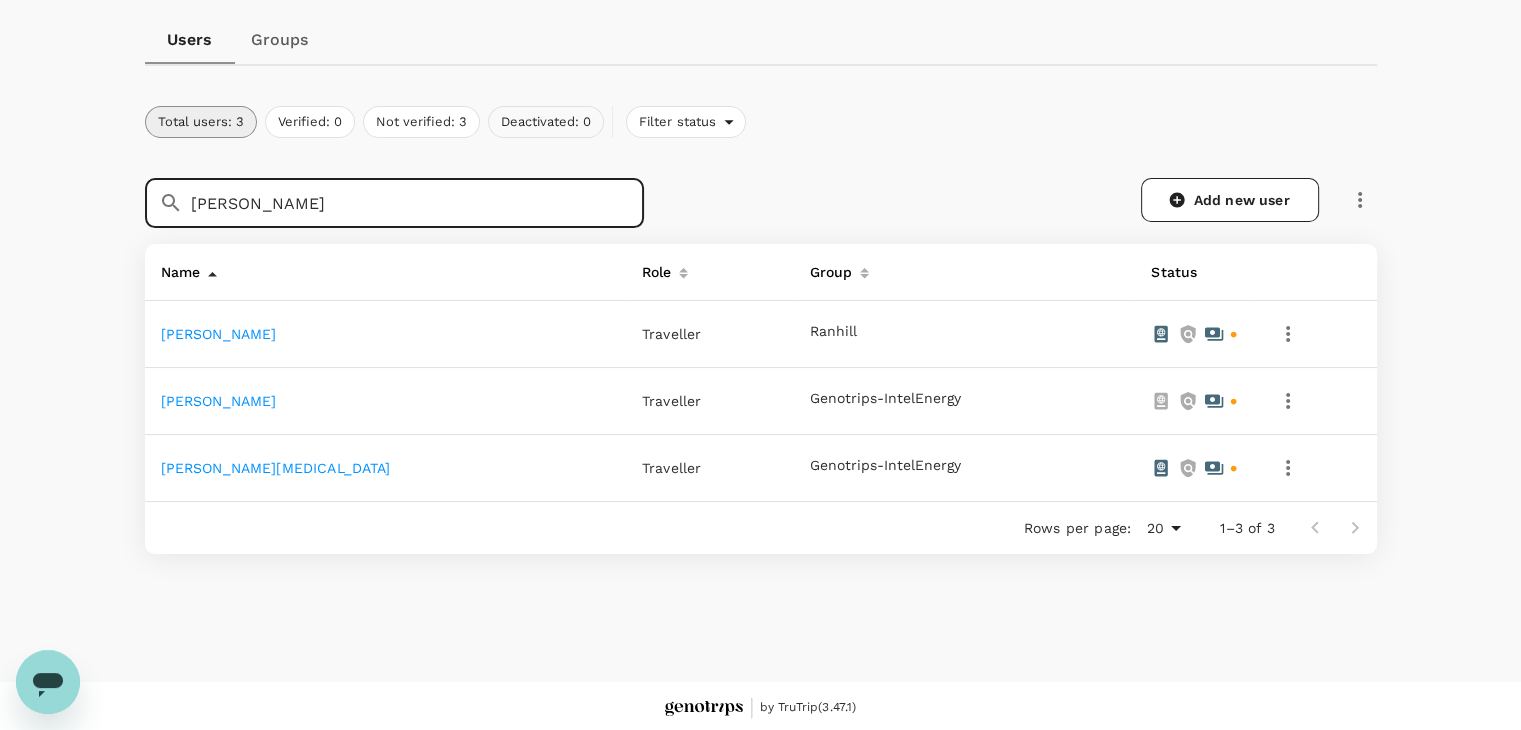 scroll, scrollTop: 189, scrollLeft: 0, axis: vertical 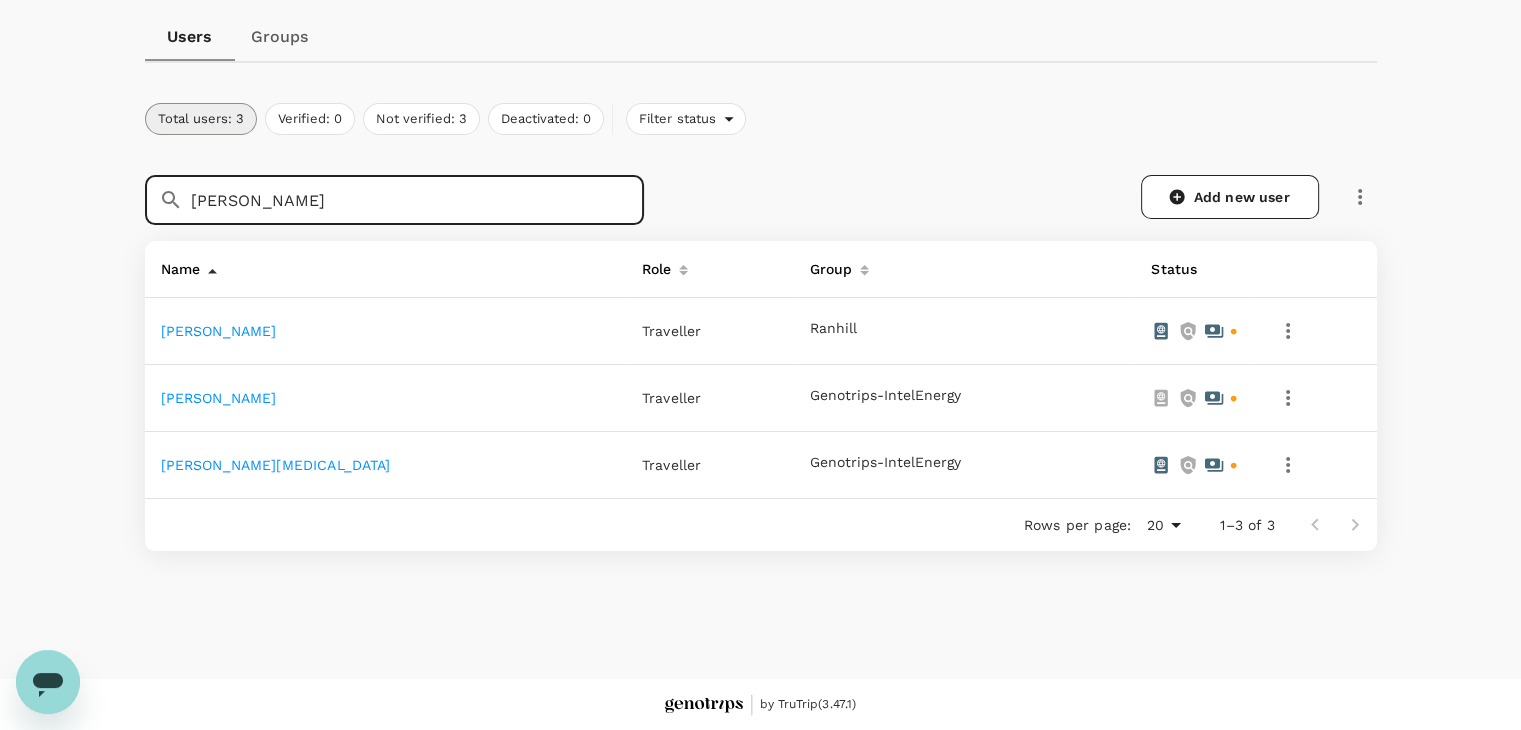 type on "BINTI ABDULLAH" 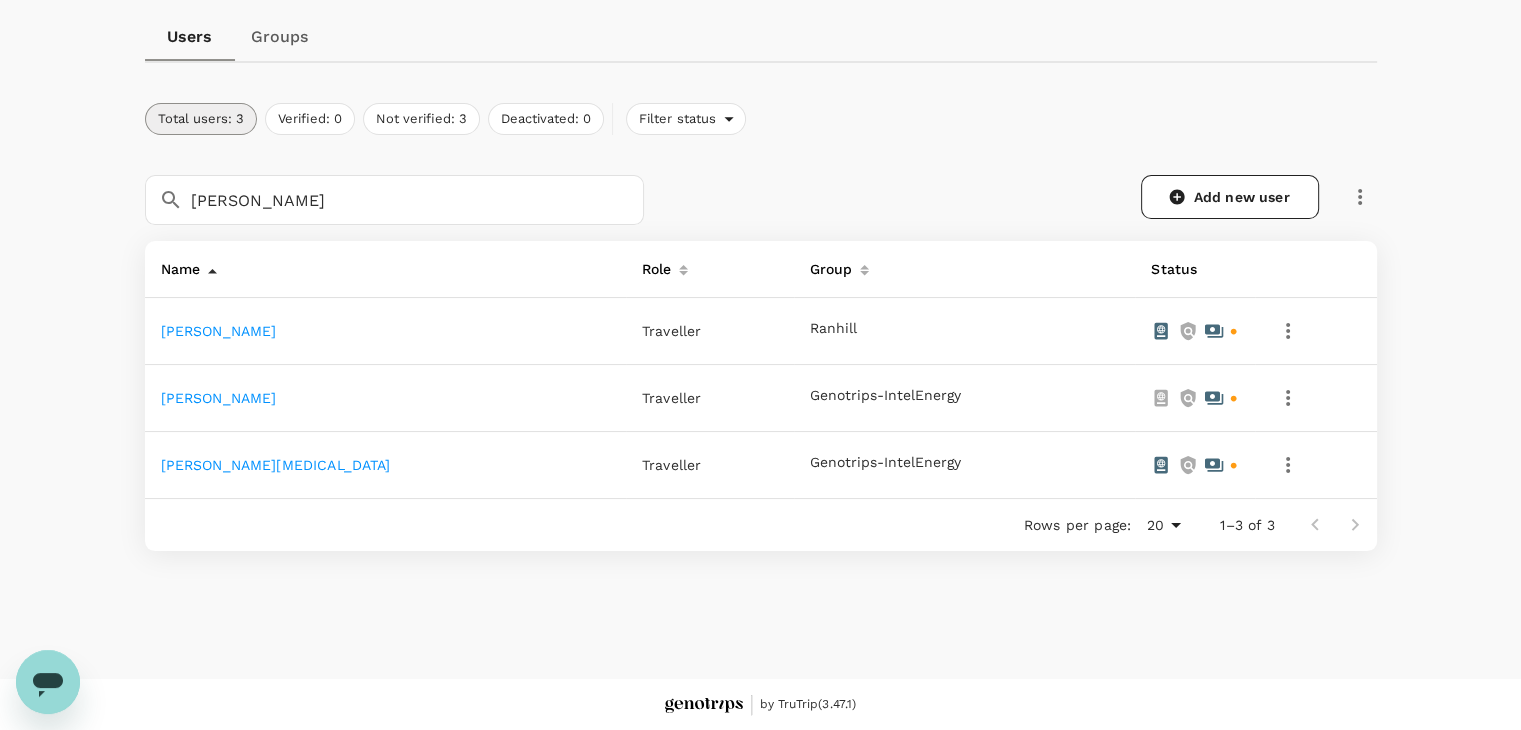 click on "FATIN NAI'MAH BINTI ABDULLAH" at bounding box center (219, 398) 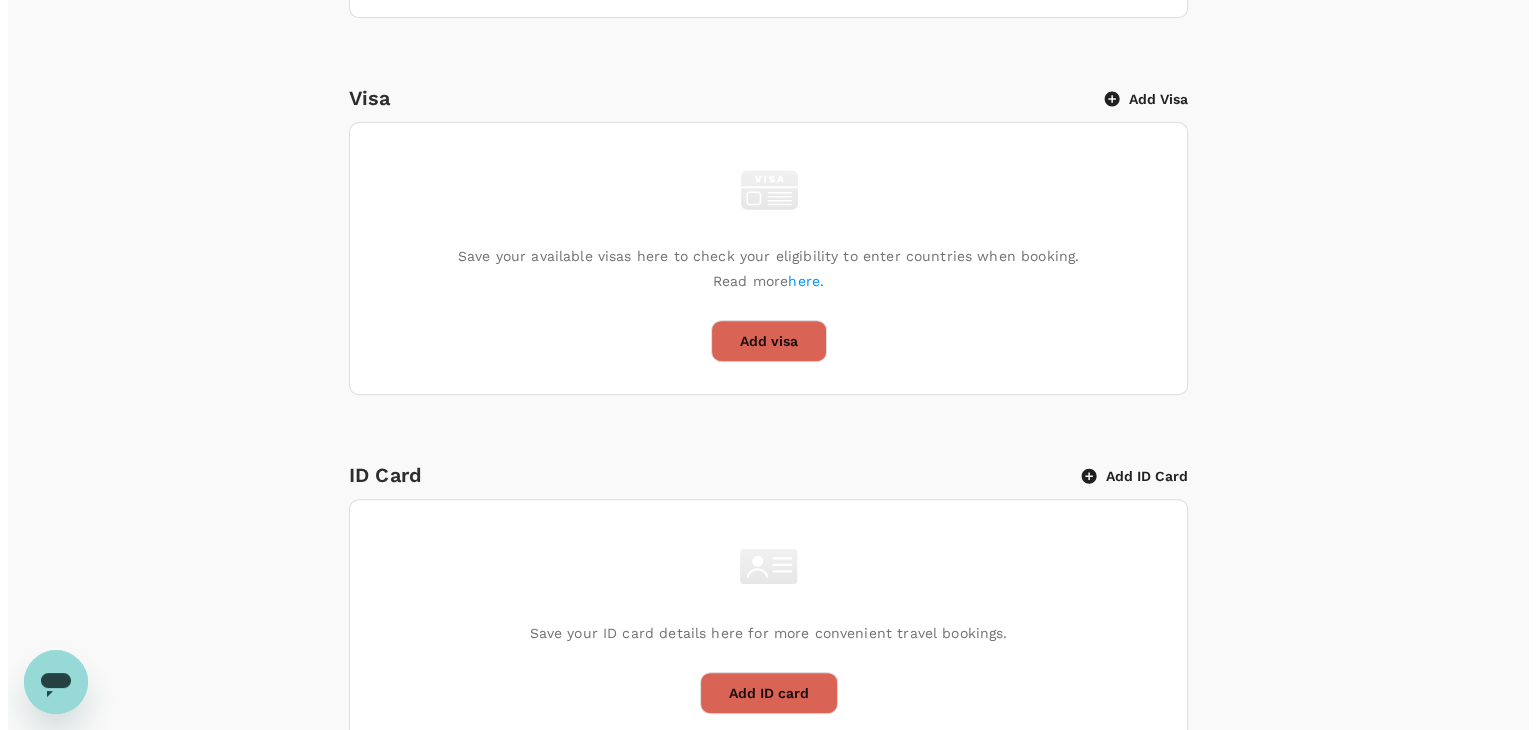 scroll, scrollTop: 800, scrollLeft: 0, axis: vertical 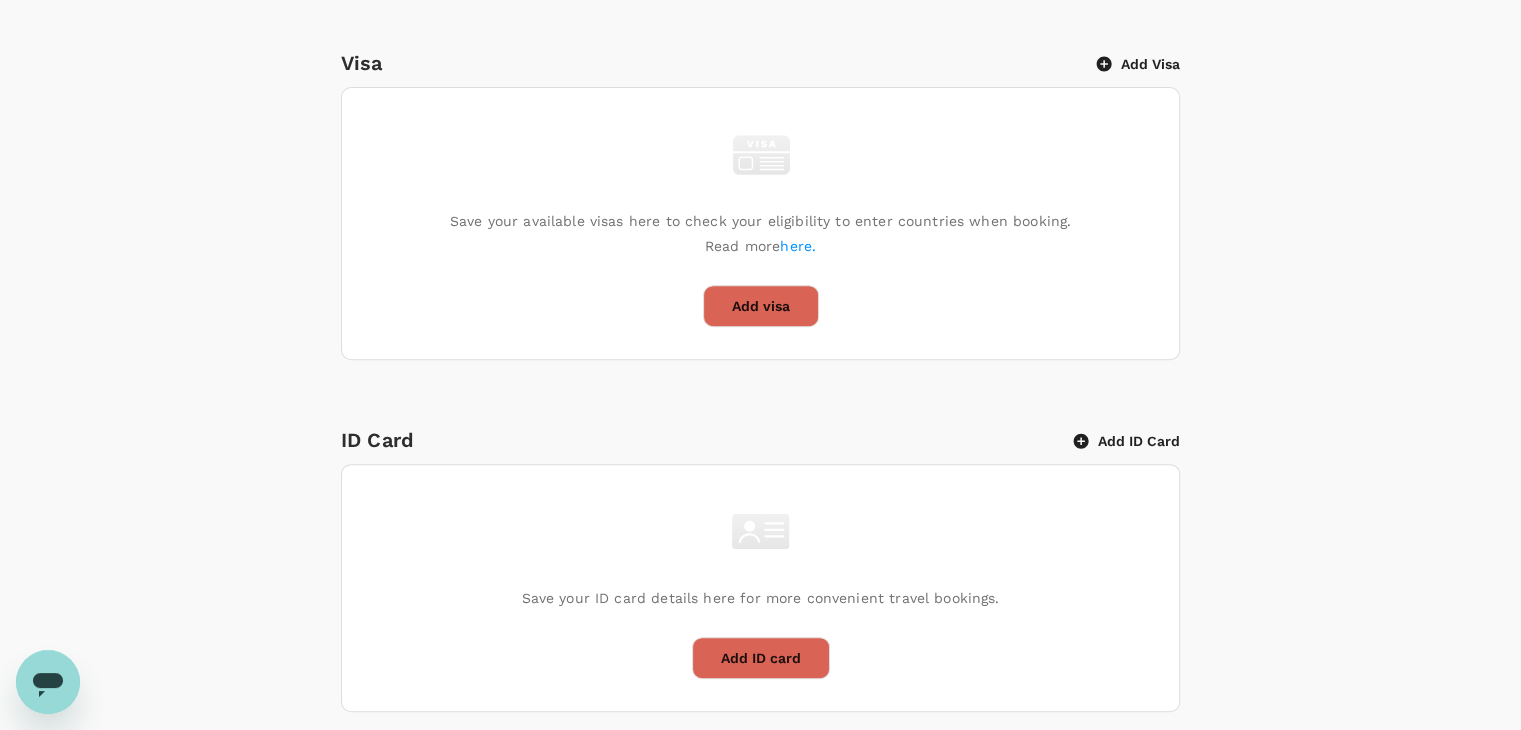 click on "Add ID Card" at bounding box center (1127, 441) 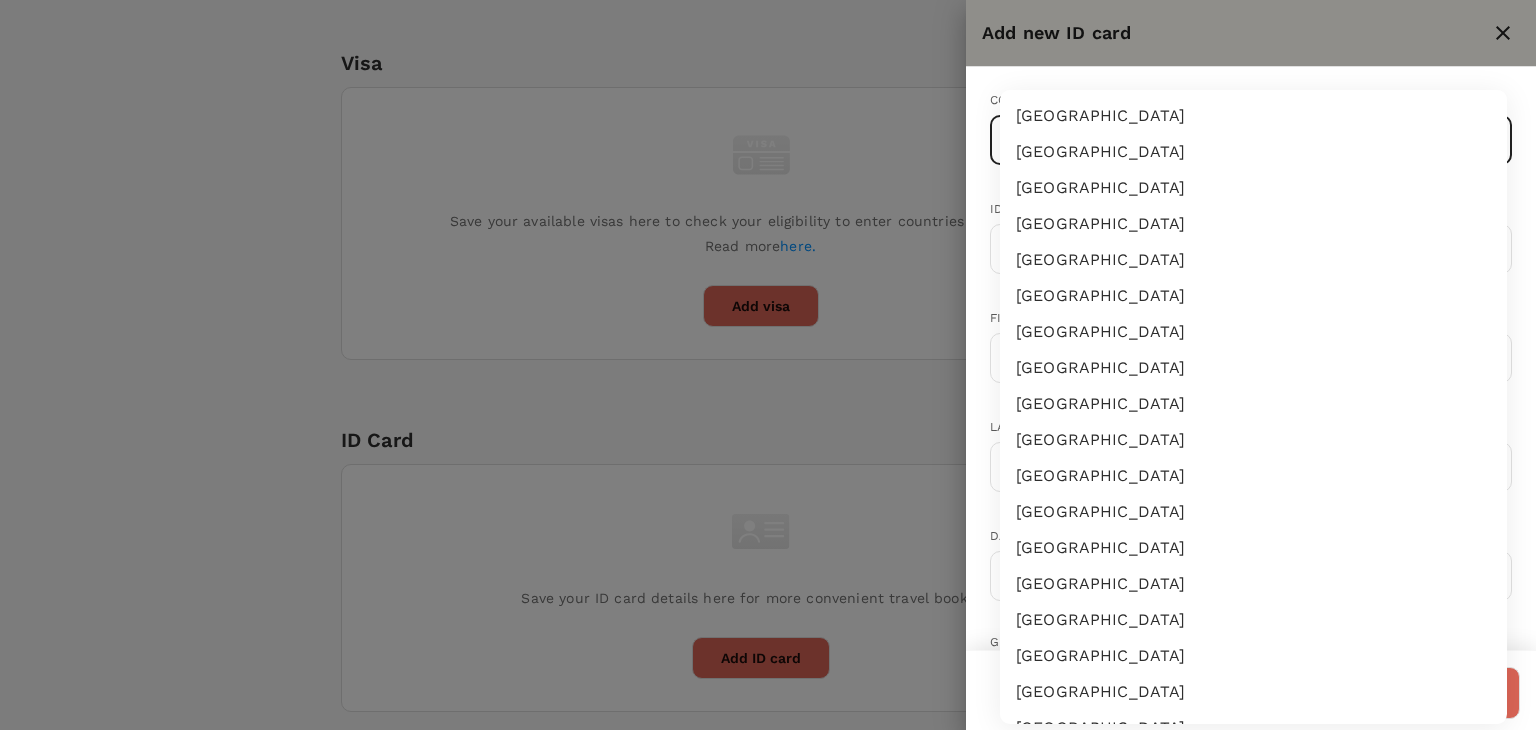 click on "Trips Book Approvals 0 Reports People Manage MB Back to users Last edit was on 24 Jul 2025, 9:35am FATIN NAI'MAH BINTI ABDULLAH Not invited dayat+fatinnaimah@genotrips.com.my Role Traveller Country - Group(s) Genotrips-IntelEnergy Travel Documents Travel Preferences Travel Policy Travel Record Passport Add passport Save your passport details here for easy, hassle-free bookings. Read more  here . Add passport Visa Add Visa Save your available visas here to check your eligibility to enter countries when booking. Read more  here. Add visa ID Card Add ID Card Save your ID card details here for more convenient travel bookings. Add ID card Mainland Travel Permit Only for Hong Kong and Macao Residents Add Mainland Travel Permit Save your Mainland Travel Permit to easily book travel within China. Add Mainland Travel Permit by TruTrip  ( 3.47.1   ) Add new ID card Country ​ ​ ID card number ​ First name (Given name) ​ Last name (Family name) ​ Date of birth ​ Gender Female Male Expiry date (if applicable)" at bounding box center [768, 183] 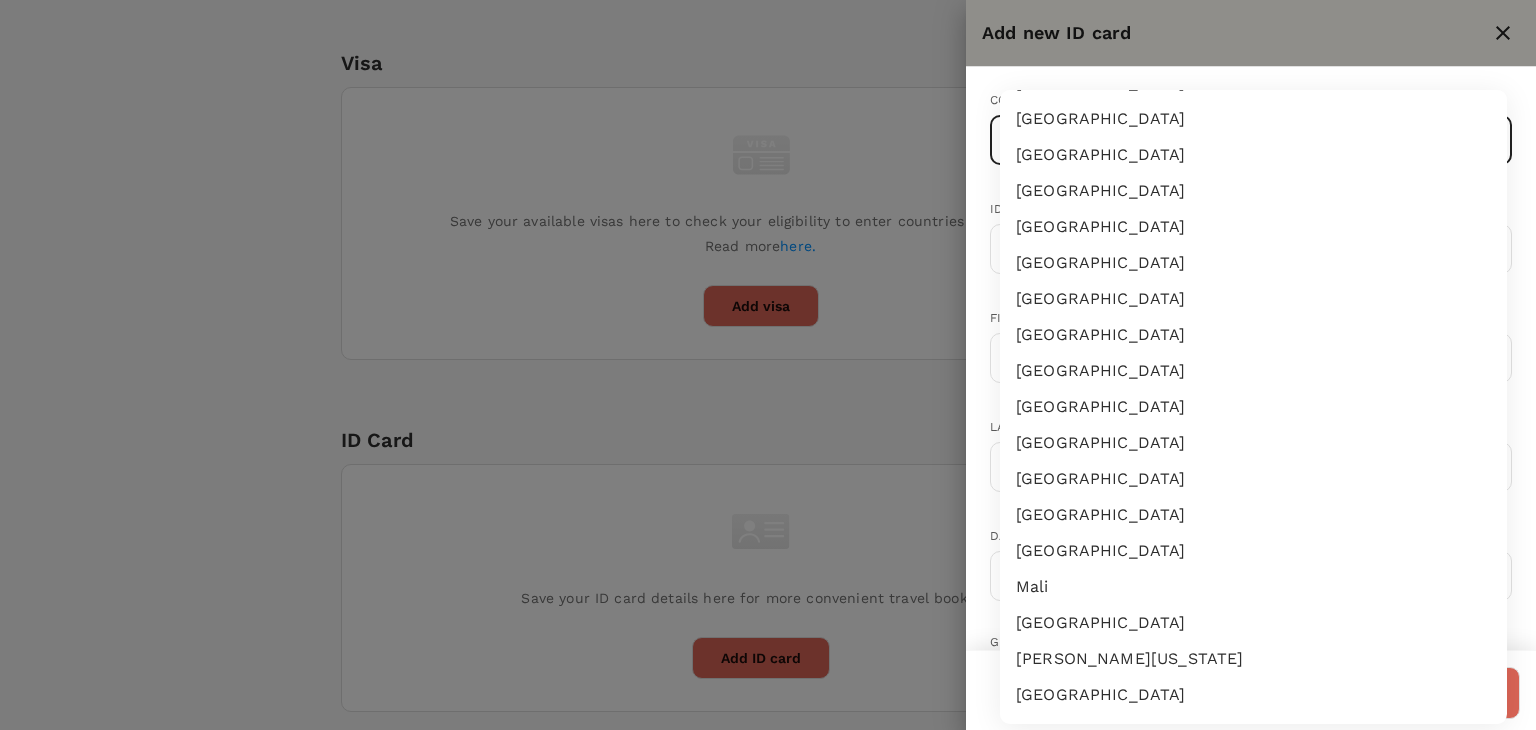 type 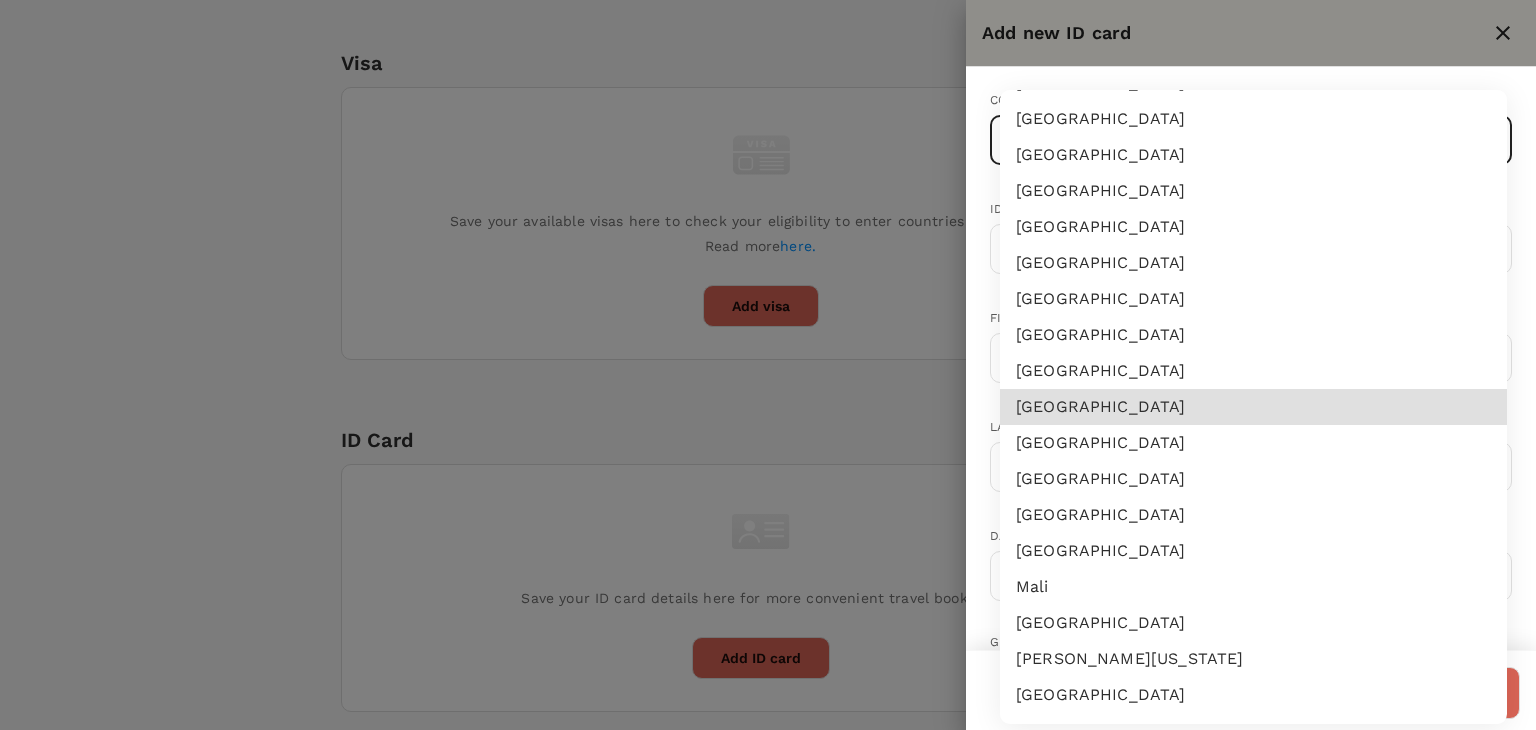 type 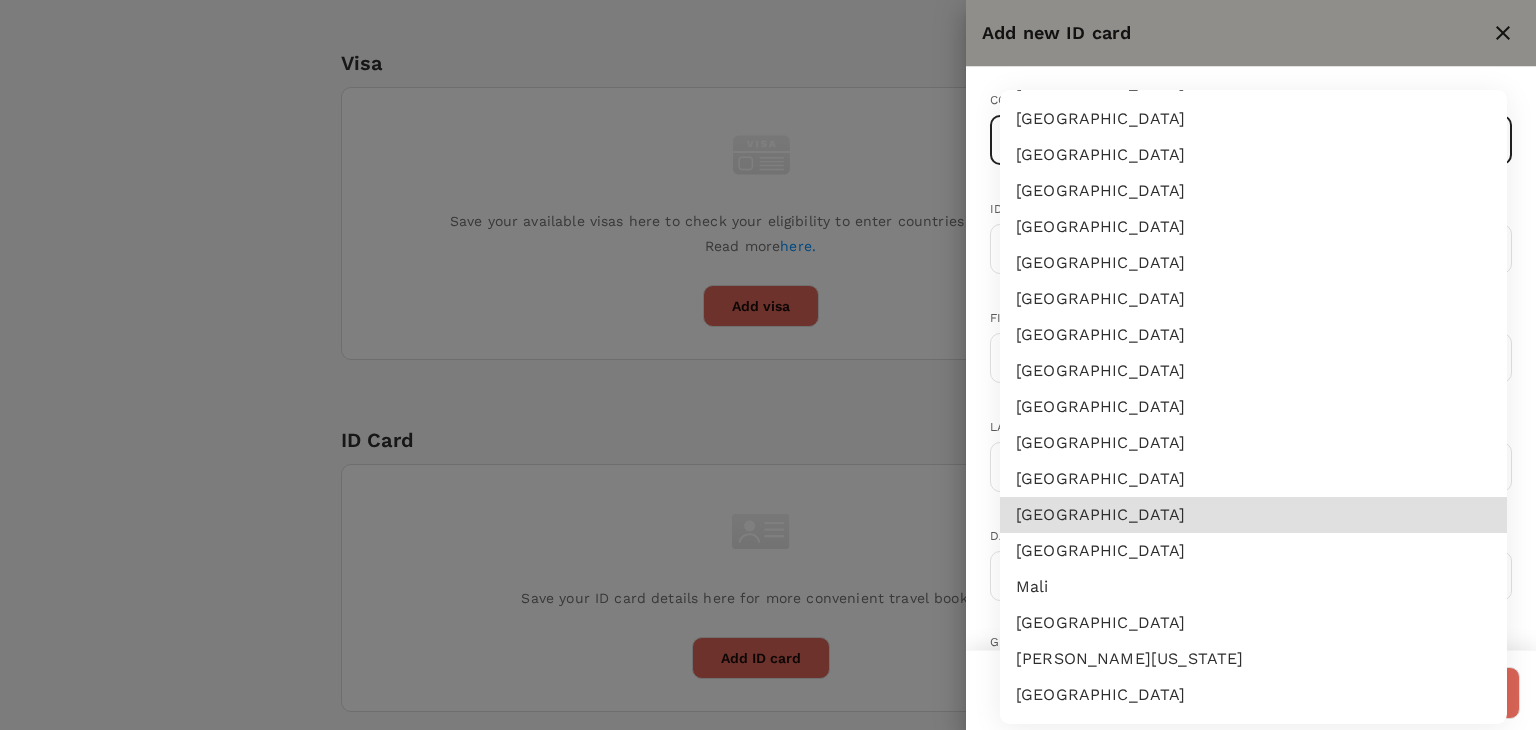 type 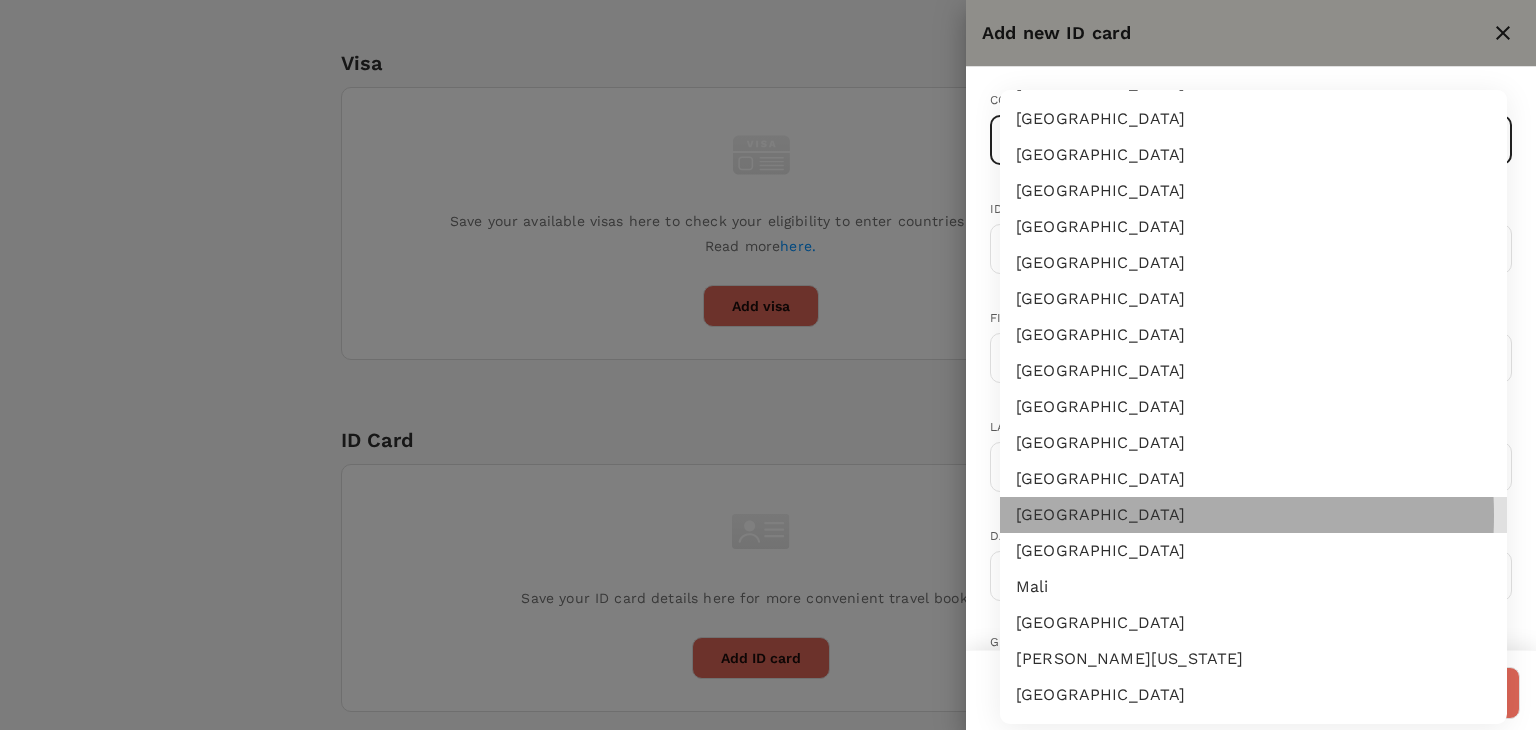 click on "Malaysia" at bounding box center (1253, 515) 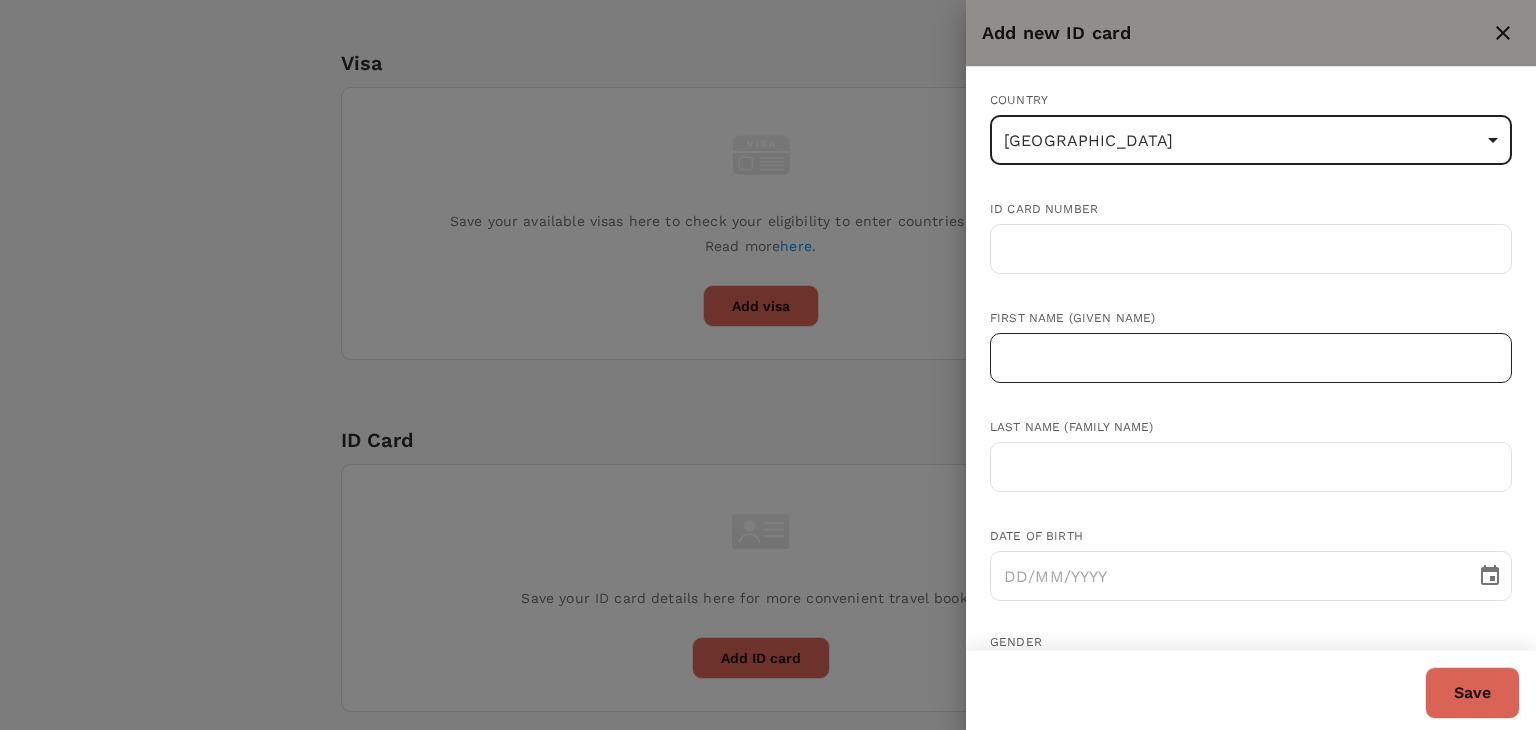 click at bounding box center [1251, 358] 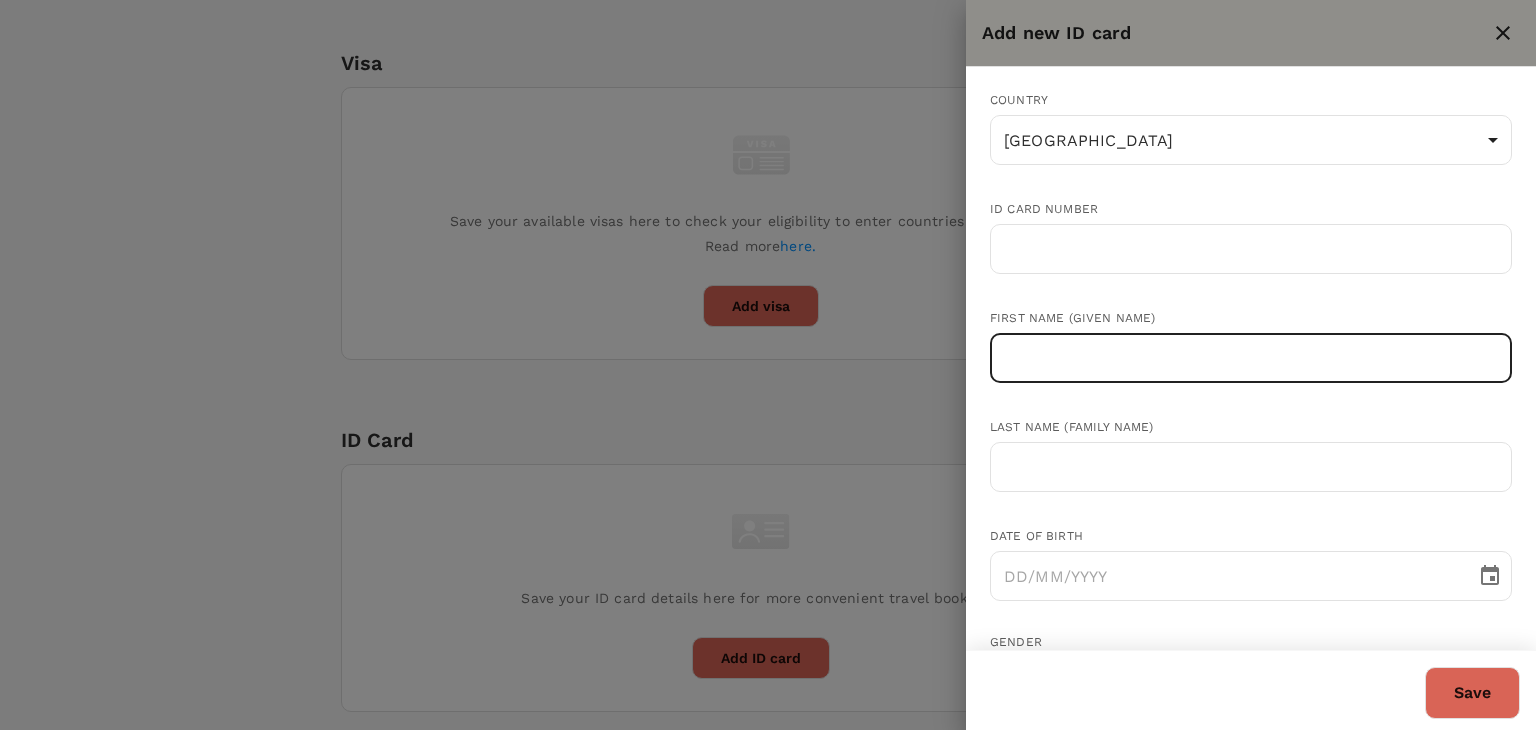 paste on "FATIN NAI'MAH BINTI ABDULLAH" 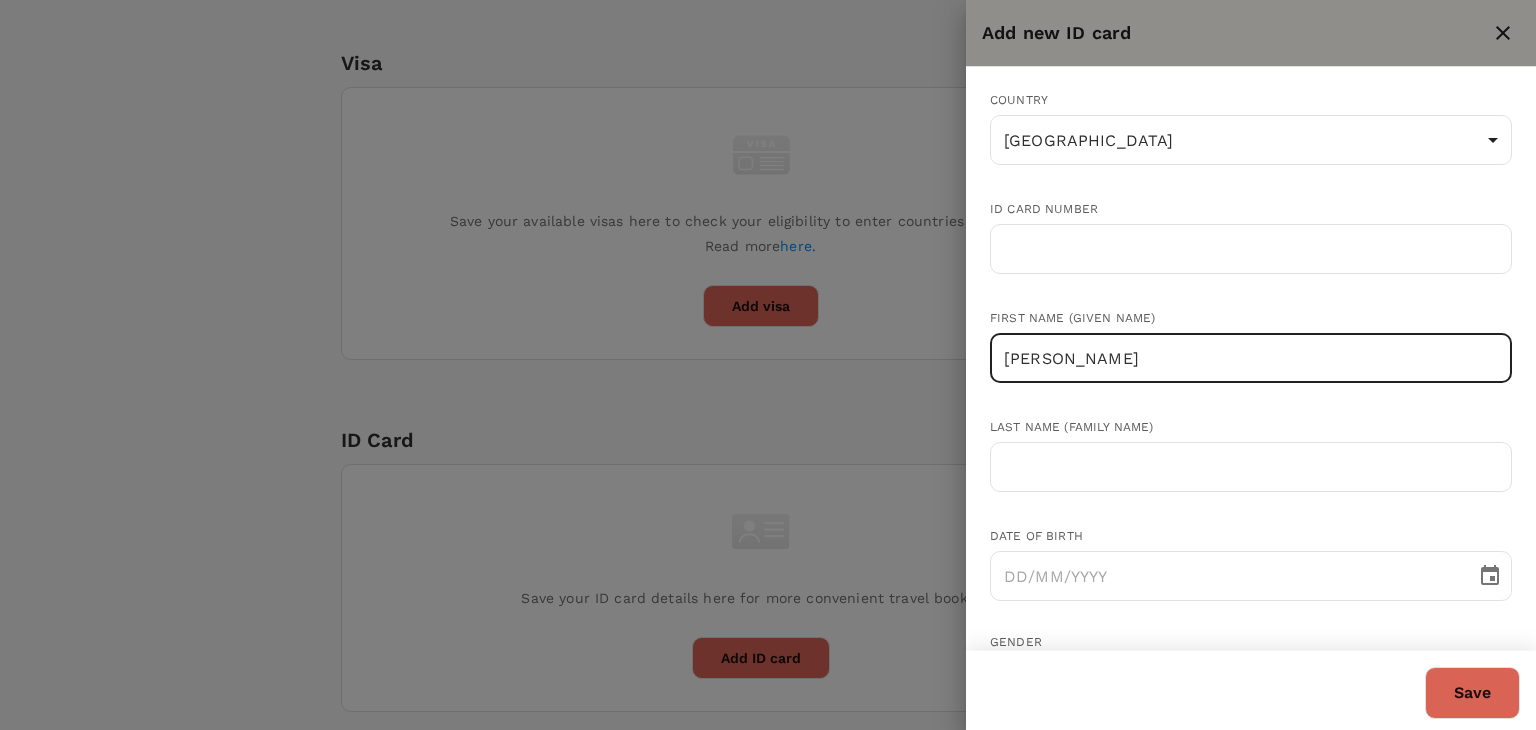 drag, startPoint x: 1124, startPoint y: 357, endPoint x: 1349, endPoint y: 383, distance: 226.49724 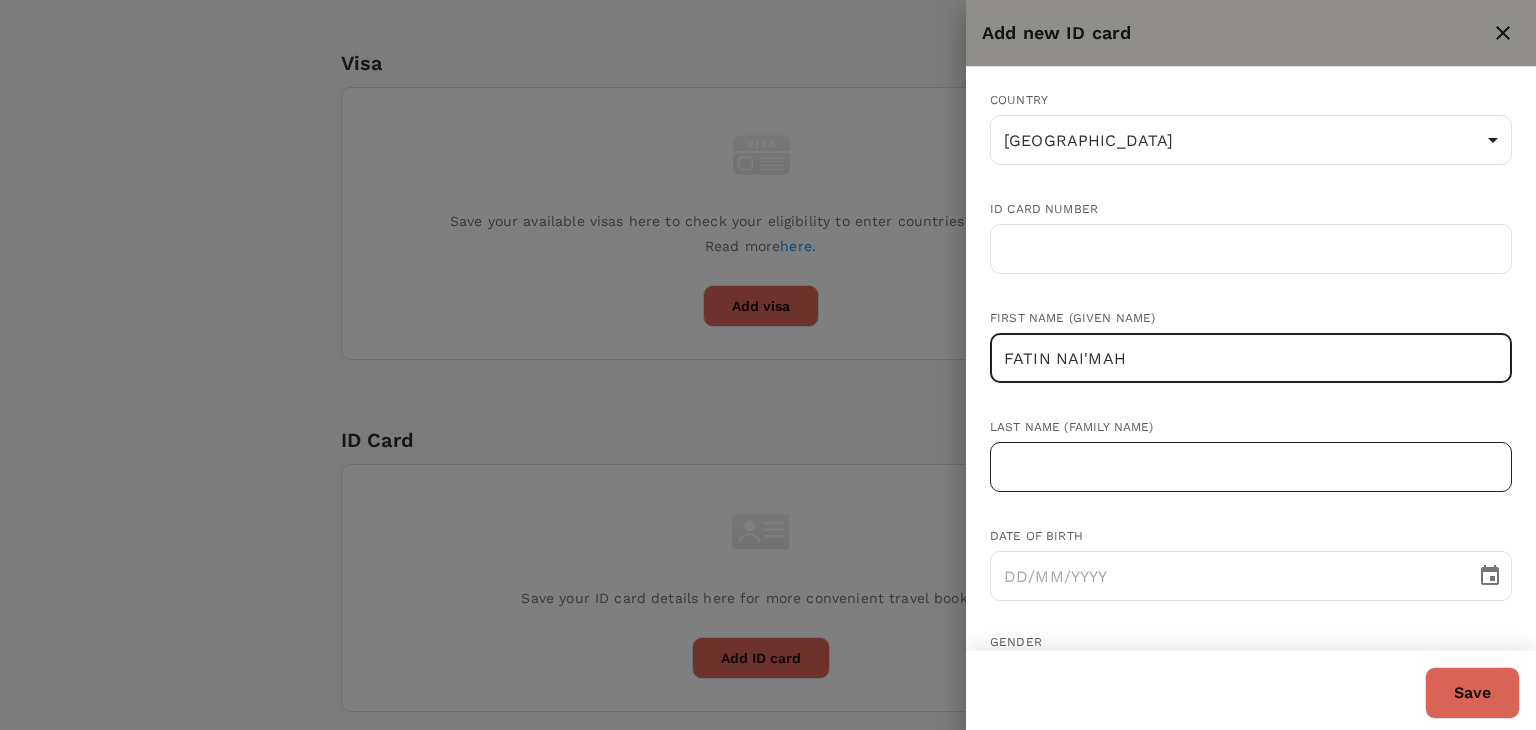 type on "FATIN NAI'MAH" 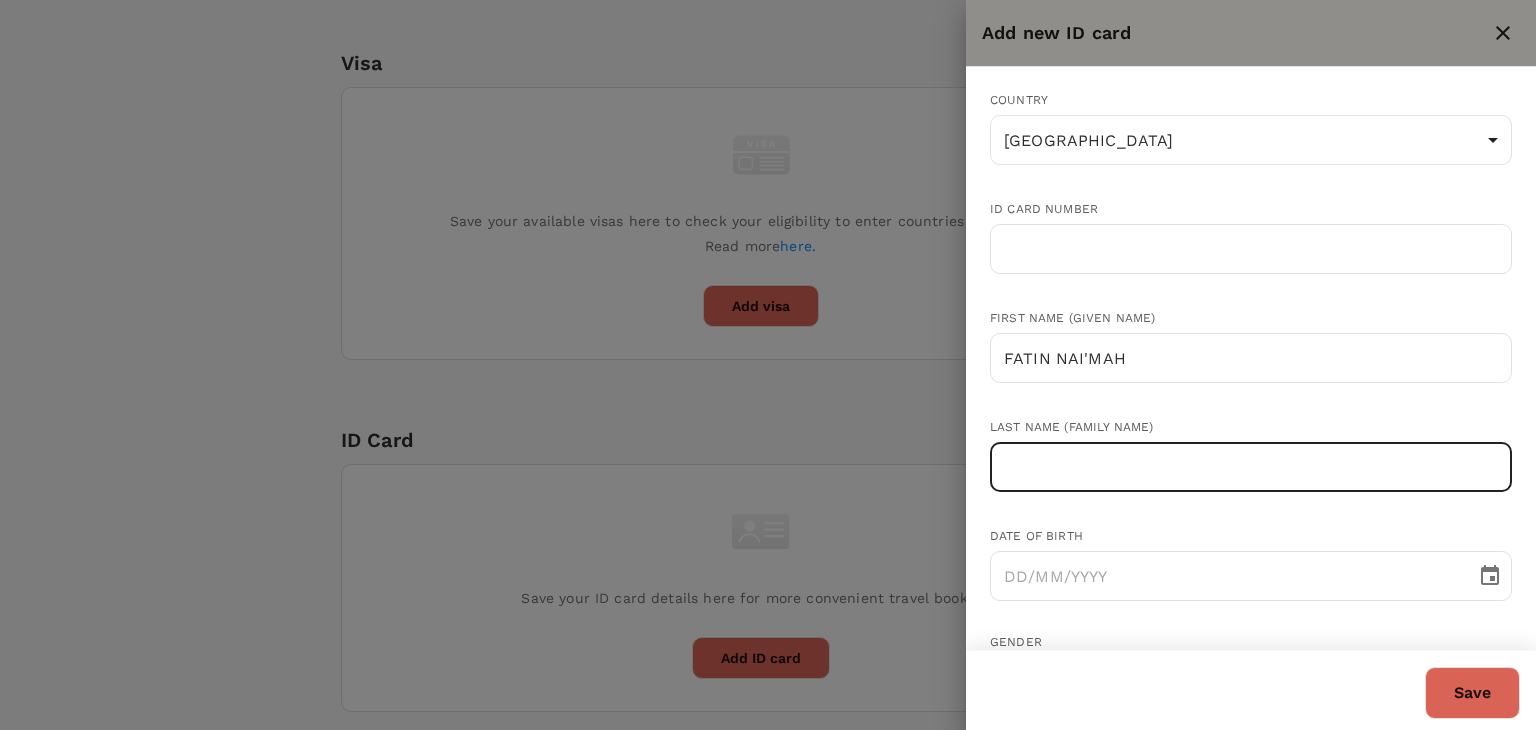 click at bounding box center [1251, 467] 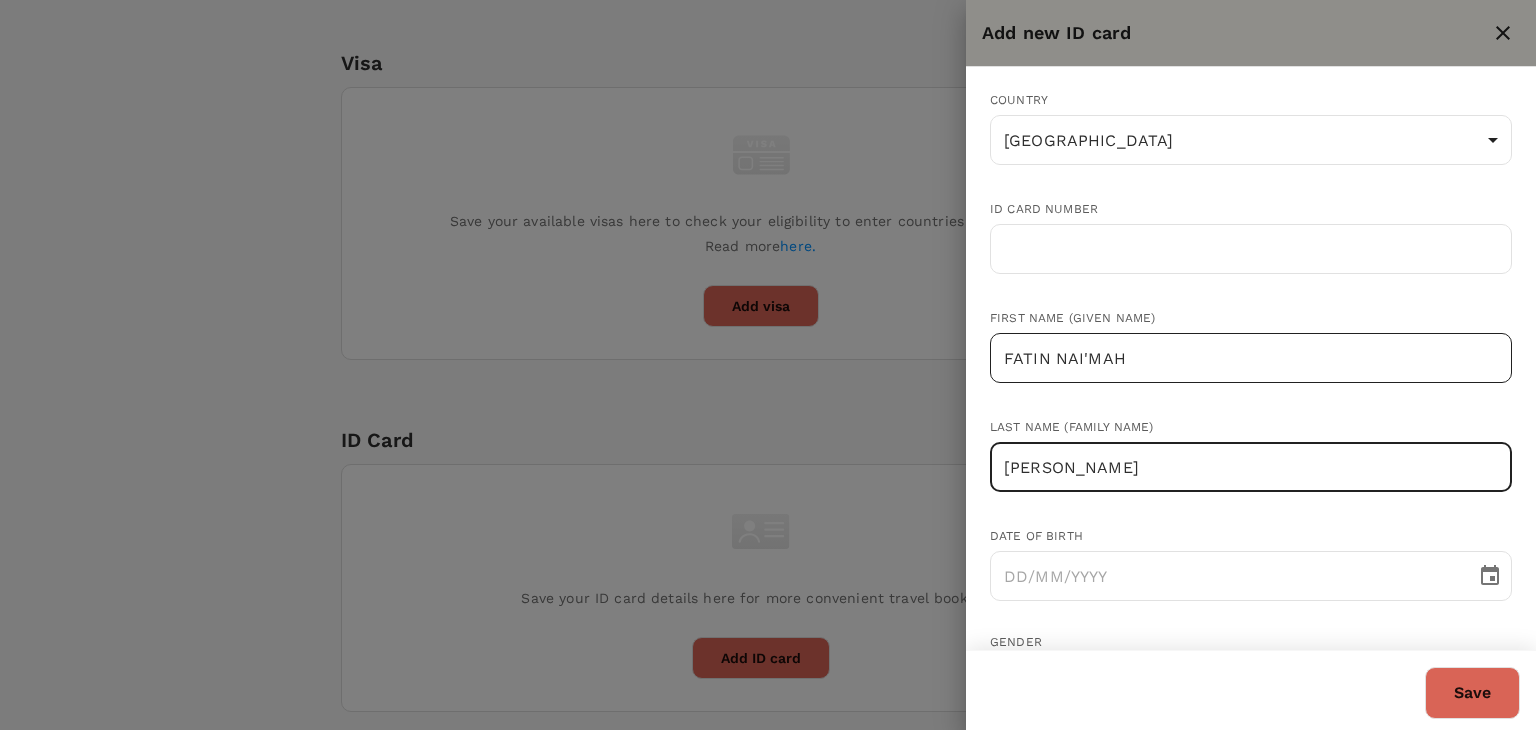 type on "BINTI ABDULLAH" 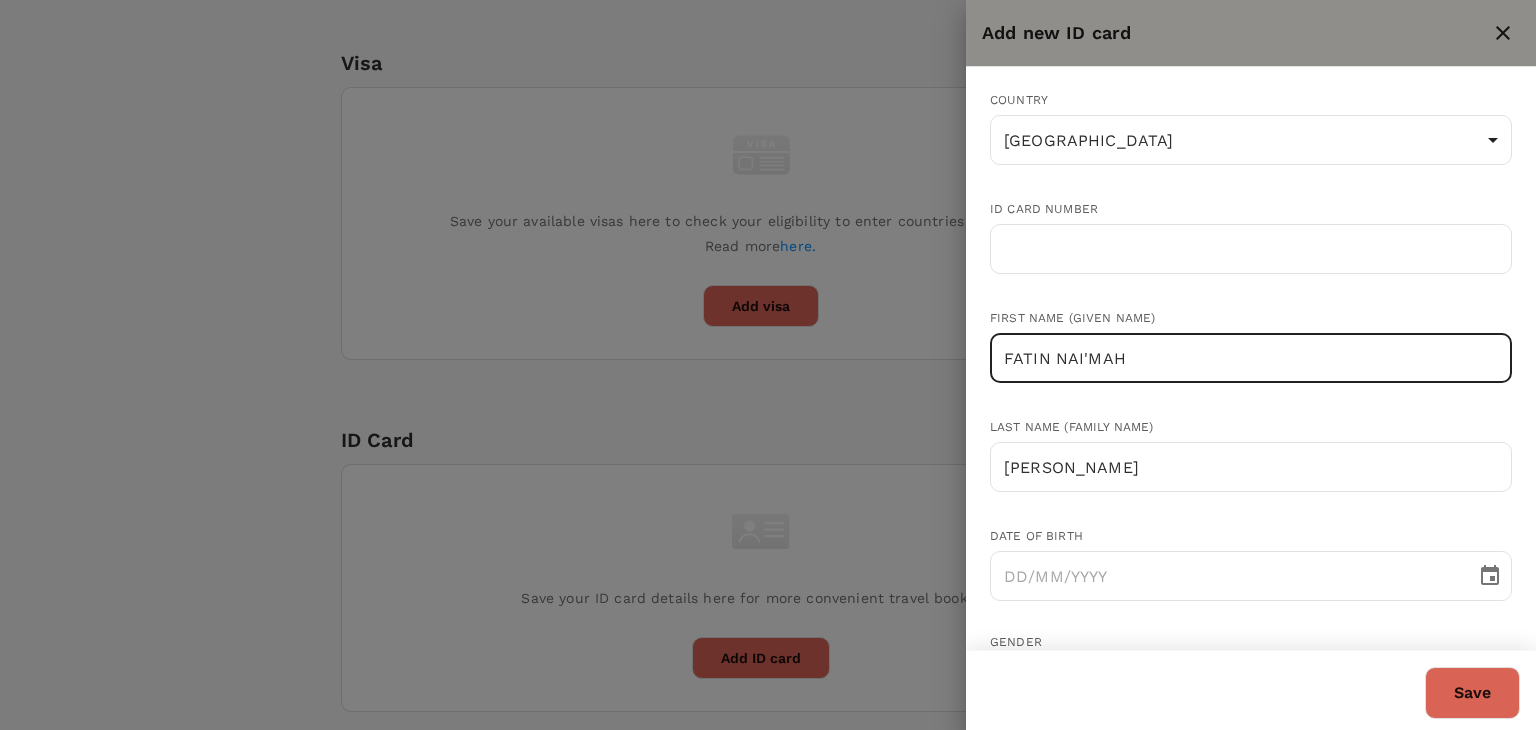 click on "FATIN NAI'MAH" at bounding box center (1251, 358) 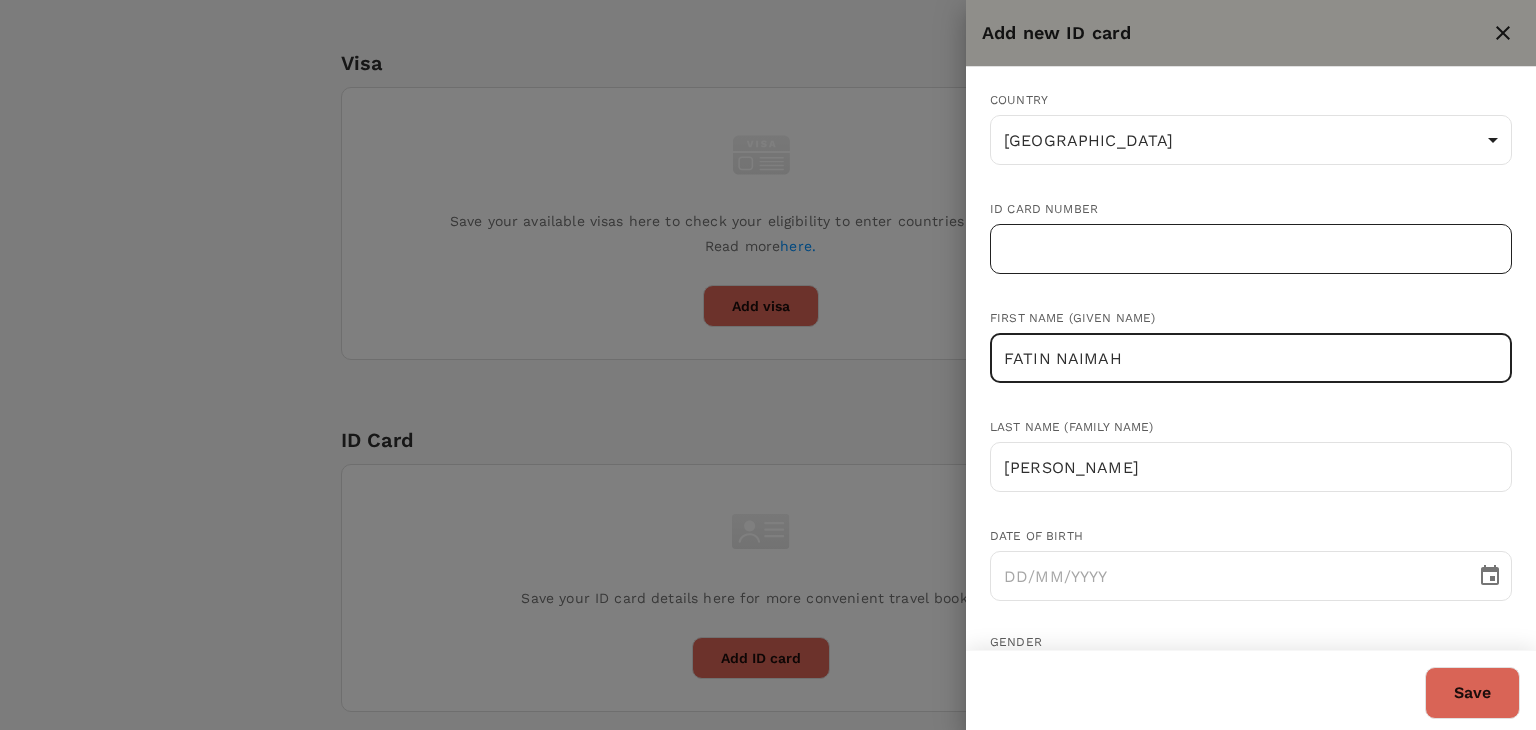 type on "FATIN NAIMAH" 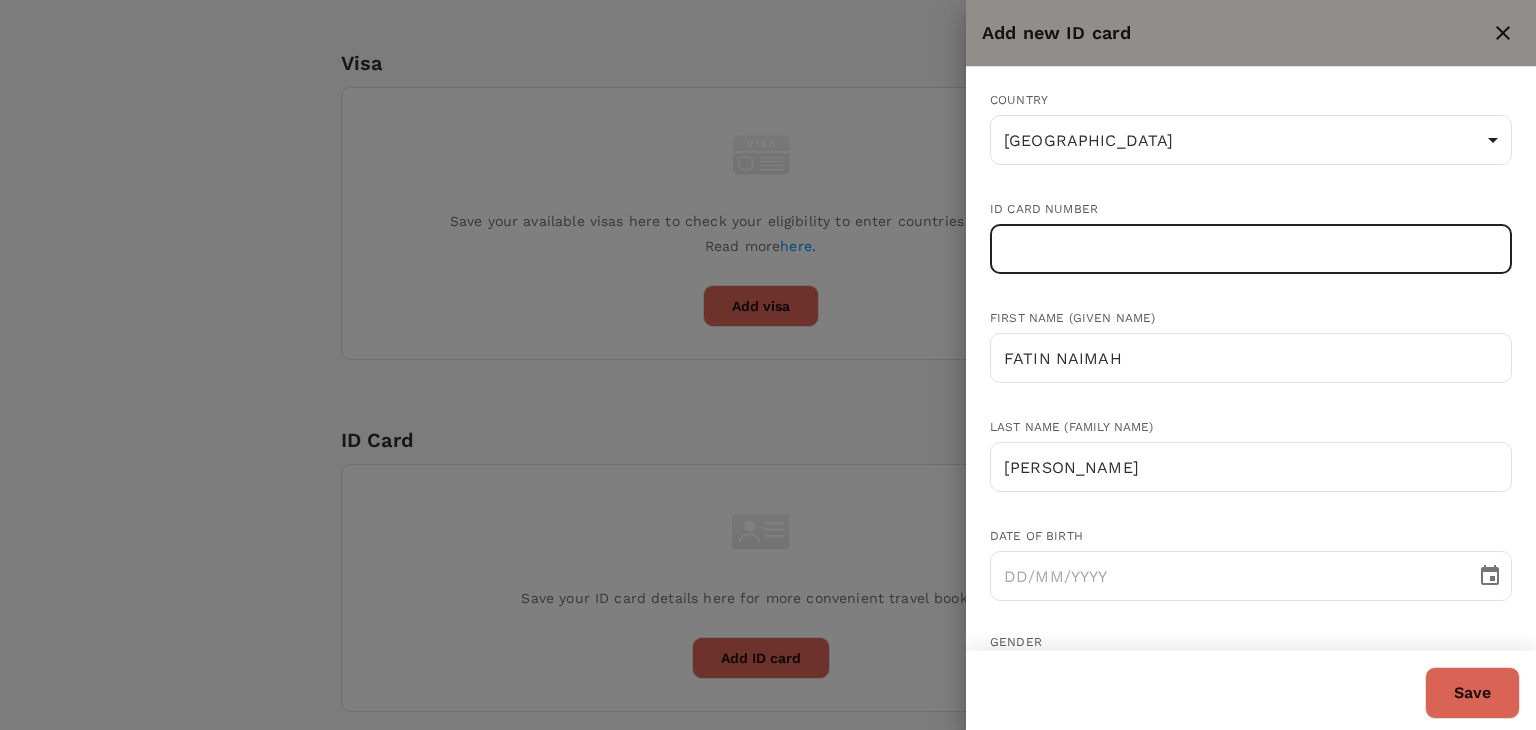 paste on "3	FATIN NAI'MAH BINTI ABDULLAH	020119-11-0134	fatinnaimahaz@gmail.com	011-60922439	BELAKANG FUTSAL,KAMPUNG KUALA PING 21700 KUALA BERANG TERENGGANU  	BANK ISLAM: 13053024688576	VARSITY: XL  BATIK: XL  TRACKSUIT: XL" 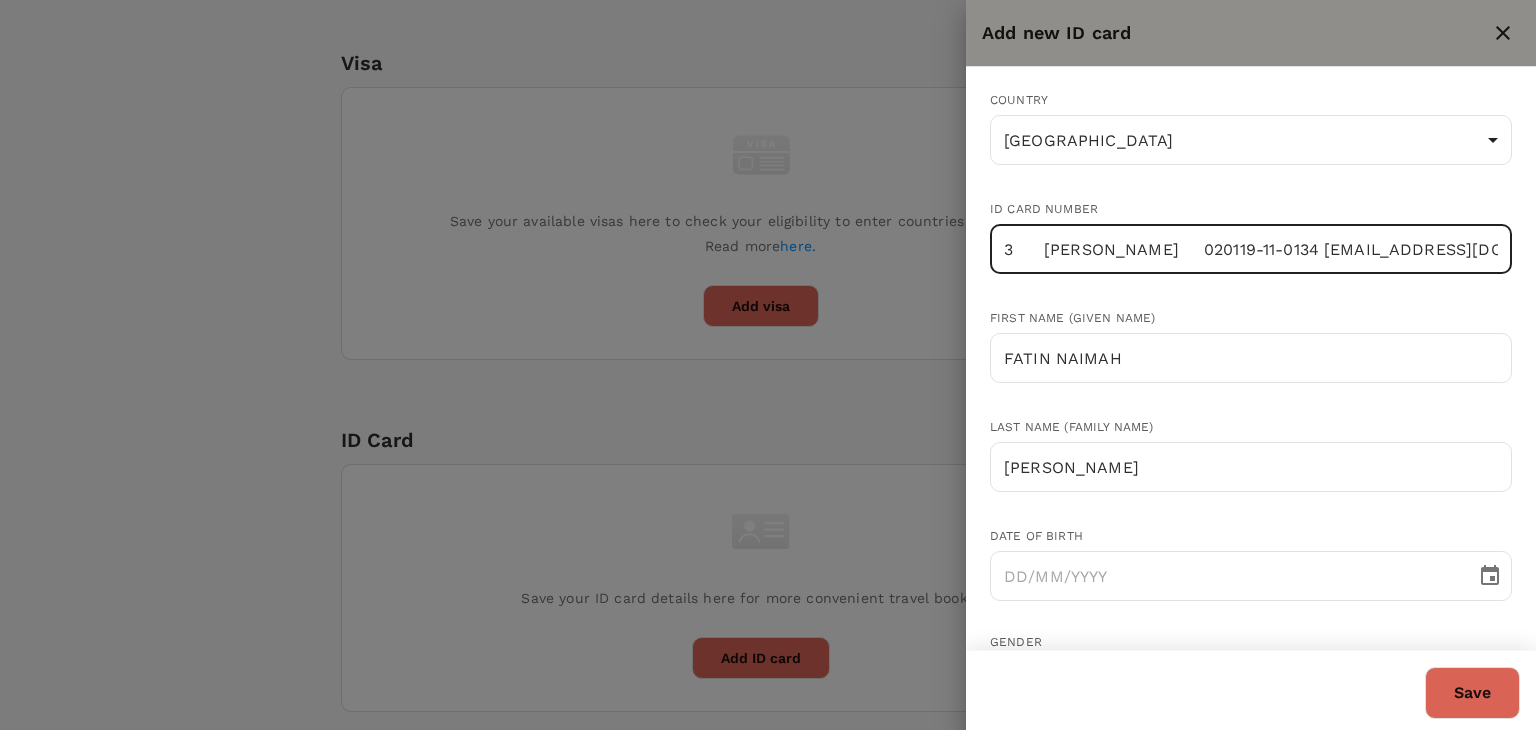 scroll, scrollTop: 0, scrollLeft: 1531, axis: horizontal 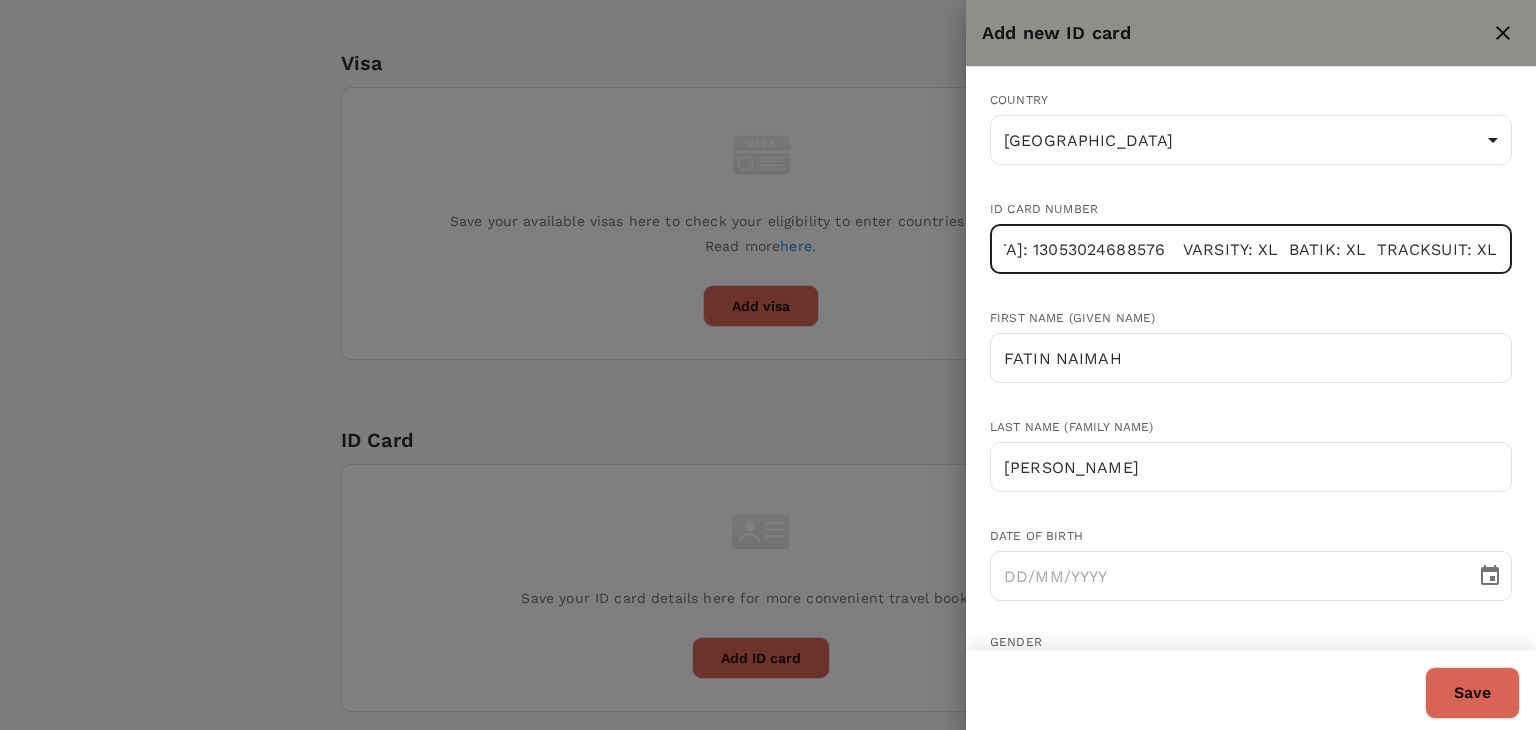 drag, startPoint x: 1003, startPoint y: 245, endPoint x: 1440, endPoint y: 247, distance: 437.00458 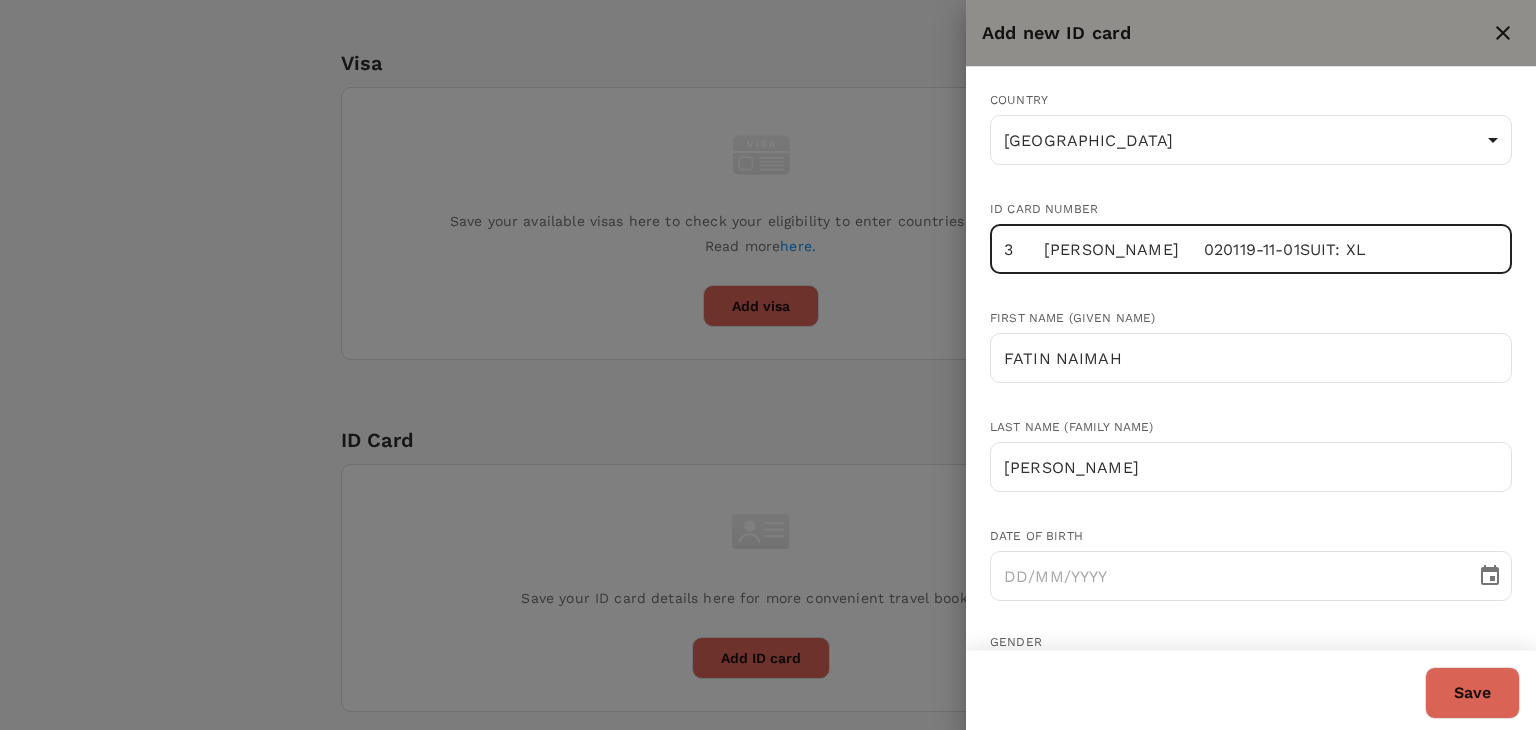 scroll, scrollTop: 0, scrollLeft: 0, axis: both 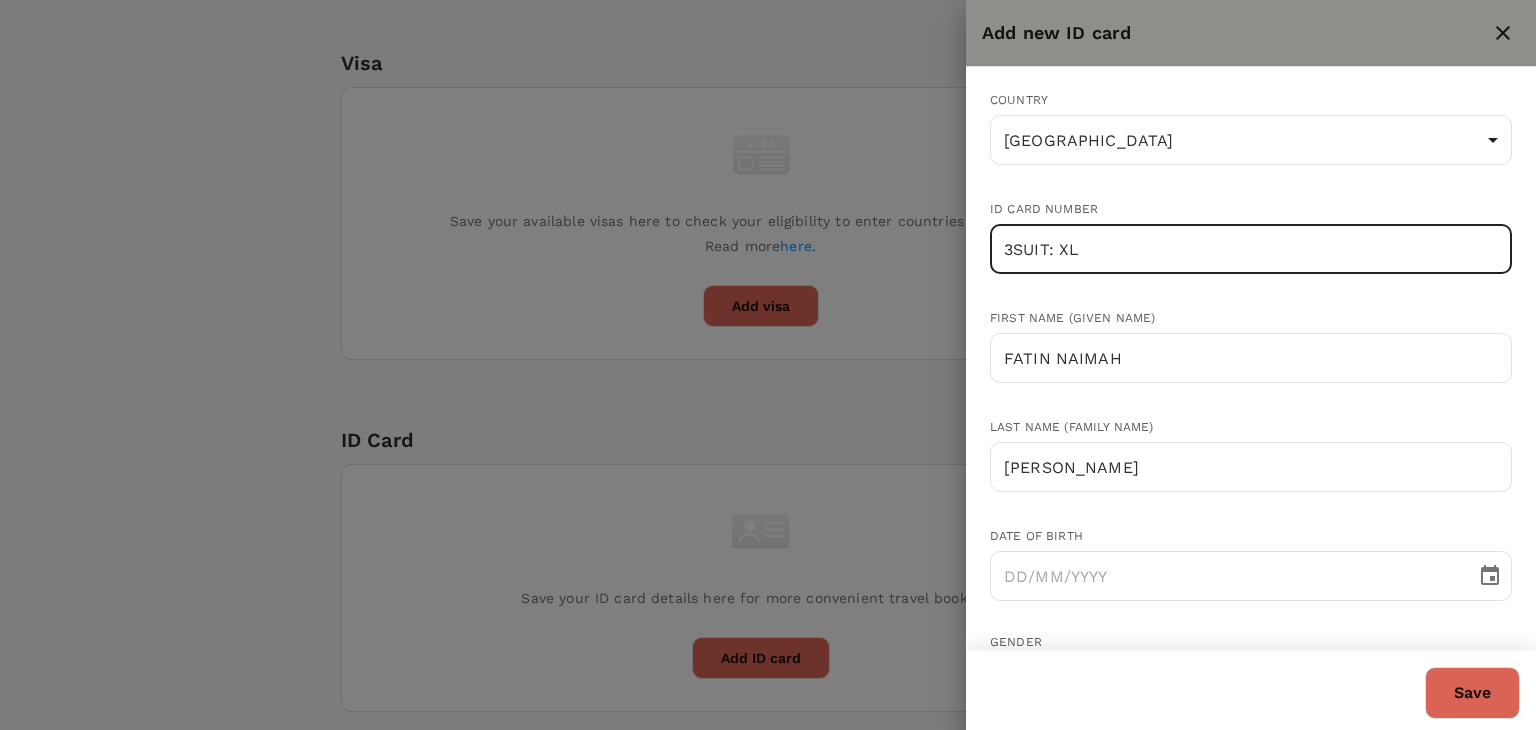 type on "SUIT: XL" 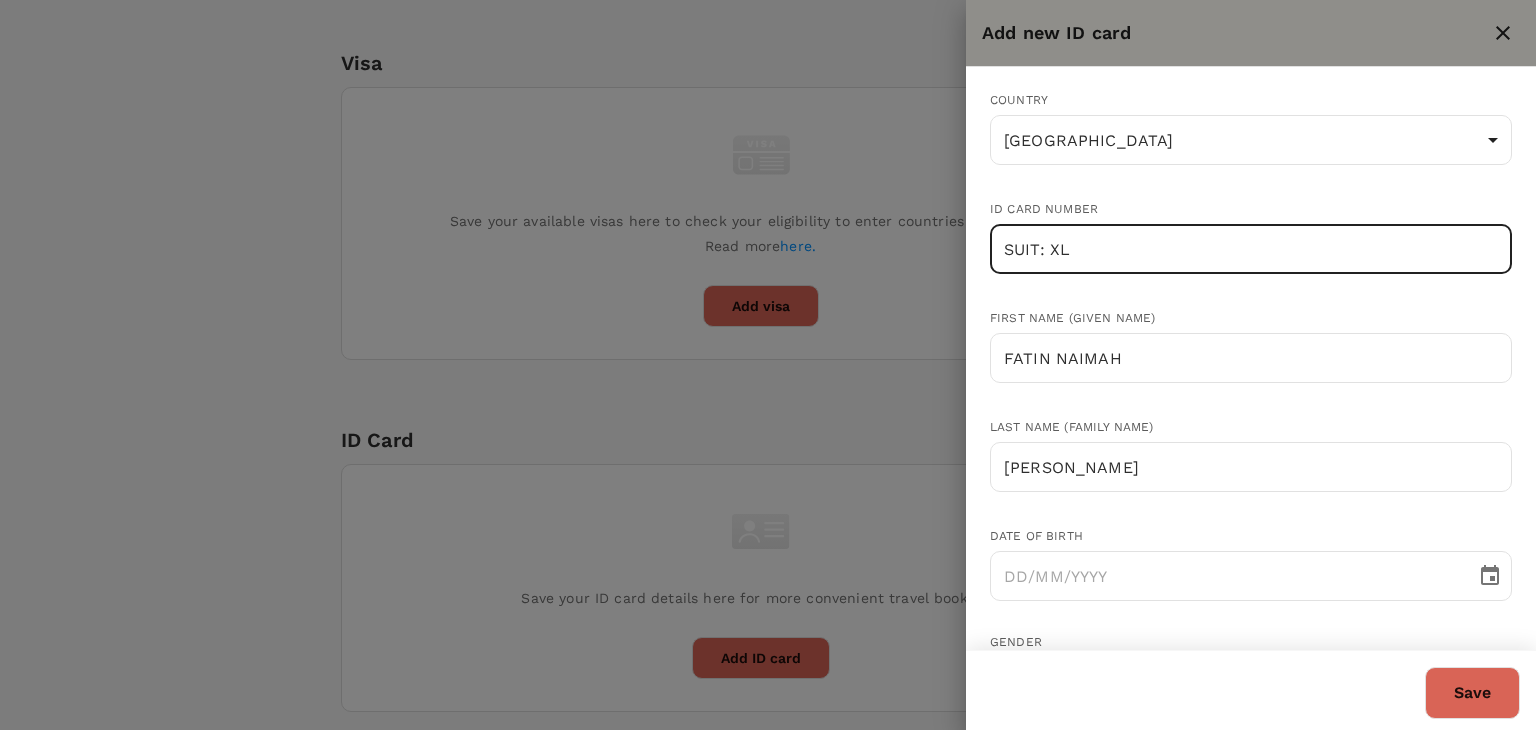 drag, startPoint x: 1109, startPoint y: 253, endPoint x: 992, endPoint y: 263, distance: 117.426575 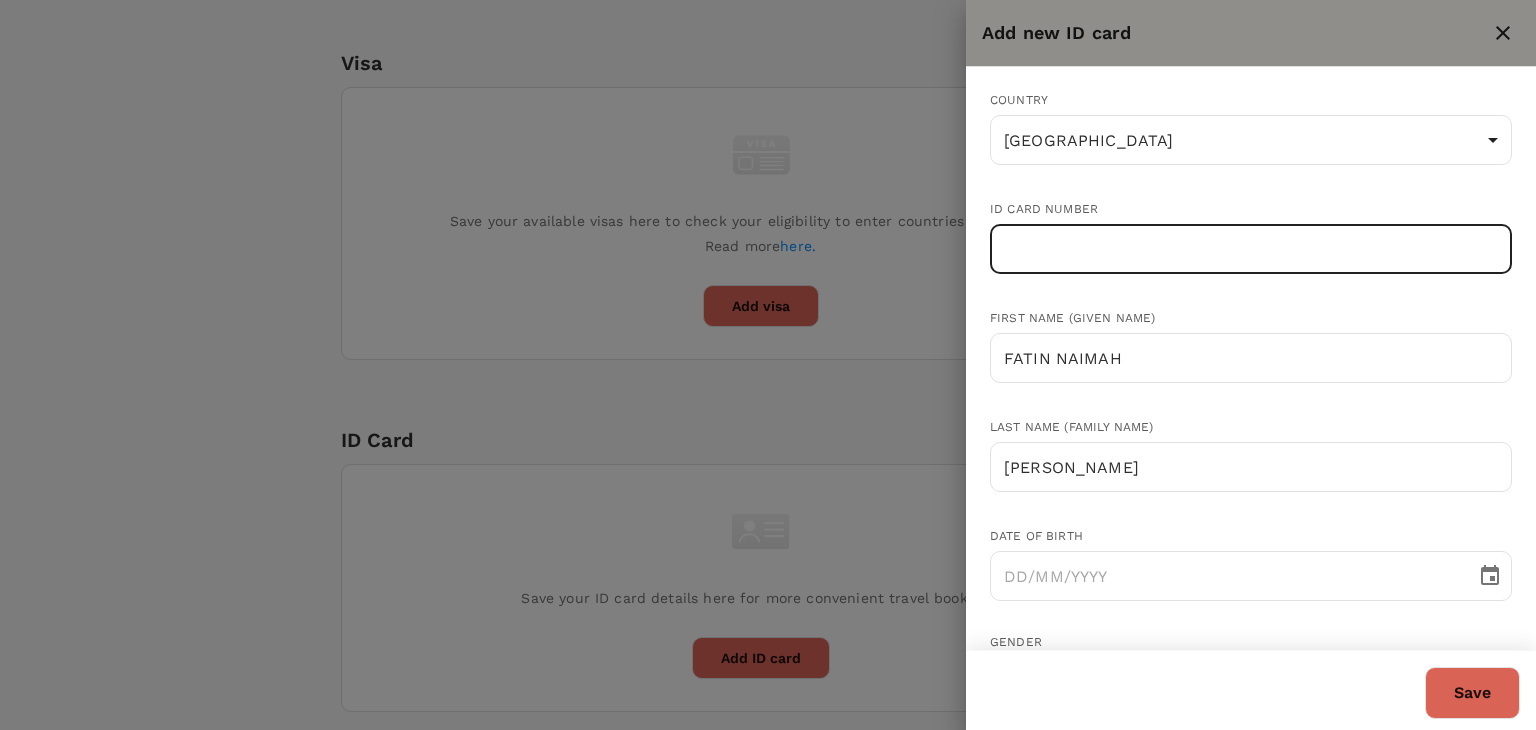 paste on "020119-11-0134" 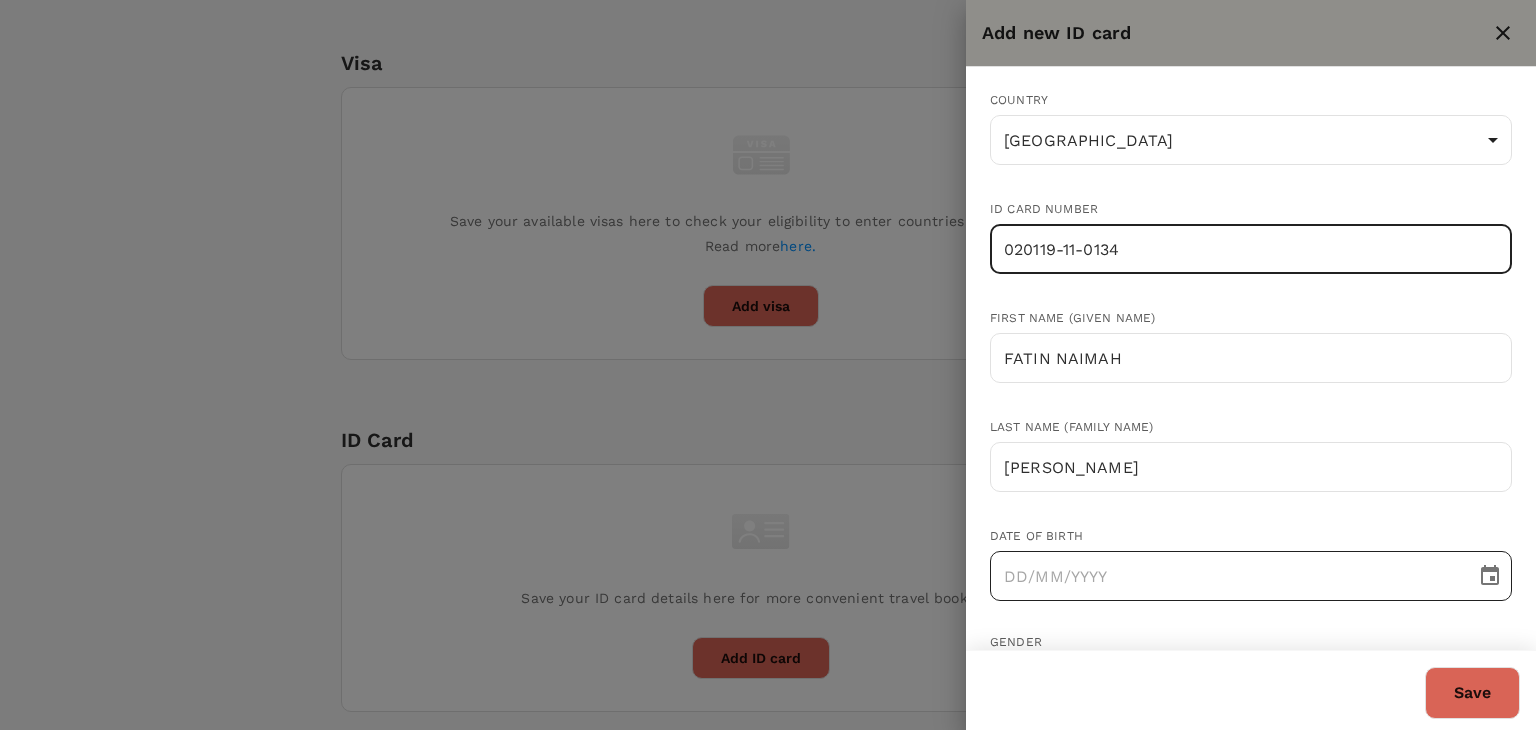 type on "020119-11-0134" 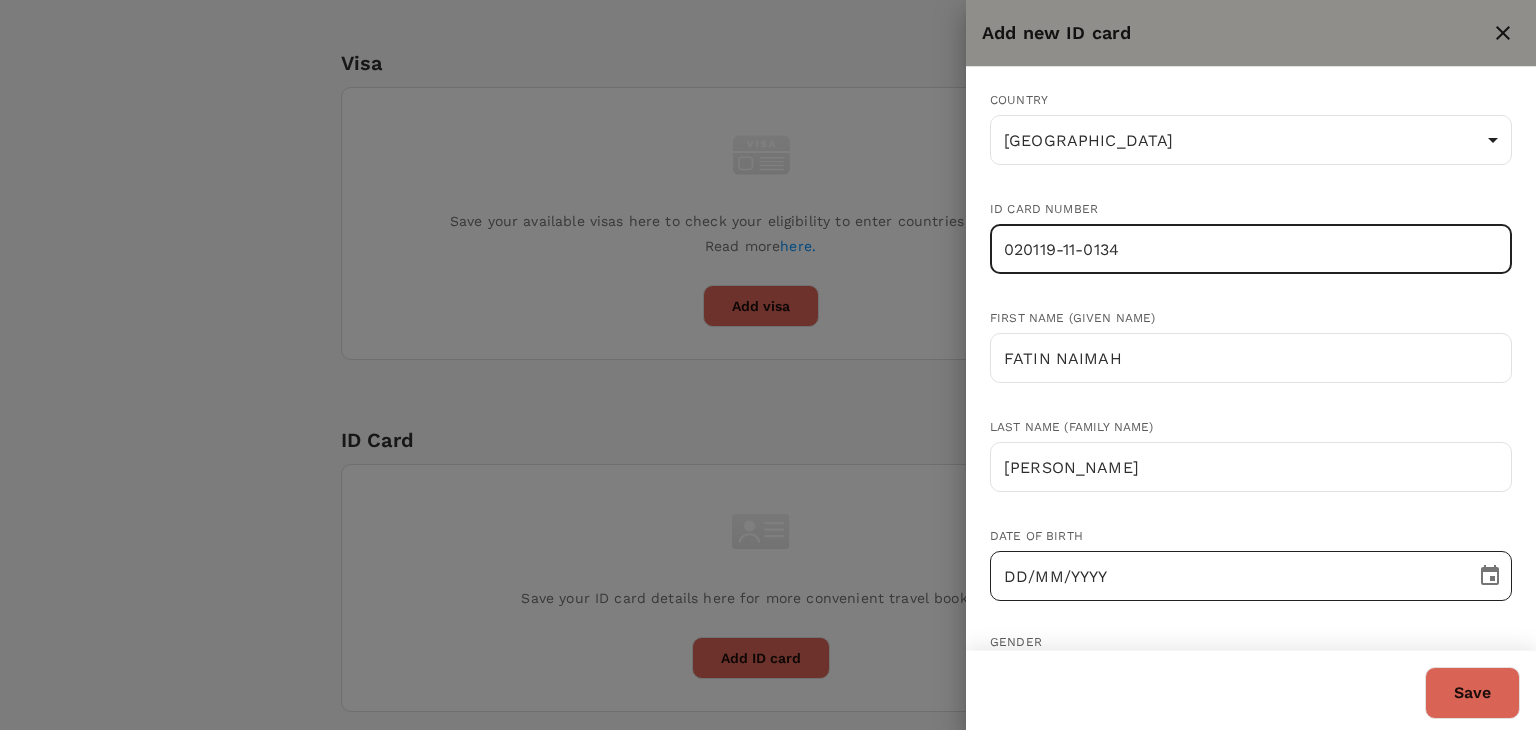 click on "DD/MM/YYYY" at bounding box center [1226, 576] 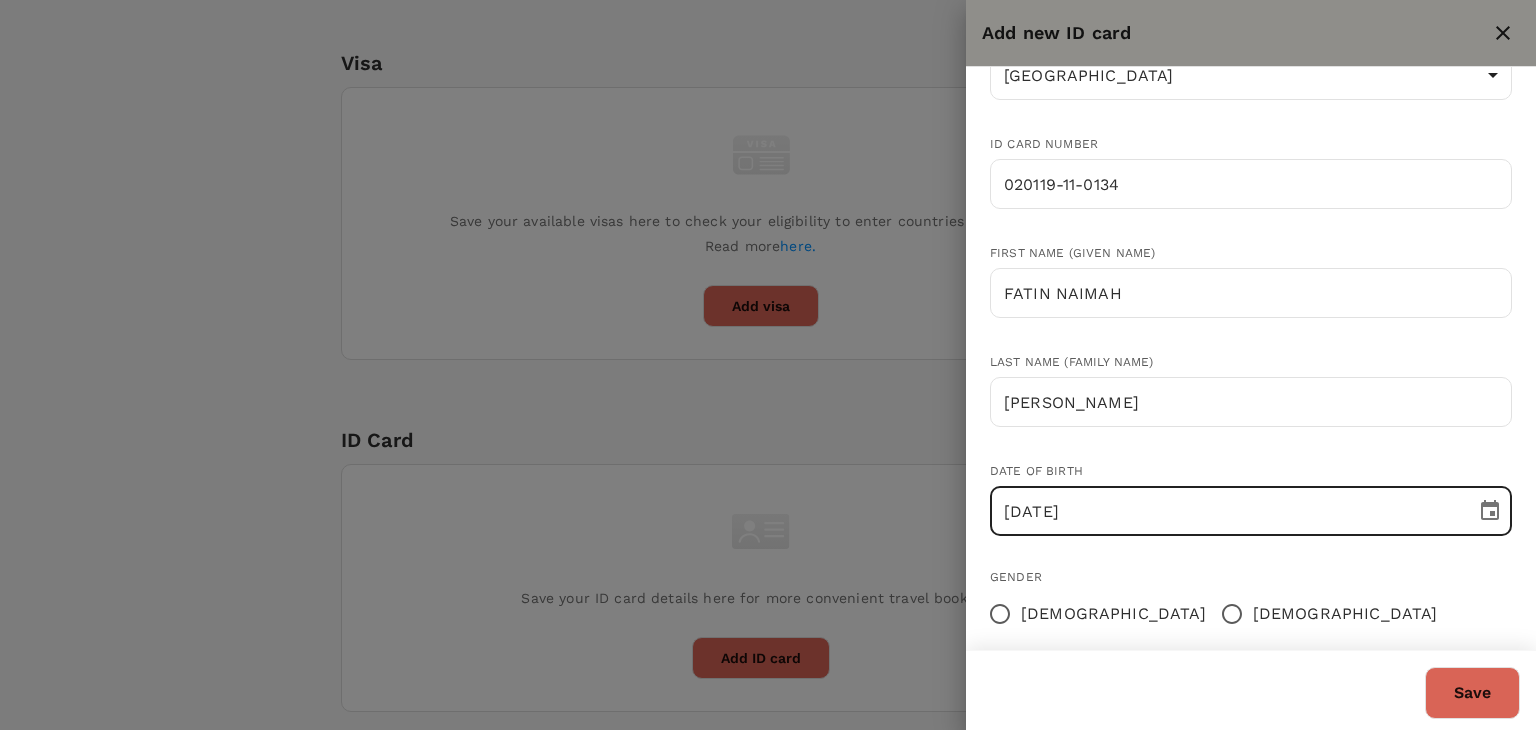 scroll, scrollTop: 100, scrollLeft: 0, axis: vertical 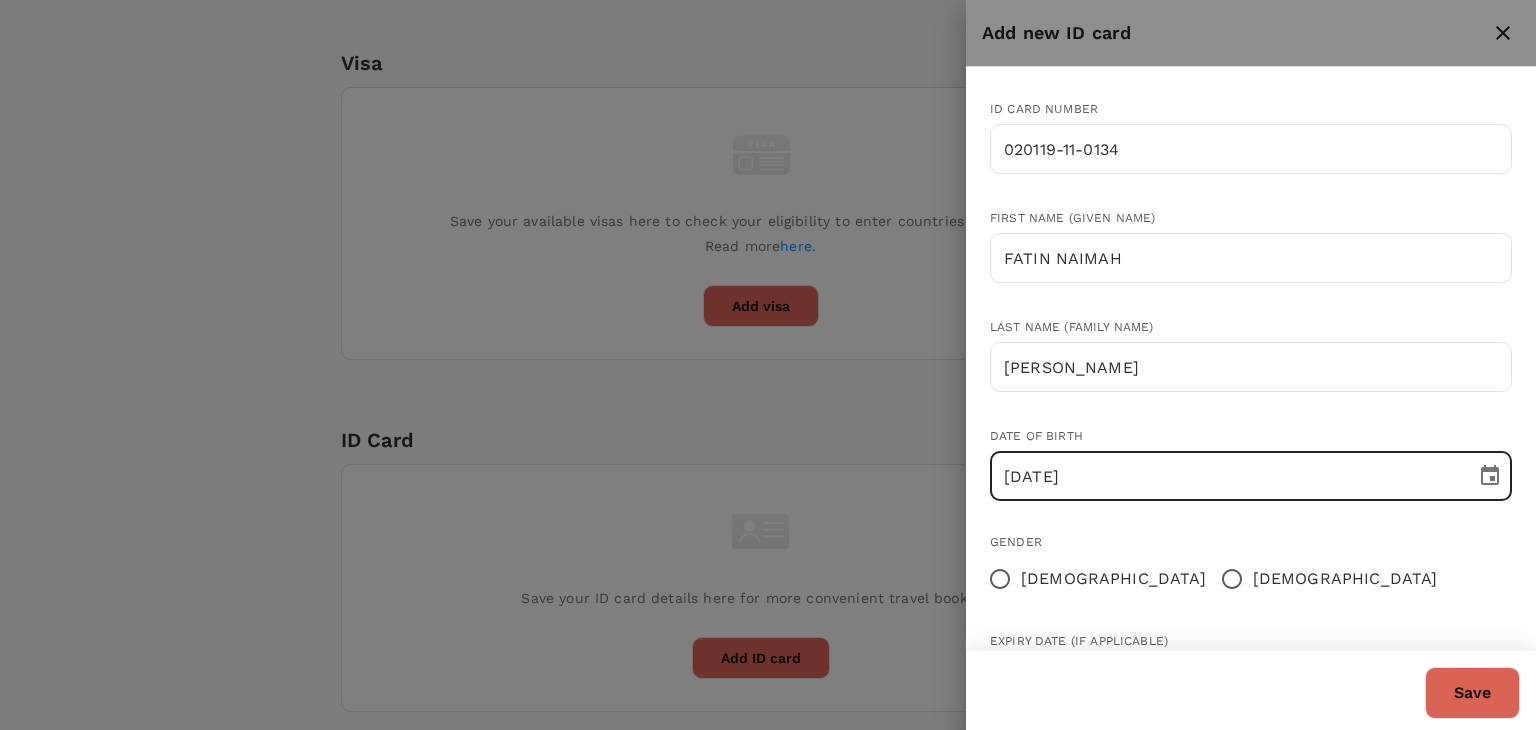 type on "19/01/2002" 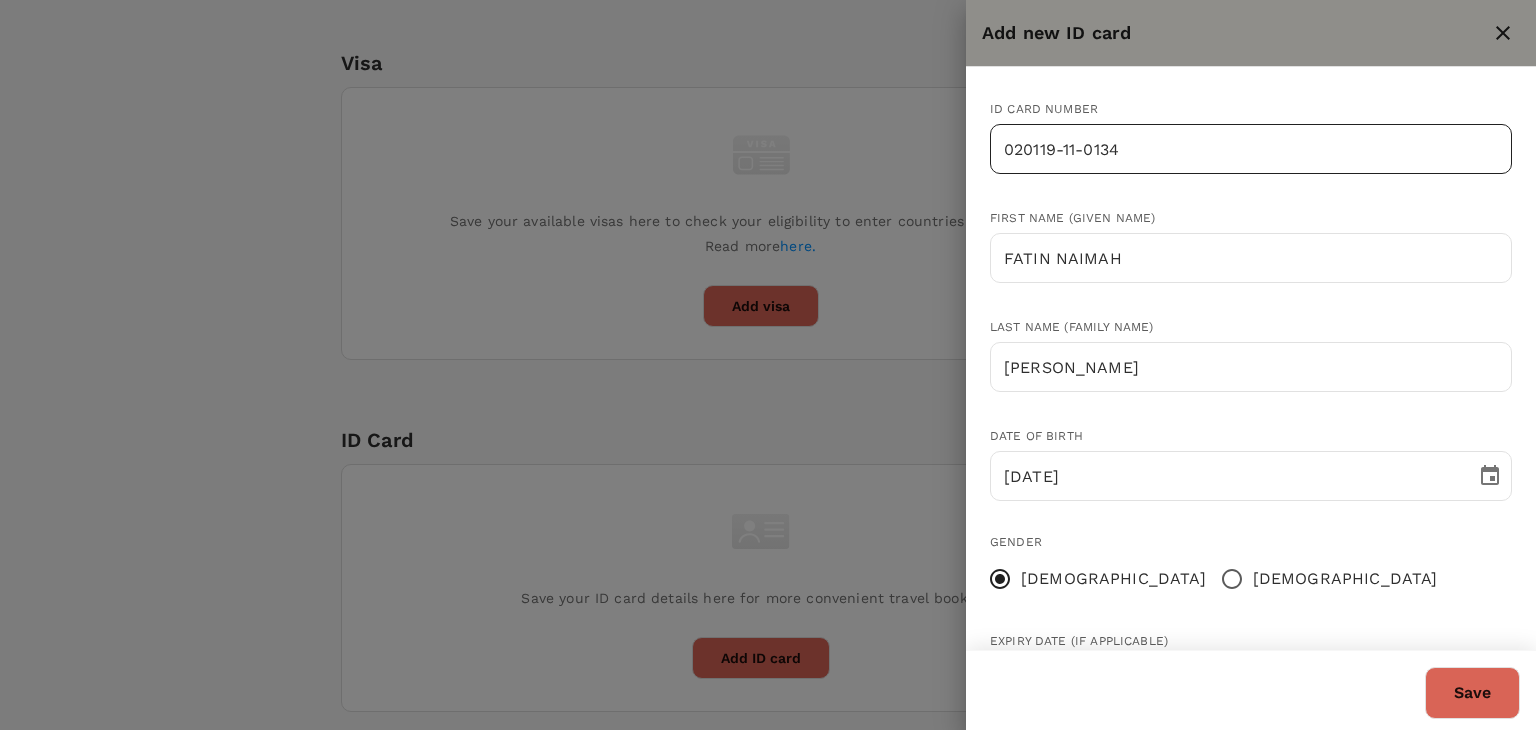 click on "020119-11-0134" at bounding box center (1251, 149) 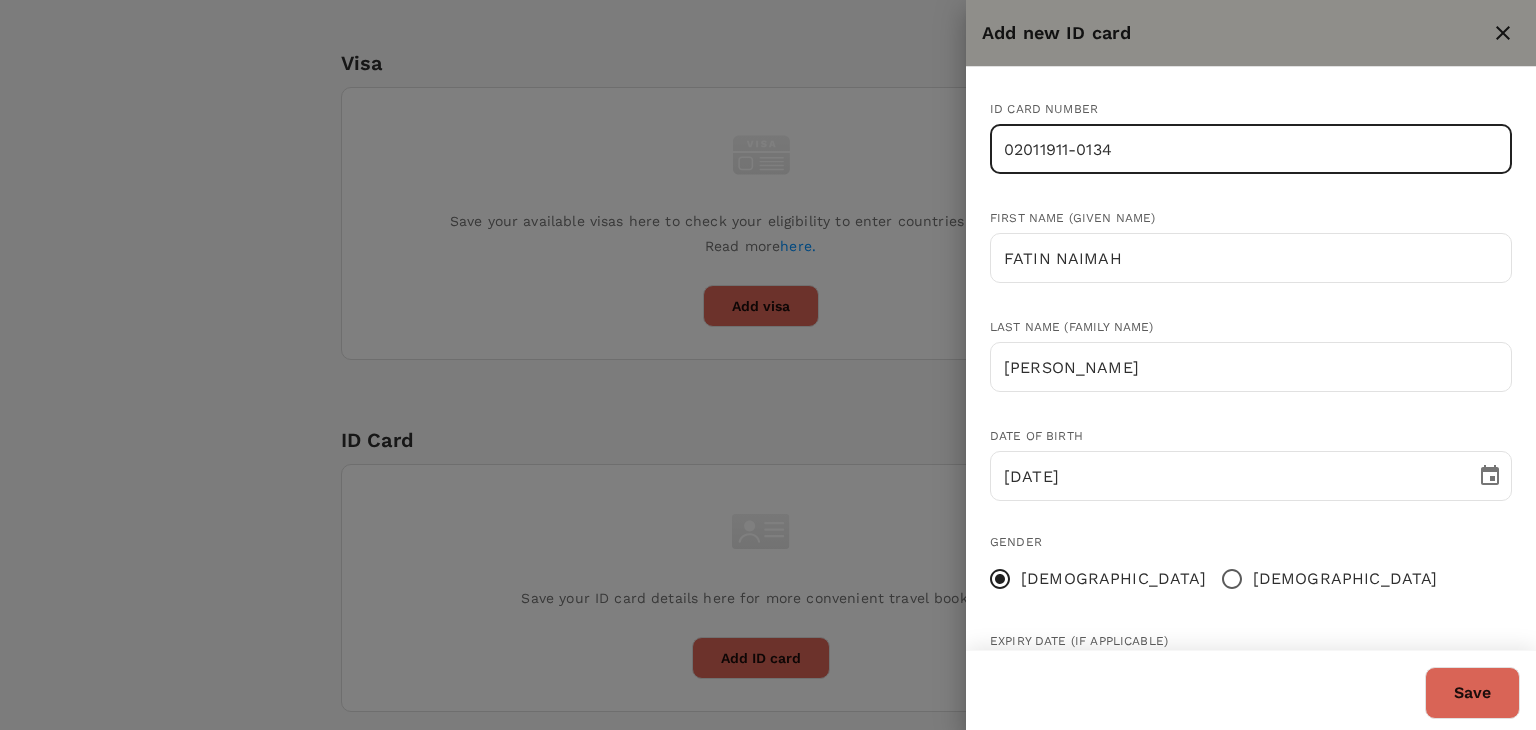 click on "02011911-0134" at bounding box center (1251, 149) 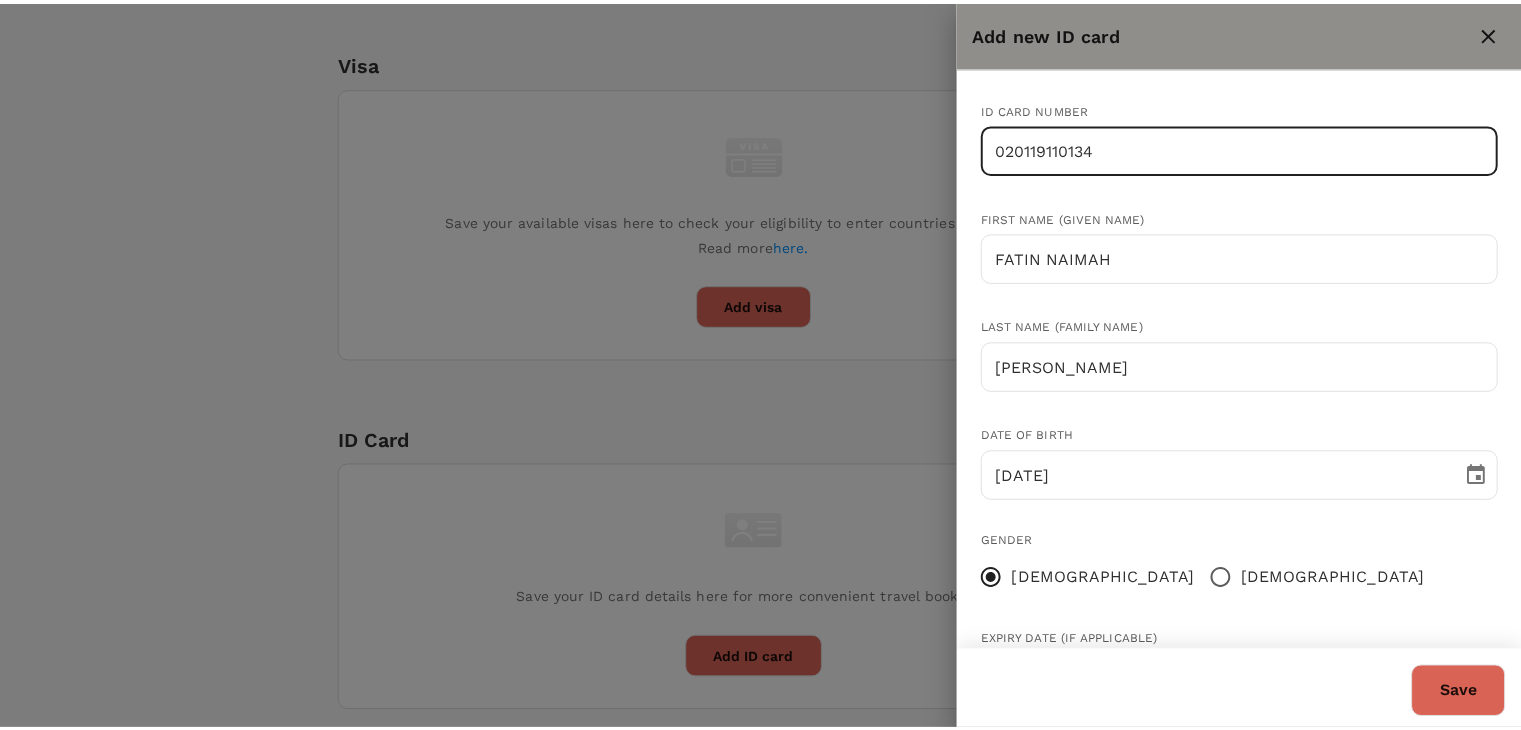 scroll, scrollTop: 195, scrollLeft: 0, axis: vertical 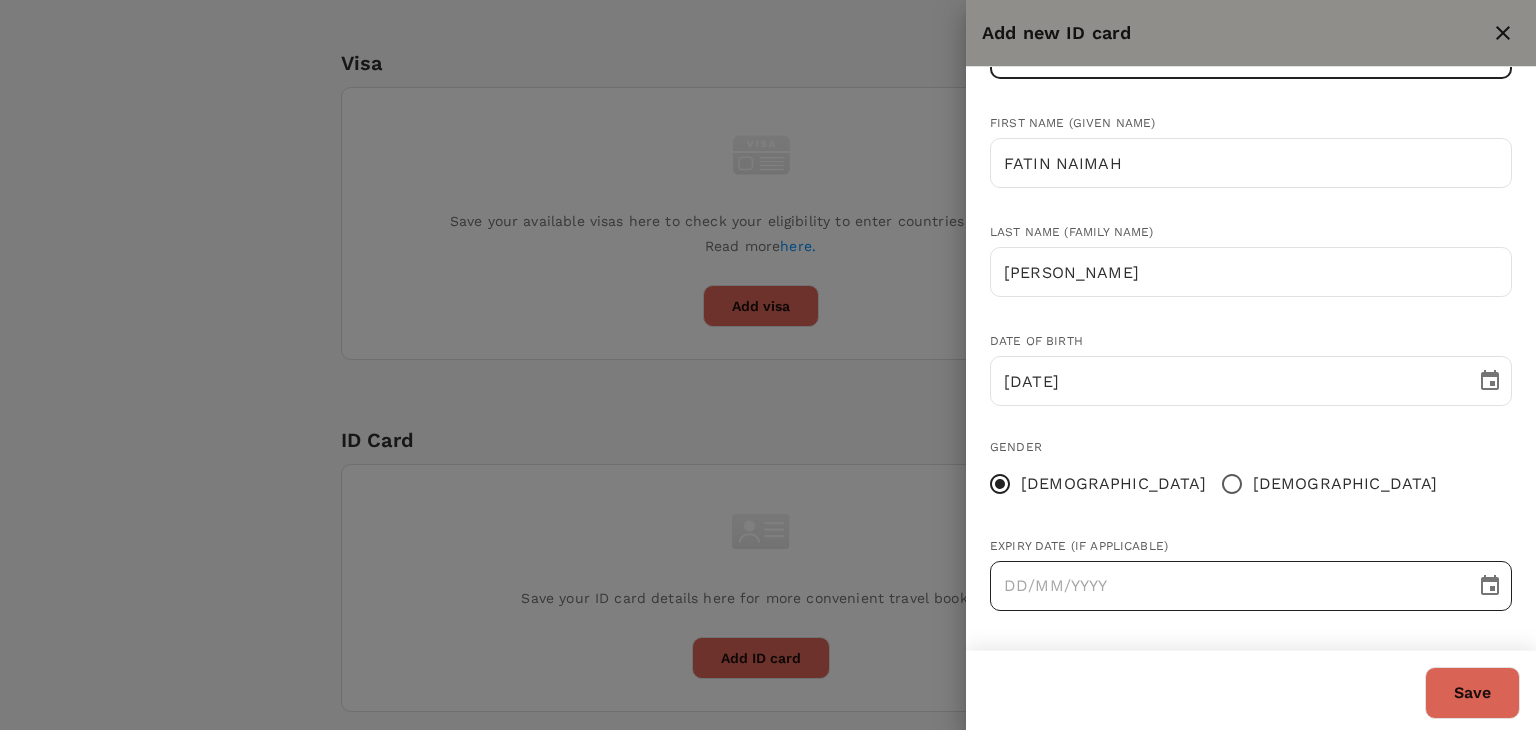 type on "020119110134" 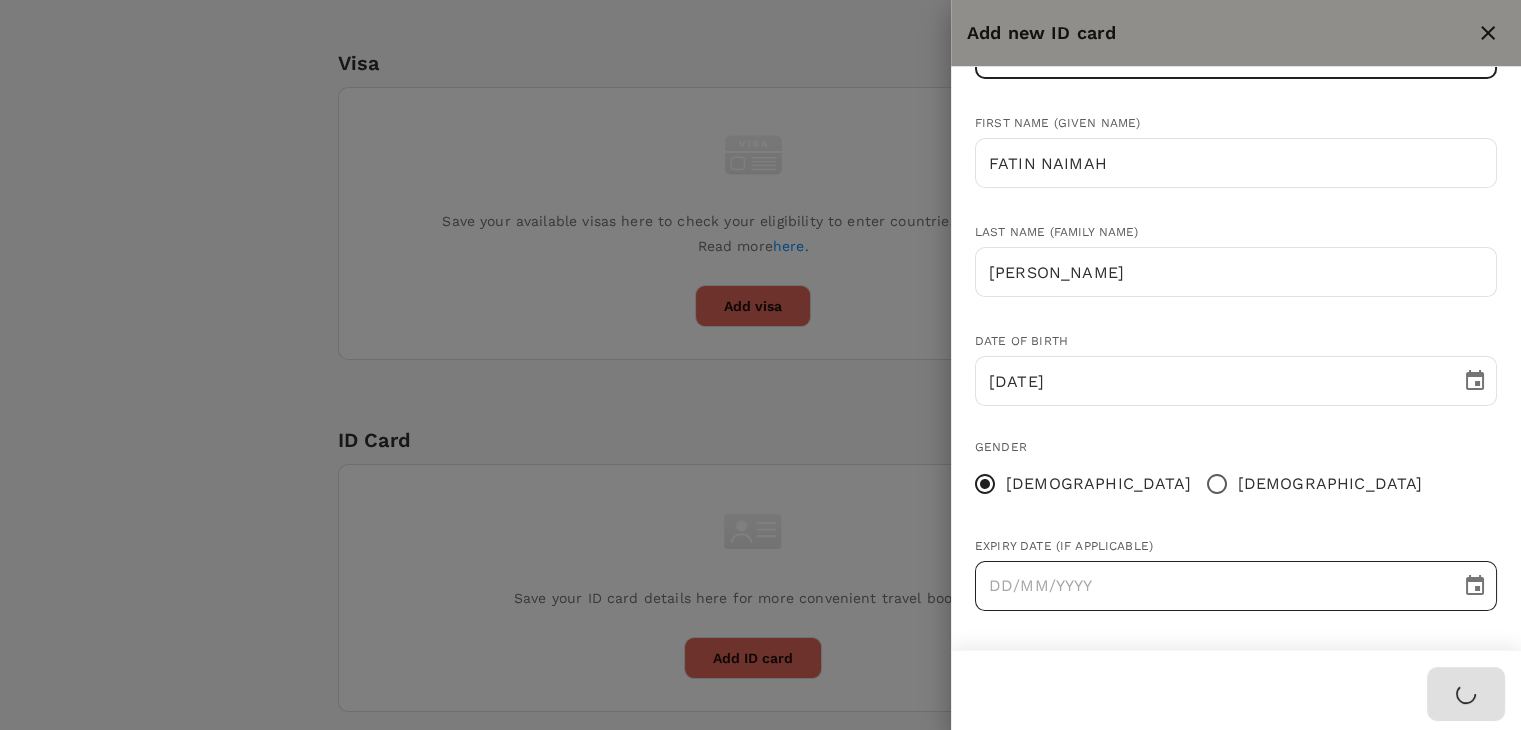 type 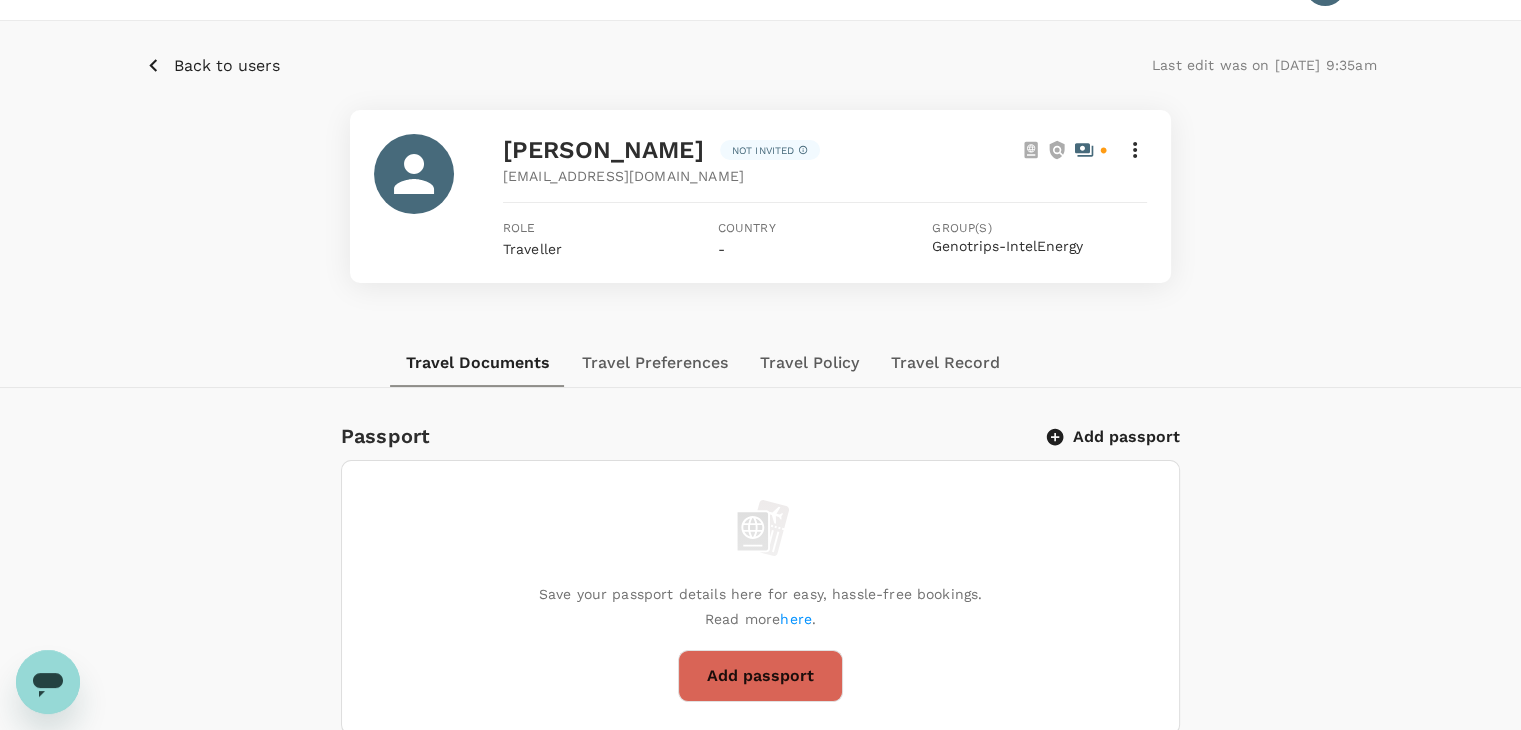scroll, scrollTop: 0, scrollLeft: 0, axis: both 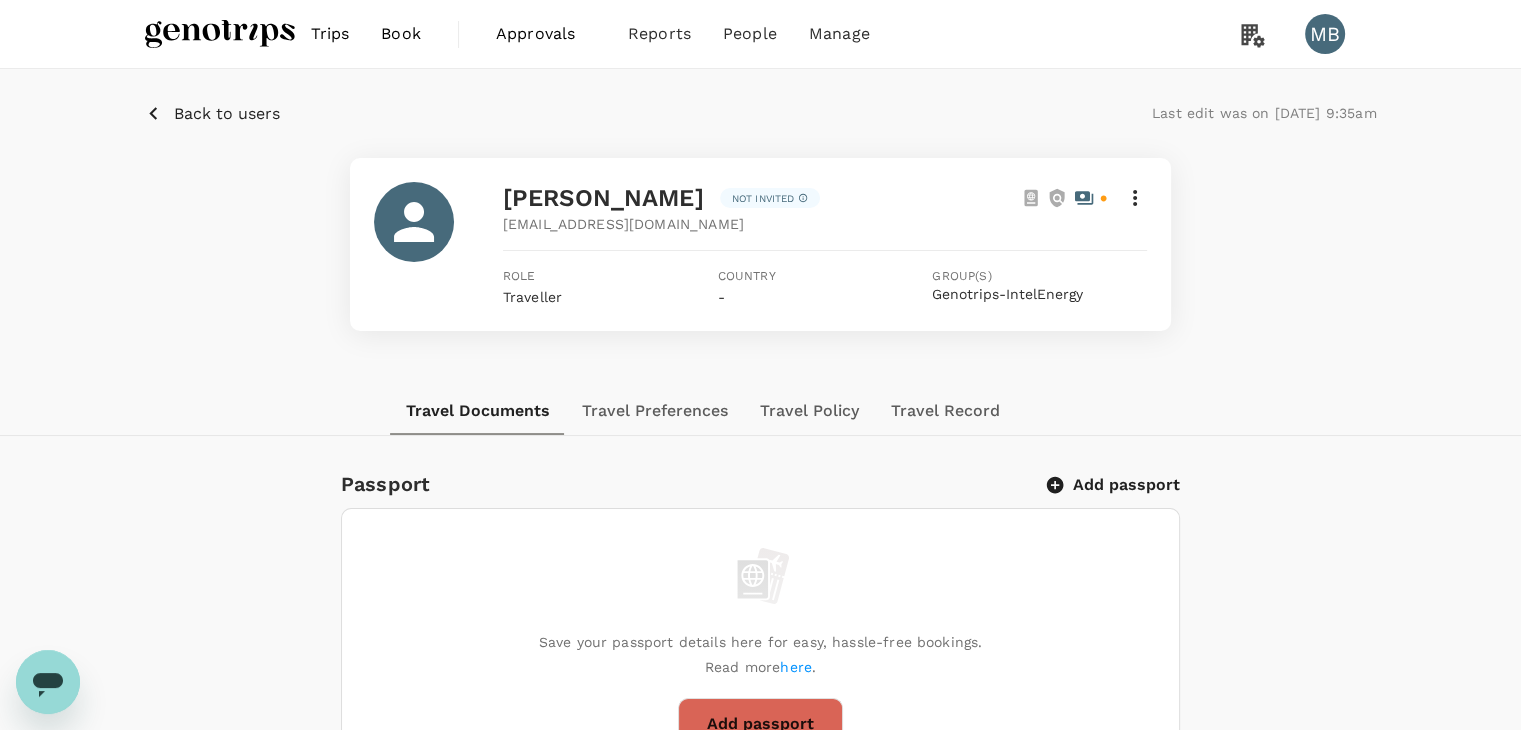 click on "Back to users" at bounding box center [227, 114] 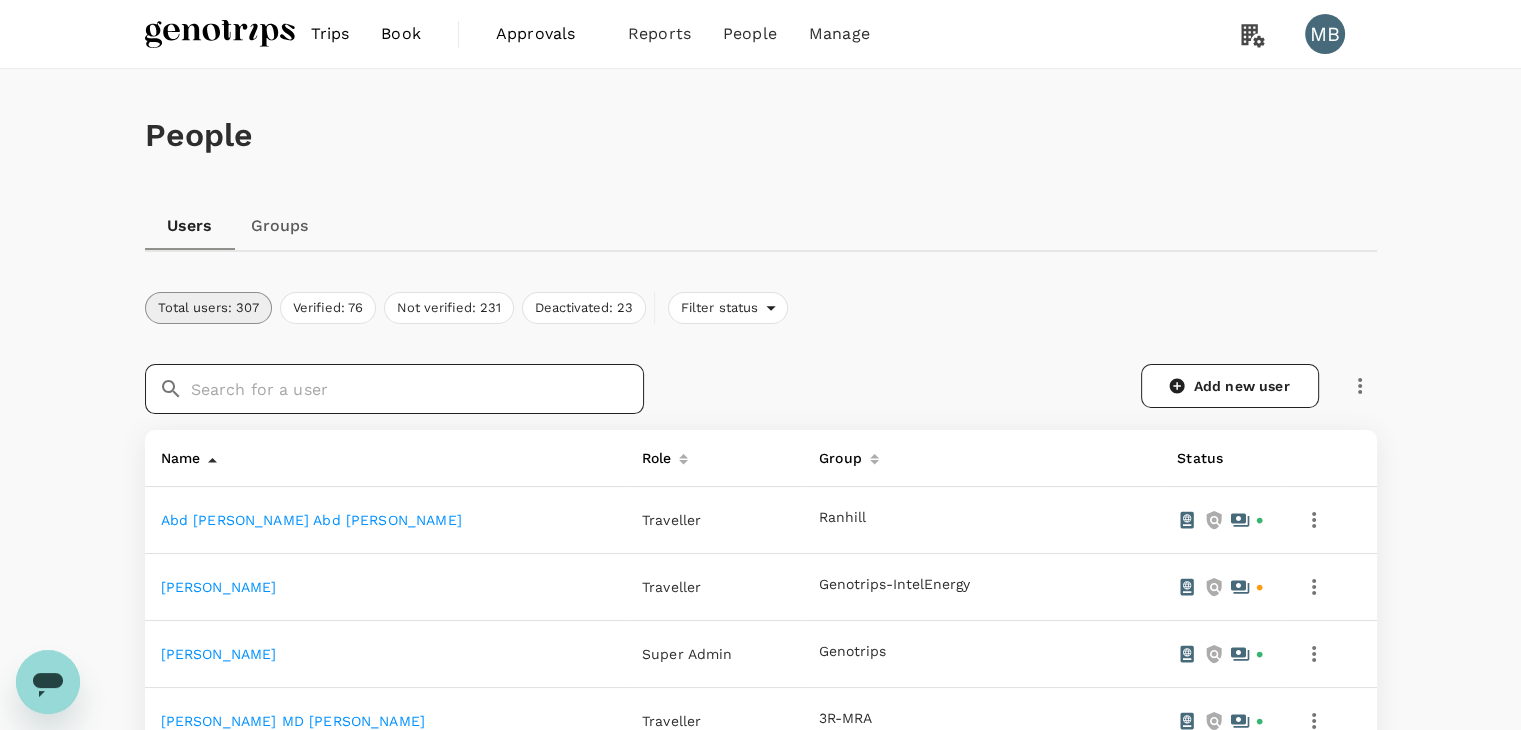 click at bounding box center (417, 389) 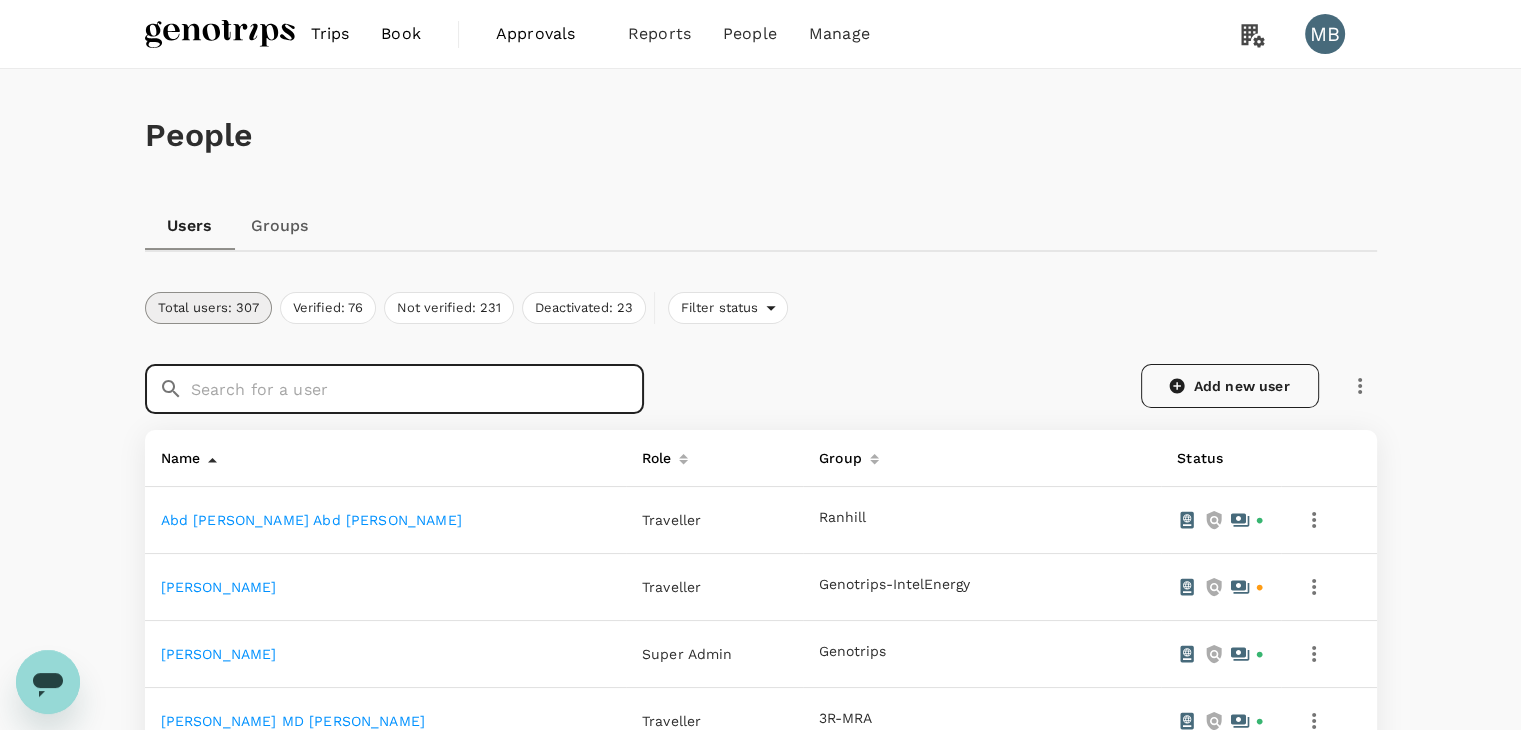 click on "Add new user" at bounding box center (1230, 386) 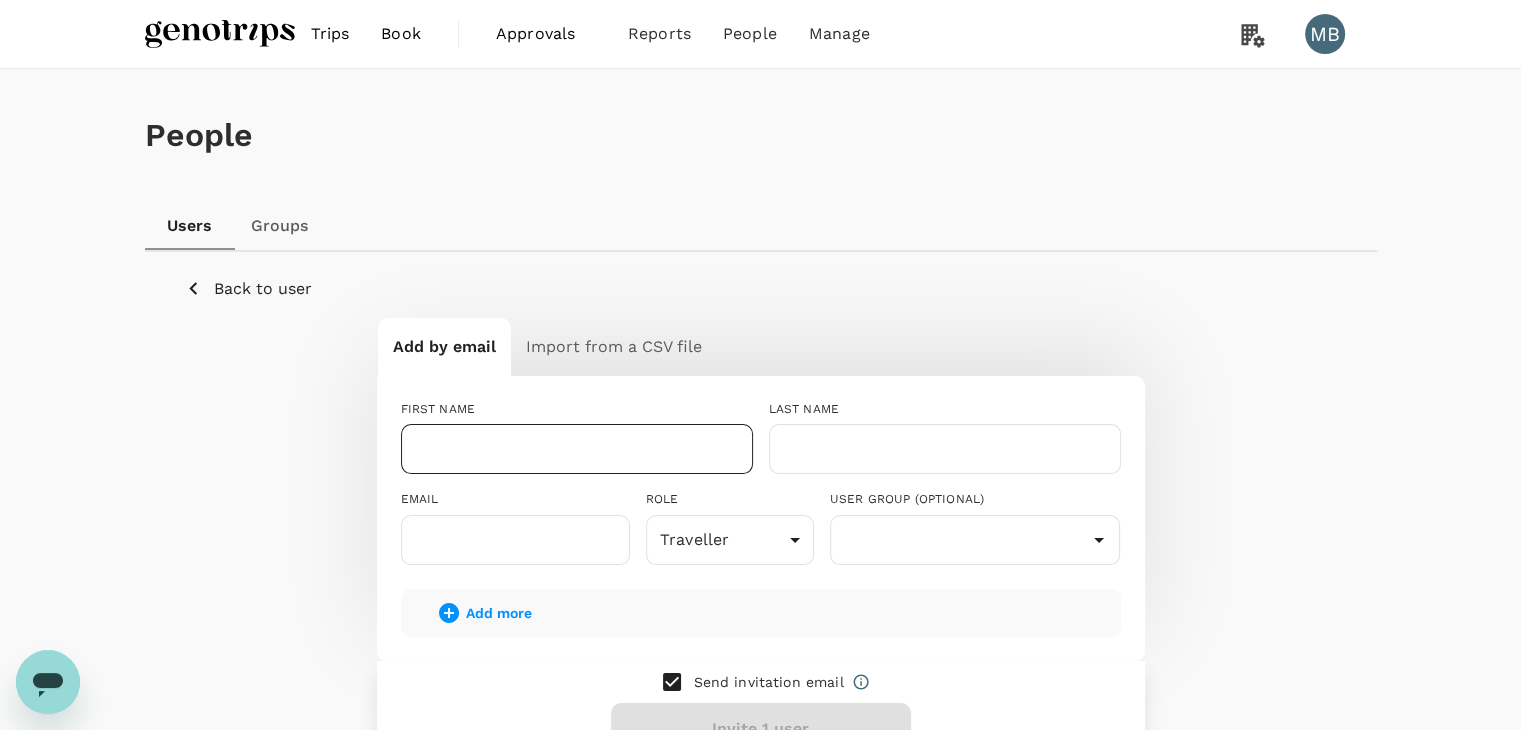 click at bounding box center (577, 449) 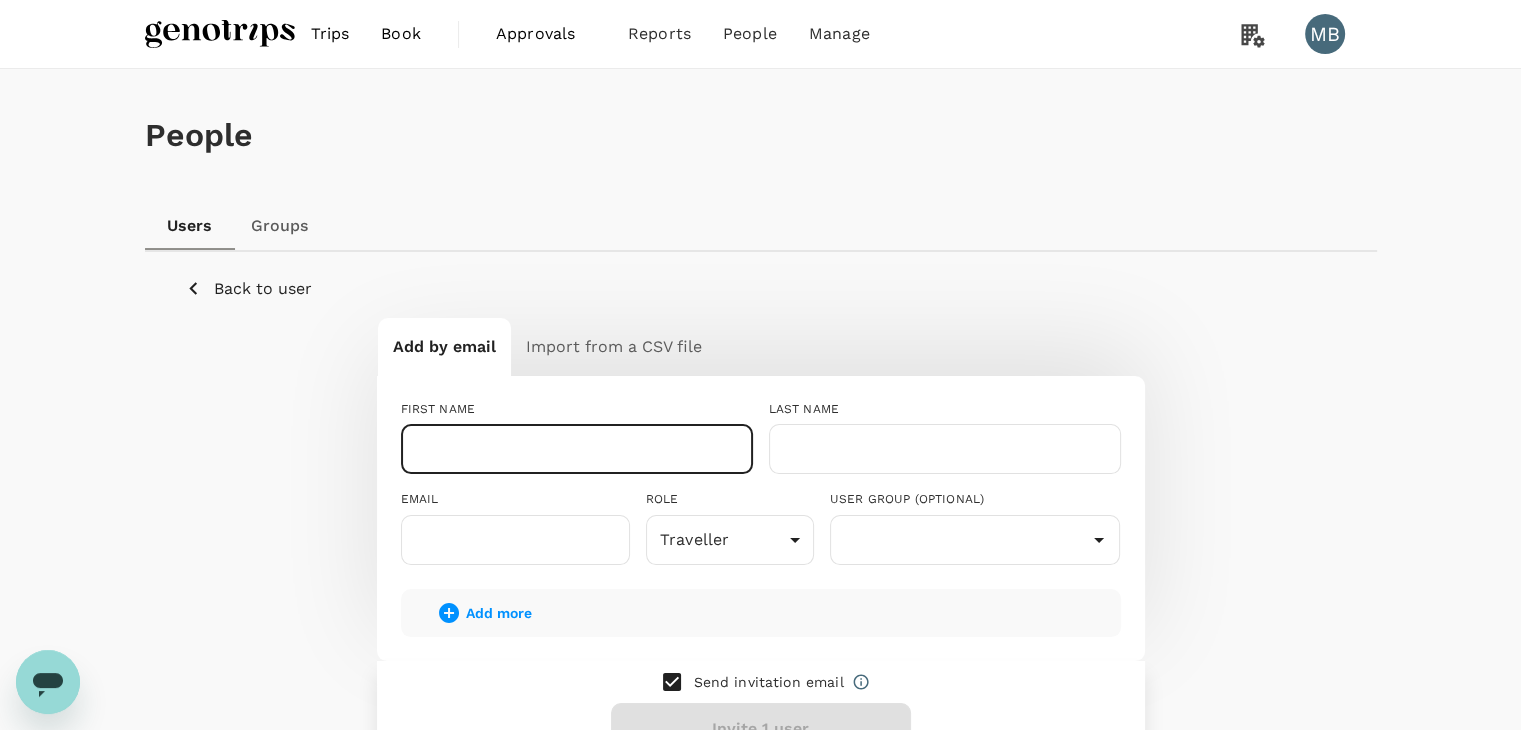 paste on "SITI AISHAH BINTI MUHAMMAD FIRDAUS SOH" 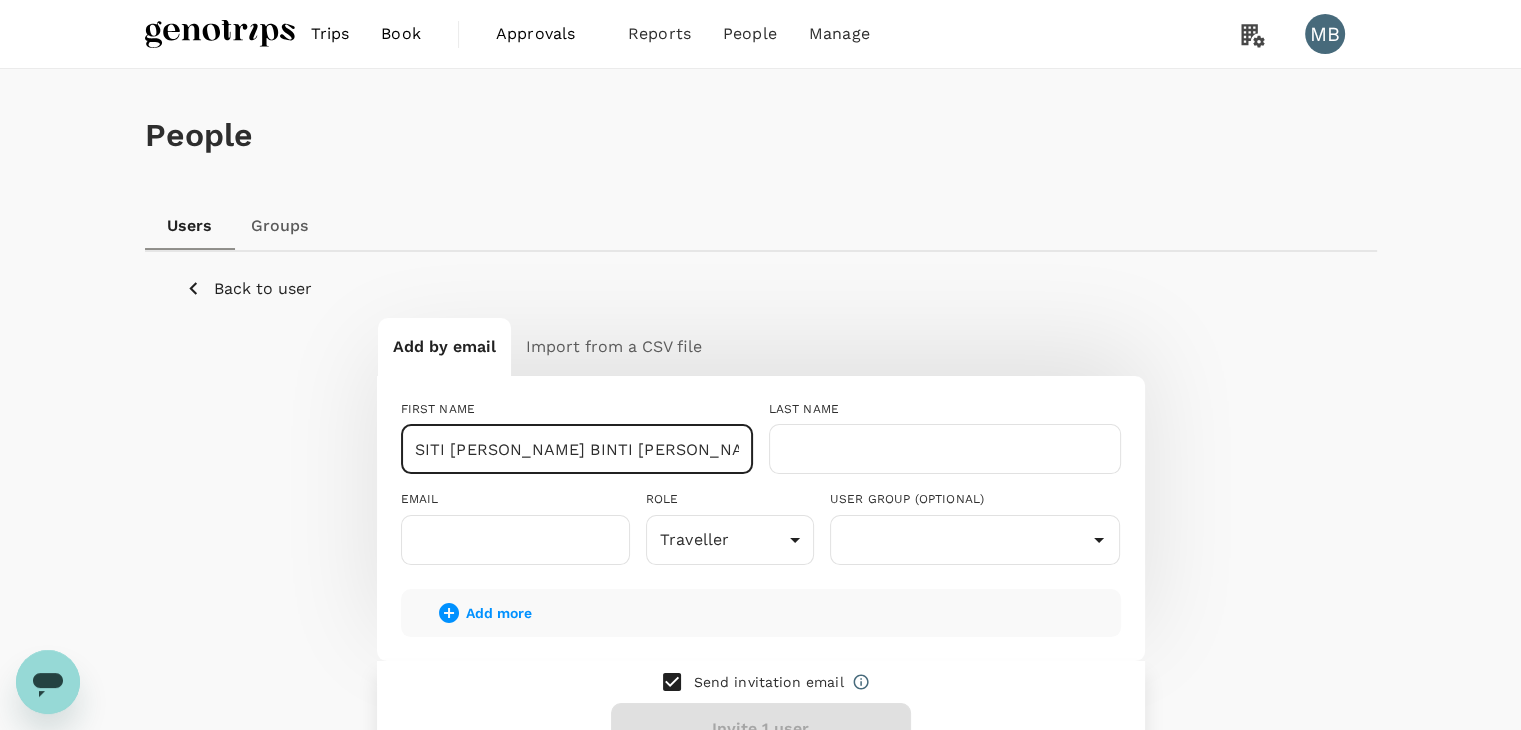 scroll, scrollTop: 0, scrollLeft: 37, axis: horizontal 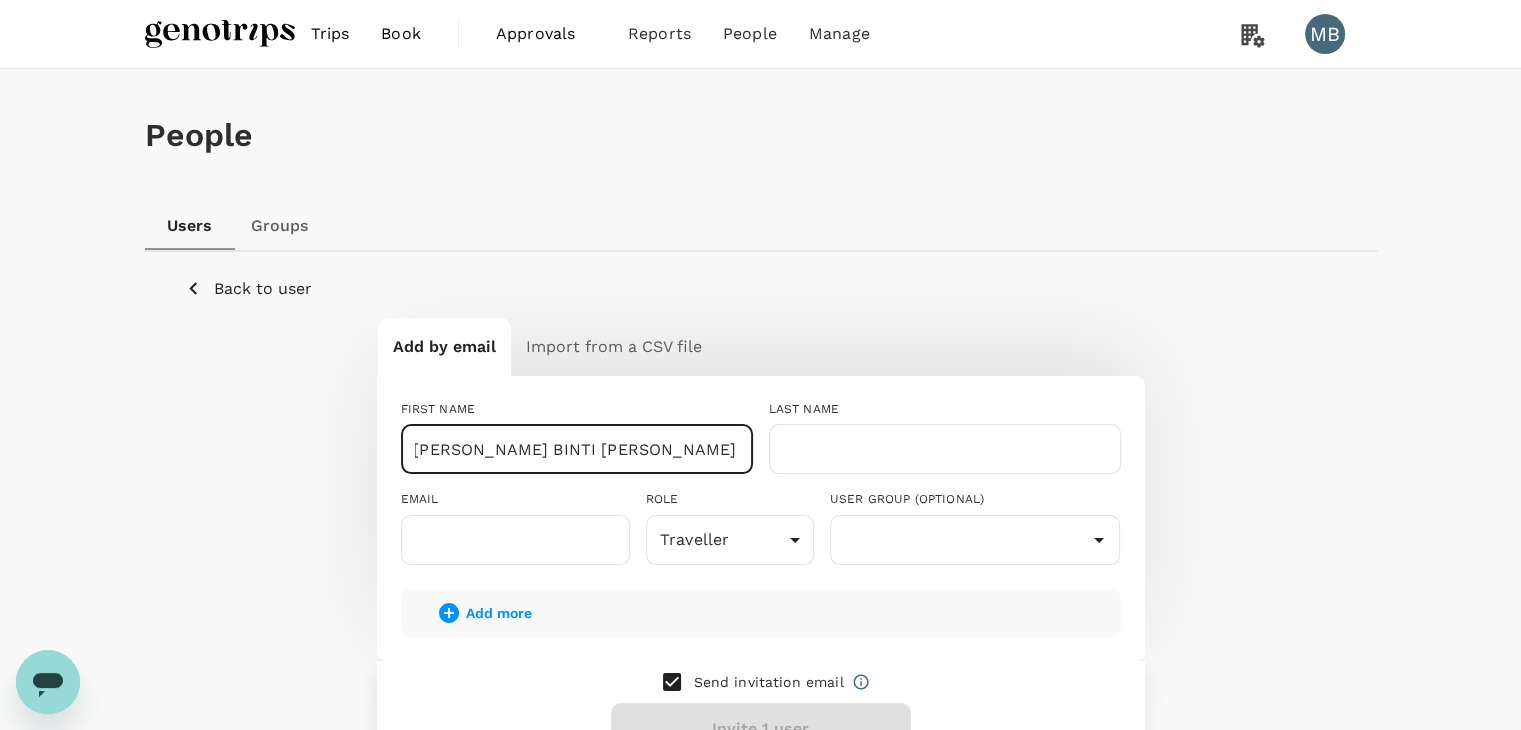 drag, startPoint x: 528, startPoint y: 449, endPoint x: 745, endPoint y: 463, distance: 217.45114 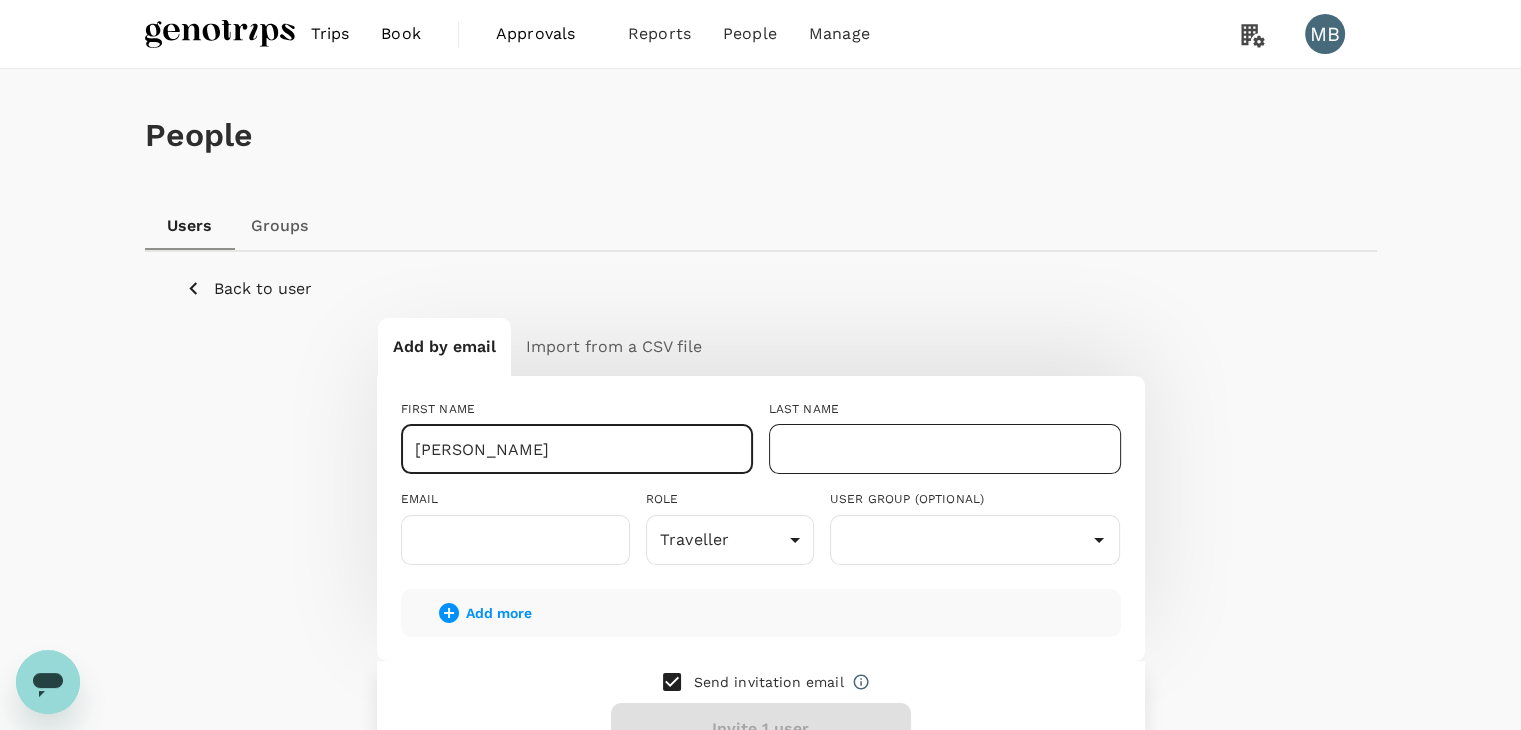 scroll, scrollTop: 0, scrollLeft: 0, axis: both 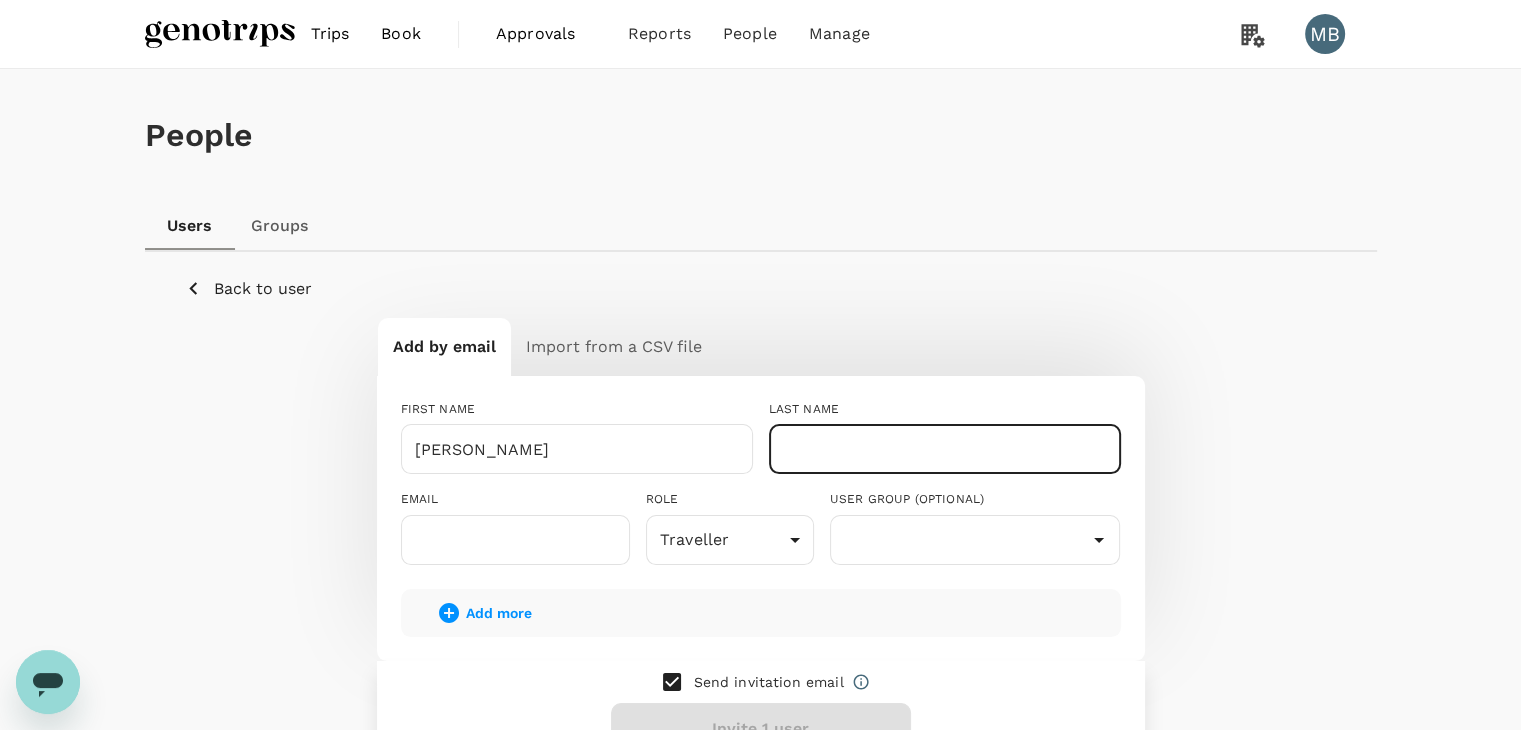 click at bounding box center [945, 449] 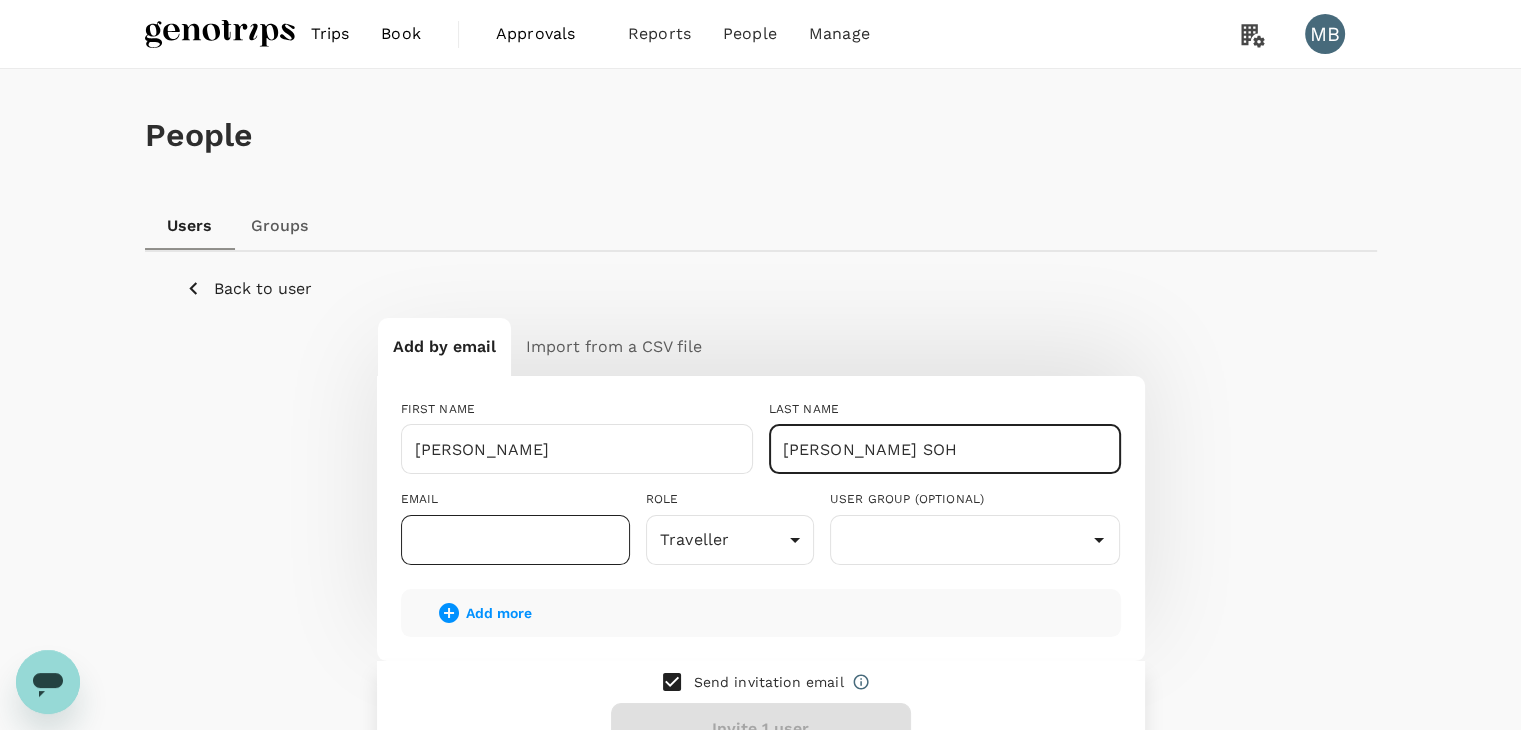 type on "MUHAMMAD FIRDAUS SOH" 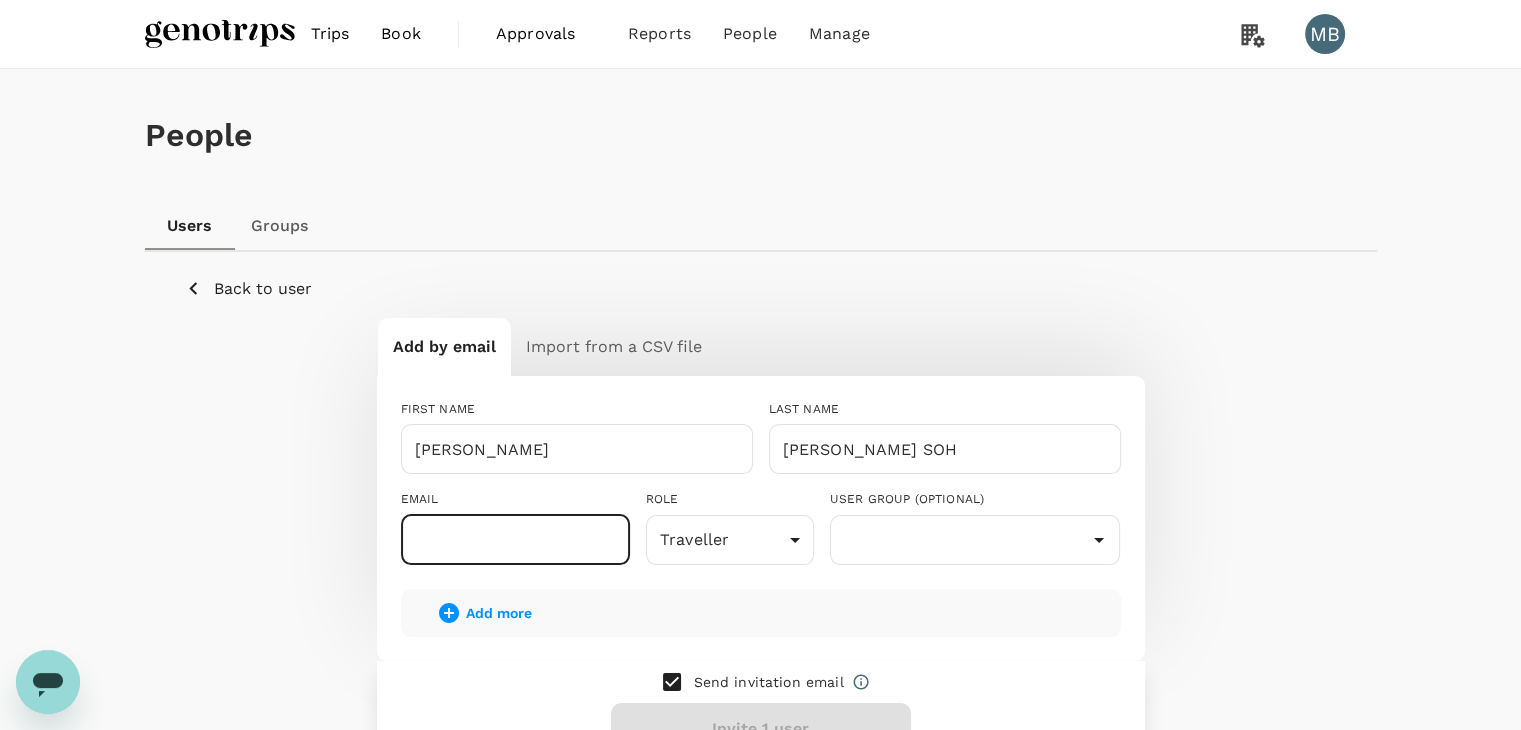 click at bounding box center (515, 540) 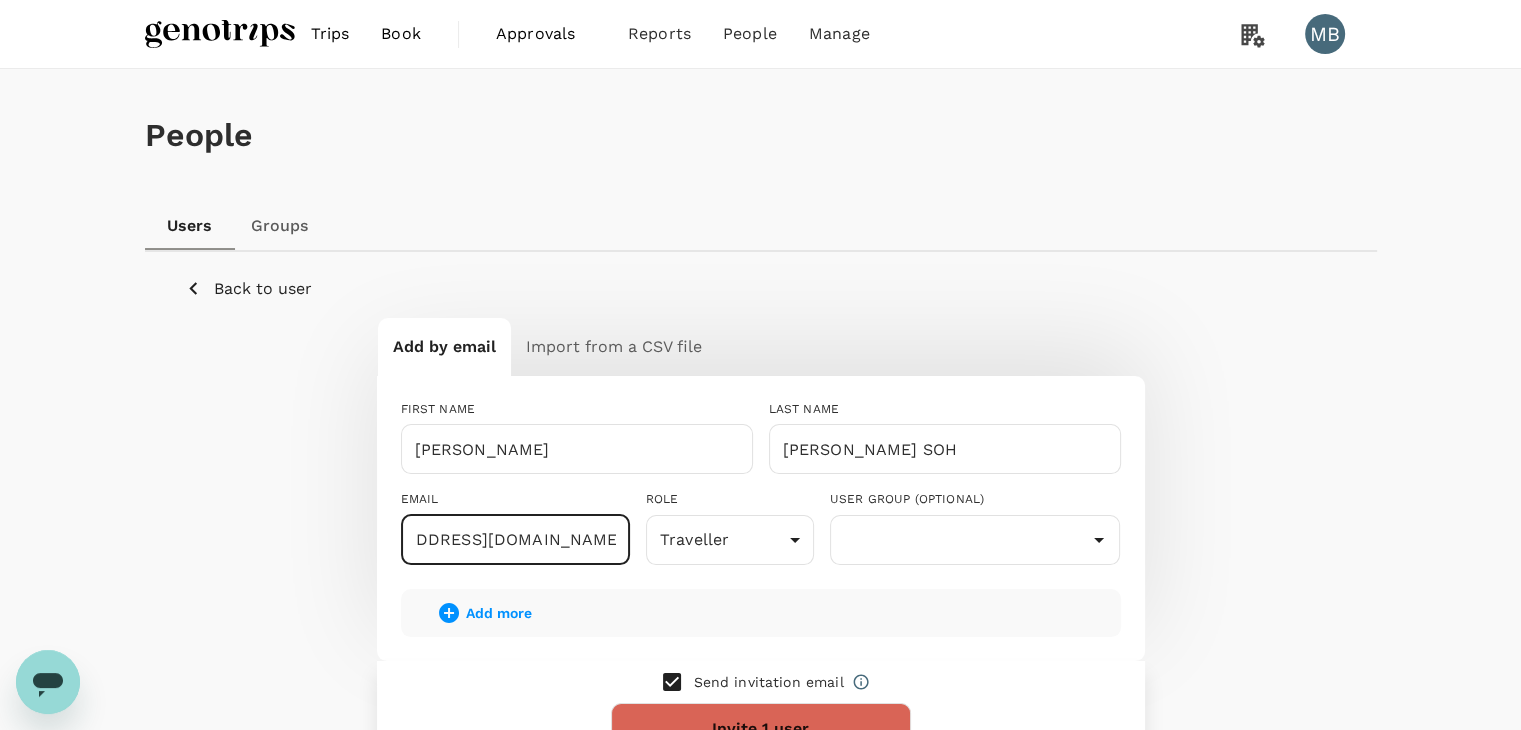 scroll, scrollTop: 0, scrollLeft: 83, axis: horizontal 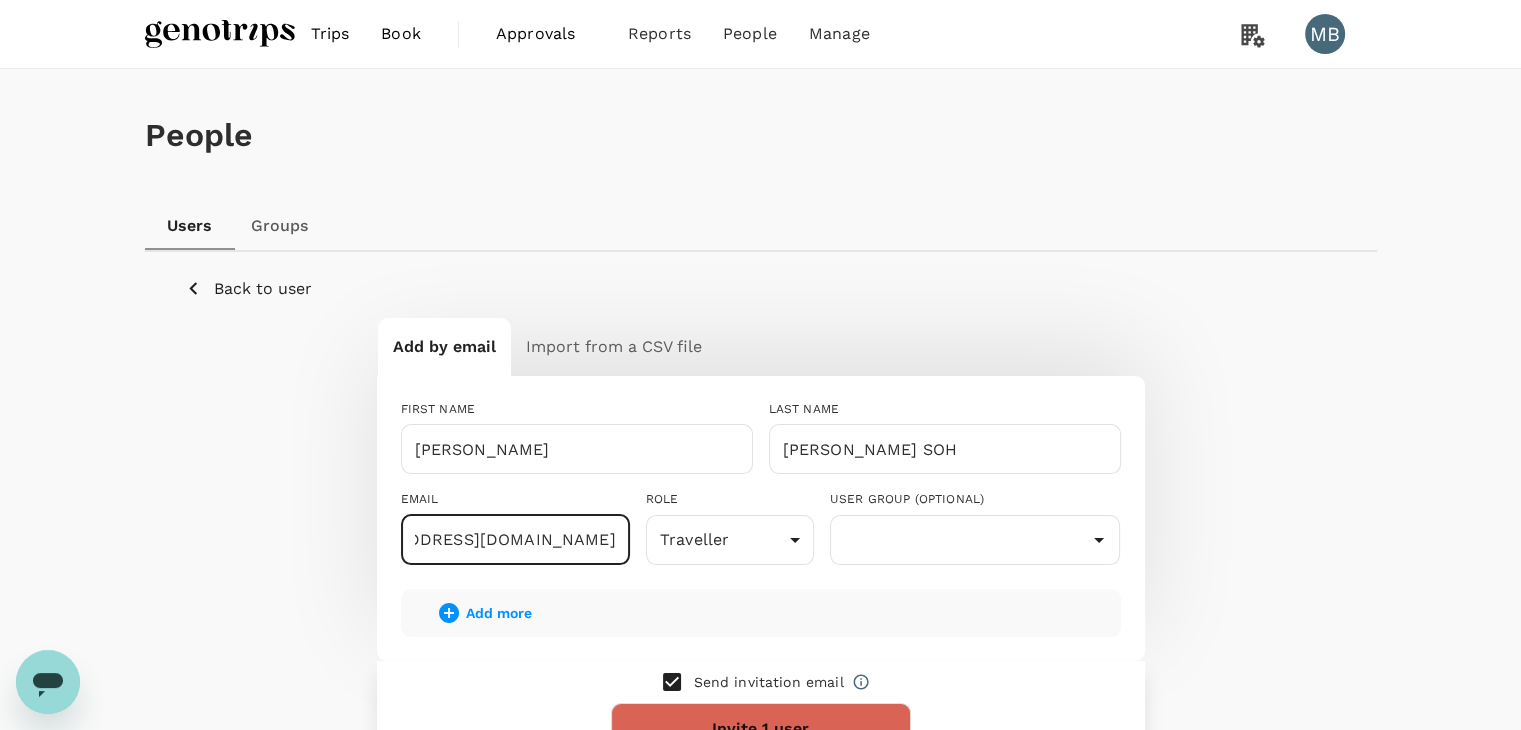 type on "dayat+sitiaishah@genotrips.com.my" 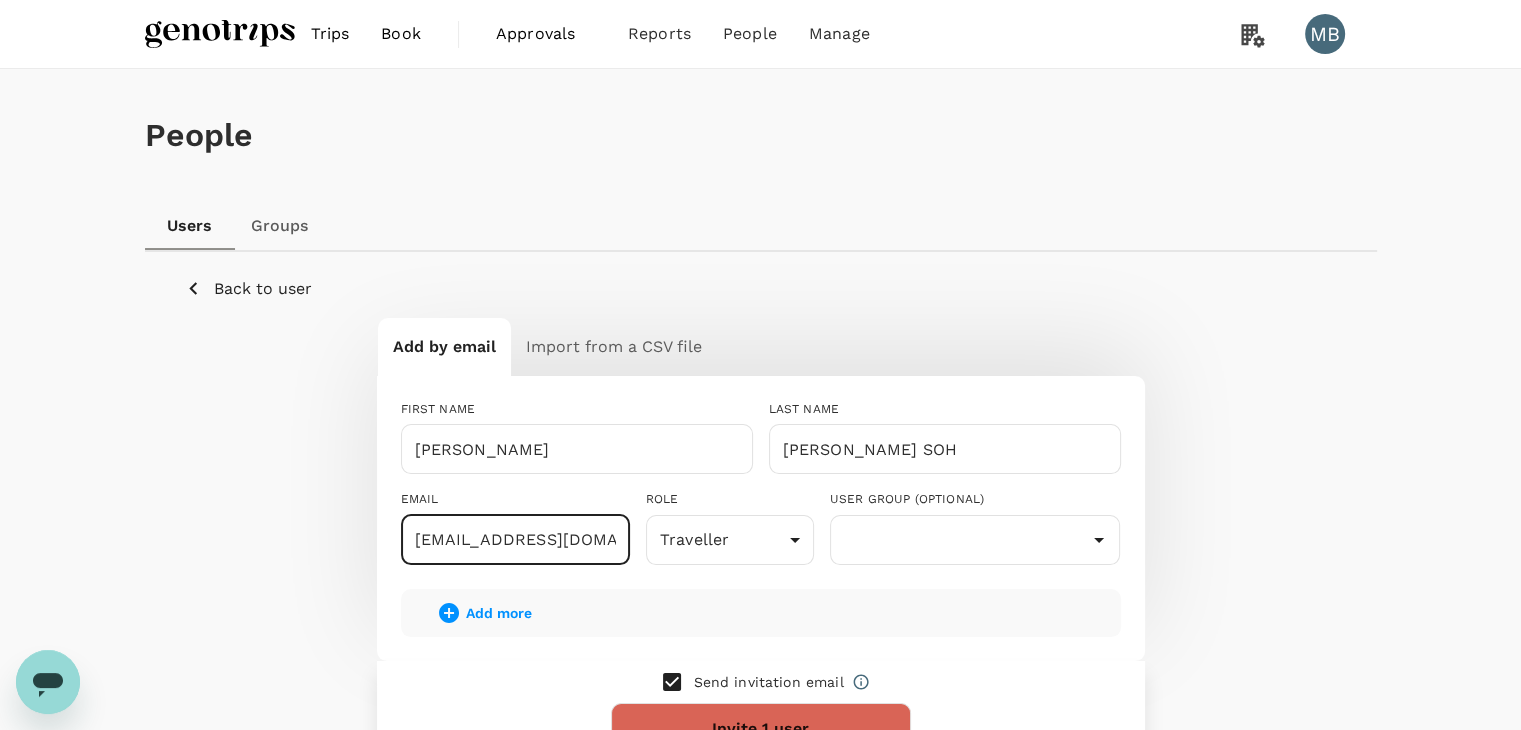 drag, startPoint x: 670, startPoint y: 677, endPoint x: 688, endPoint y: 670, distance: 19.313208 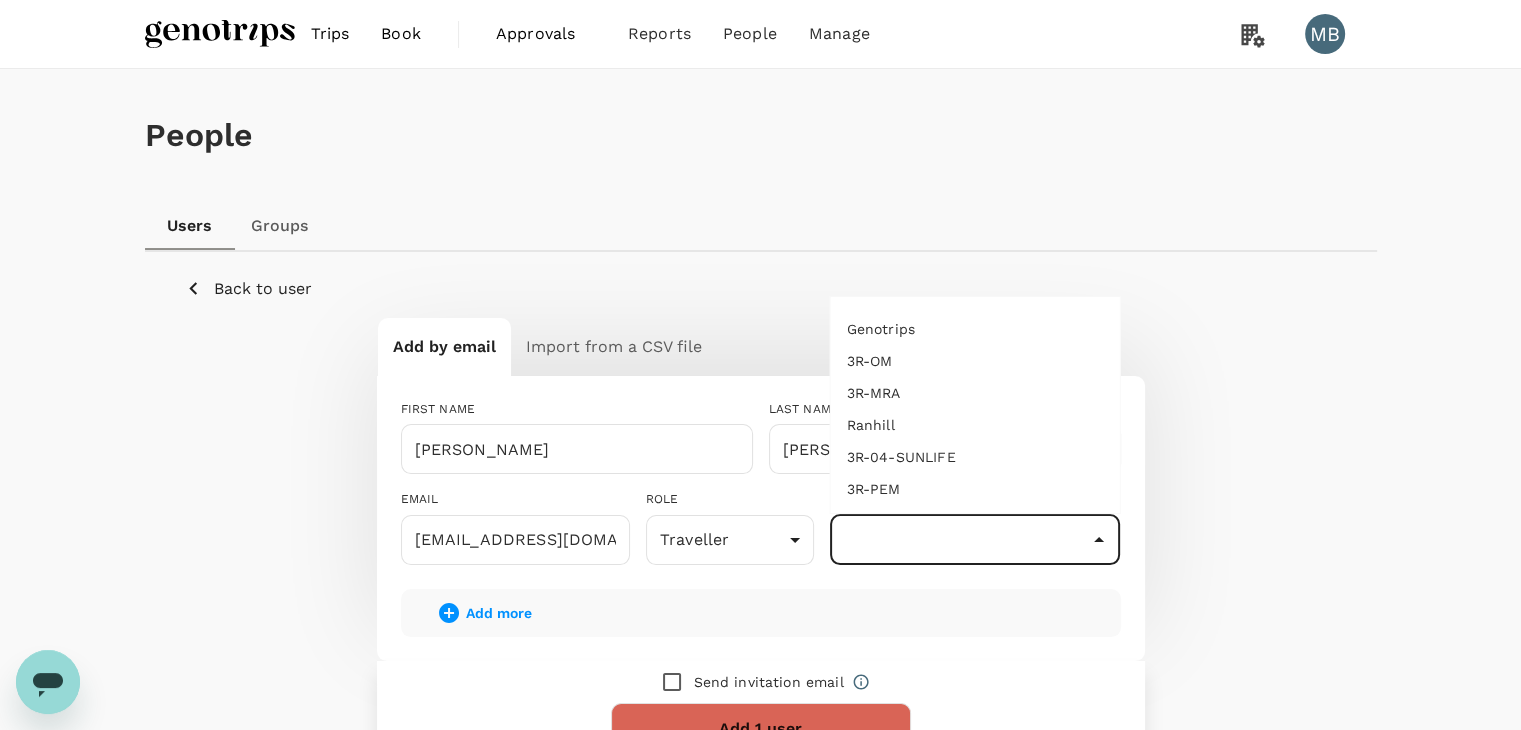 click at bounding box center (975, 540) 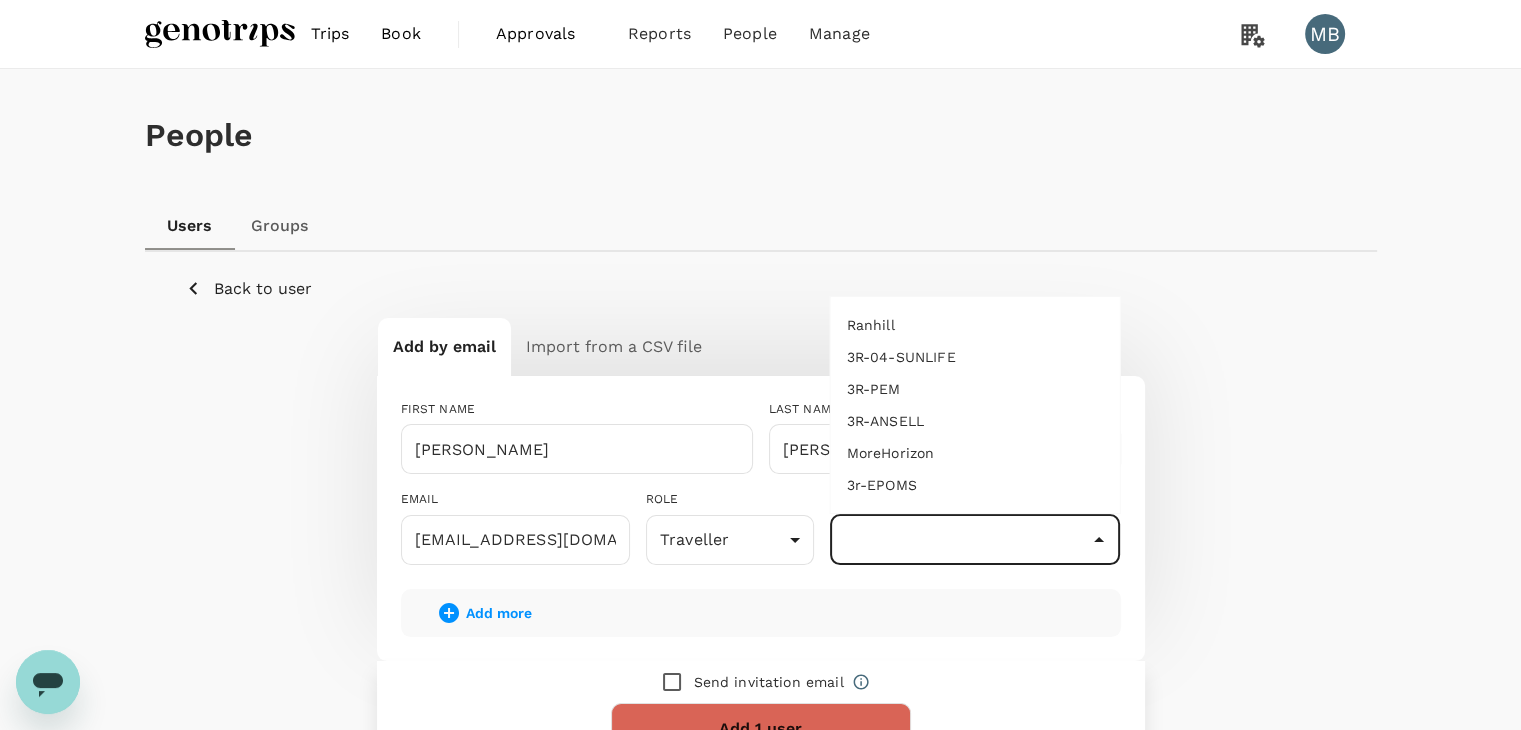 scroll, scrollTop: 140, scrollLeft: 0, axis: vertical 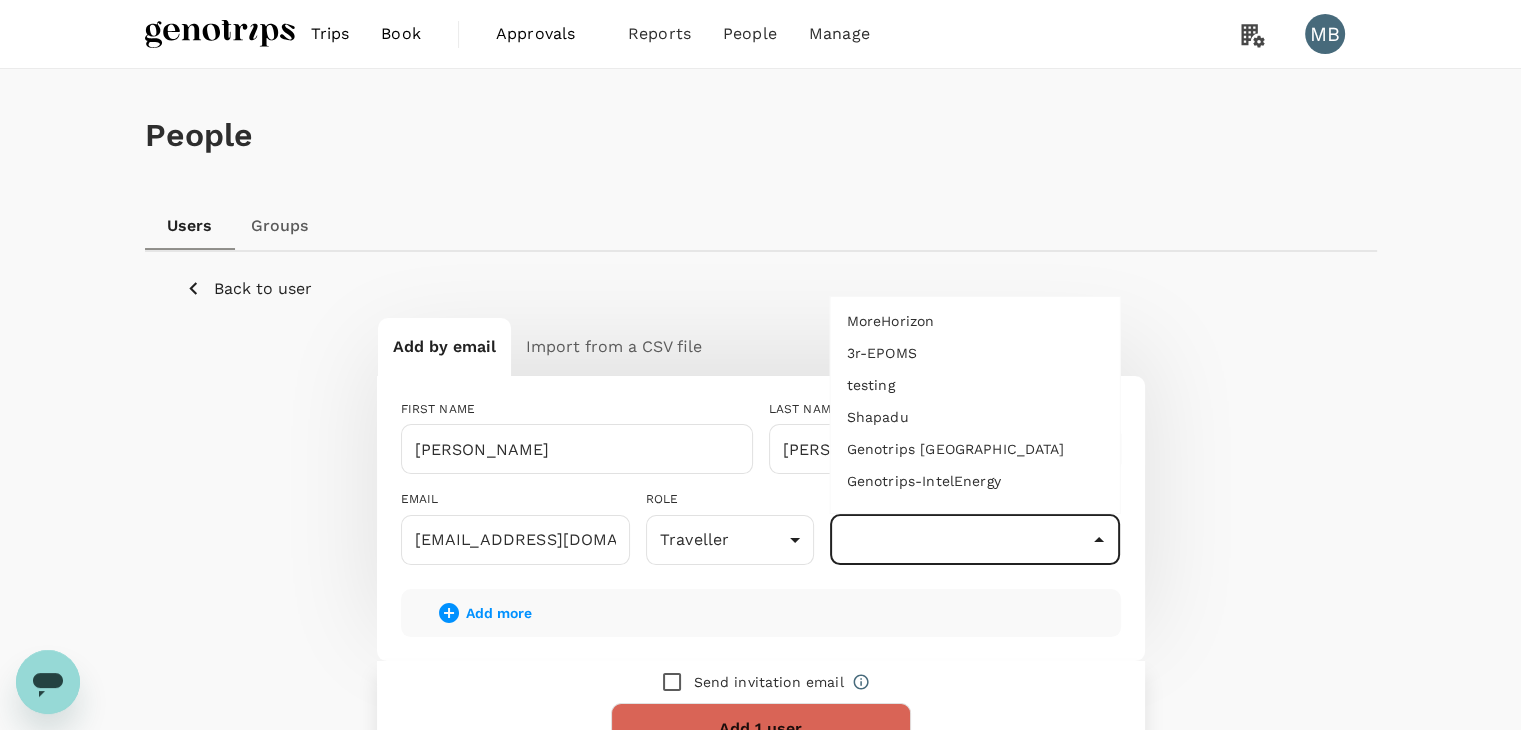click on "Genotrips-IntelEnergy" at bounding box center [975, 481] 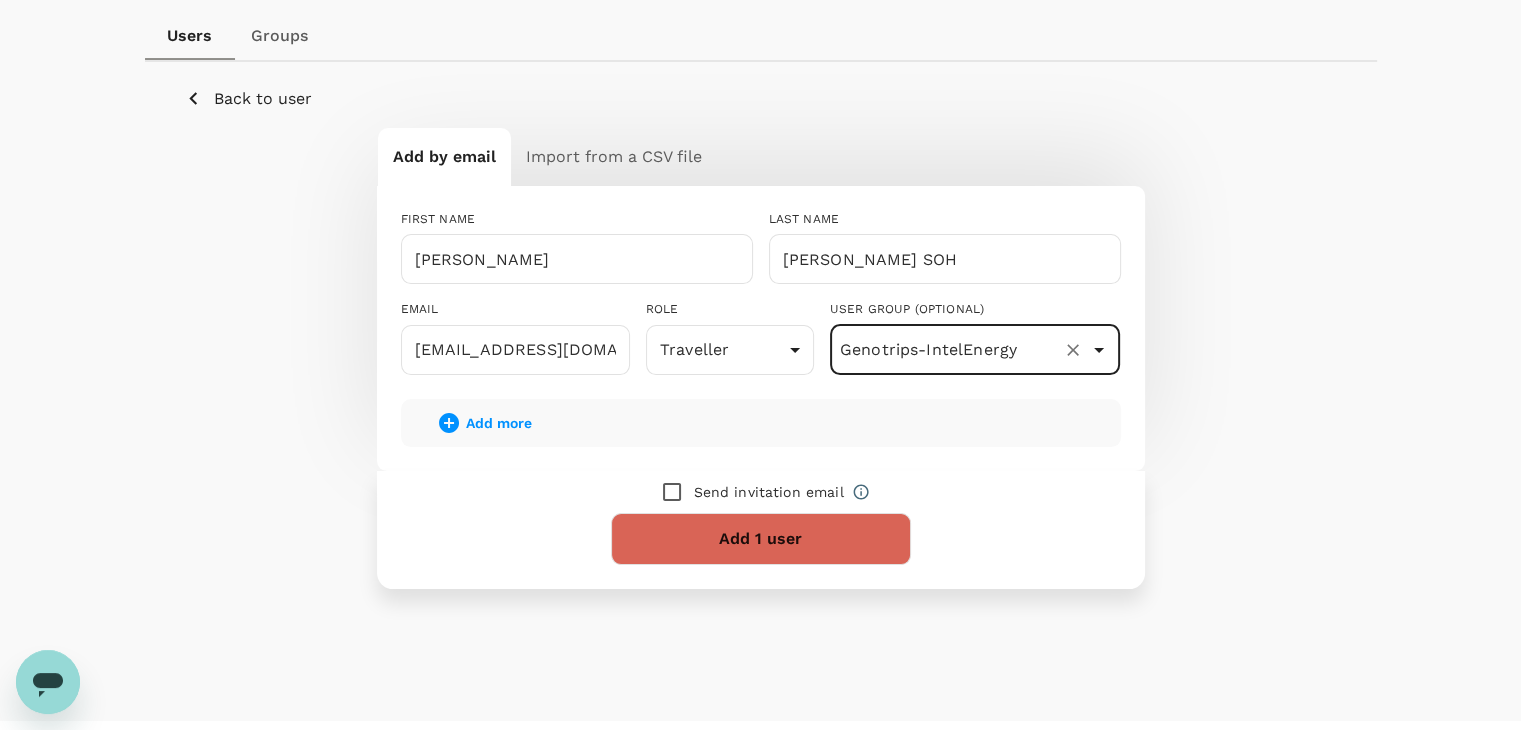 scroll, scrollTop: 232, scrollLeft: 0, axis: vertical 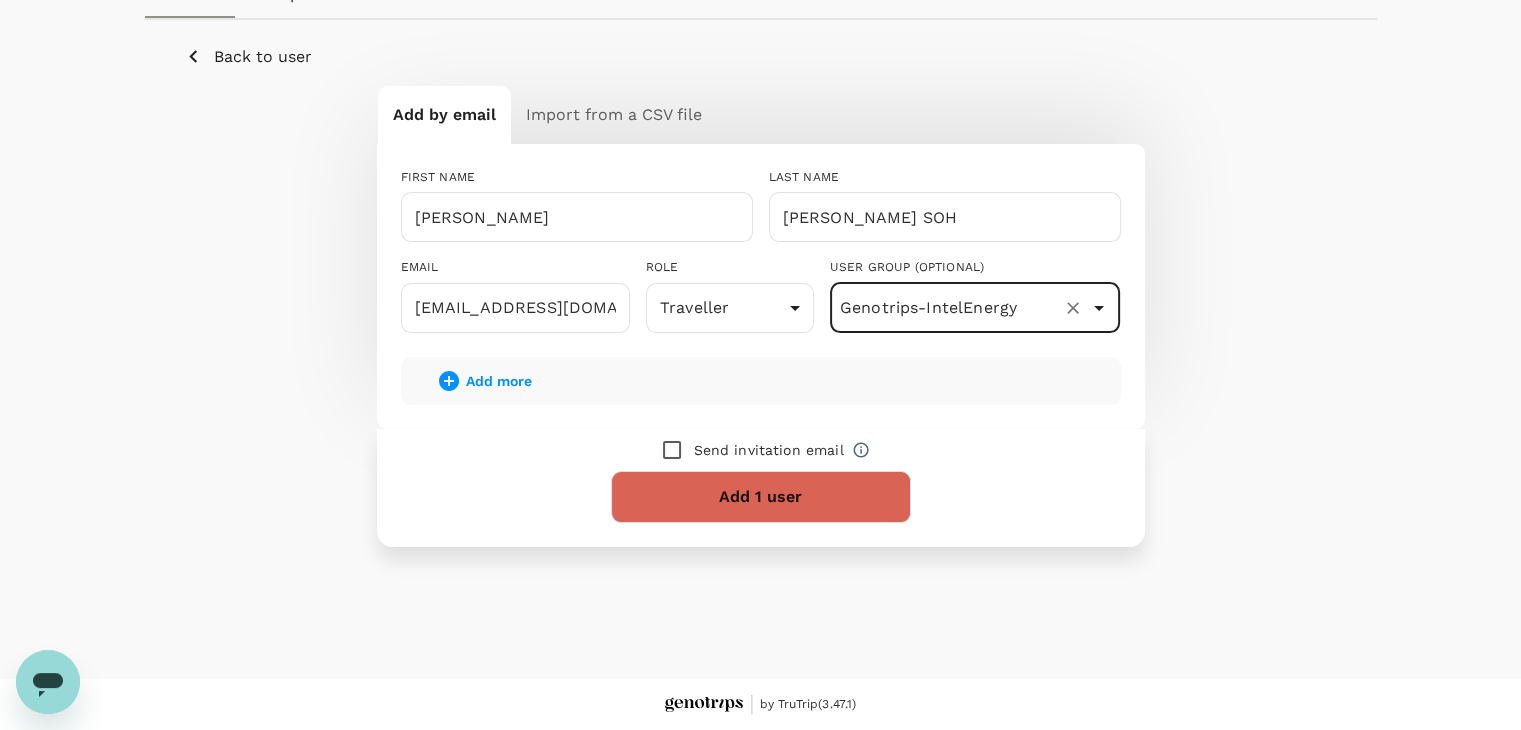 click on "Add 1 user" at bounding box center (761, 497) 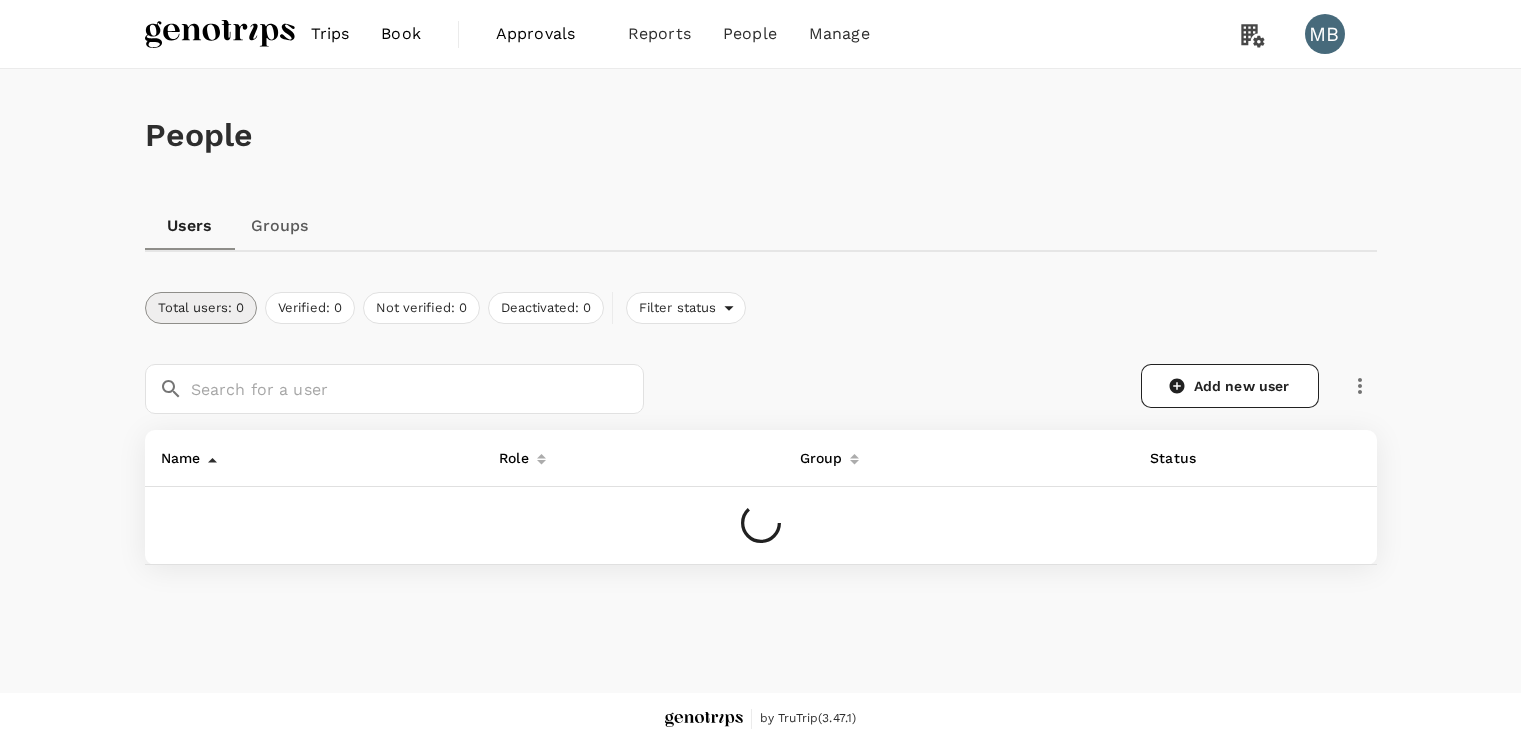 scroll, scrollTop: 0, scrollLeft: 0, axis: both 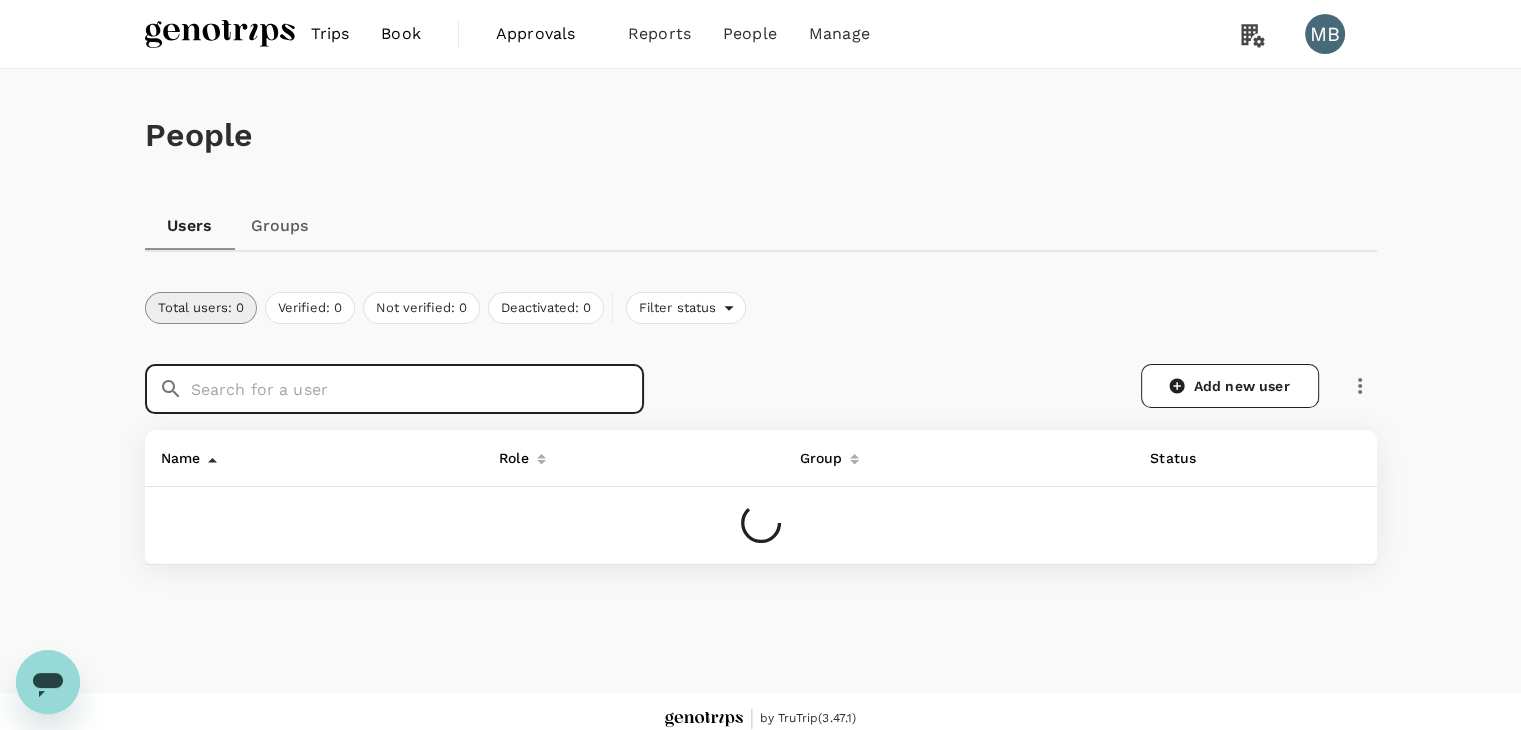 click at bounding box center (417, 389) 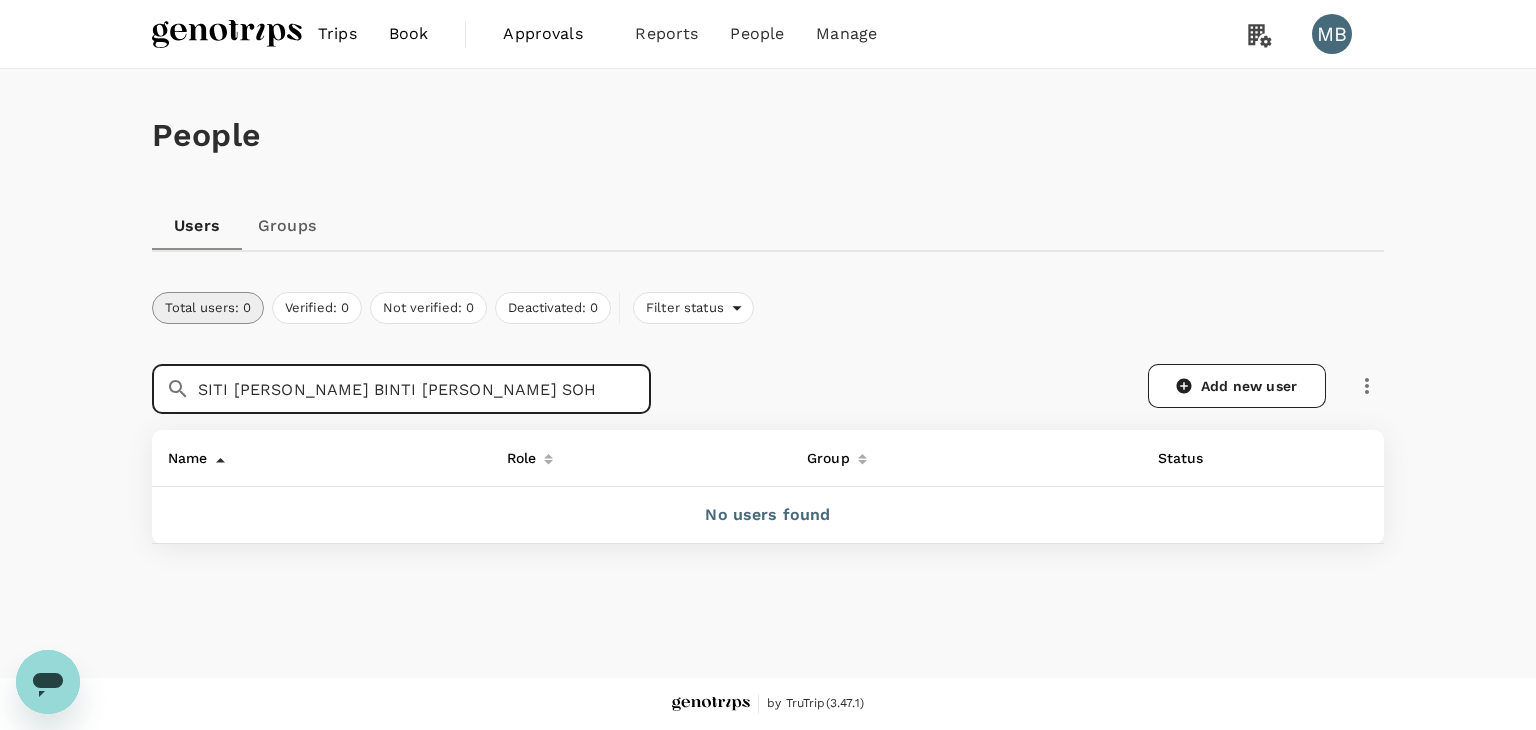 drag, startPoint x: 291, startPoint y: 388, endPoint x: 148, endPoint y: 402, distance: 143.68369 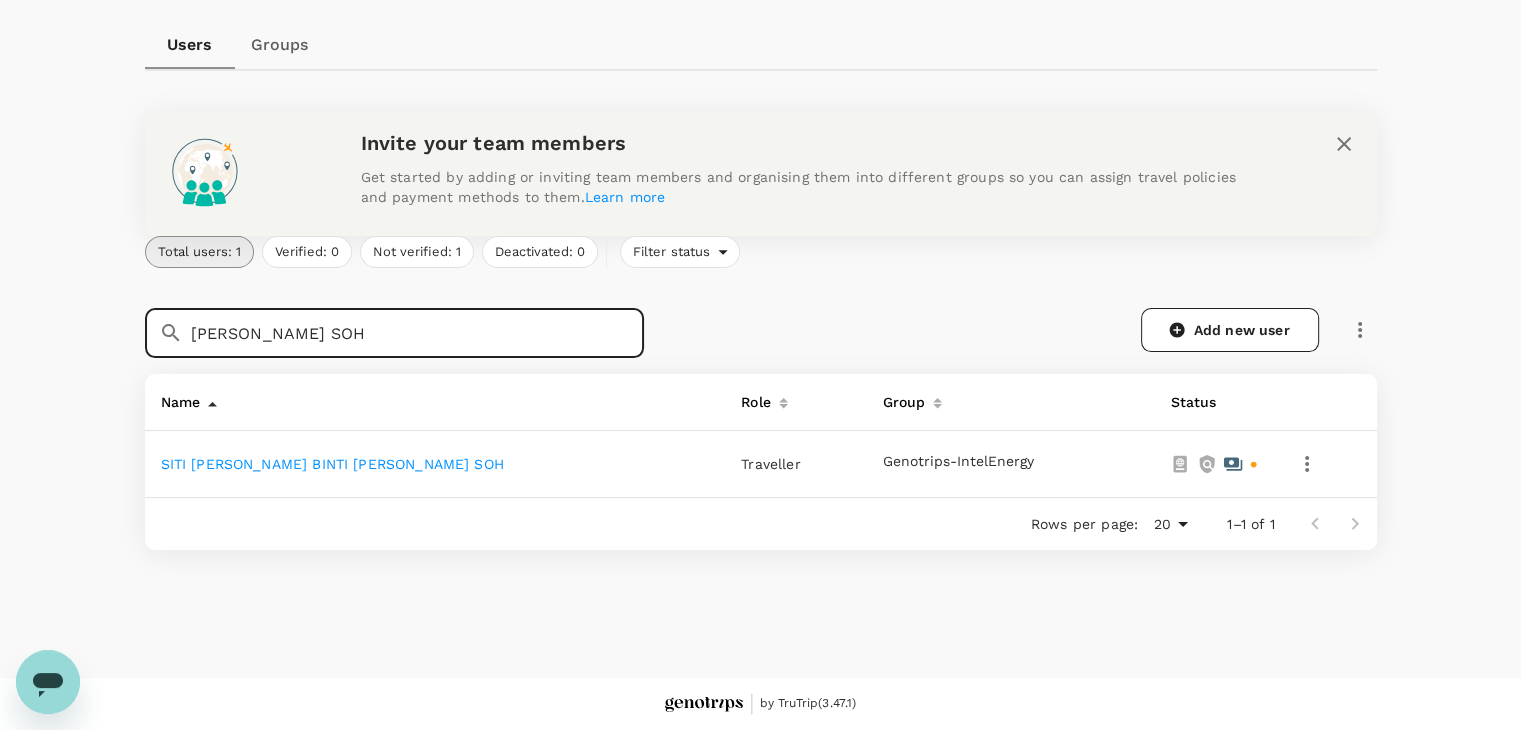 type on "BINTI MUHAMMAD FIRDAUS SOH" 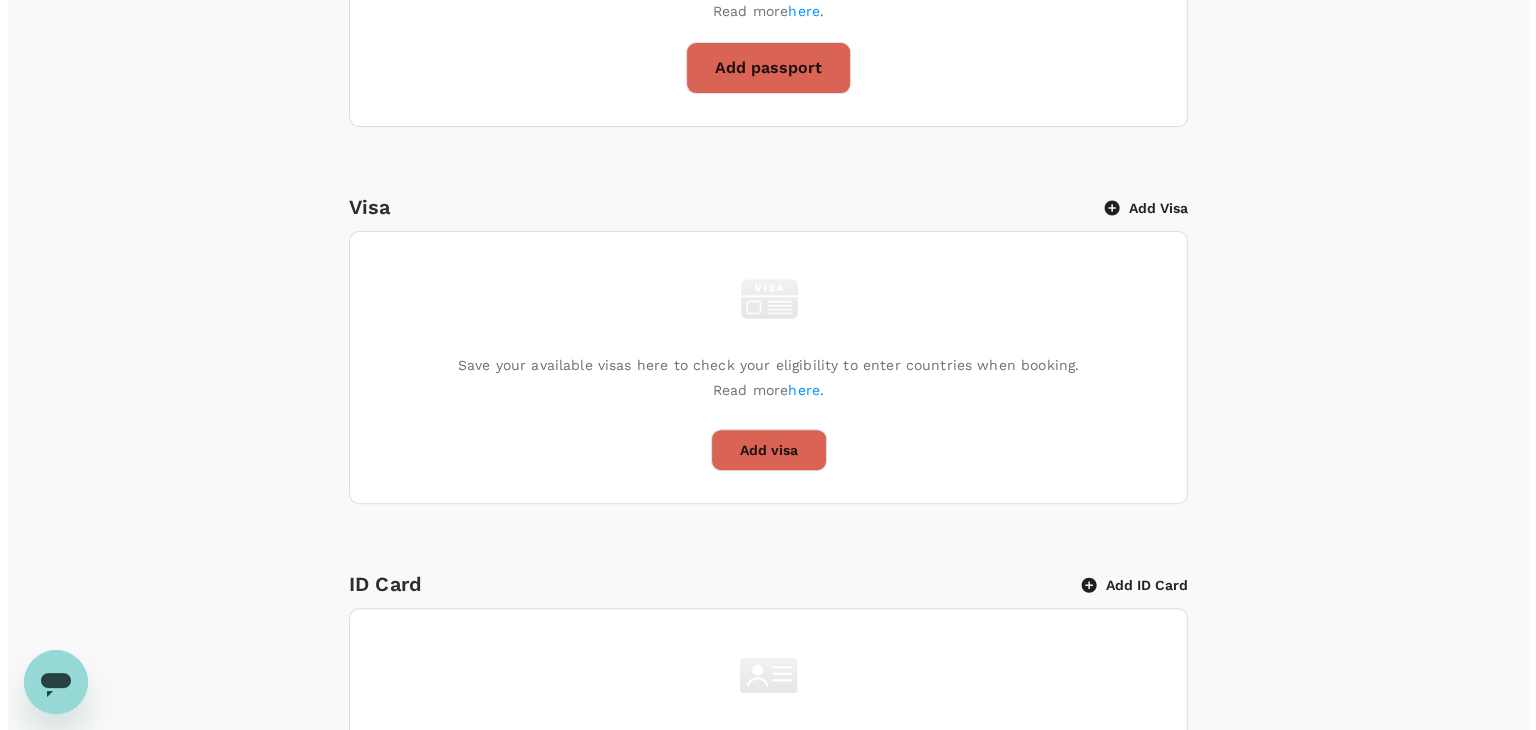 scroll, scrollTop: 704, scrollLeft: 0, axis: vertical 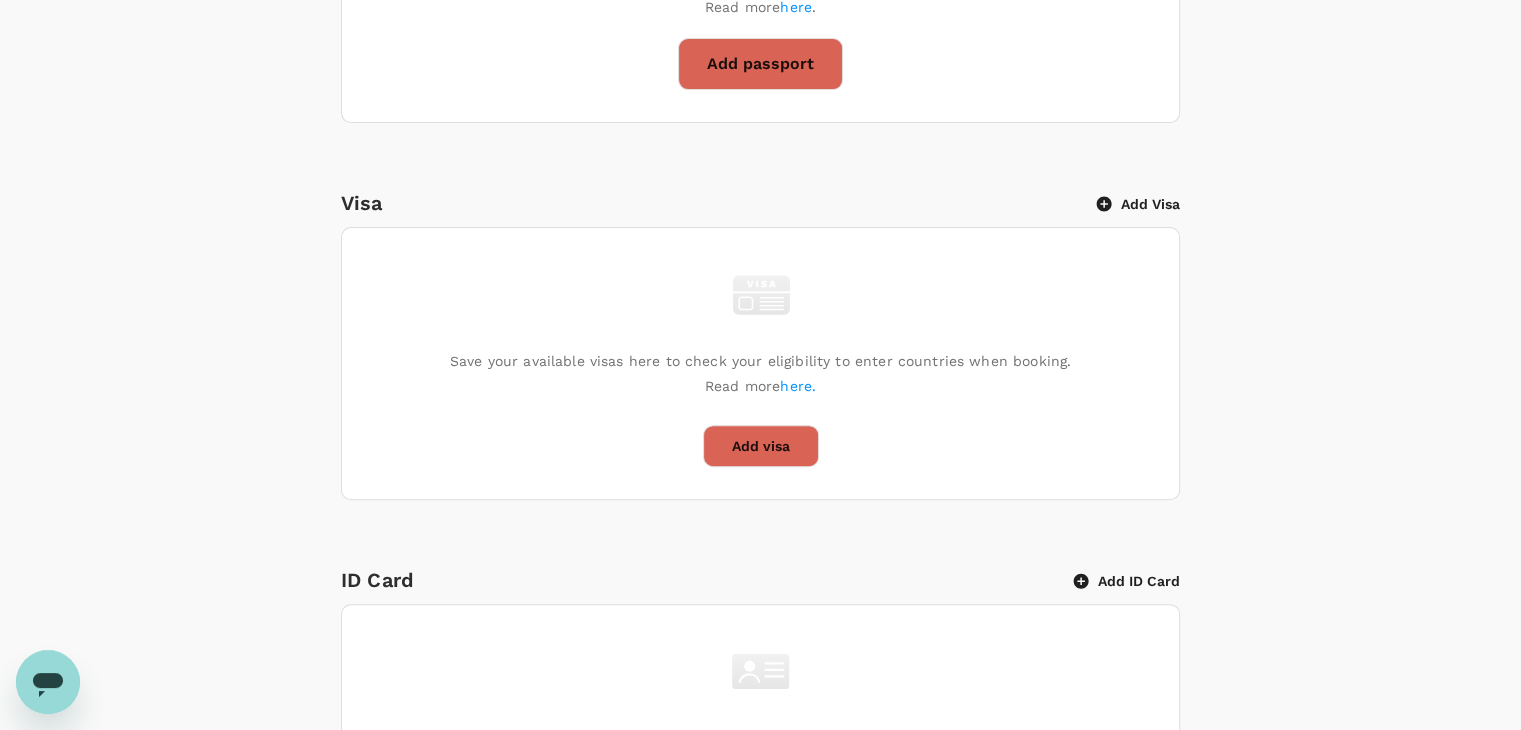 click on "Add ID Card" at bounding box center (1127, 581) 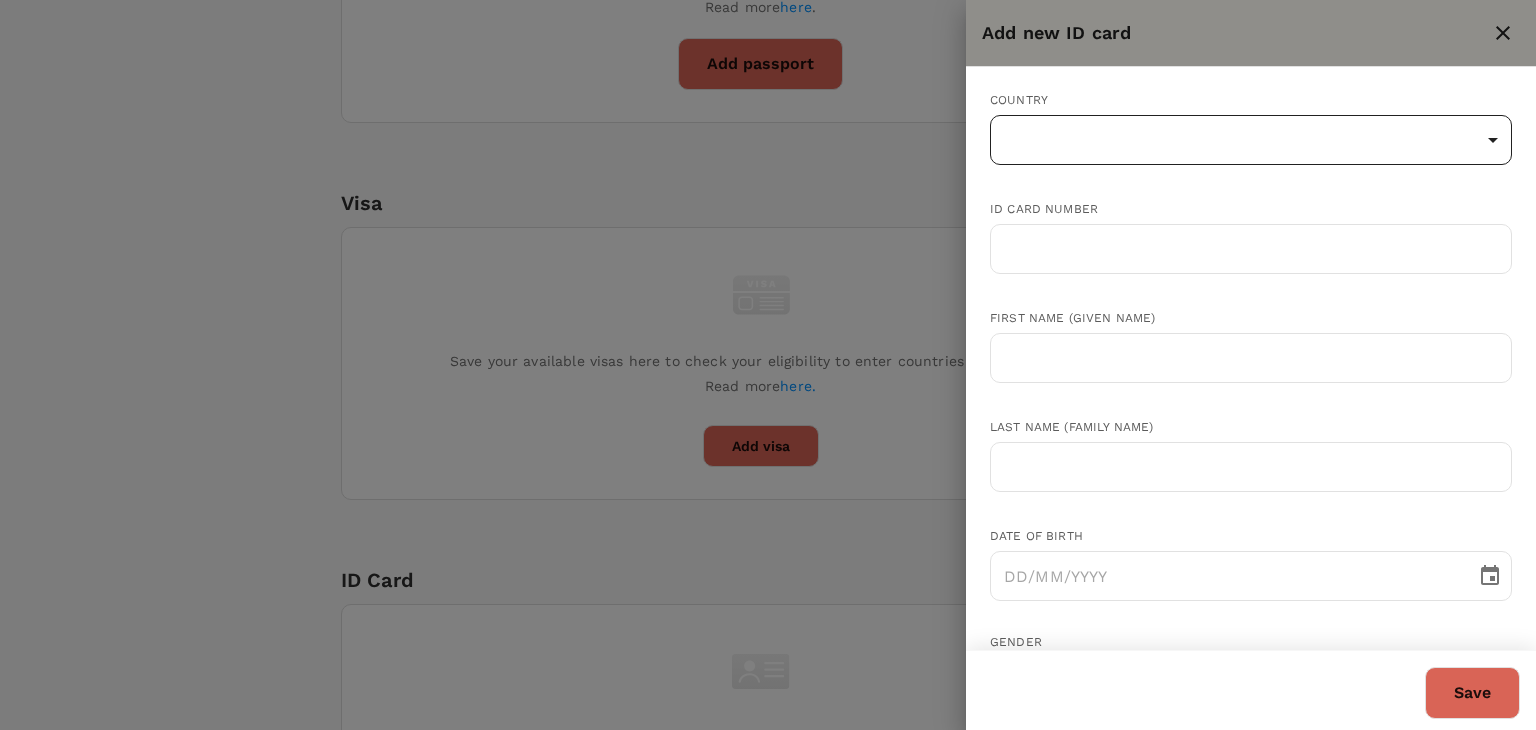 click on "Trips Book Approvals 0 Reports People Manage MB Back to users Last edit was on 24 Jul 2025, 9:38am SITI AISHAH BINTI MUHAMMAD FIRDAUS SOH Not invited dayat+sitiaishah@genotrips.com.my Role Traveller Country - Group(s) Genotrips-IntelEnergy Travel Documents Travel Preferences Travel Policy Travel Record Passport Add passport Save your passport details here for easy, hassle-free bookings. Read more  here . Add passport Visa Add Visa Save your available visas here to check your eligibility to enter countries when booking. Read more  here. Add visa ID Card Add ID Card Save your ID card details here for more convenient travel bookings. Add ID card Mainland Travel Permit Only for Hong Kong and Macao Residents Add Mainland Travel Permit Save your Mainland Travel Permit to easily book travel within China. Add Mainland Travel Permit by TruTrip  ( 3.47.1   ) Add new ID card Country ​ ​ ID card number ​ First name (Given name) ​ Last name (Family name) ​ Date of birth ​ Gender Female Male ​ Save" at bounding box center (768, 301) 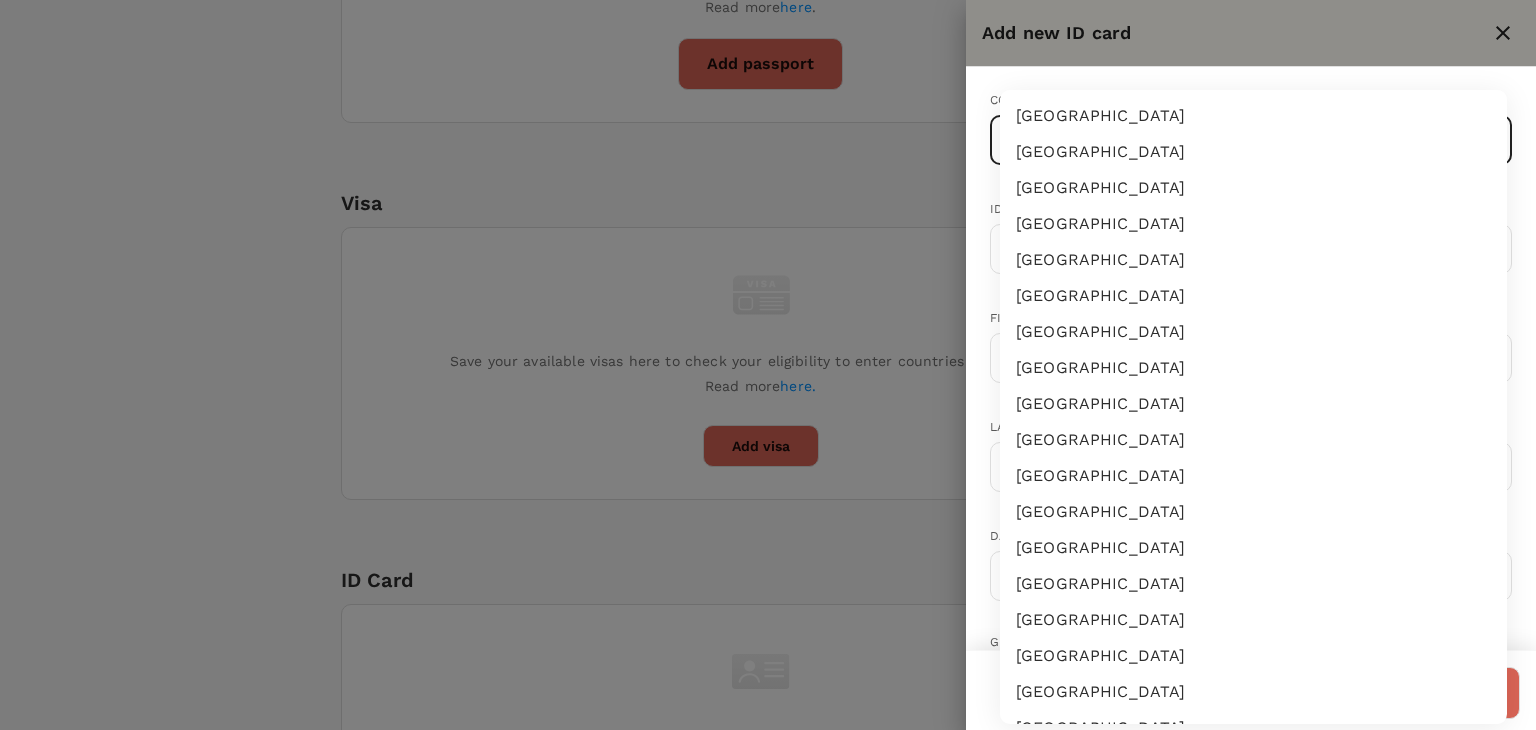 type 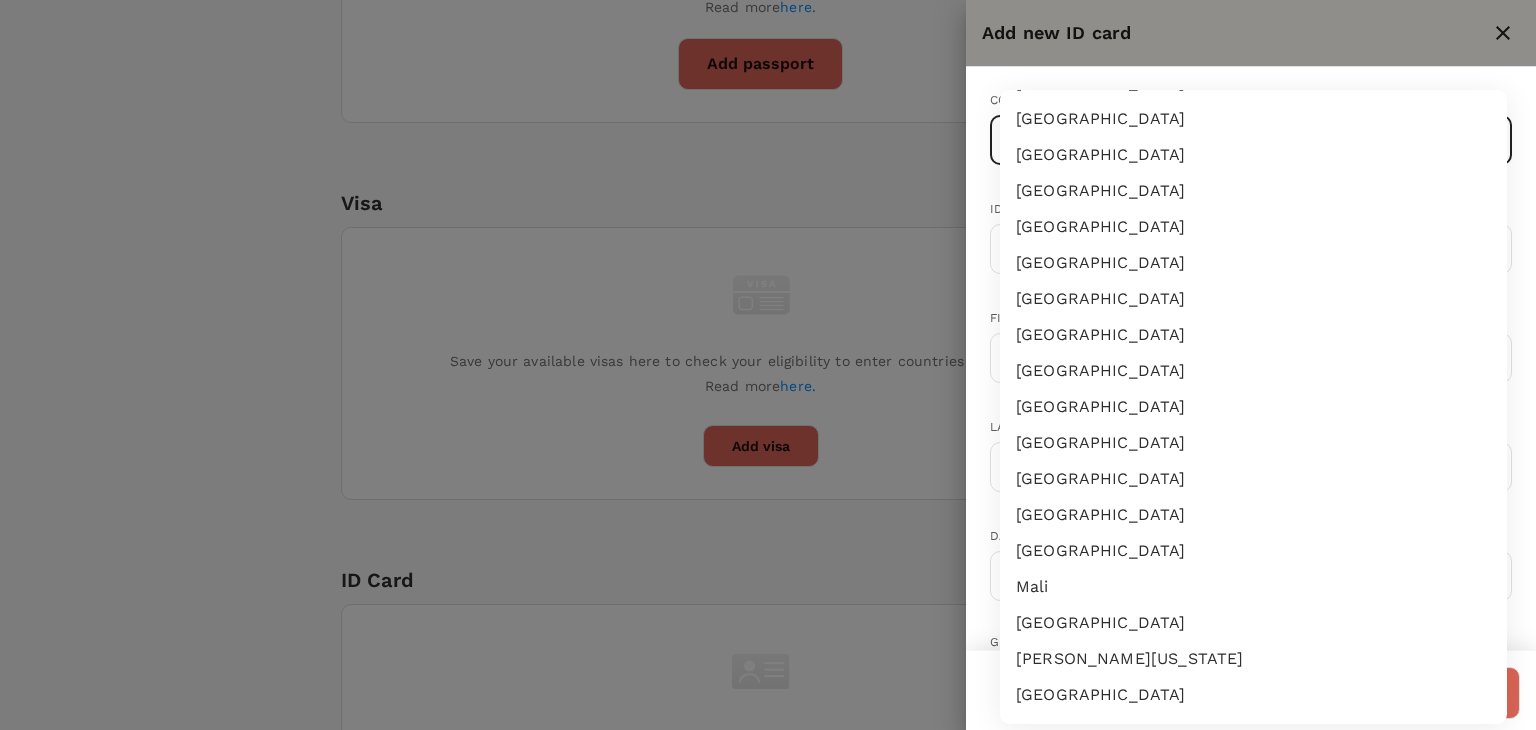 type 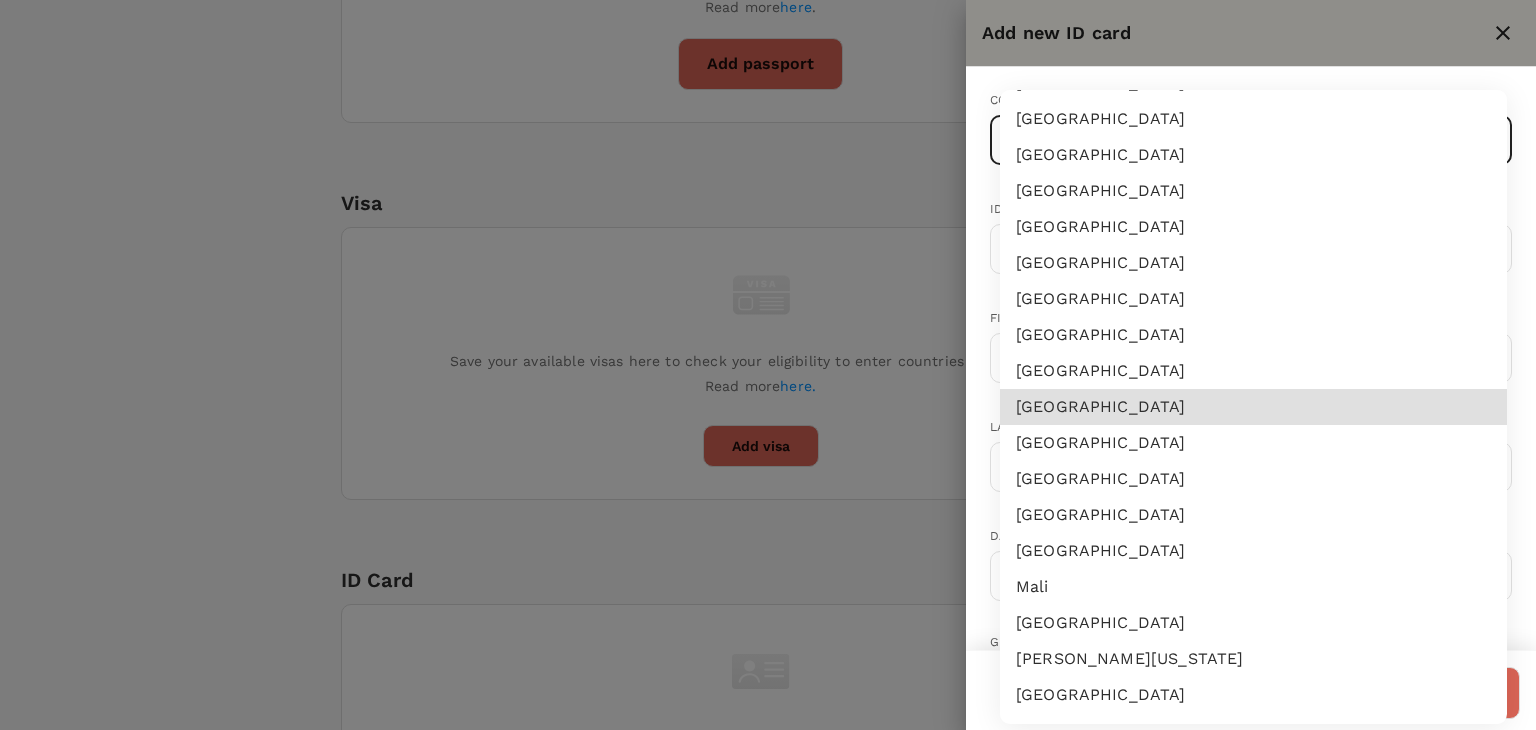 type 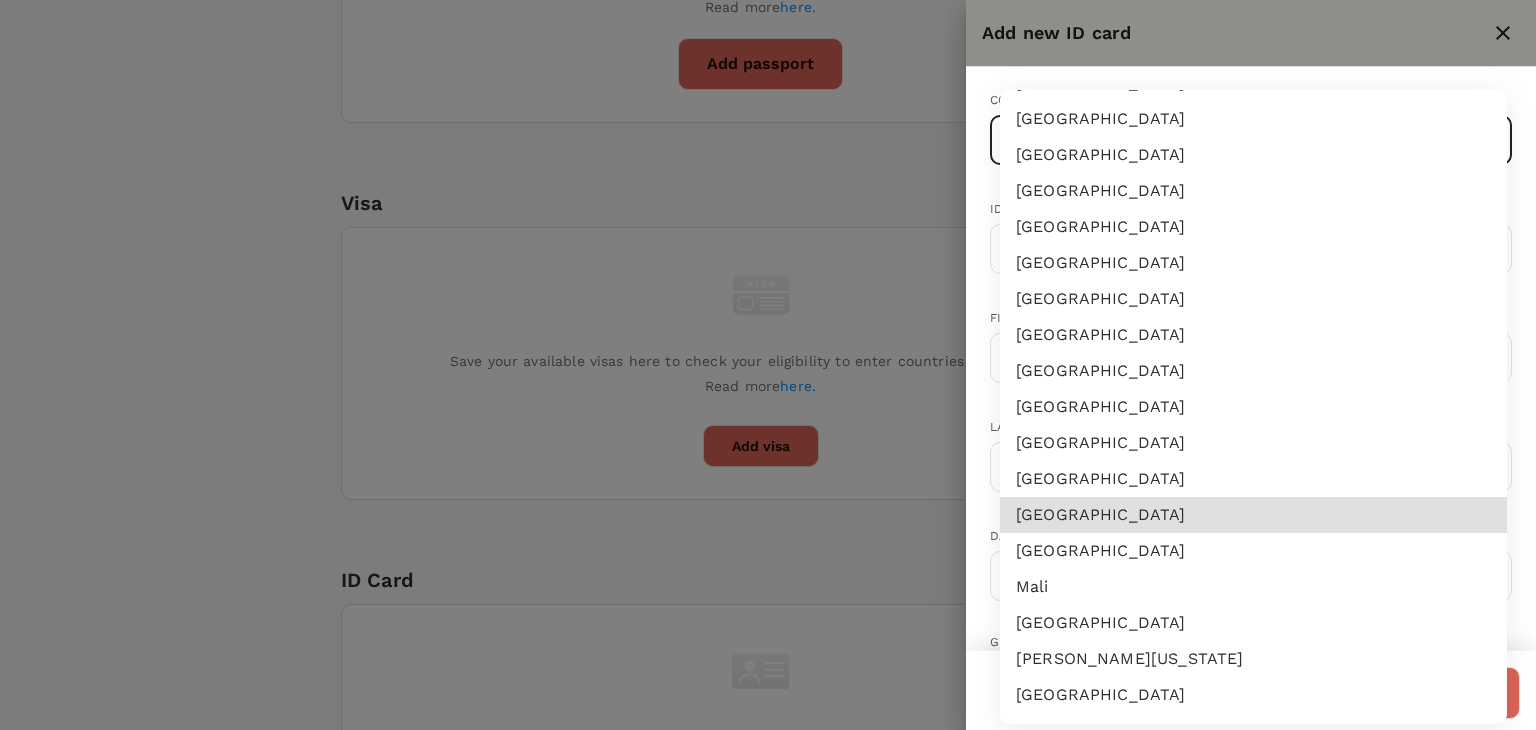 type 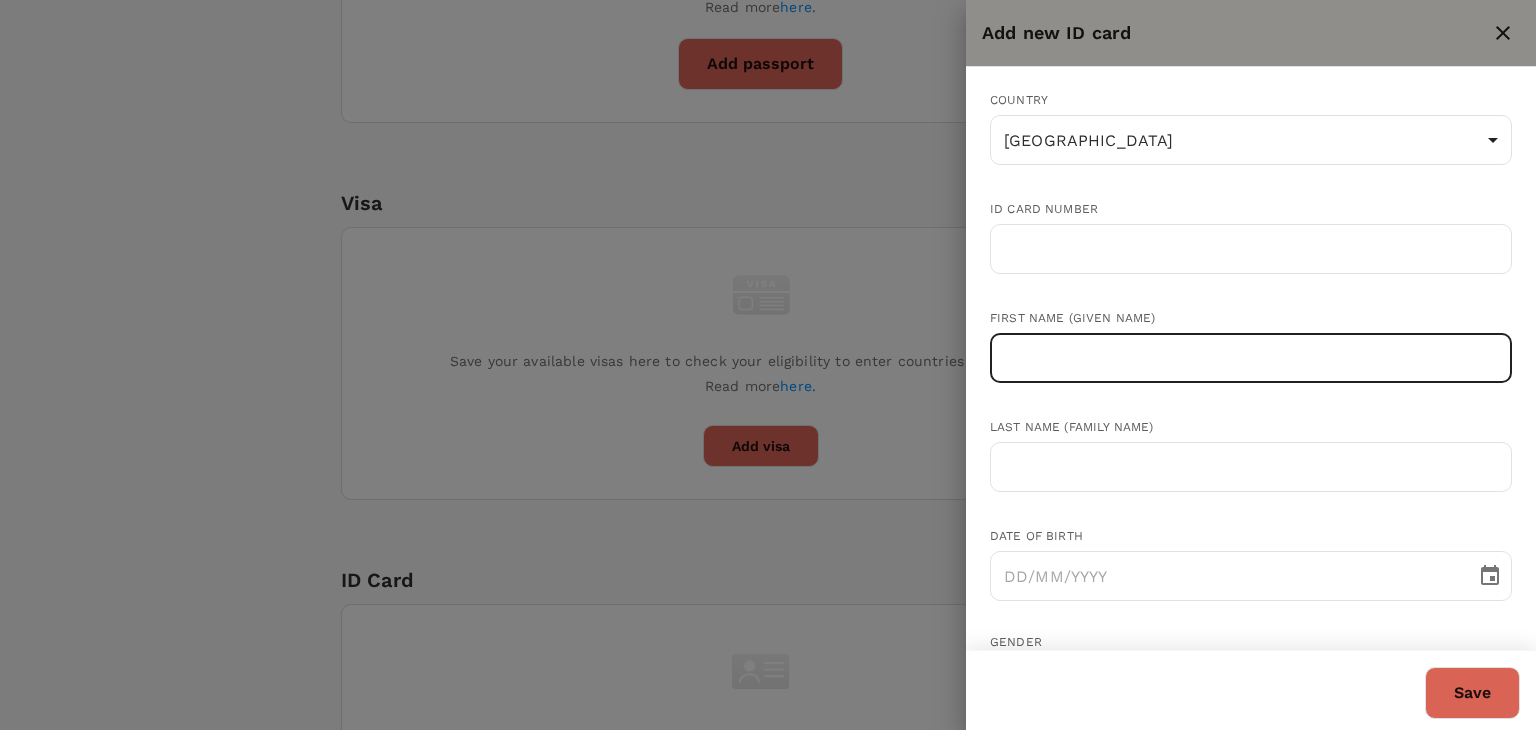 click at bounding box center [1251, 358] 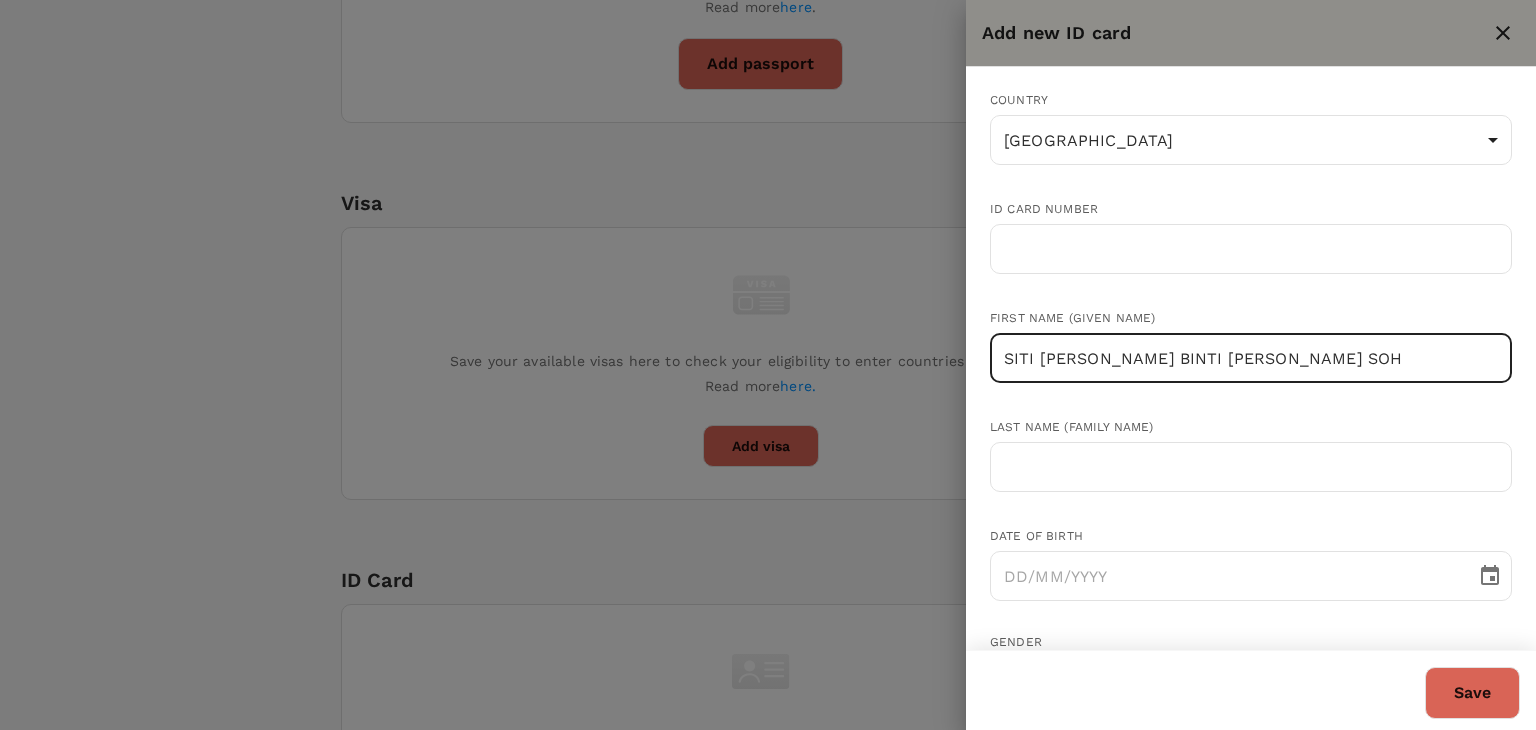 drag, startPoint x: 1395, startPoint y: 360, endPoint x: 1108, endPoint y: 369, distance: 287.14108 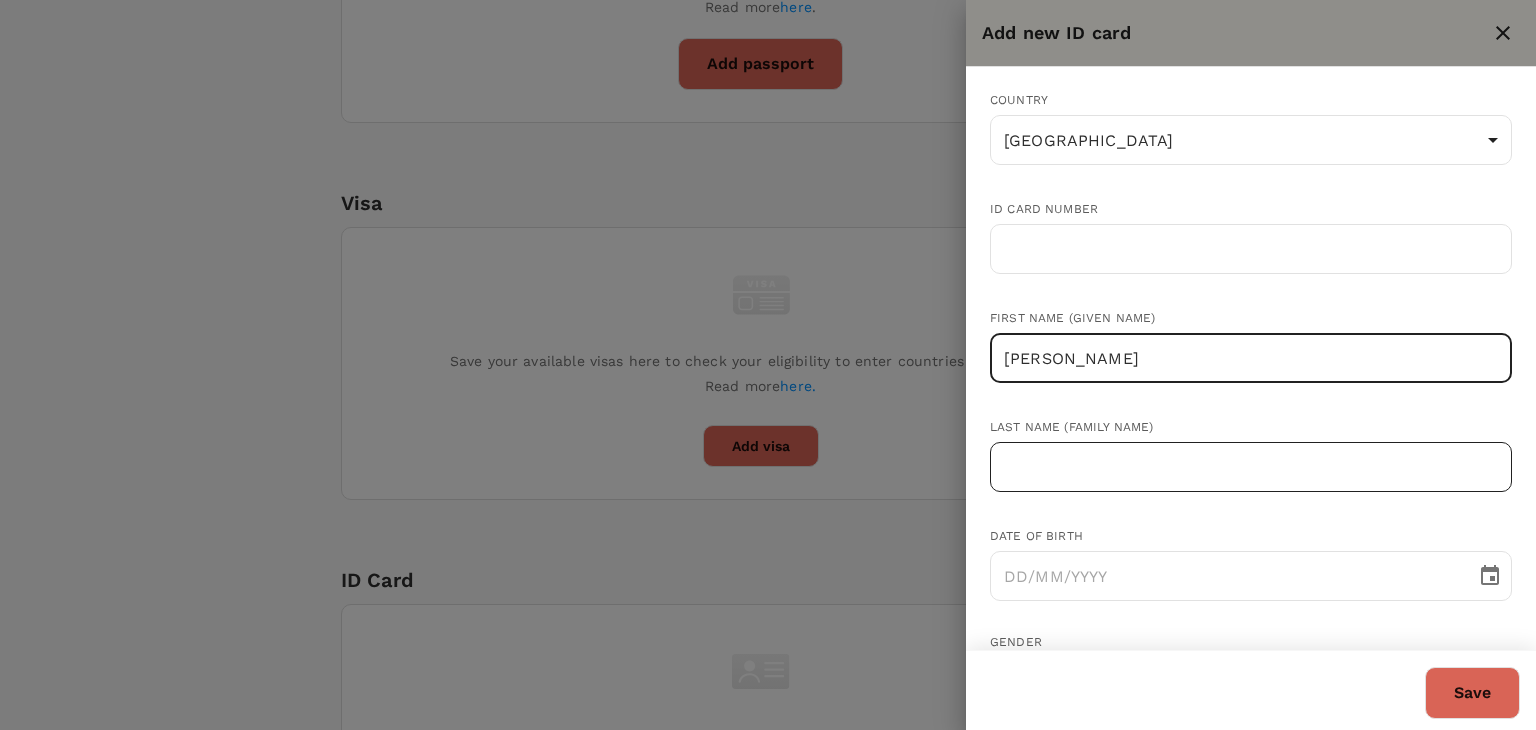 type on "SITI AISHAH" 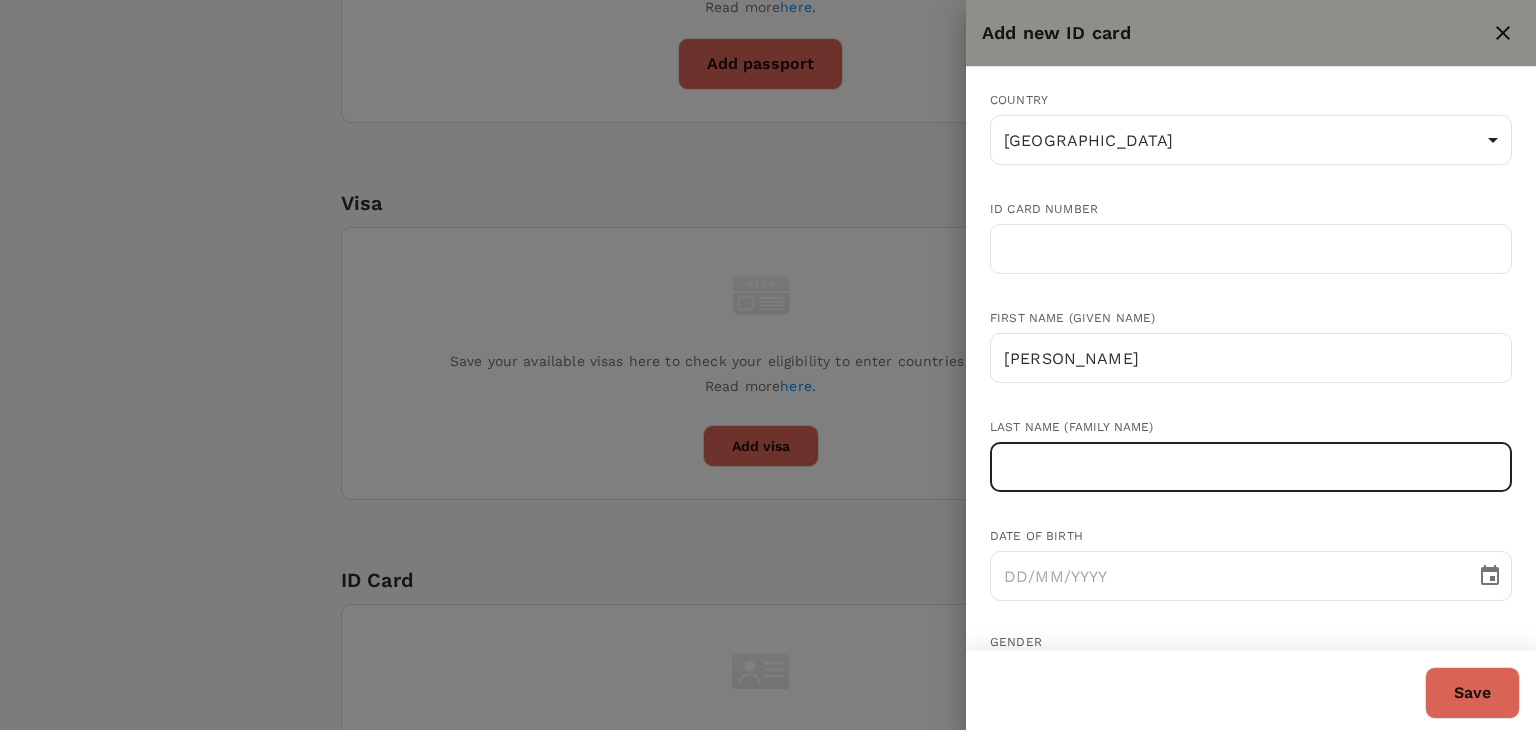 paste on "BINTI MUHAMMAD FIRDAUS SOH" 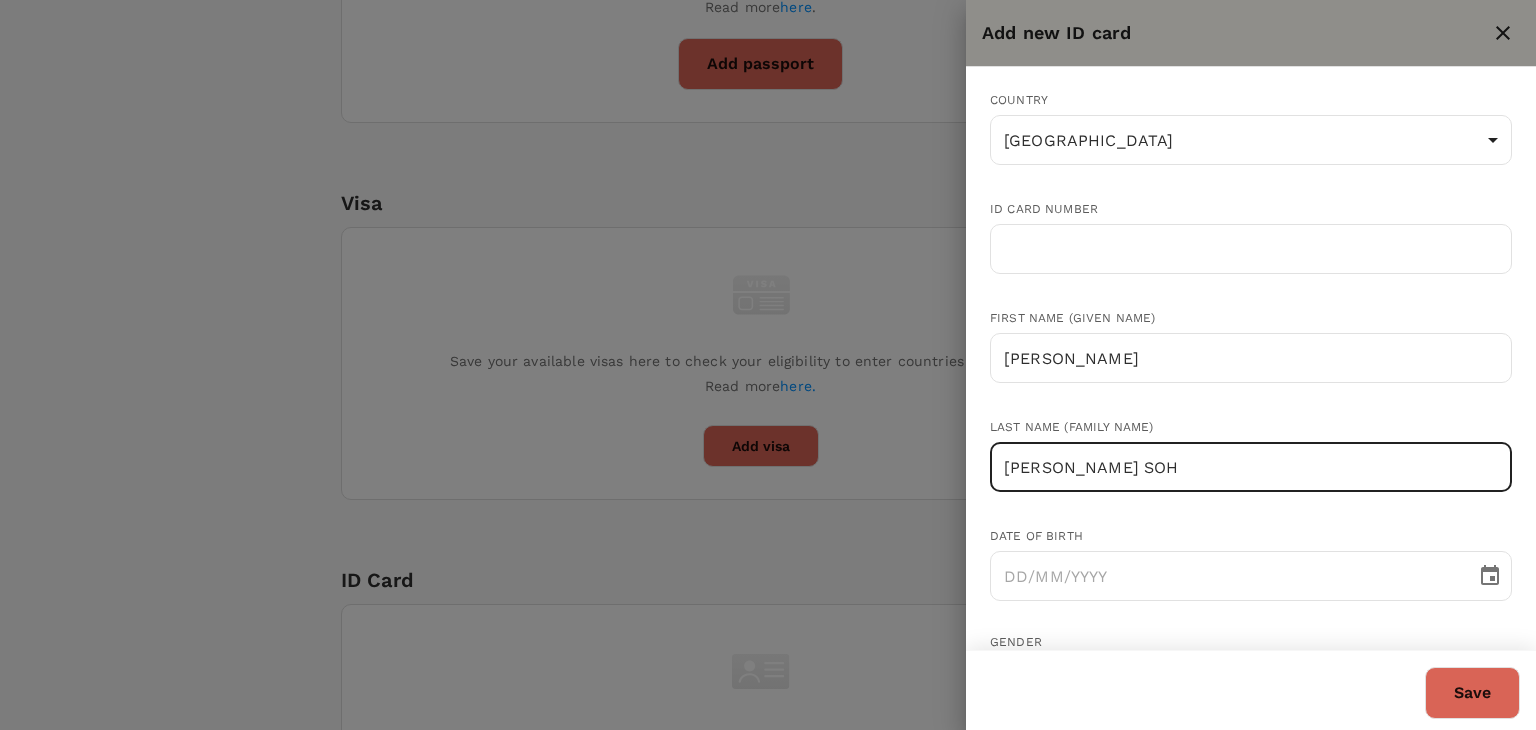 type on "BINTI MUHAMMAD FIRDAUS SOH" 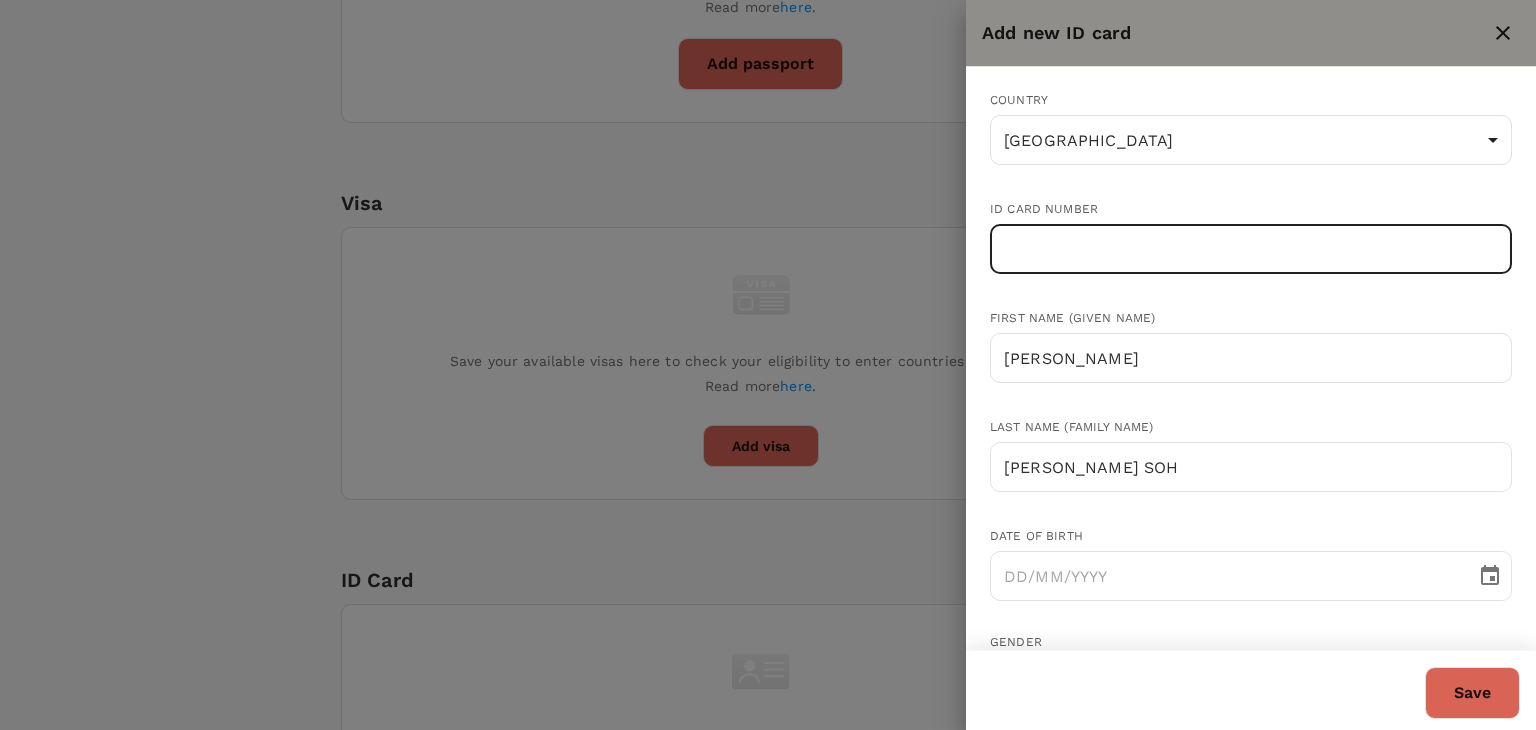click at bounding box center [1251, 249] 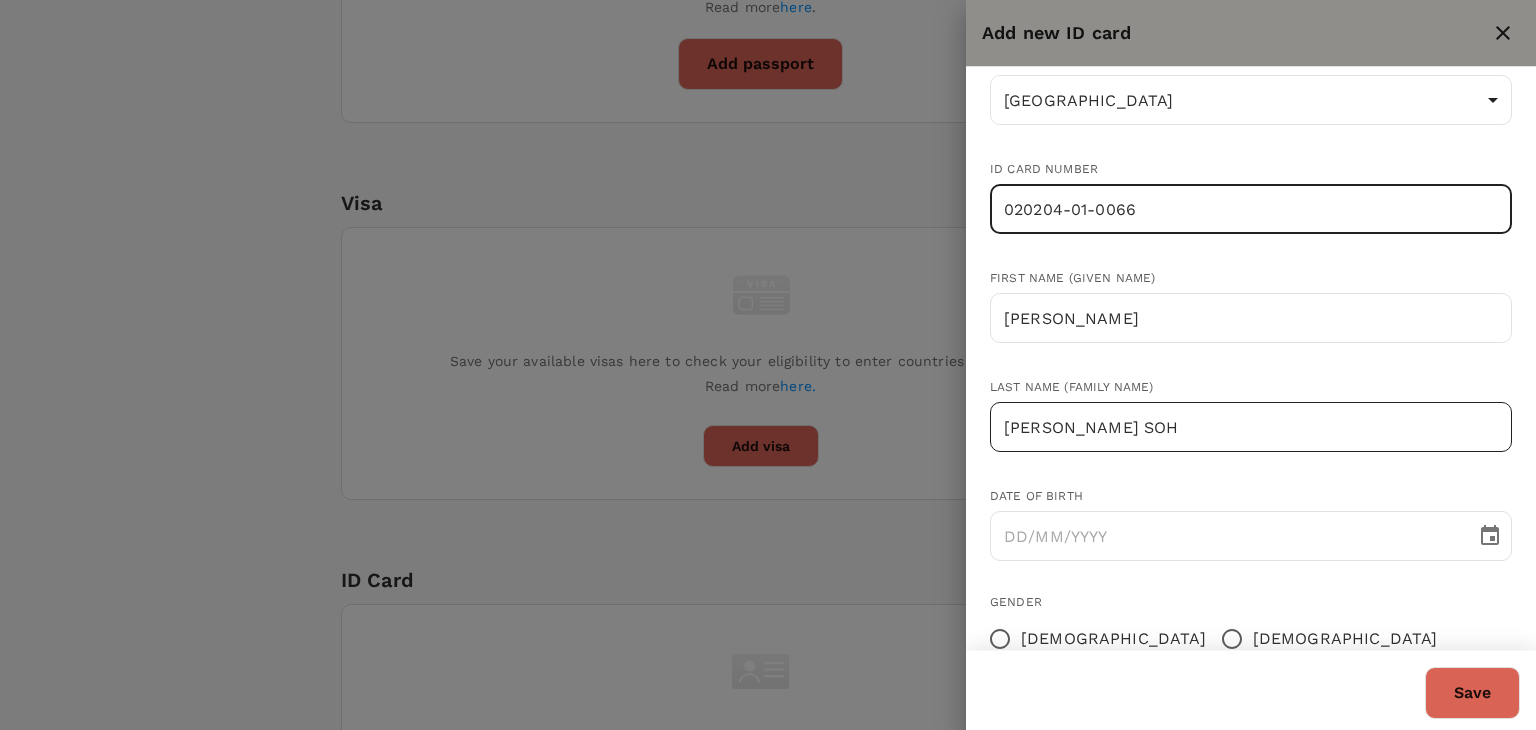 scroll, scrollTop: 100, scrollLeft: 0, axis: vertical 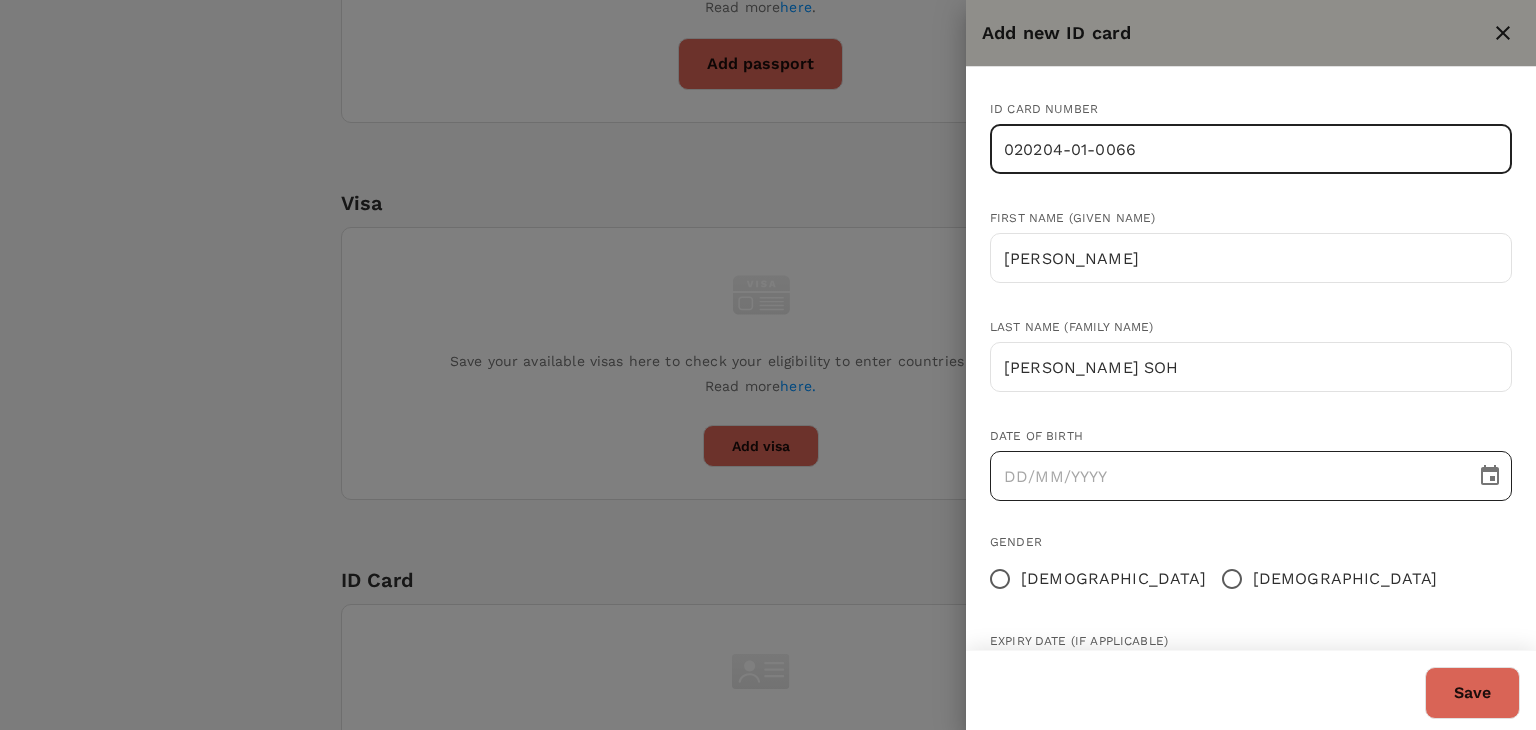 type on "020204-01-0066" 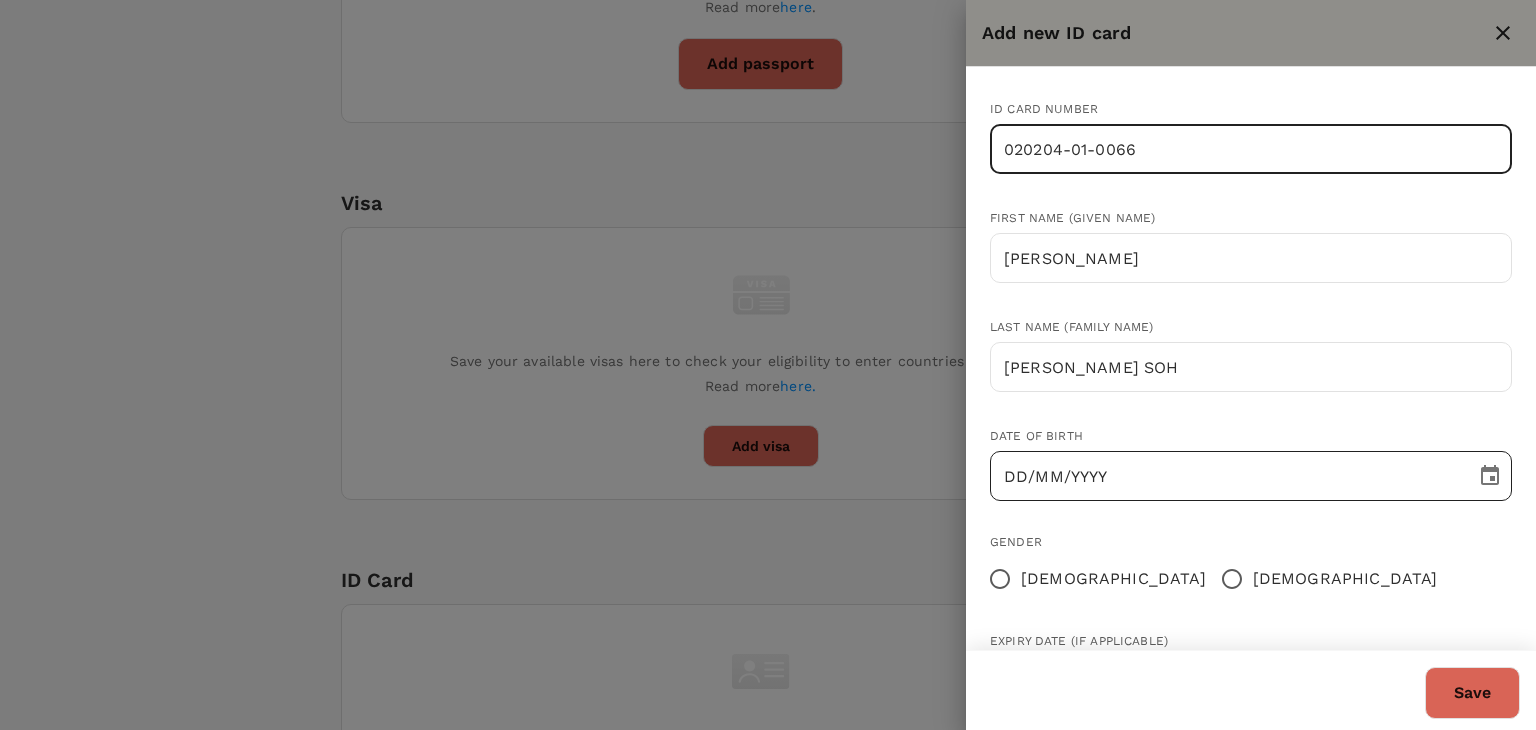 click on "DD/MM/YYYY" at bounding box center [1226, 476] 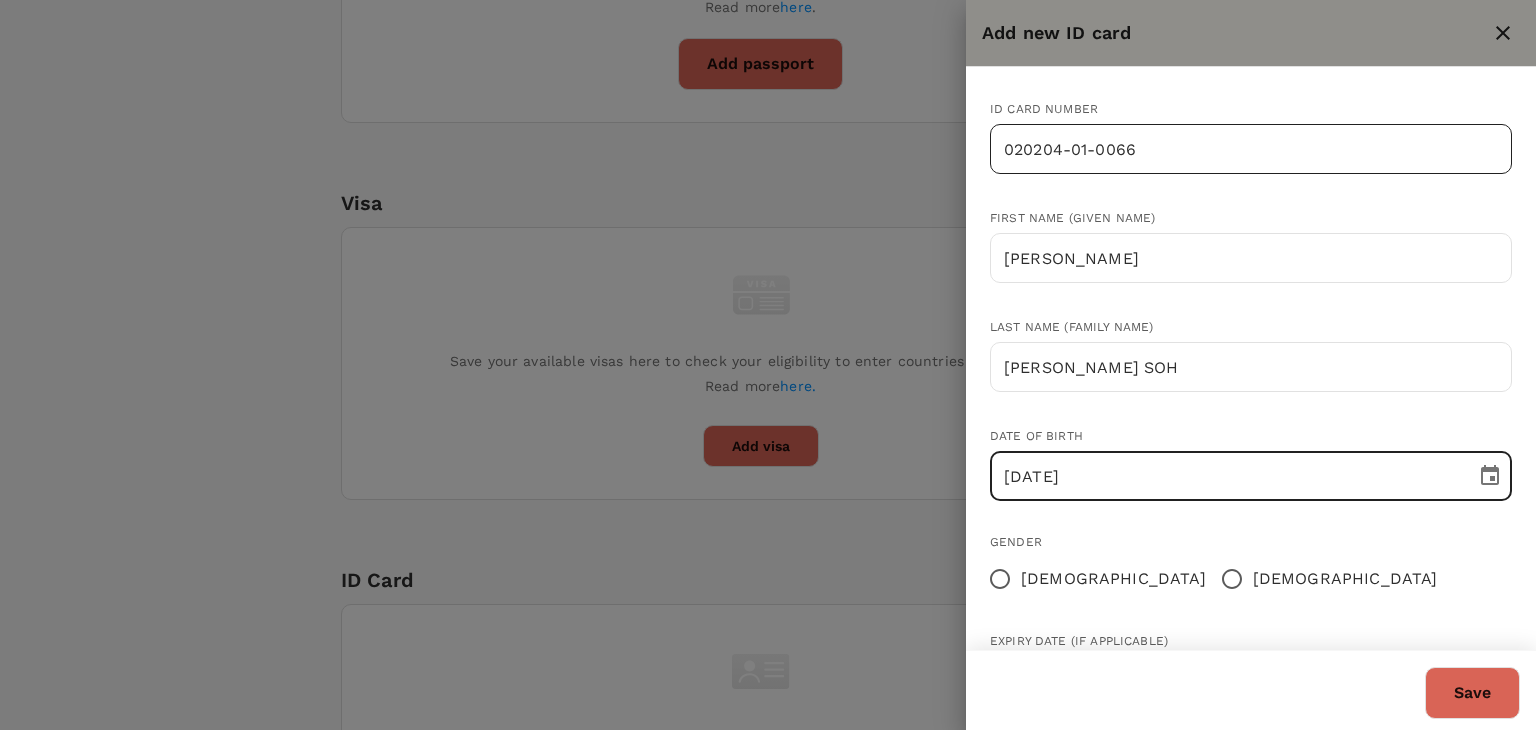 type on "04/02/2002" 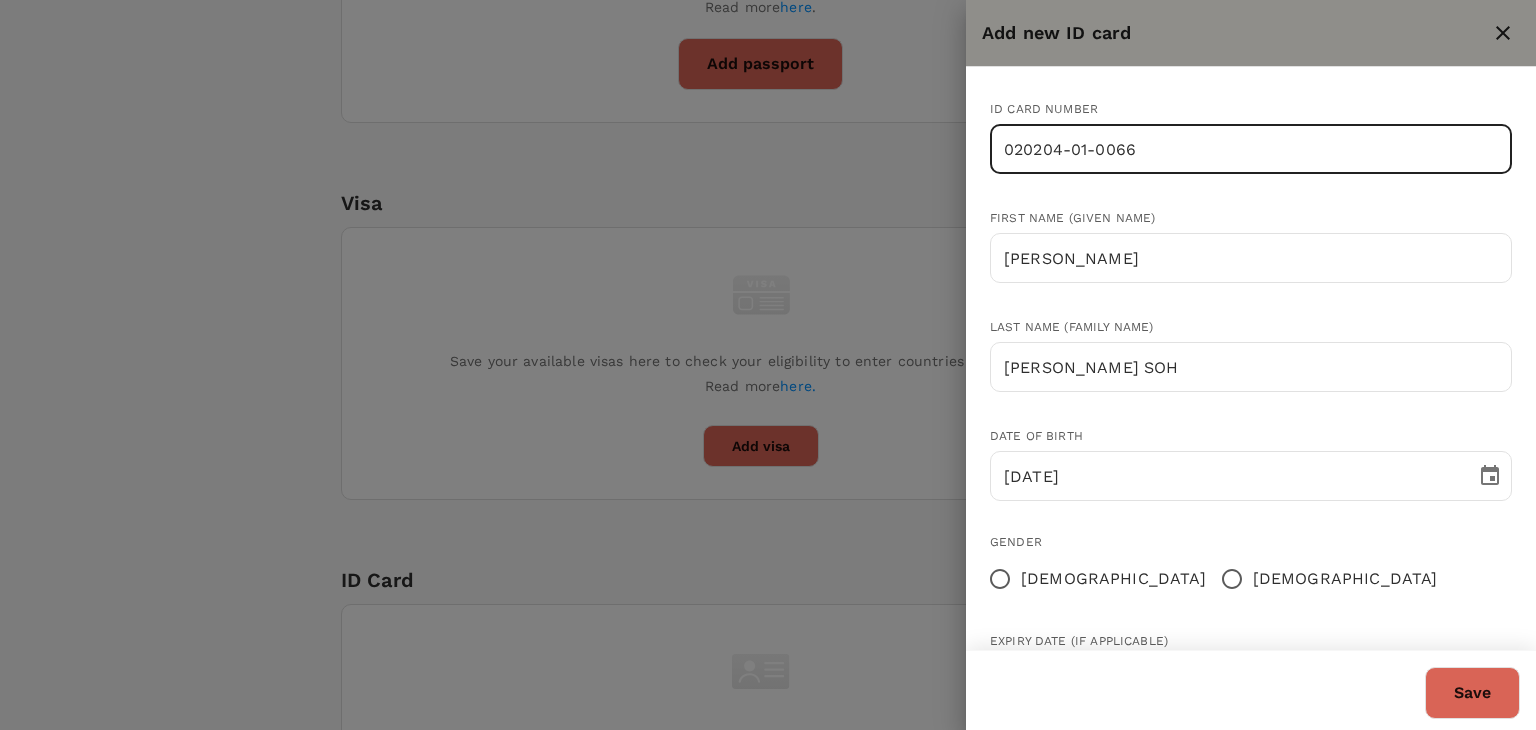 click on "020204-01-0066" at bounding box center (1251, 149) 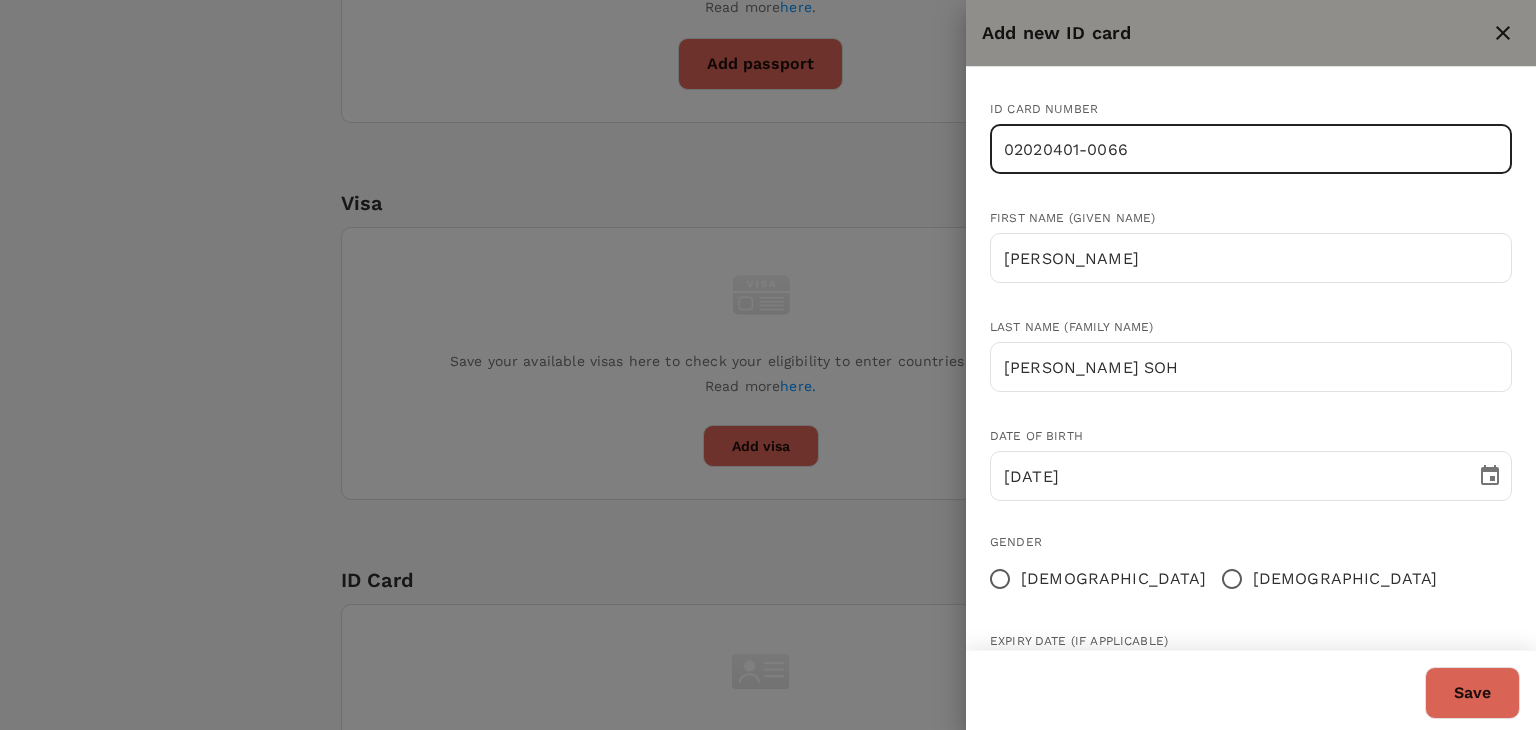 click on "02020401-0066" at bounding box center (1251, 149) 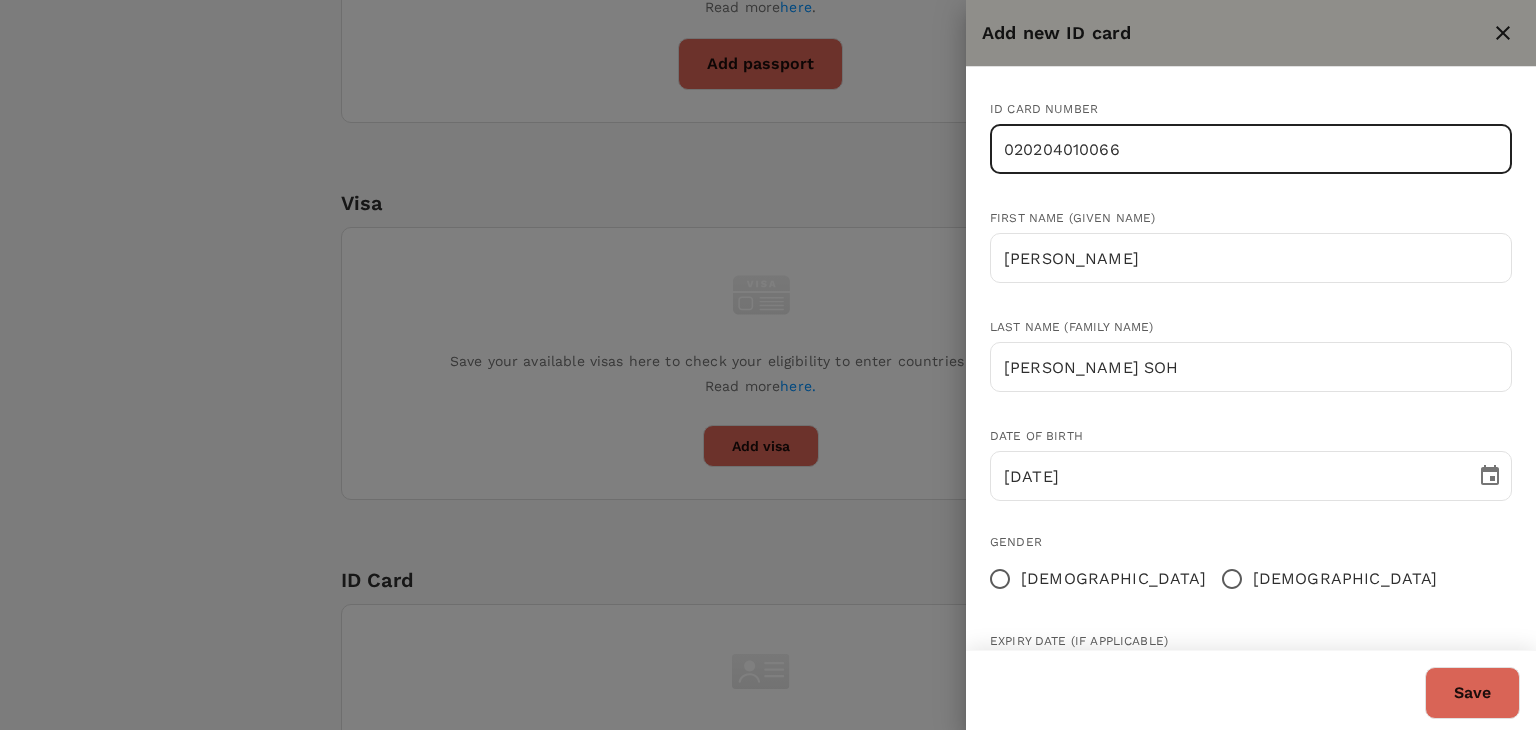 type on "020204010066" 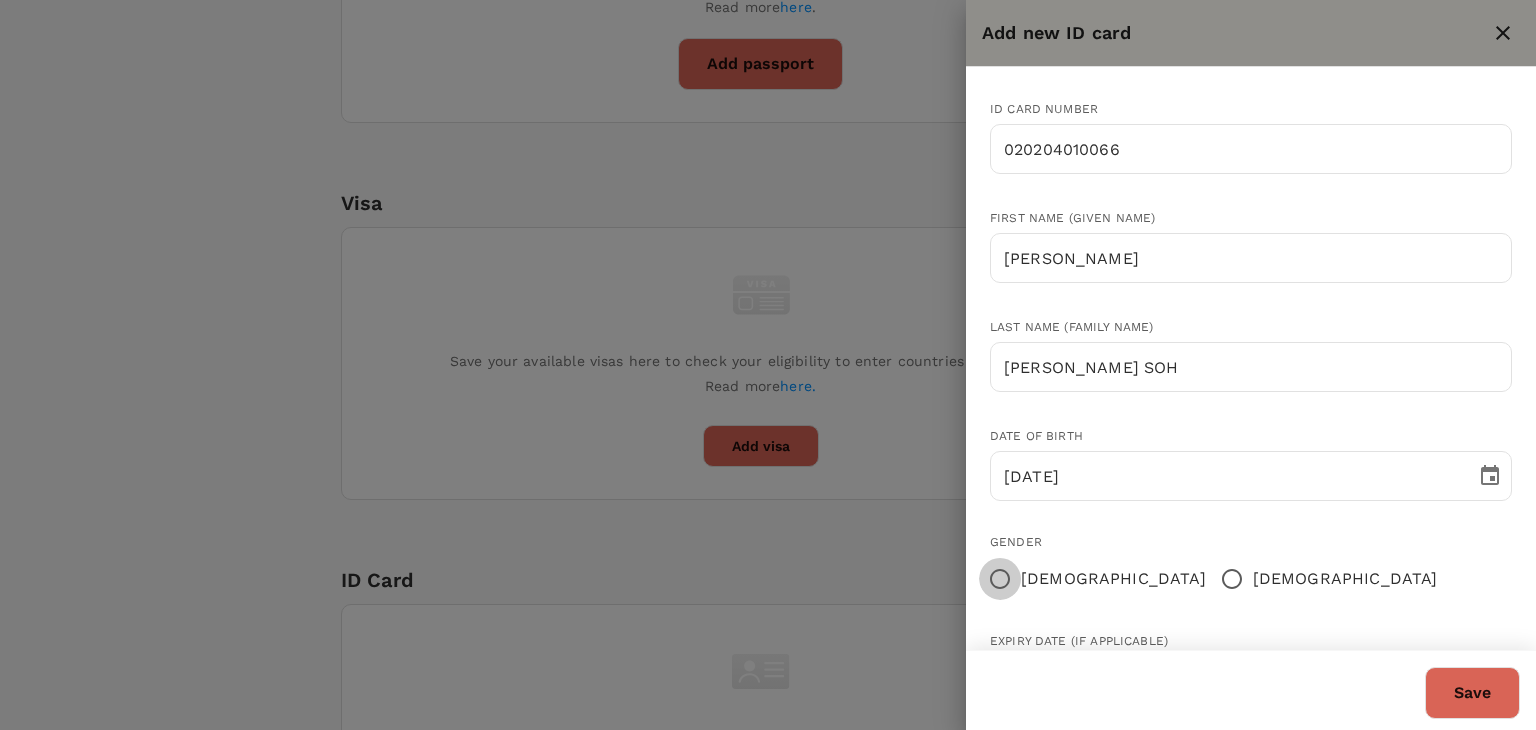click on "[DEMOGRAPHIC_DATA]" at bounding box center (1000, 579) 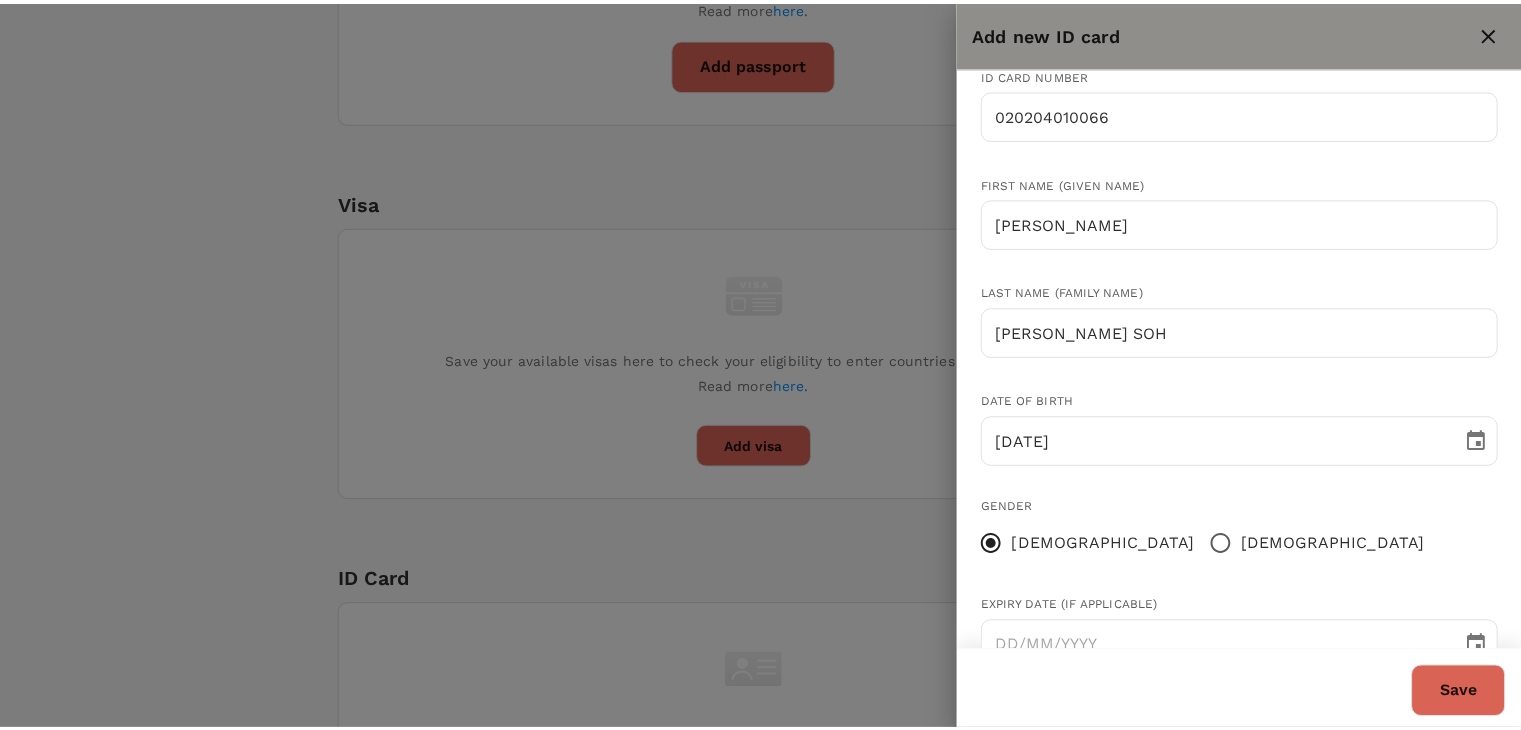 scroll, scrollTop: 195, scrollLeft: 0, axis: vertical 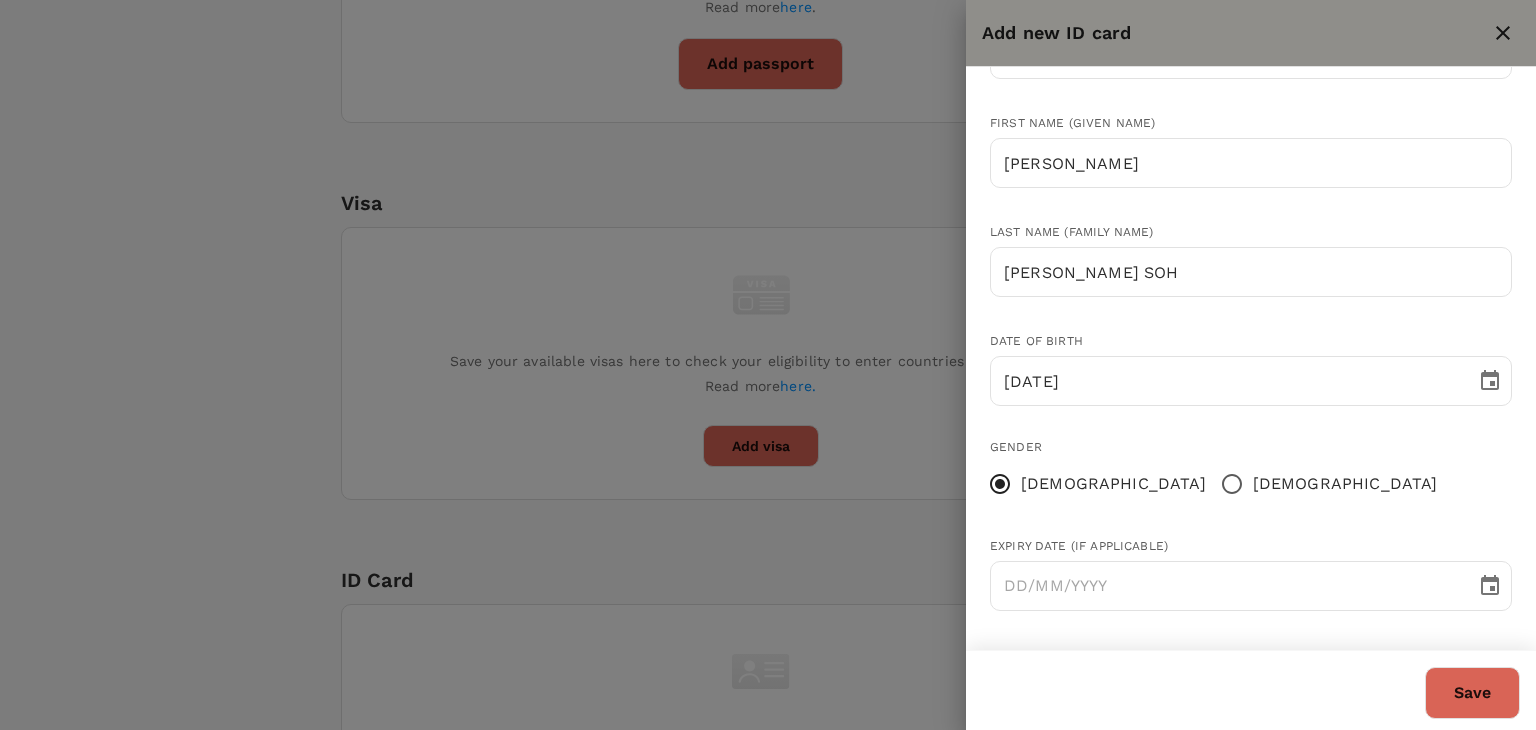 click on "Save" at bounding box center (1472, 693) 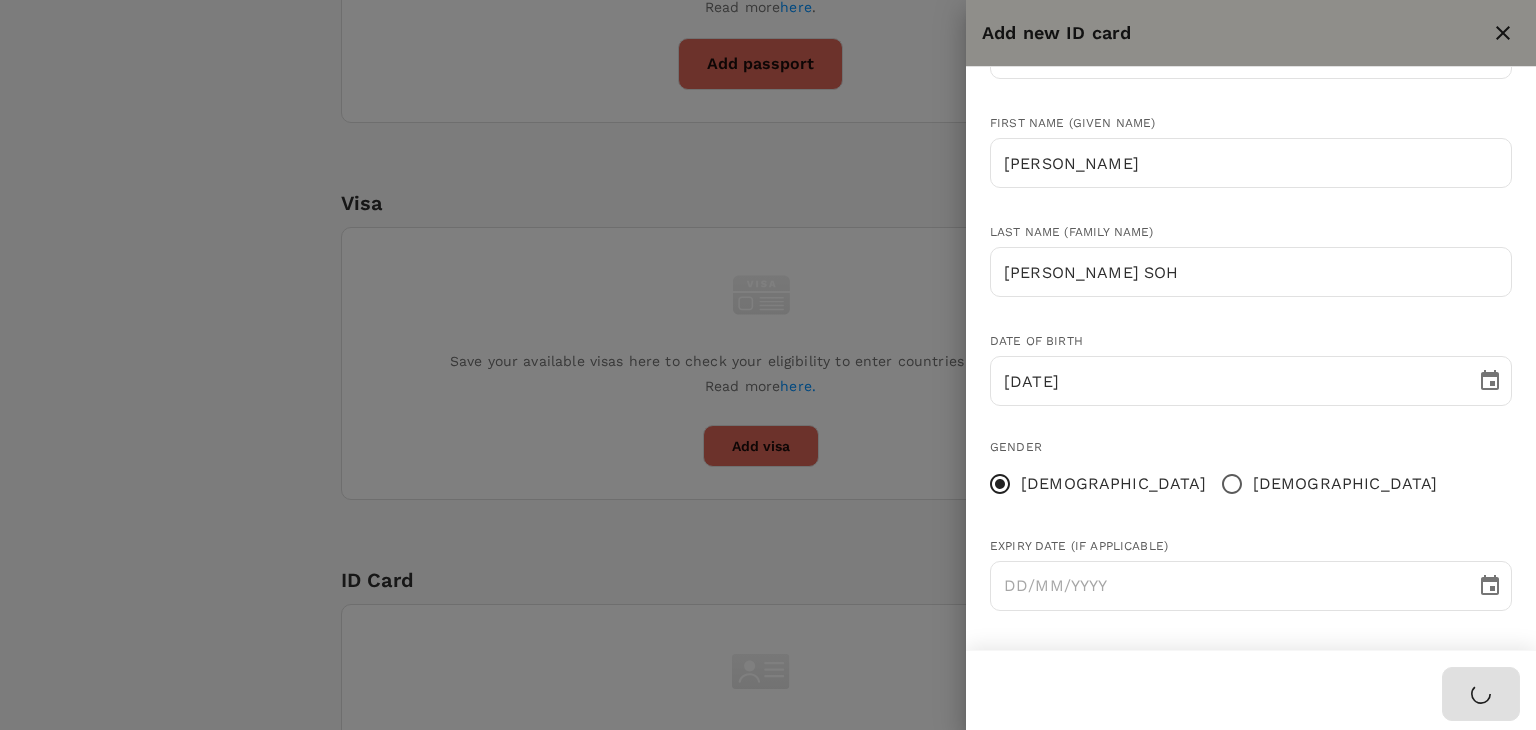 type 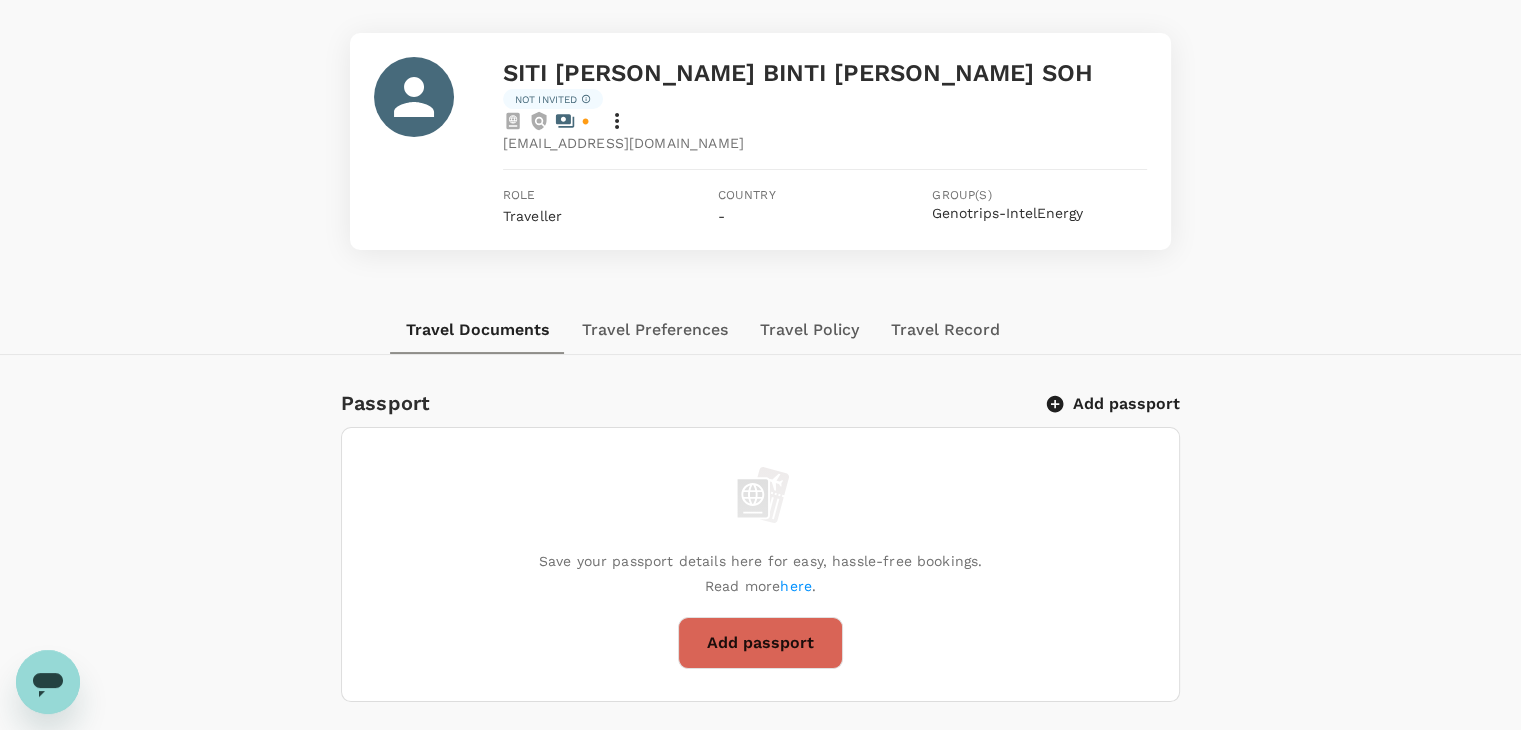 scroll, scrollTop: 0, scrollLeft: 0, axis: both 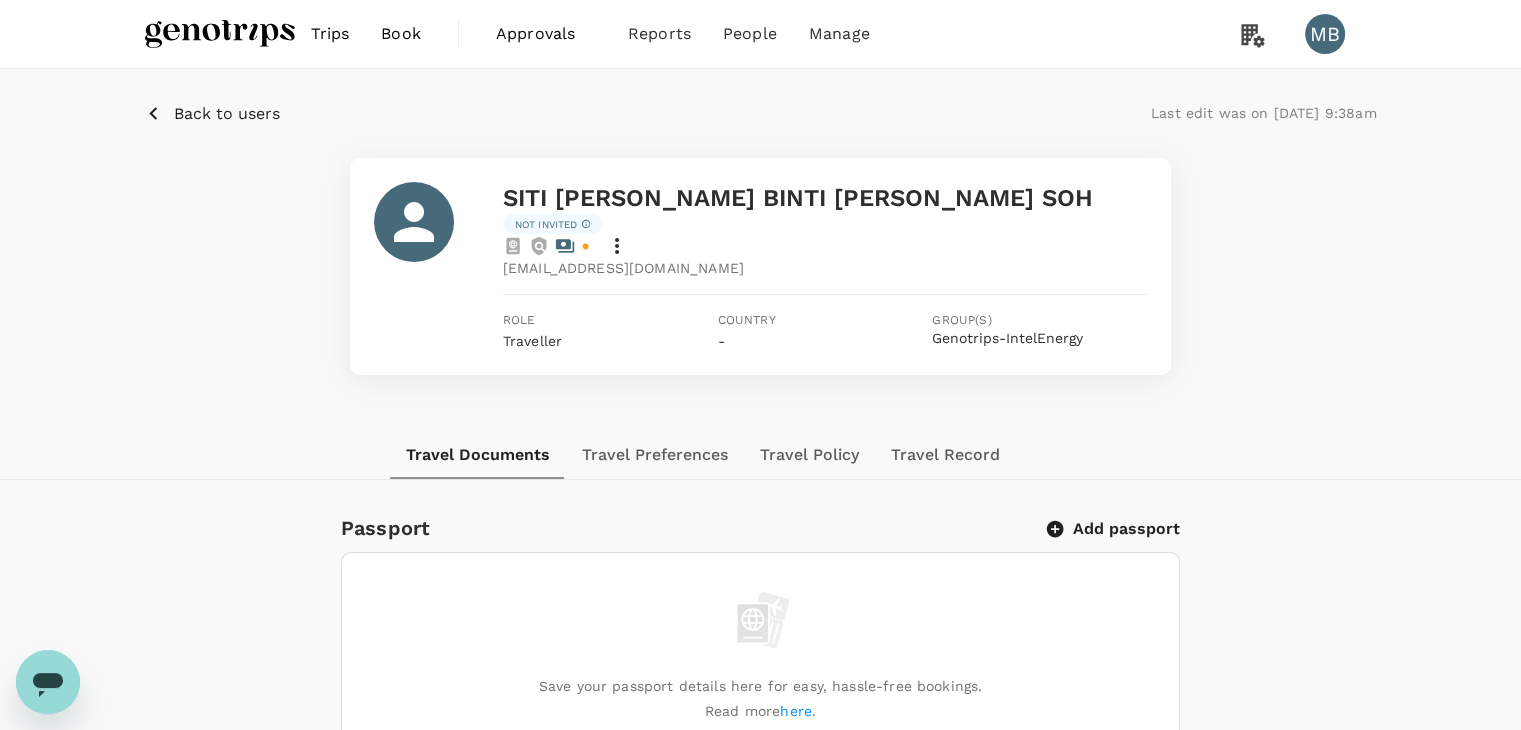 click 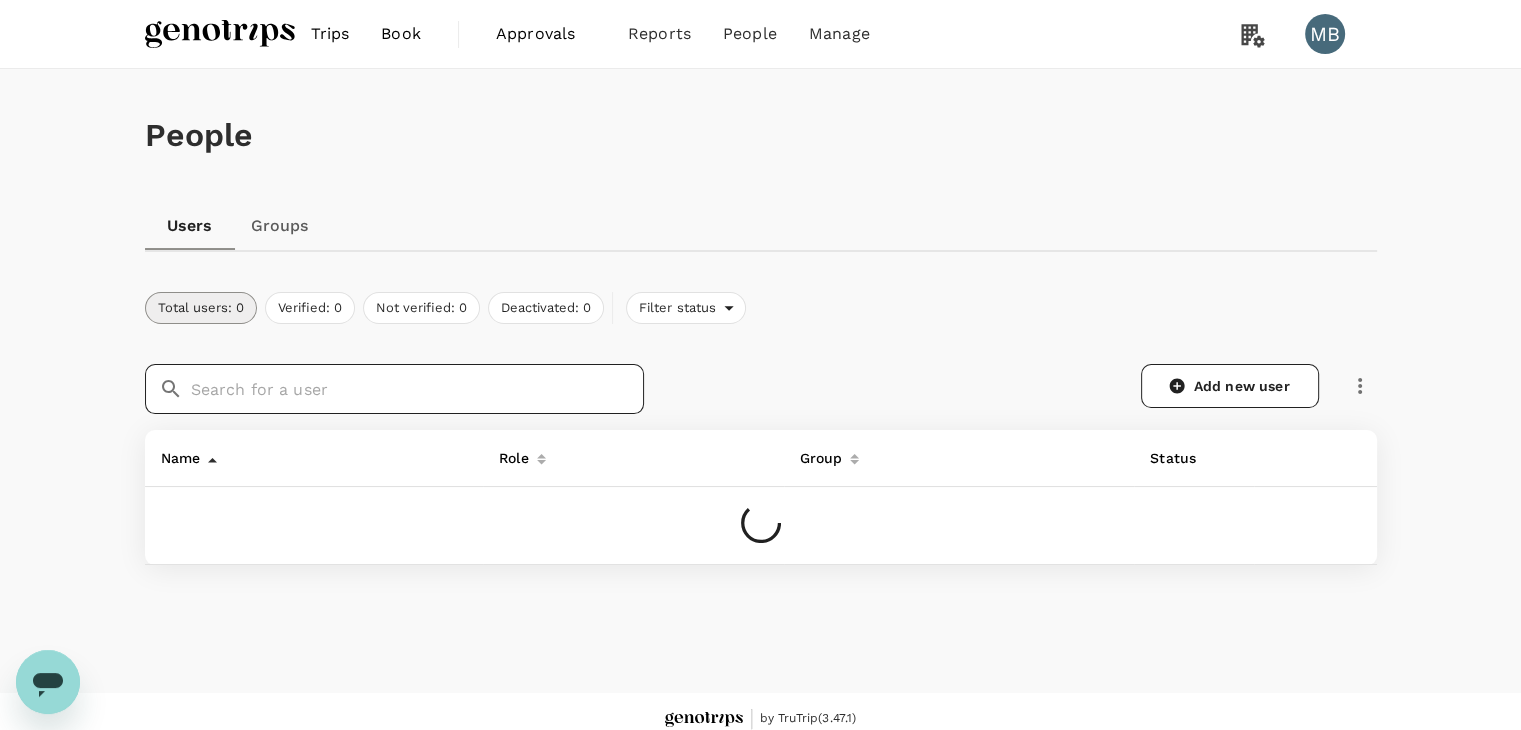 click at bounding box center (417, 389) 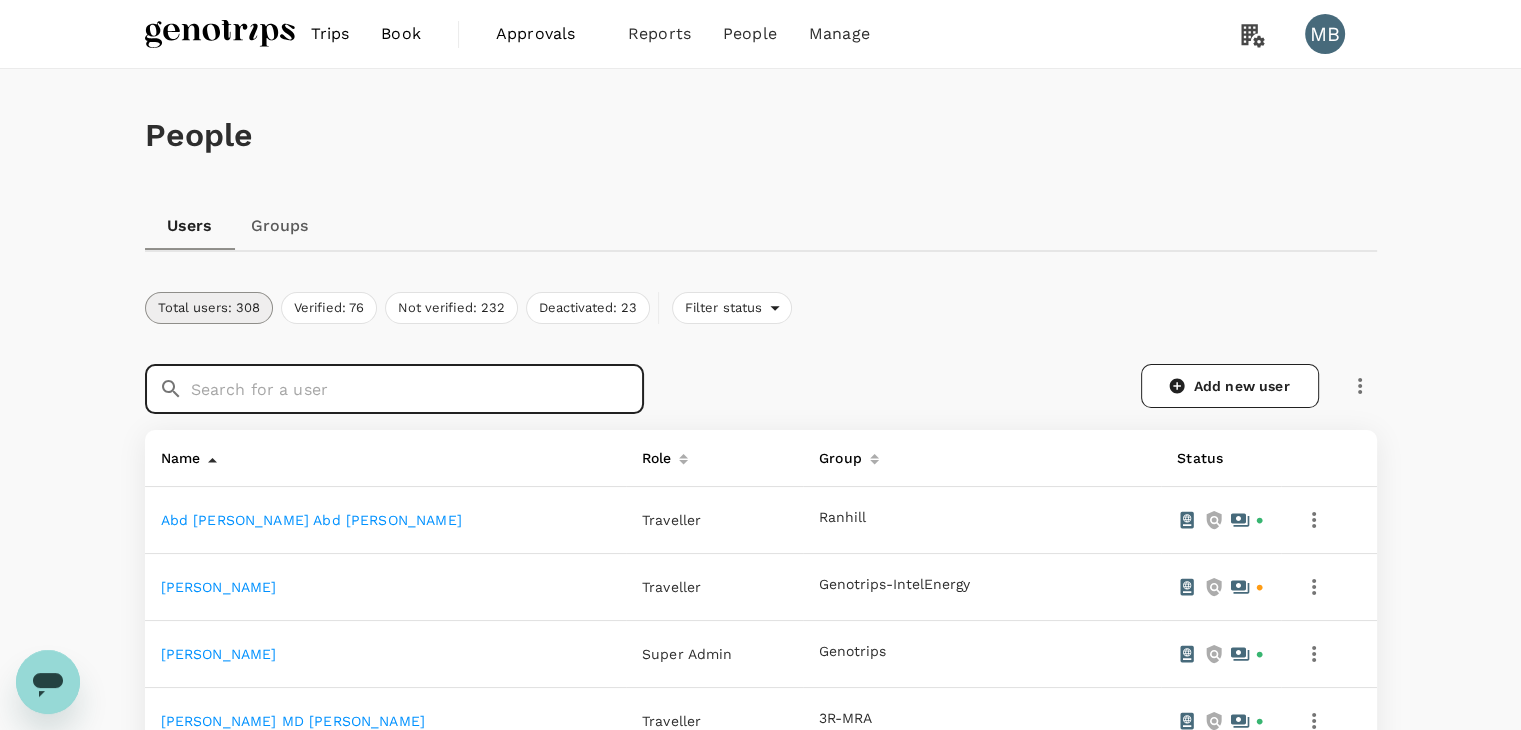 paste on "RABIATUL NAJIHAH MUHAMMAD AMIN" 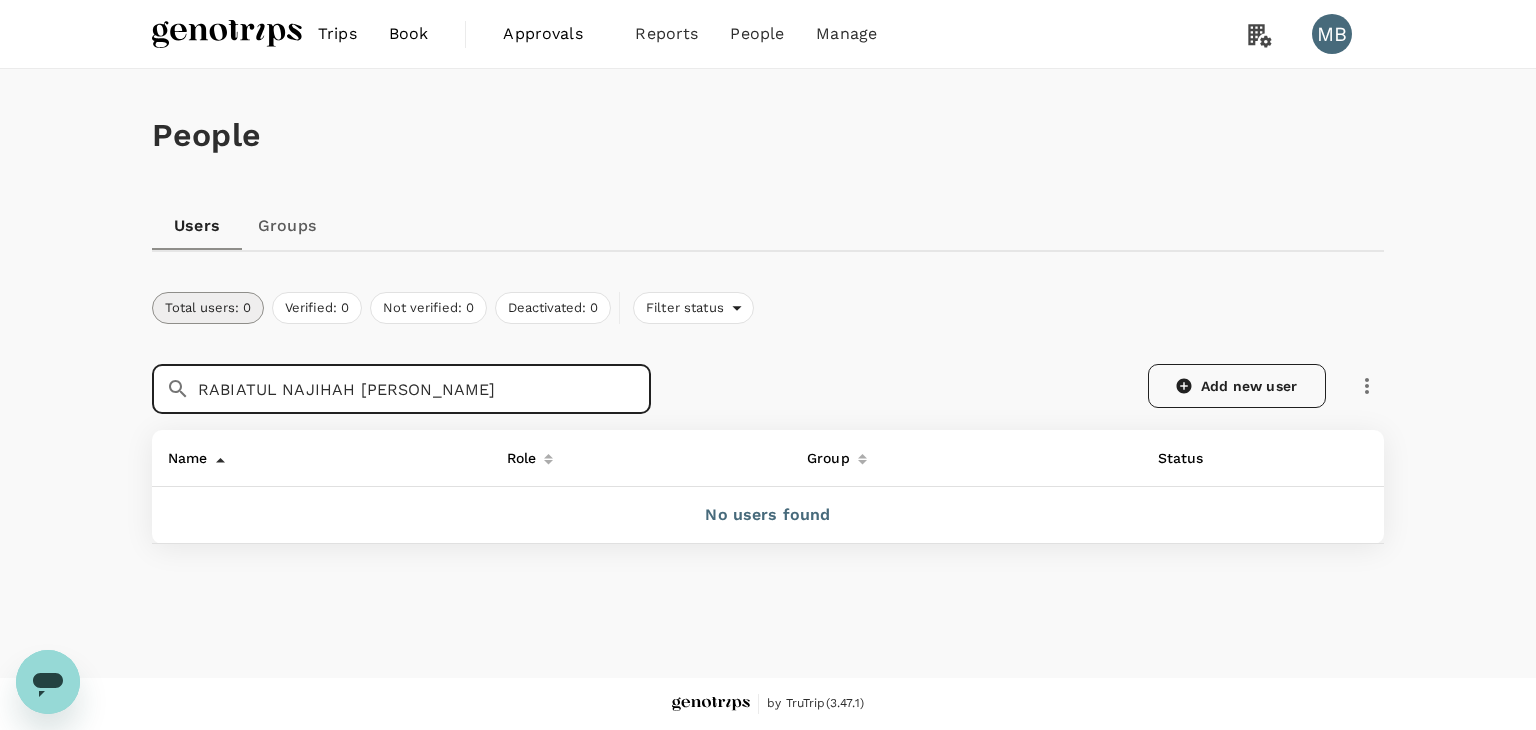 type on "RABIATUL NAJIHAH MUHAMMAD AMIN" 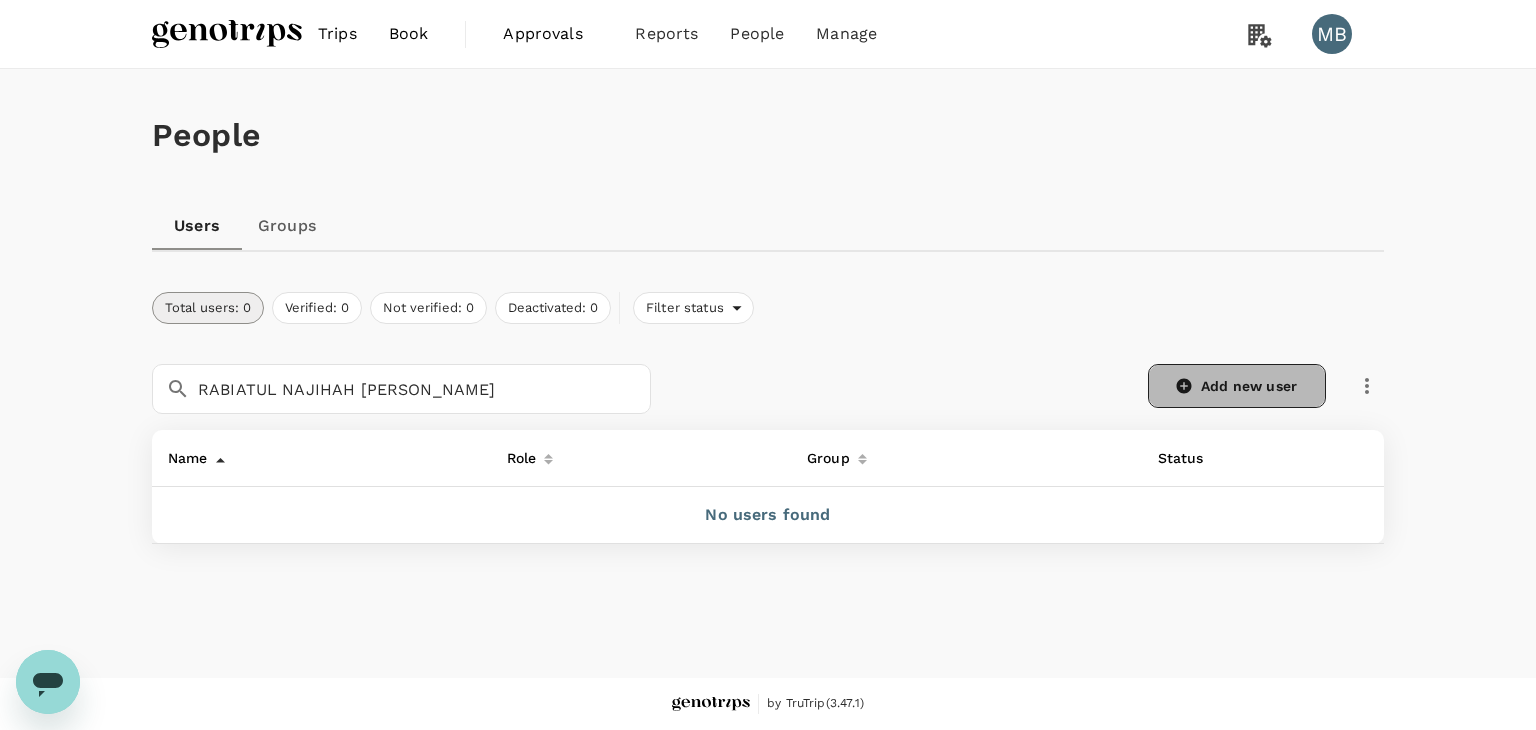 click on "Add new user" at bounding box center [1237, 386] 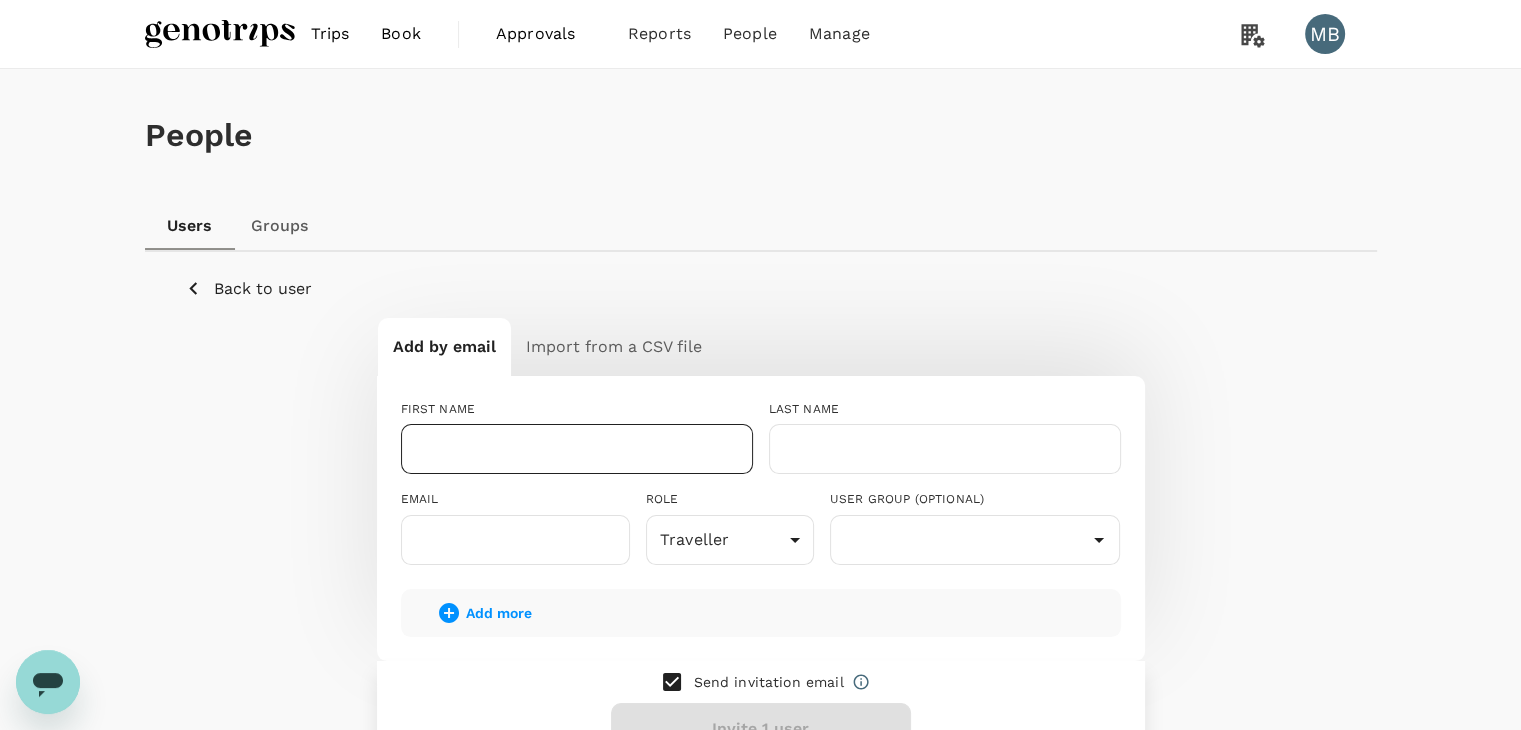 click at bounding box center (577, 449) 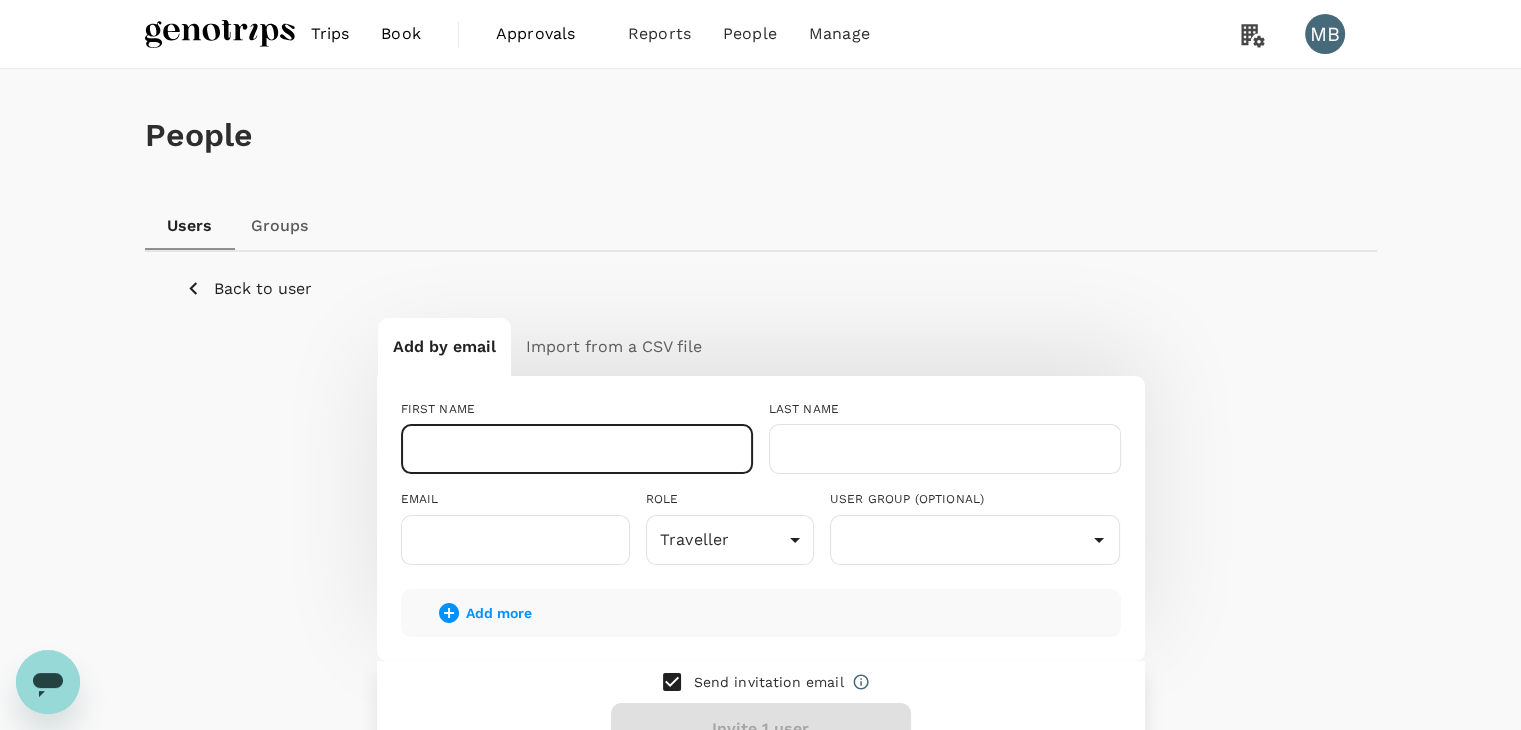 paste on "RABIATUL NAJIHAH MUHAMMAD AMIN" 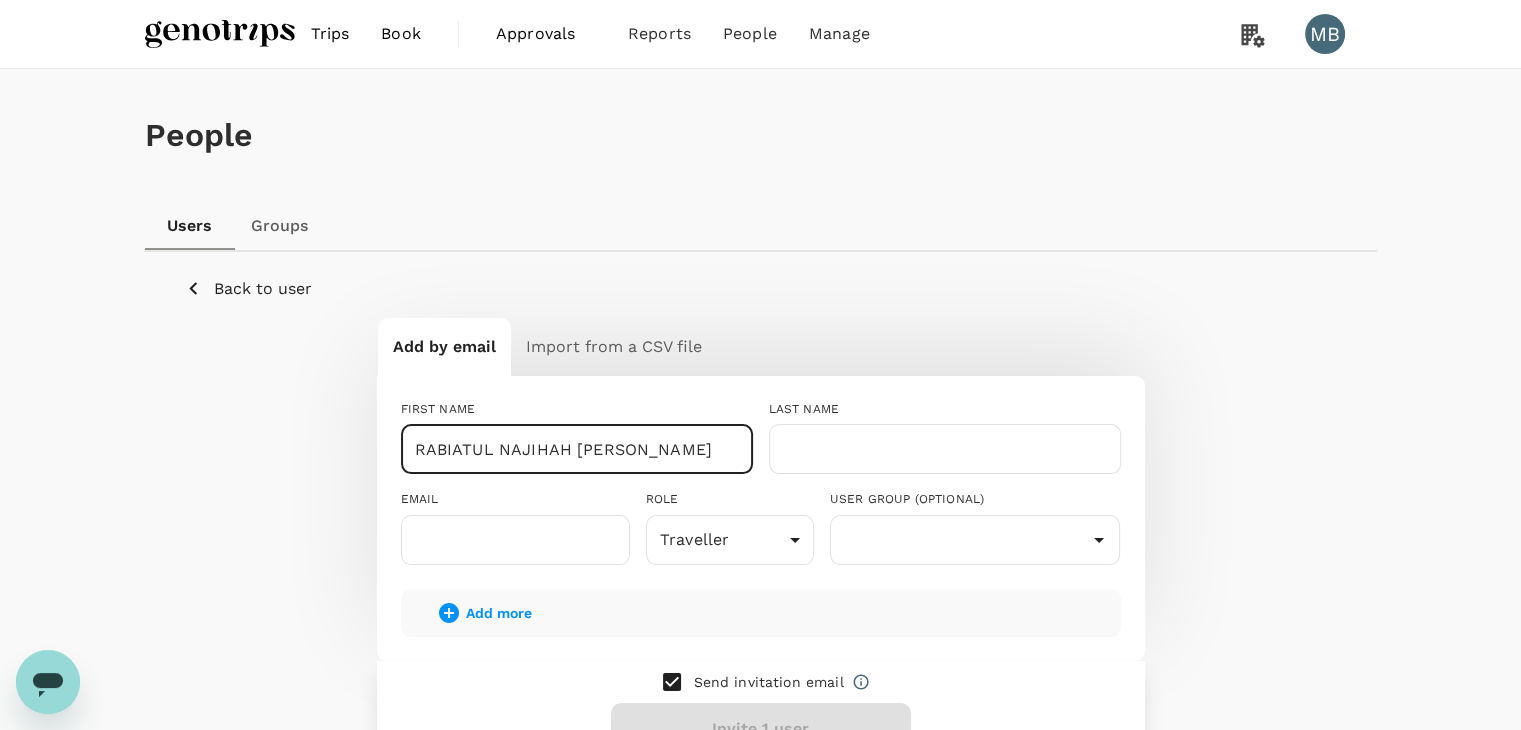 drag, startPoint x: 717, startPoint y: 446, endPoint x: 575, endPoint y: 446, distance: 142 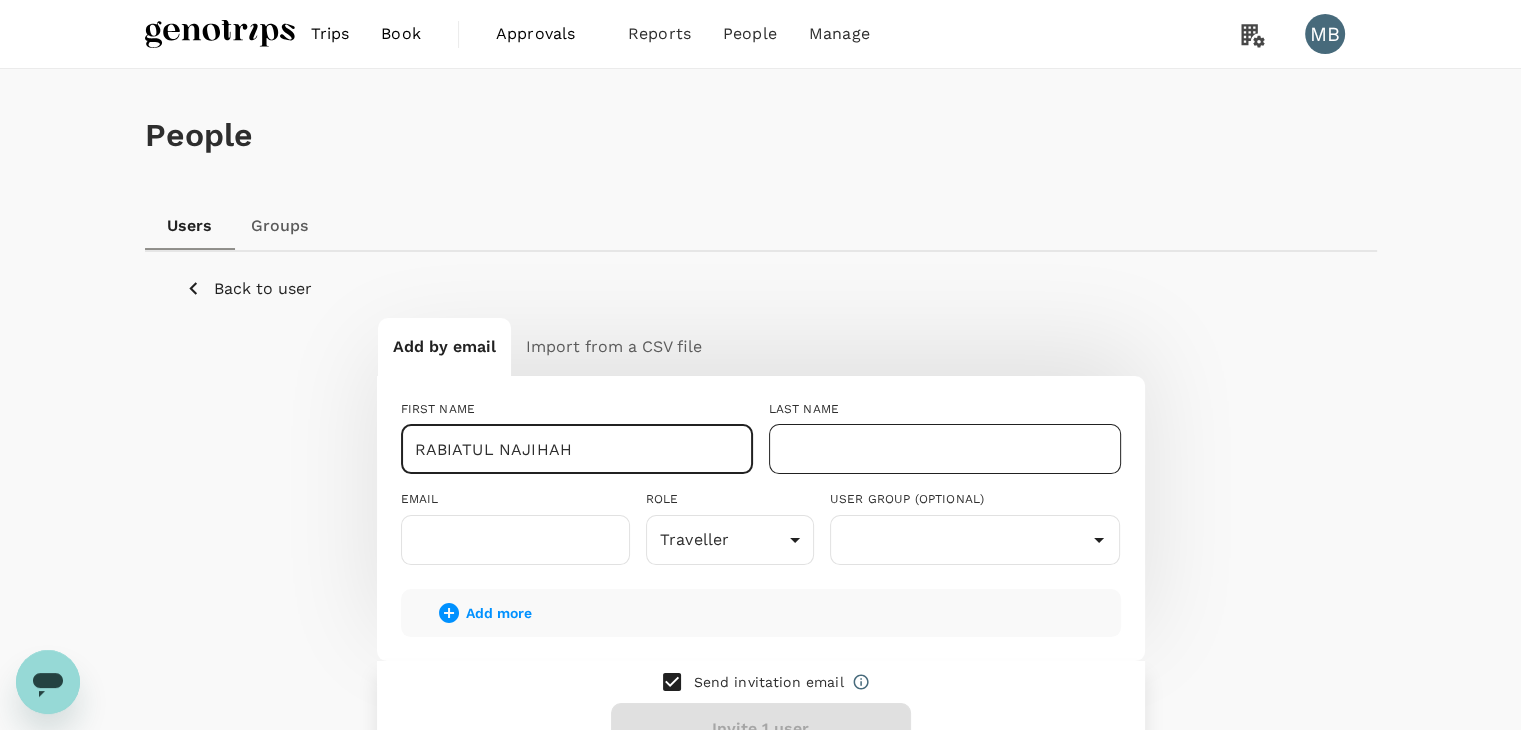 type on "RABIATUL NAJIHAH" 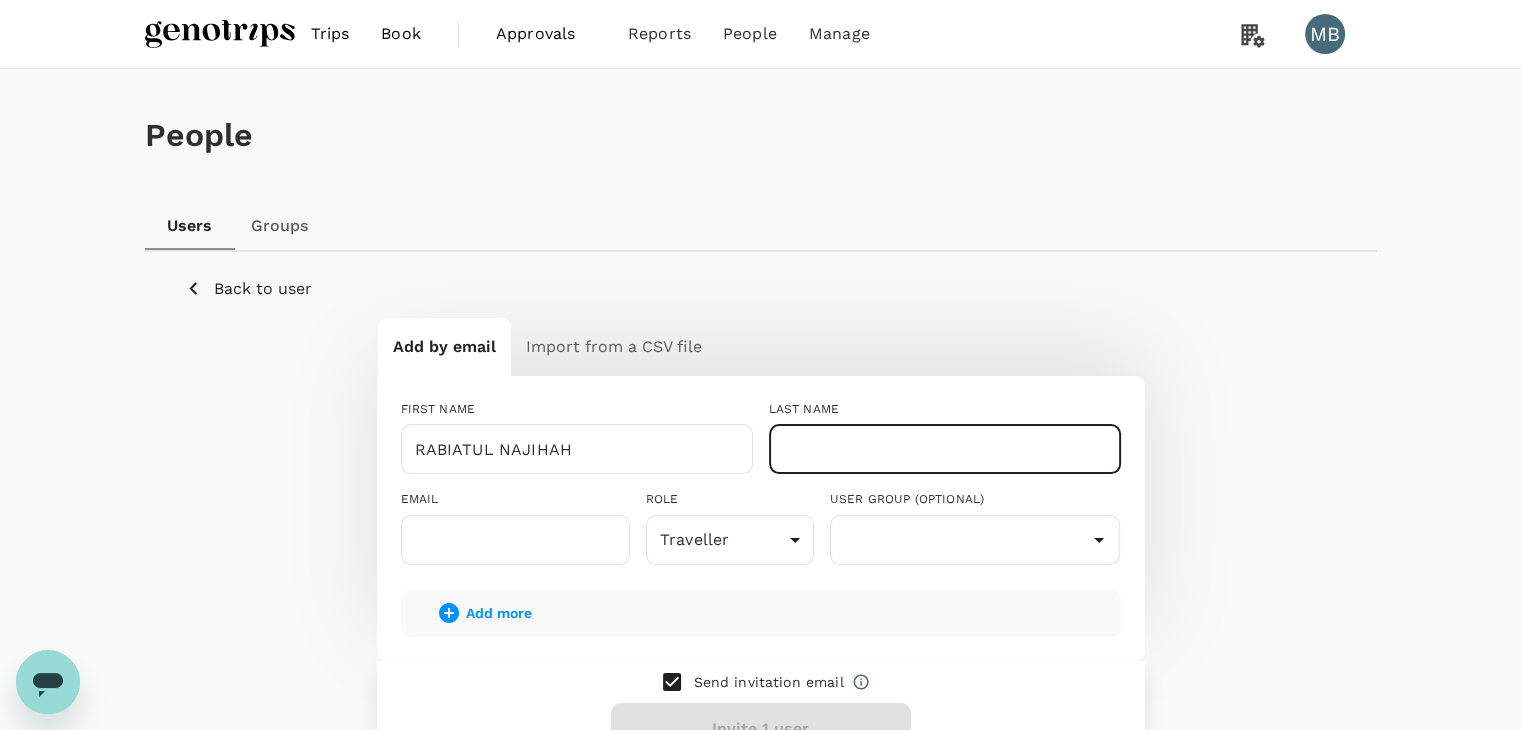 paste on "MUHAMMAD AMIN" 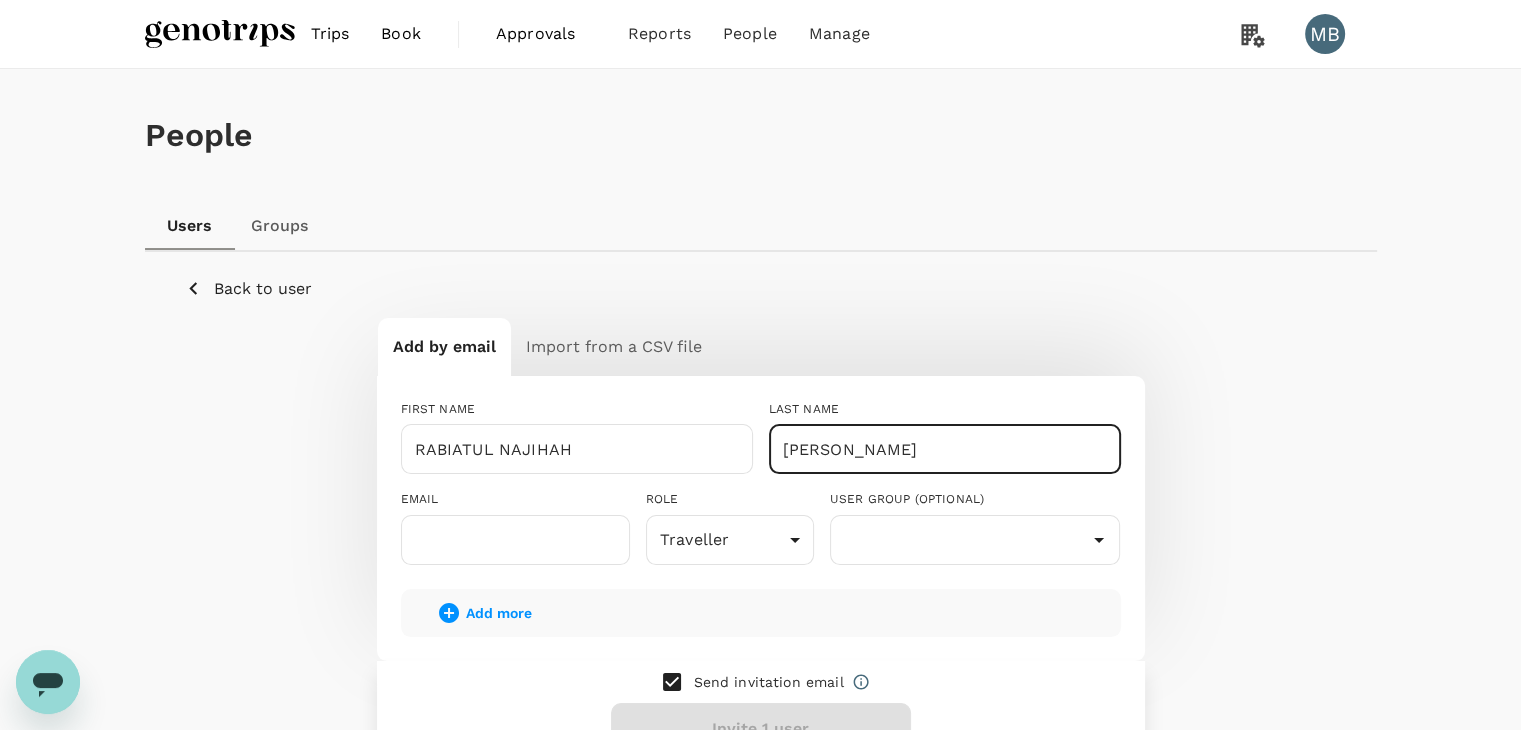 type on "MUHAMMAD AMIN" 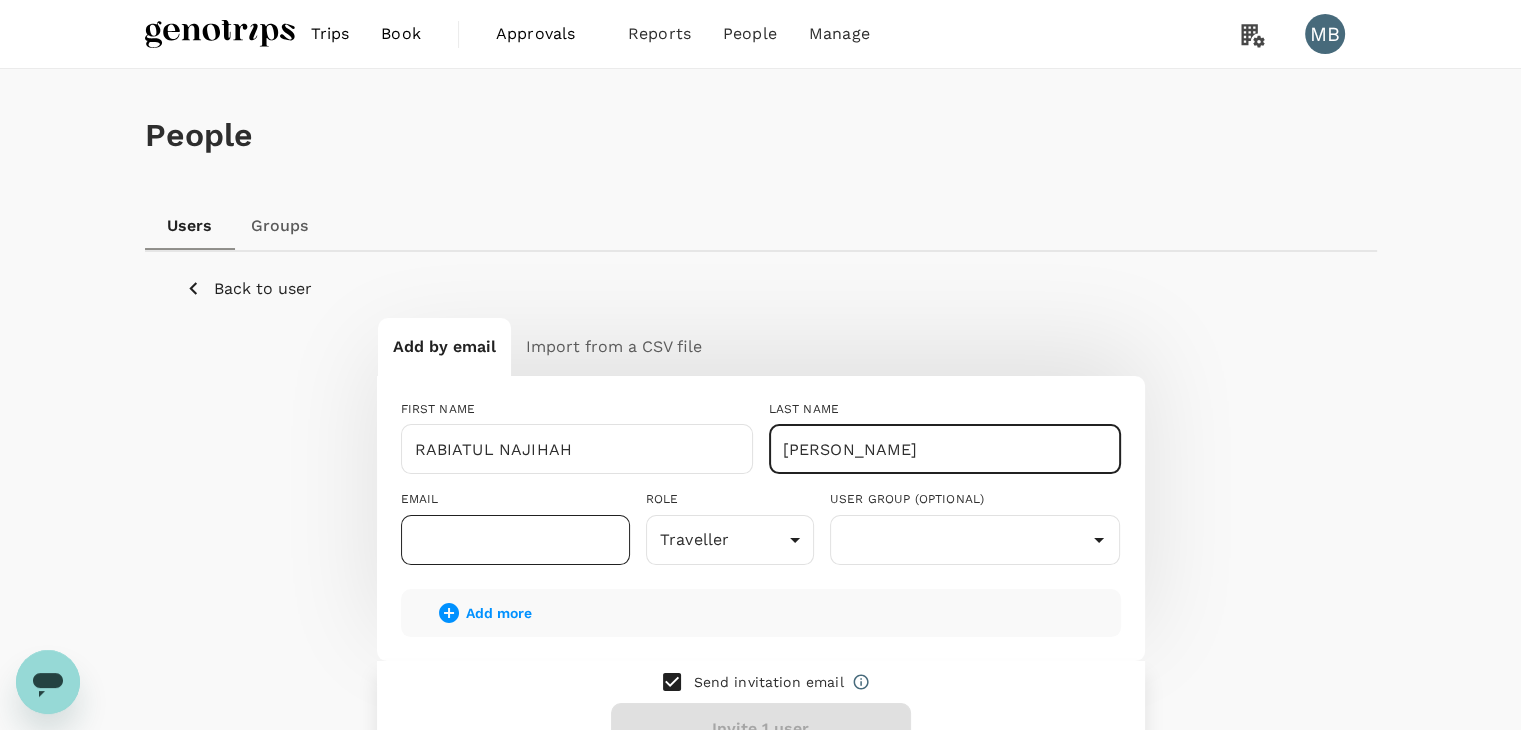 click at bounding box center [515, 540] 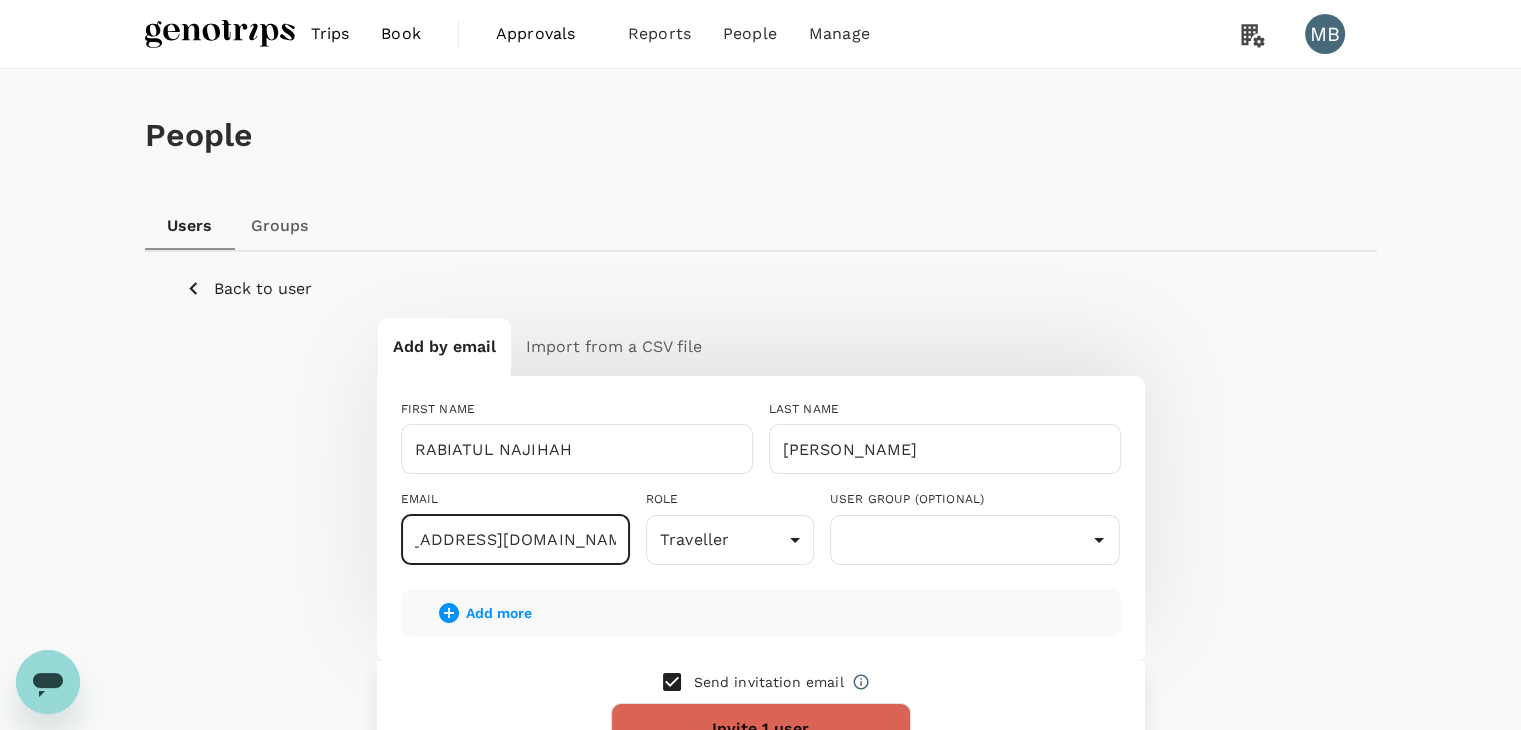 scroll, scrollTop: 0, scrollLeft: 68, axis: horizontal 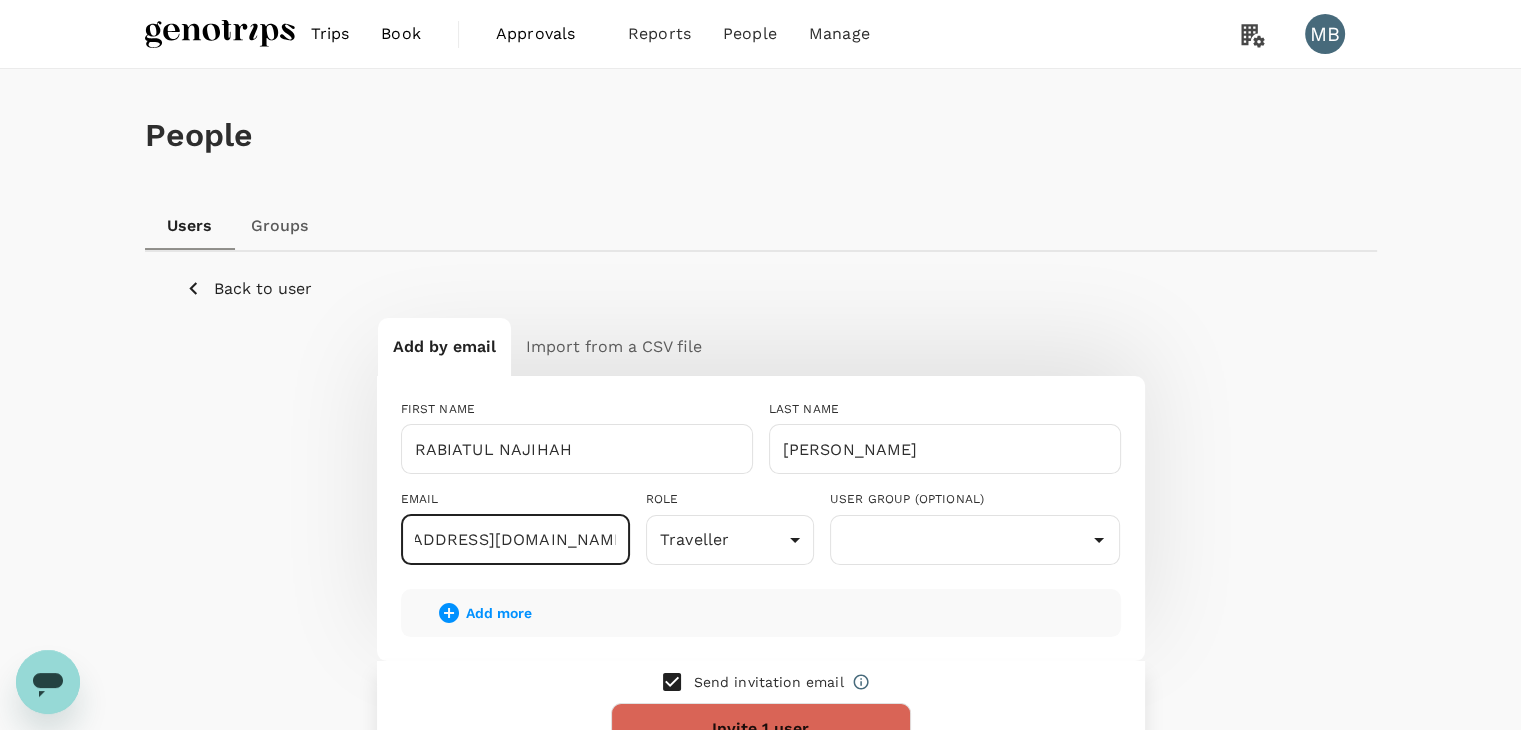 type on "dayat+rabiatul@genotrips.com.my" 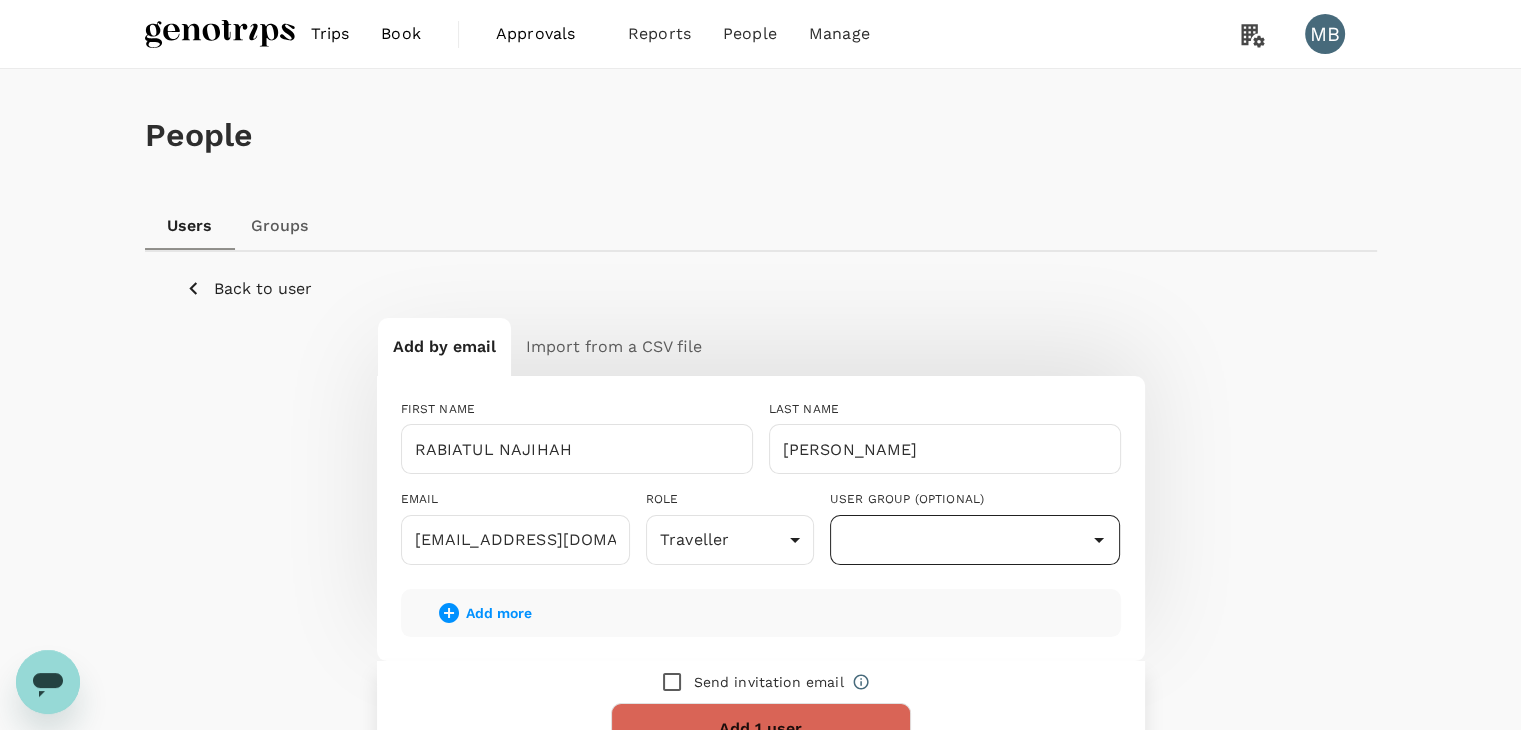 click 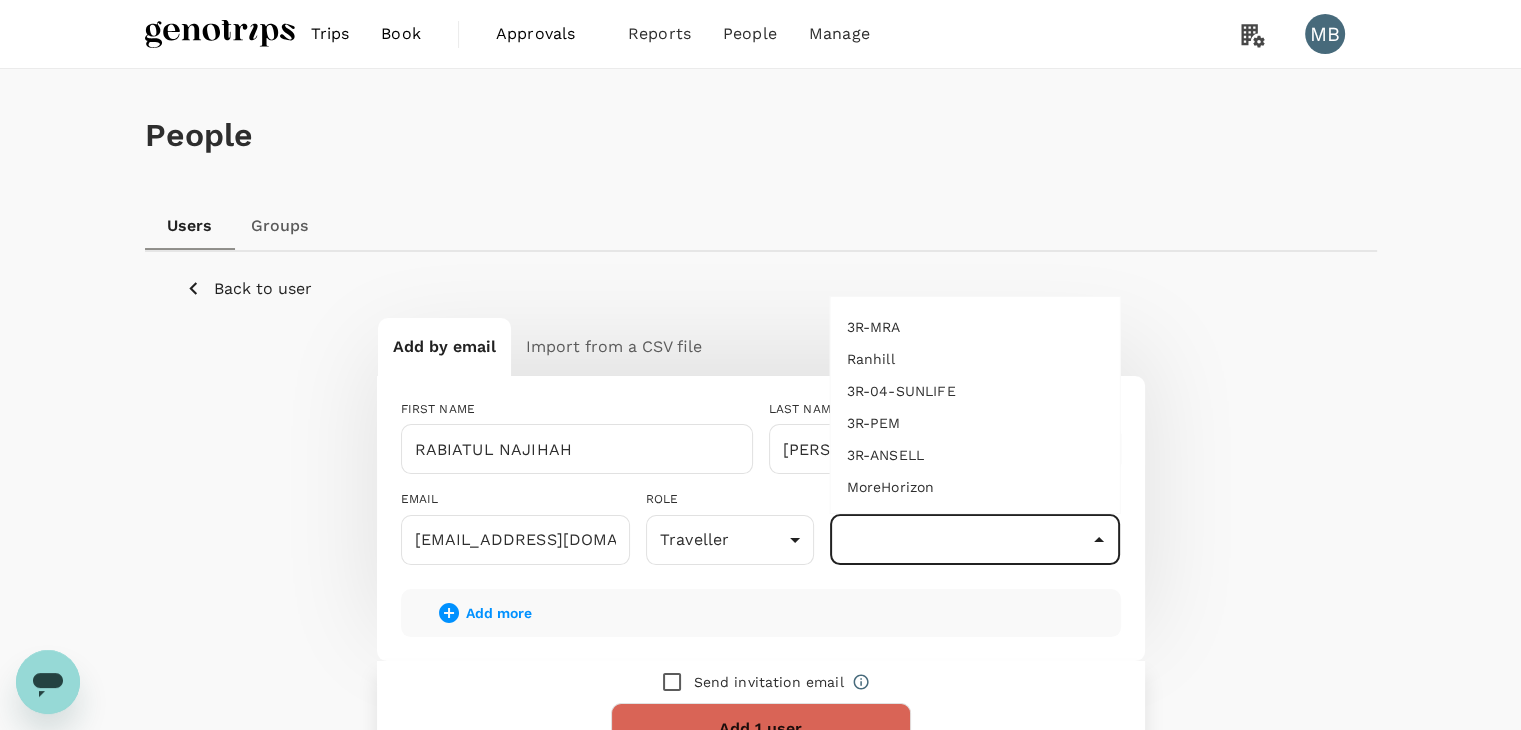 scroll, scrollTop: 140, scrollLeft: 0, axis: vertical 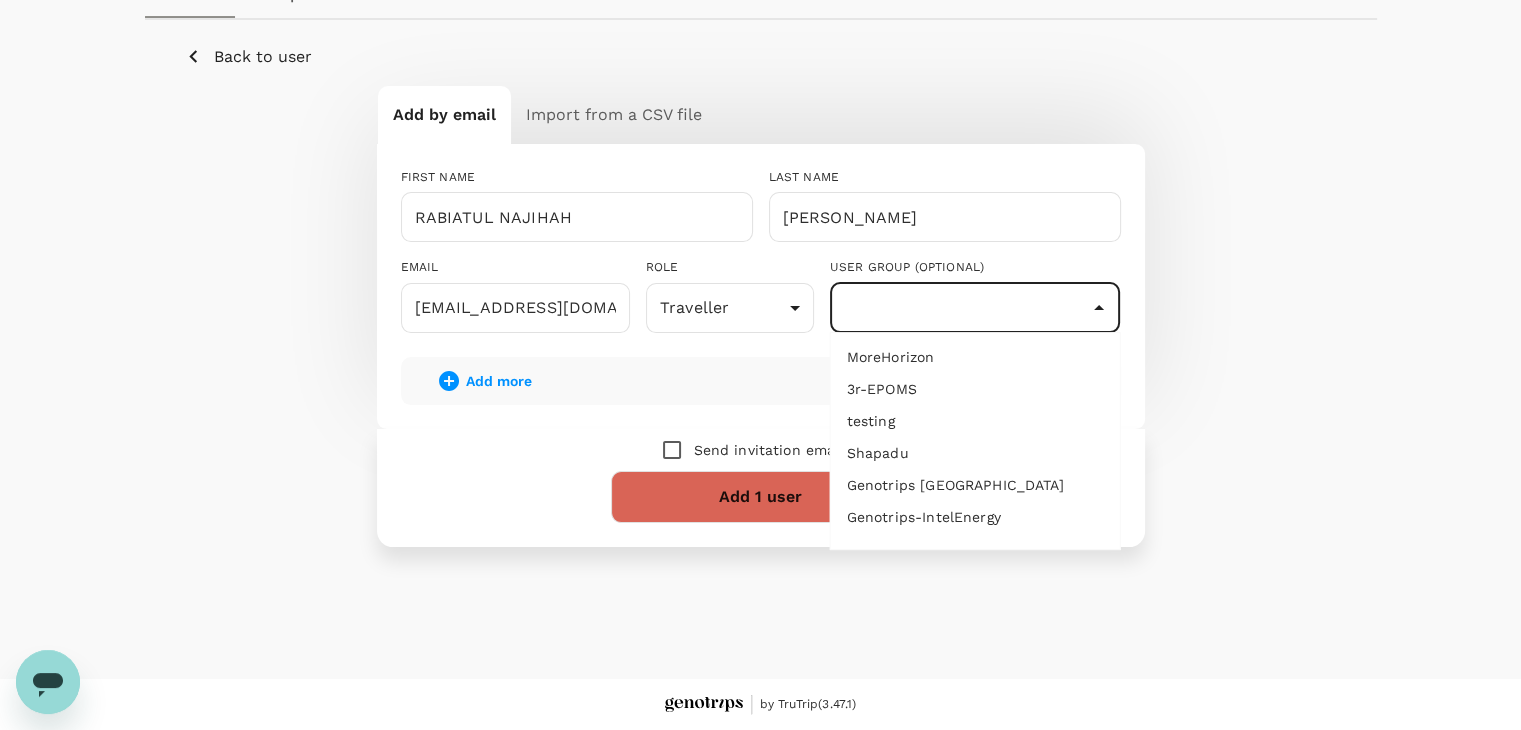 click on "Genotrips-IntelEnergy" at bounding box center (975, 517) 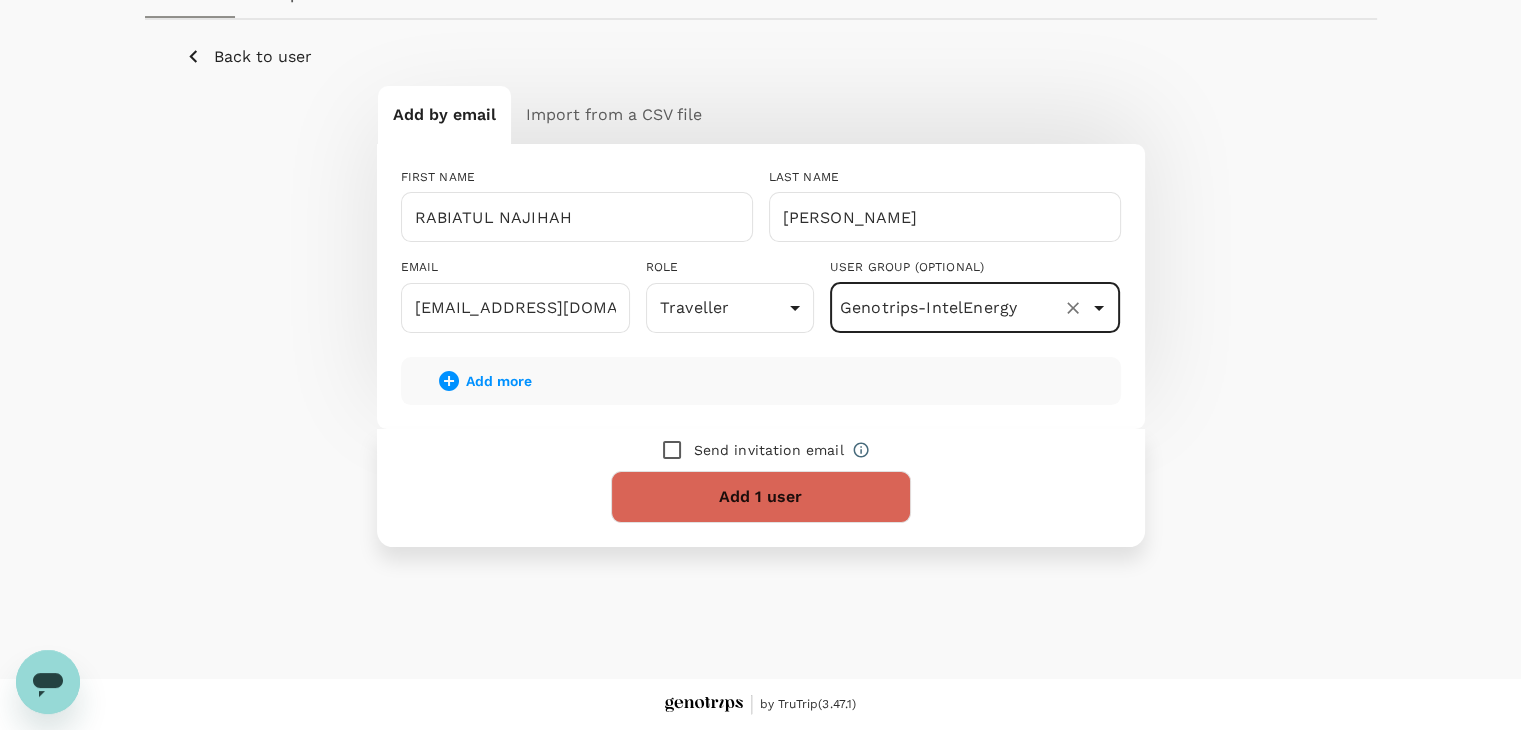 click on "Add 1 user" at bounding box center (761, 497) 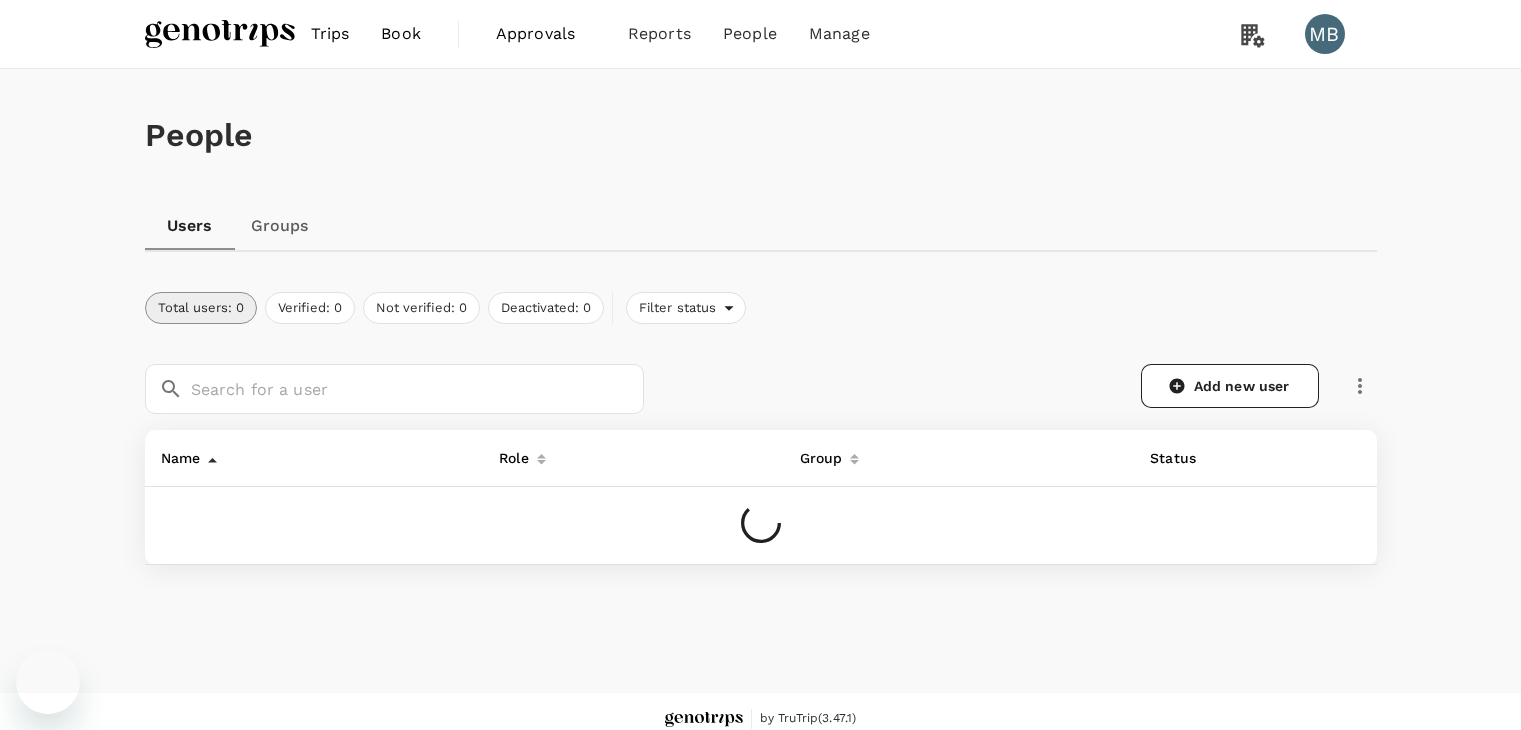 scroll, scrollTop: 0, scrollLeft: 0, axis: both 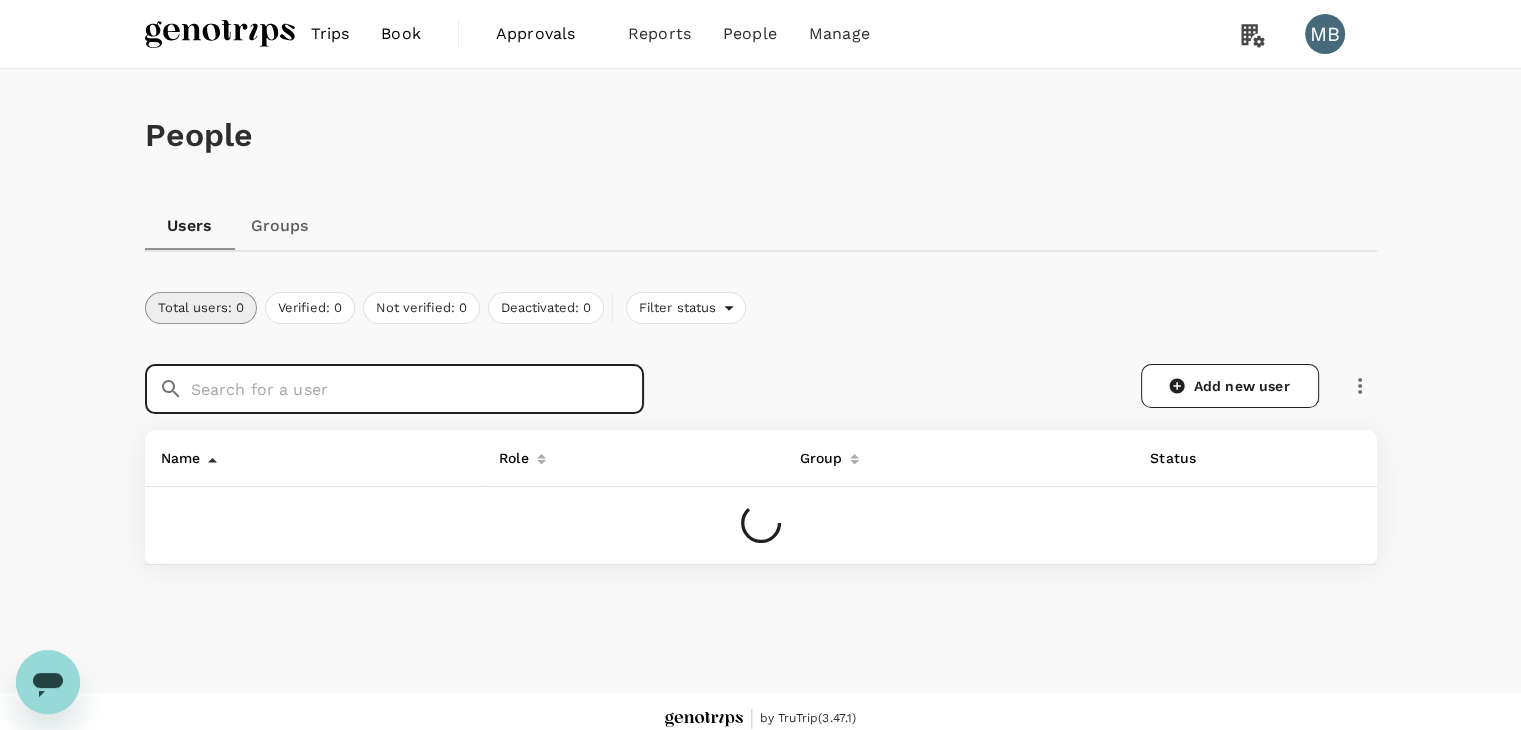 click at bounding box center (417, 389) 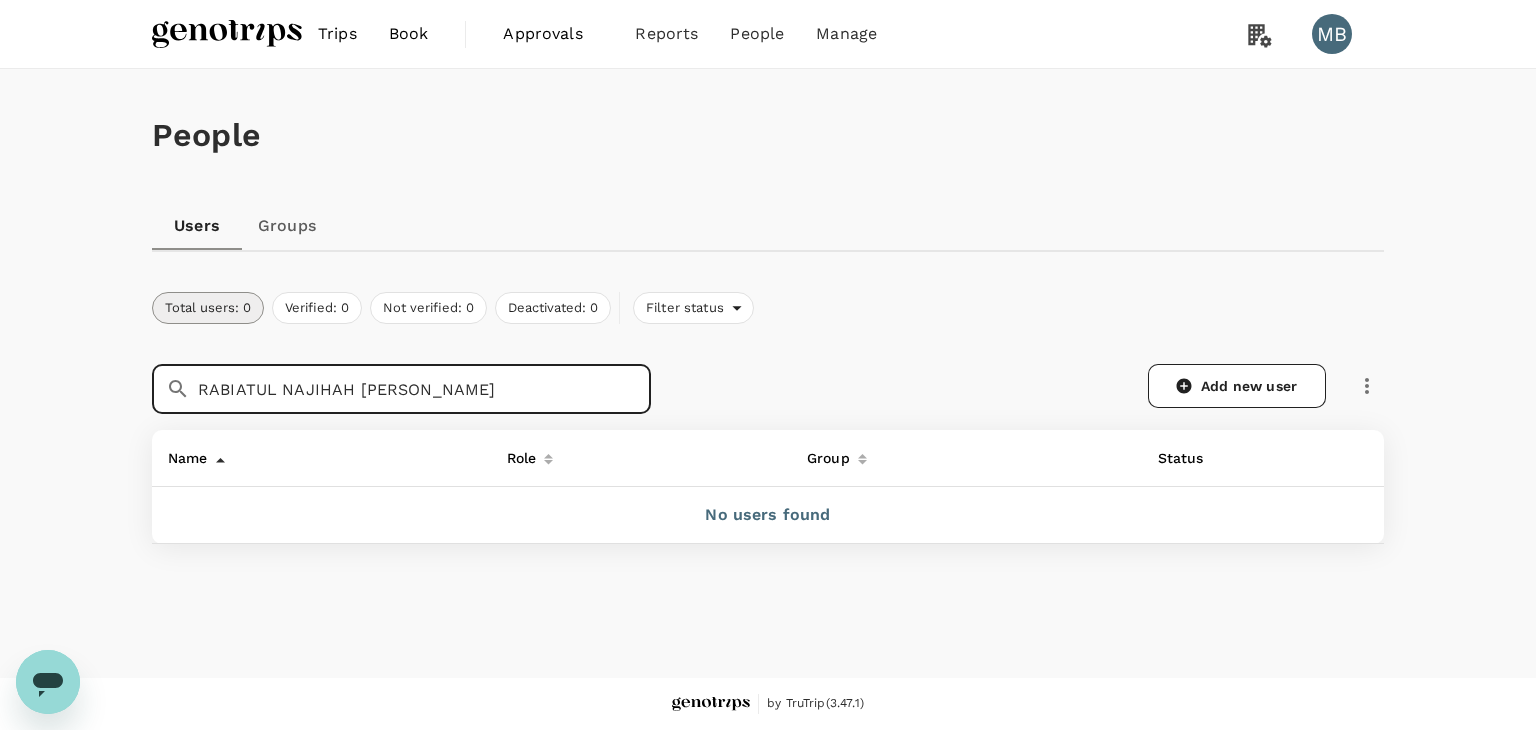 click on "RABIATUL NAJIHAH [PERSON_NAME]" at bounding box center [424, 389] 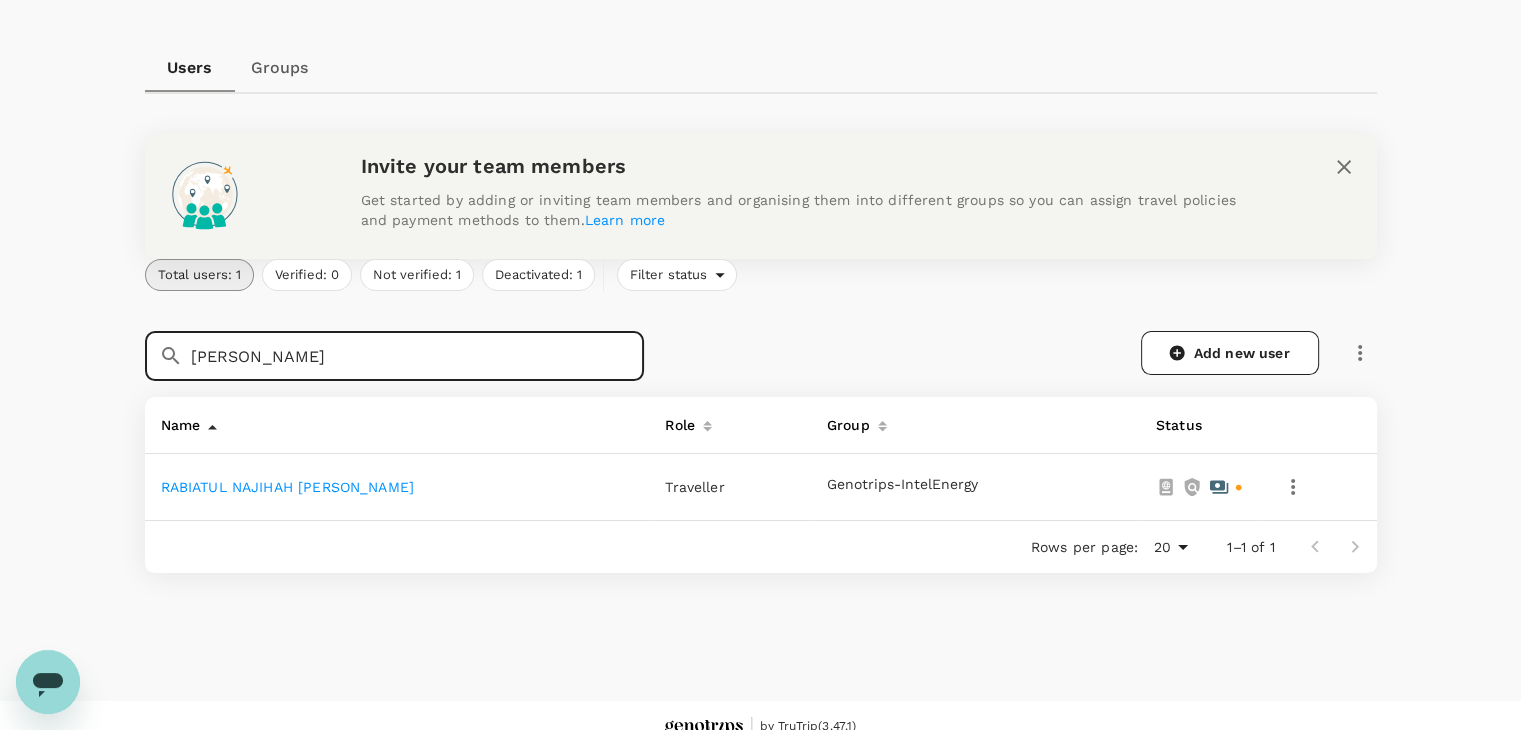 scroll, scrollTop: 181, scrollLeft: 0, axis: vertical 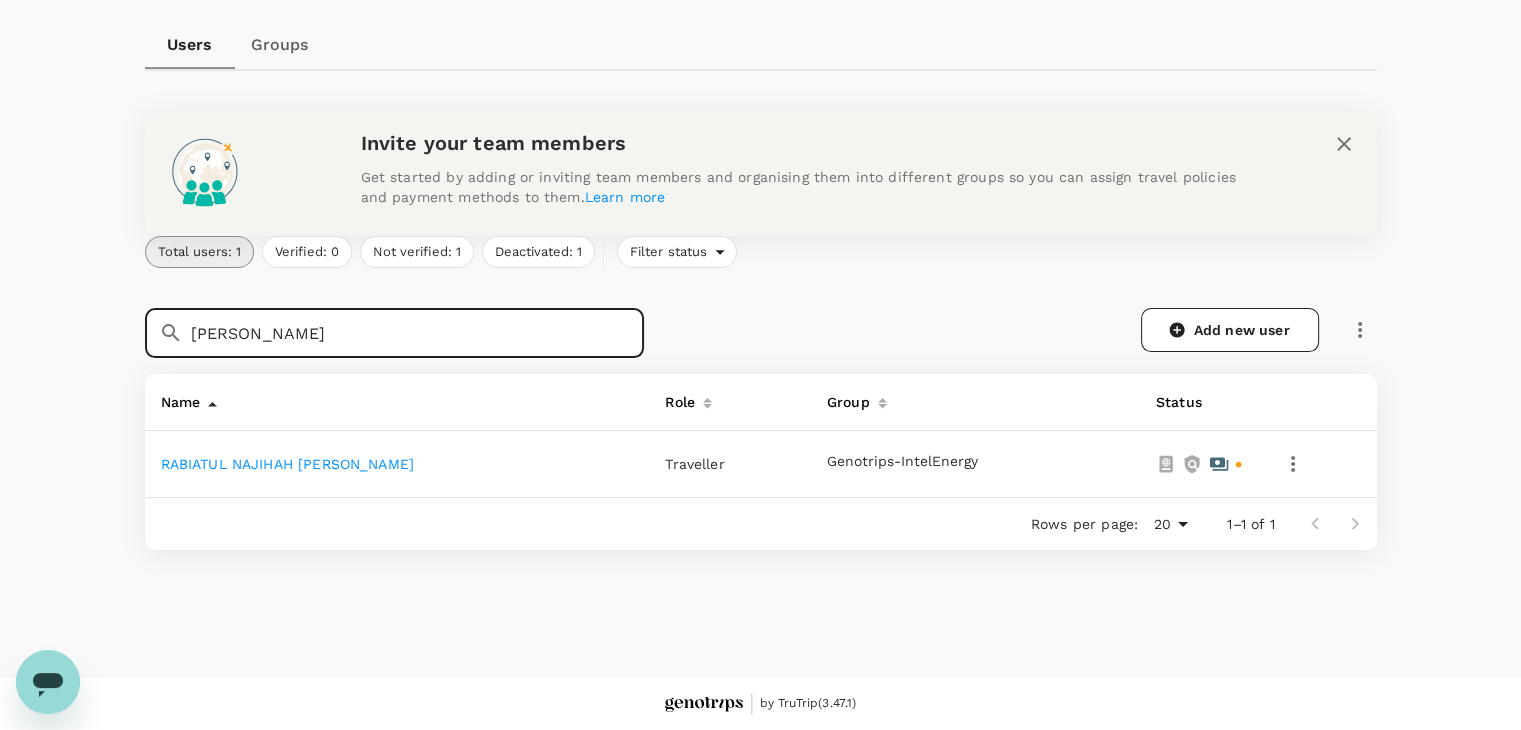 type on "[PERSON_NAME]" 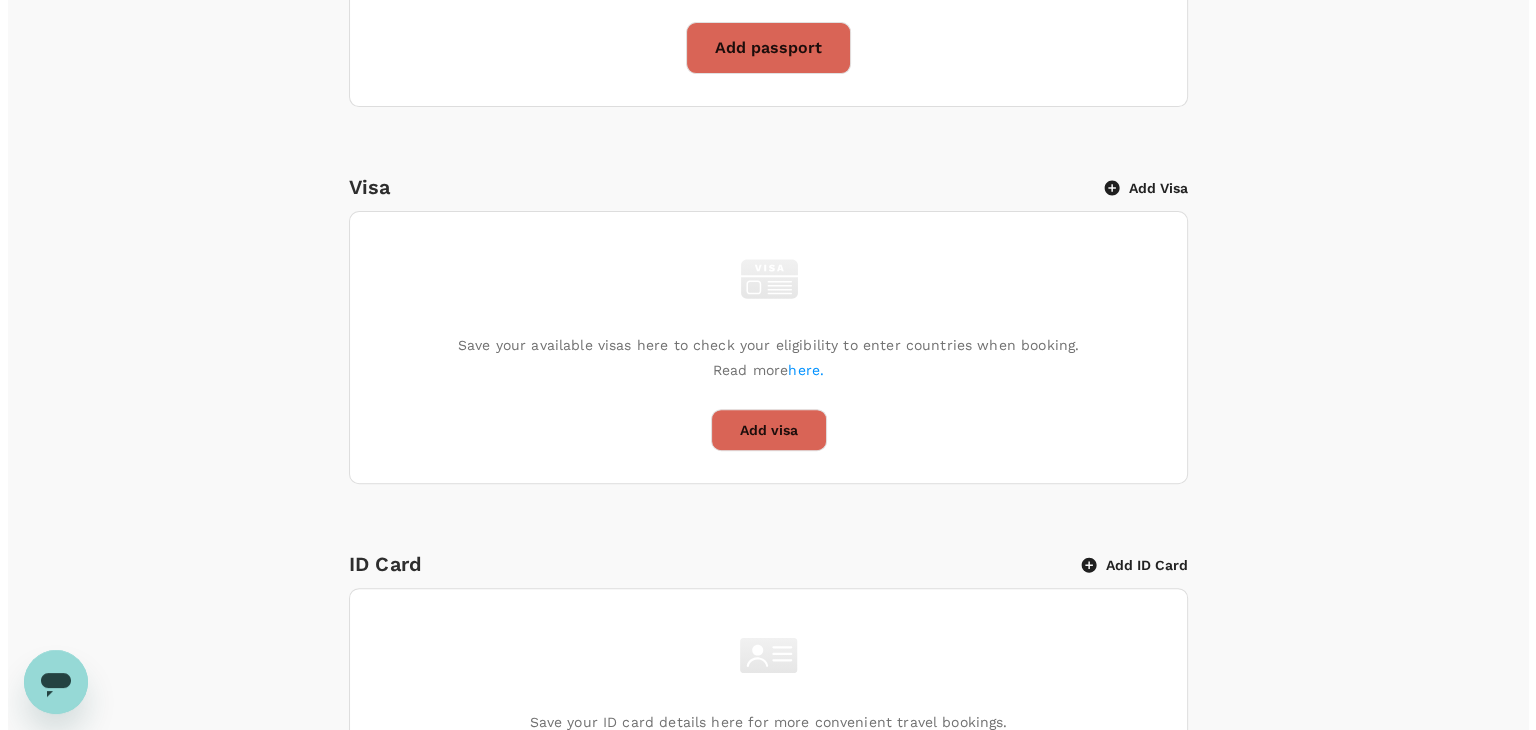 scroll, scrollTop: 704, scrollLeft: 0, axis: vertical 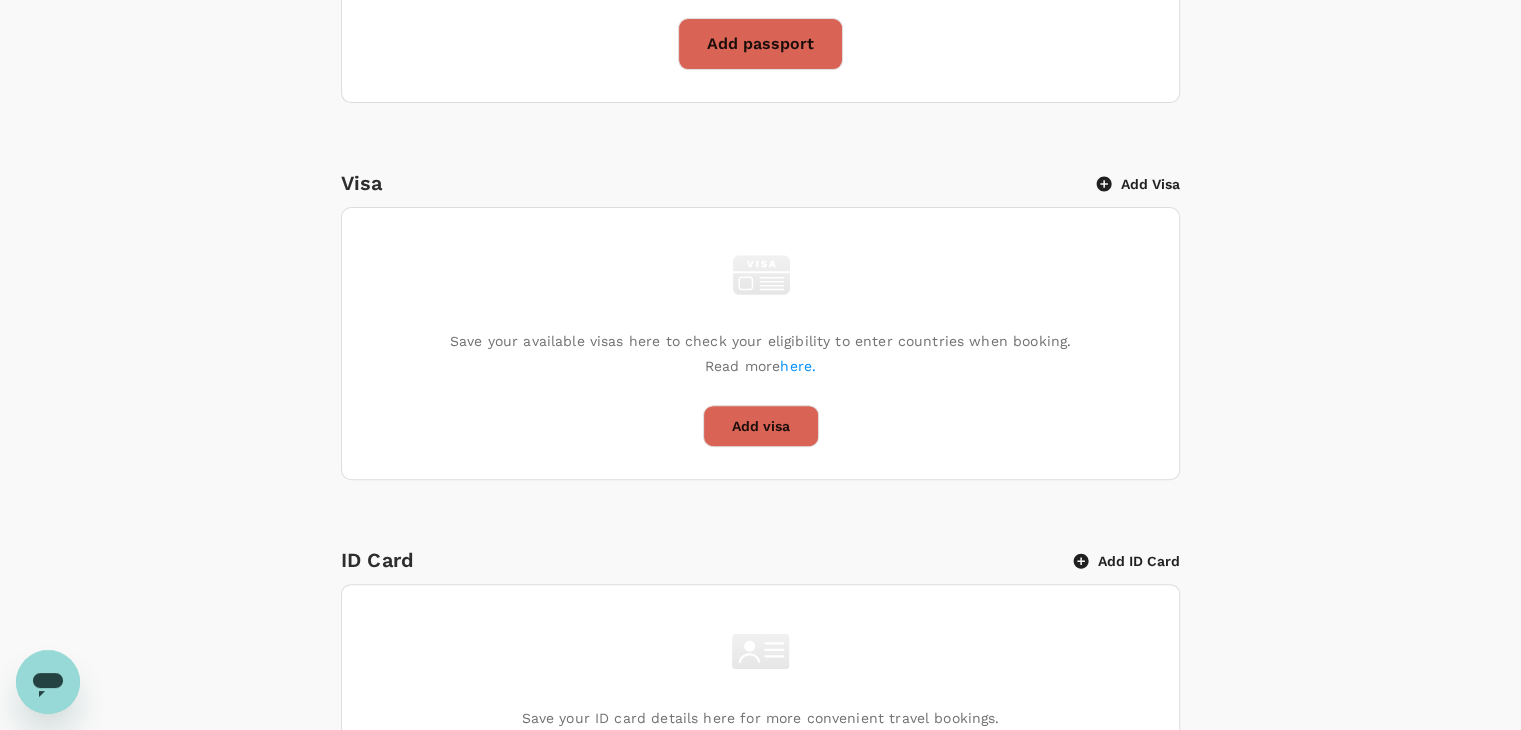 click on "Add ID Card" at bounding box center [1127, 561] 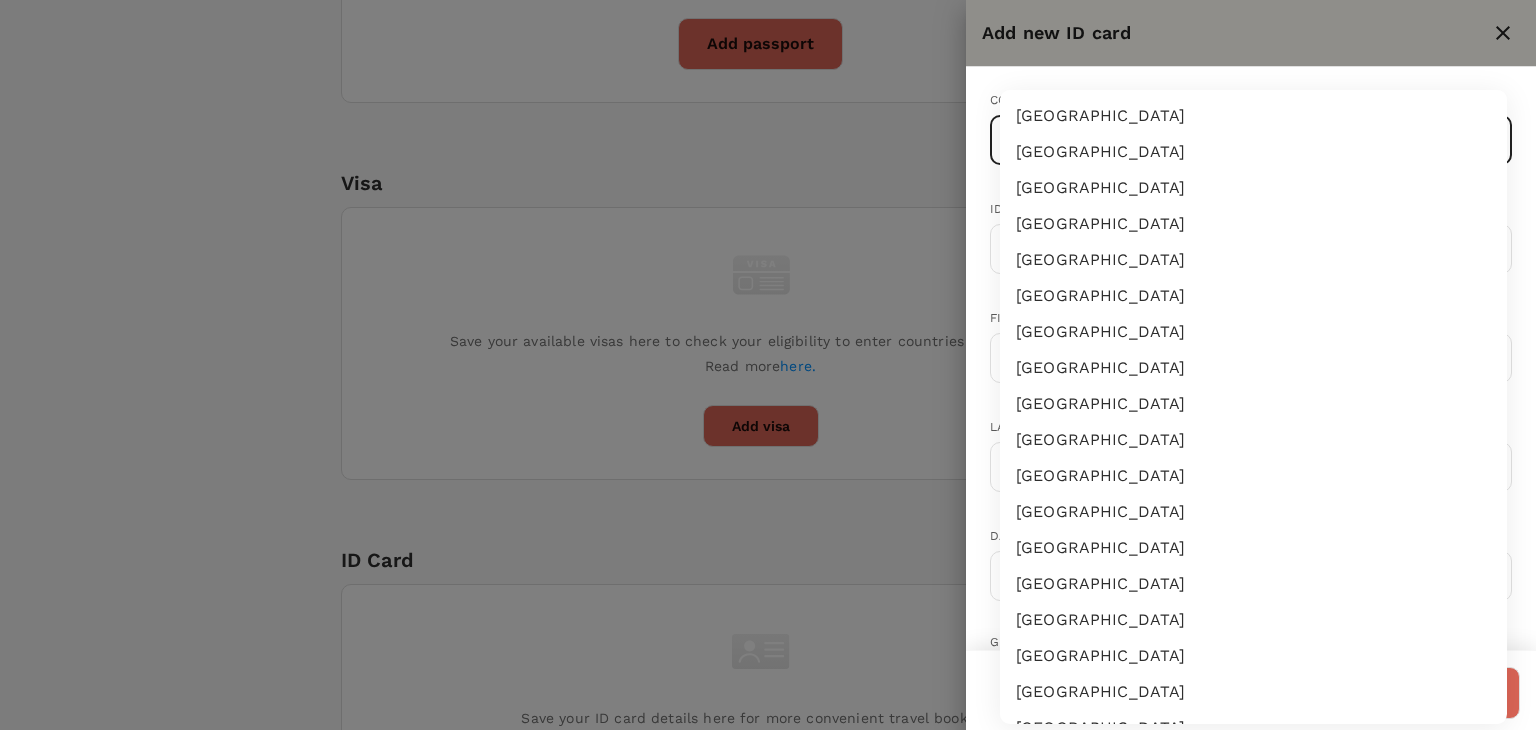 click on "Trips Book Approvals 0 Reports People Manage MB Back to users Last edit was on [DATE] 9:40am RABIATUL [PERSON_NAME] Not invited [EMAIL_ADDRESS][DOMAIN_NAME] Role Traveller Country - Group(s) Genotrips-IntelEnergy Travel Documents Travel Preferences Travel Policy Travel Record Passport Add passport Save your passport details here for easy, hassle-free bookings. Read more  here . Add passport Visa Add Visa Save your available visas here to check your eligibility to enter countries when booking. Read more  here. Add visa ID Card Add ID Card Save your ID card details here for more convenient travel bookings. Add ID card Mainland Travel Permit Only for [DEMOGRAPHIC_DATA] and [DEMOGRAPHIC_DATA] Residents Add Mainland Travel Permit Save your Mainland Travel Permit to easily book travel within [GEOGRAPHIC_DATA]. Add Mainland Travel Permit by TruTrip  ( 3.47.1   ) Add new ID card Country ​ ​ ID card number ​ First name (Given name) ​ Last name (Family name) ​ Date of birth ​ Gender [DEMOGRAPHIC_DATA] [DEMOGRAPHIC_DATA] Expiry date (if applicable)" at bounding box center (768, 291) 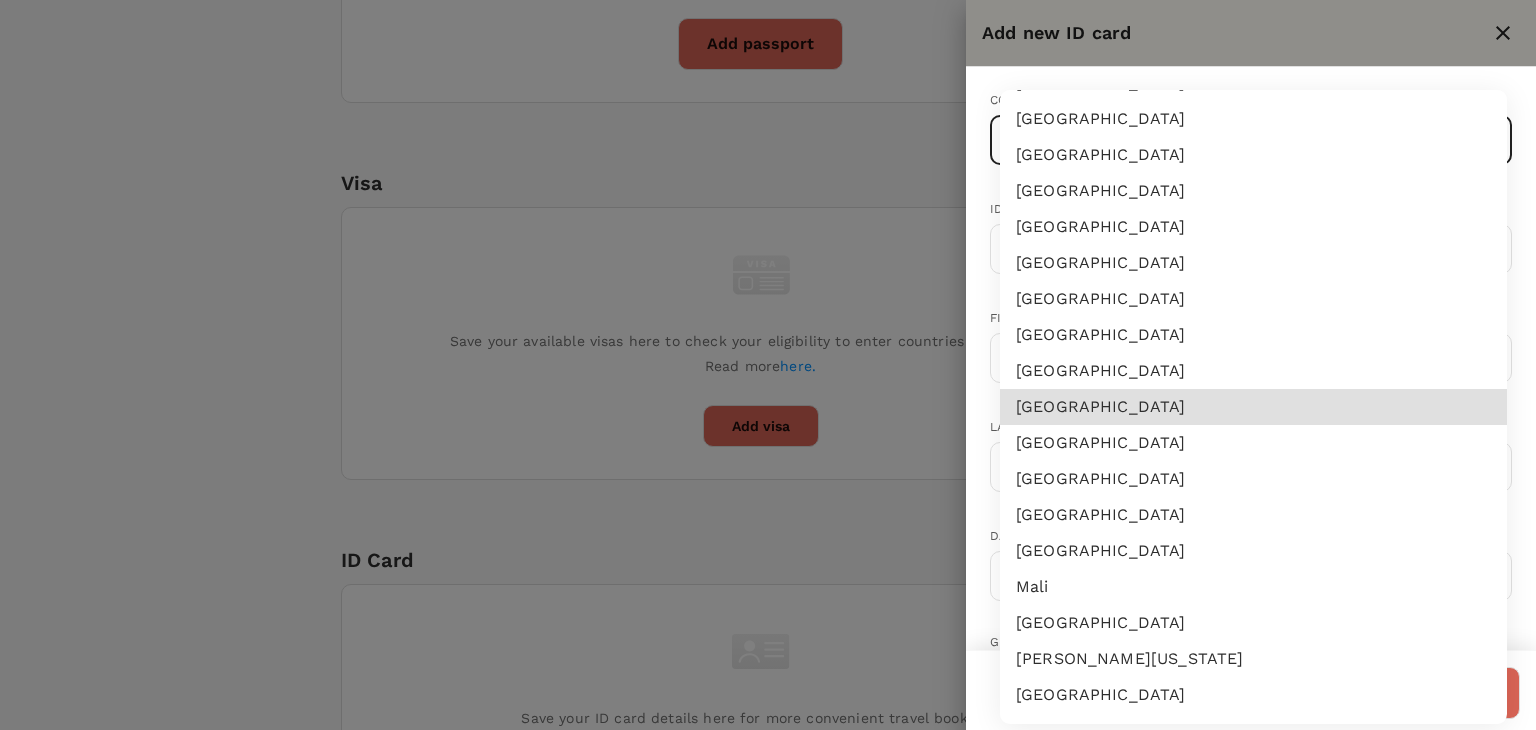 type 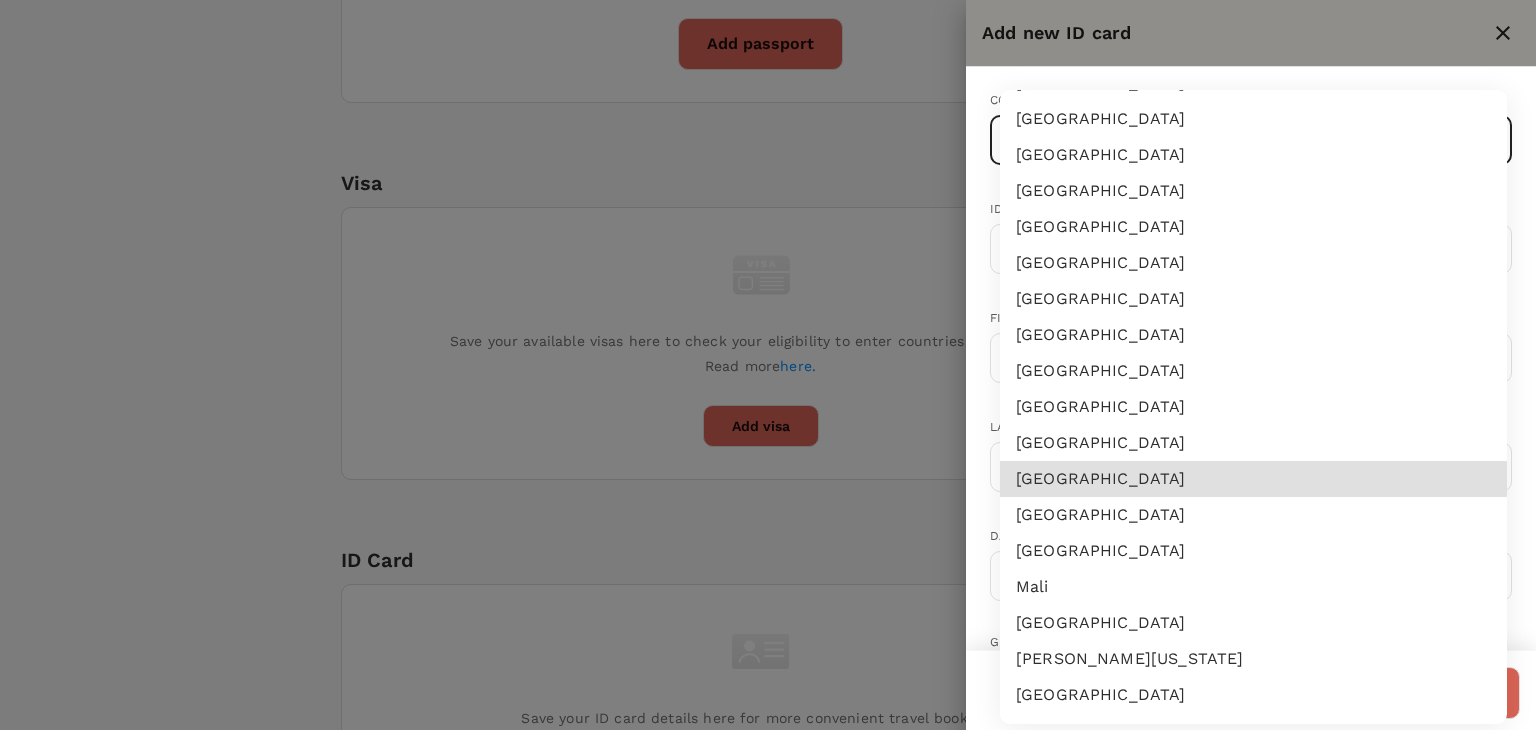 type 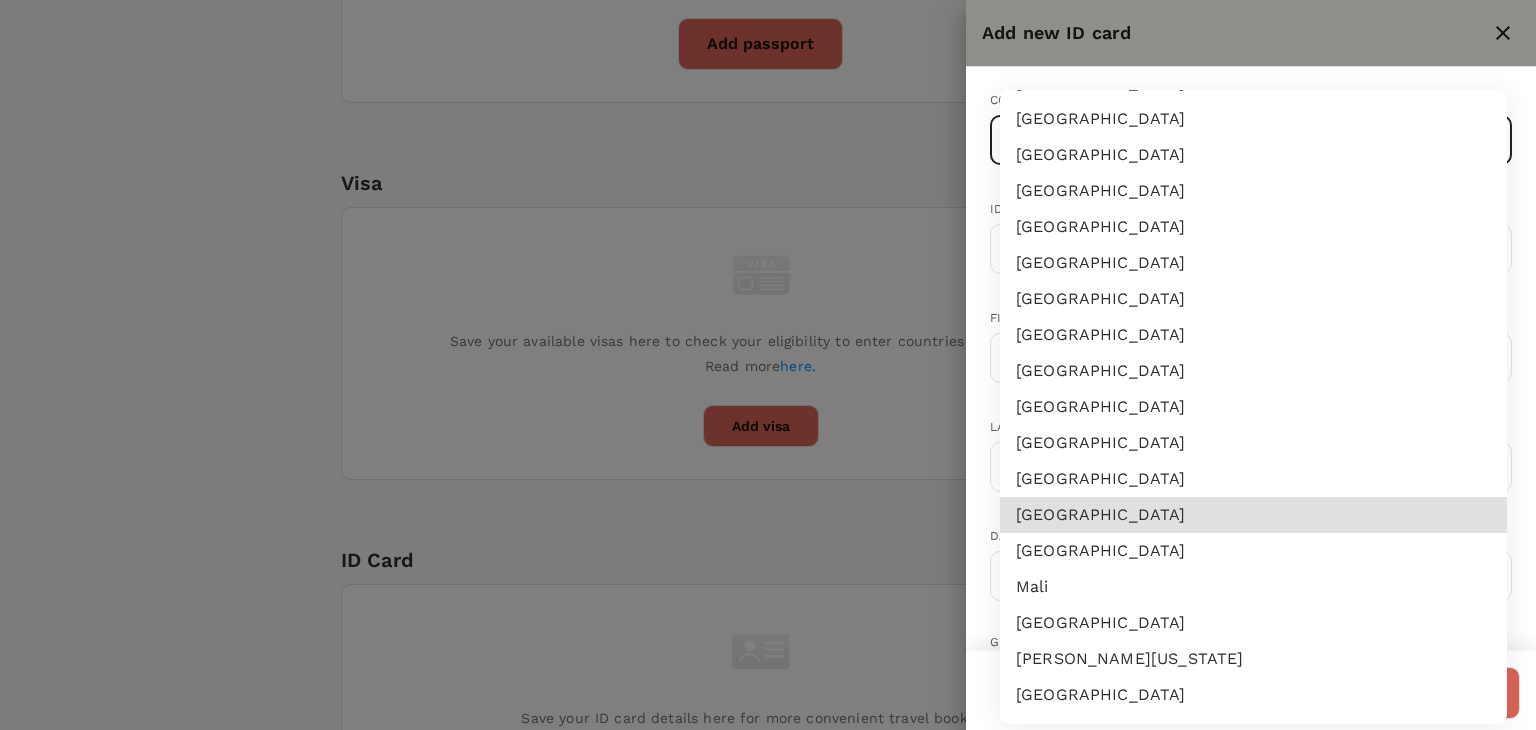 click on "[GEOGRAPHIC_DATA]" at bounding box center (1253, 515) 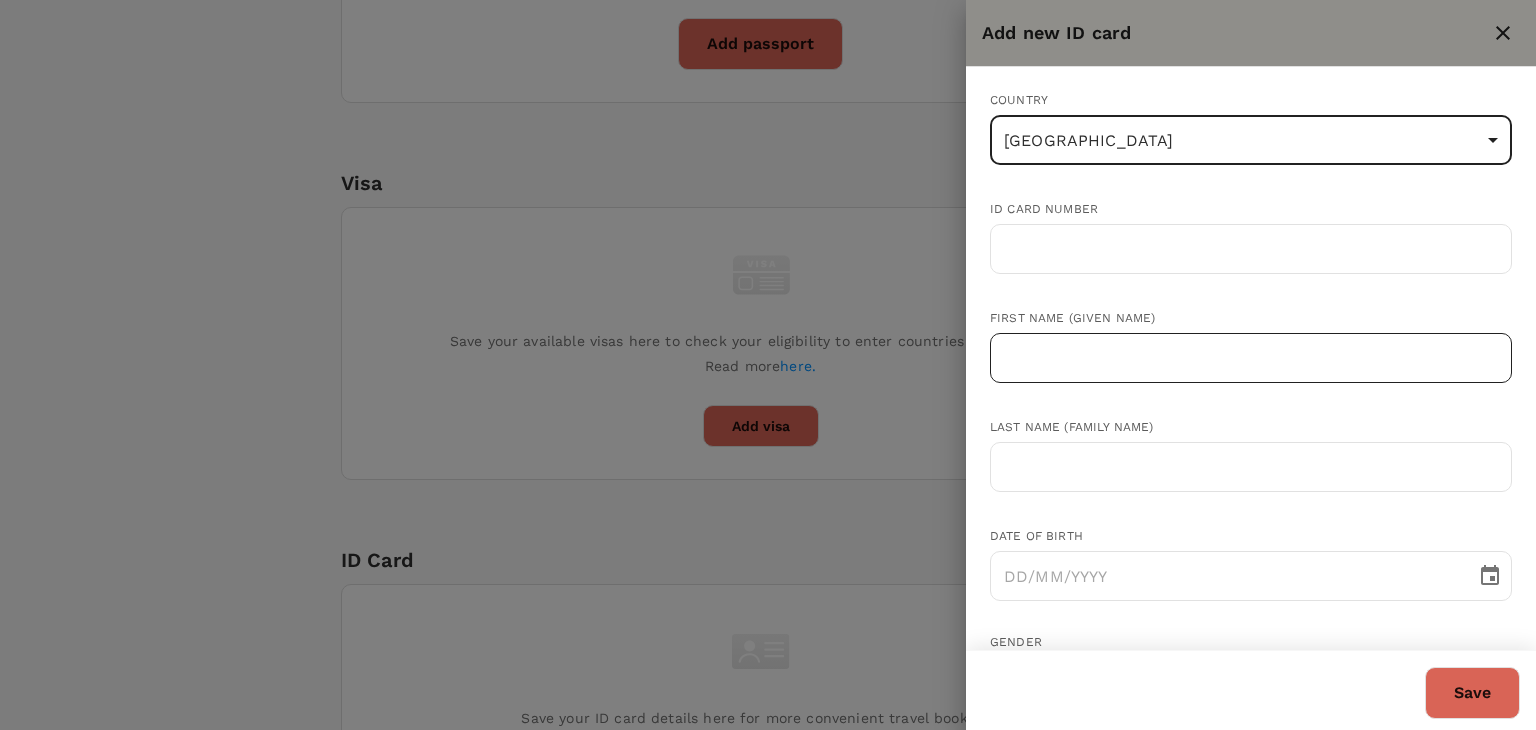 click at bounding box center [1251, 358] 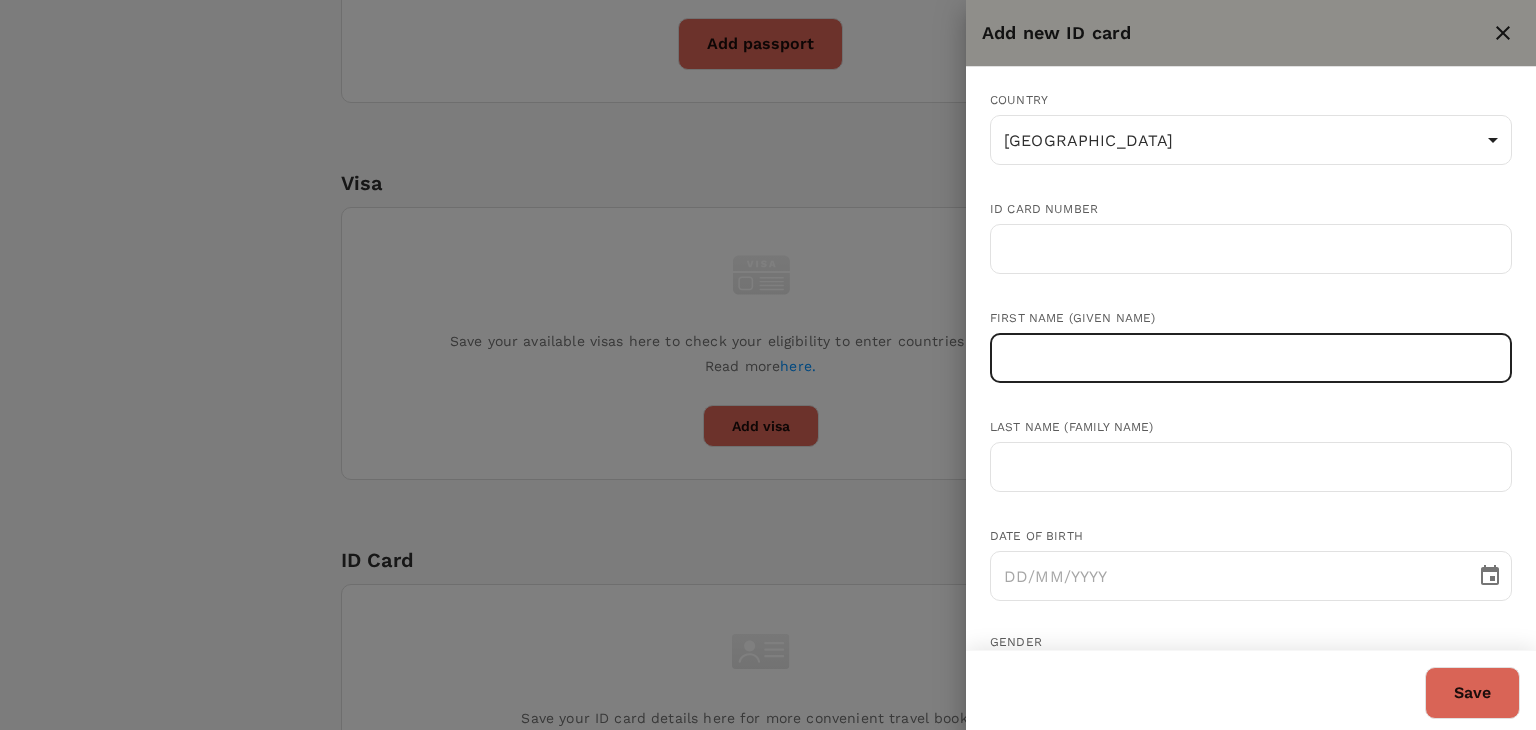 paste on "RABIATUL NAJIHAH MUHAMMAD AMIN" 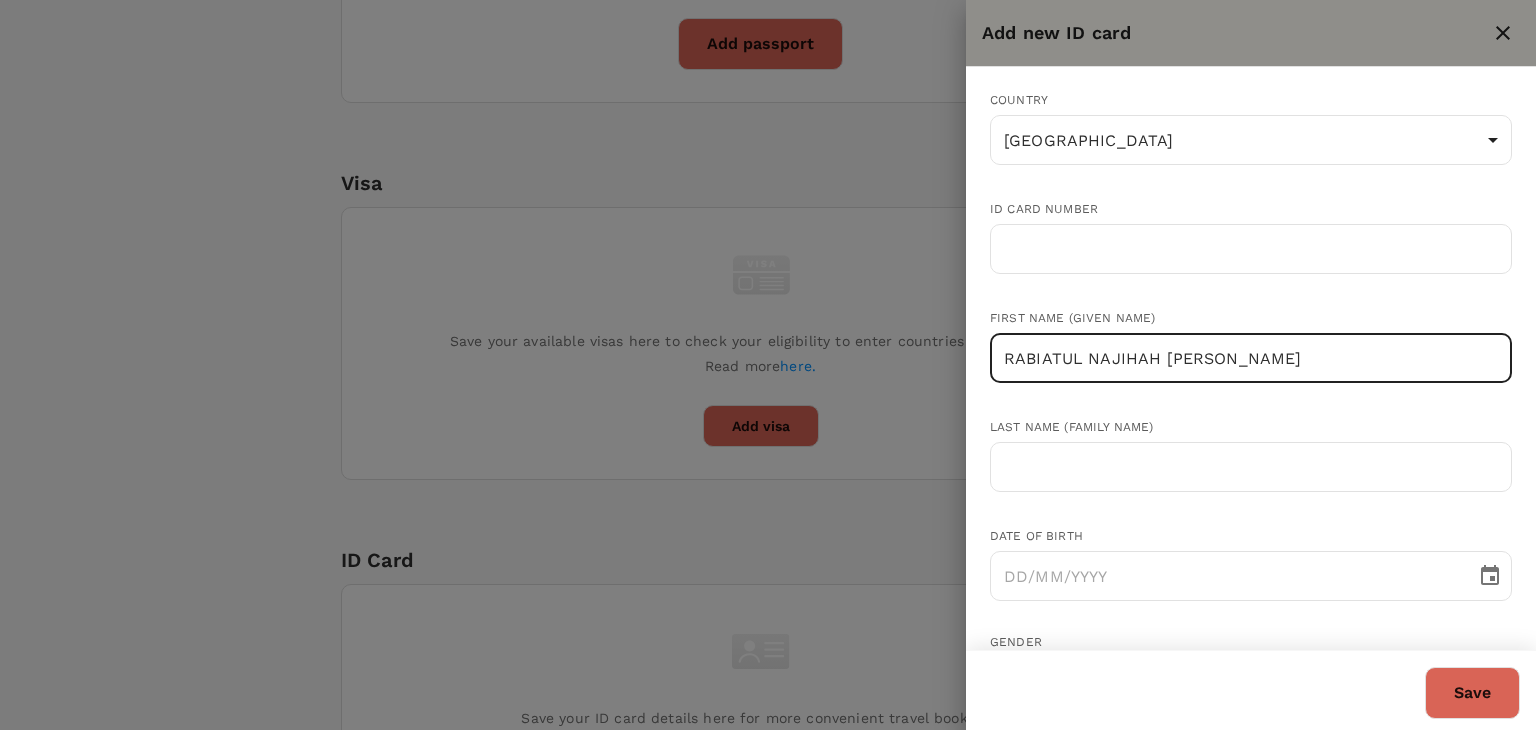 drag, startPoint x: 1321, startPoint y: 365, endPoint x: 1166, endPoint y: 365, distance: 155 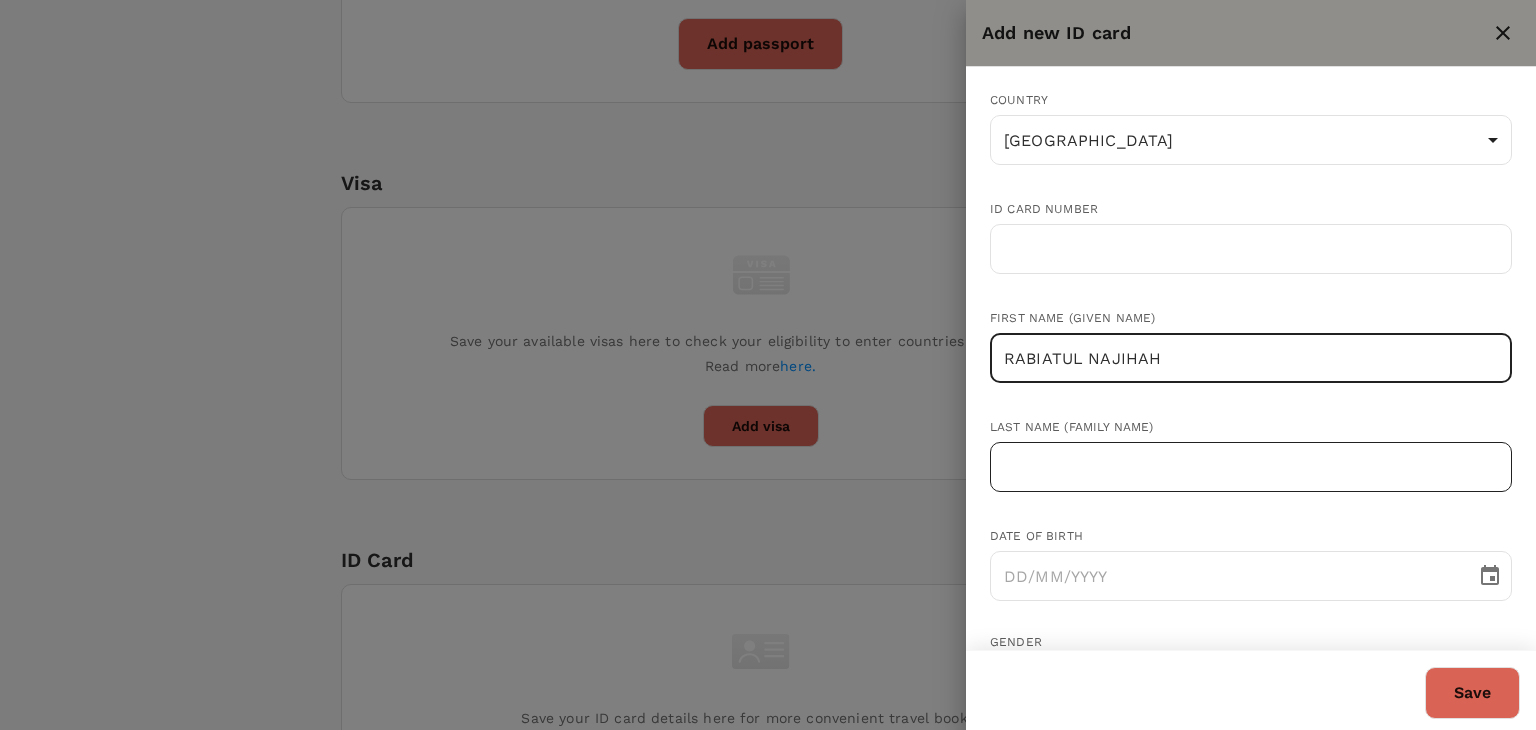 type on "RABIATUL NAJIHAH" 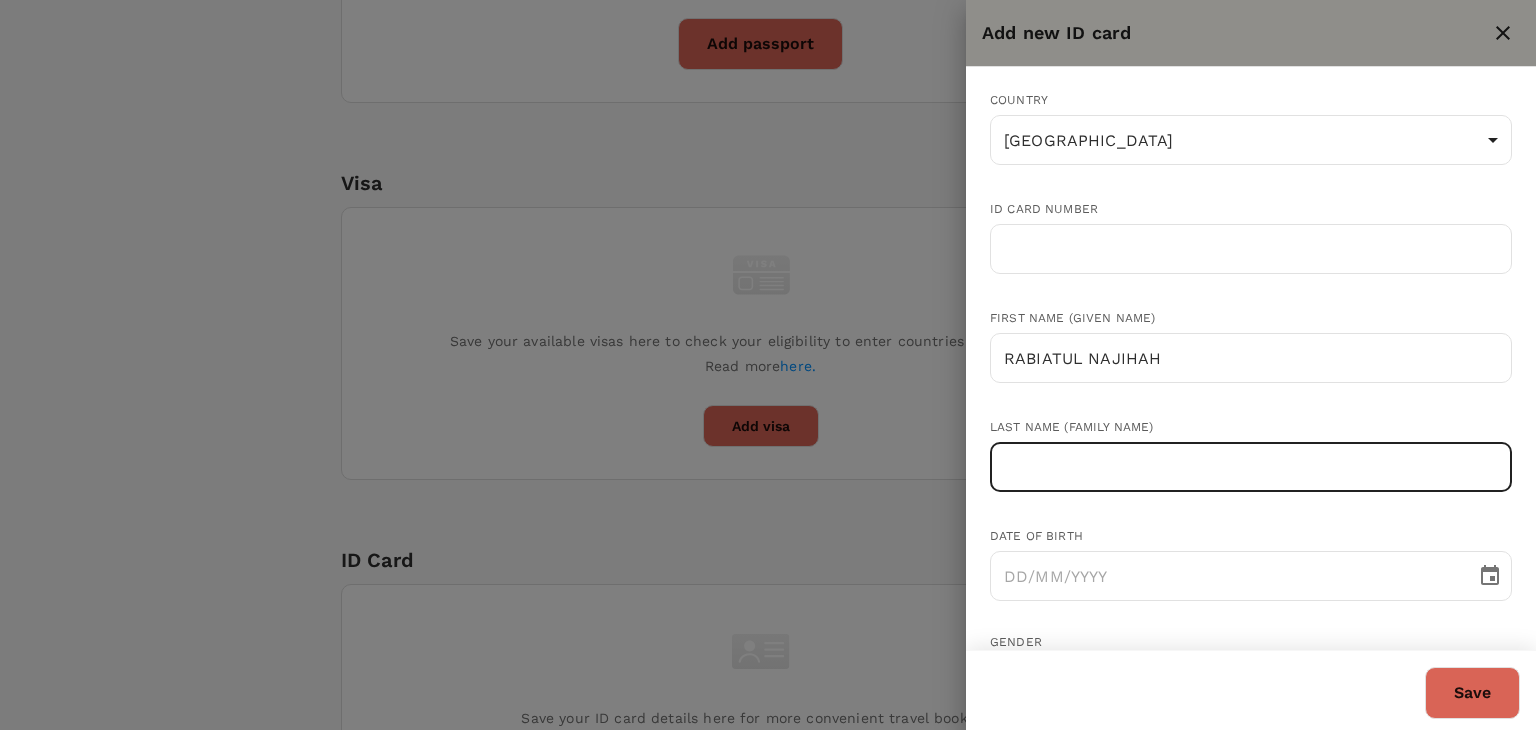 click at bounding box center (1251, 467) 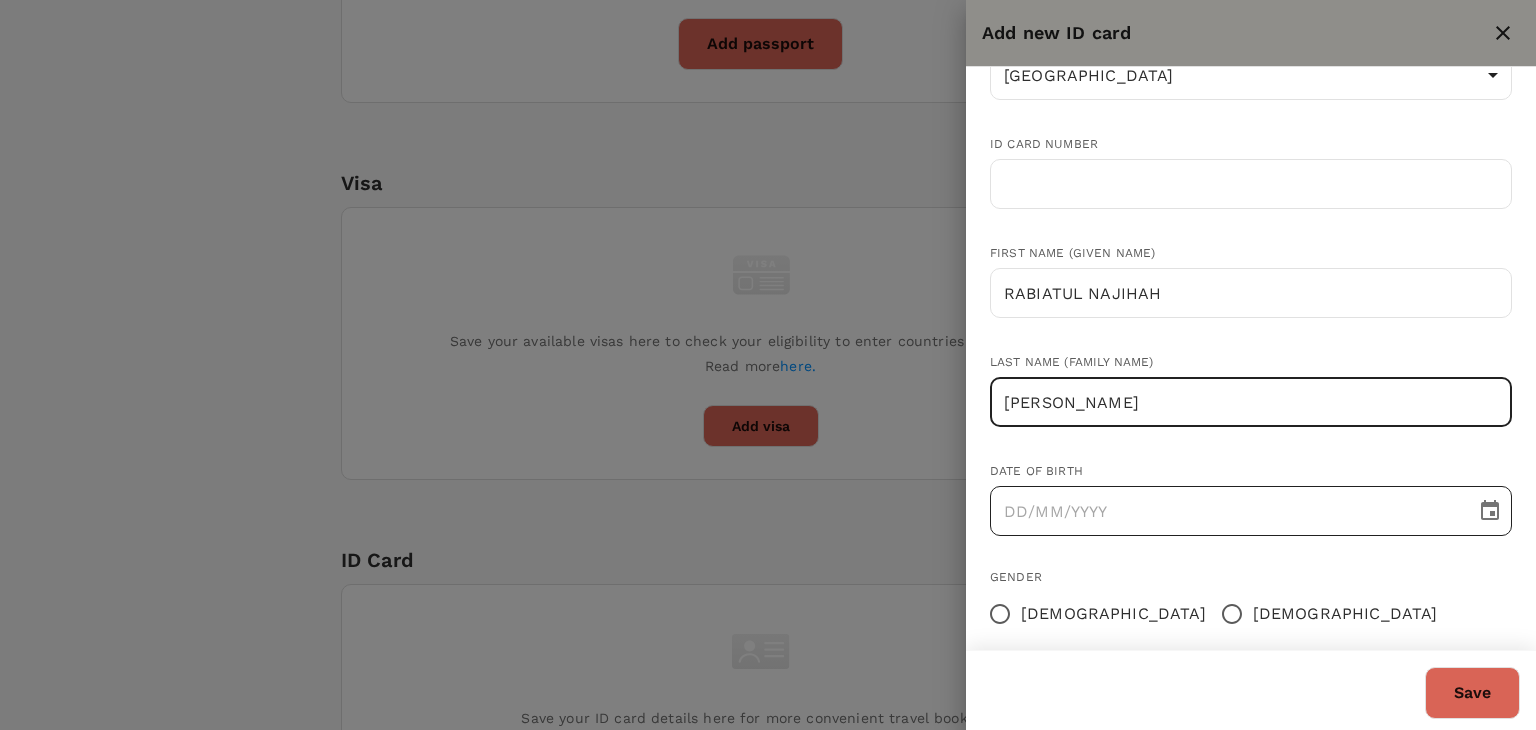 scroll, scrollTop: 100, scrollLeft: 0, axis: vertical 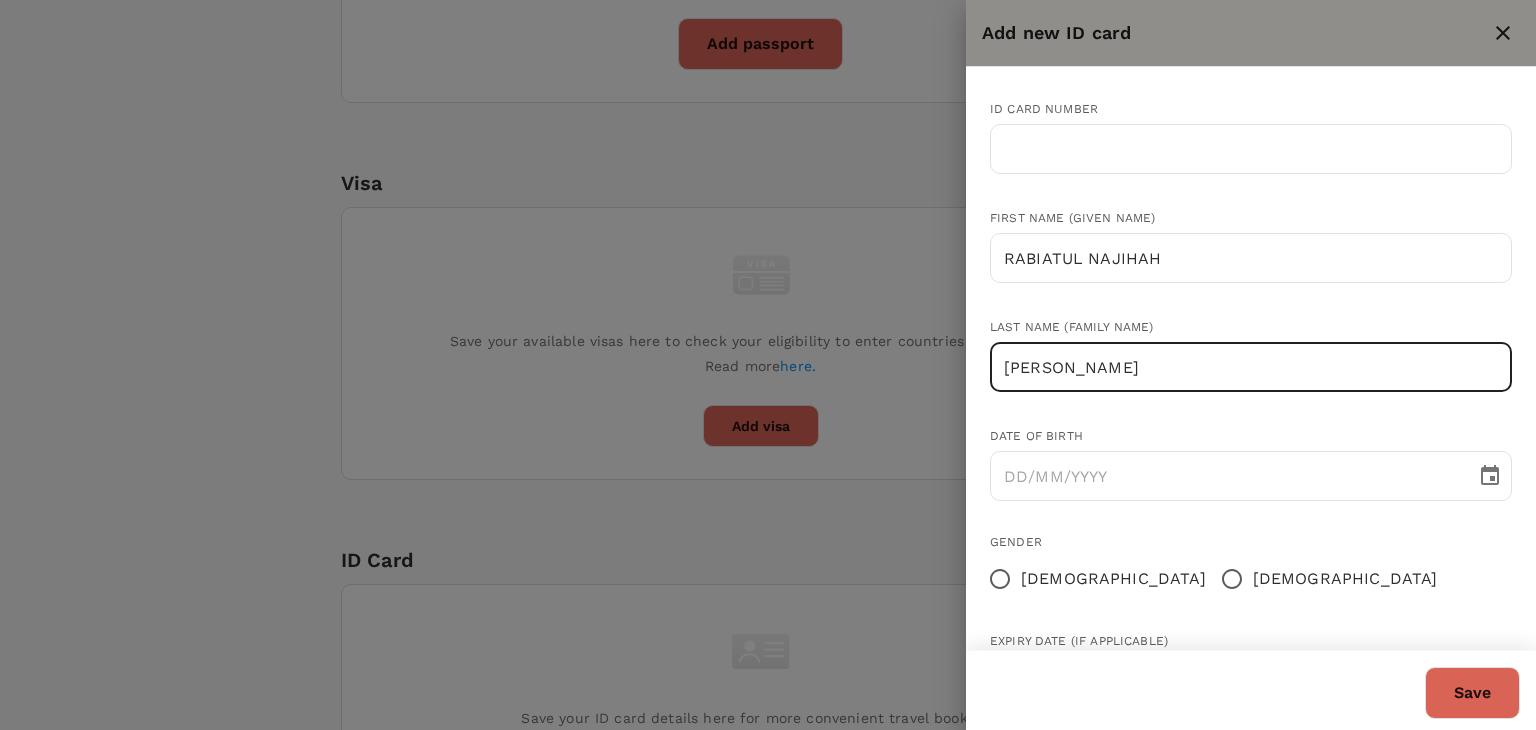 type on "MUHAMMAD AMIN" 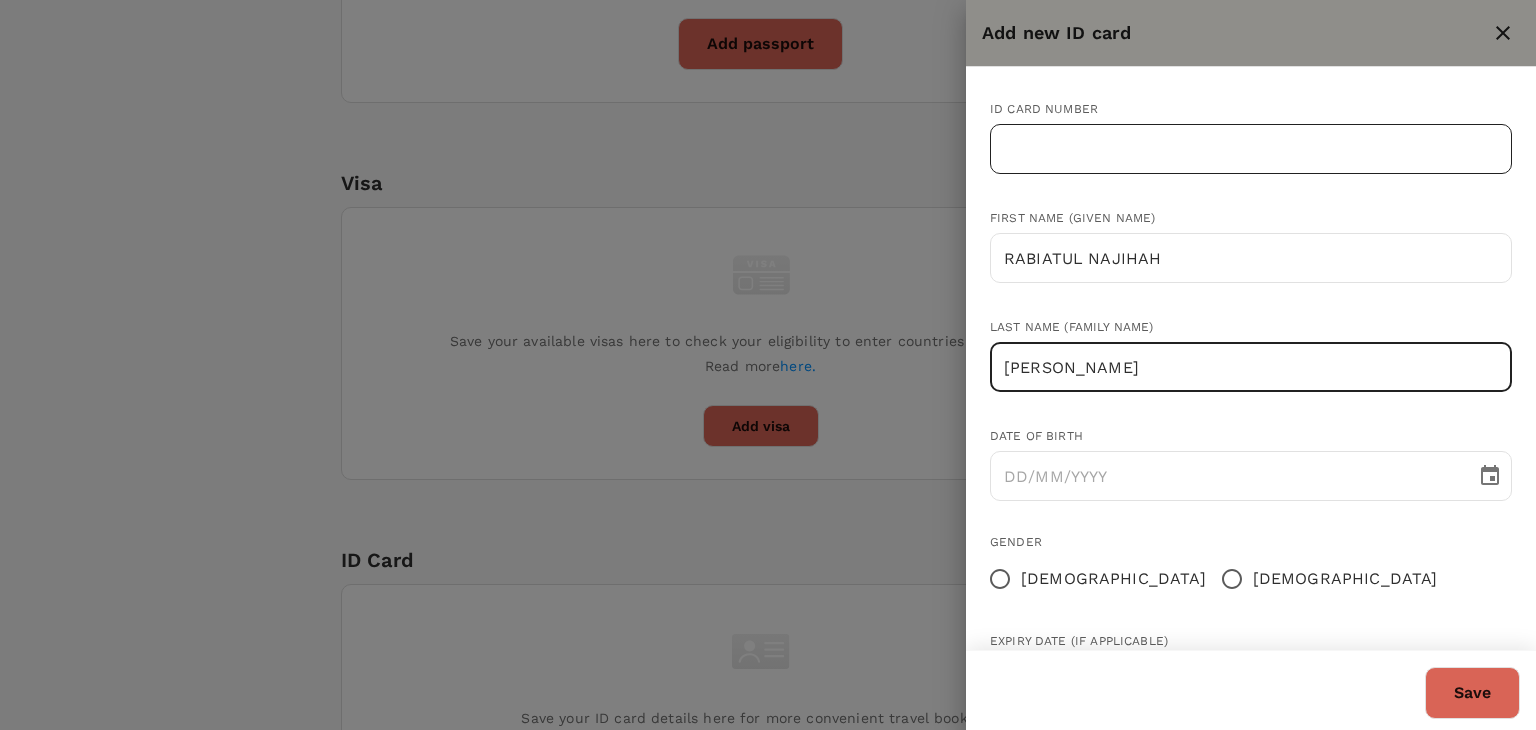click at bounding box center [1251, 149] 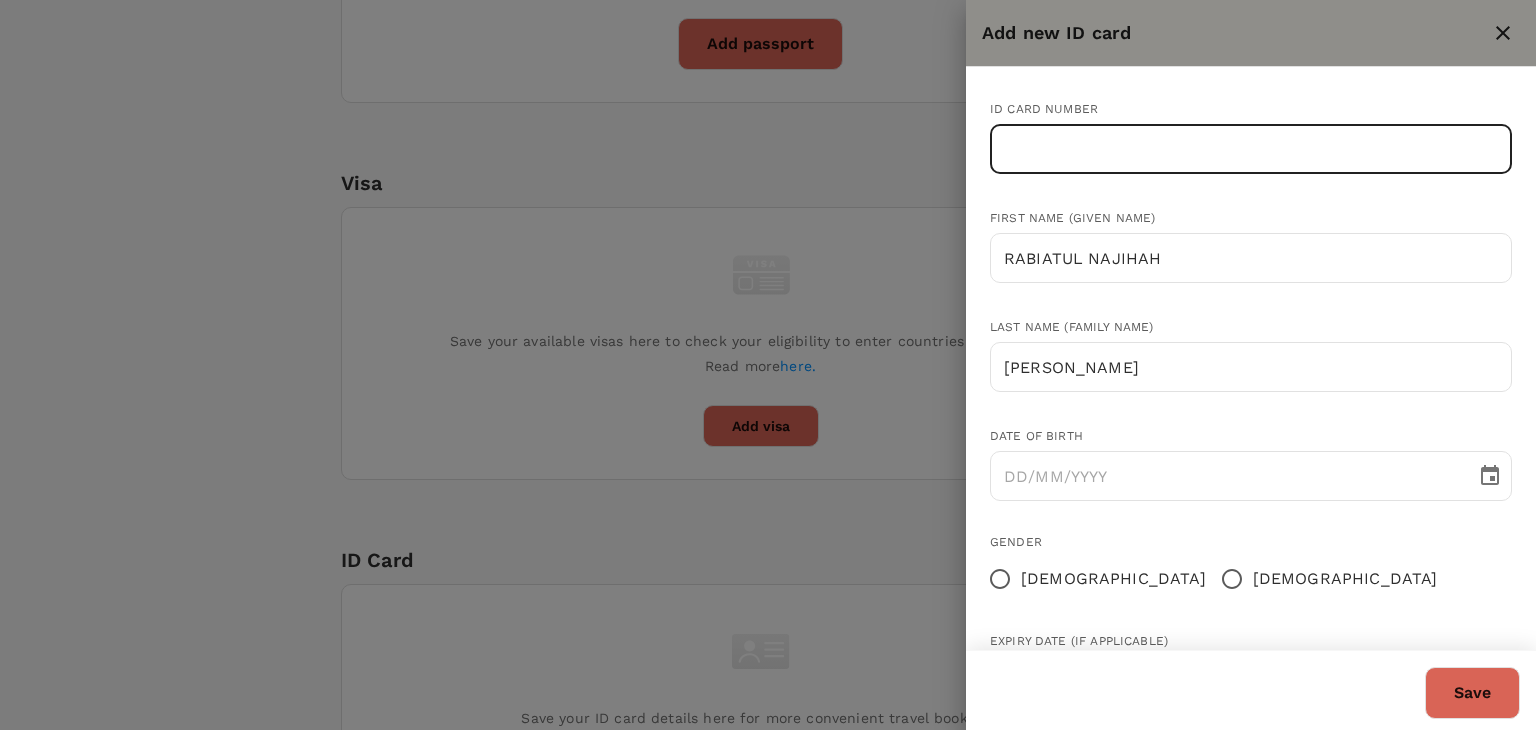 paste on "011220-03-0230" 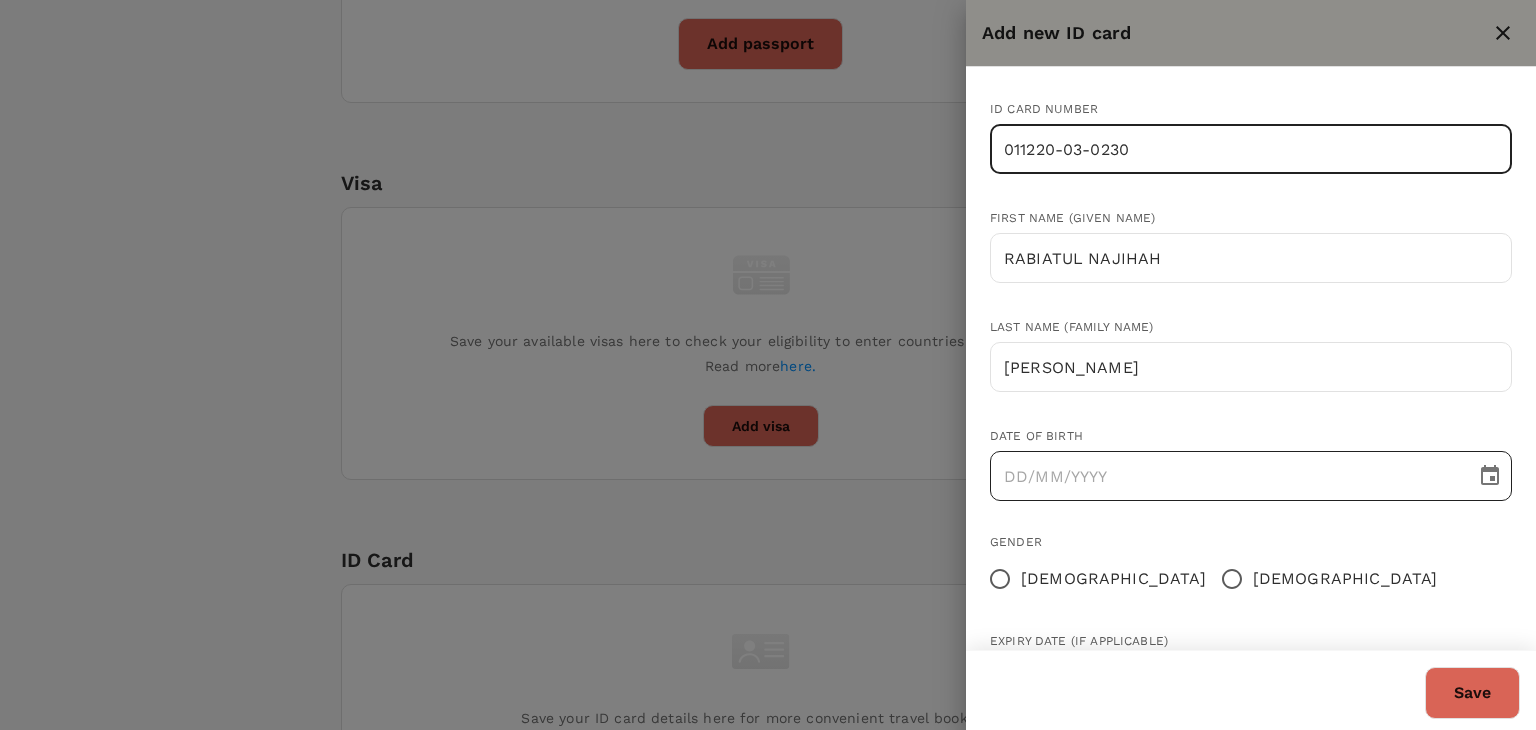 type on "011220-03-0230" 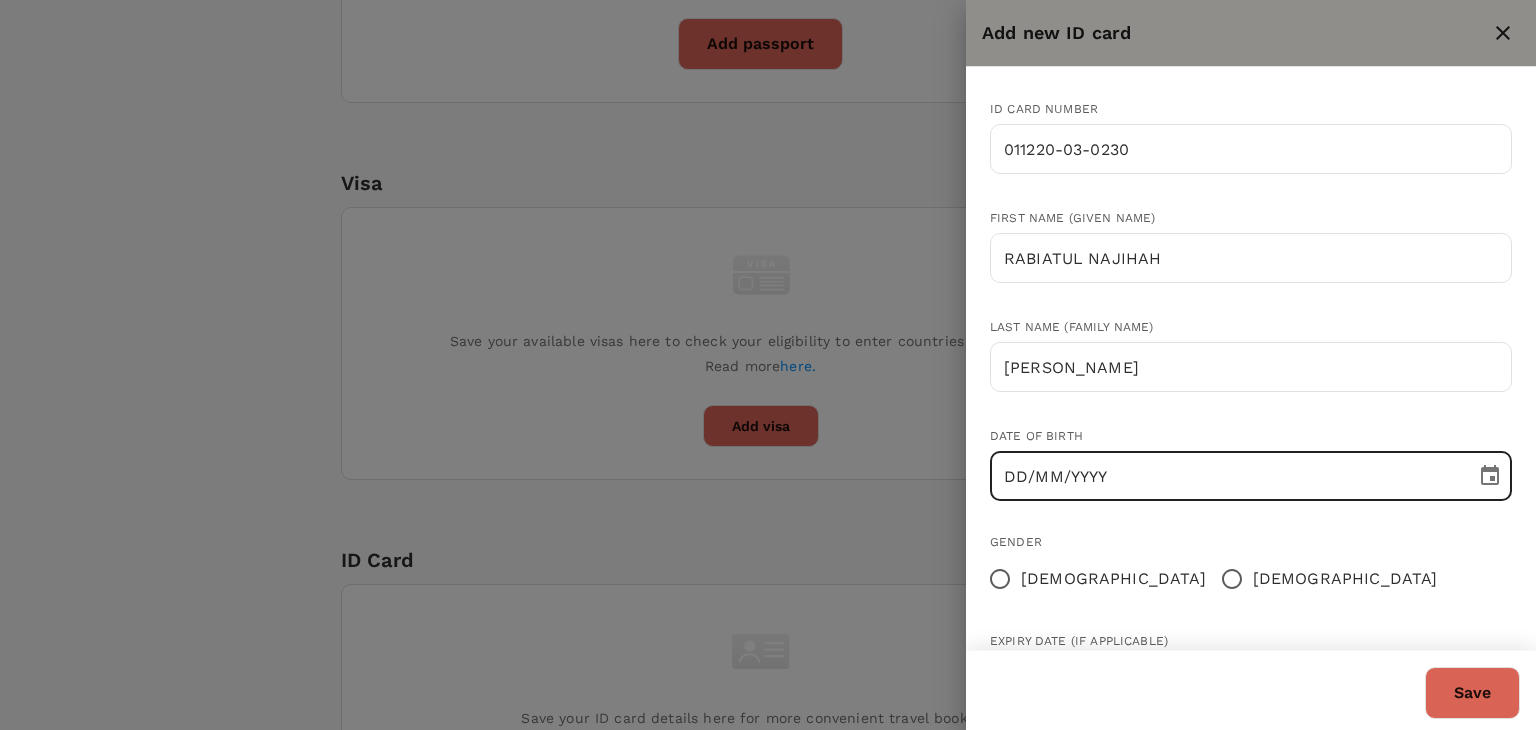 click on "DD/MM/YYYY" at bounding box center [1226, 476] 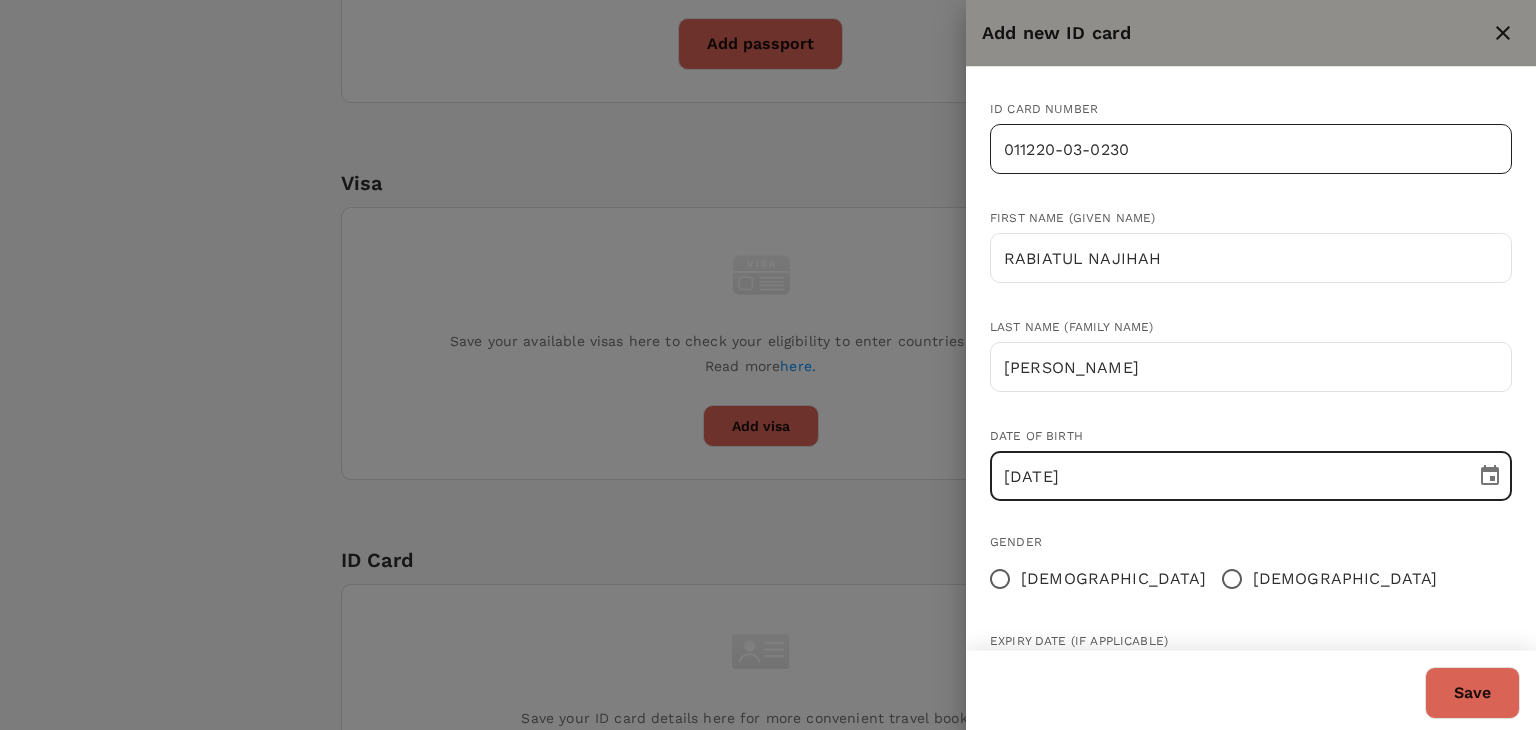 type on "20/12/2001" 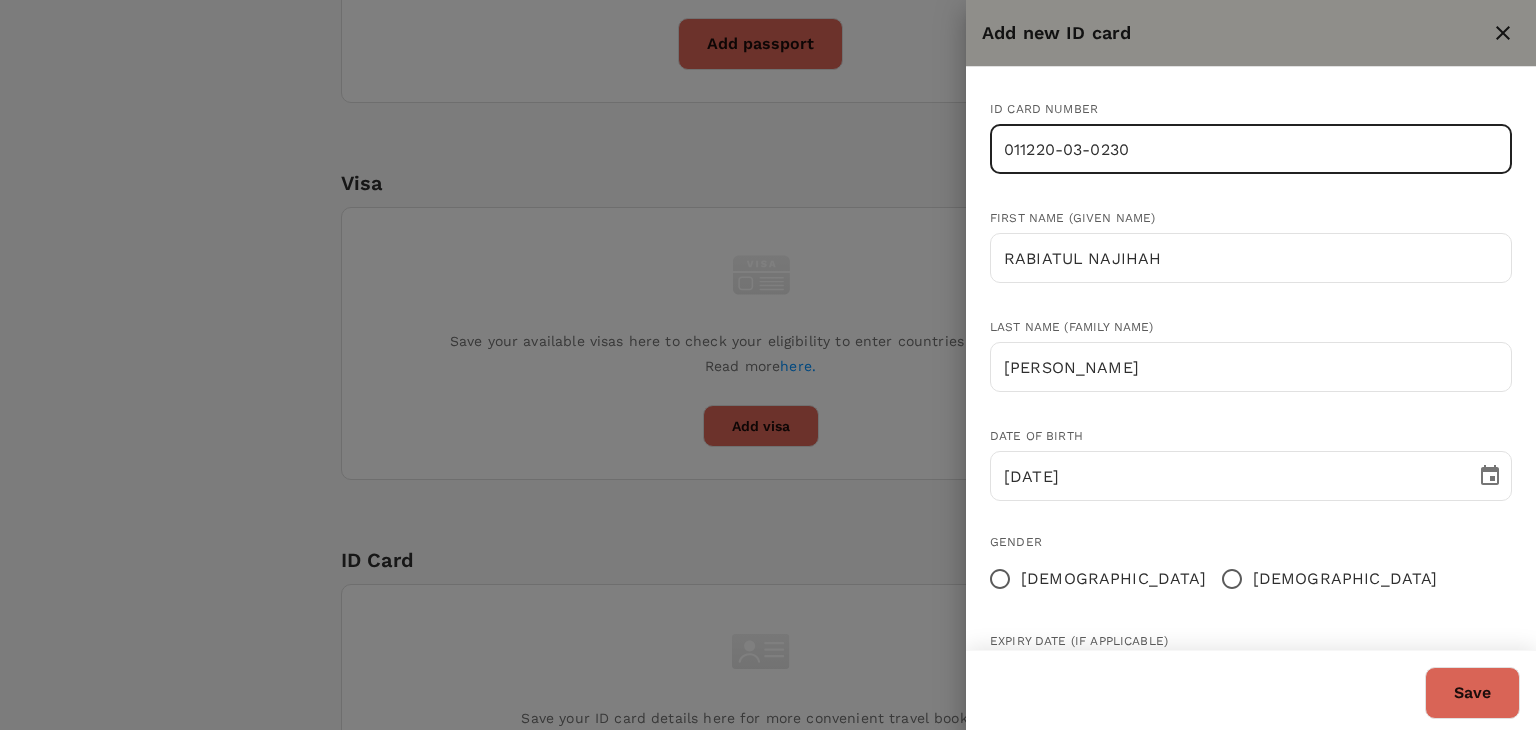 click on "011220-03-0230" at bounding box center [1251, 149] 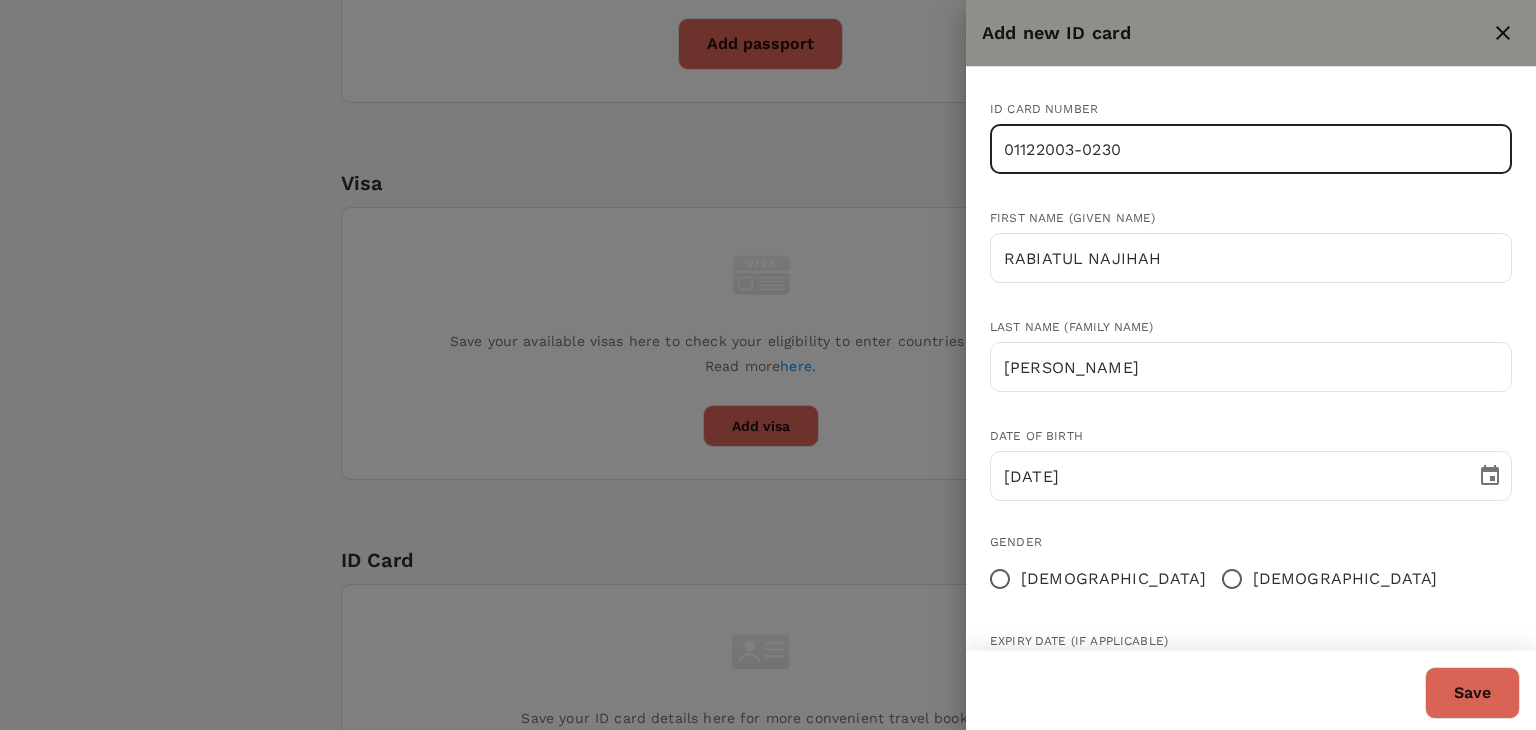click on "01122003-0230" at bounding box center [1251, 149] 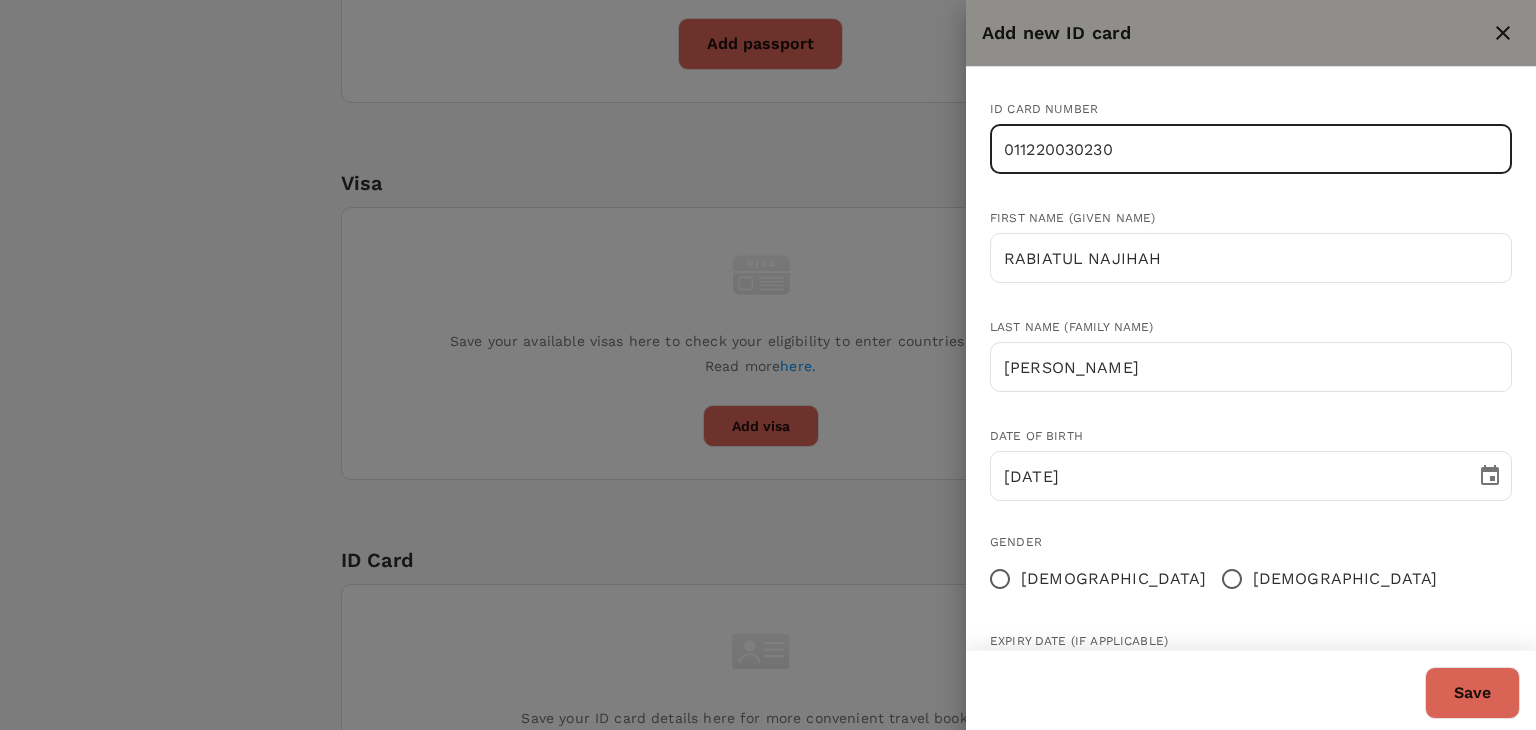 type on "011220030230" 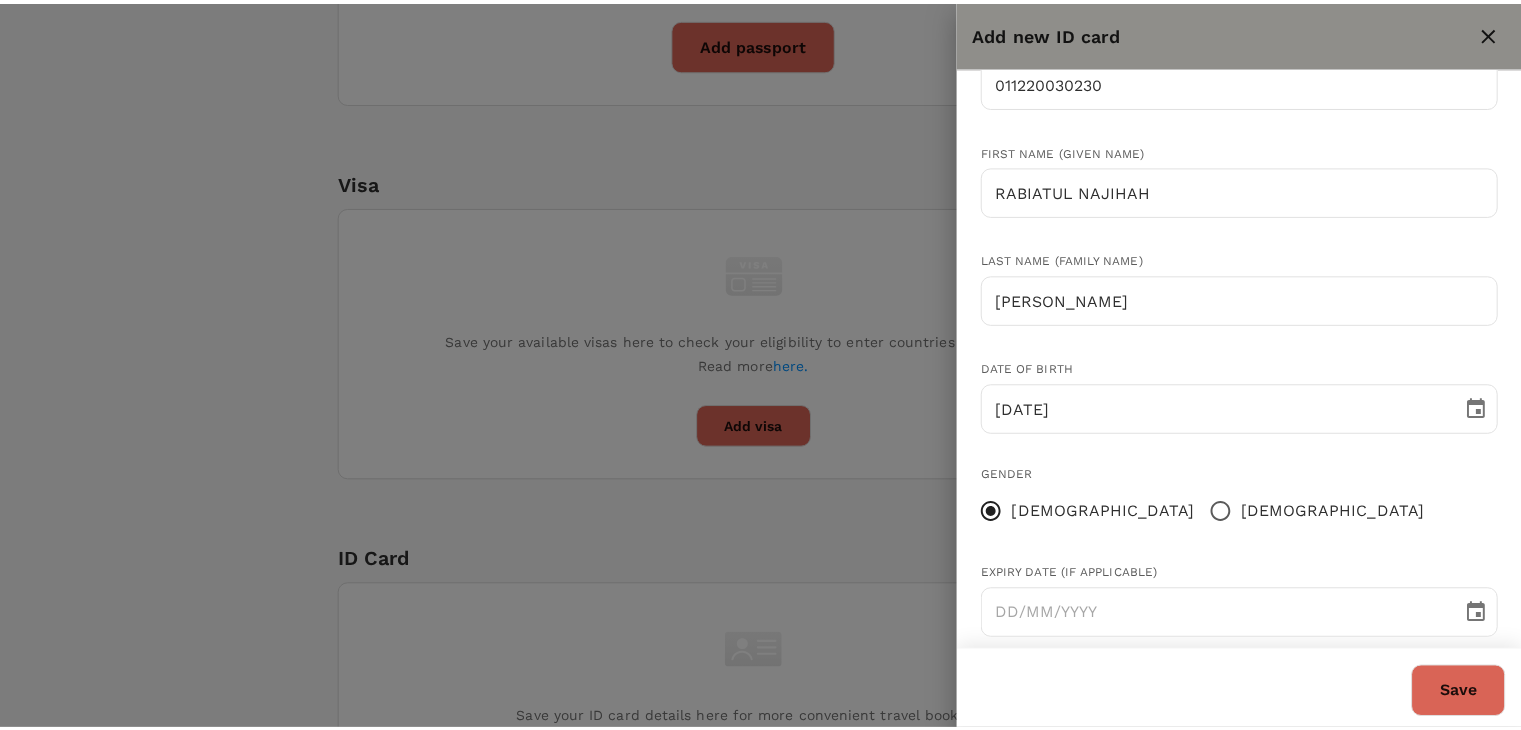 scroll, scrollTop: 195, scrollLeft: 0, axis: vertical 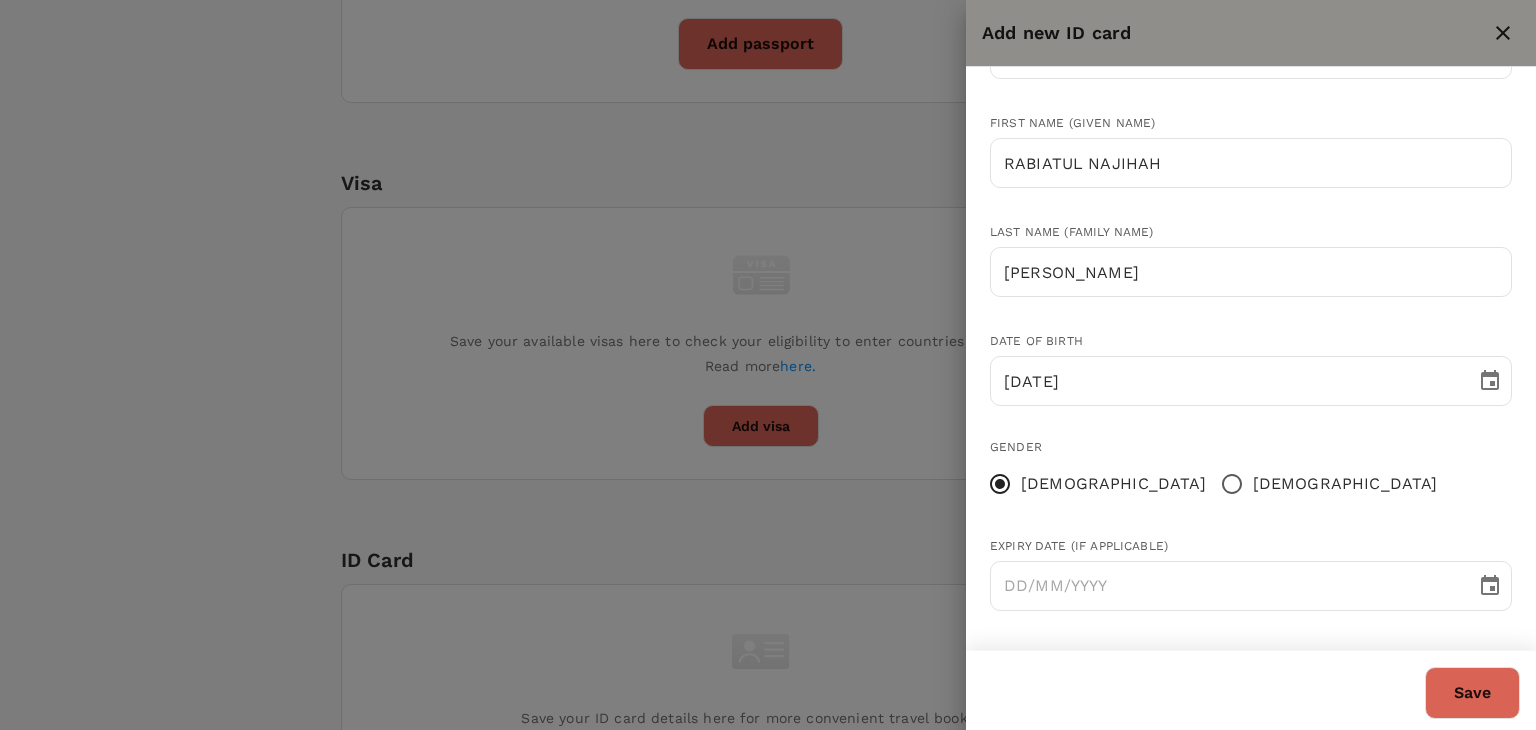 click on "Save" at bounding box center [1472, 693] 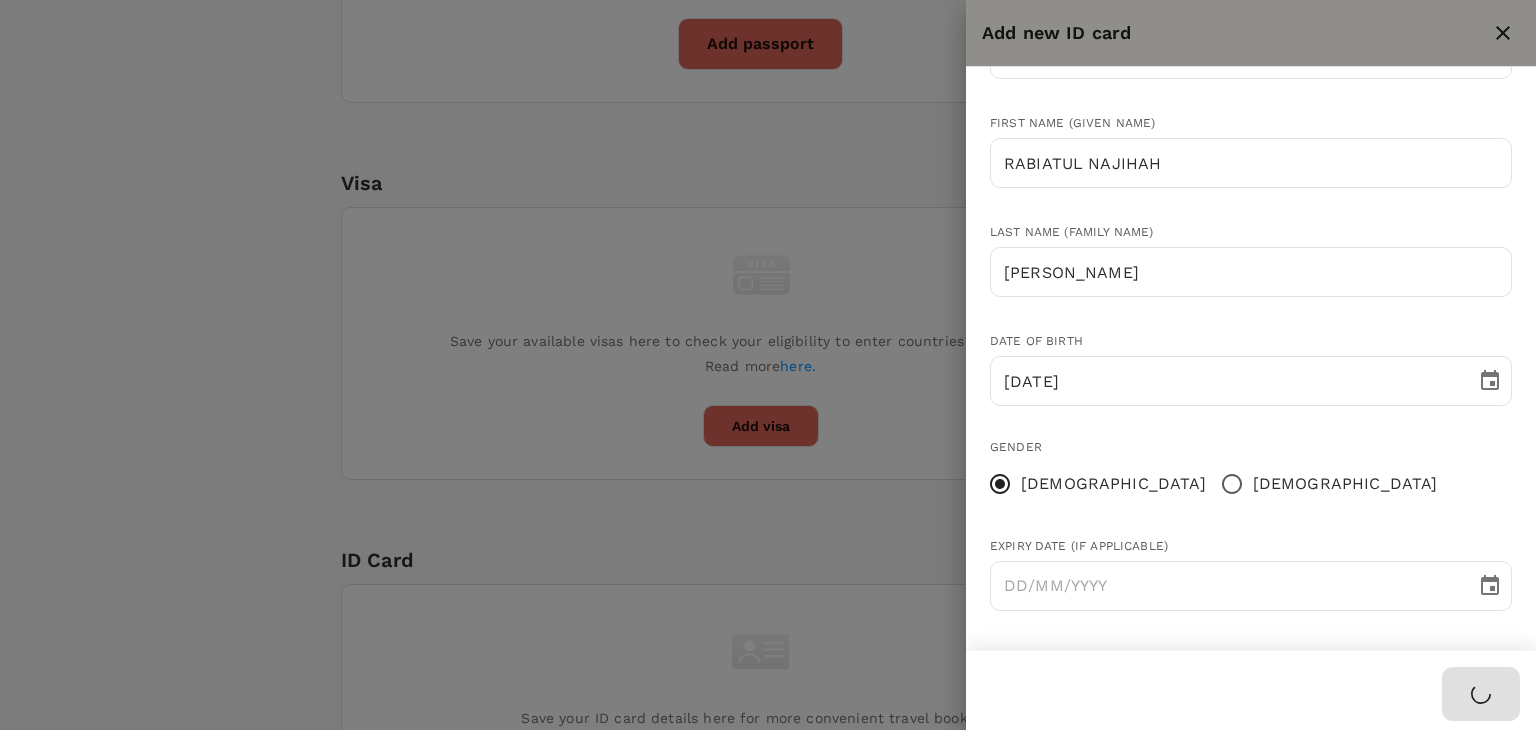 type 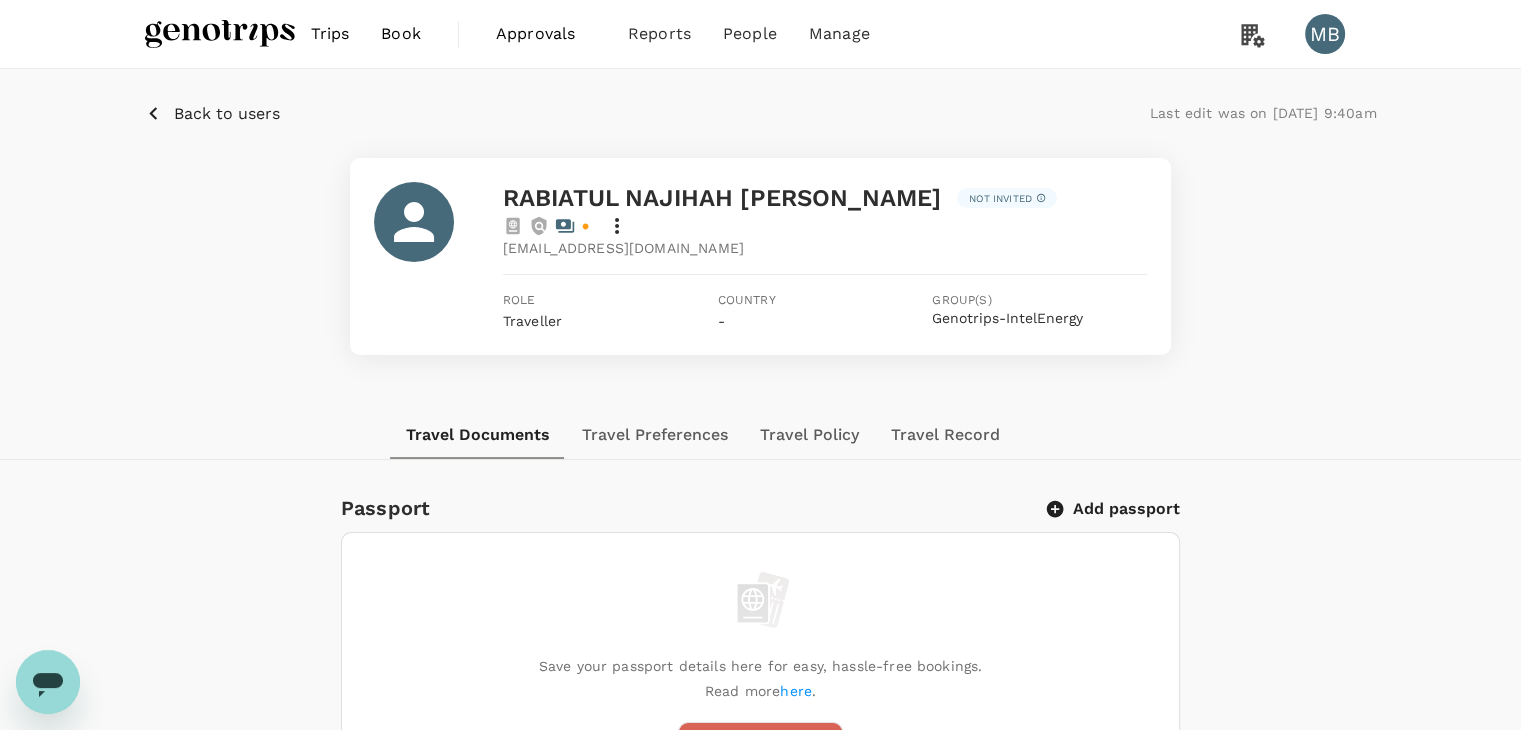 scroll, scrollTop: 0, scrollLeft: 0, axis: both 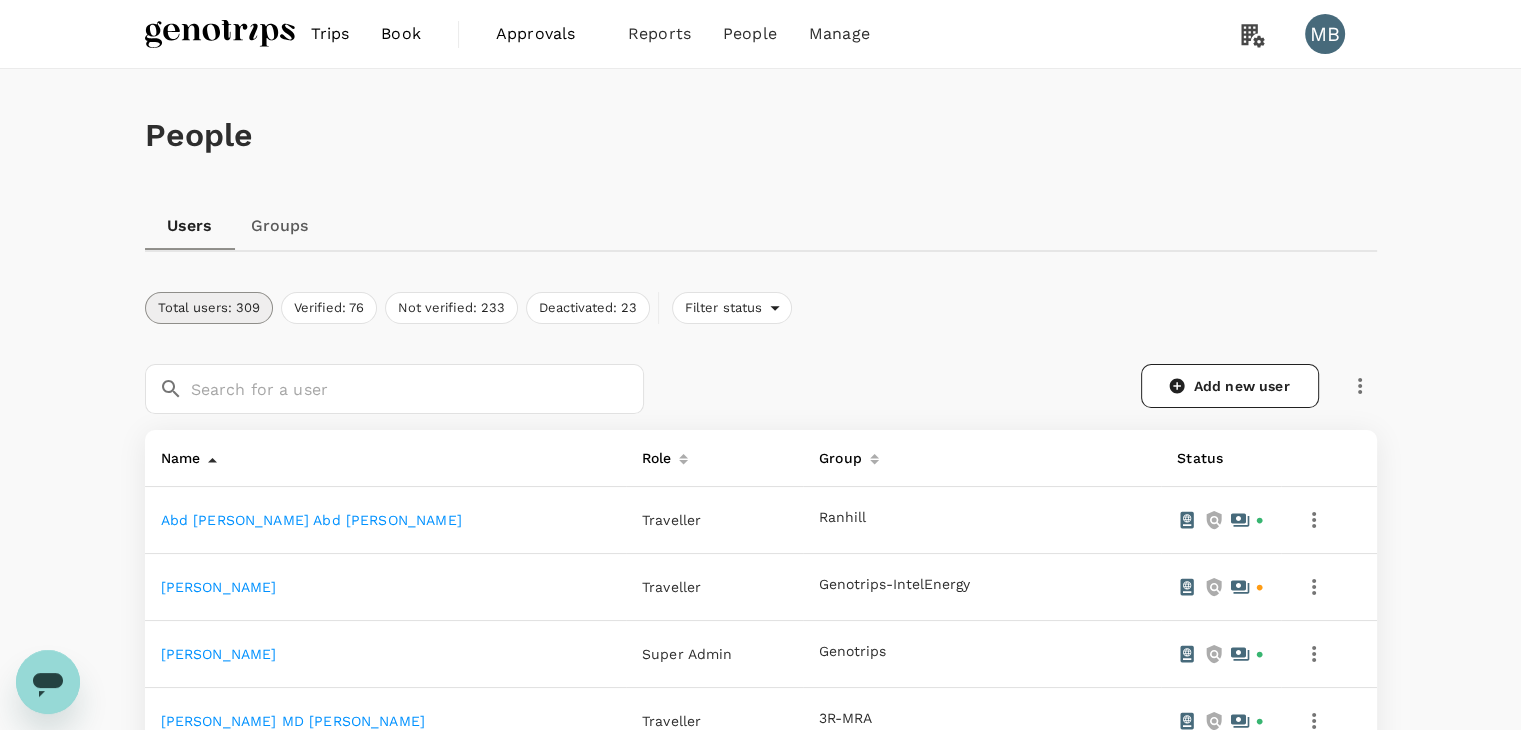 click at bounding box center (220, 34) 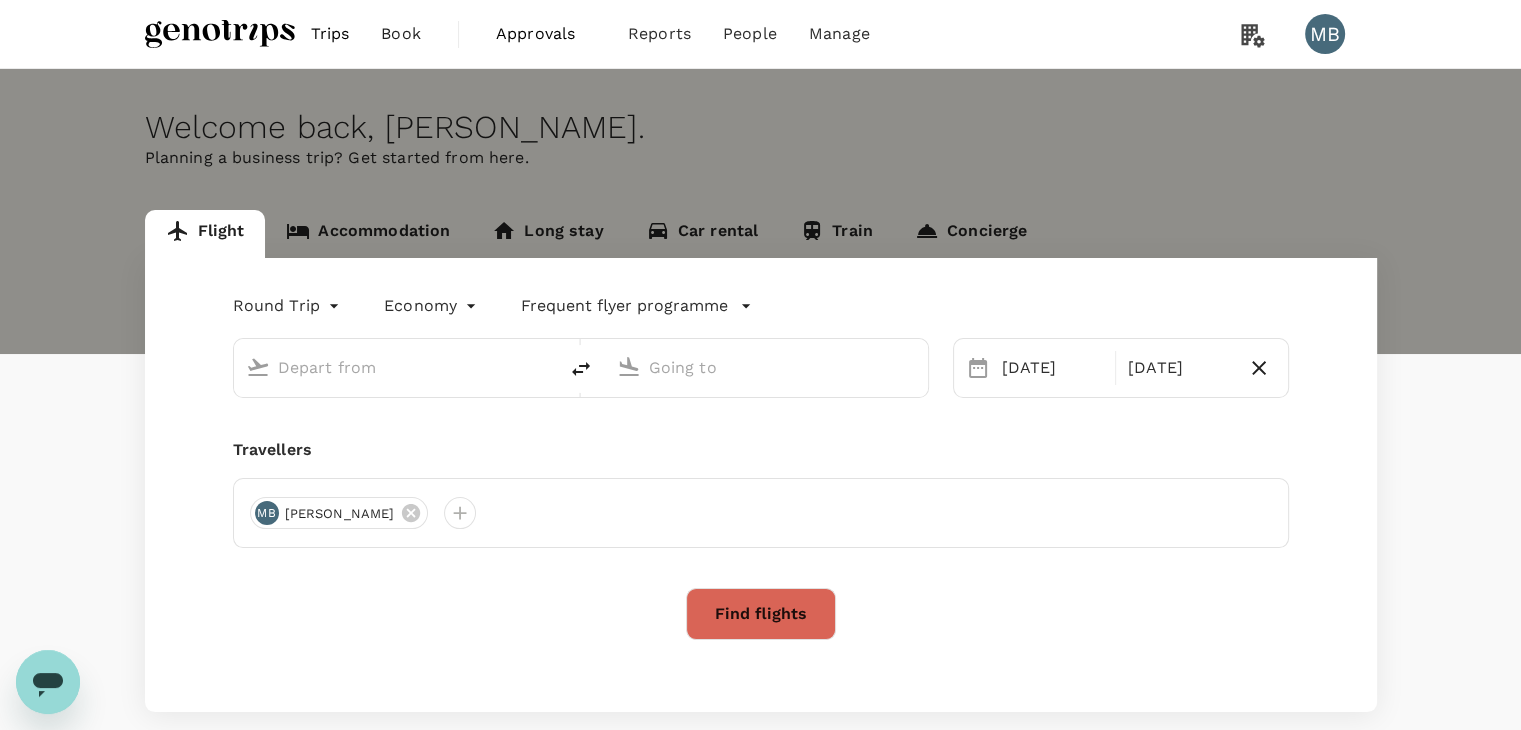 type on "Bintulu (BTU)" 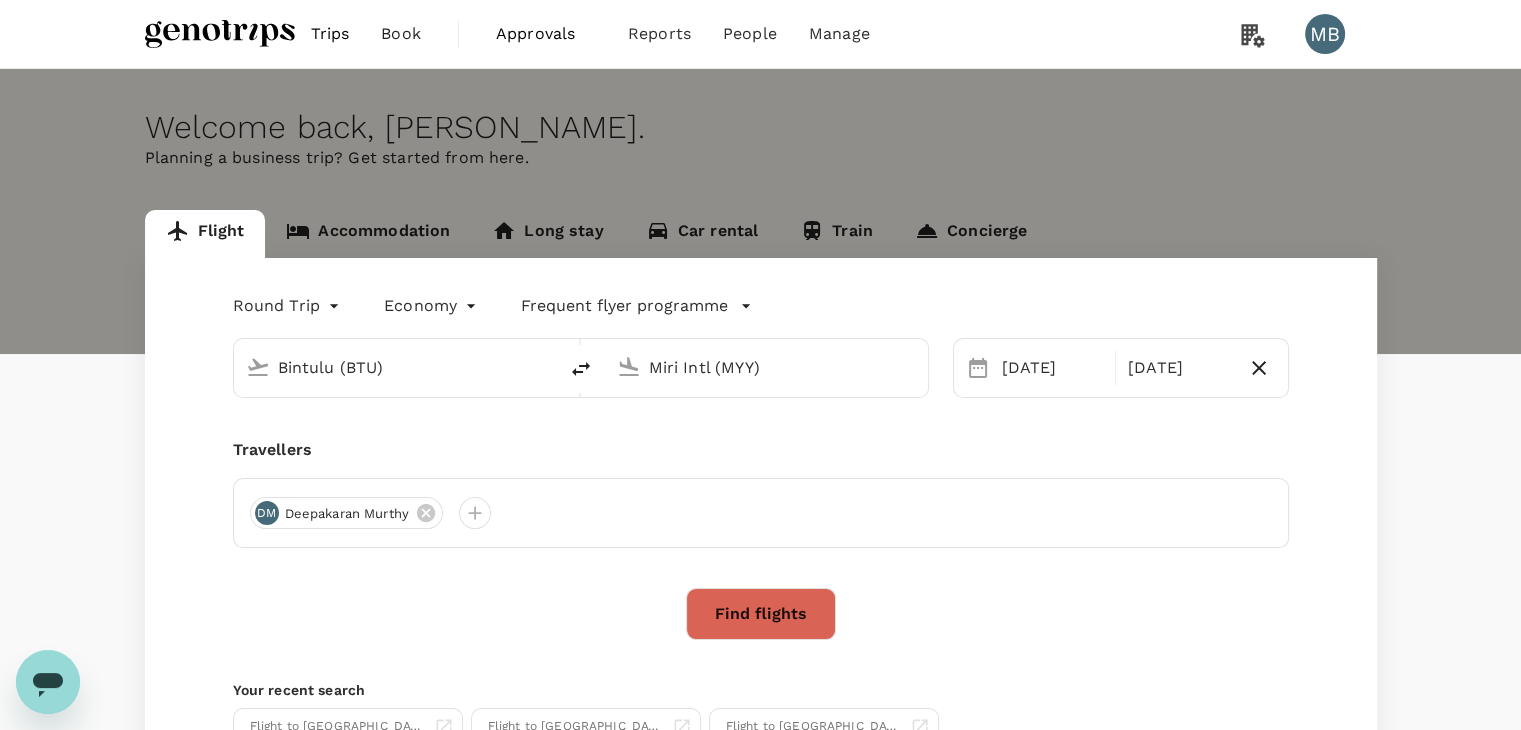 type 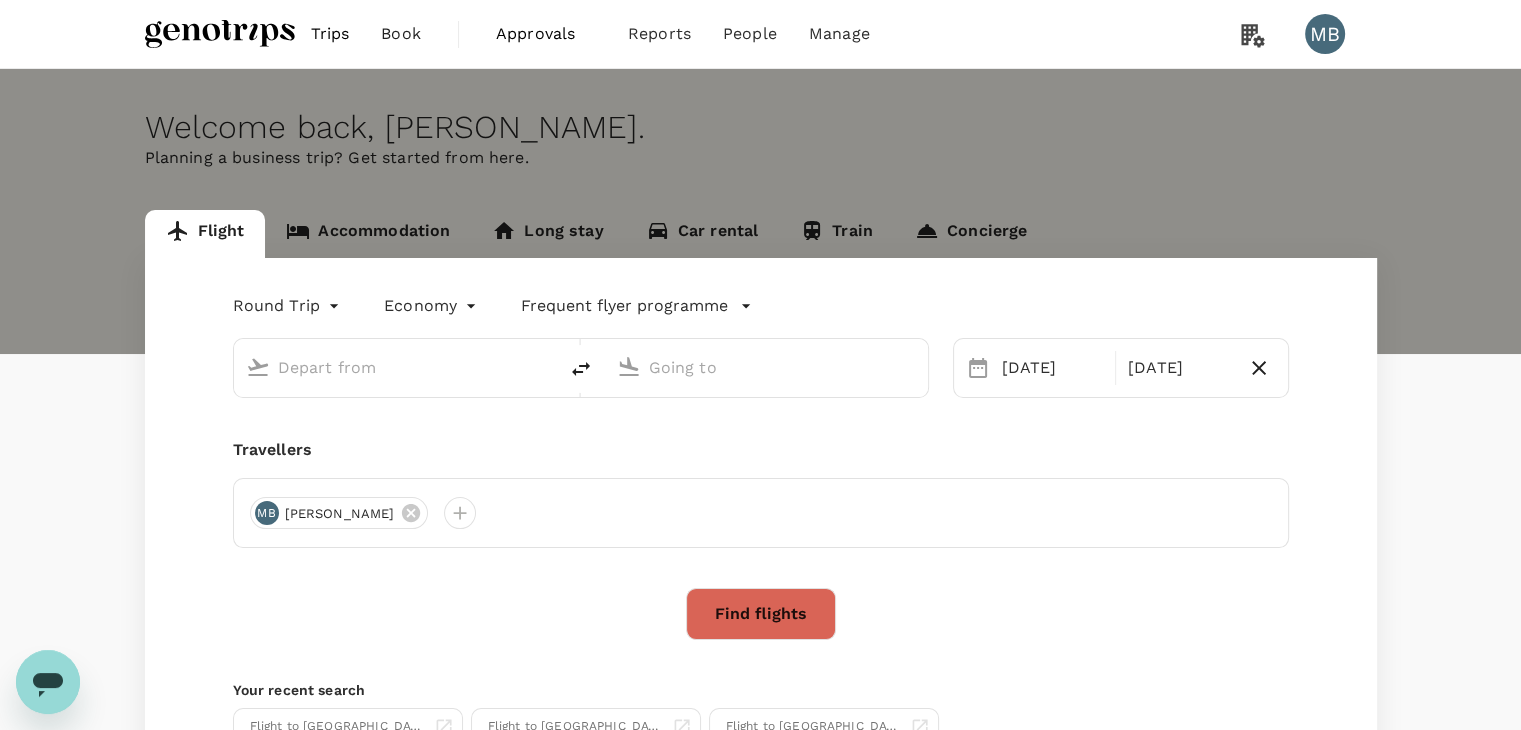 type on "Bintulu (BTU)" 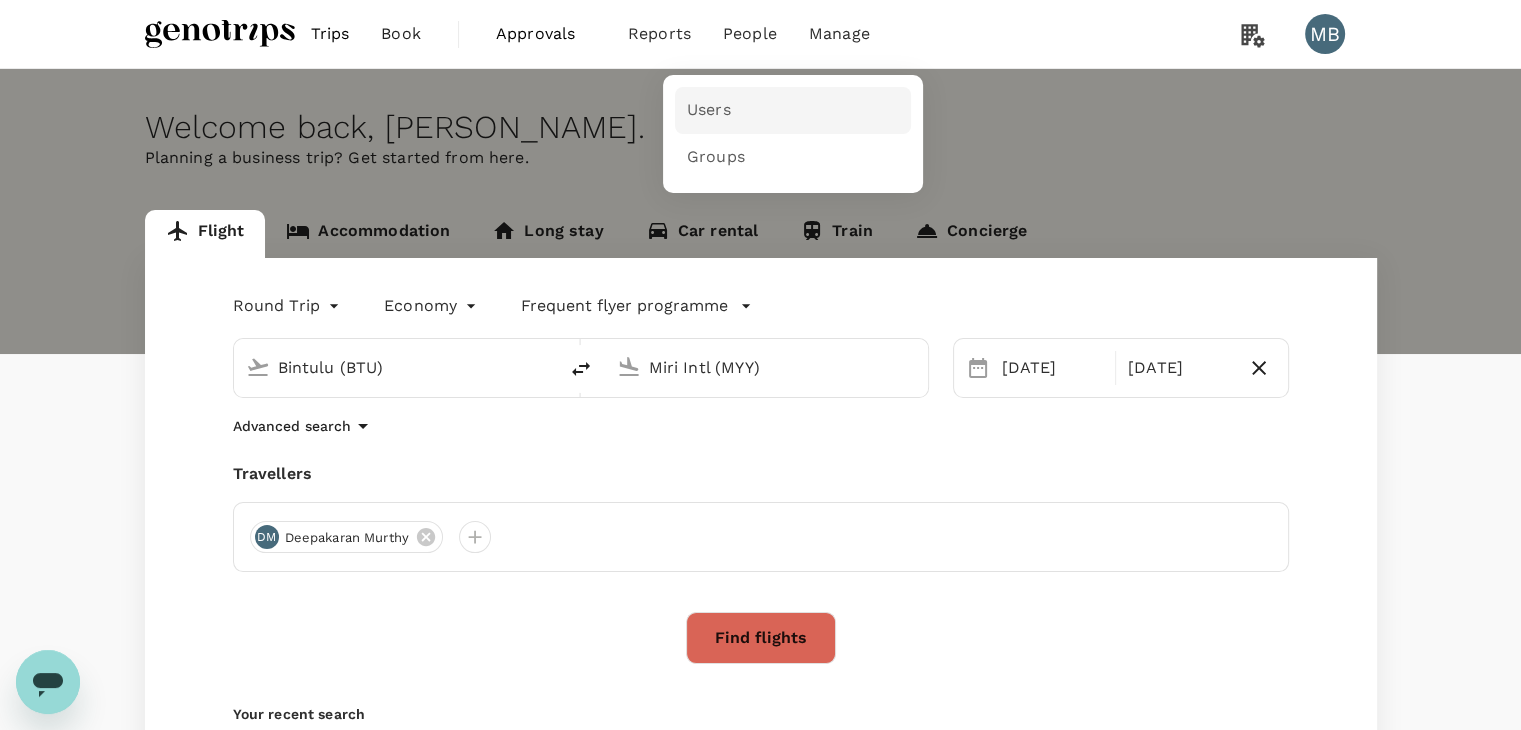 click on "Users" at bounding box center [709, 110] 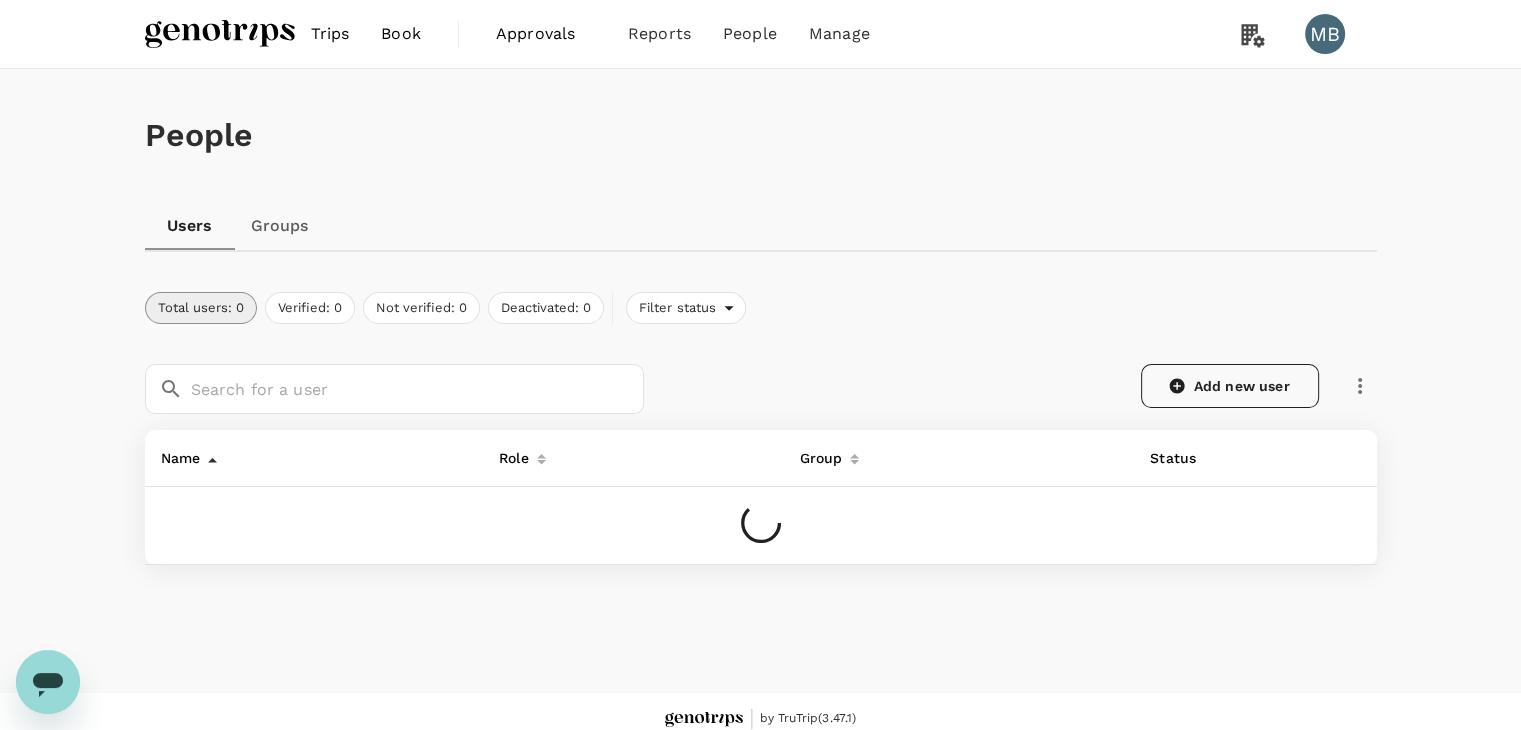 click on "Add new user" at bounding box center (1230, 386) 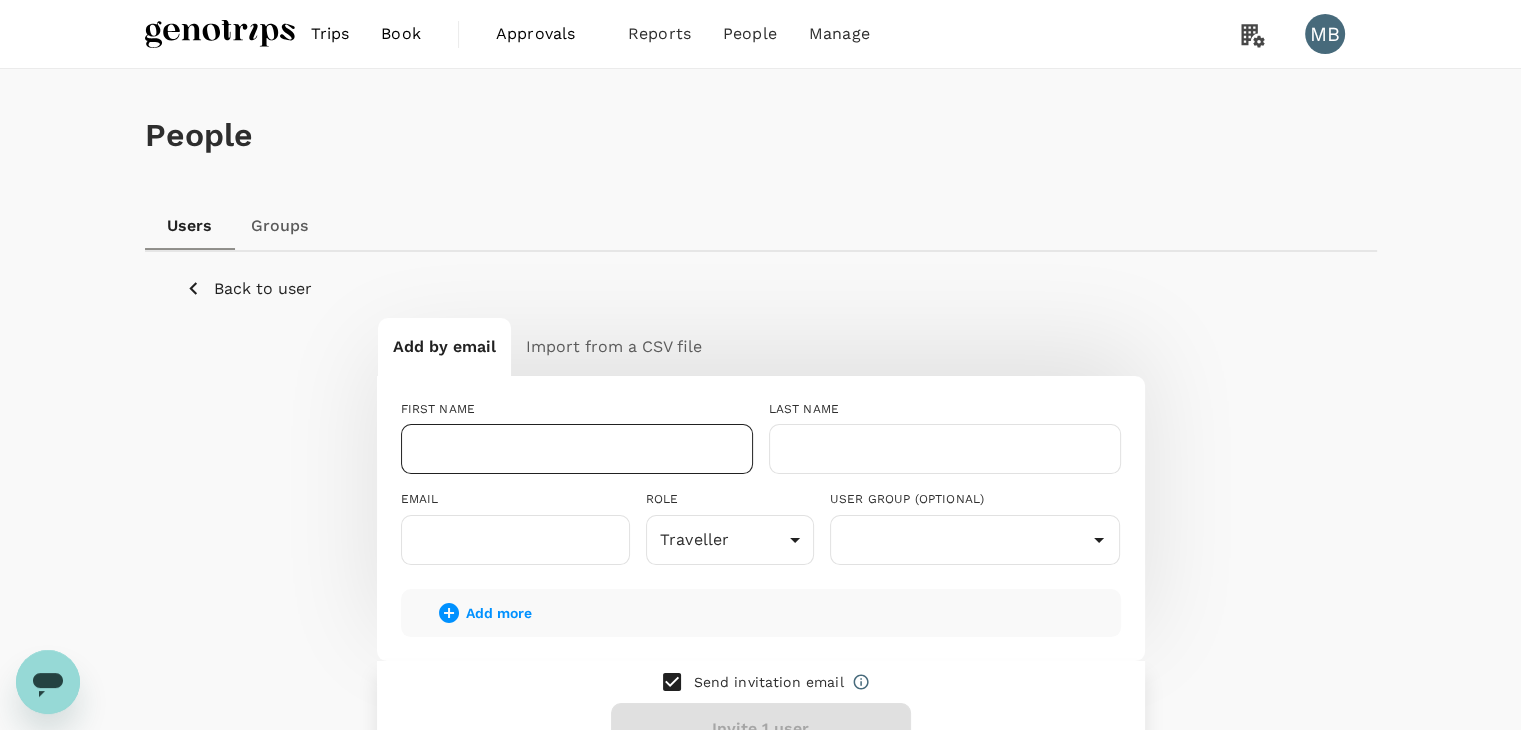 click at bounding box center (577, 449) 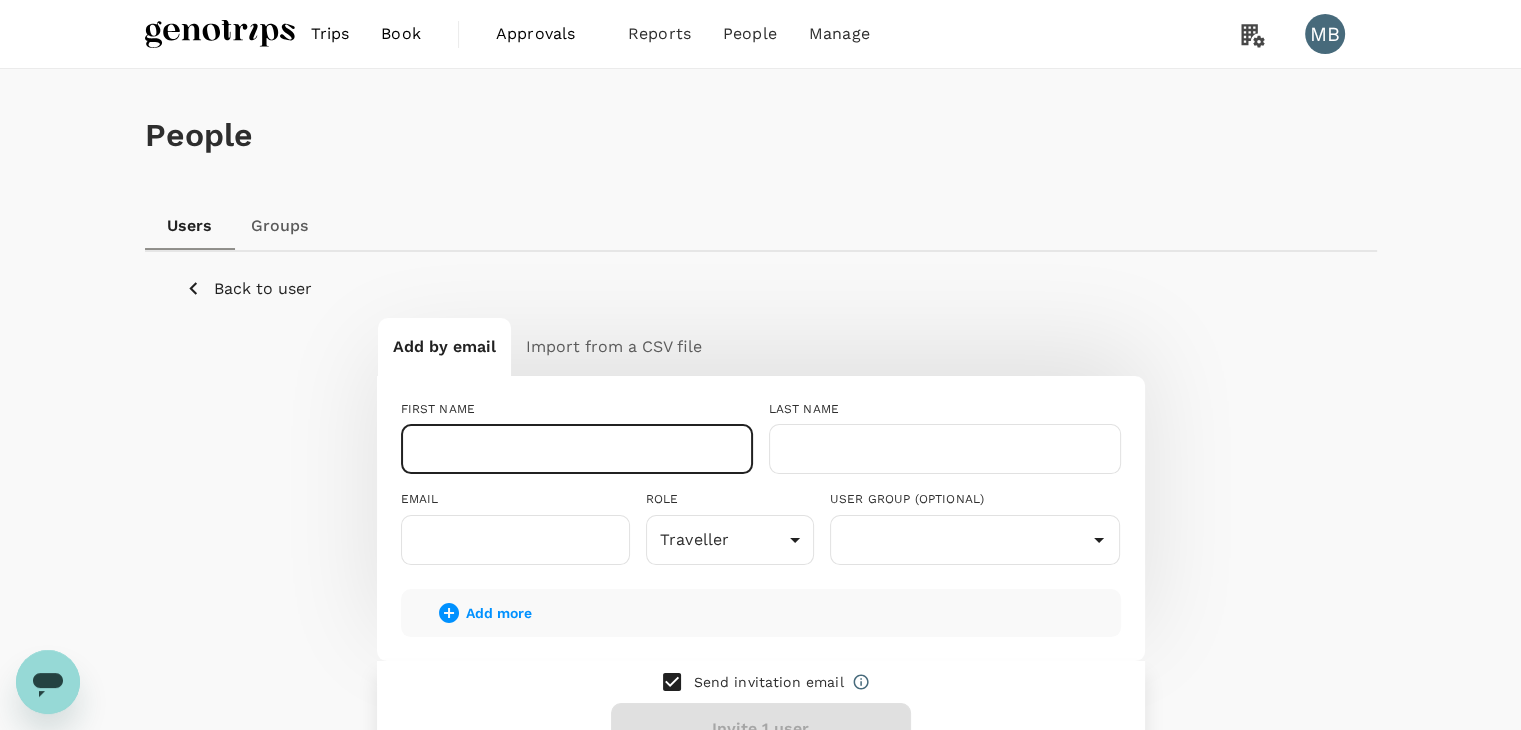paste on "NUR FATIN IZZATI BINTI ABDUL RAHMAN" 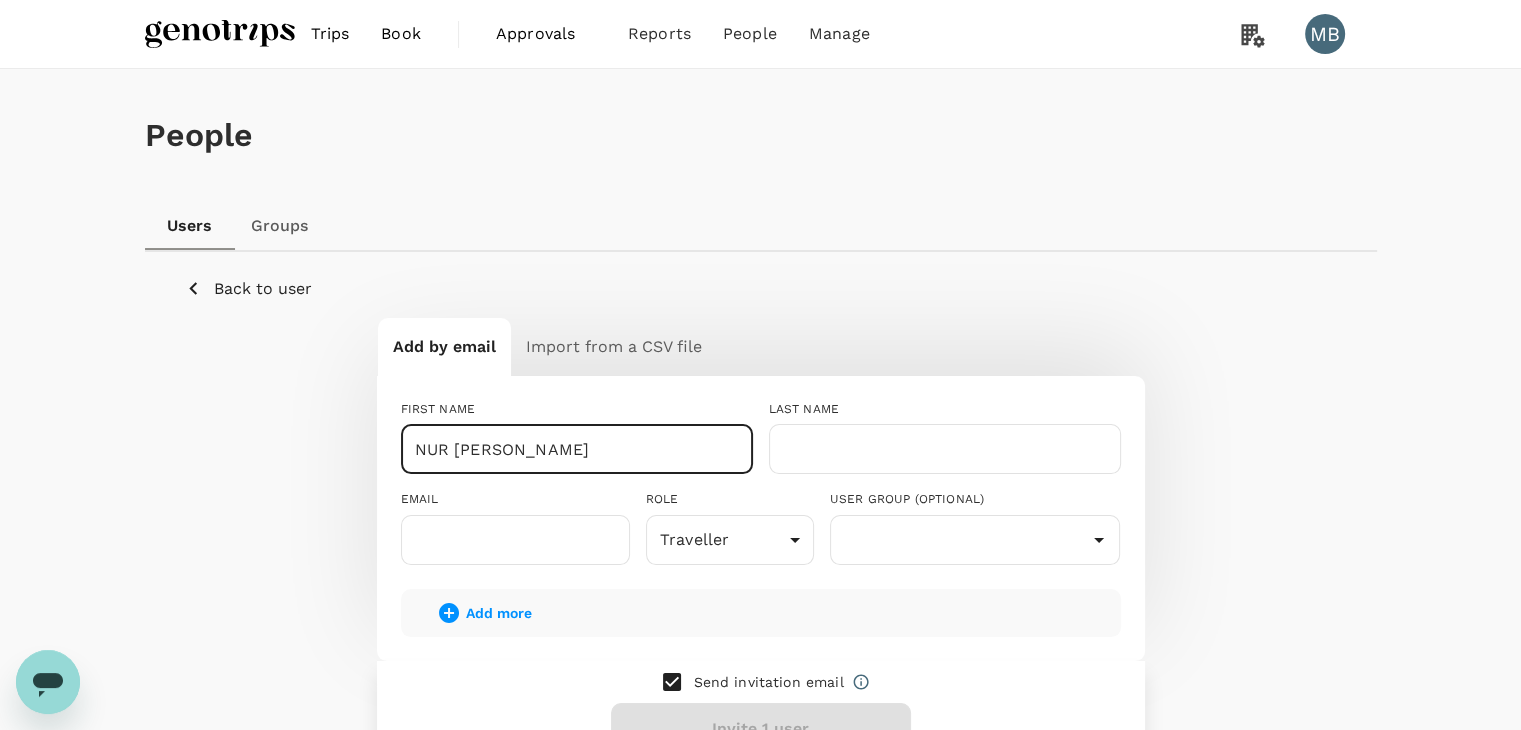 drag, startPoint x: 564, startPoint y: 446, endPoint x: 764, endPoint y: 438, distance: 200.15994 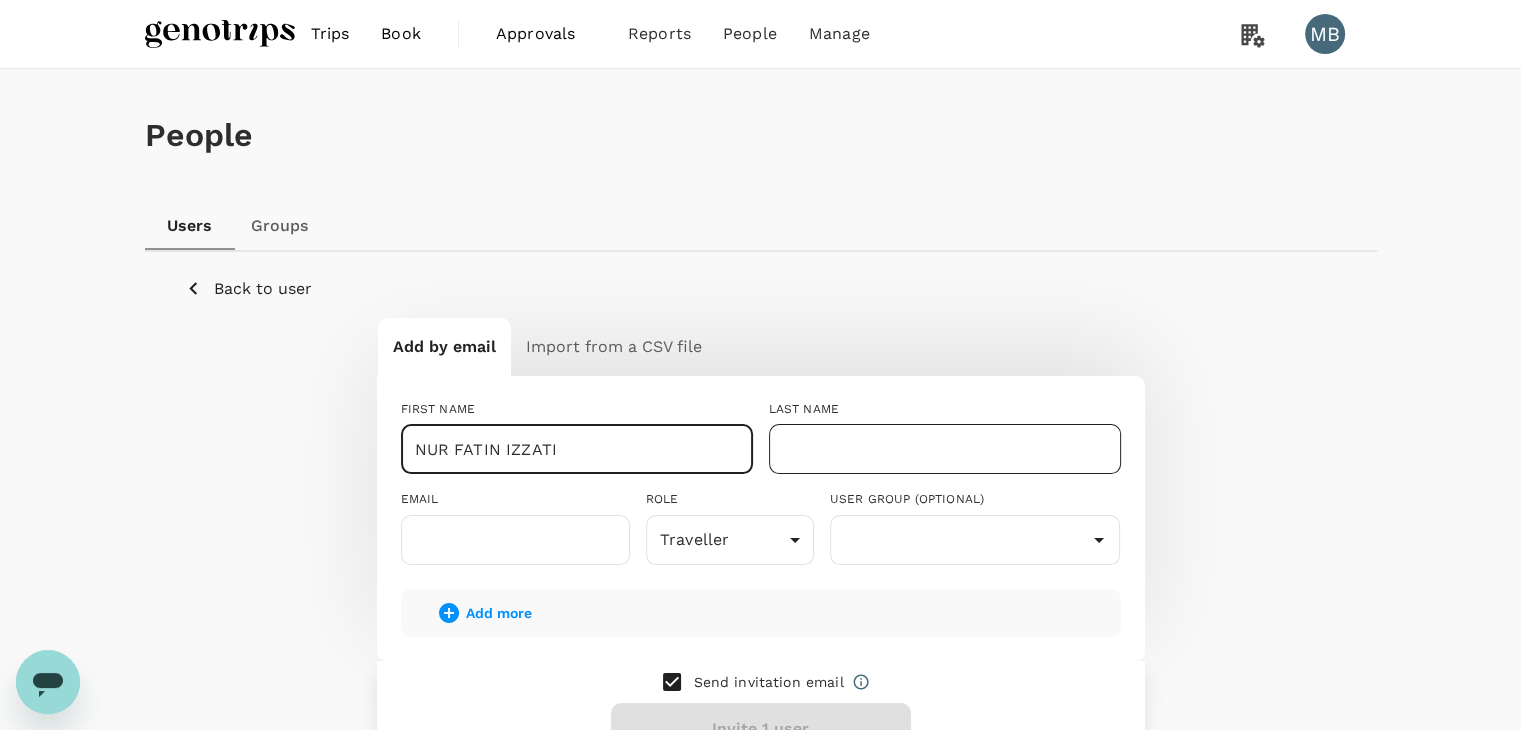 type on "NUR FATIN IZZATI" 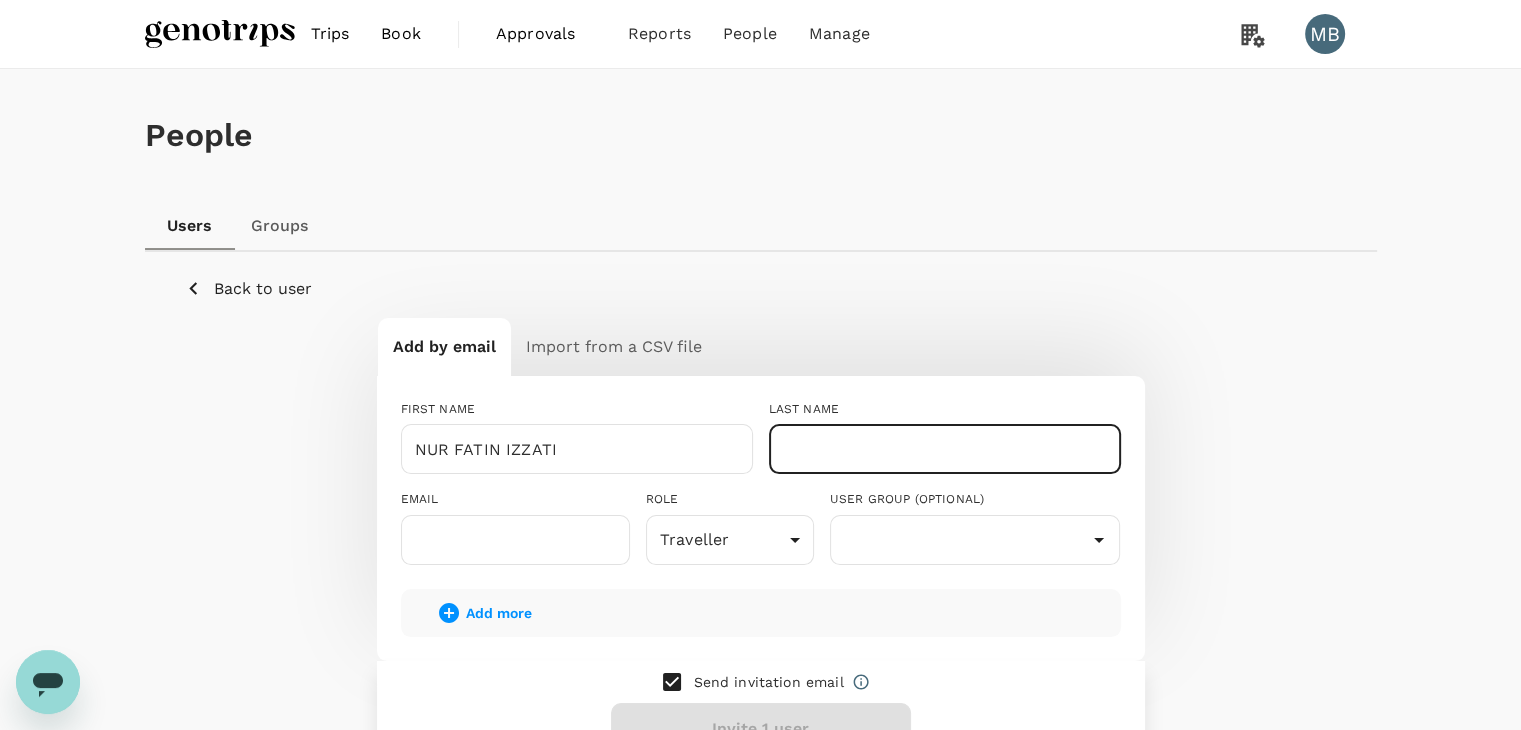 click at bounding box center (945, 449) 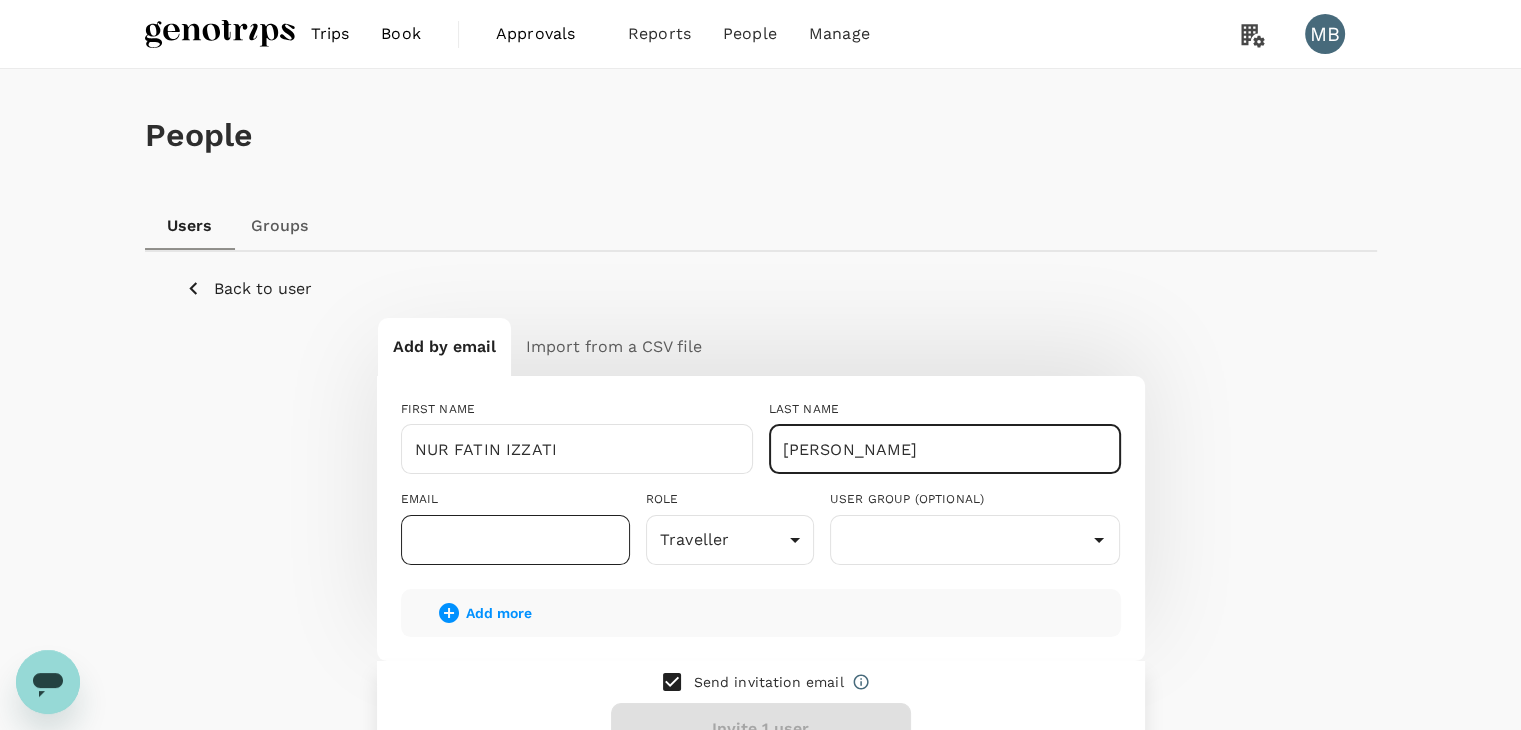 type on "BINTI ABDUL RAHMAN" 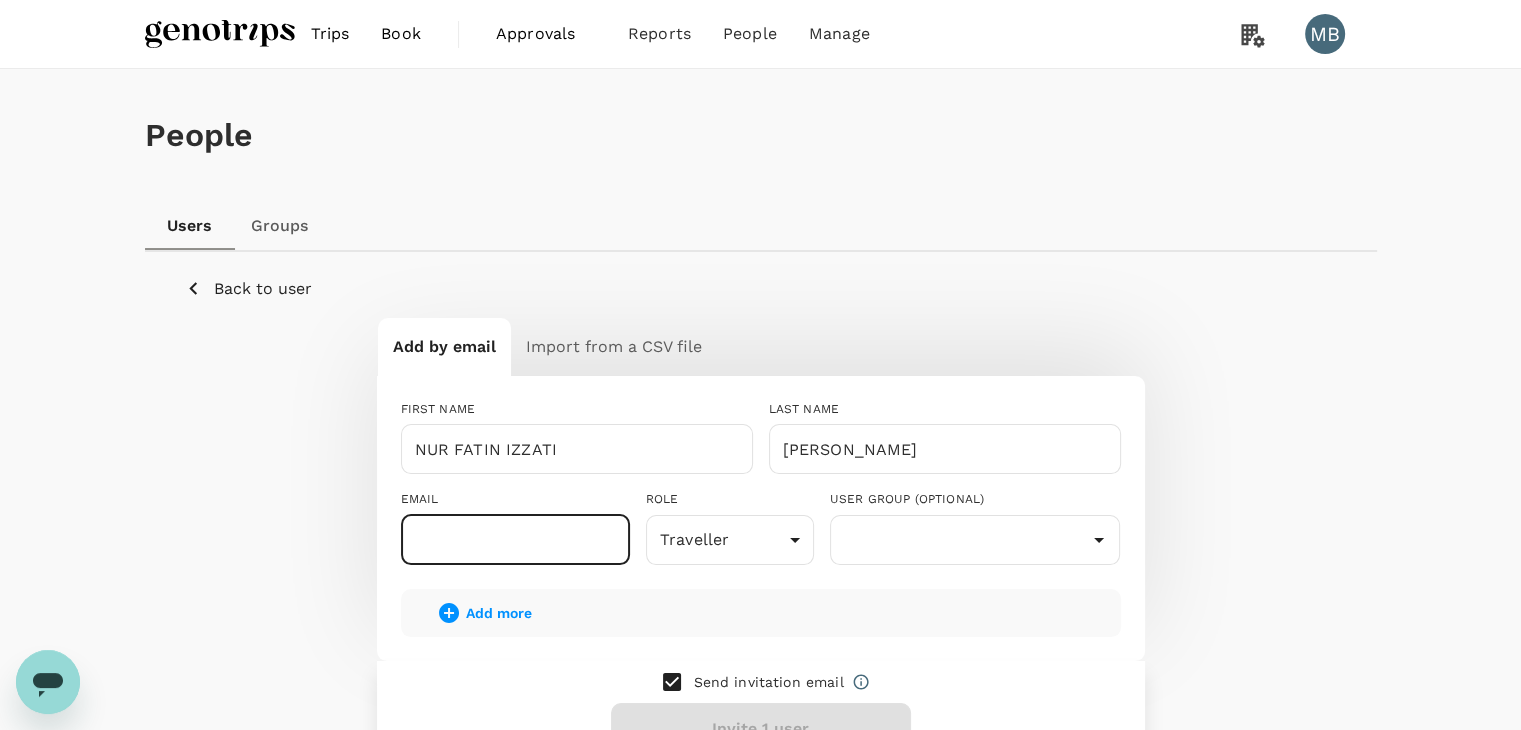 click at bounding box center [515, 540] 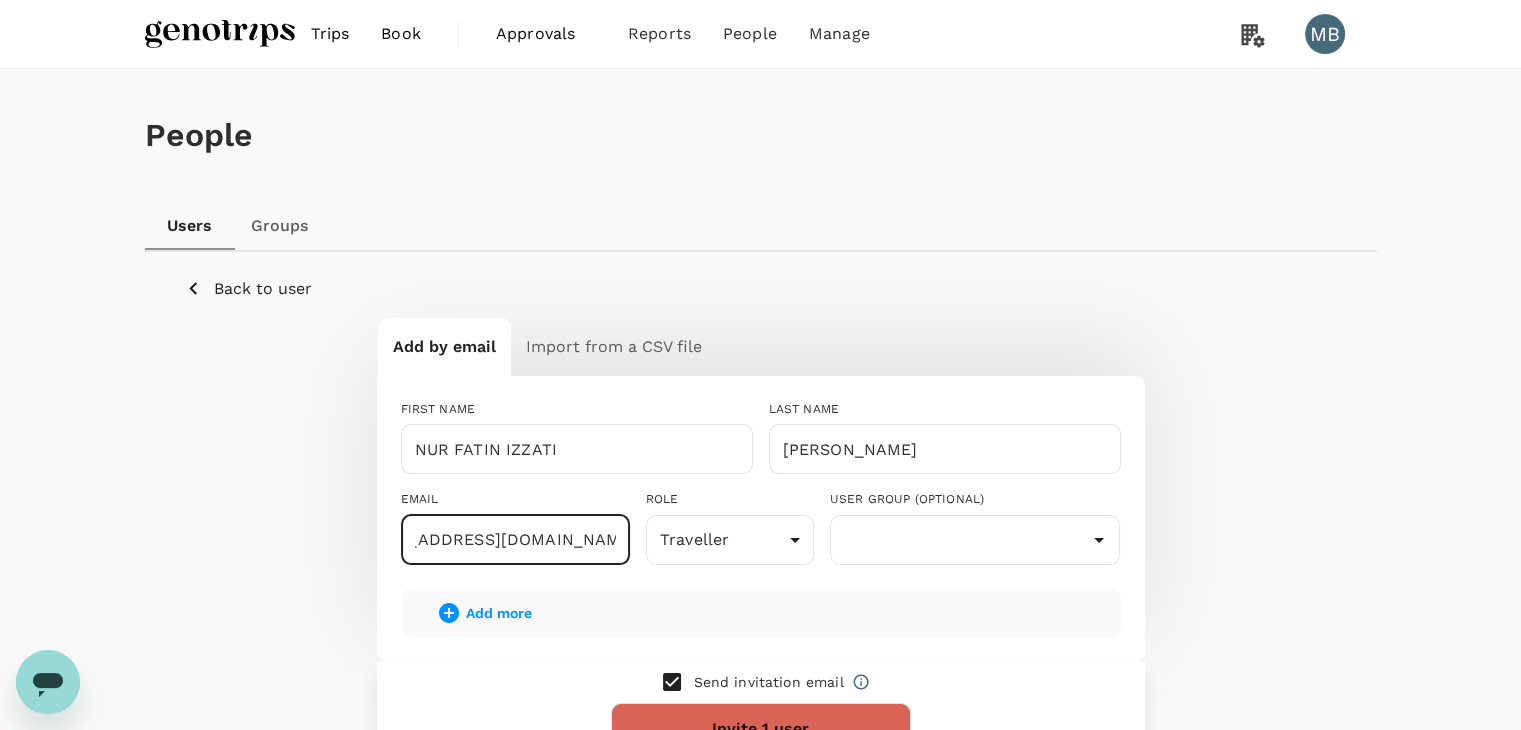 scroll, scrollTop: 0, scrollLeft: 70, axis: horizontal 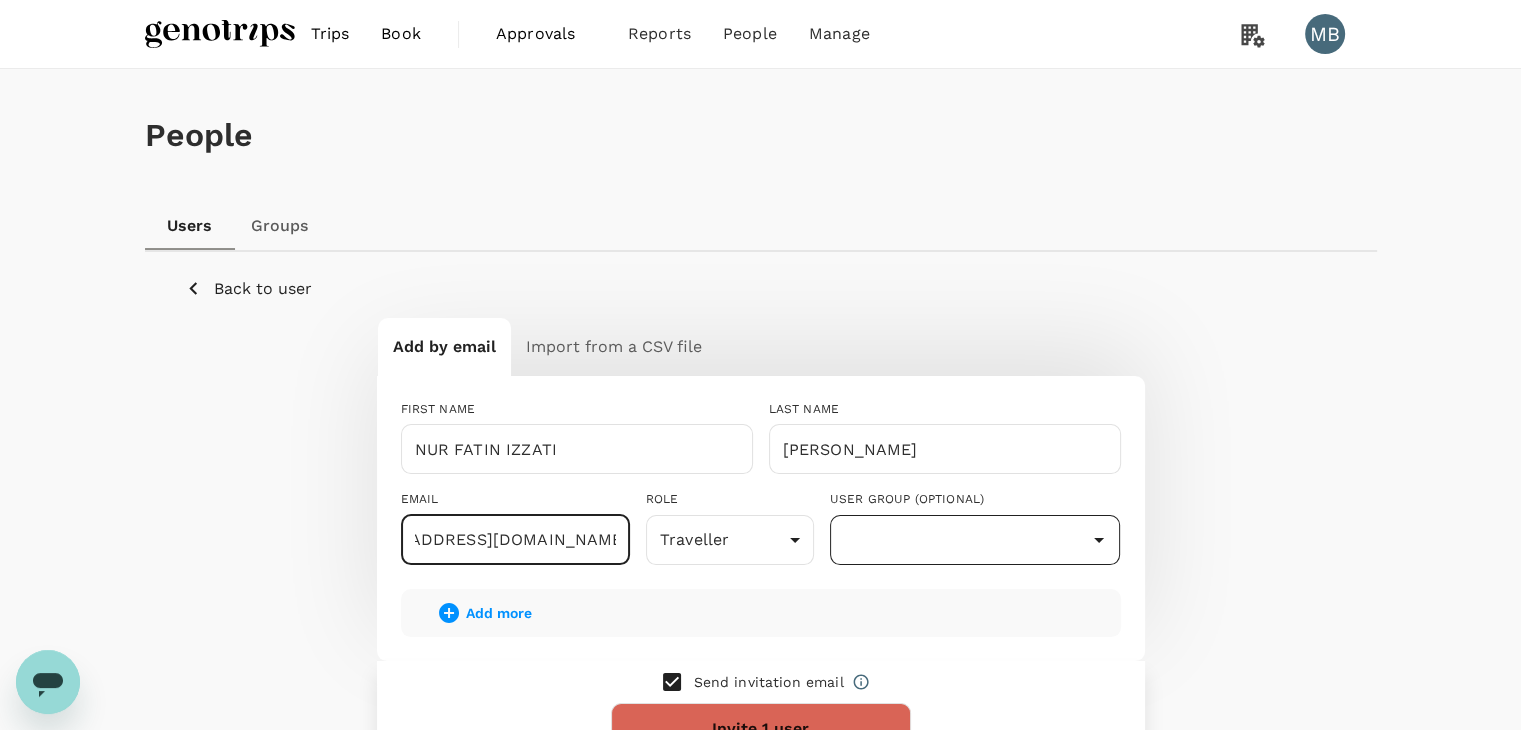 click 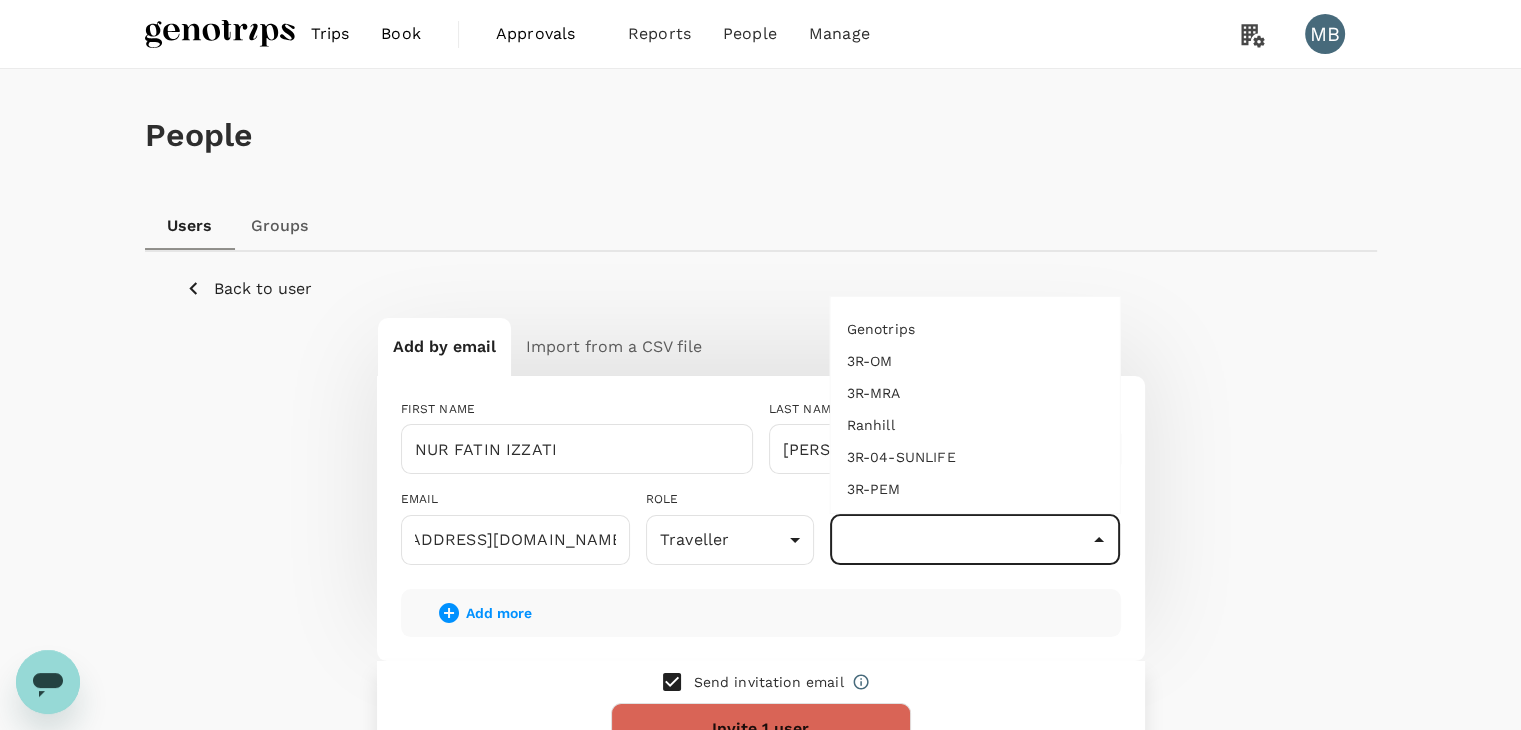 scroll, scrollTop: 0, scrollLeft: 0, axis: both 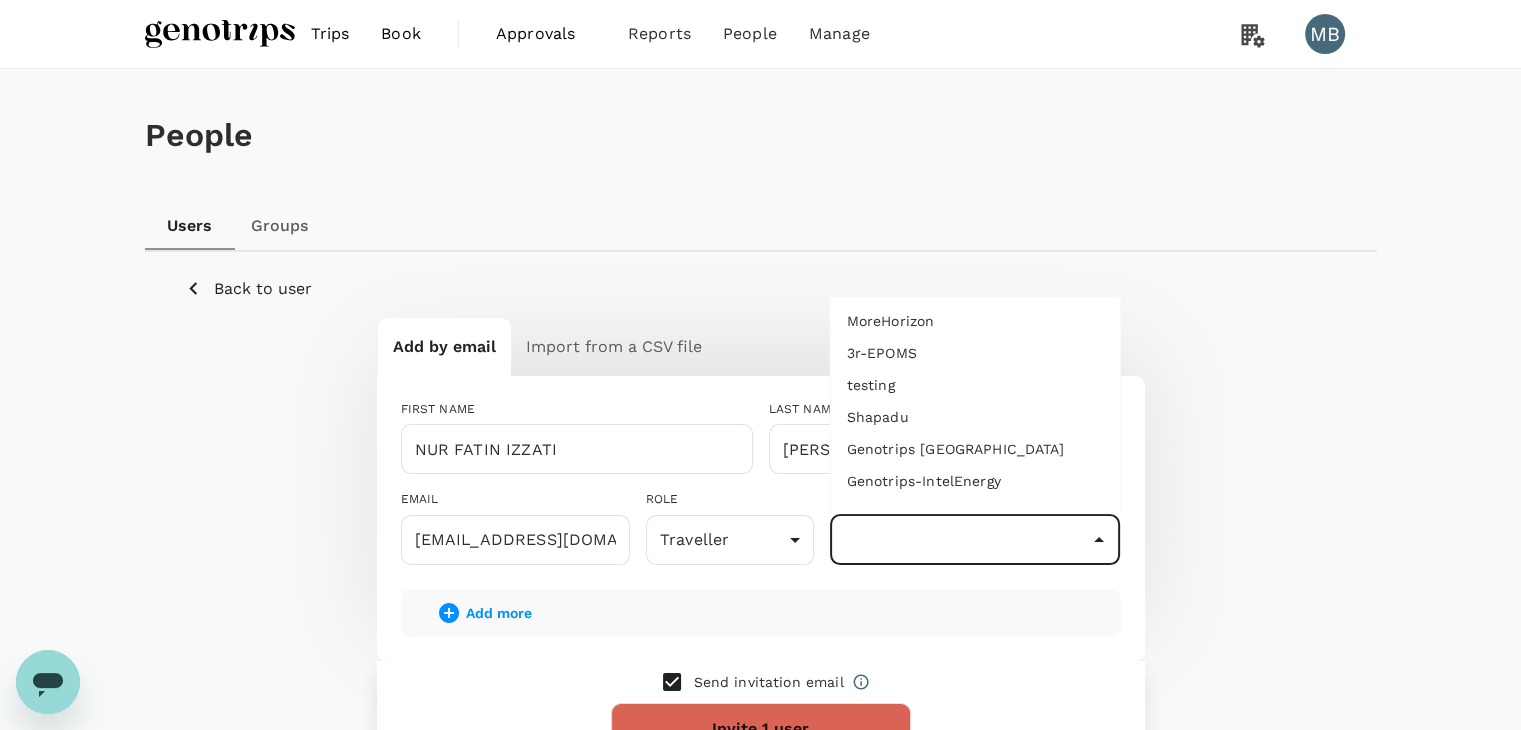click on "Genotrips-IntelEnergy" at bounding box center [975, 481] 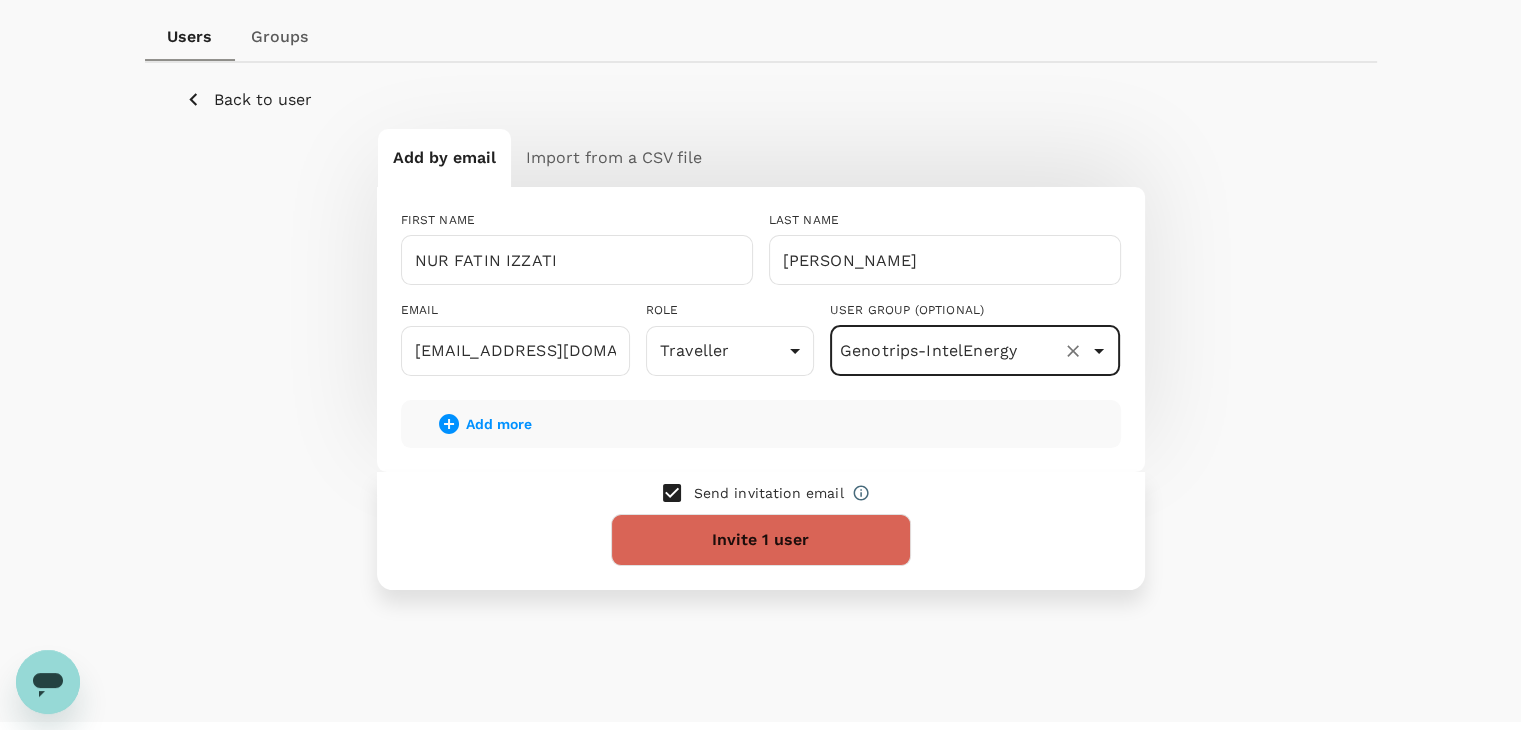 scroll, scrollTop: 200, scrollLeft: 0, axis: vertical 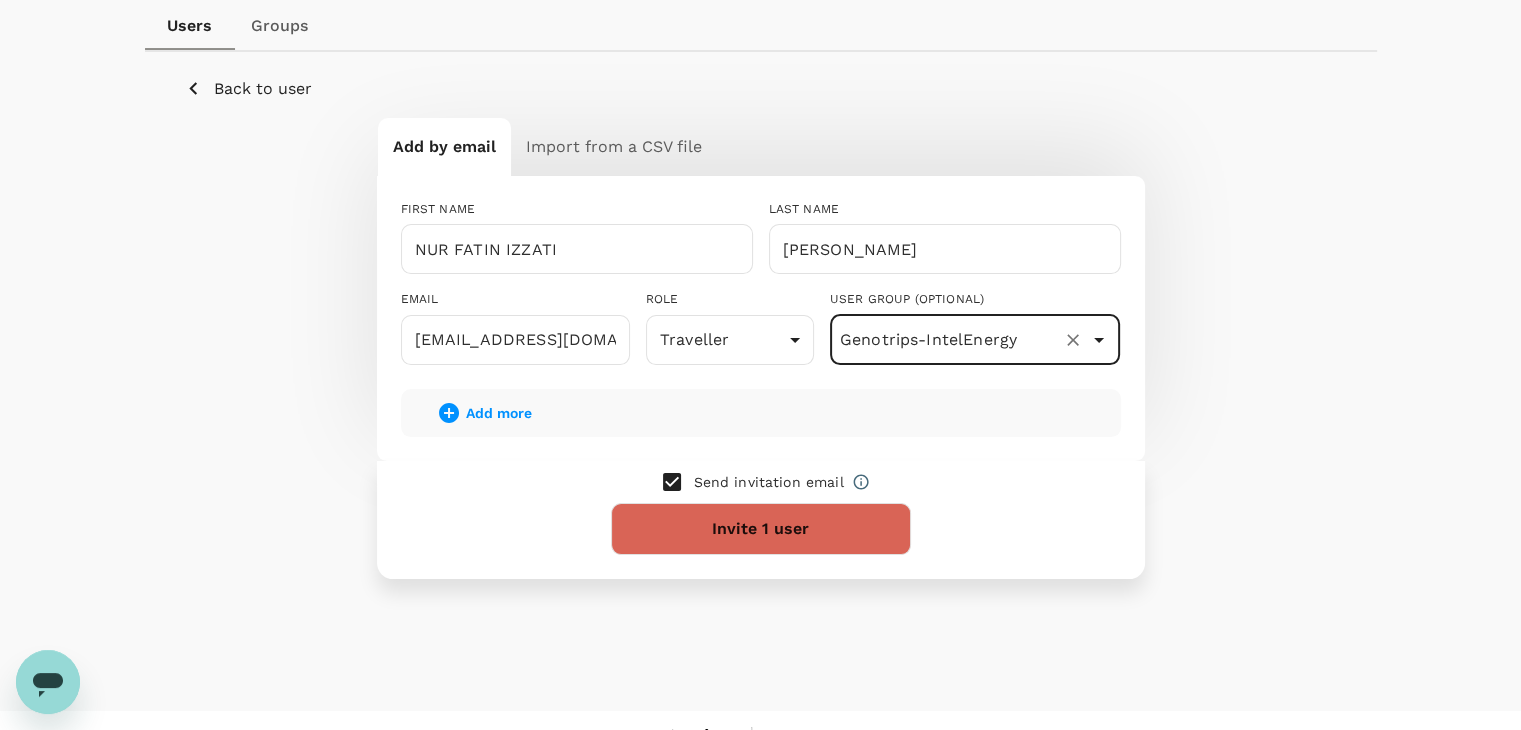 click at bounding box center (672, 482) 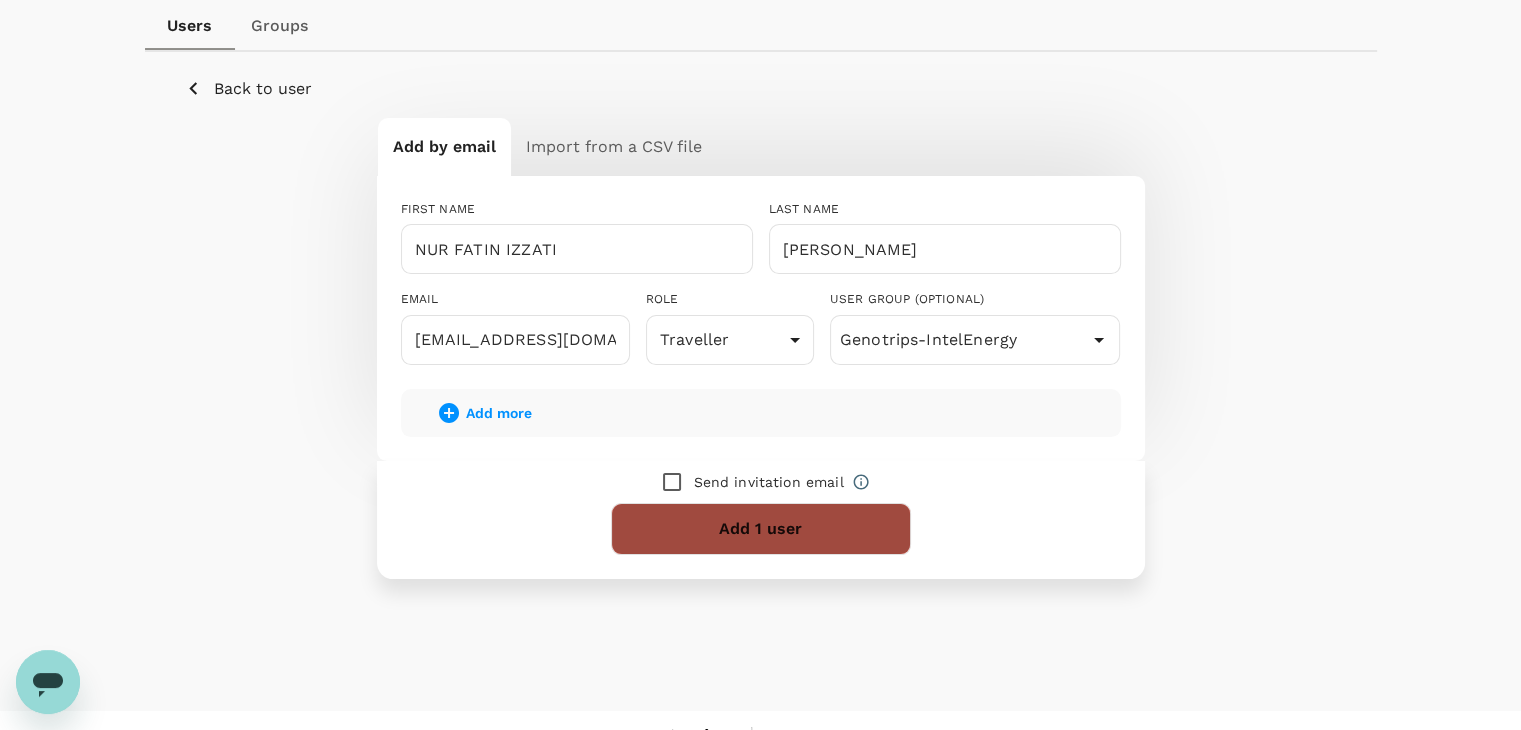click on "Add 1 user" at bounding box center (761, 529) 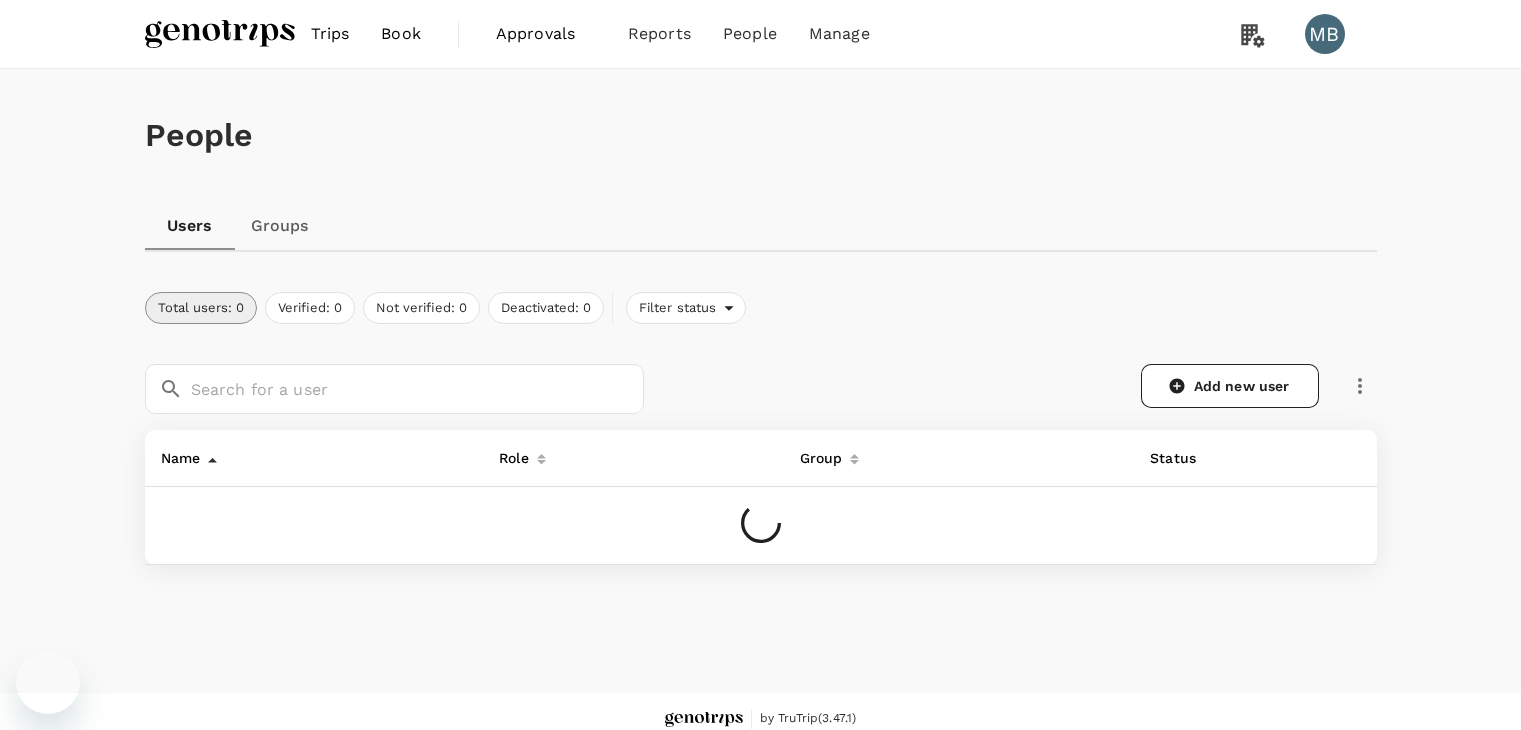 scroll, scrollTop: 0, scrollLeft: 0, axis: both 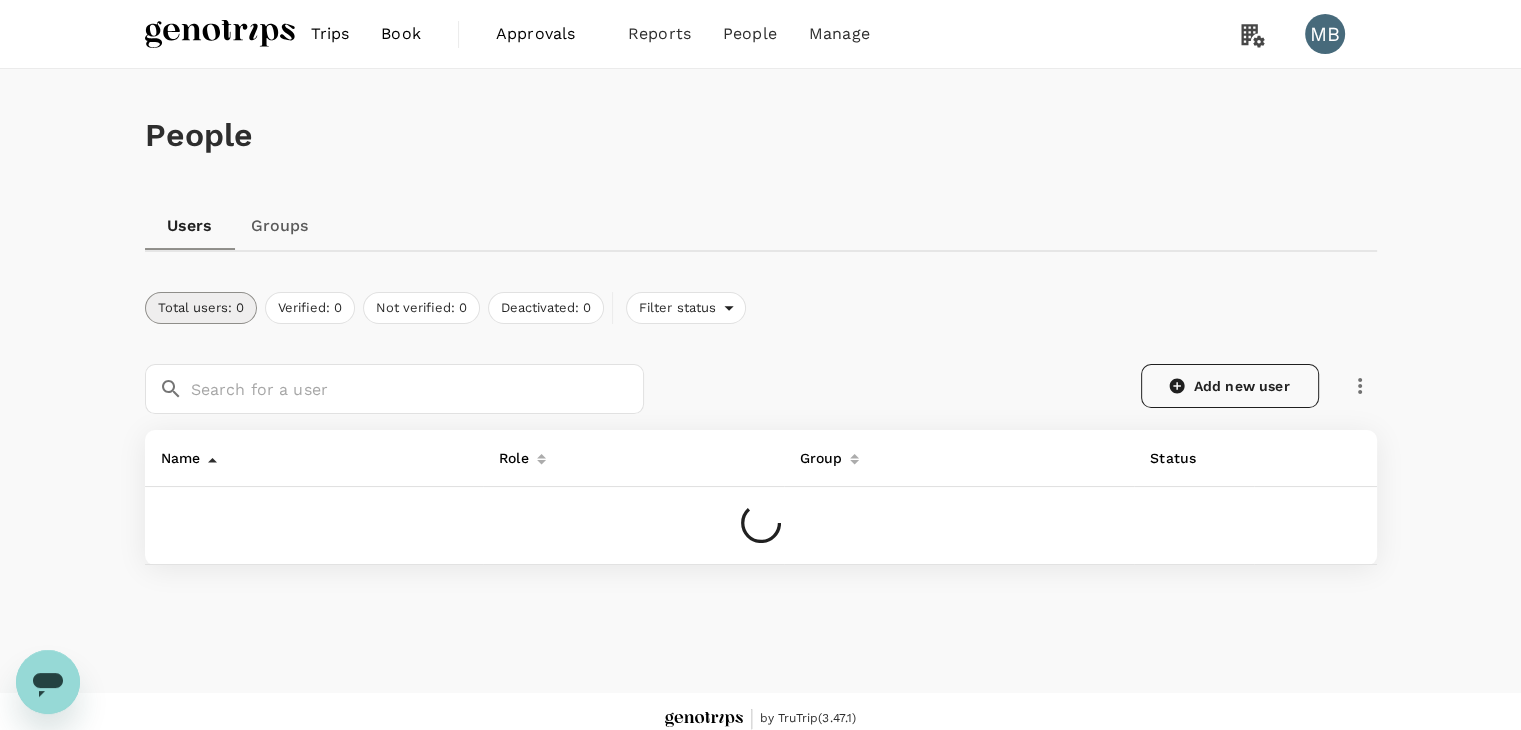 click 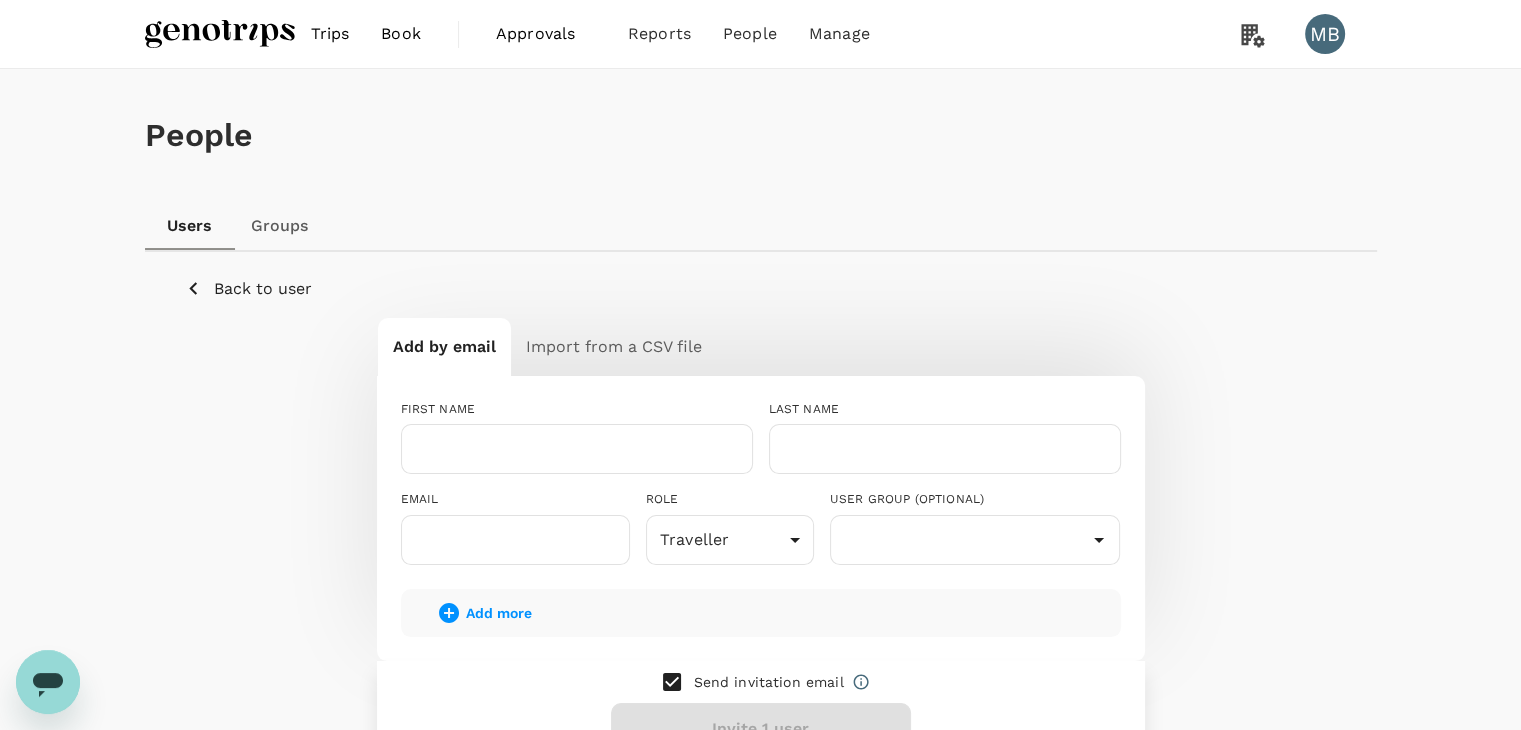 click on "Back to user" at bounding box center (263, 289) 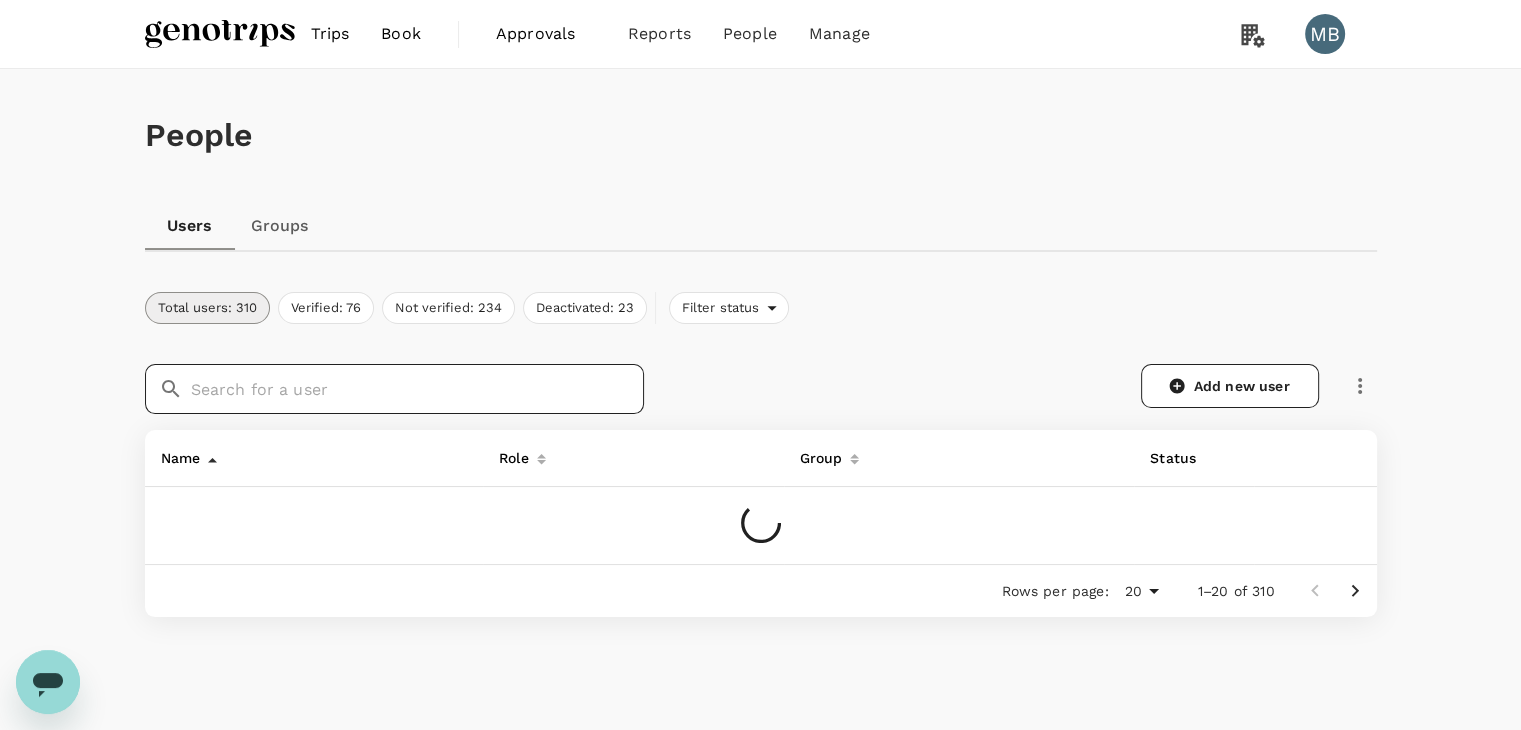 click at bounding box center [417, 389] 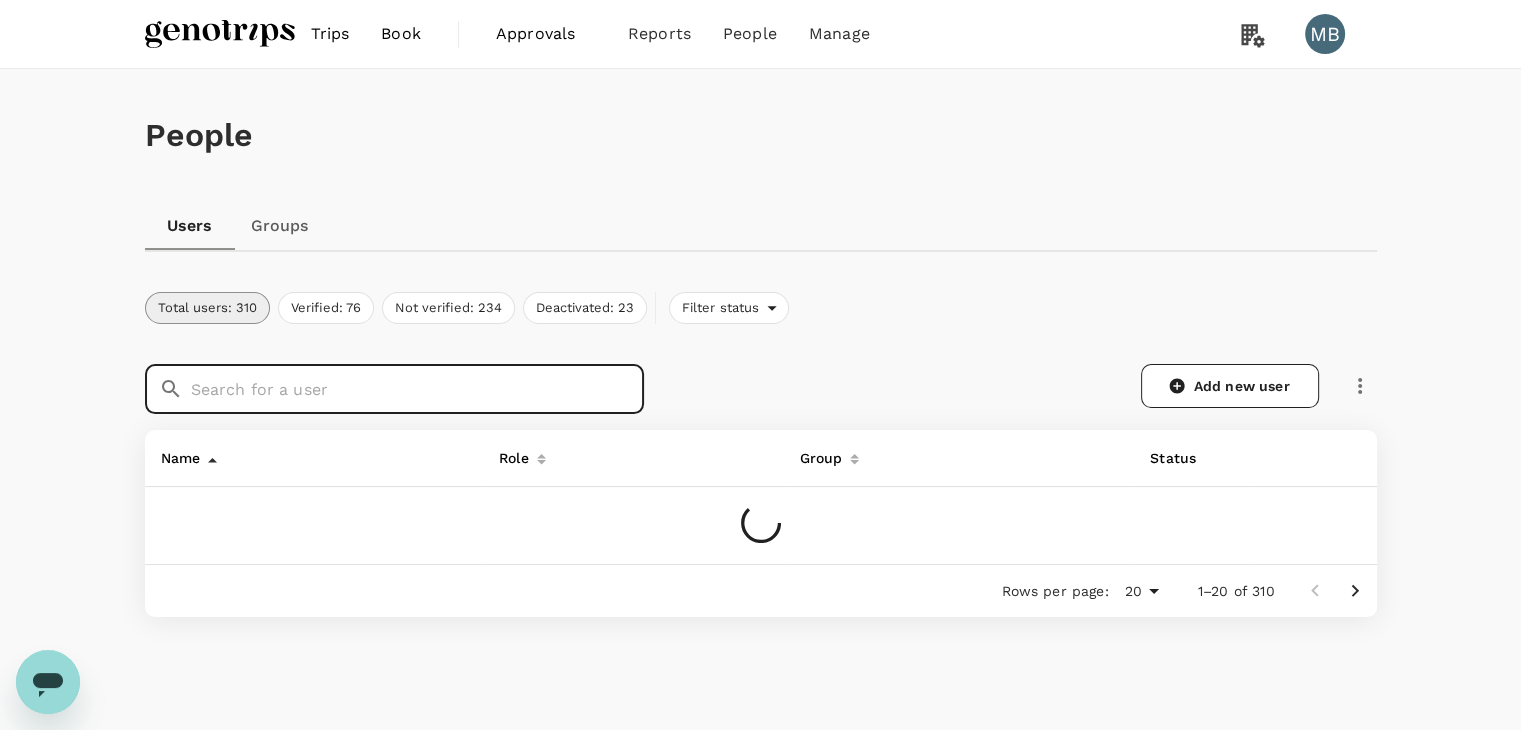 paste on "NUR [PERSON_NAME]" 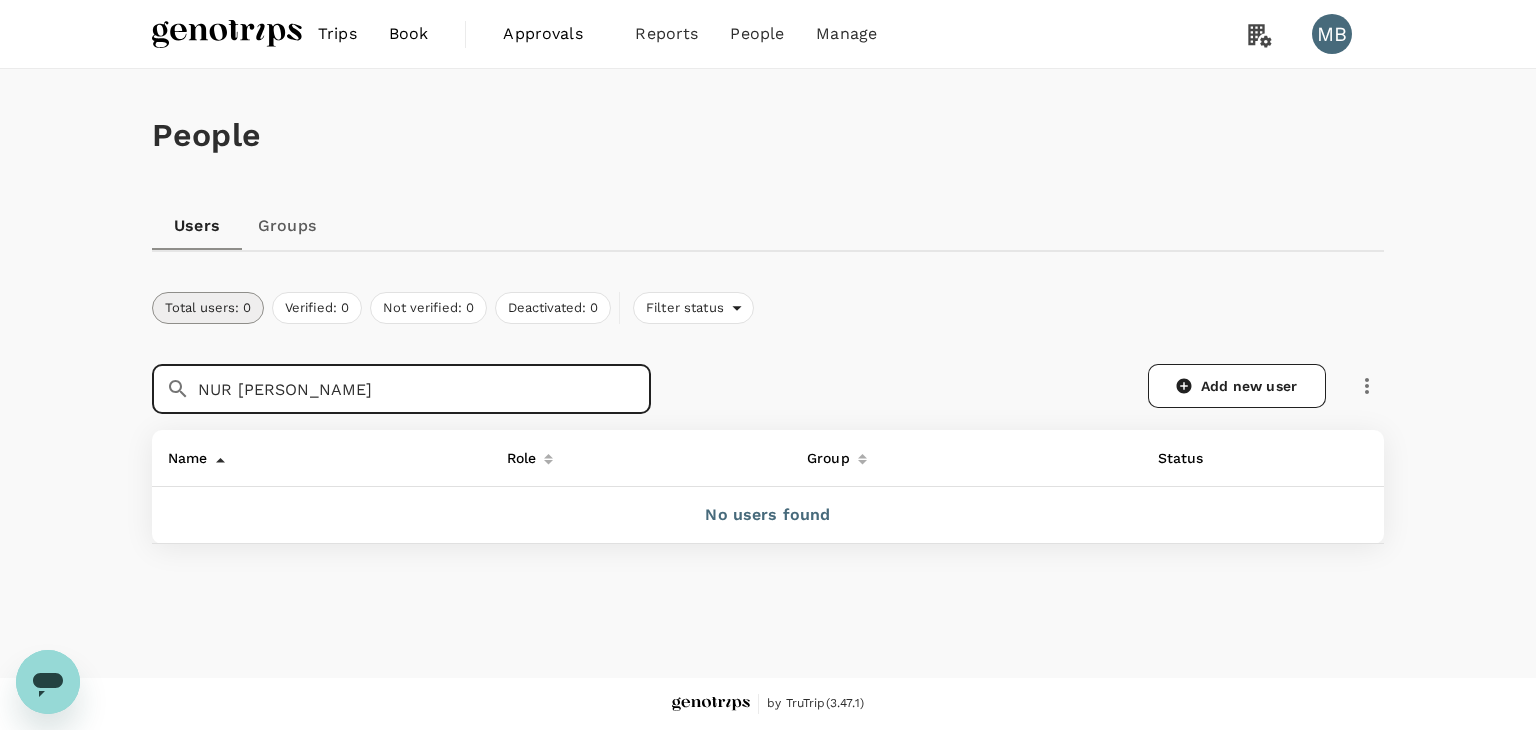 drag, startPoint x: 339, startPoint y: 385, endPoint x: 180, endPoint y: 380, distance: 159.0786 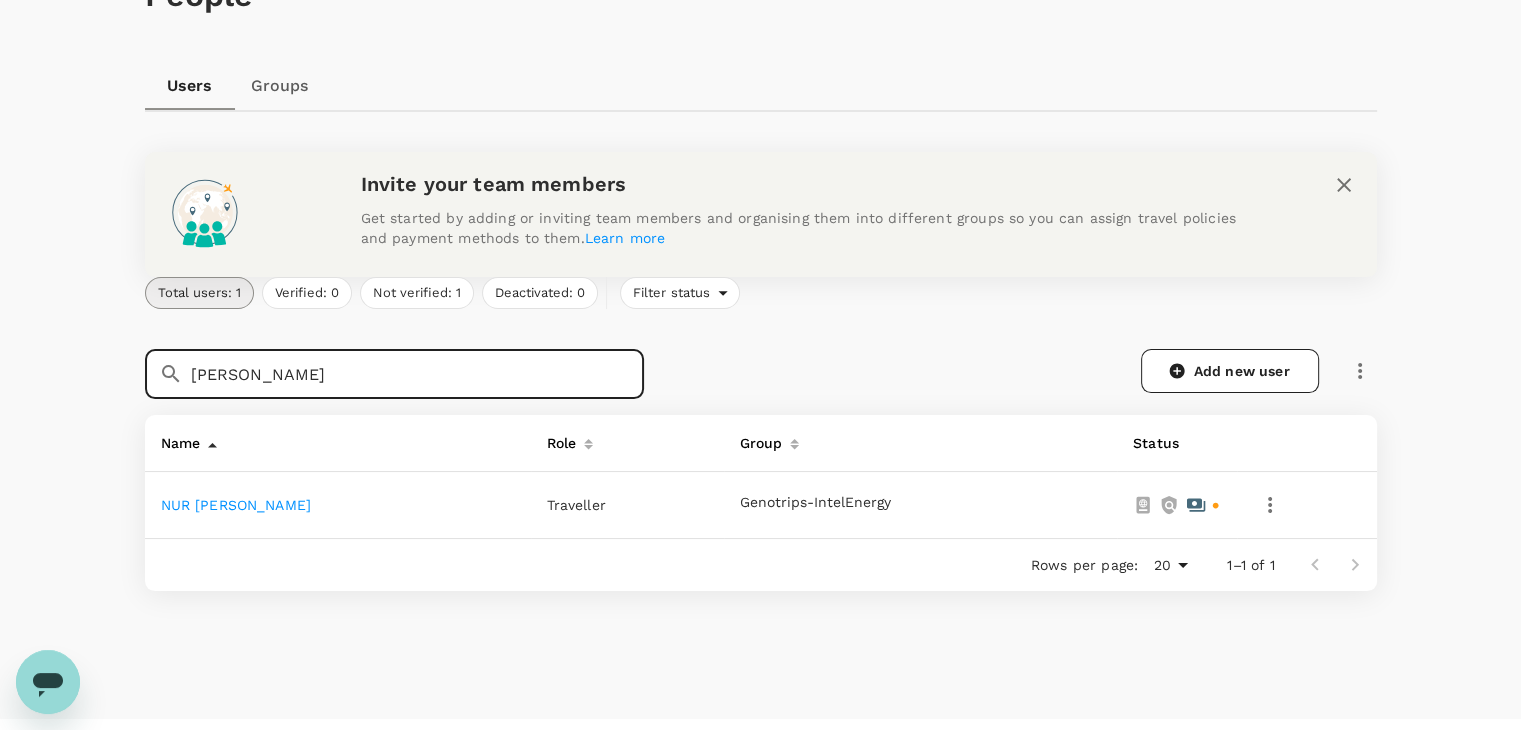 scroll, scrollTop: 181, scrollLeft: 0, axis: vertical 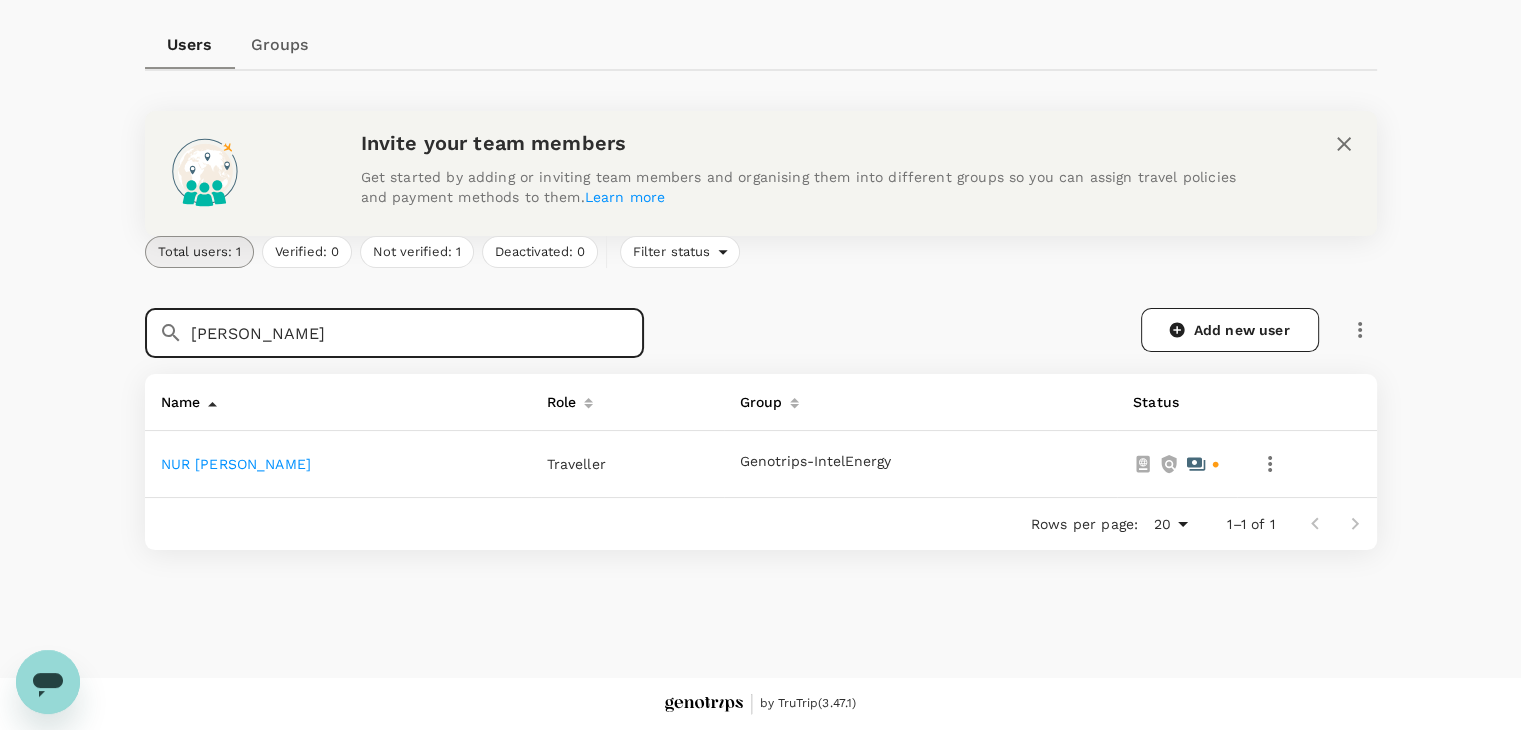 type on "[PERSON_NAME]" 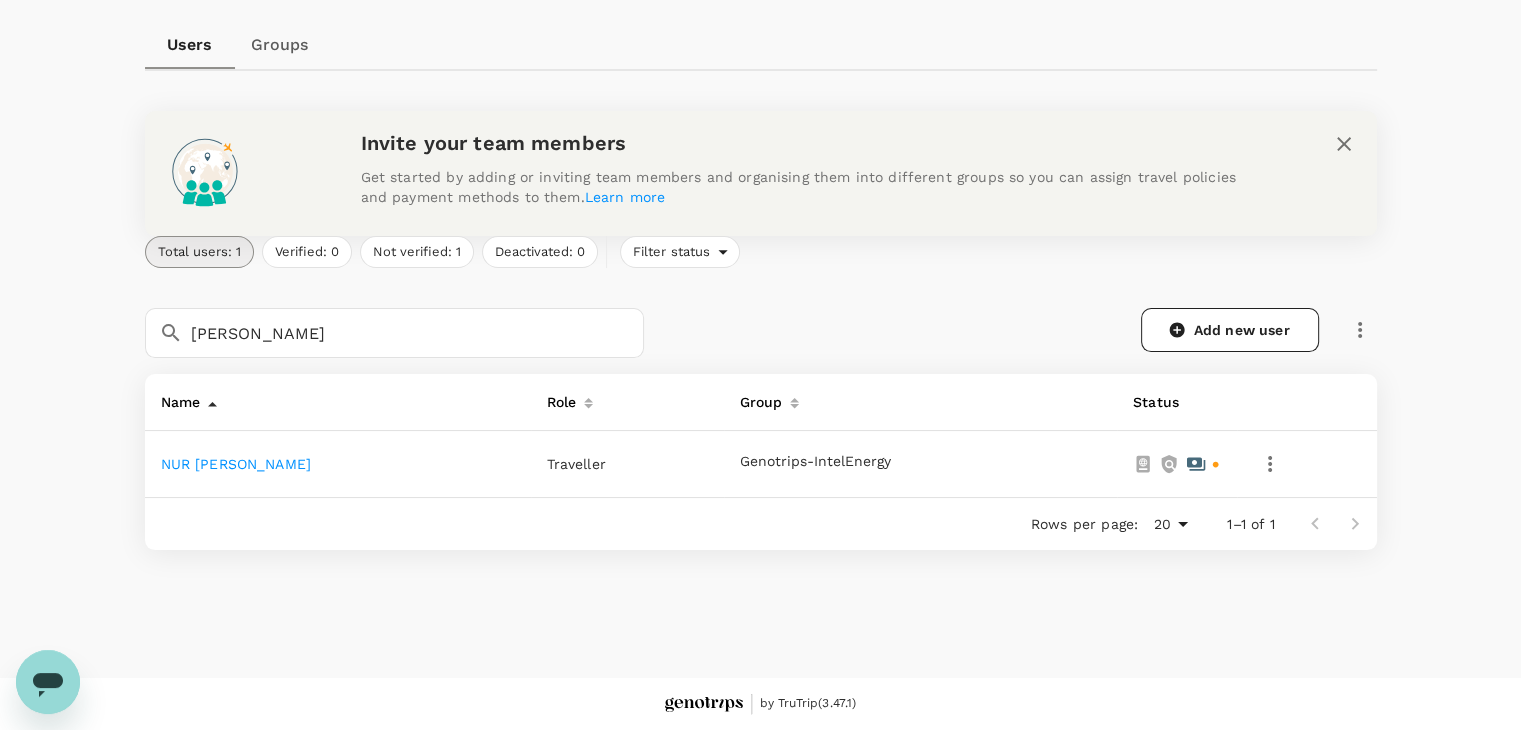 click on "NUR [PERSON_NAME]" at bounding box center (236, 464) 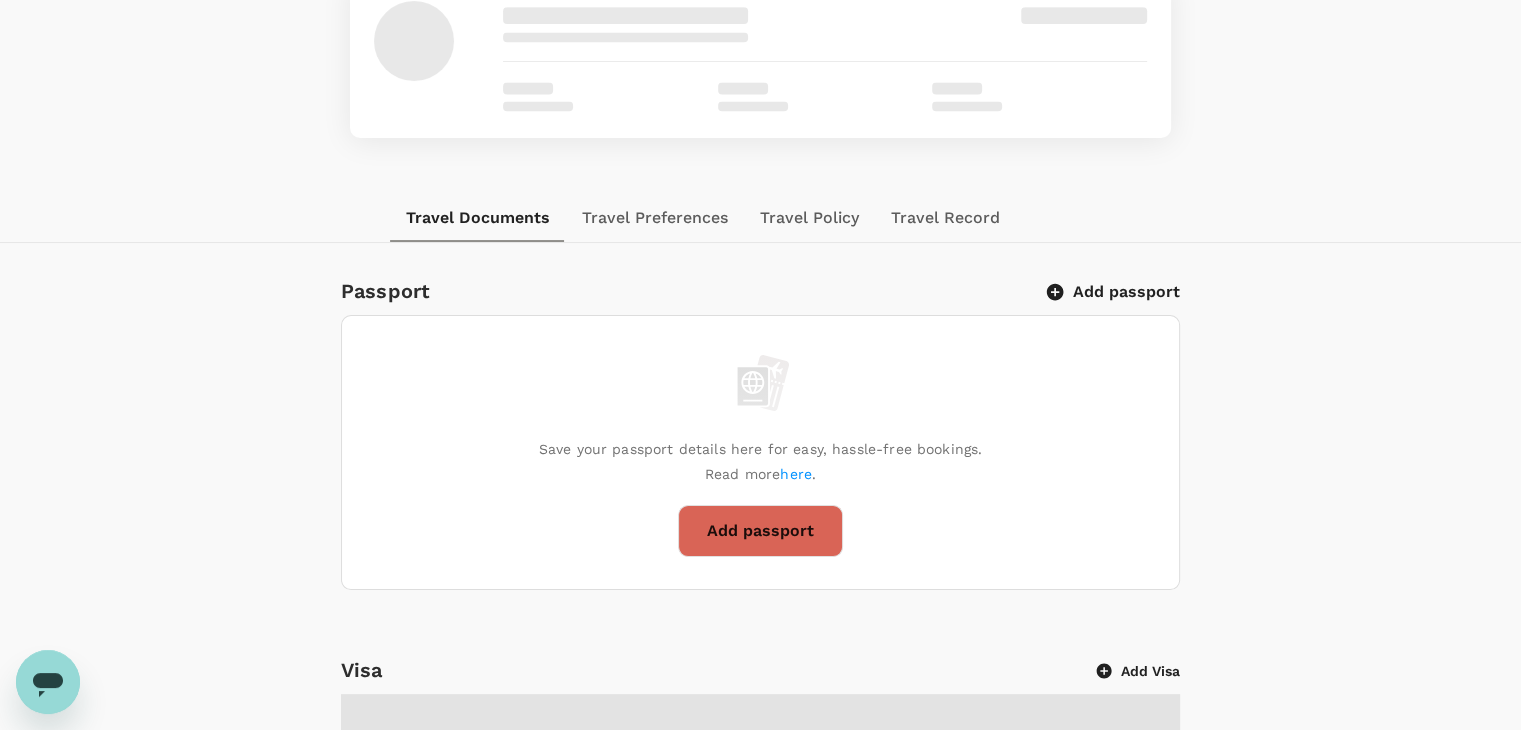 scroll, scrollTop: 0, scrollLeft: 0, axis: both 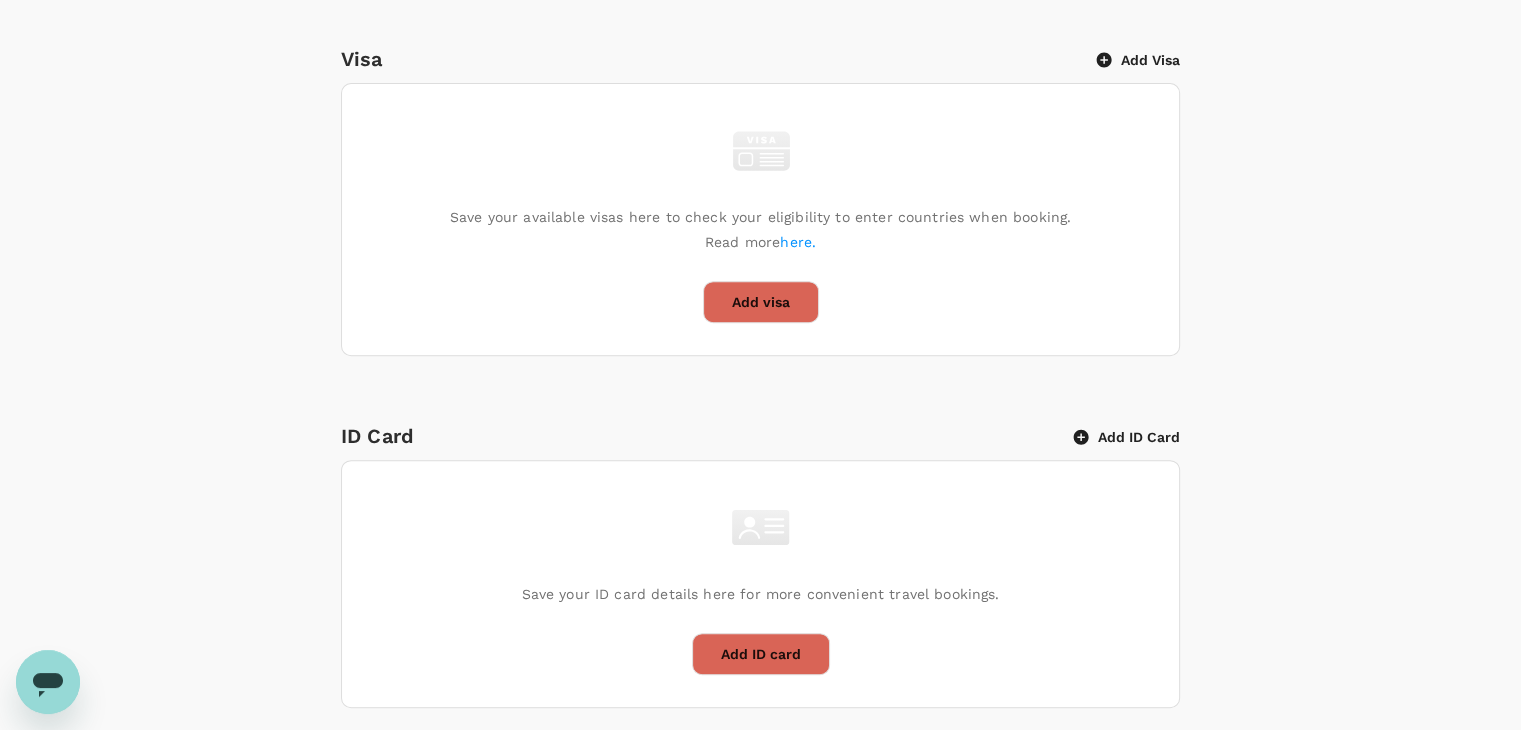 click on "Add ID Card" at bounding box center (1127, 437) 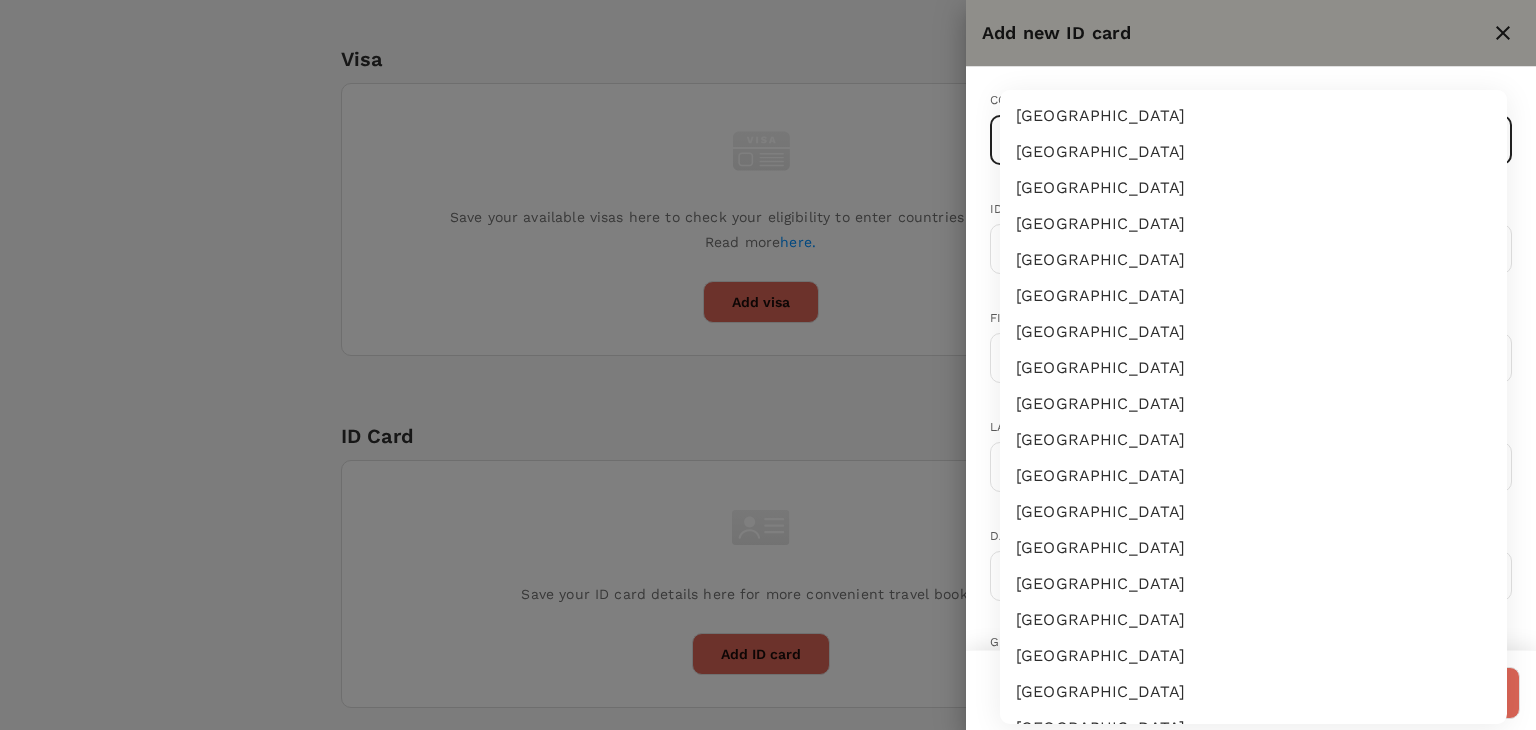 click on "Trips Book Approvals 0 Reports People Manage MB Back to users Last edit was on [DATE] 9:42am [PERSON_NAME] Not invited [EMAIL_ADDRESS][DOMAIN_NAME] Role Traveller Country - Group(s) Genotrips-IntelEnergy Travel Documents Travel Preferences Travel Policy Travel Record Passport Add passport Save your passport details here for easy, hassle-free bookings. Read more  here . Add passport Visa Add Visa Save your available visas here to check your eligibility to enter countries when booking. Read more  here. Add visa ID Card Add ID Card Save your ID card details here for more convenient travel bookings. Add ID card Mainland Travel Permit Only for [DEMOGRAPHIC_DATA] and [DEMOGRAPHIC_DATA] Residents Add Mainland Travel Permit Save your Mainland Travel Permit to easily book travel within [GEOGRAPHIC_DATA]. Add Mainland Travel Permit by TruTrip  ( 3.47.1   ) Add new ID card Country ​ ​ ID card number ​ First name (Given name) ​ Last name (Family name) ​ Date of birth ​ Gender [DEMOGRAPHIC_DATA] [DEMOGRAPHIC_DATA] ​ Save [GEOGRAPHIC_DATA]" at bounding box center (768, 179) 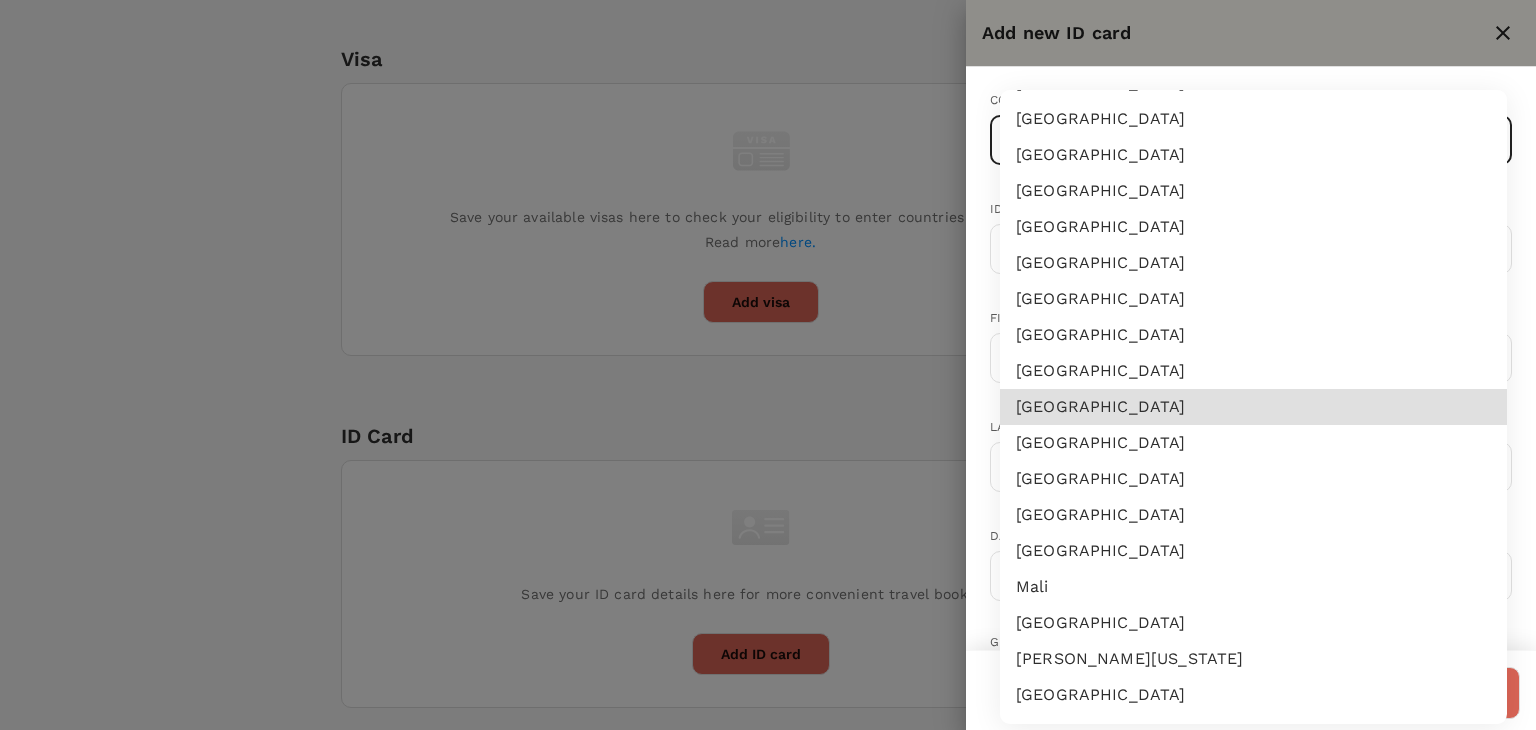 type 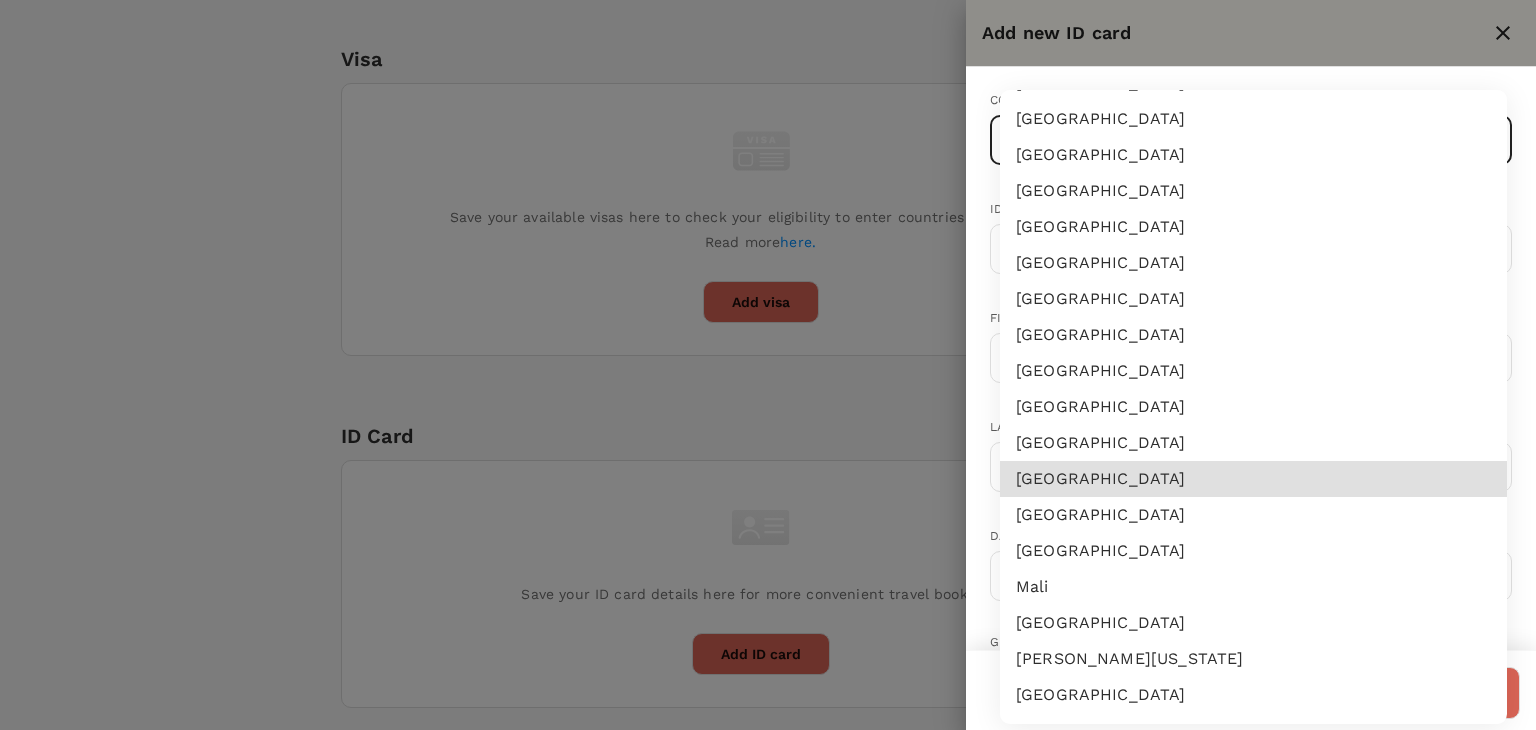 type 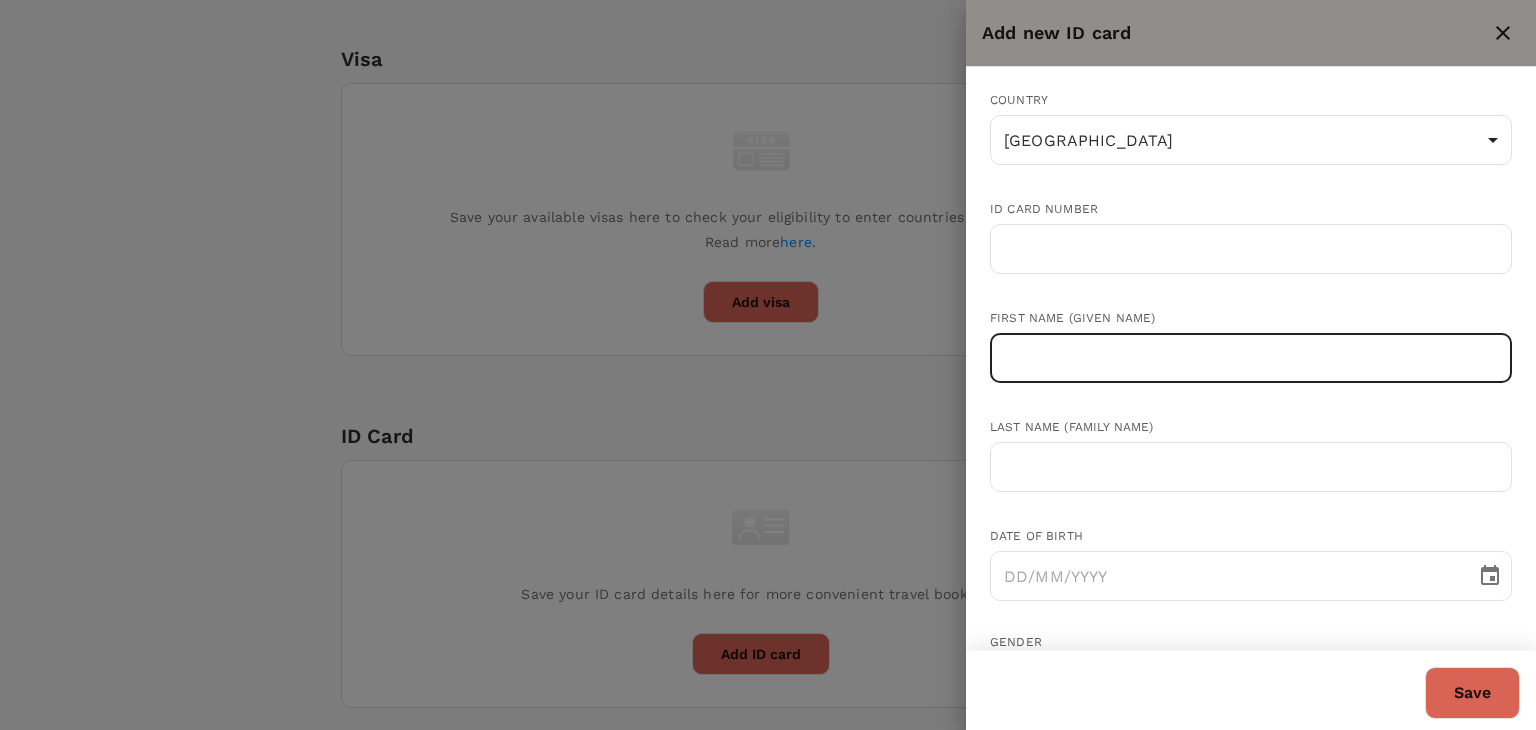 click at bounding box center (1251, 358) 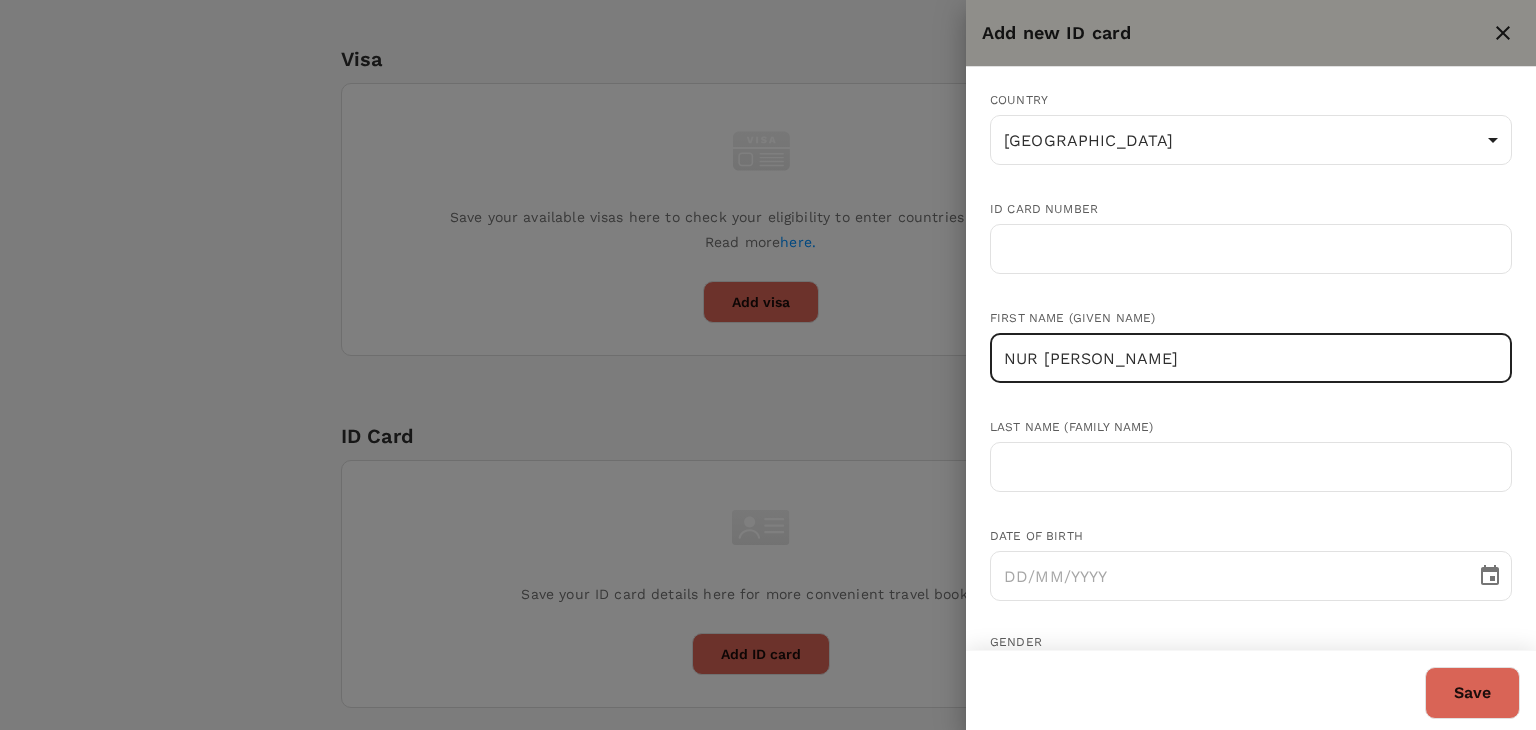 drag, startPoint x: 1331, startPoint y: 353, endPoint x: 1153, endPoint y: 362, distance: 178.22739 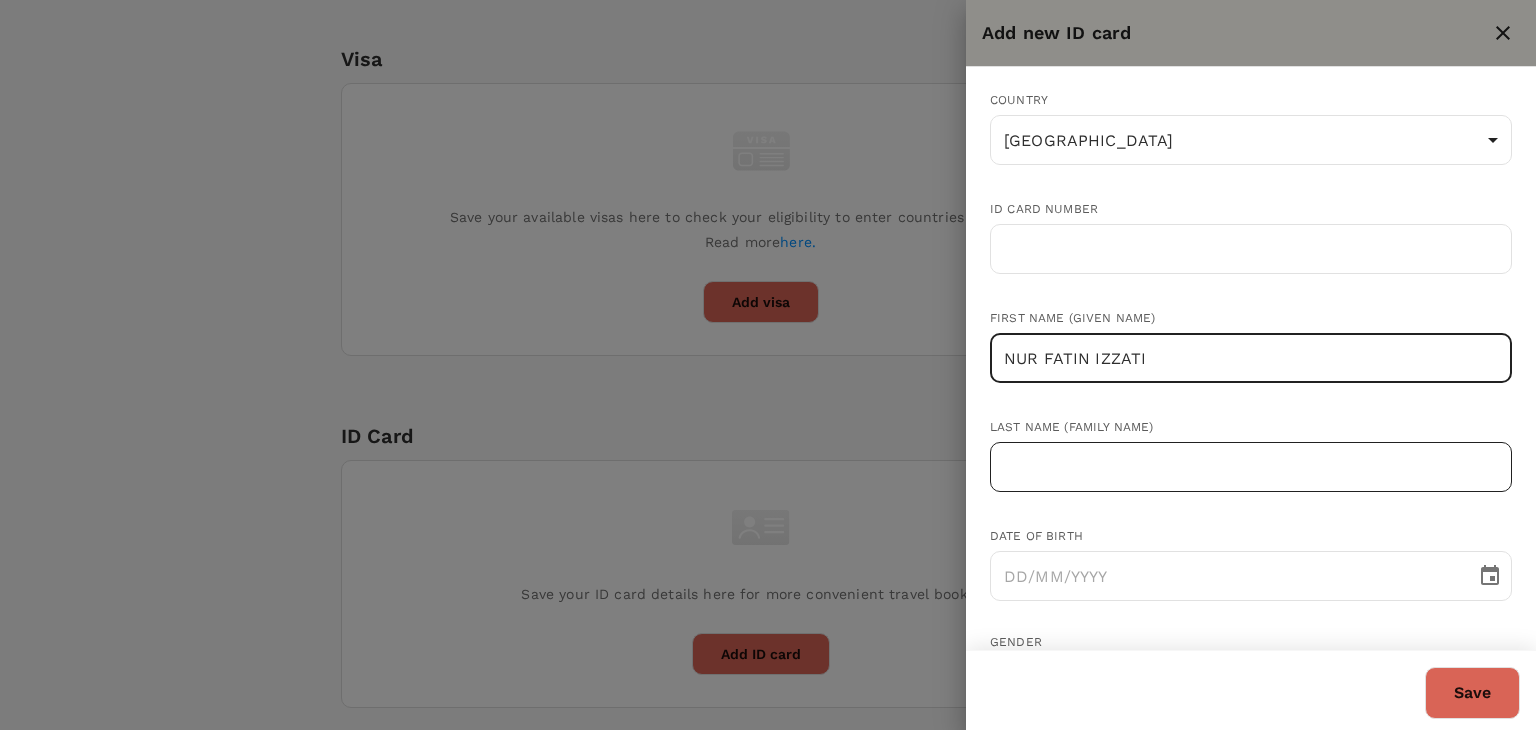 type on "NUR FATIN IZZATI" 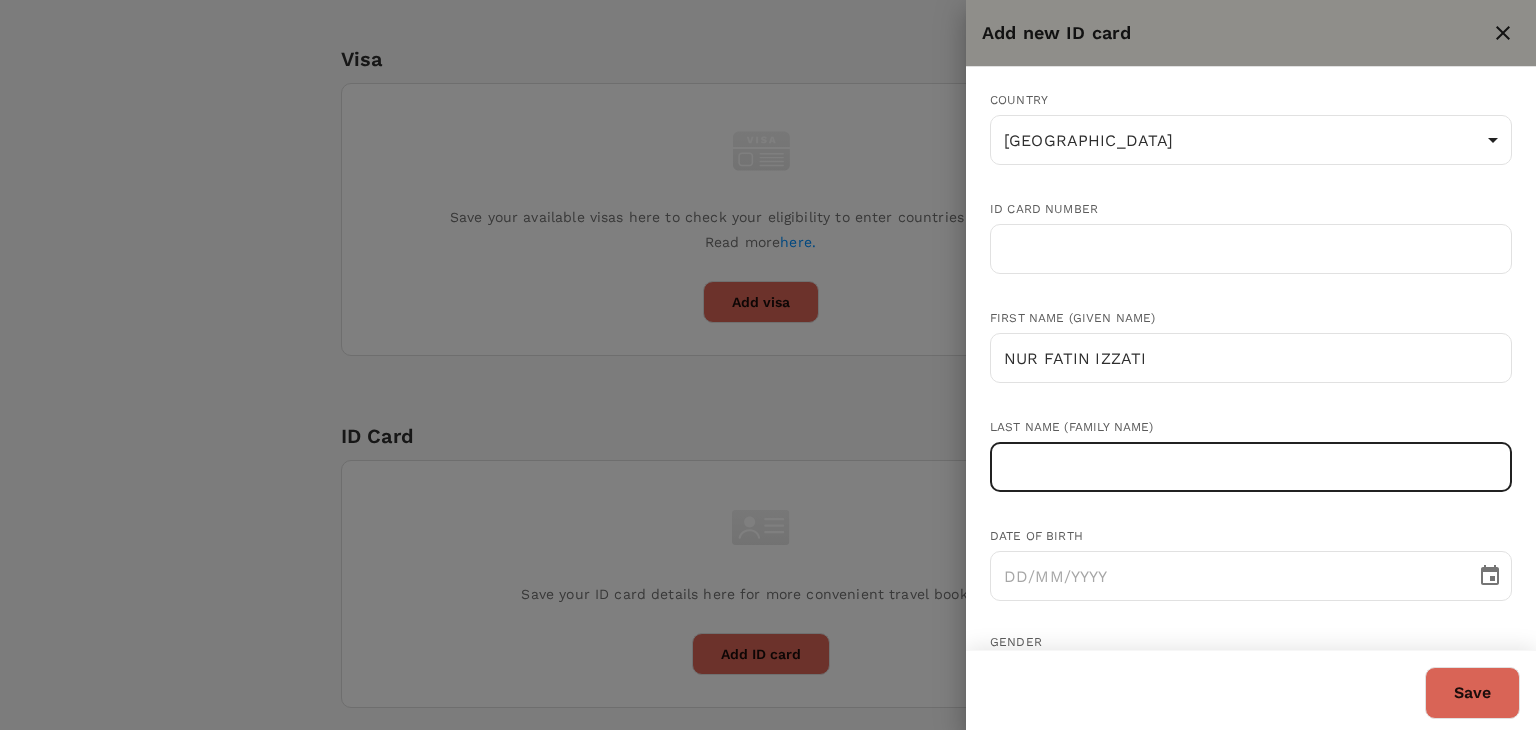 click at bounding box center [1251, 467] 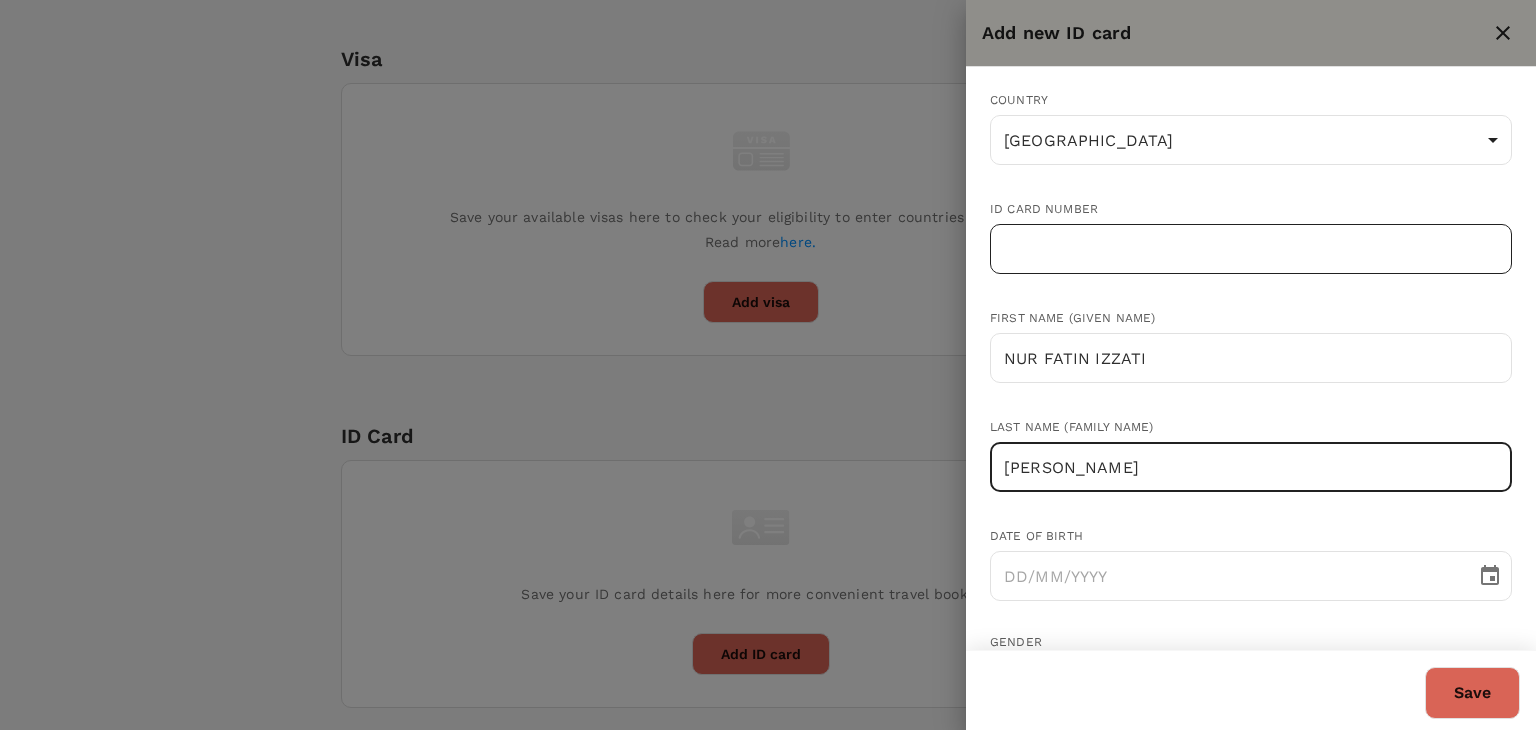 type on "BINTI ABDUL RAHMAN" 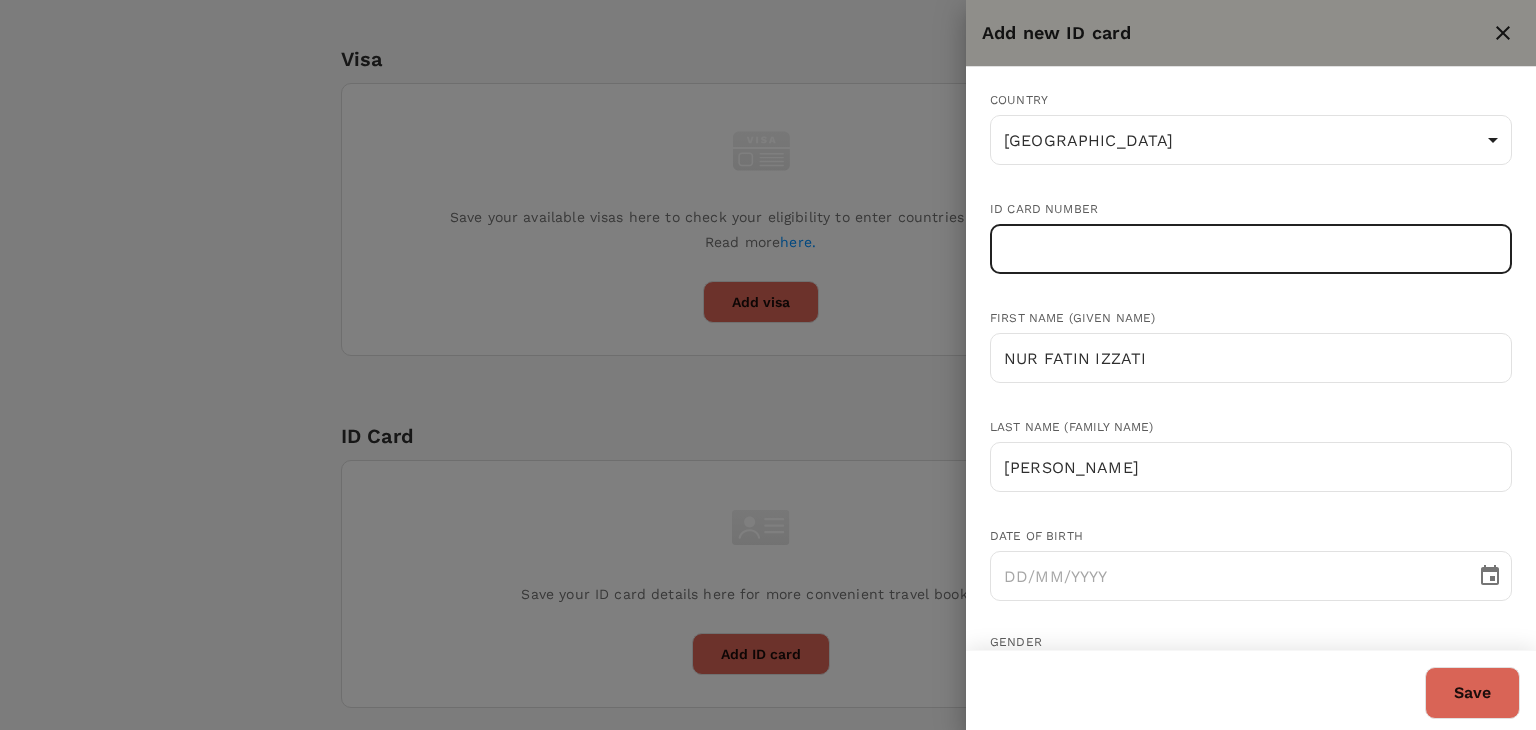 paste on "011104-01-0494" 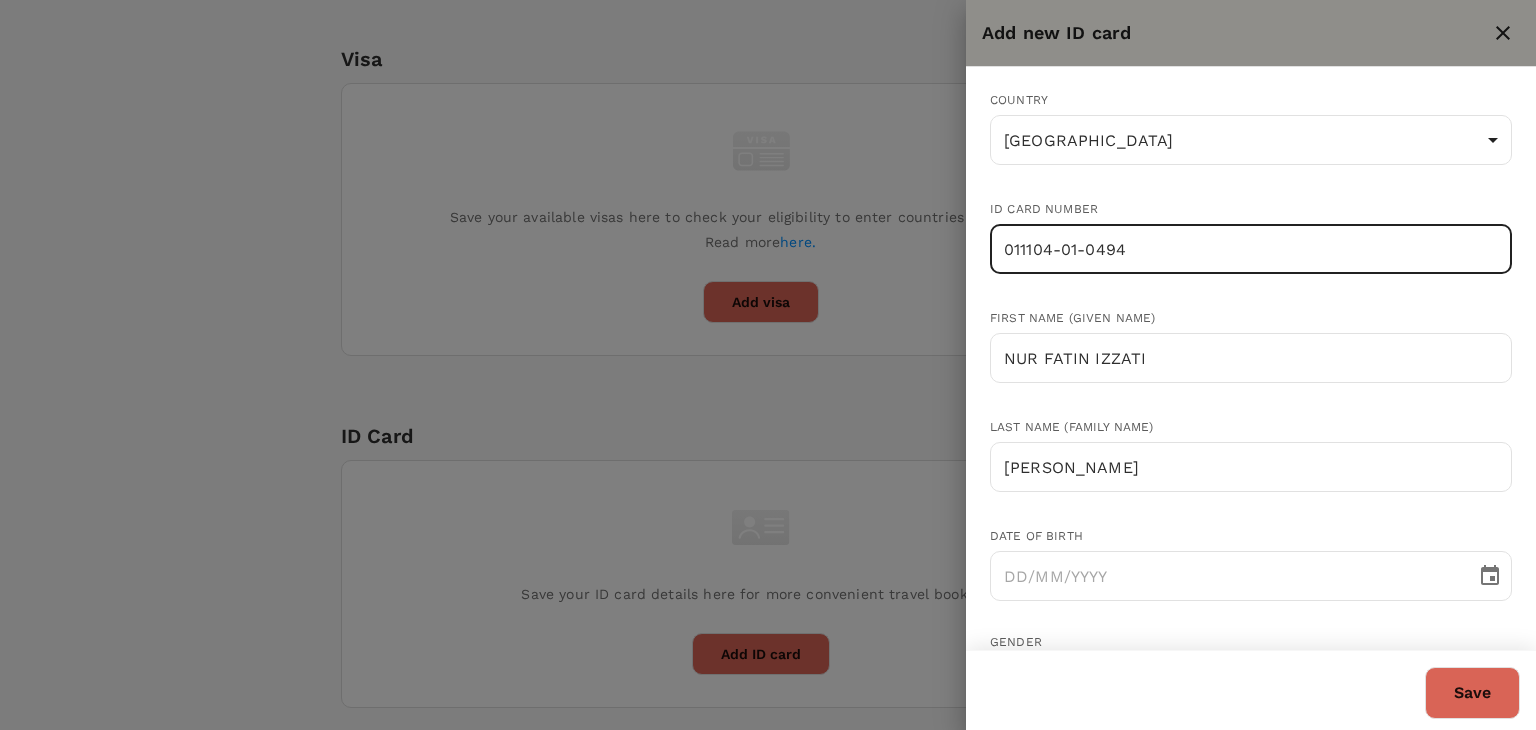 click on "011104-01-0494" at bounding box center (1251, 249) 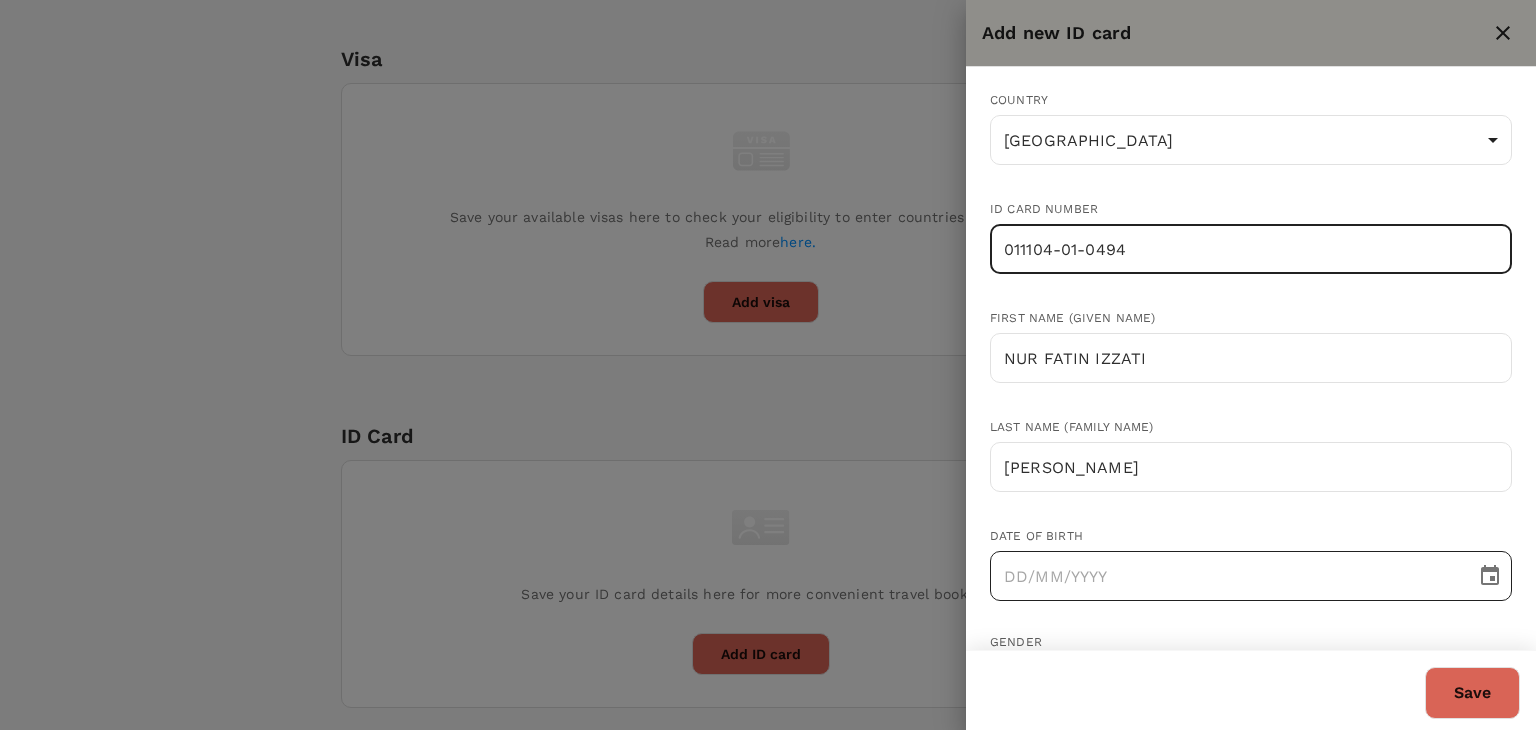 type on "011104-01-0494" 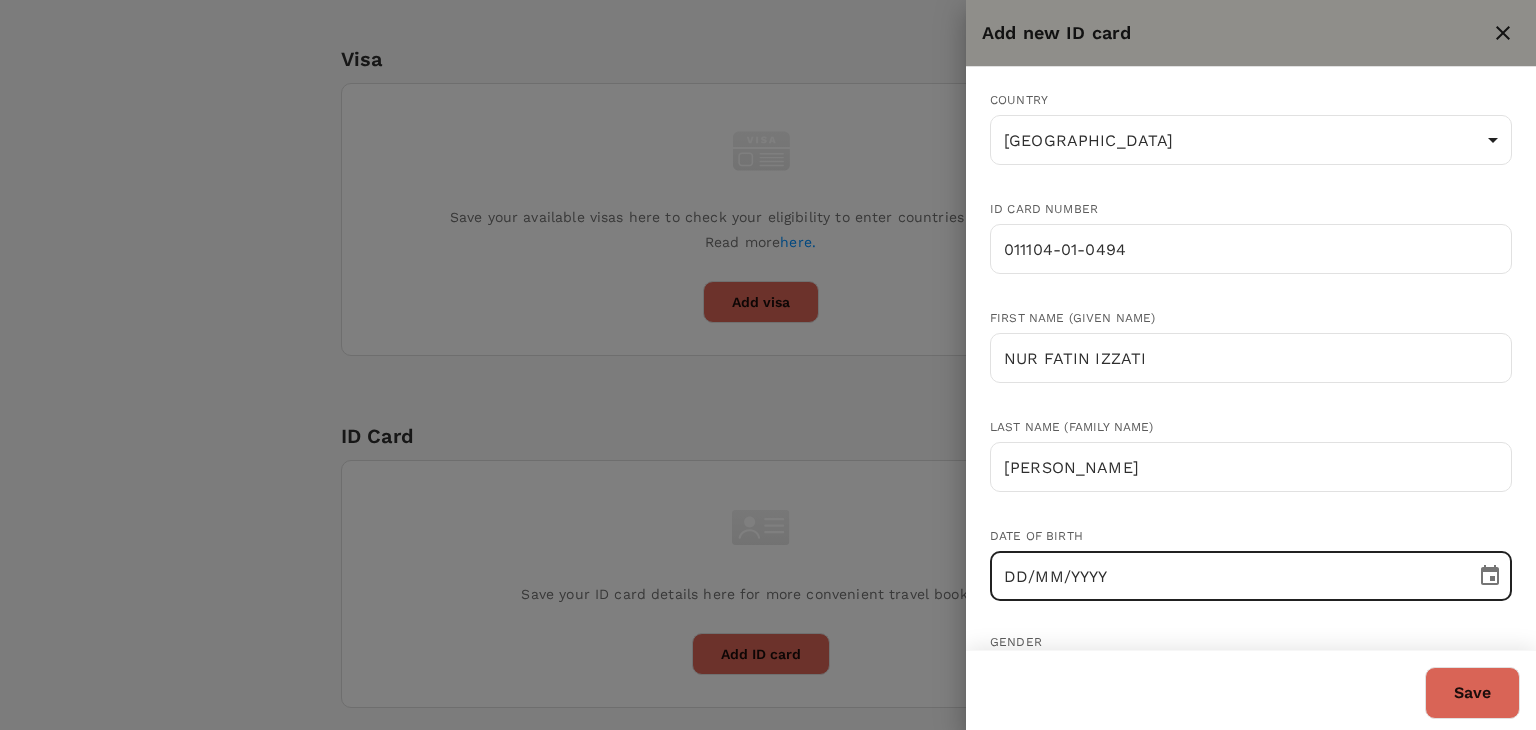 click on "DD/MM/YYYY" at bounding box center [1226, 576] 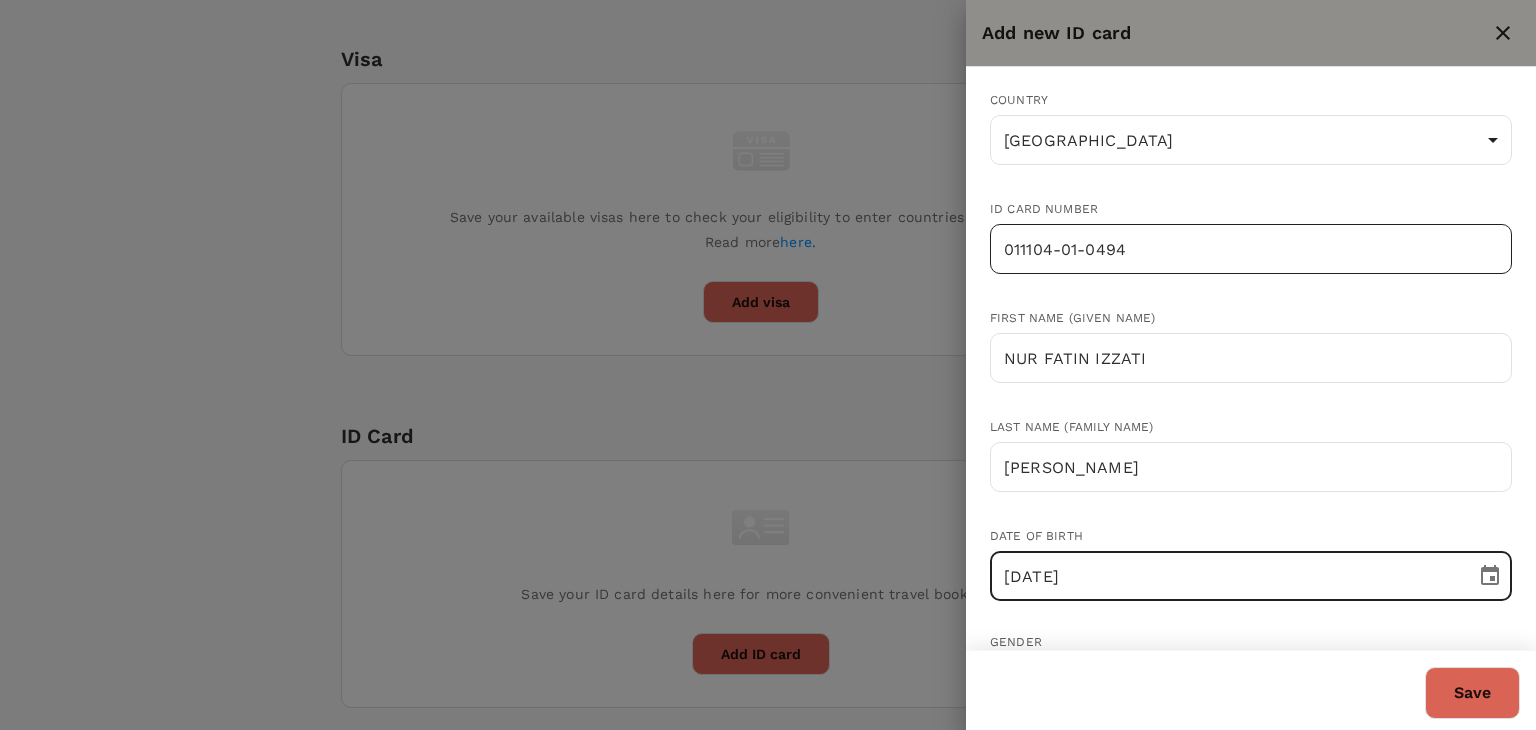 type on "04/11/2001" 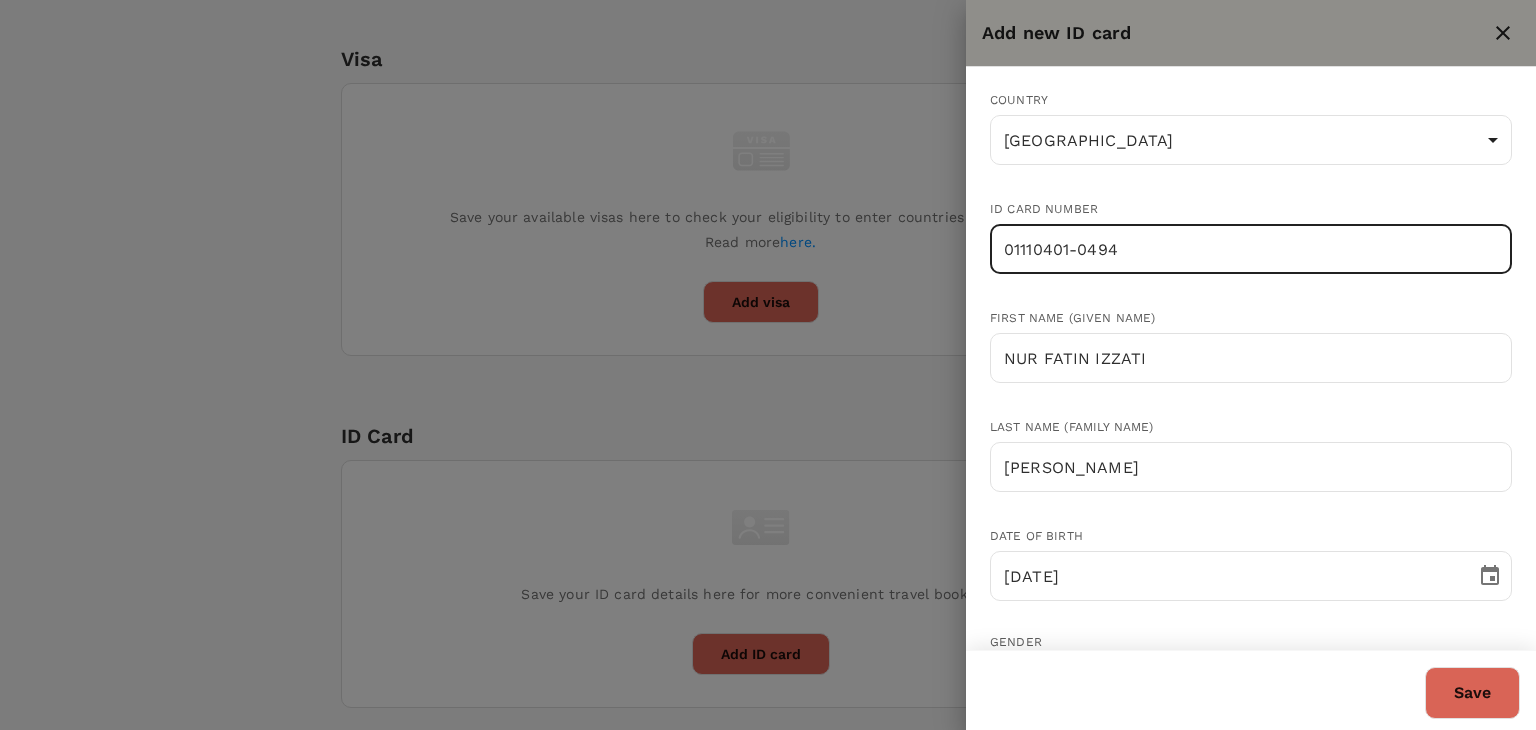 click on "01110401-0494" at bounding box center (1251, 249) 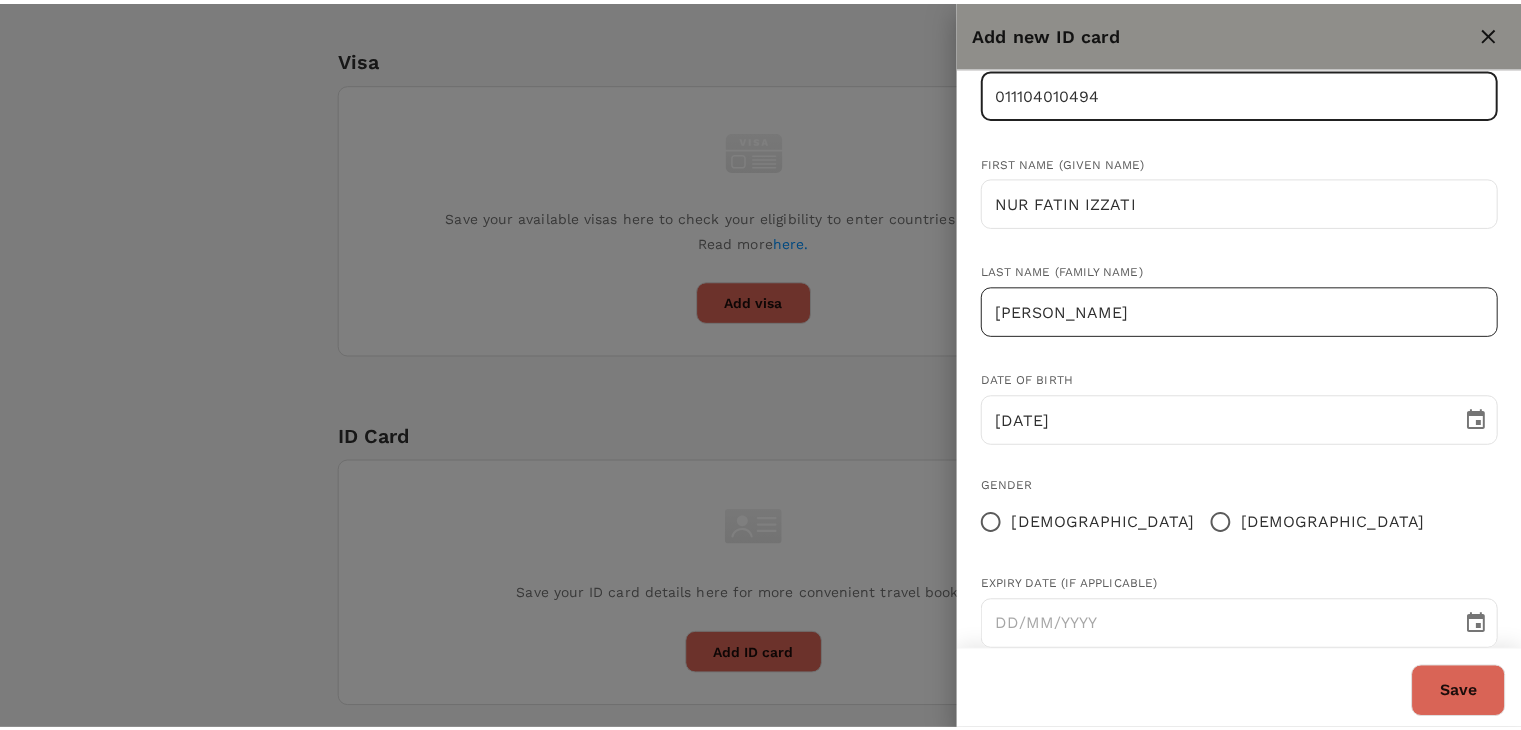 scroll, scrollTop: 195, scrollLeft: 0, axis: vertical 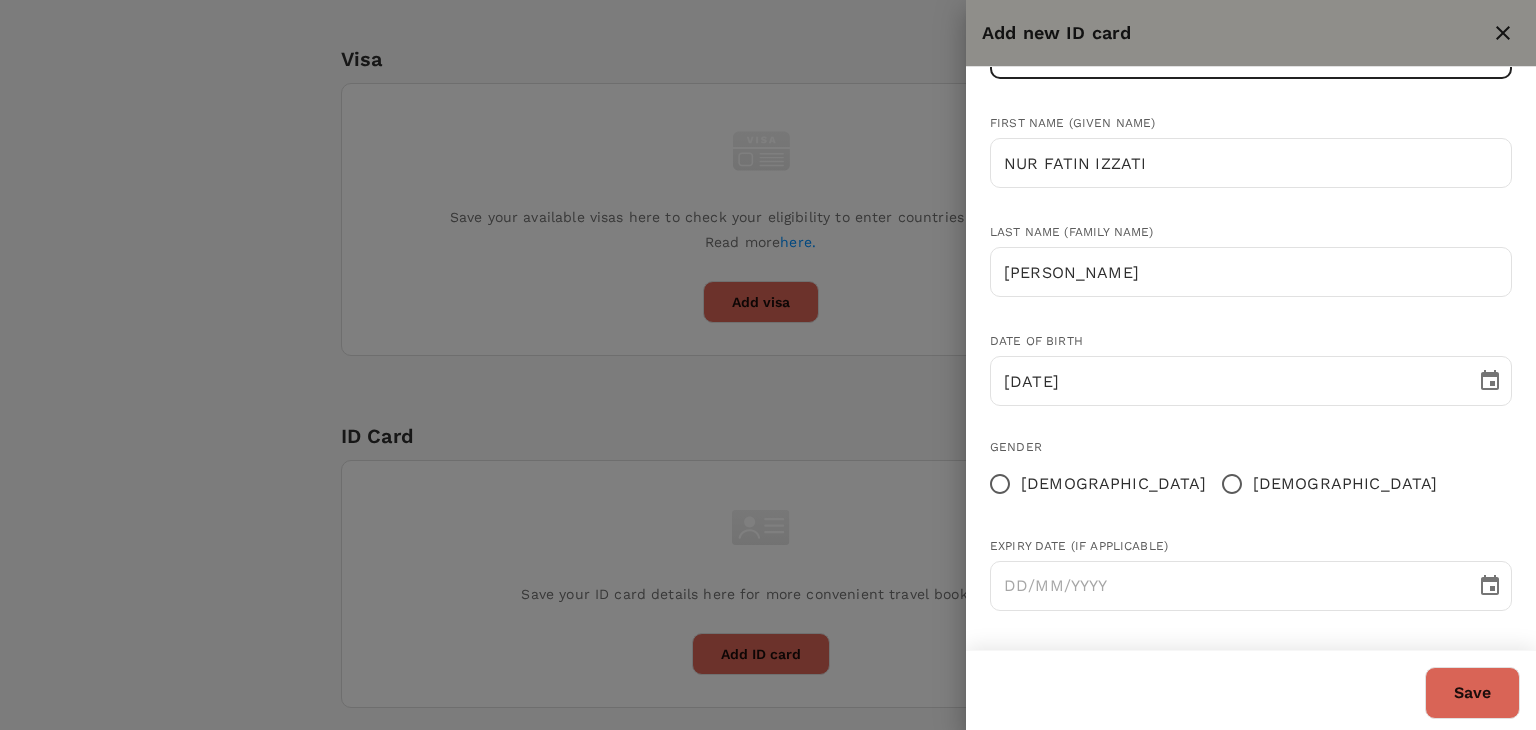 type on "011104010494" 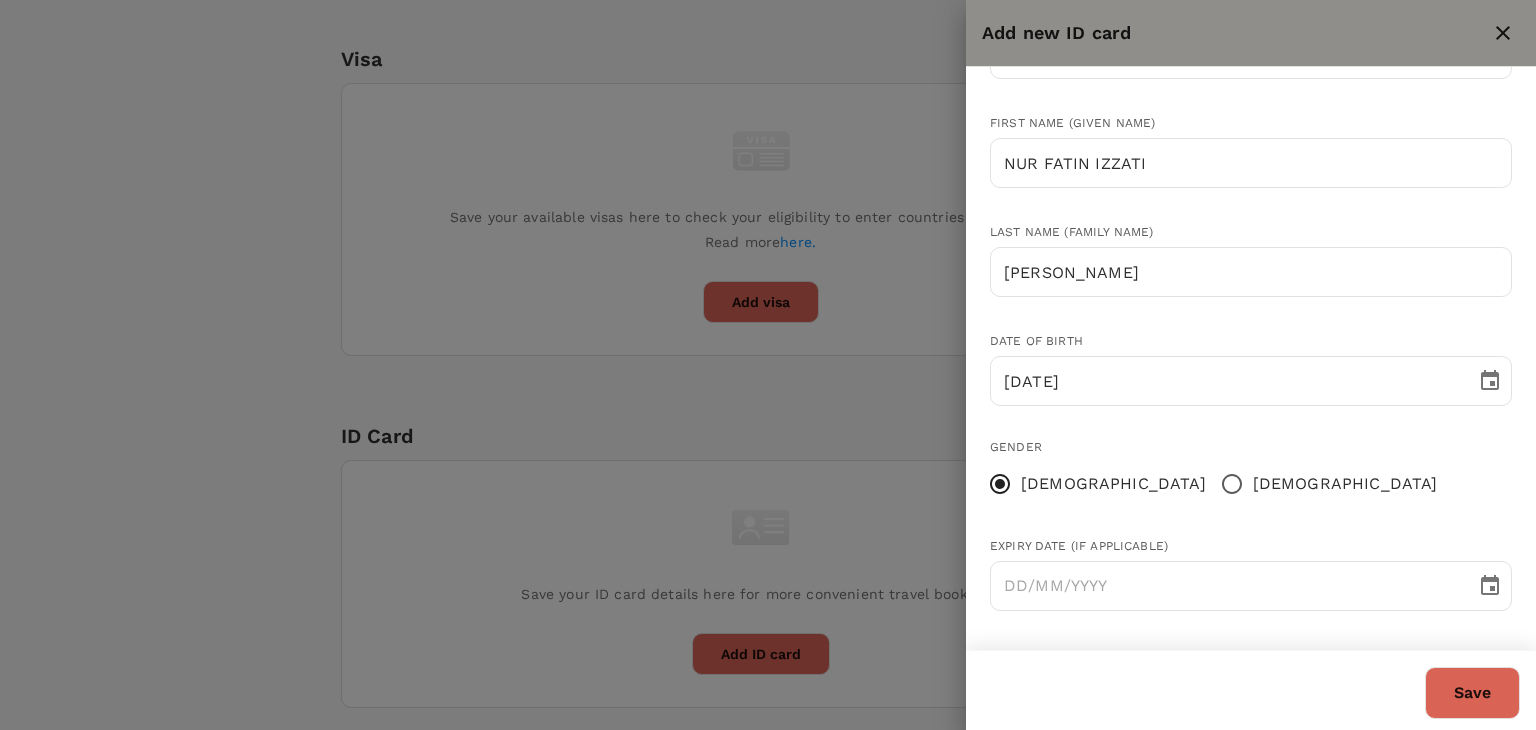 click on "Save" at bounding box center (1472, 693) 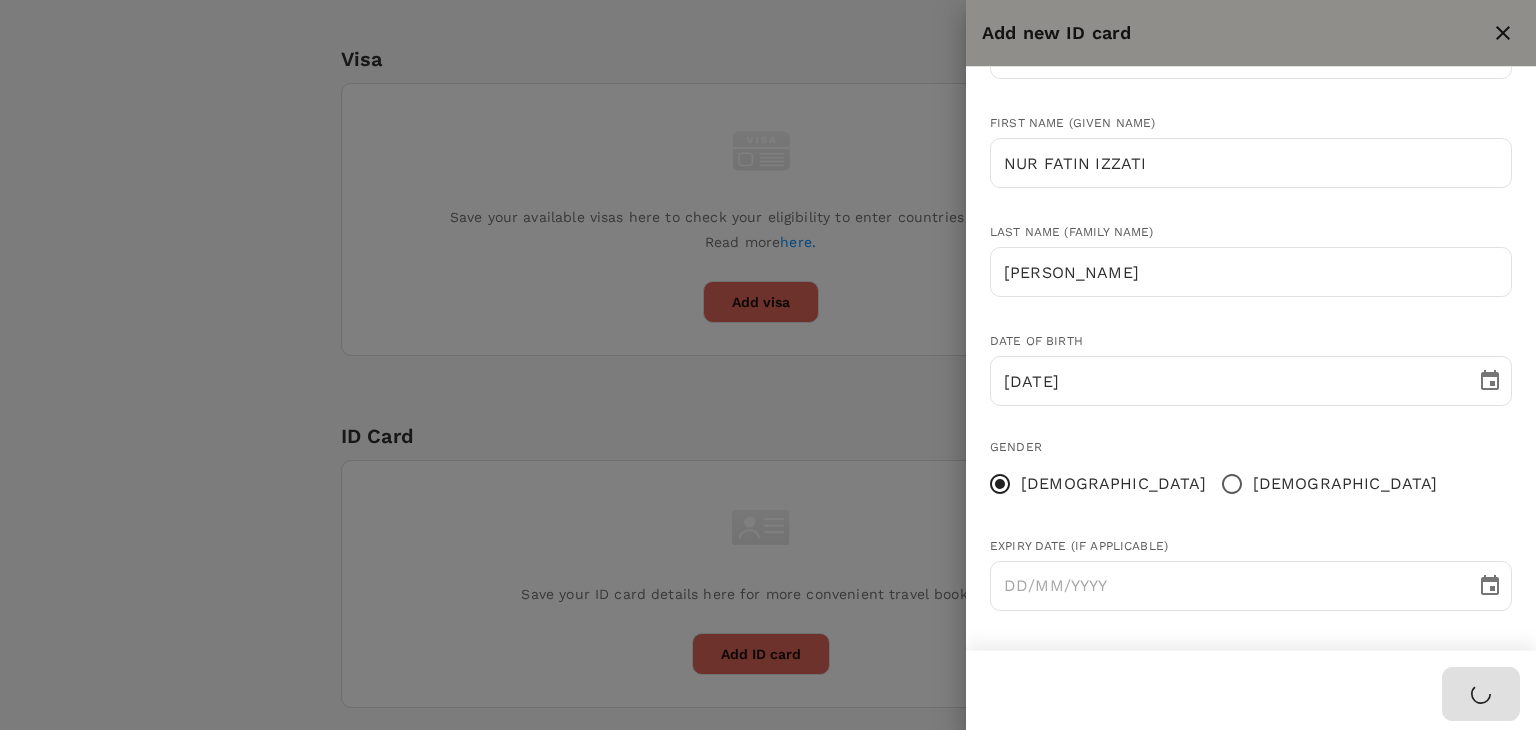 type 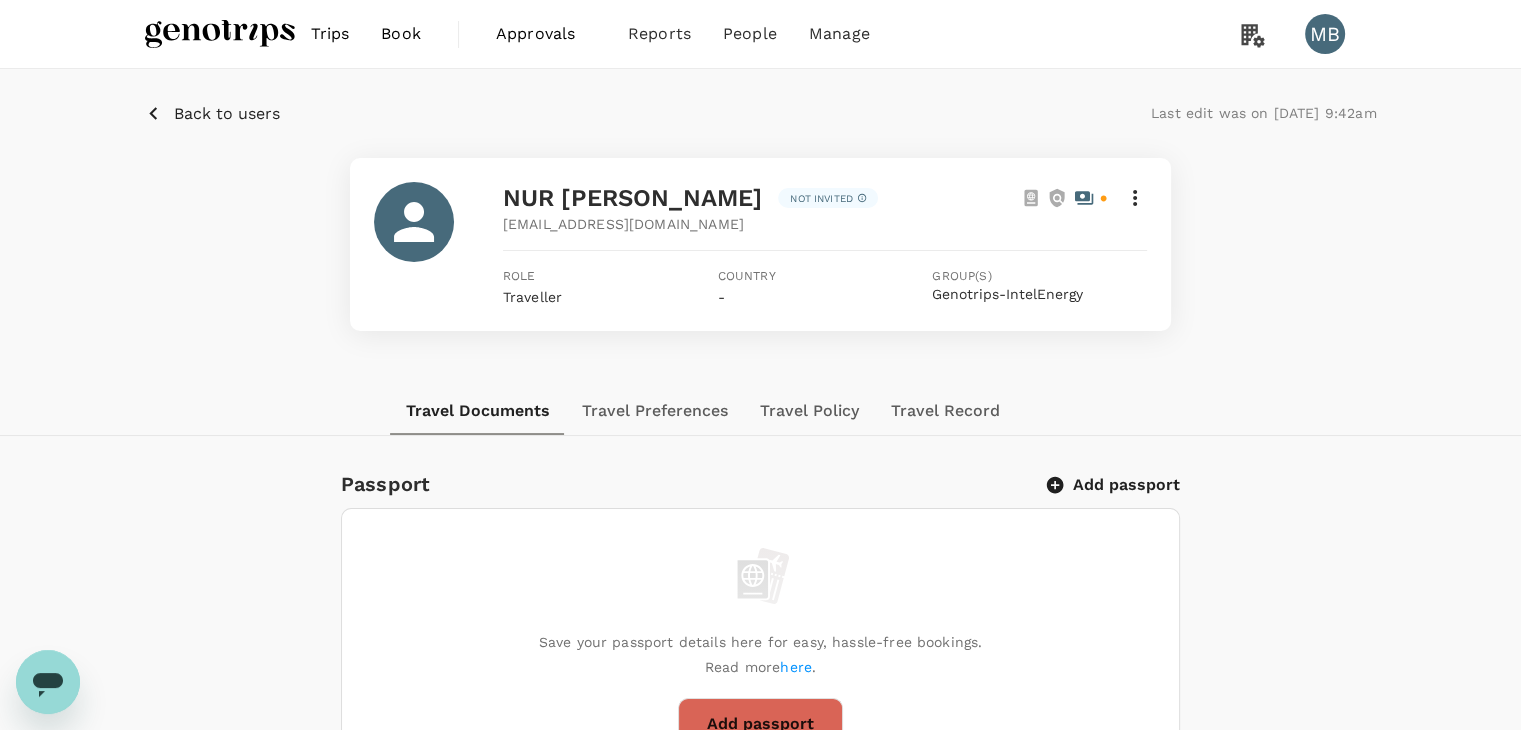 scroll, scrollTop: 0, scrollLeft: 0, axis: both 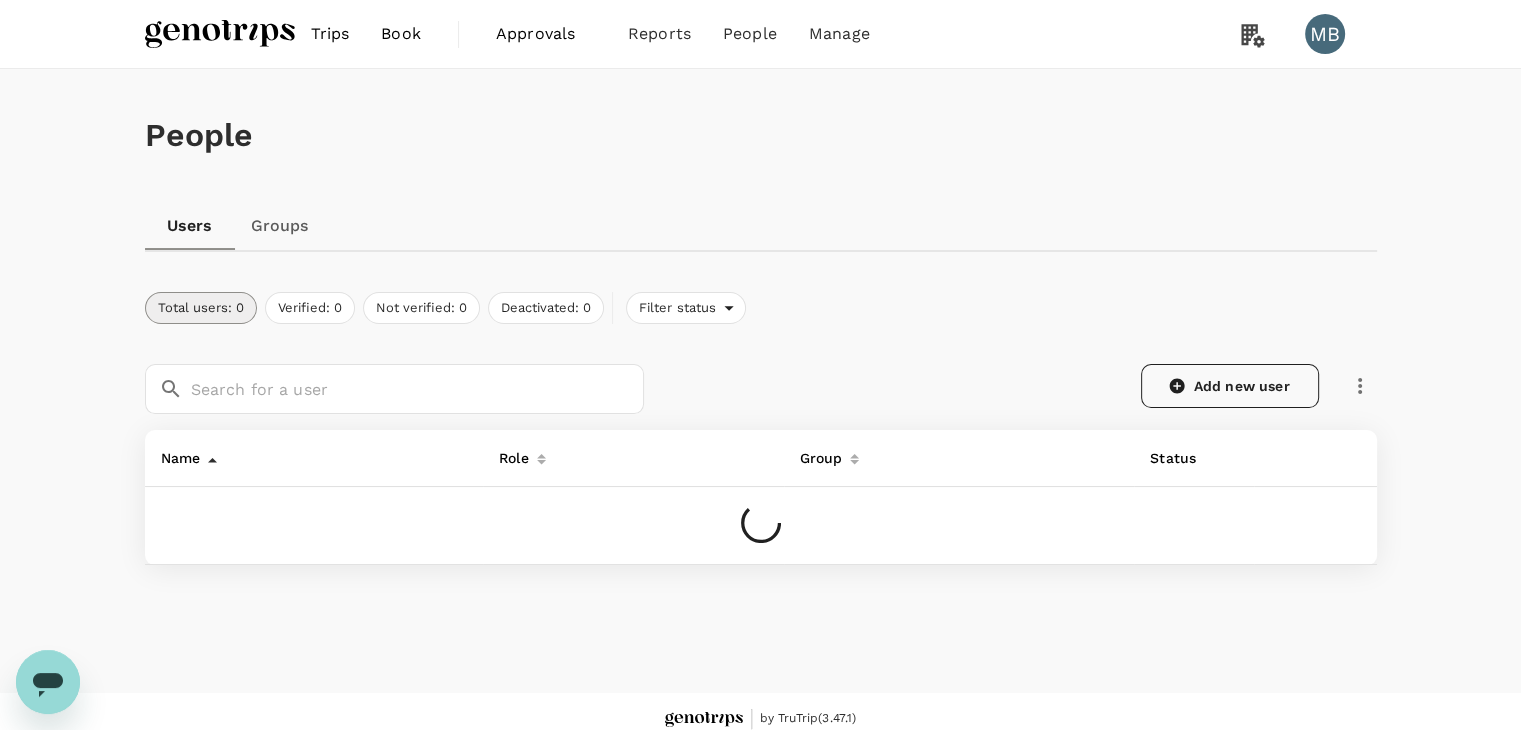 click on "Add new user" at bounding box center [1230, 386] 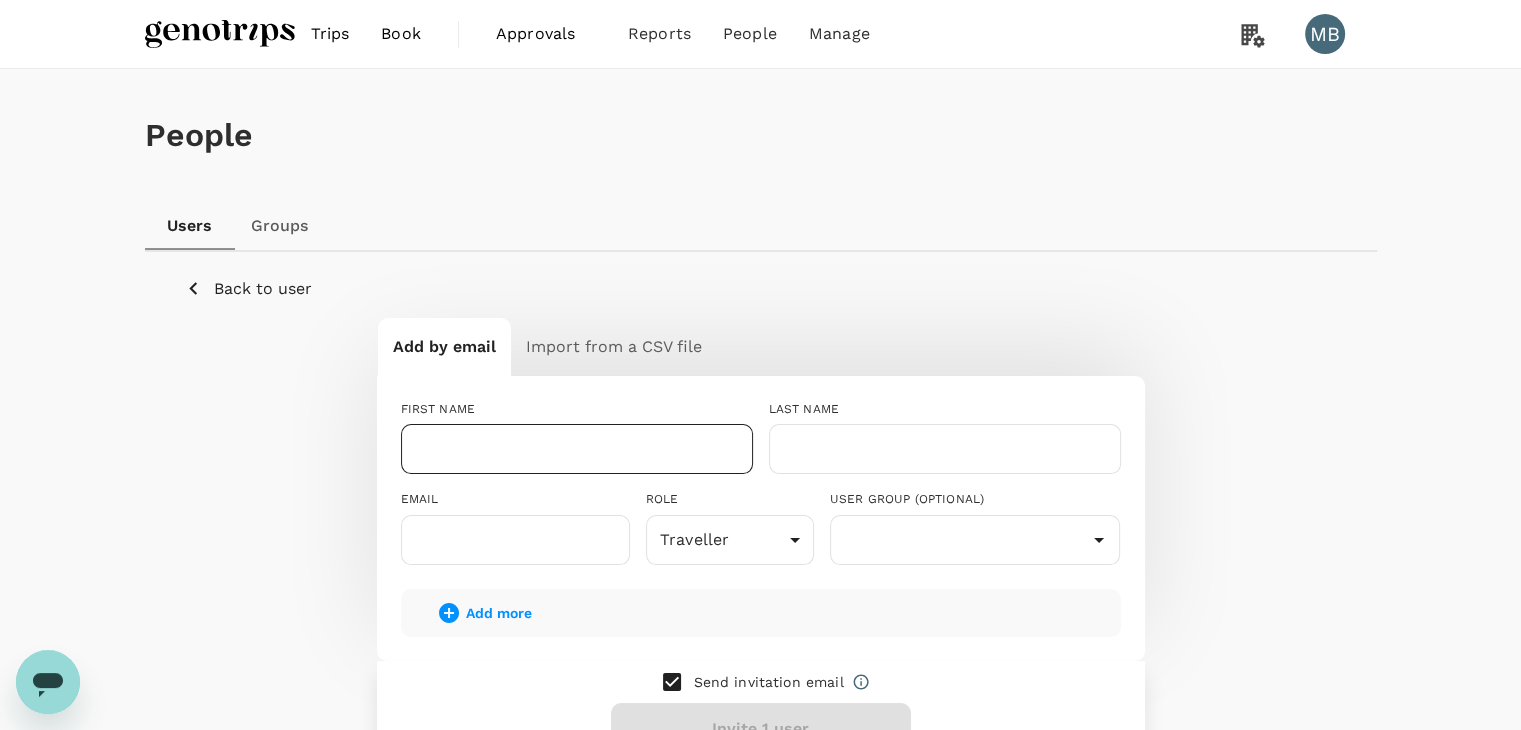 click at bounding box center (577, 449) 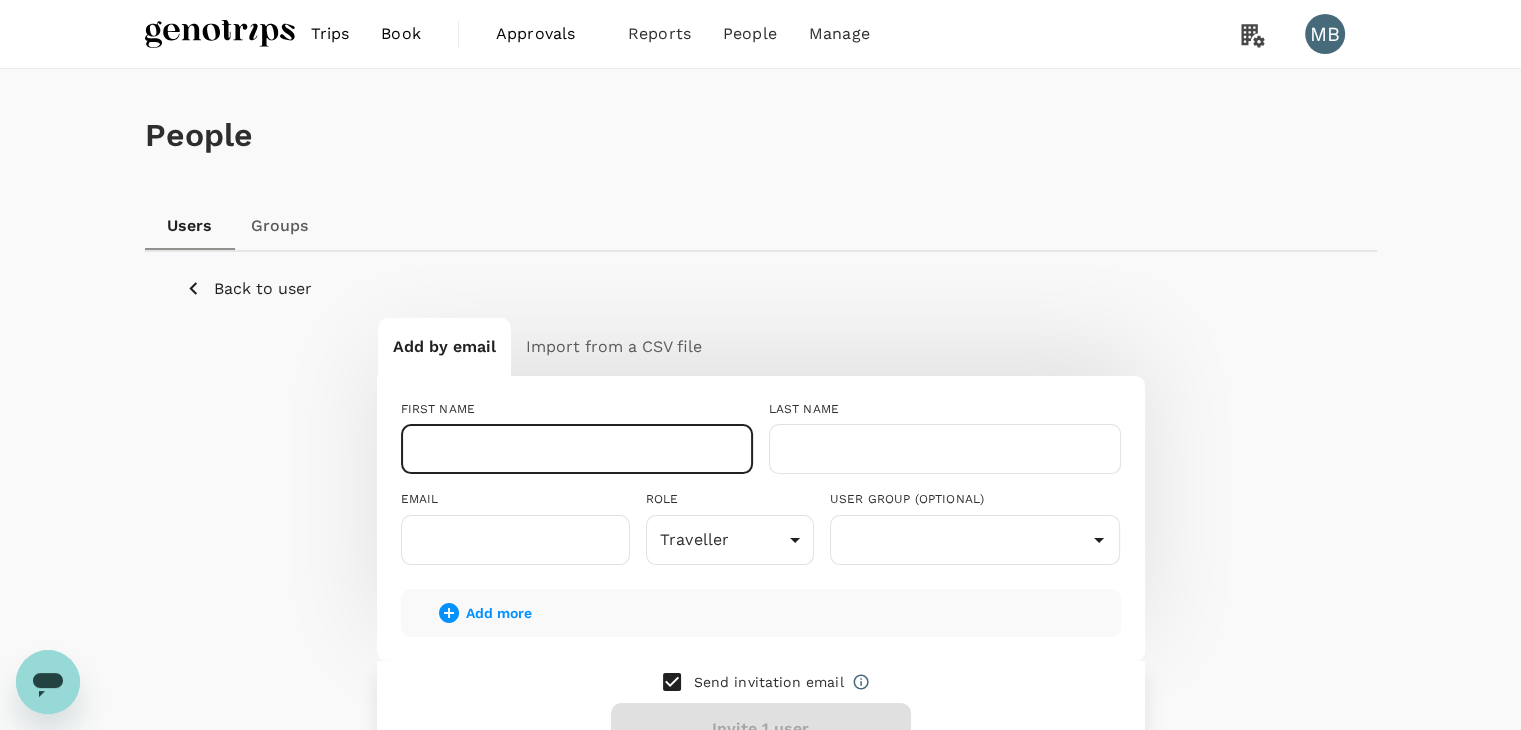 paste on "ARIZ HIZMAL BIN ABDUL HALIM" 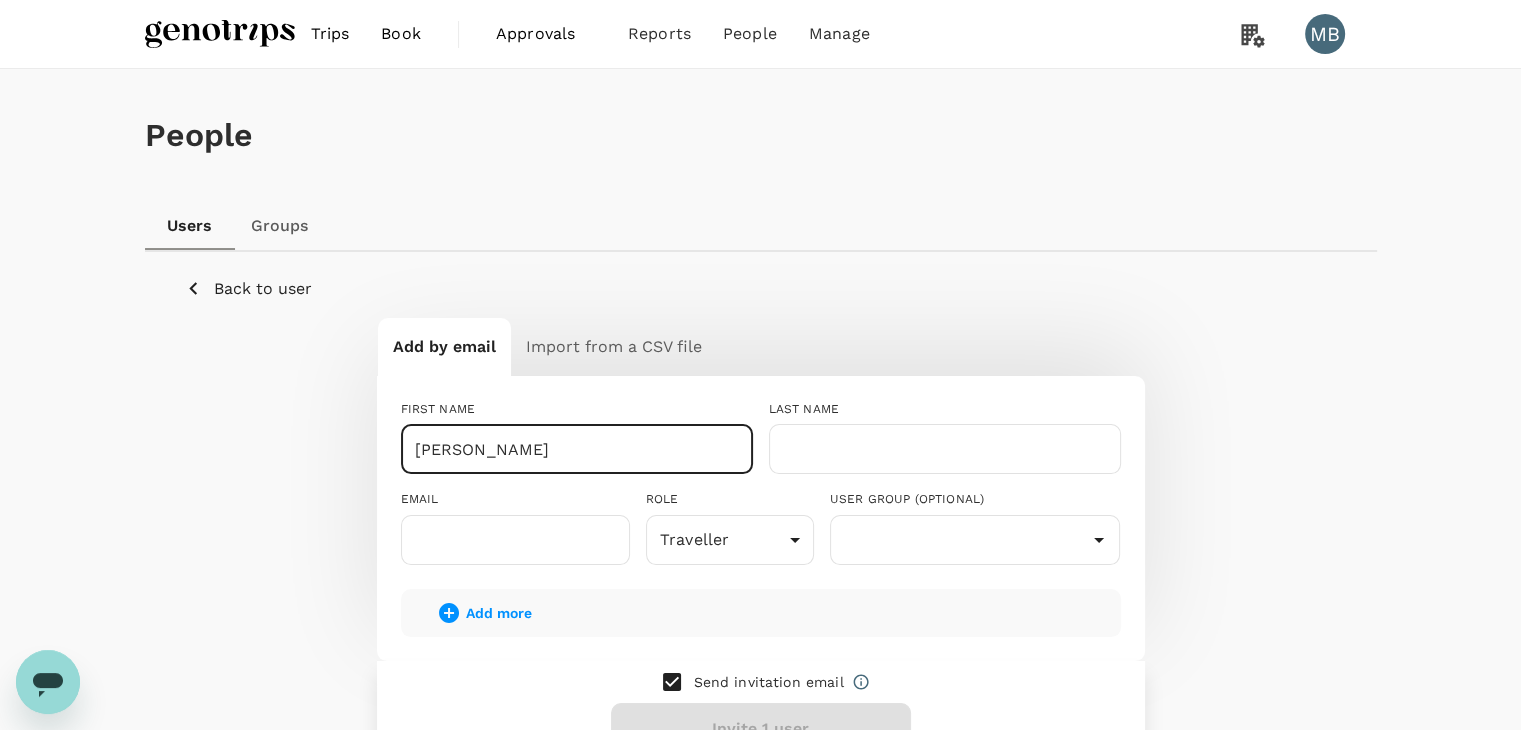 drag, startPoint x: 692, startPoint y: 449, endPoint x: 528, endPoint y: 453, distance: 164.04877 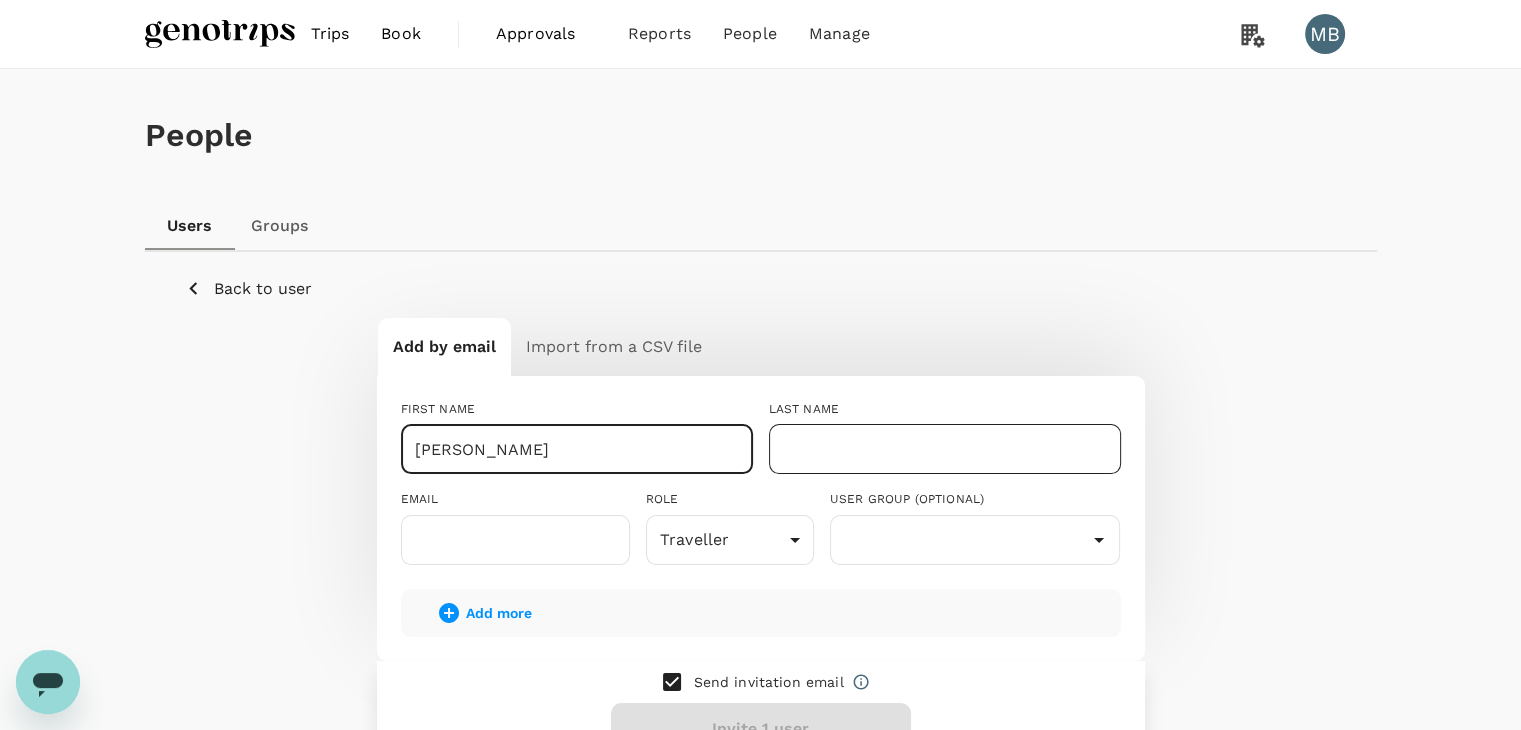 type on "ARIZ HIZMAL" 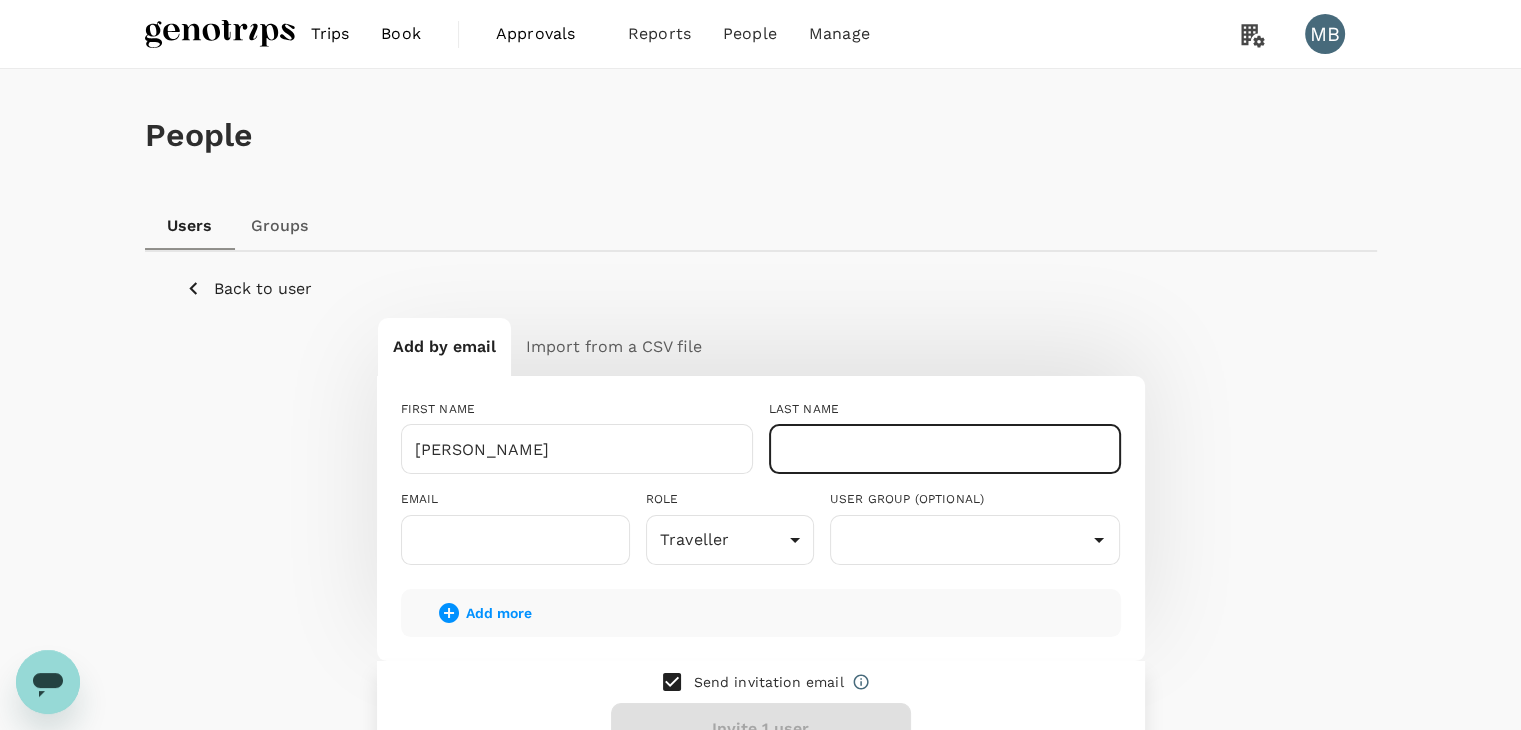 paste on "BIN ABDUL HALIM" 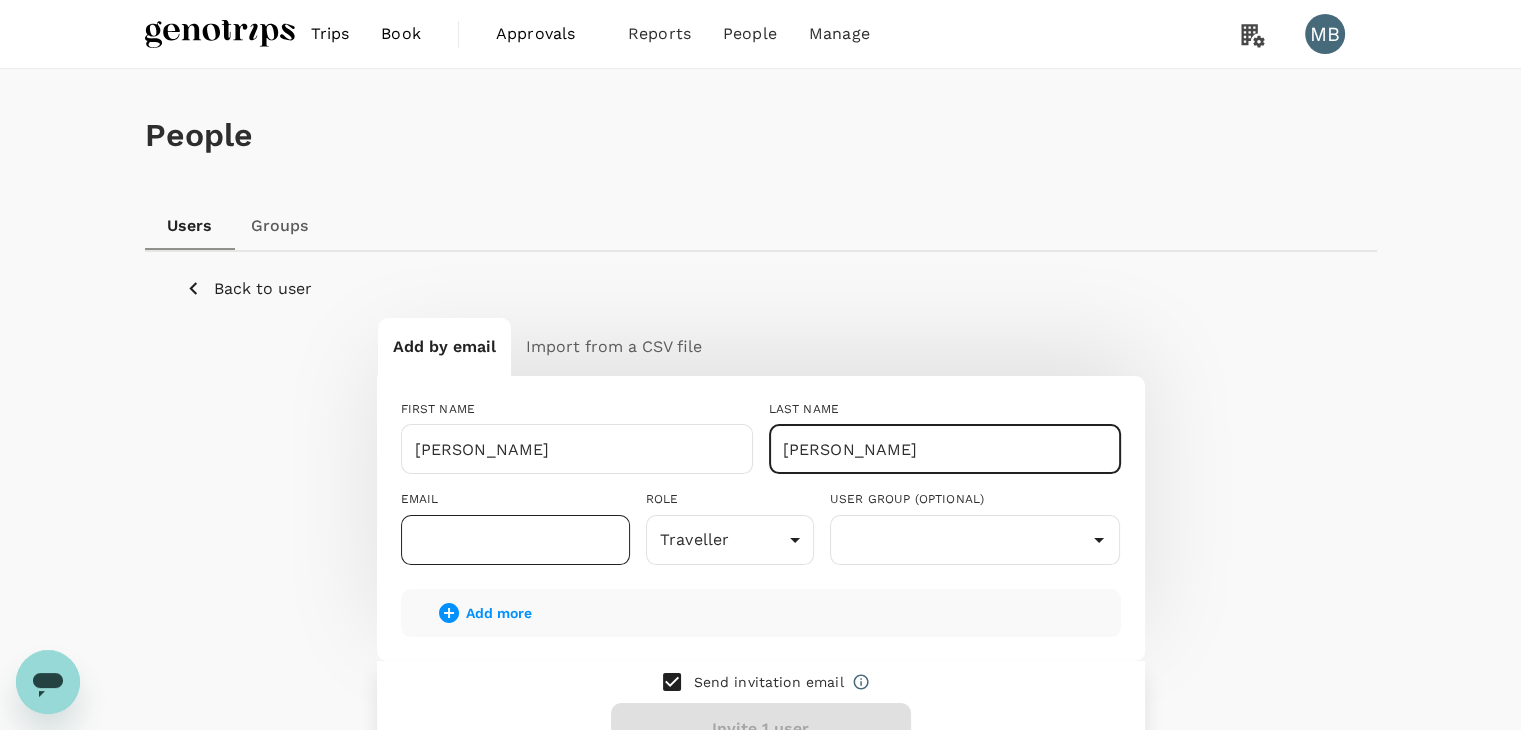 type on "BIN ABDUL HALIM" 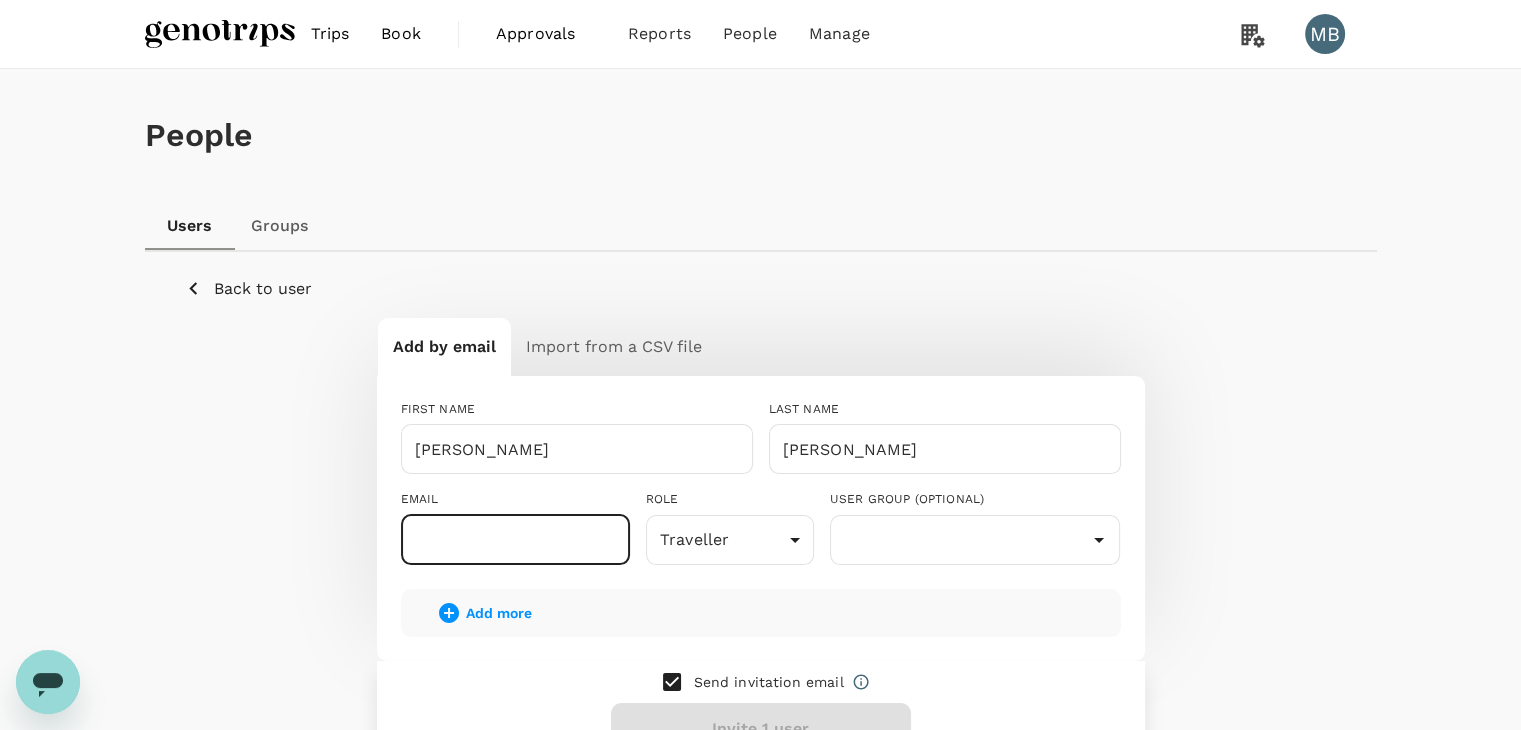 click at bounding box center (515, 540) 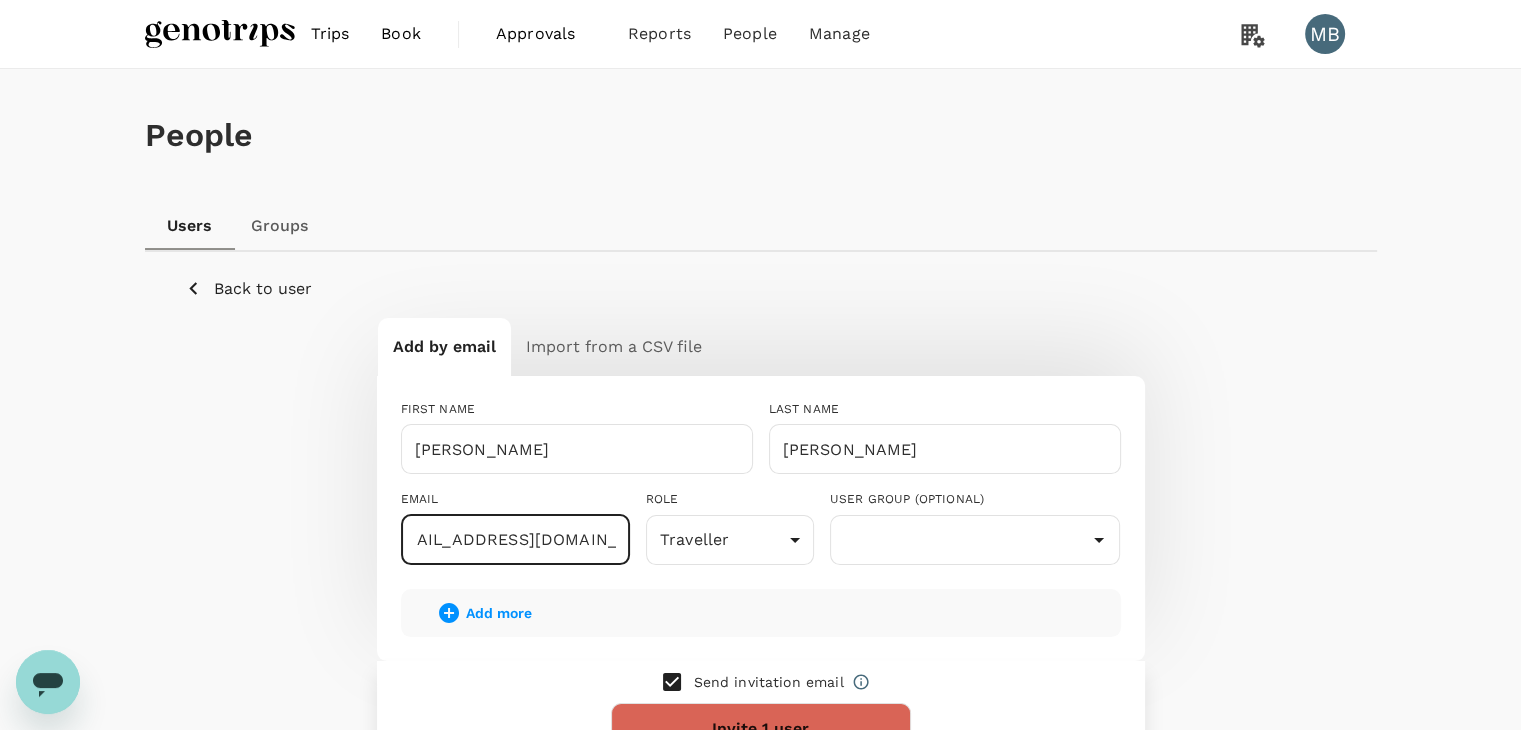 scroll, scrollTop: 0, scrollLeft: 36, axis: horizontal 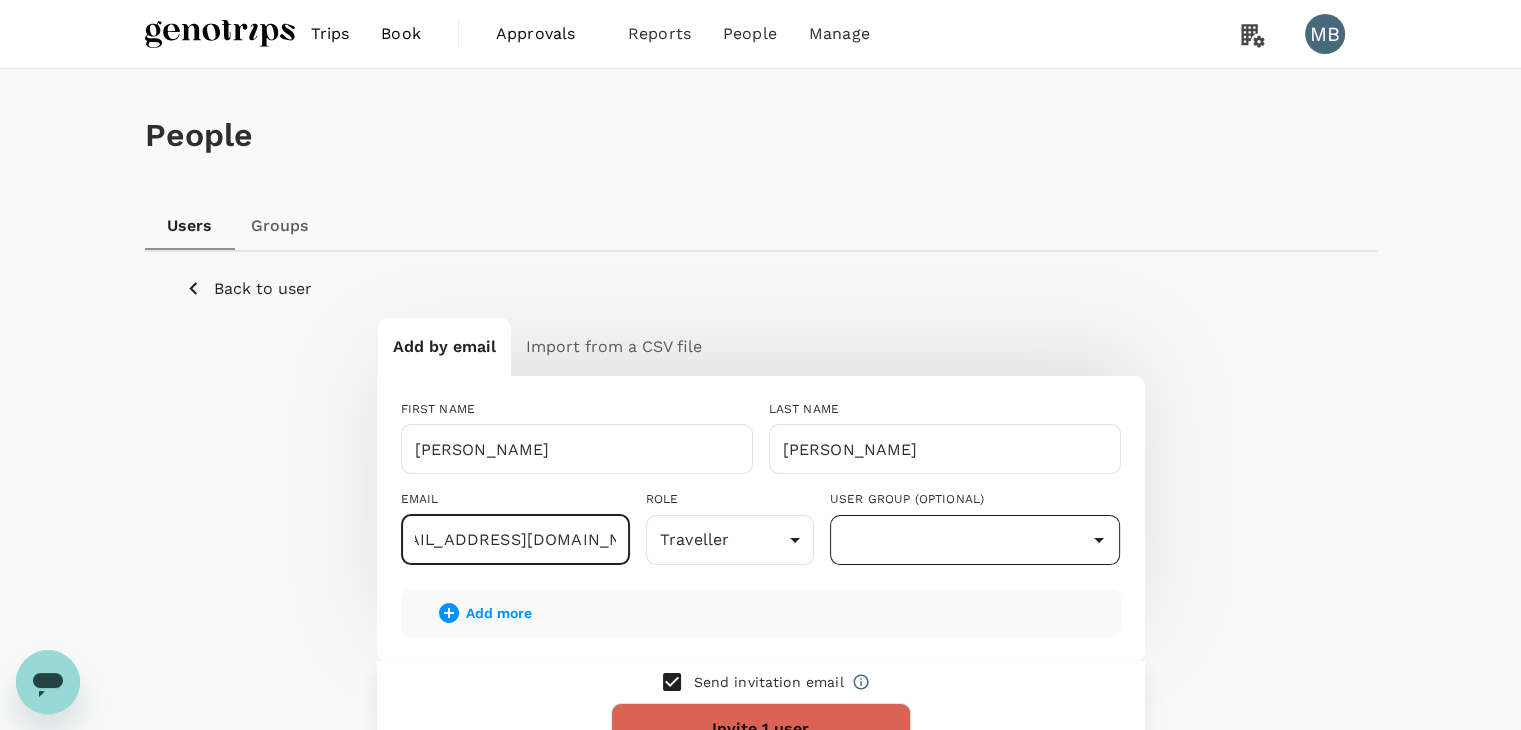 click 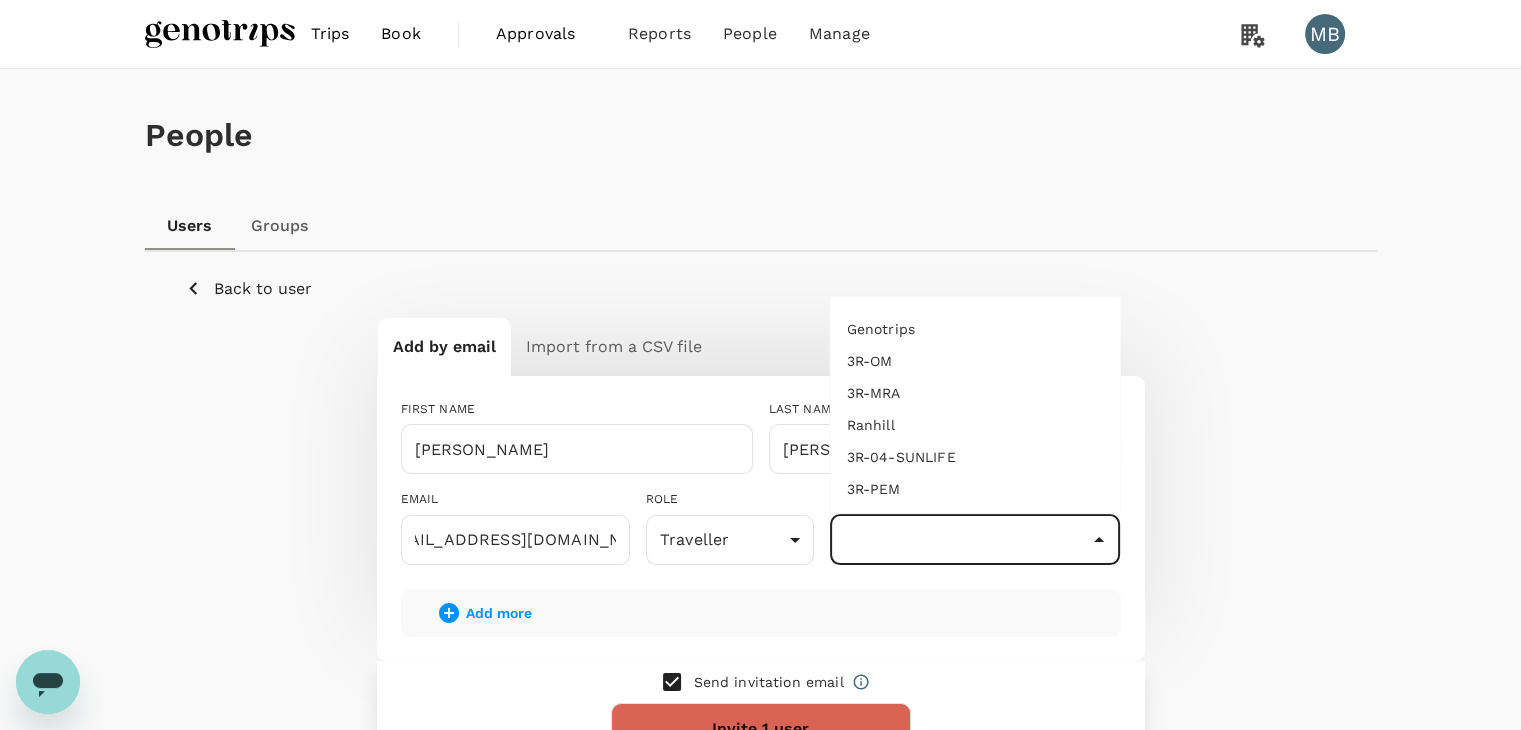 scroll, scrollTop: 0, scrollLeft: 0, axis: both 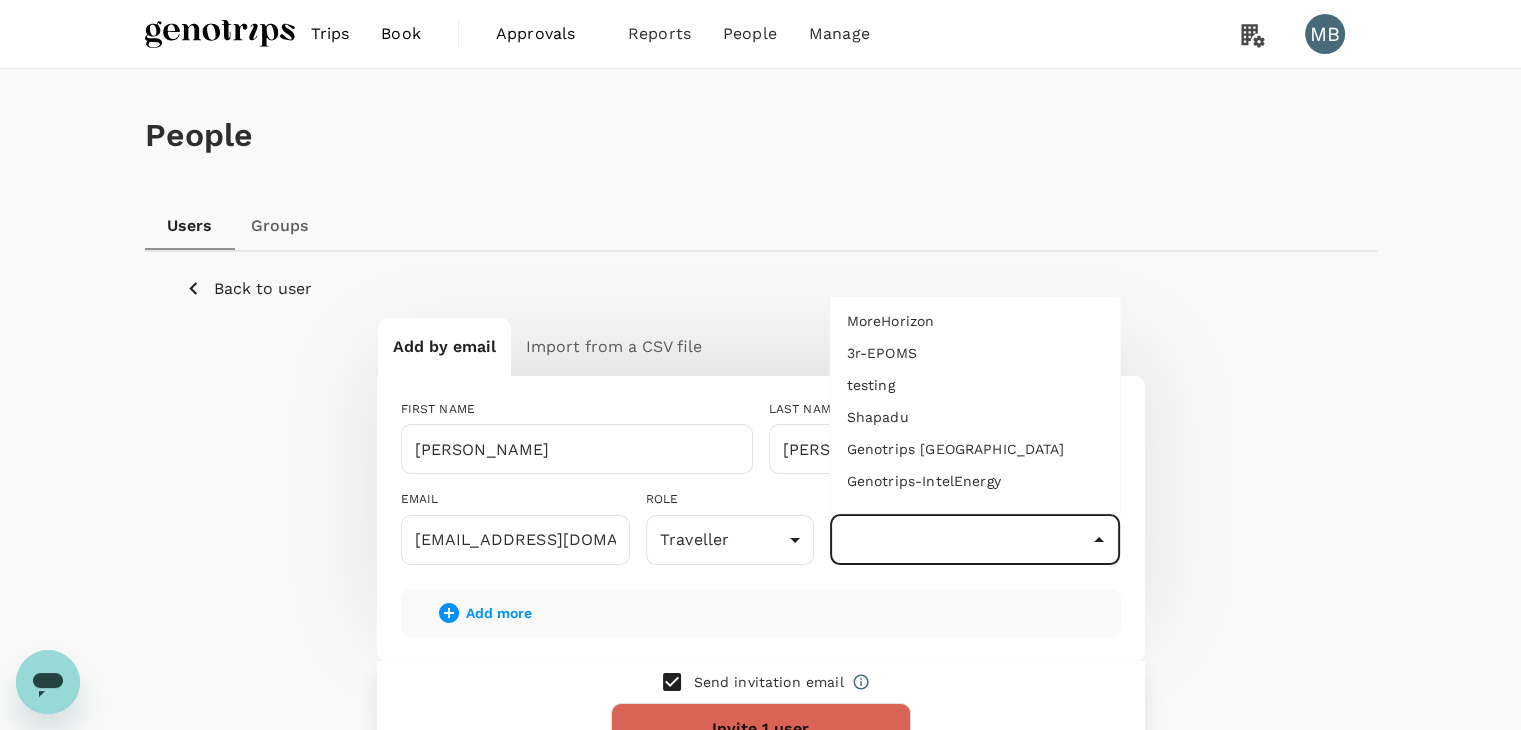click on "Genotrips-IntelEnergy" at bounding box center [975, 481] 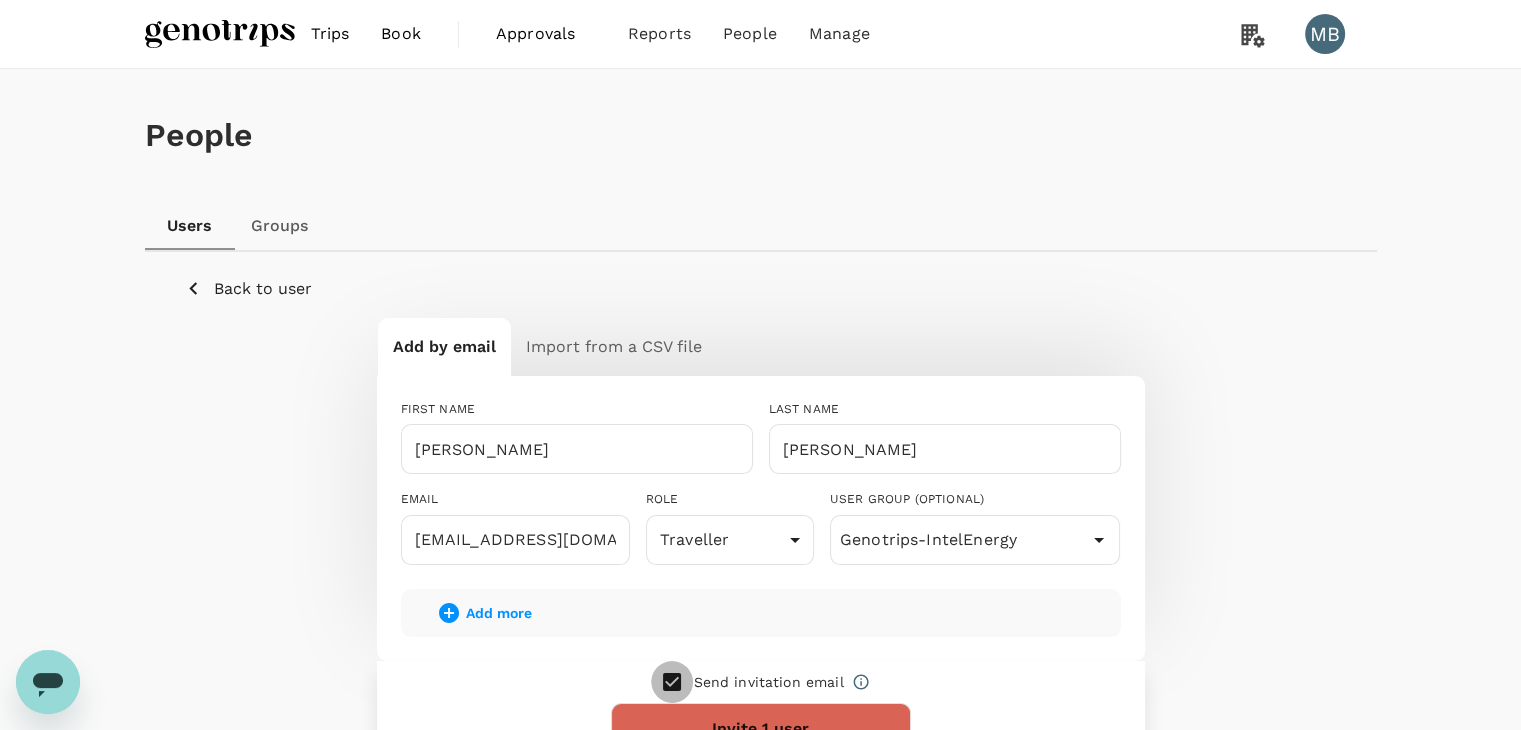 click at bounding box center [672, 682] 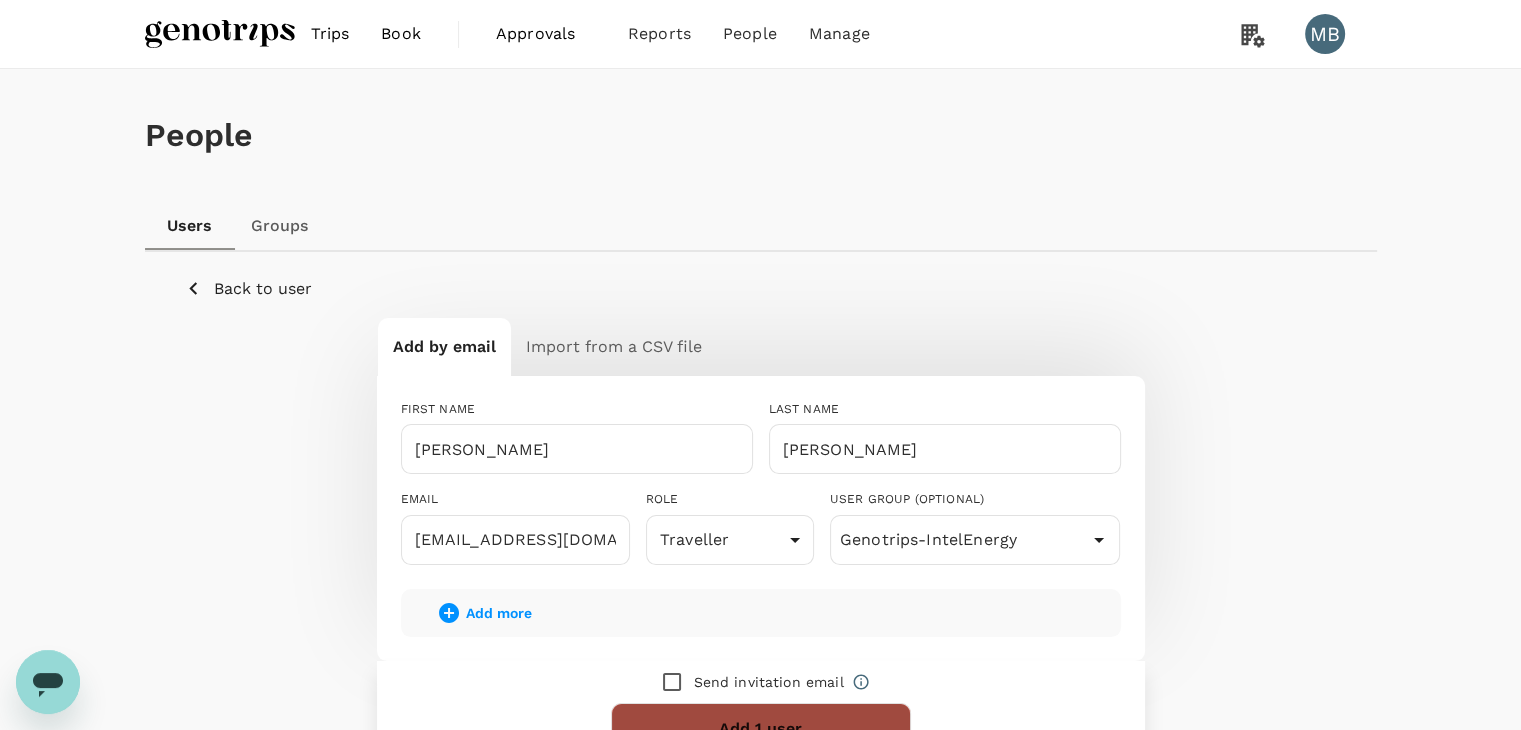 click on "Add 1 user" at bounding box center [761, 729] 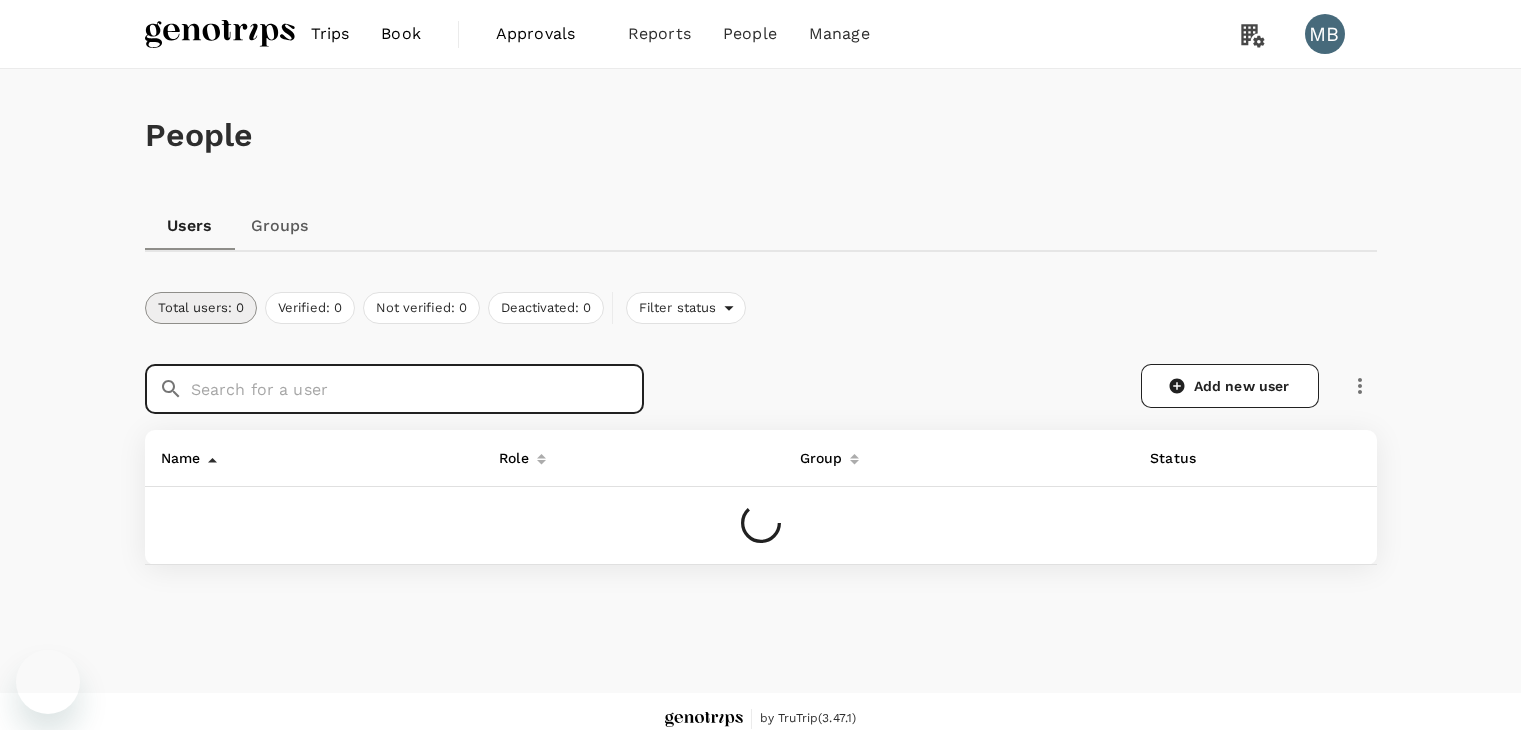 scroll, scrollTop: 0, scrollLeft: 0, axis: both 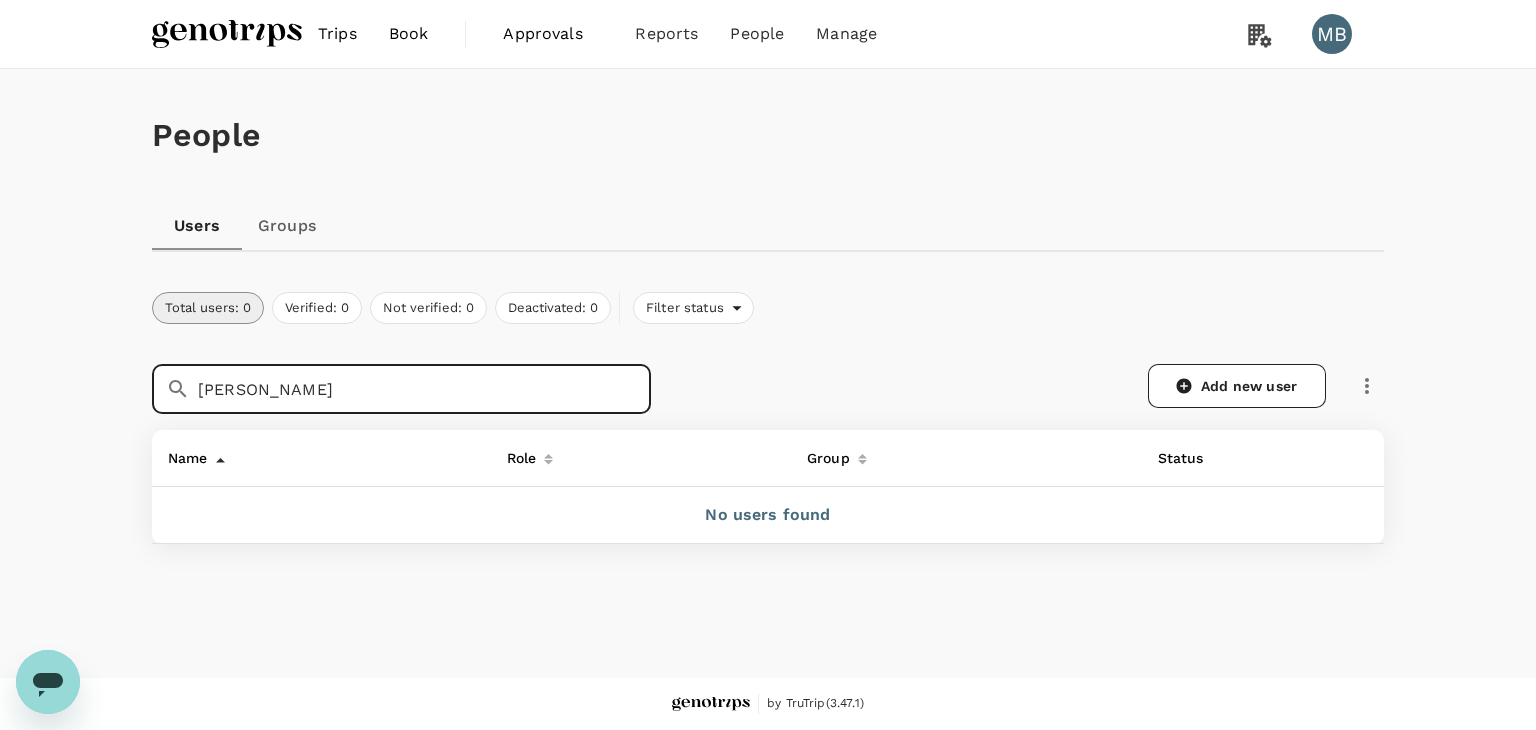 drag, startPoint x: 308, startPoint y: 388, endPoint x: 196, endPoint y: 401, distance: 112.75194 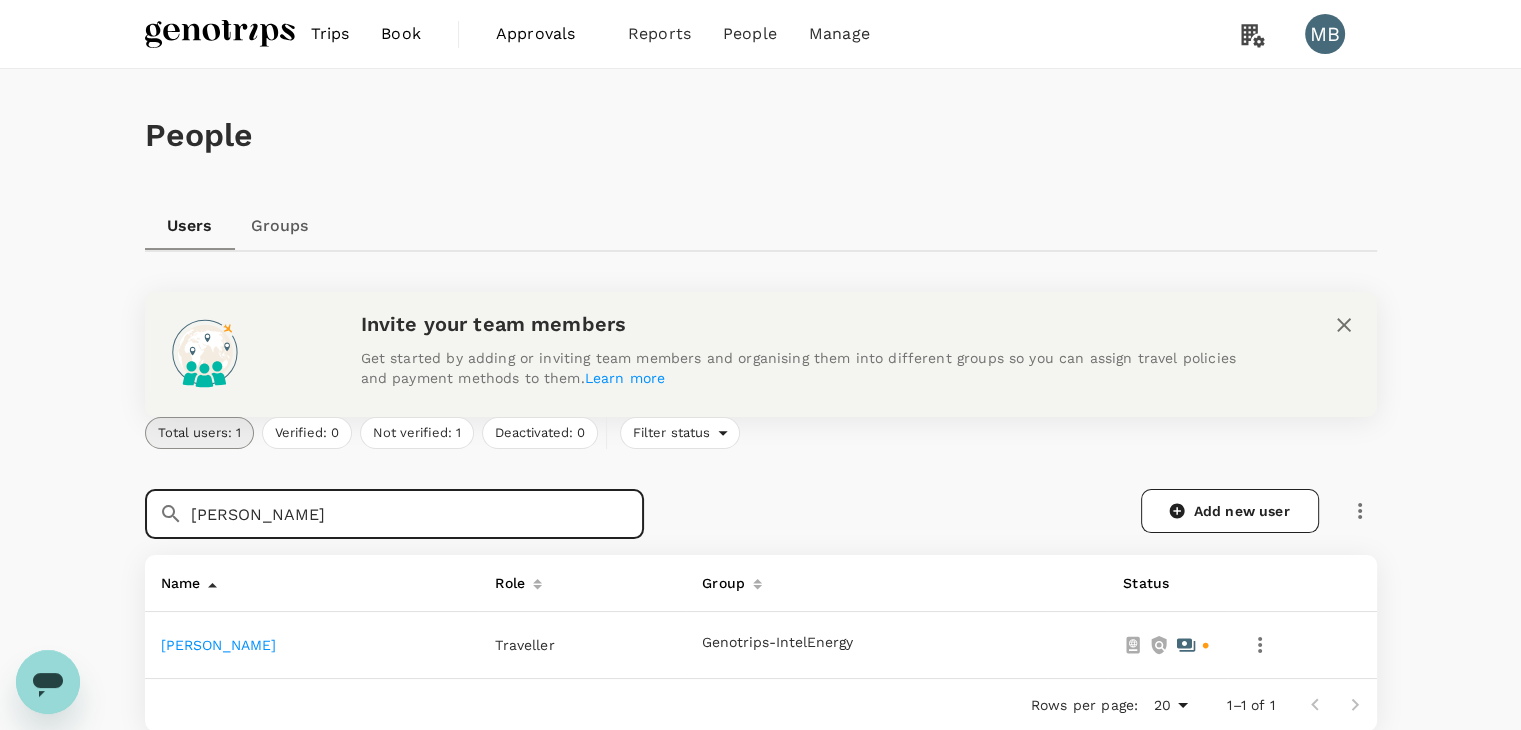 type on "BIN ABDUL HALIM" 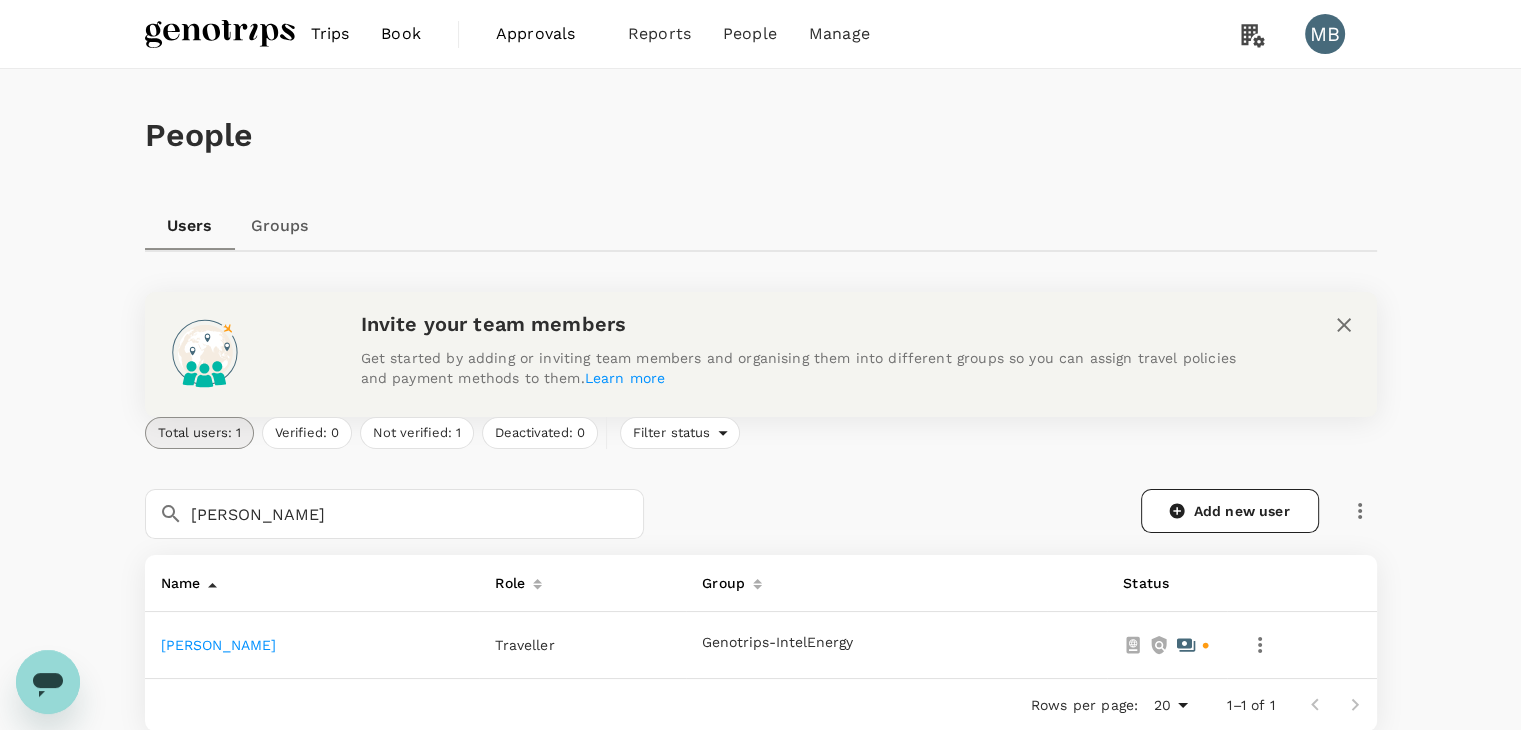 click on "ARIZ HIZMAL BIN ABDUL HALIM" at bounding box center (219, 645) 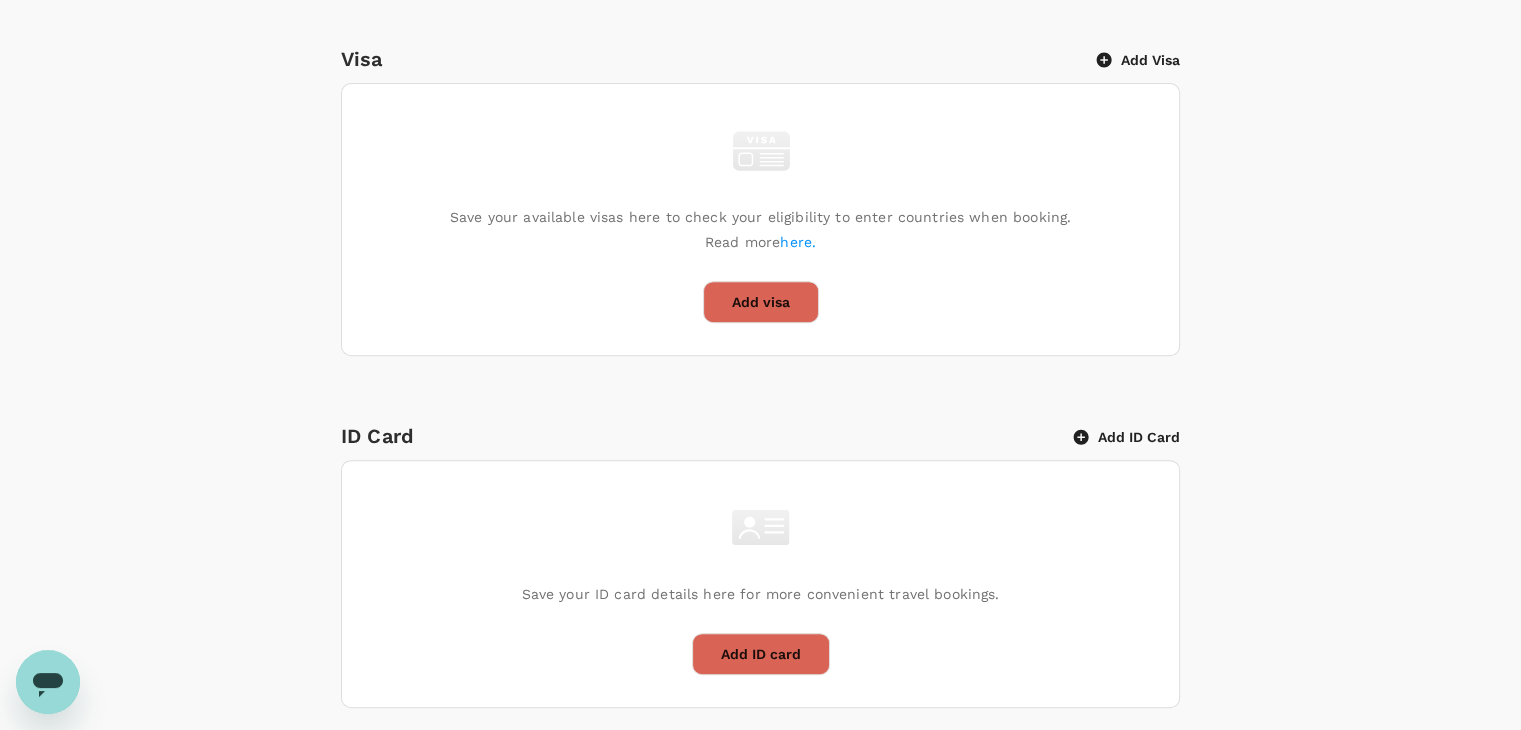 click on "Add ID Card" at bounding box center (1127, 437) 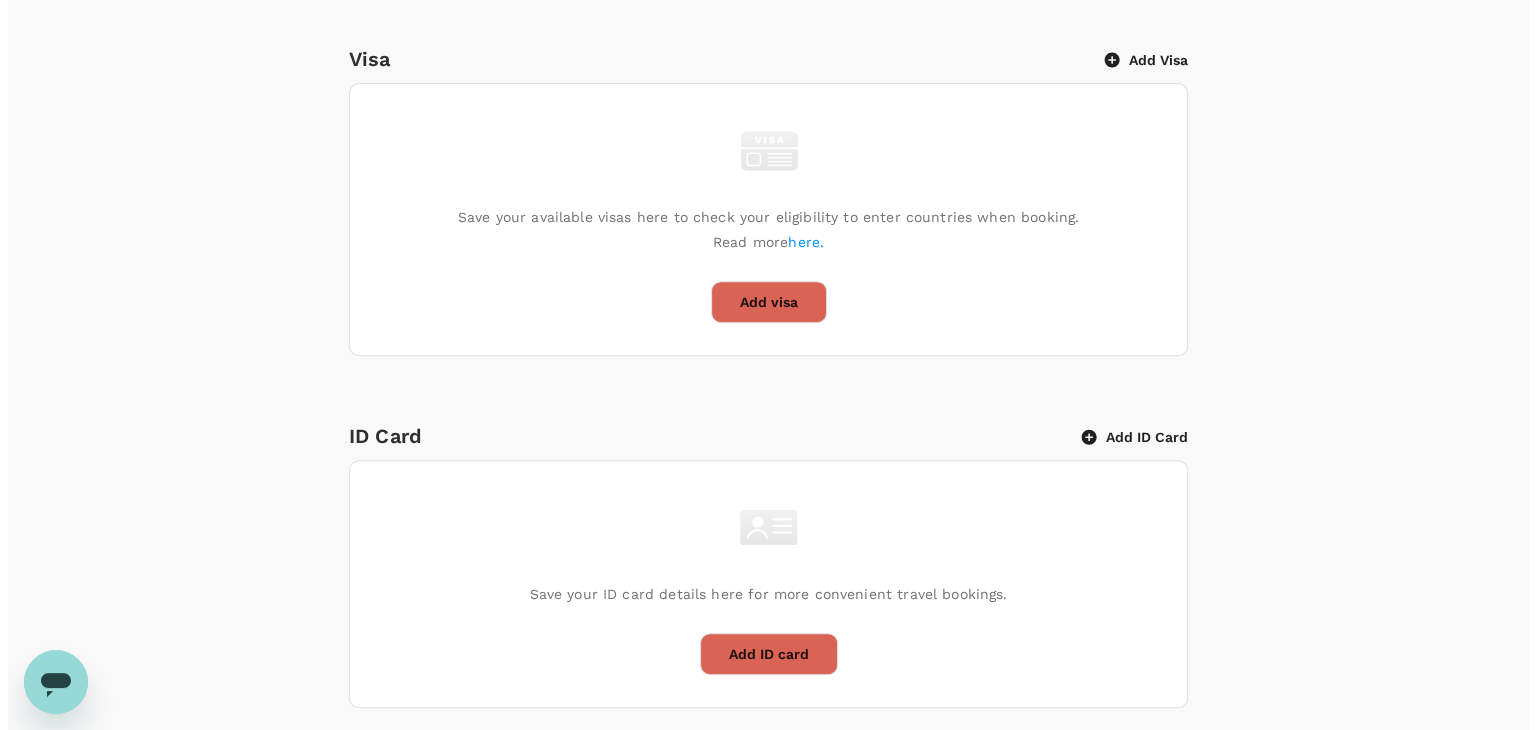 scroll, scrollTop: 804, scrollLeft: 0, axis: vertical 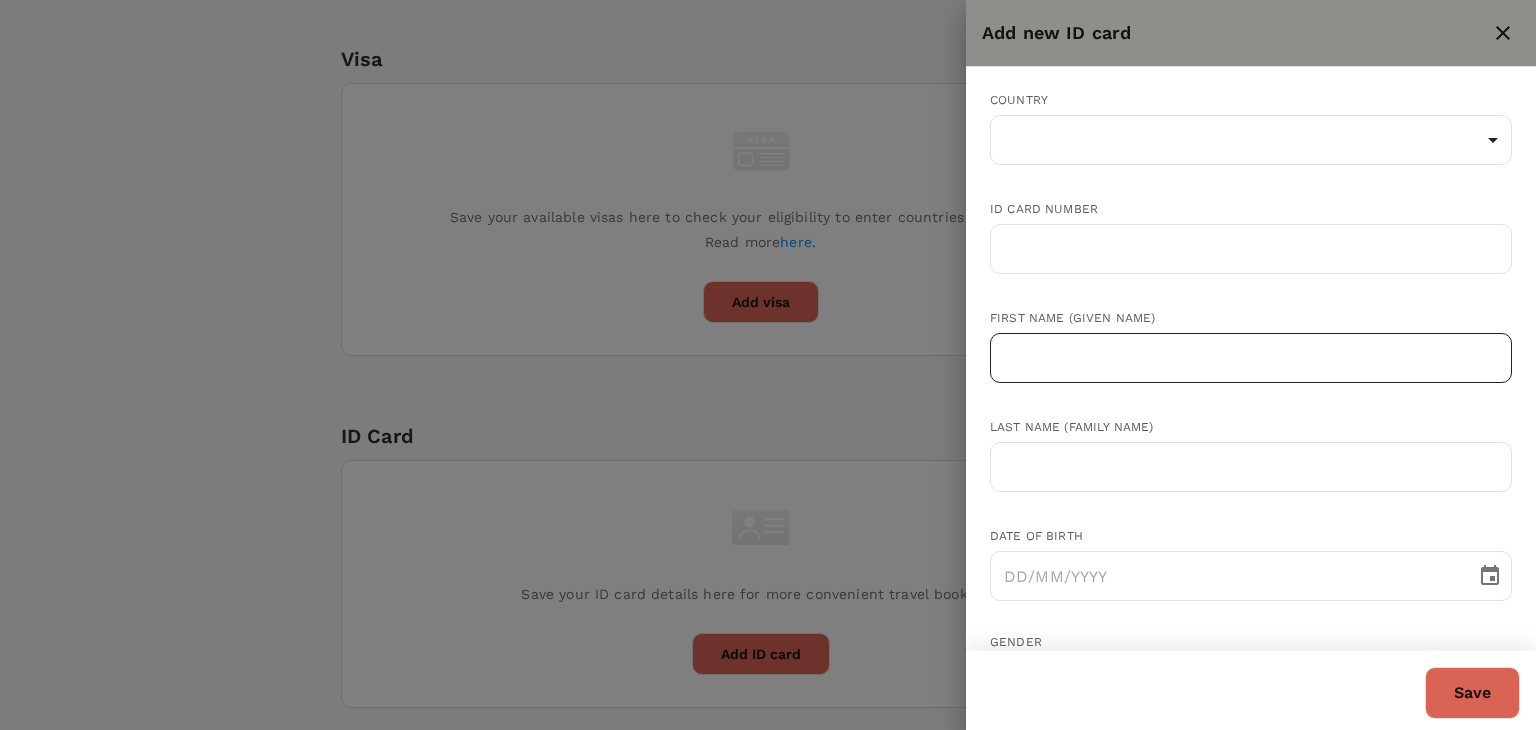 click at bounding box center [1251, 358] 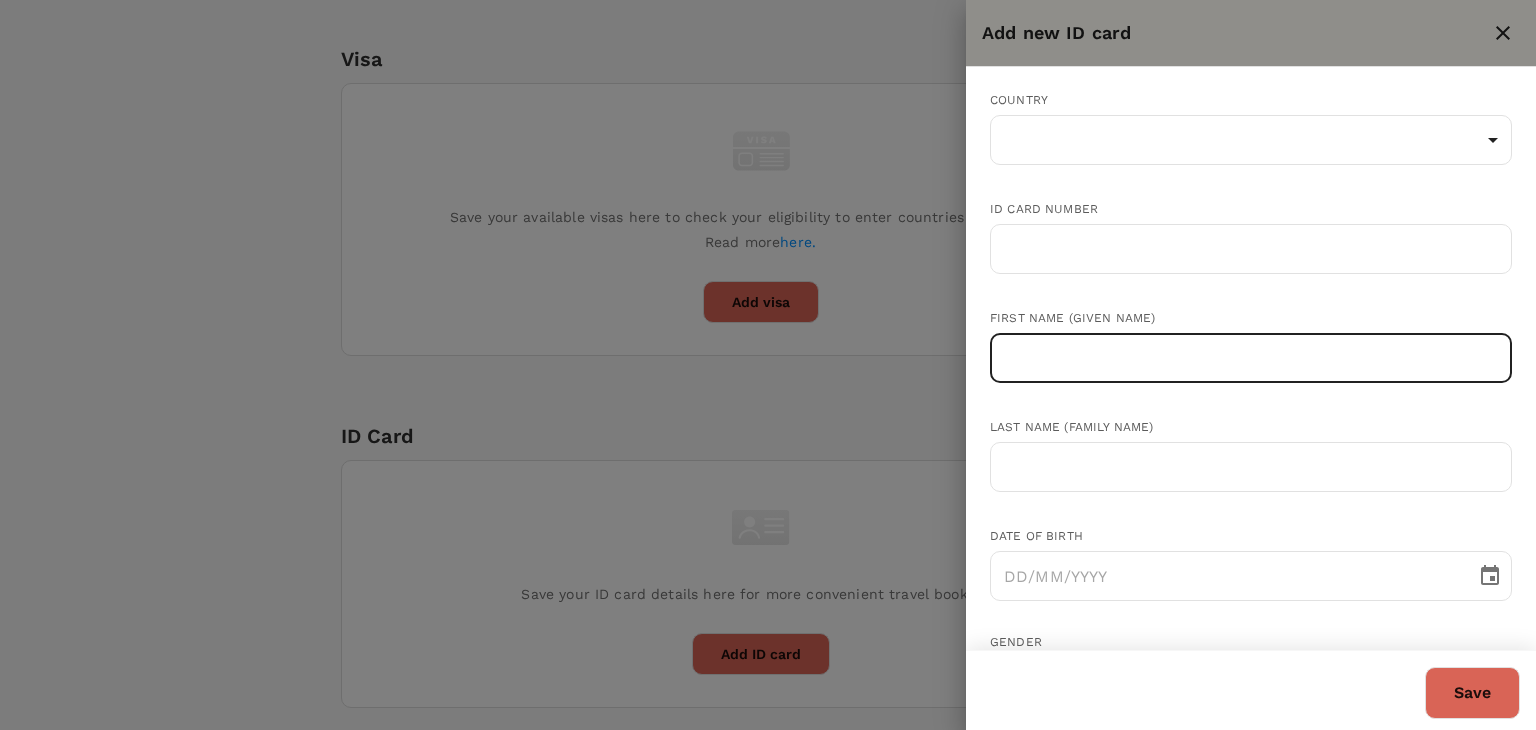 paste on "ARIZ HIZMAL BIN ABDUL HALIM" 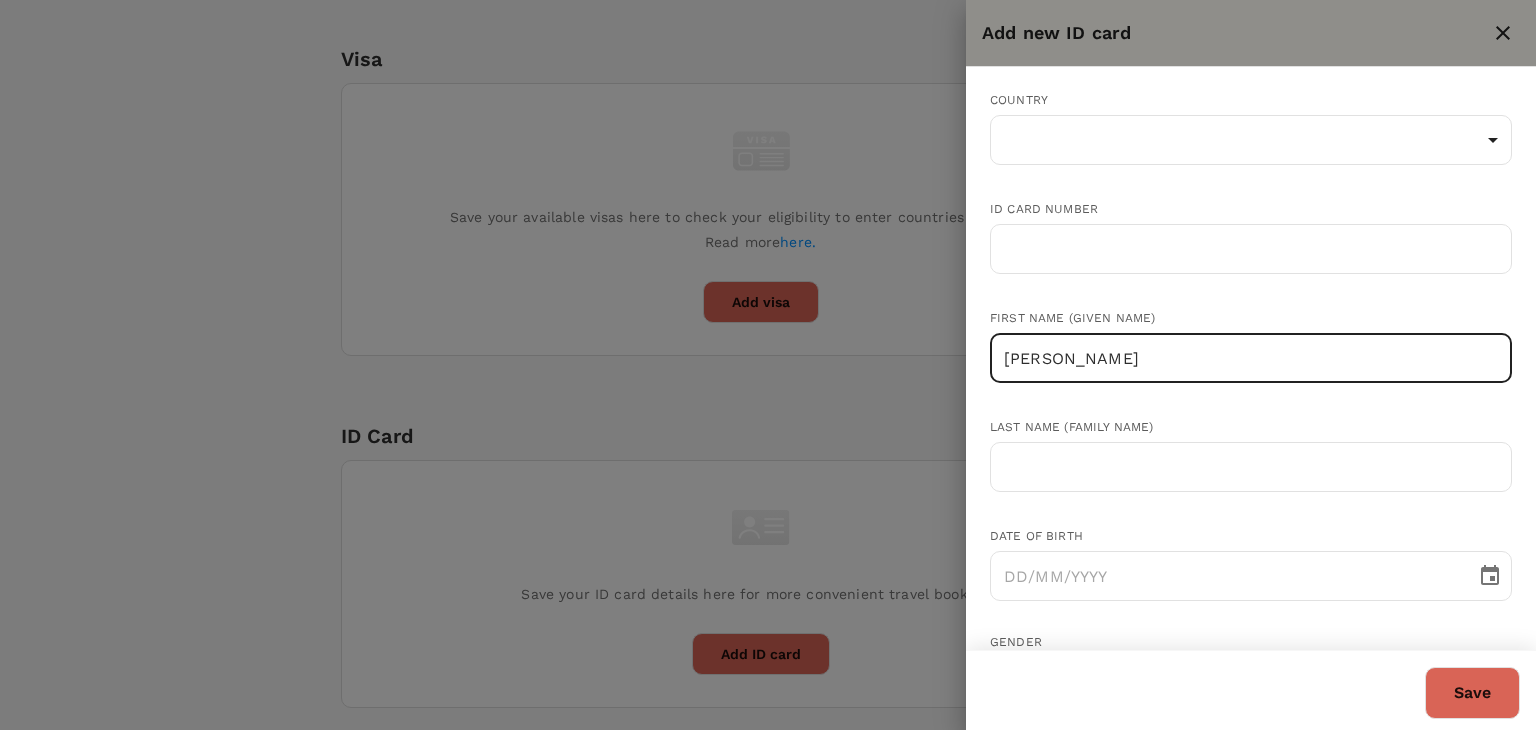 drag, startPoint x: 1275, startPoint y: 353, endPoint x: 1110, endPoint y: 365, distance: 165.43579 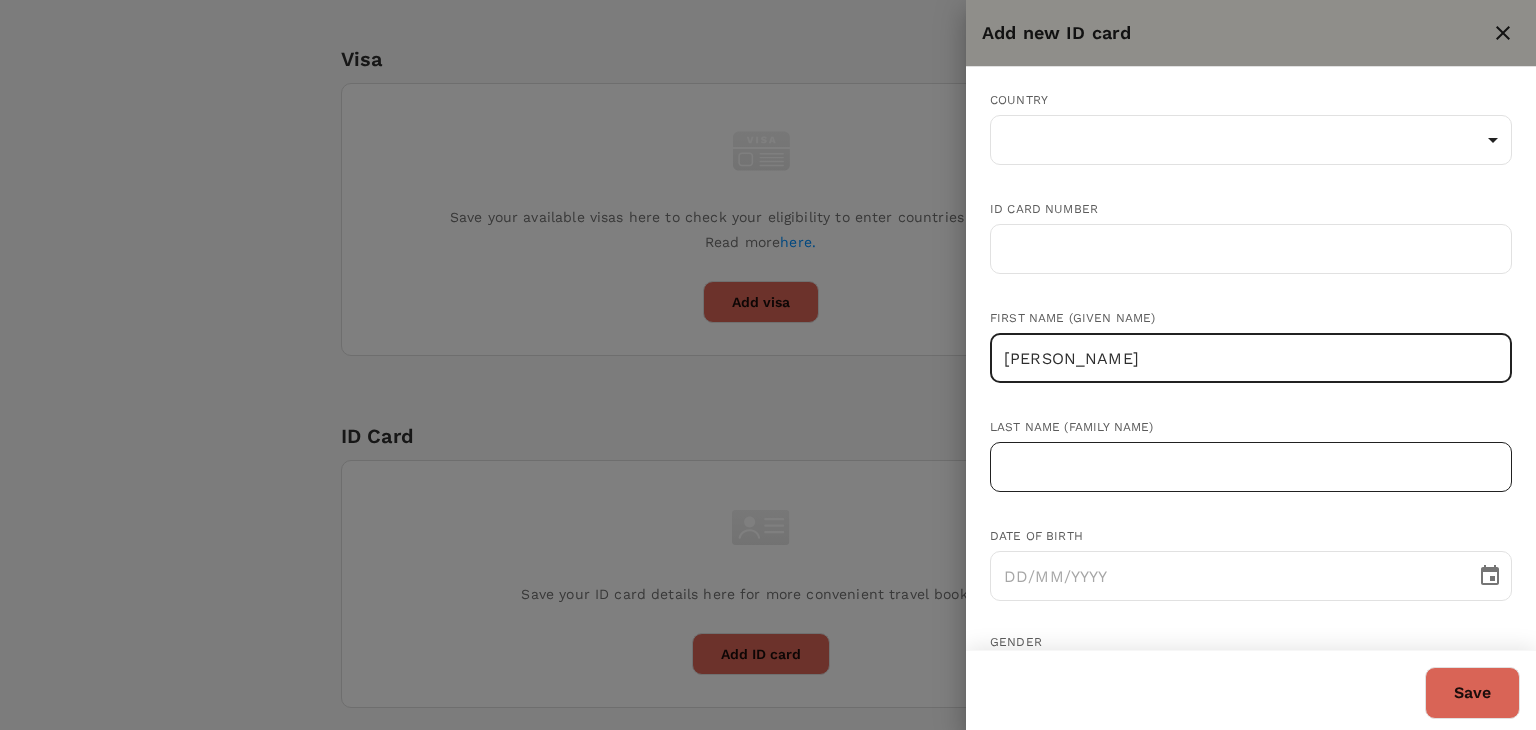 type on "ARIZ HIZMAL" 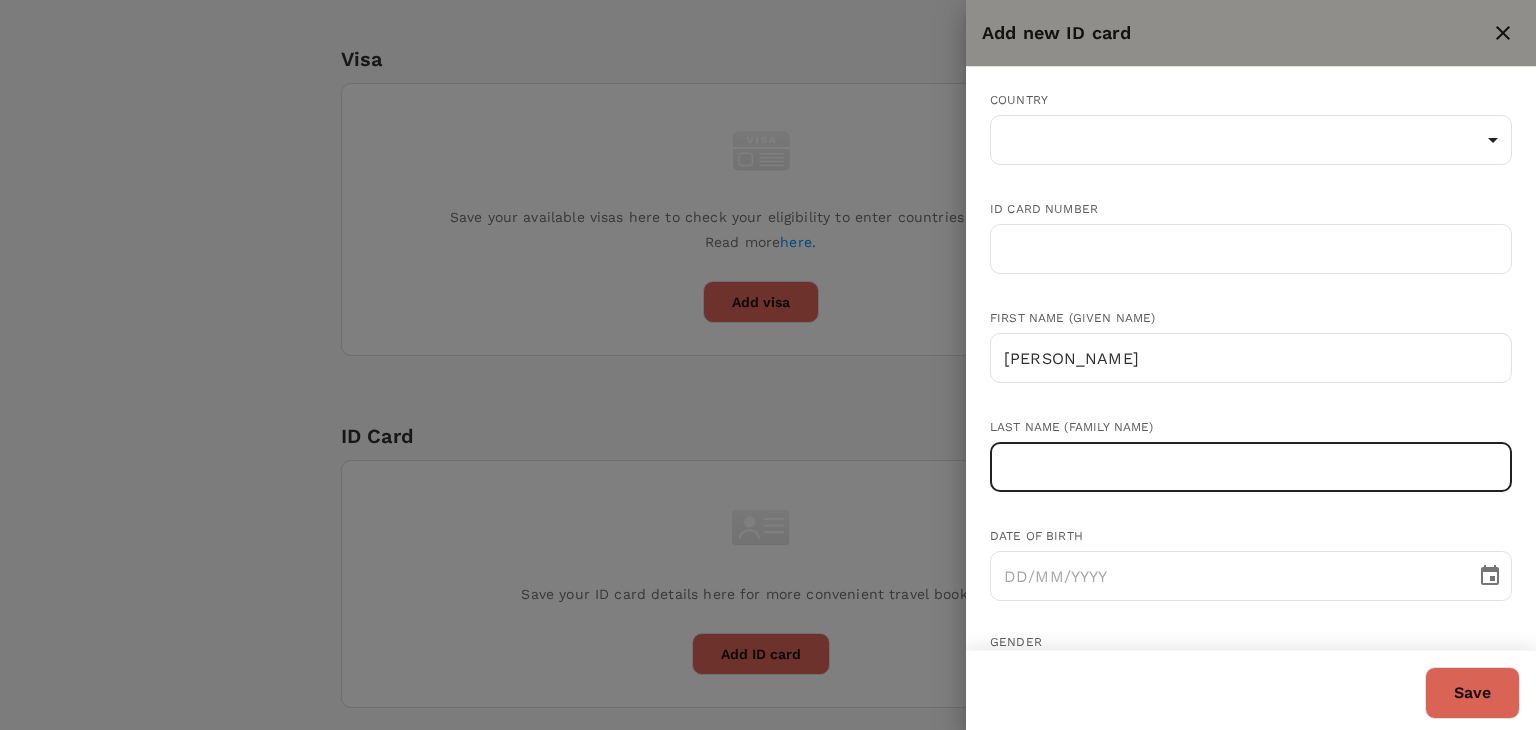 paste on "BIN ABDUL HALIM" 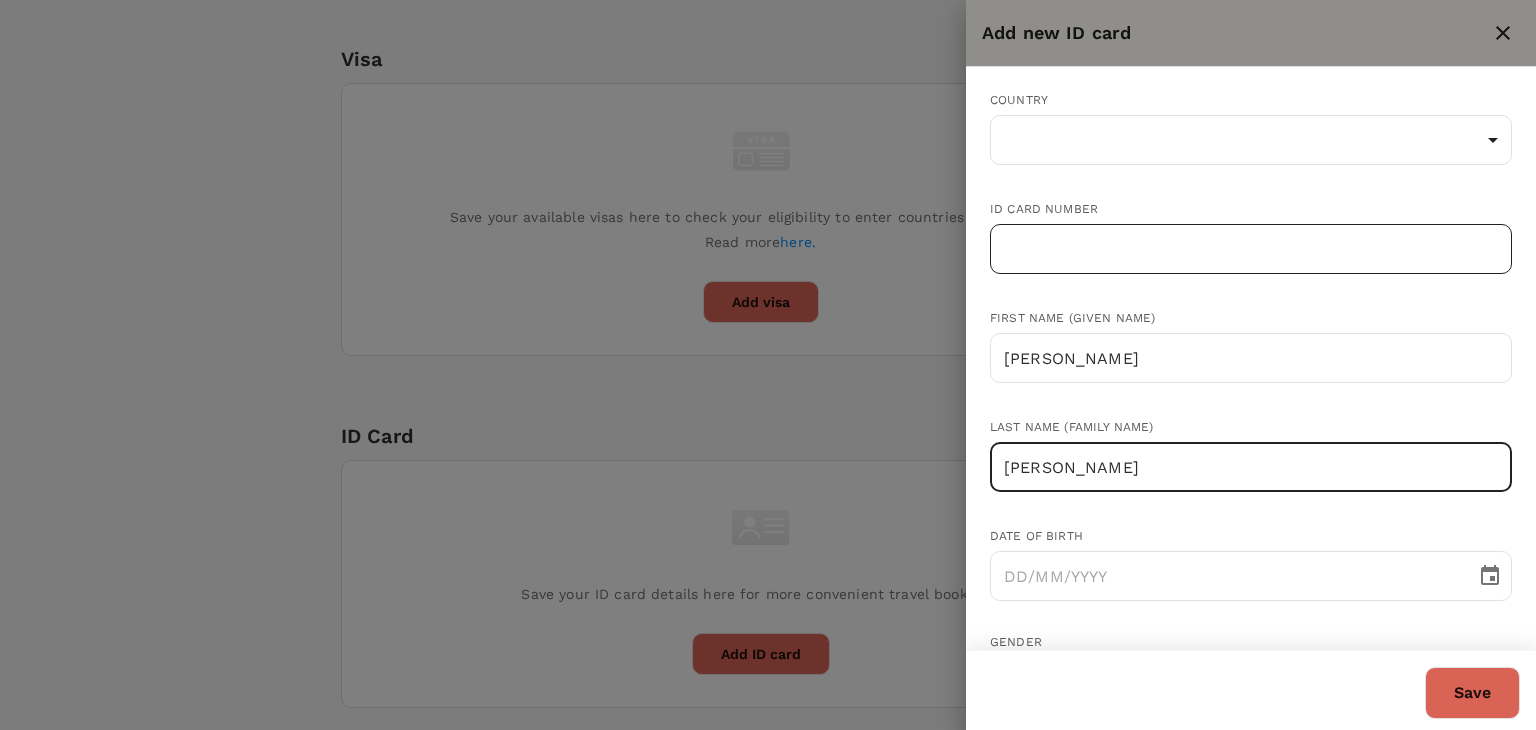 type on "BIN ABDUL HALIM" 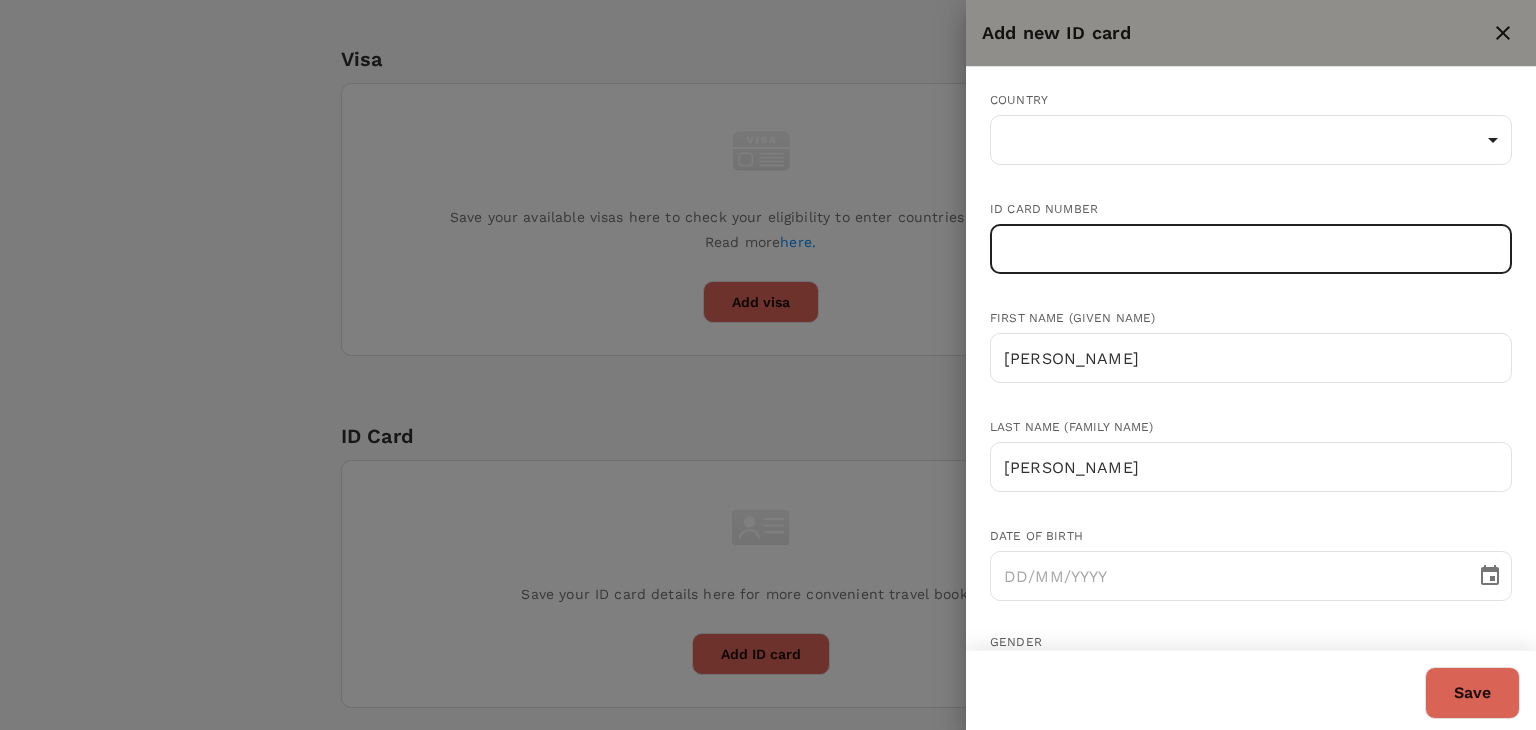 click at bounding box center (1251, 249) 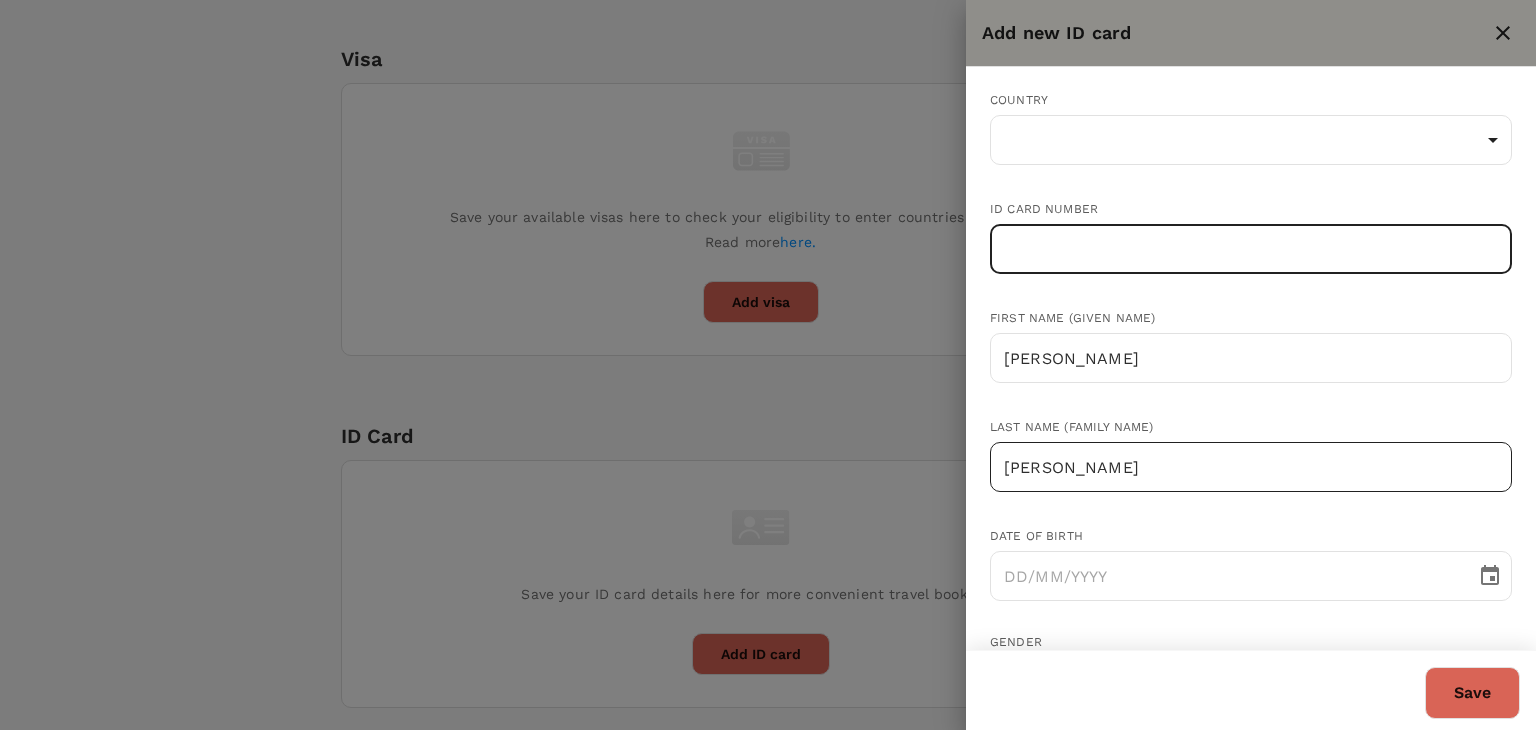 paste on "041225-10-0477" 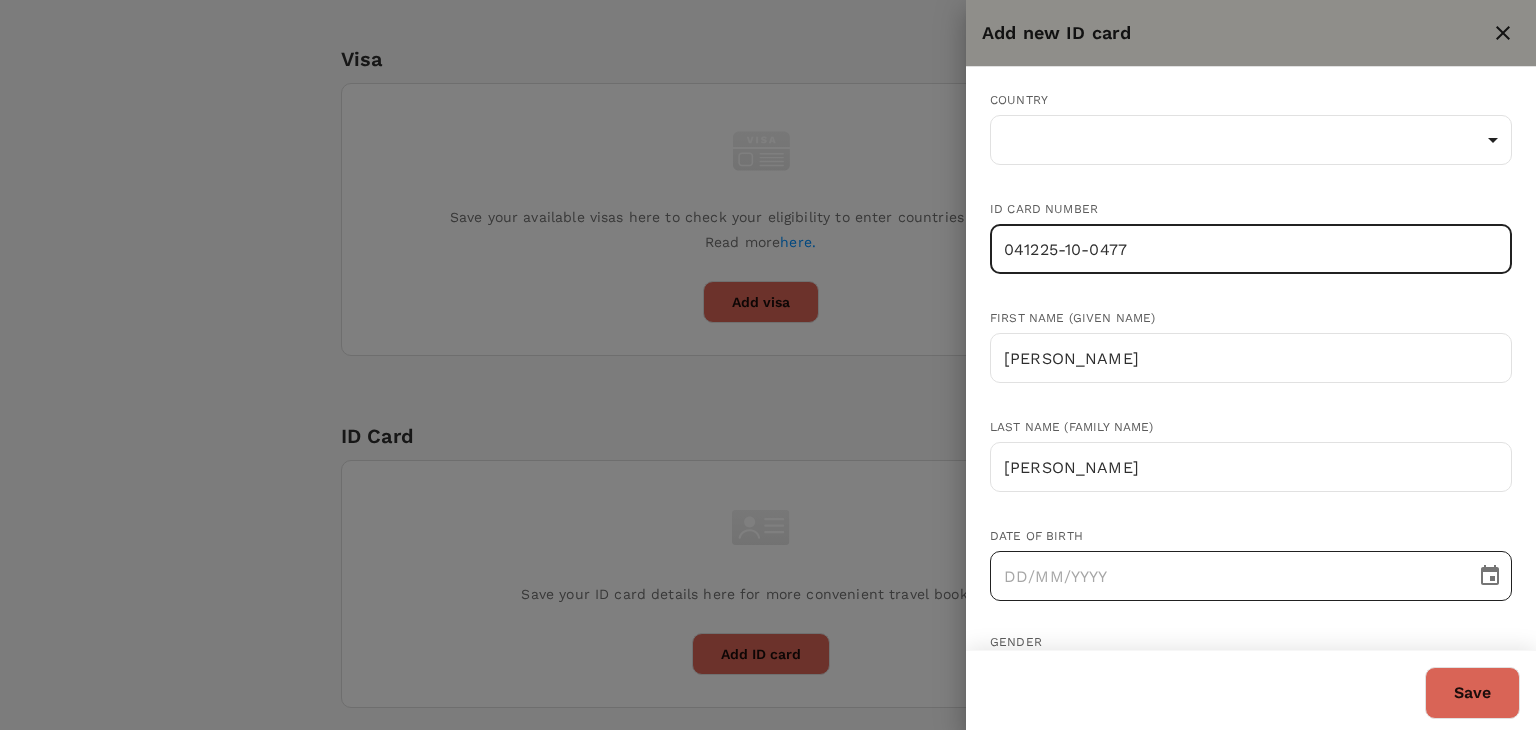 type on "041225-10-0477" 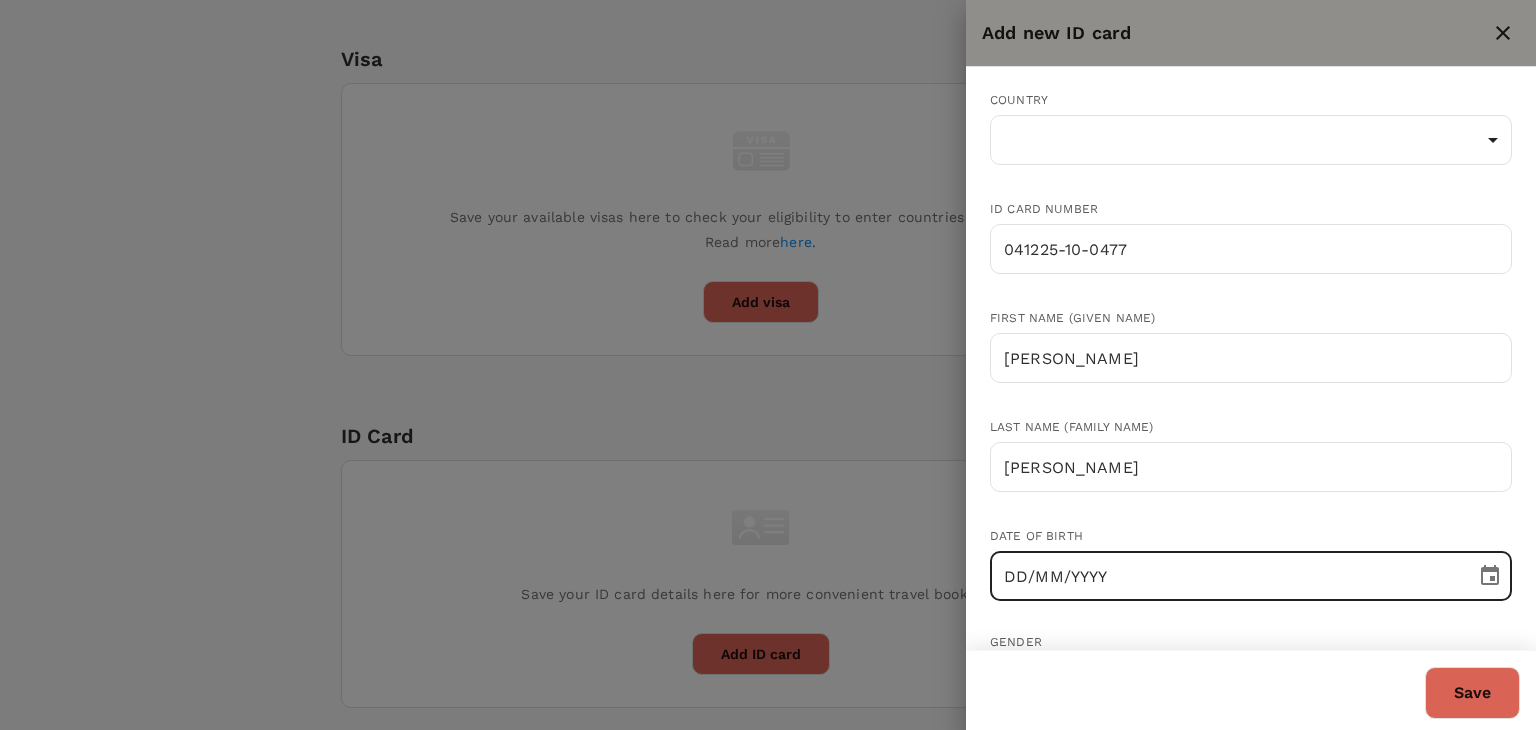 click on "DD/MM/YYYY" at bounding box center [1226, 576] 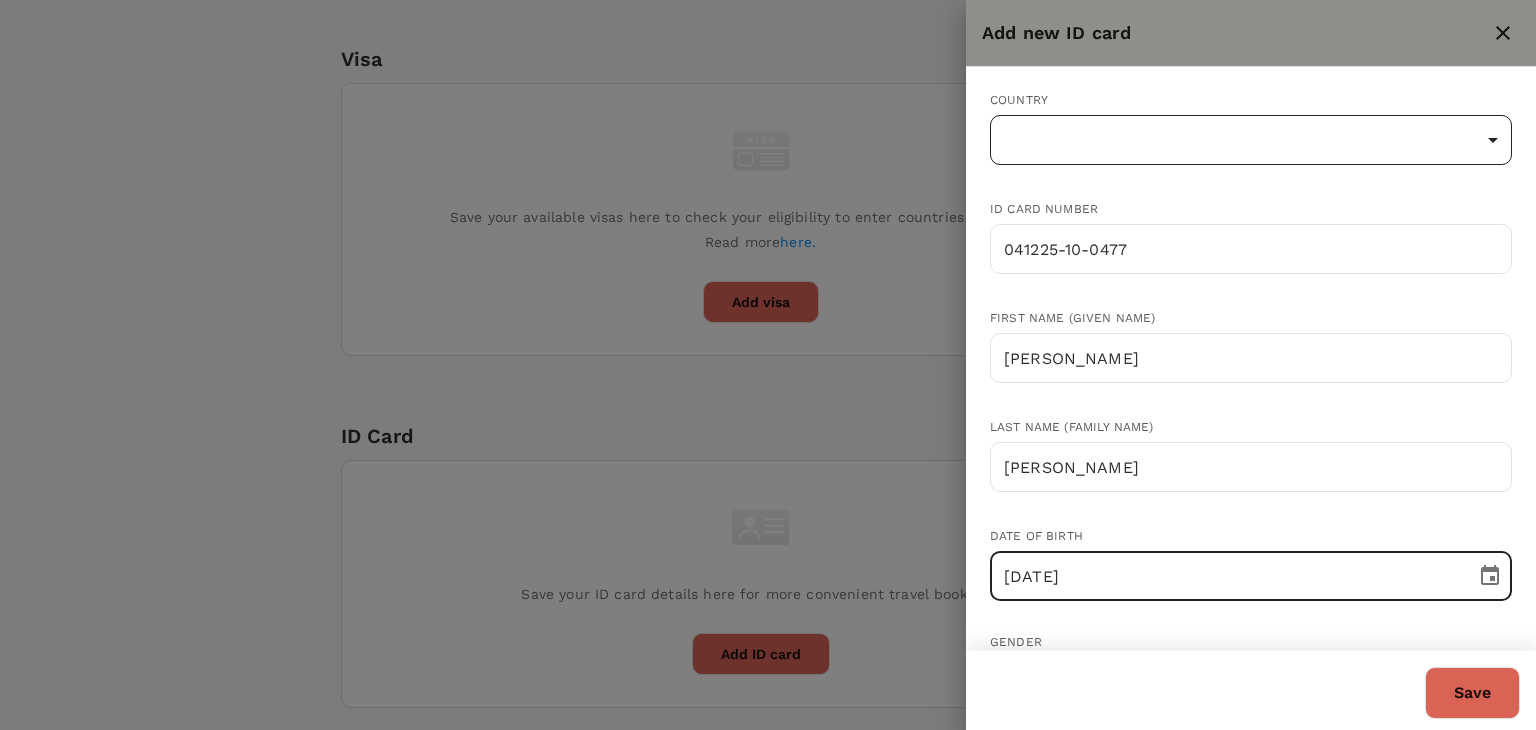 type on "25/12/2004" 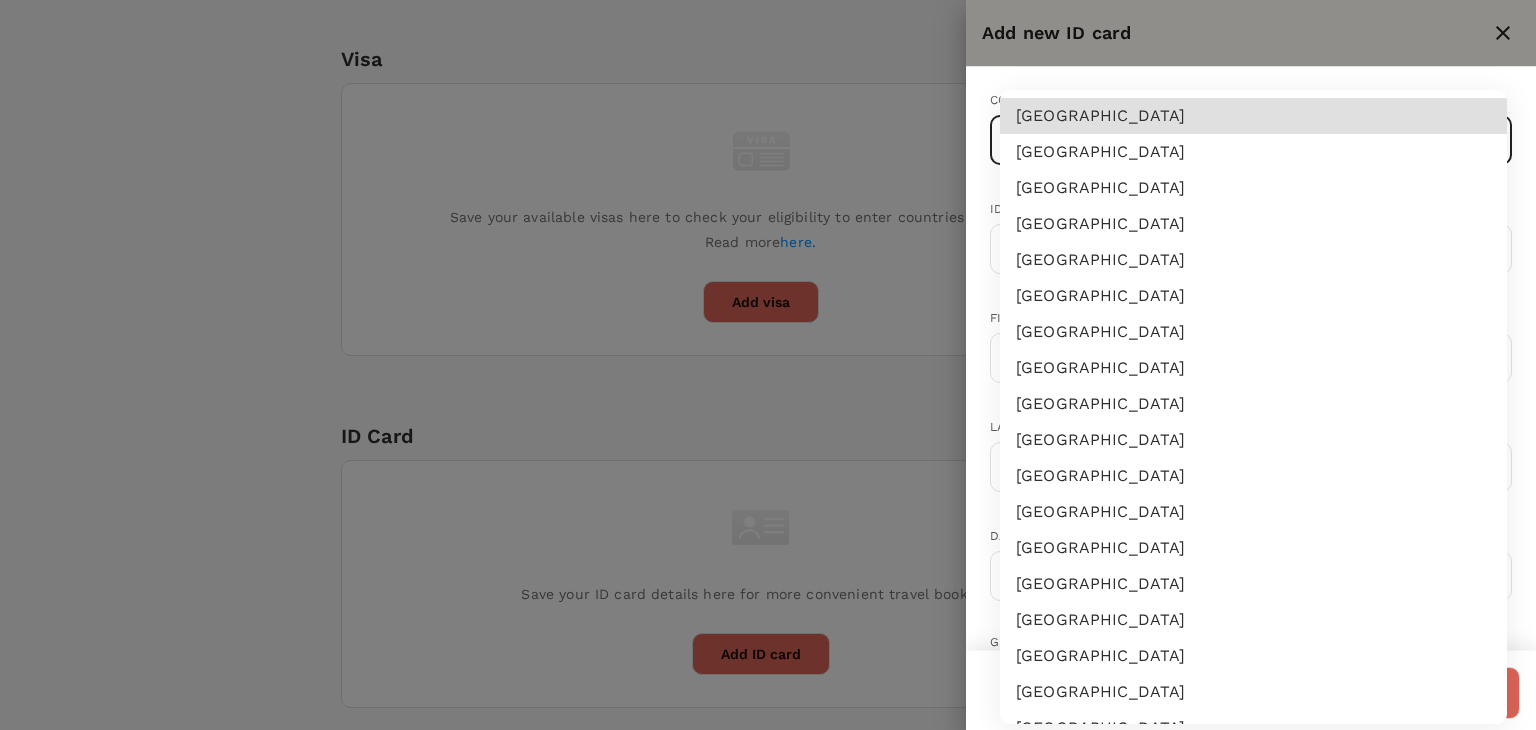 type 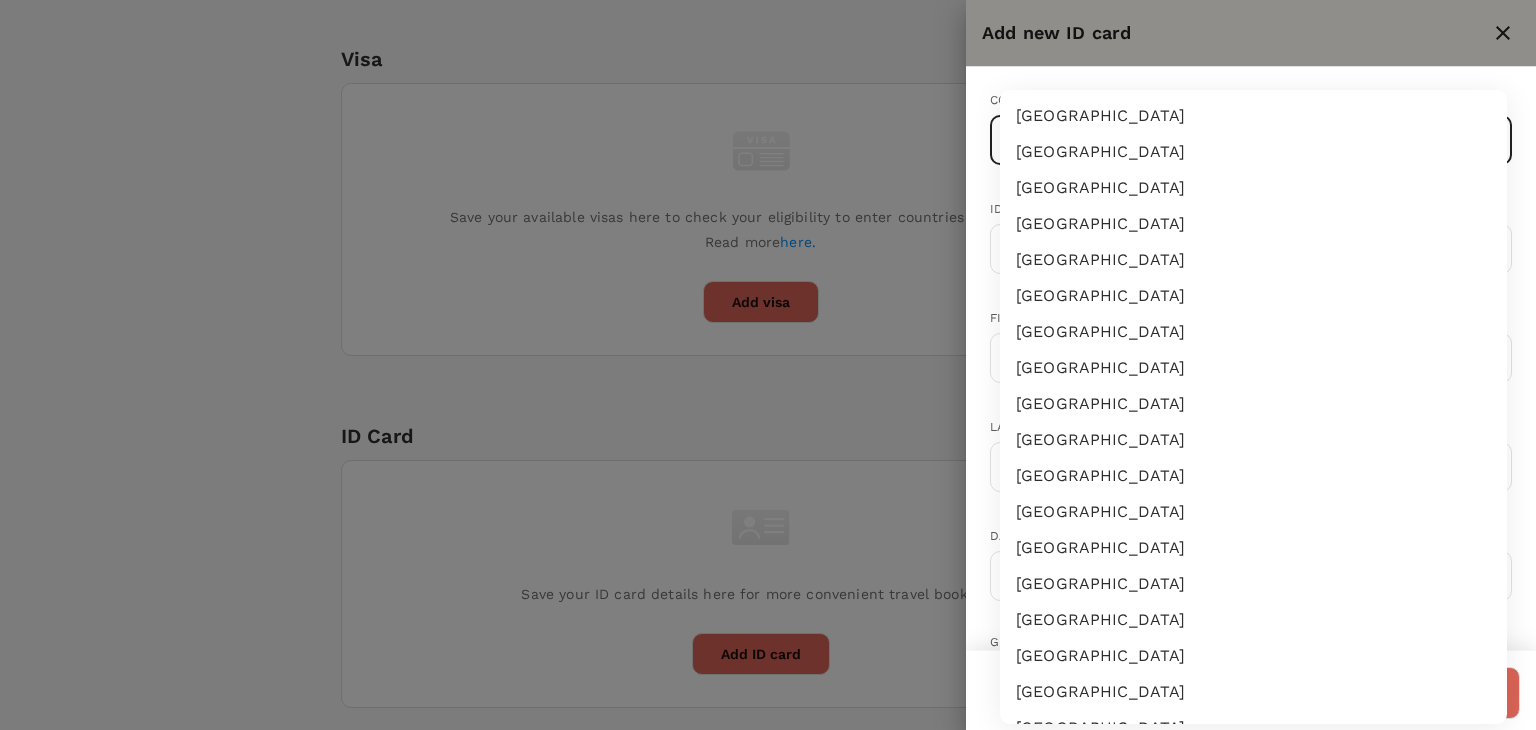 type 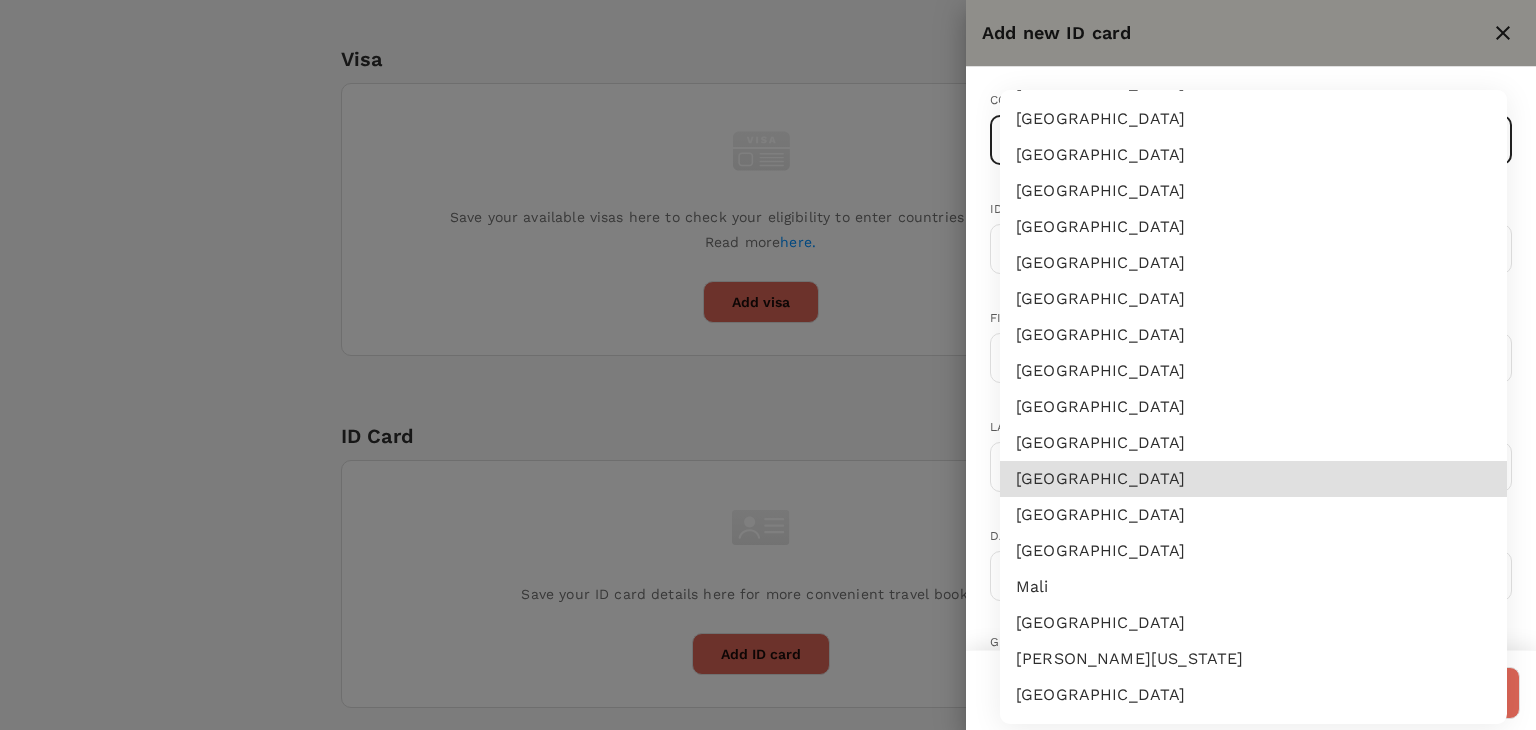 type 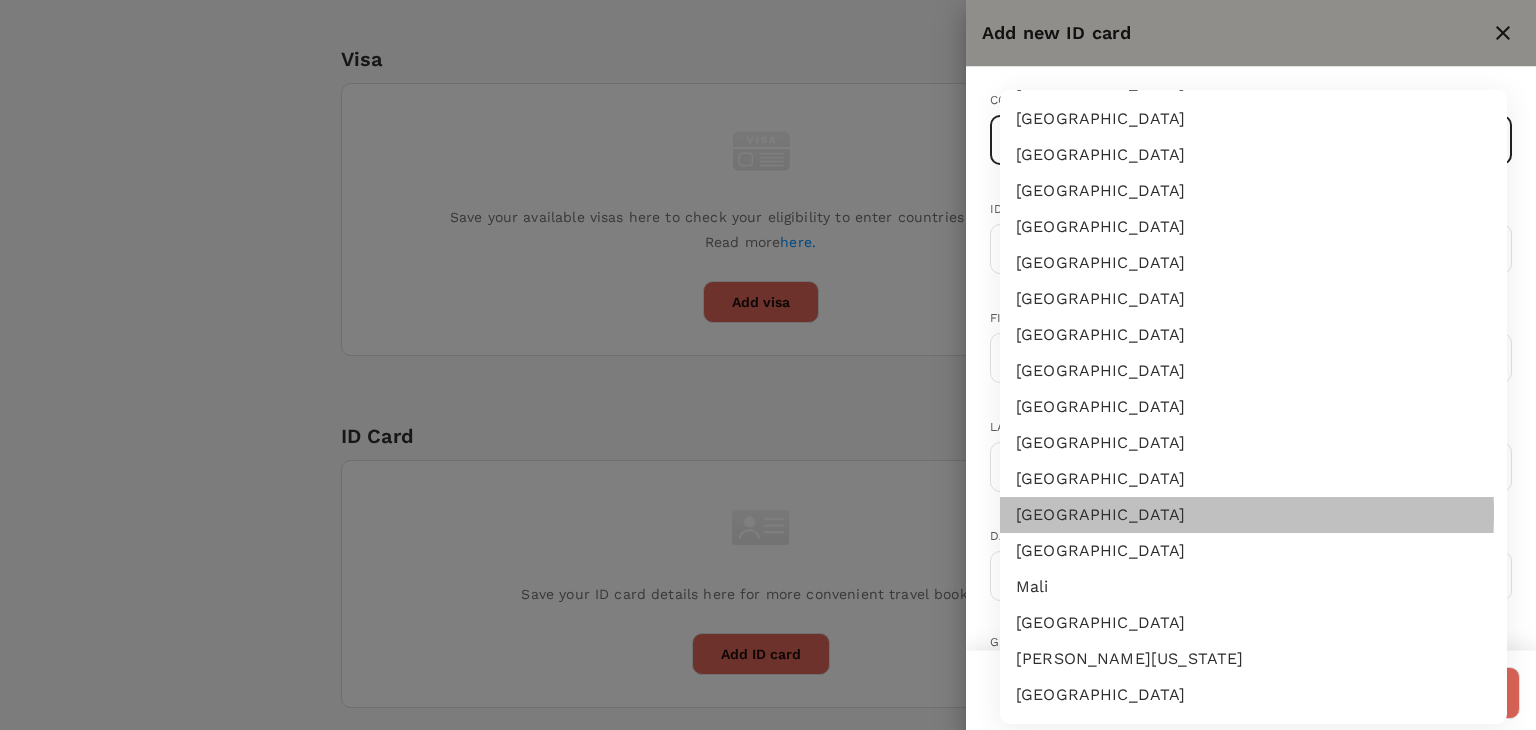 click on "[GEOGRAPHIC_DATA]" at bounding box center (1253, 515) 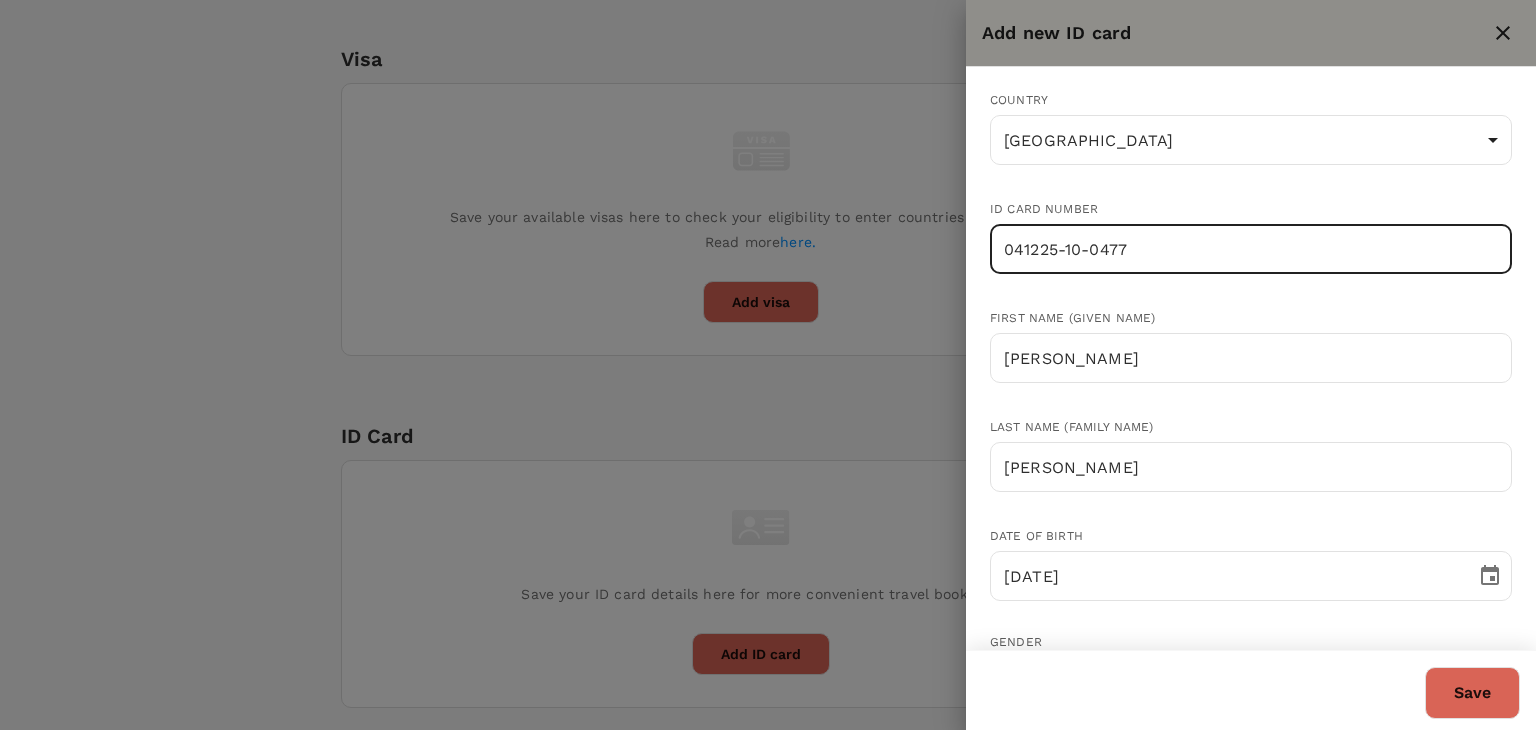 click on "041225-10-0477" at bounding box center [1251, 249] 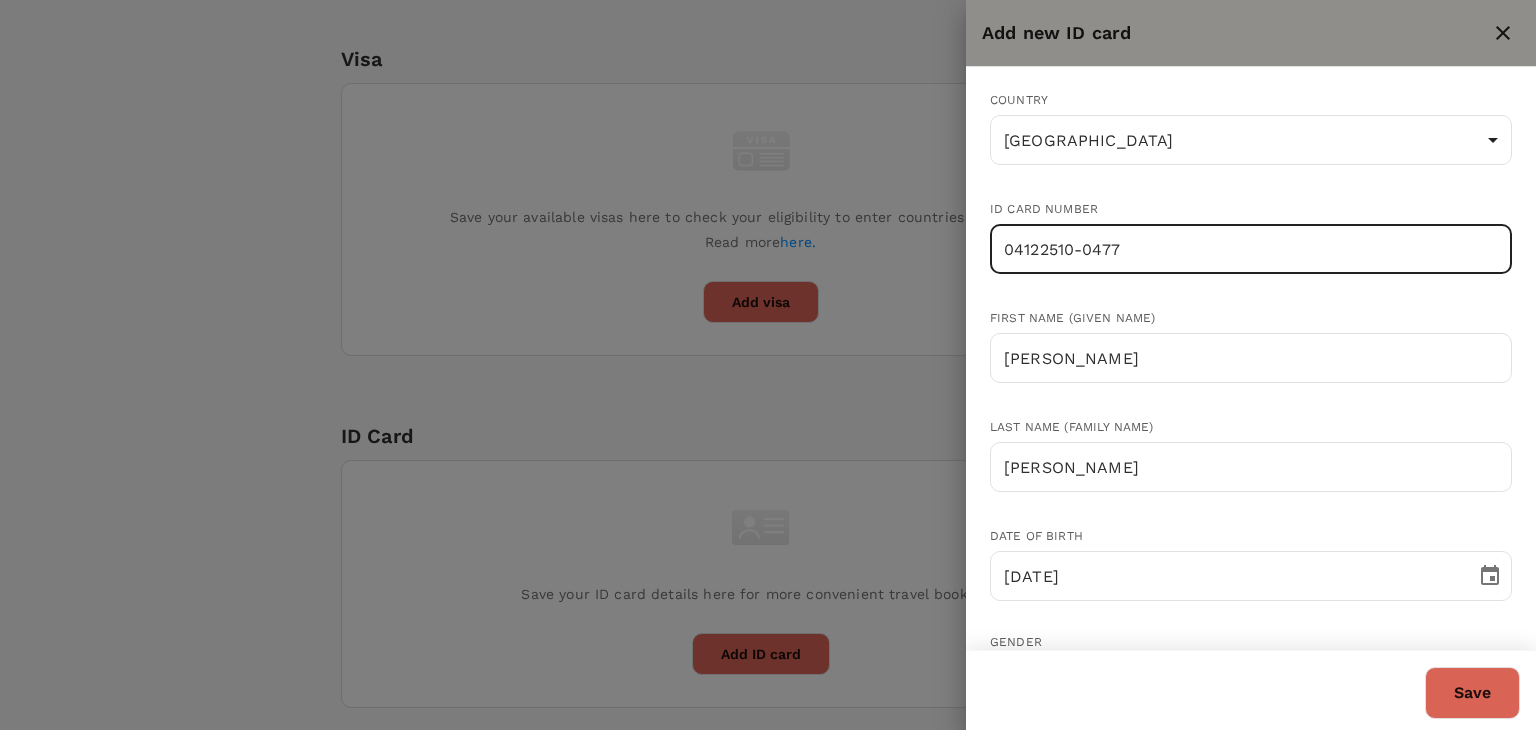 click on "04122510-0477" at bounding box center (1251, 249) 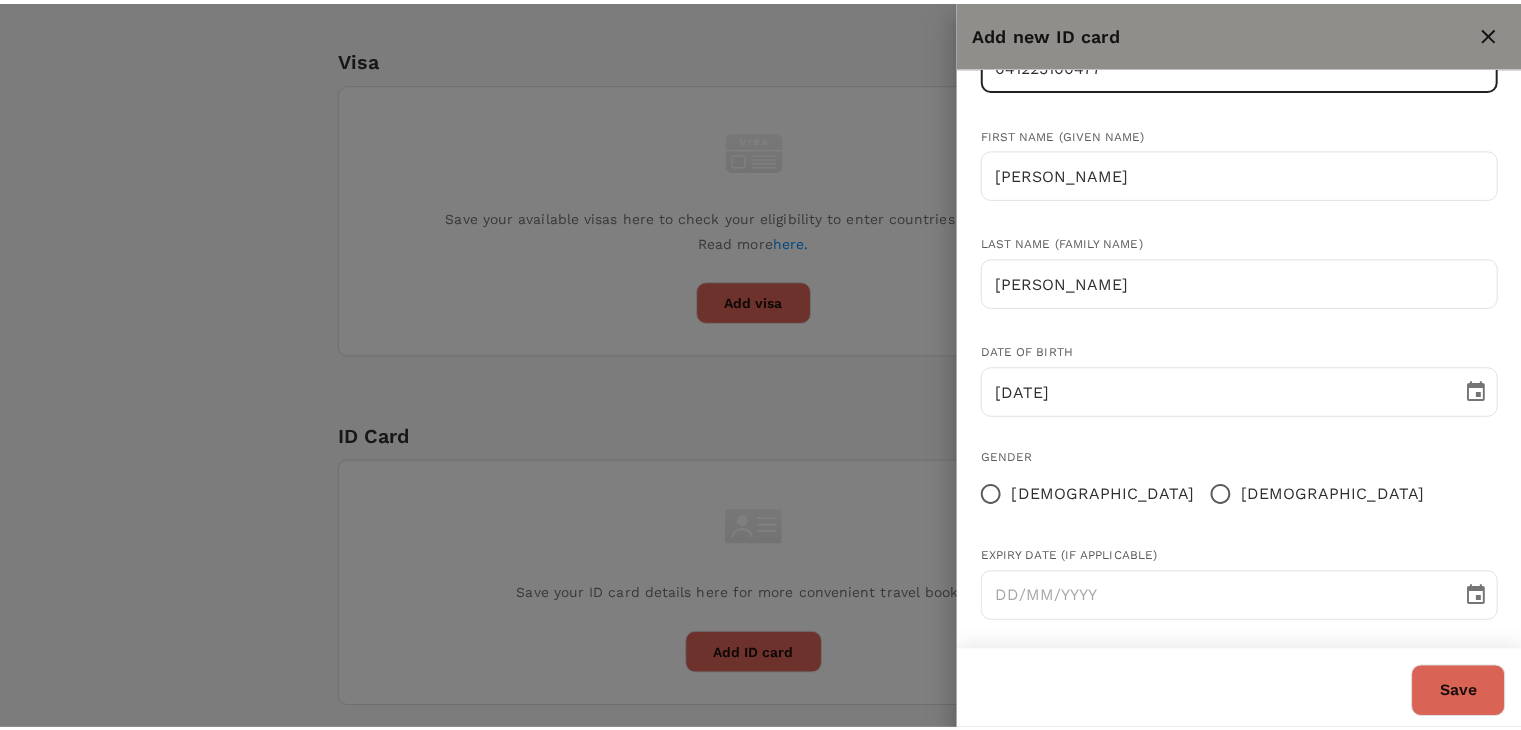 scroll, scrollTop: 195, scrollLeft: 0, axis: vertical 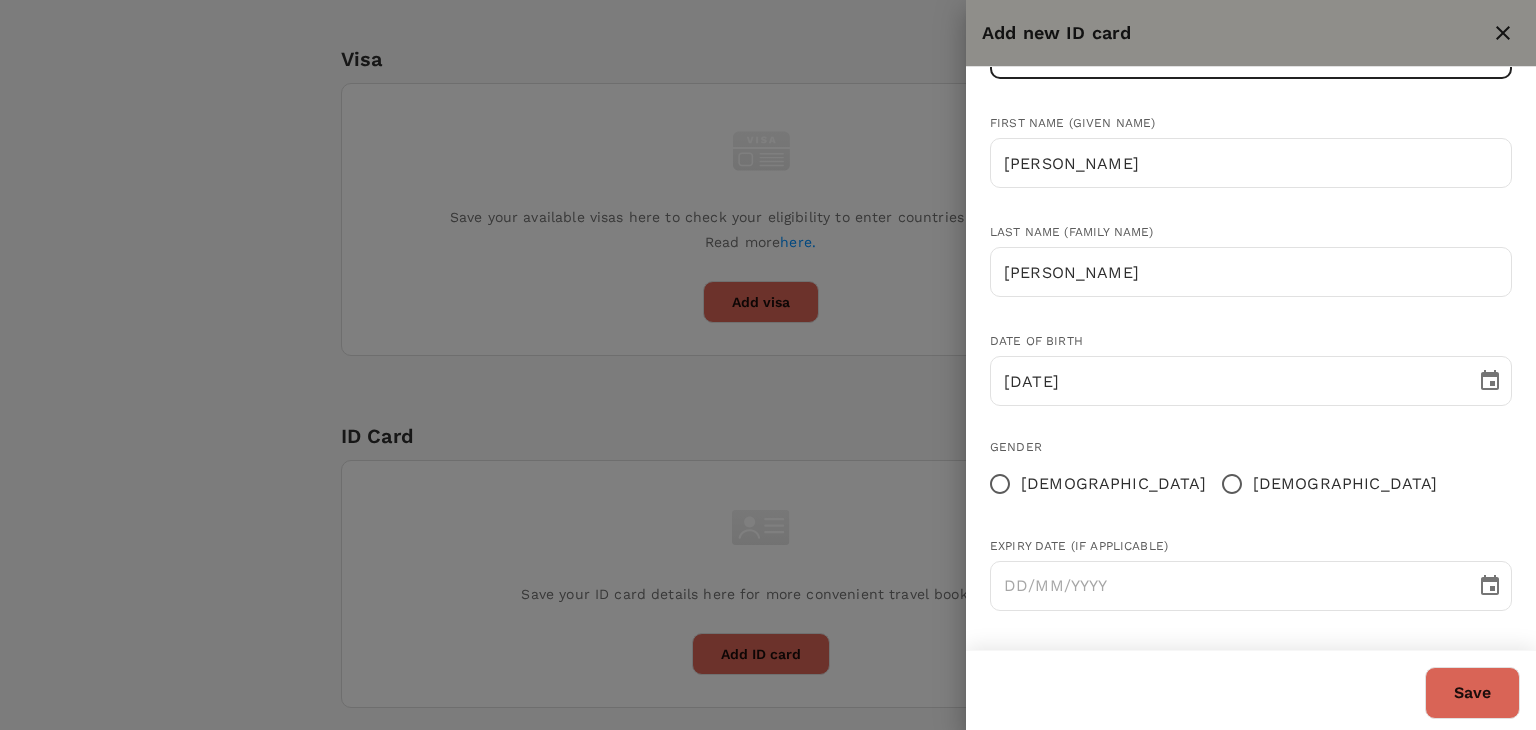 type on "041225100477" 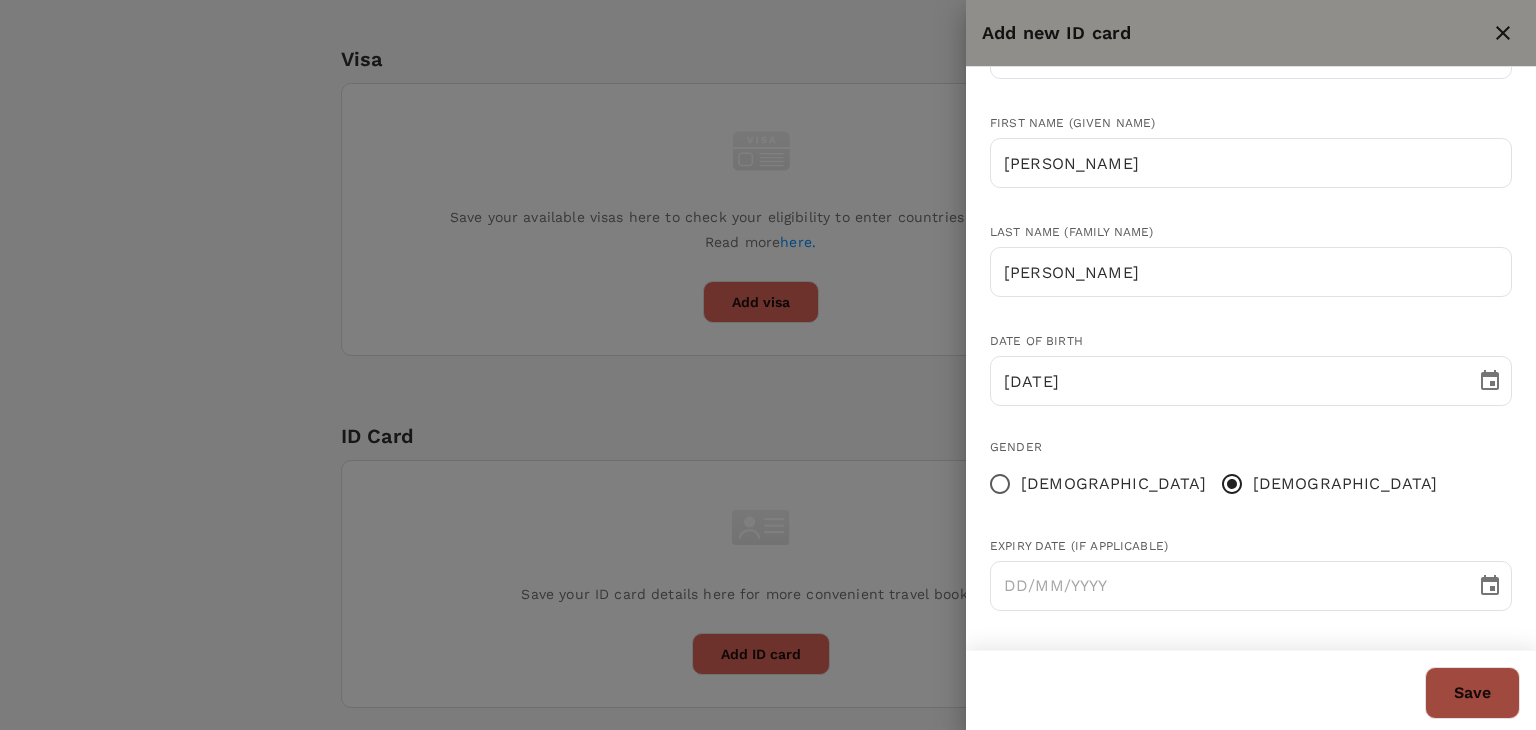 click on "Save" at bounding box center [1472, 693] 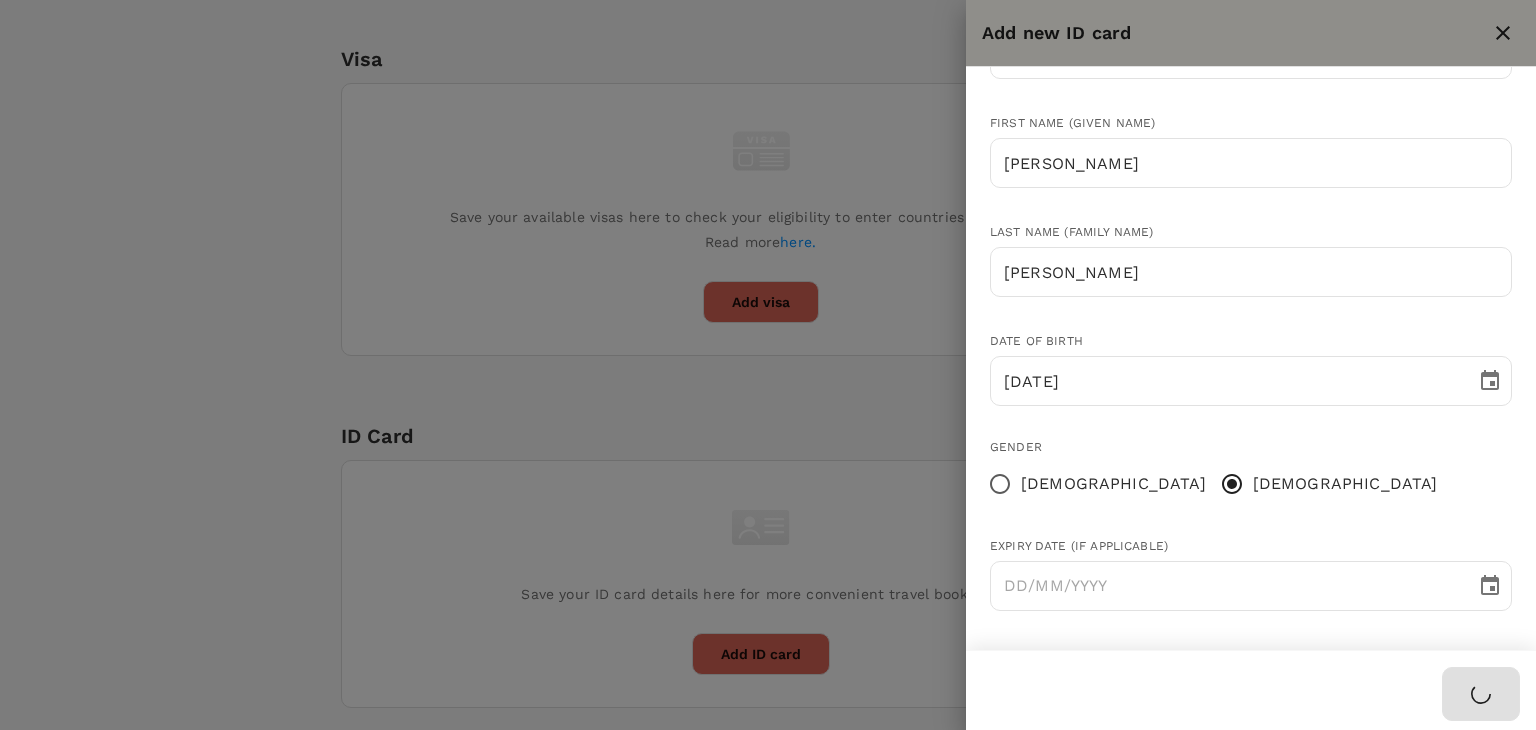 type 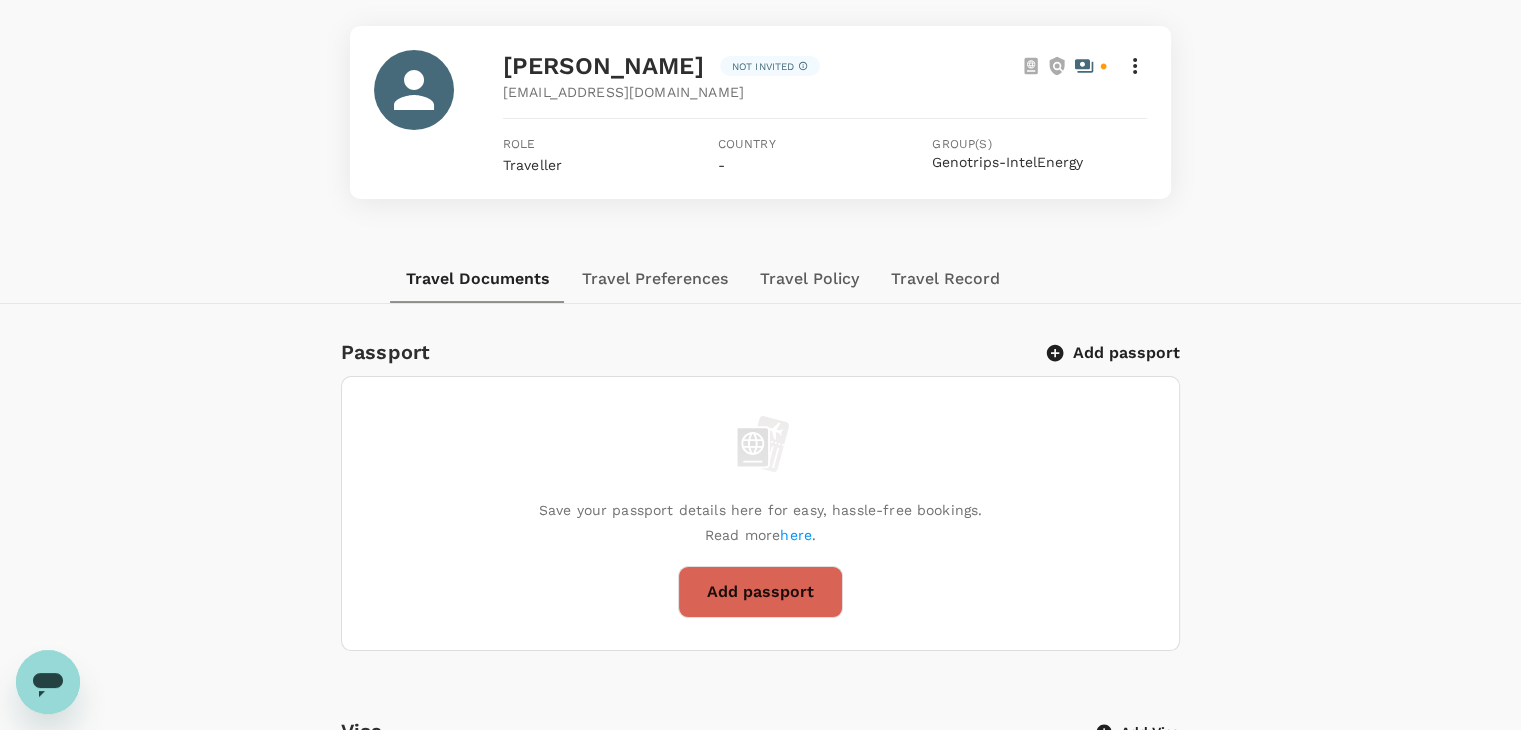 scroll, scrollTop: 104, scrollLeft: 0, axis: vertical 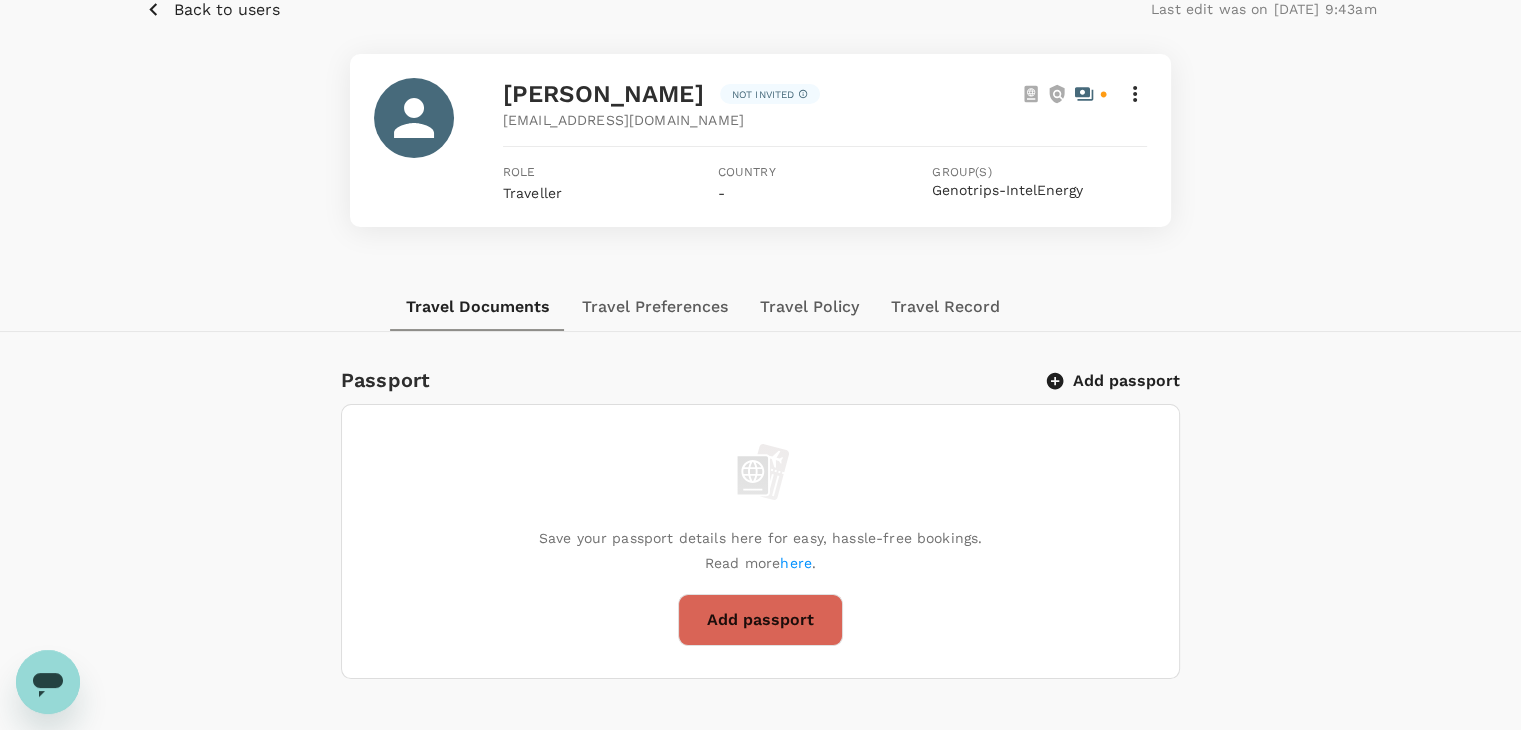 click on "Back to users" at bounding box center [212, 9] 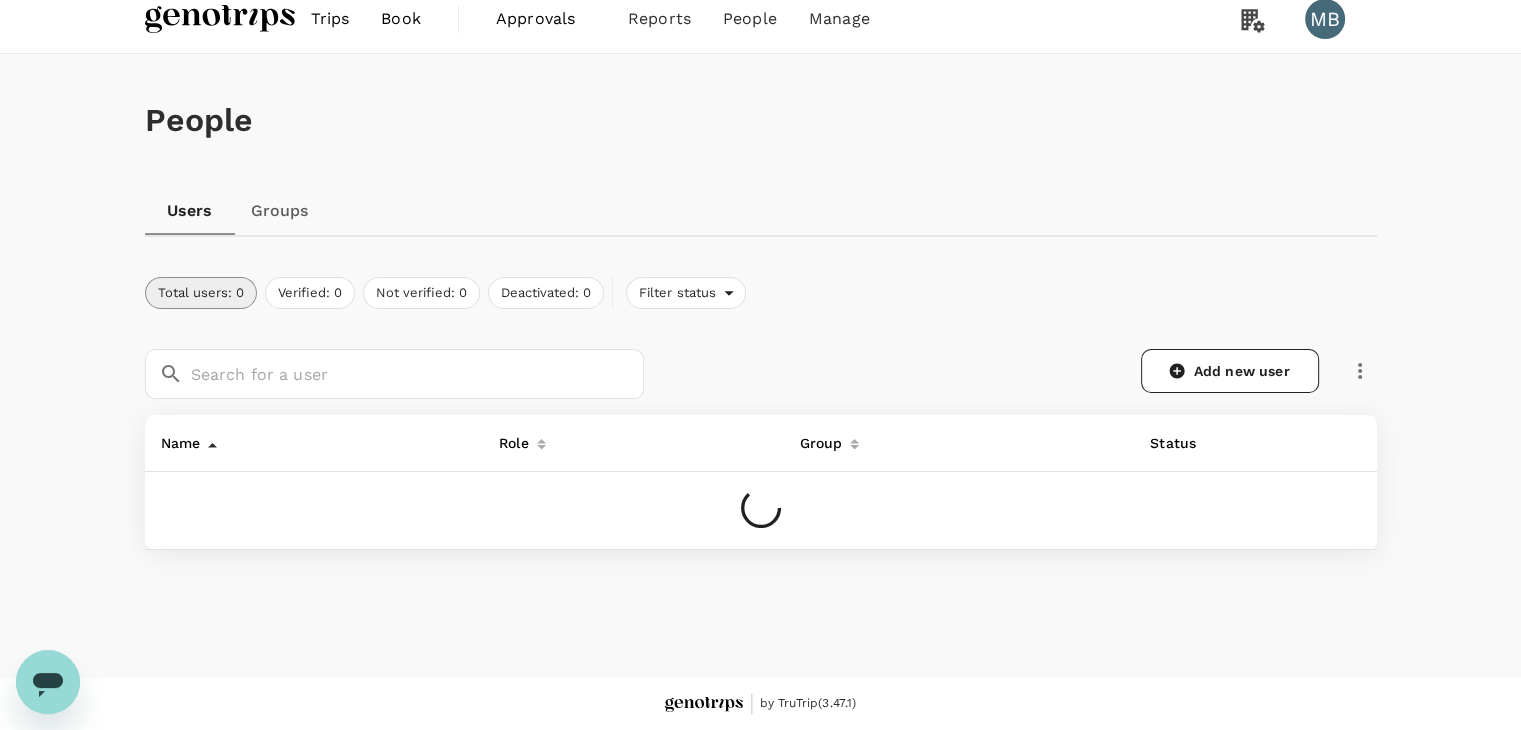 scroll, scrollTop: 0, scrollLeft: 0, axis: both 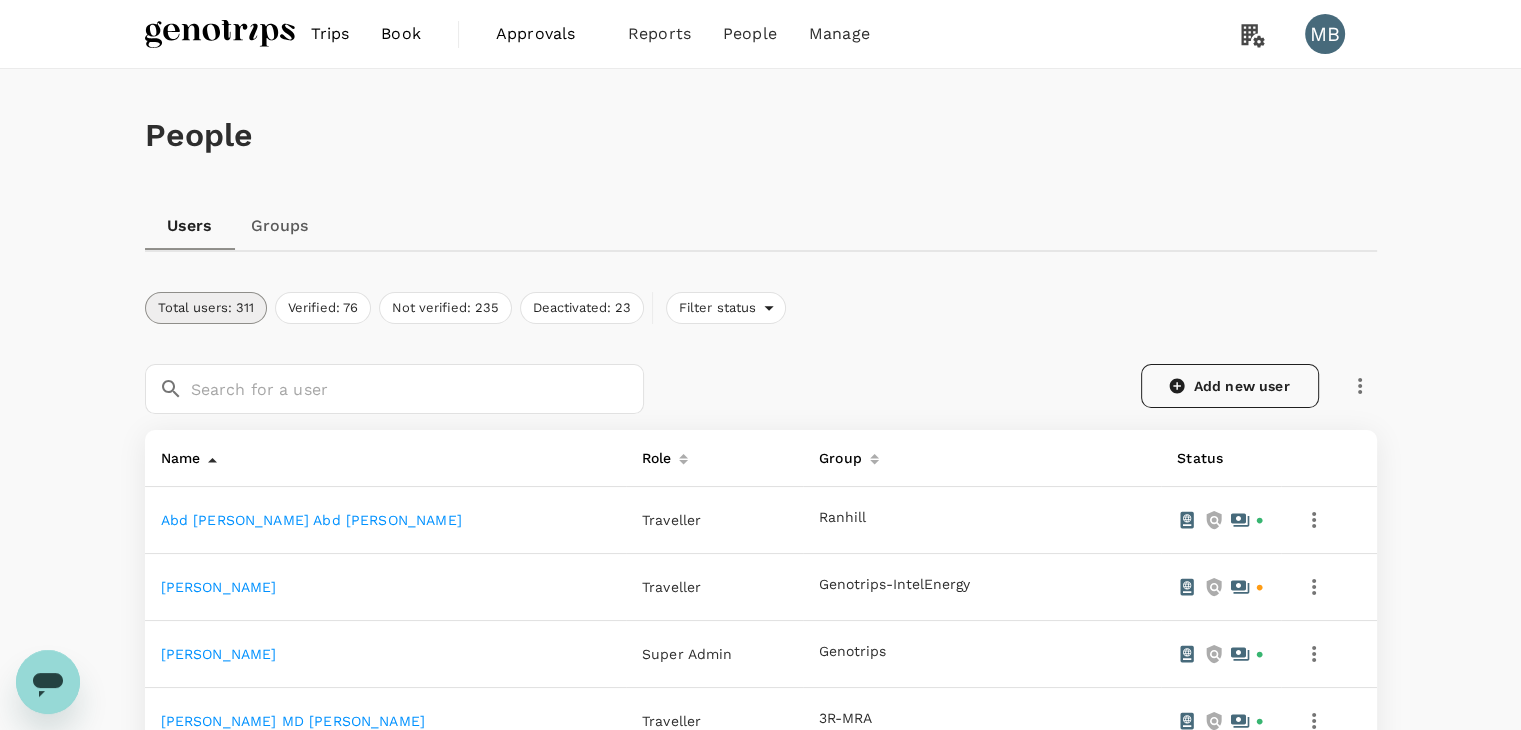 click on "Add new user" at bounding box center [1230, 386] 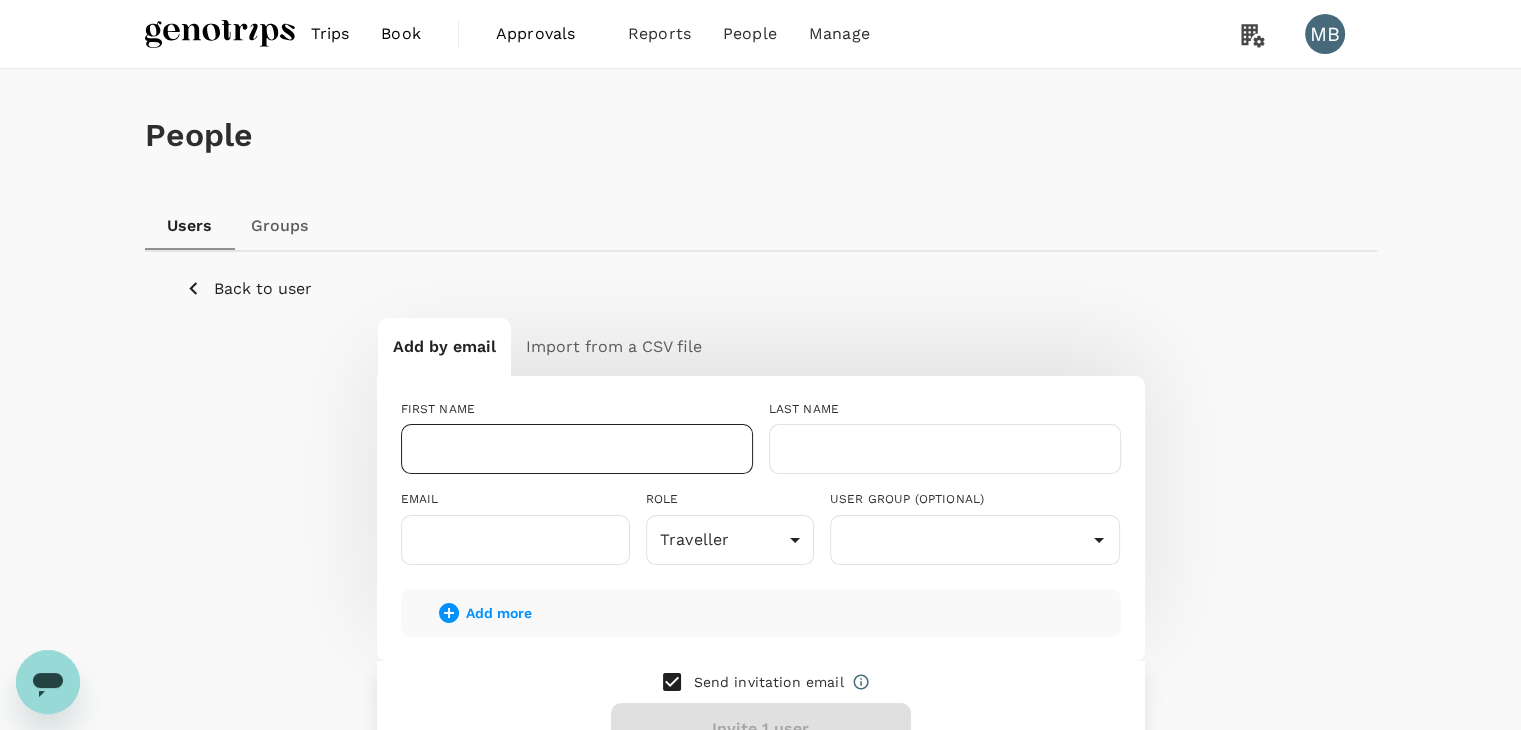 click at bounding box center [577, 449] 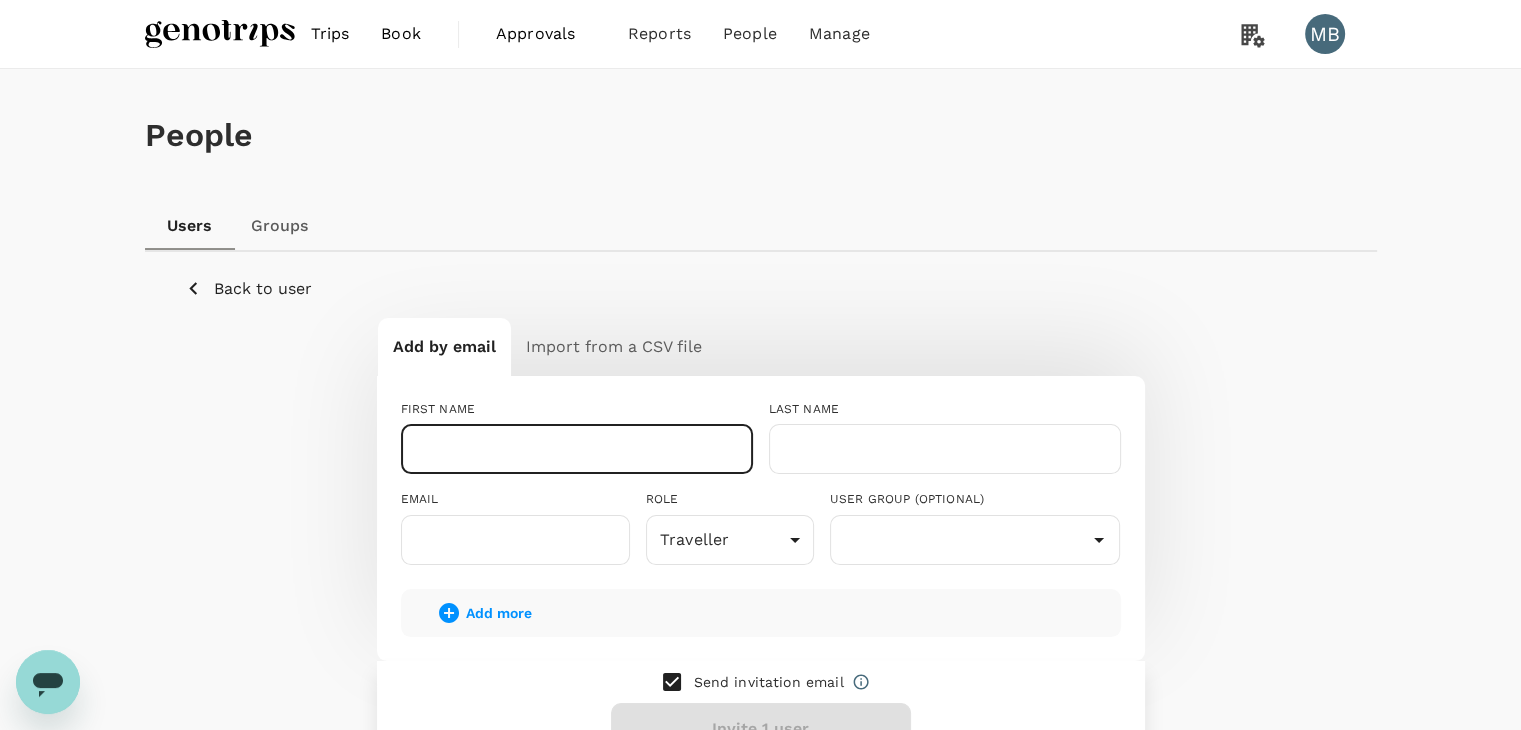 paste on "041225-10-0477" 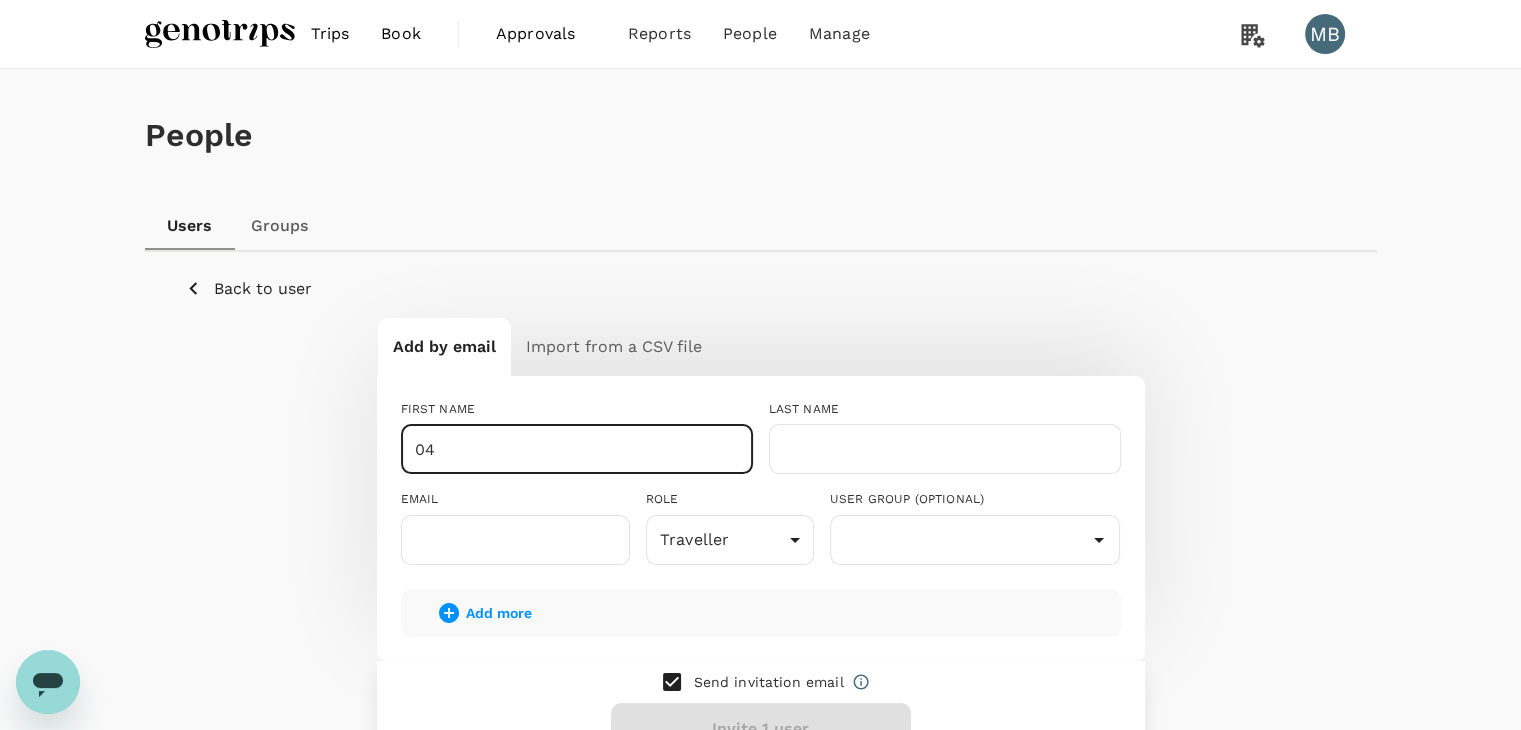 type on "0" 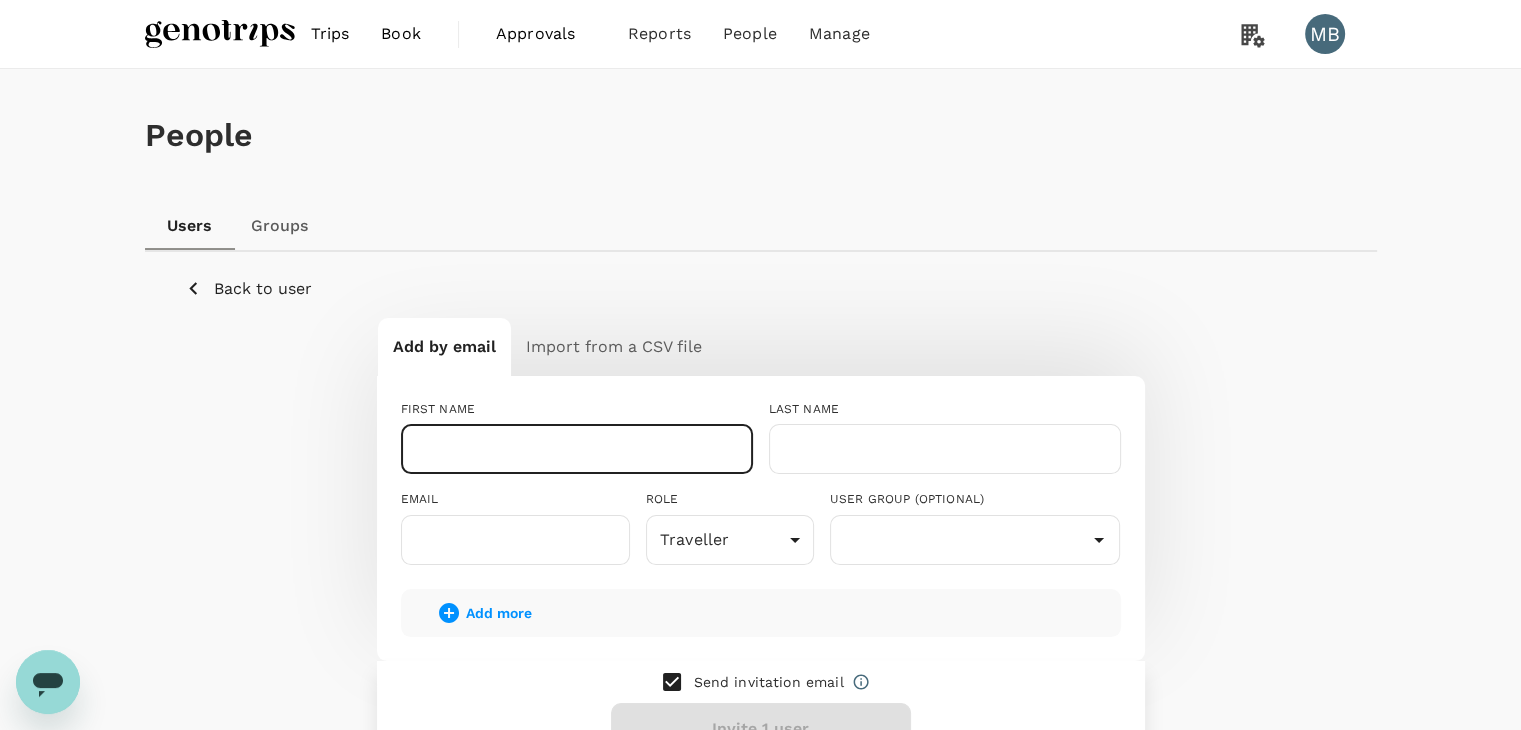 paste on "WAN MOHAMMAD DANISH RAMADHAN BIN WAN MOHAMED" 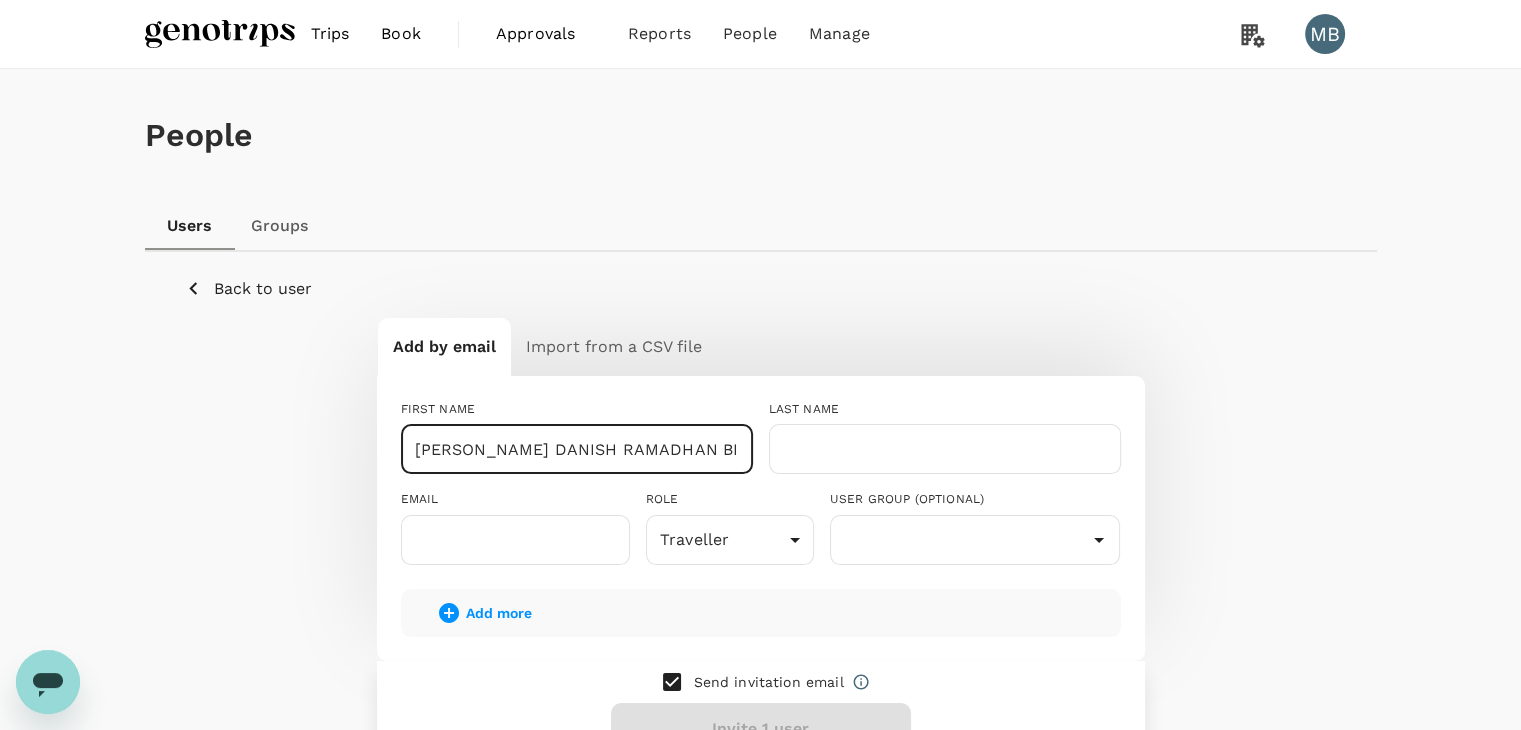 scroll, scrollTop: 0, scrollLeft: 148, axis: horizontal 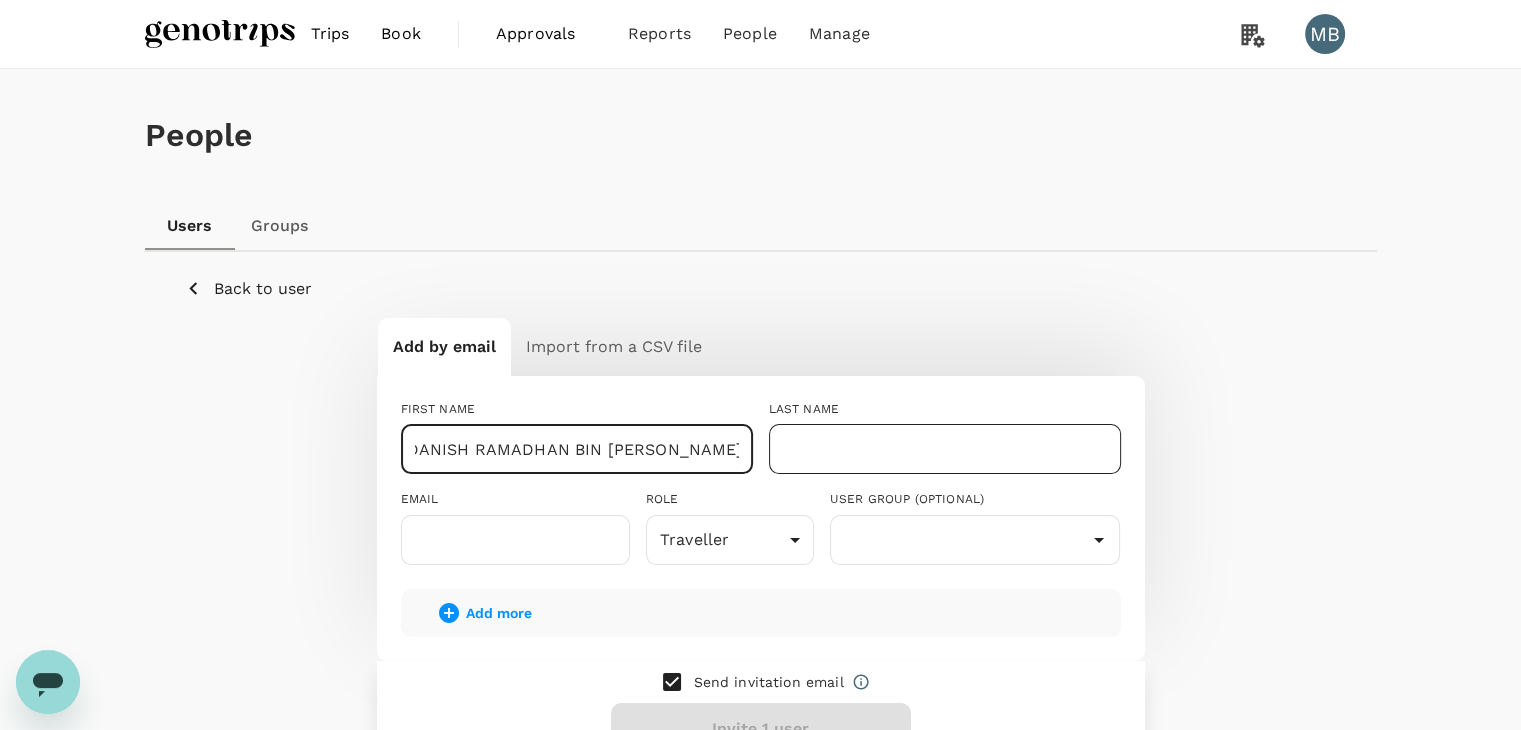 drag, startPoint x: 578, startPoint y: 449, endPoint x: 768, endPoint y: 453, distance: 190.0421 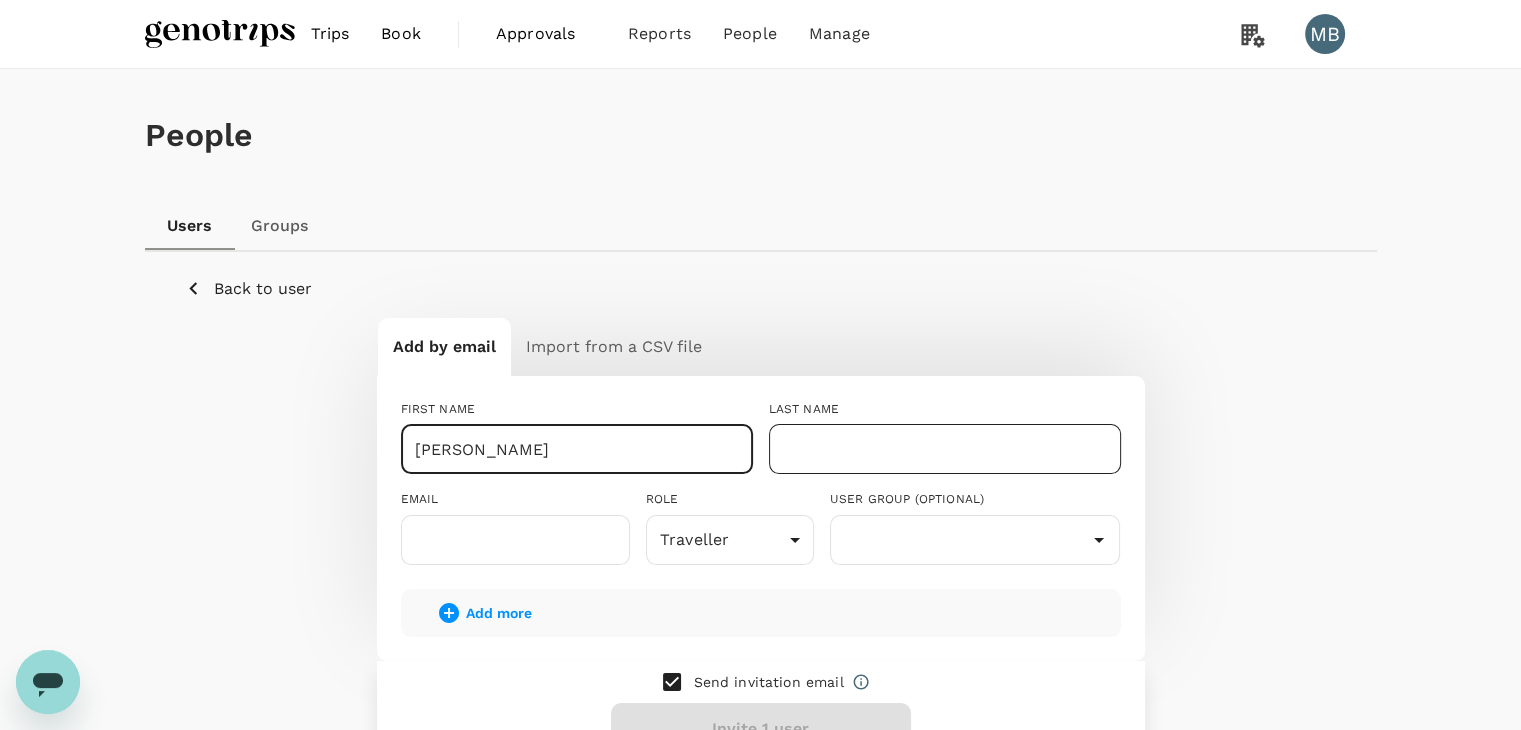 scroll, scrollTop: 0, scrollLeft: 0, axis: both 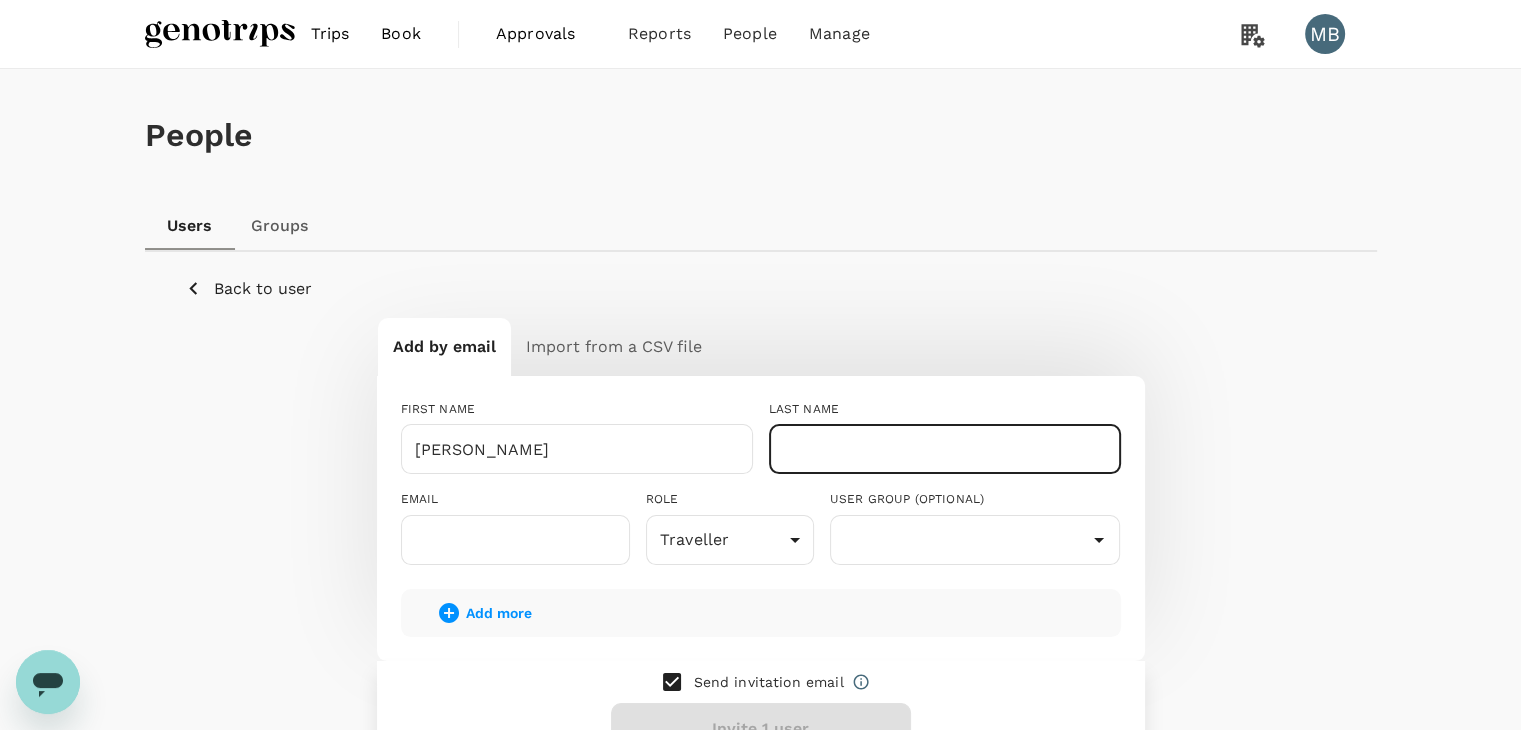 paste on "BIN WAN MOHAMED" 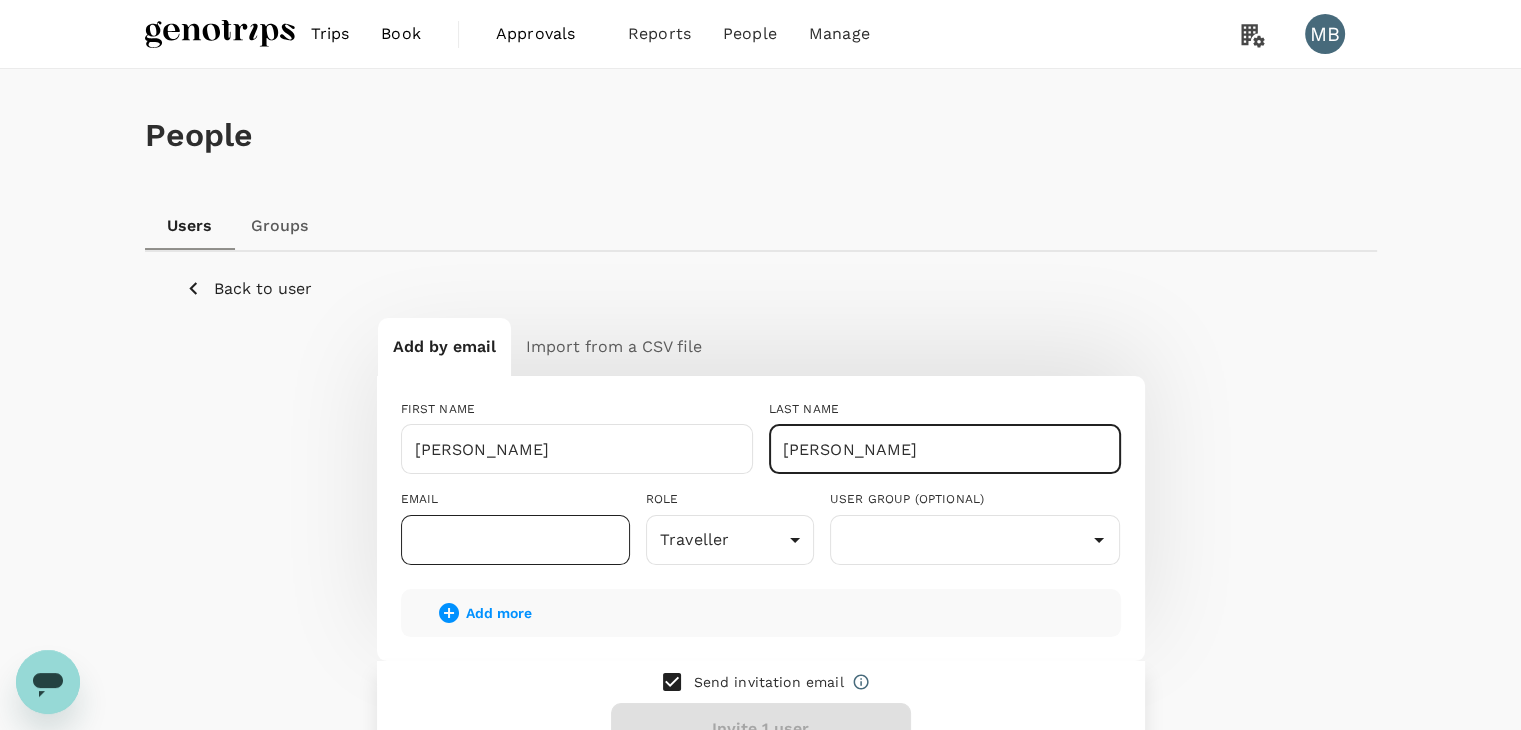 type on "BIN WAN MOHAMED" 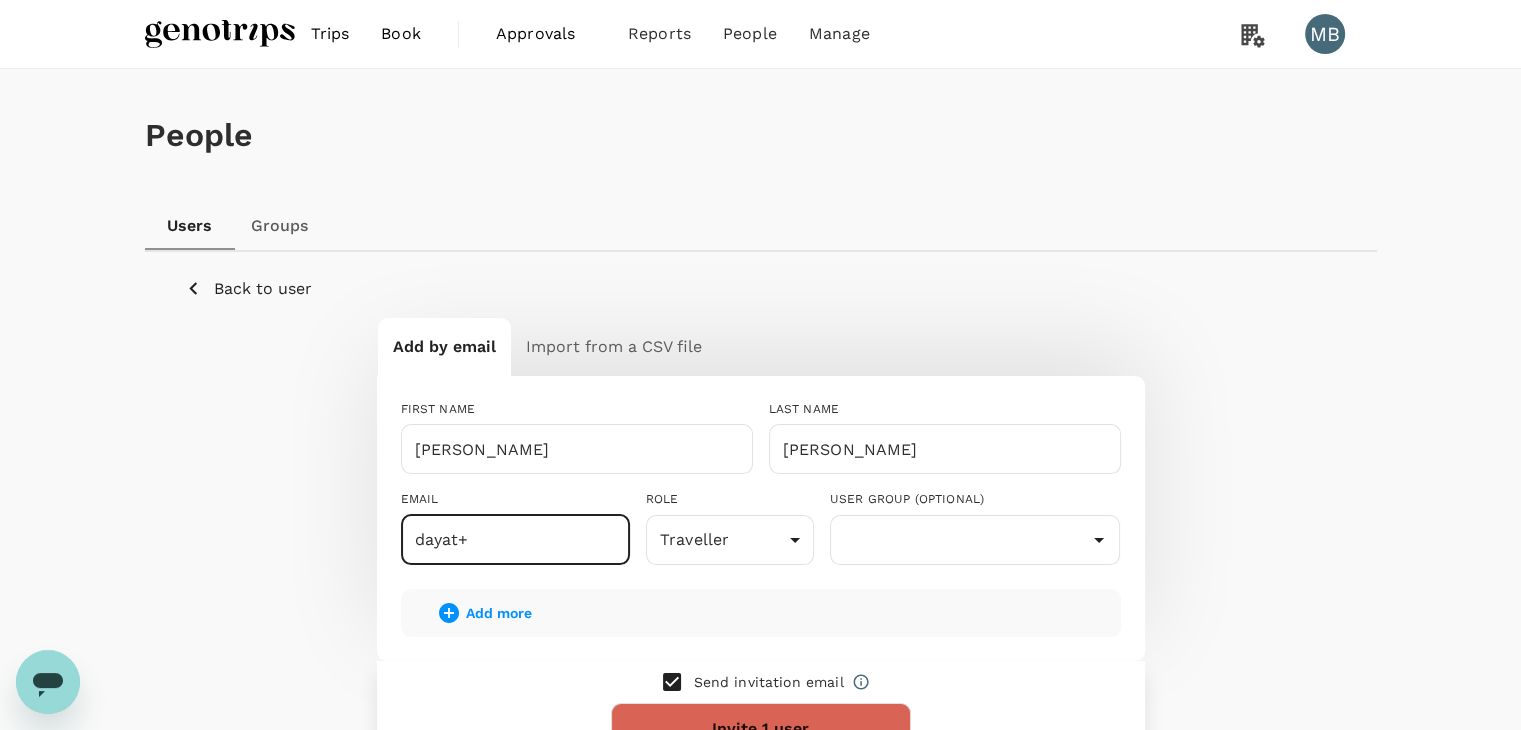 click on "dayat+" at bounding box center [515, 540] 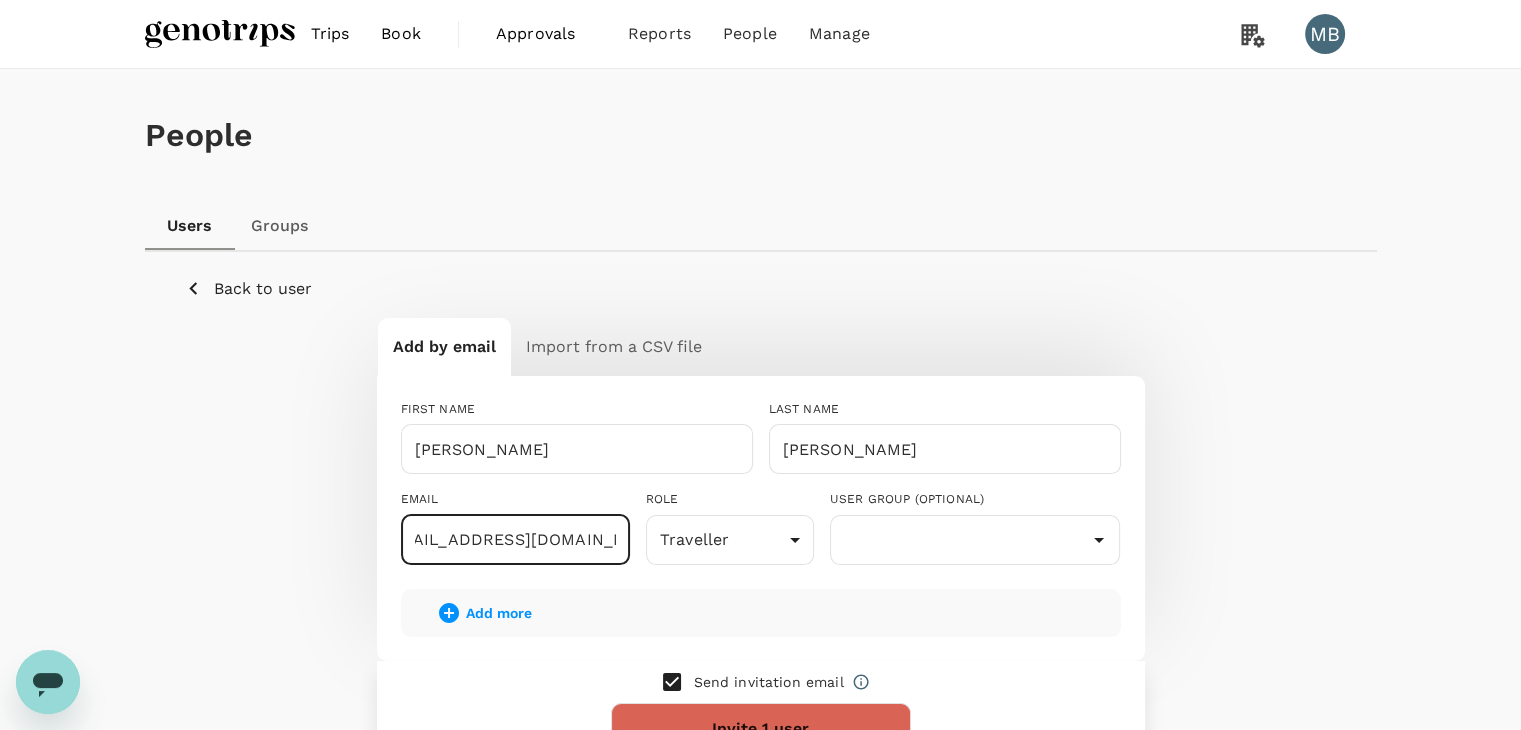 scroll, scrollTop: 0, scrollLeft: 40, axis: horizontal 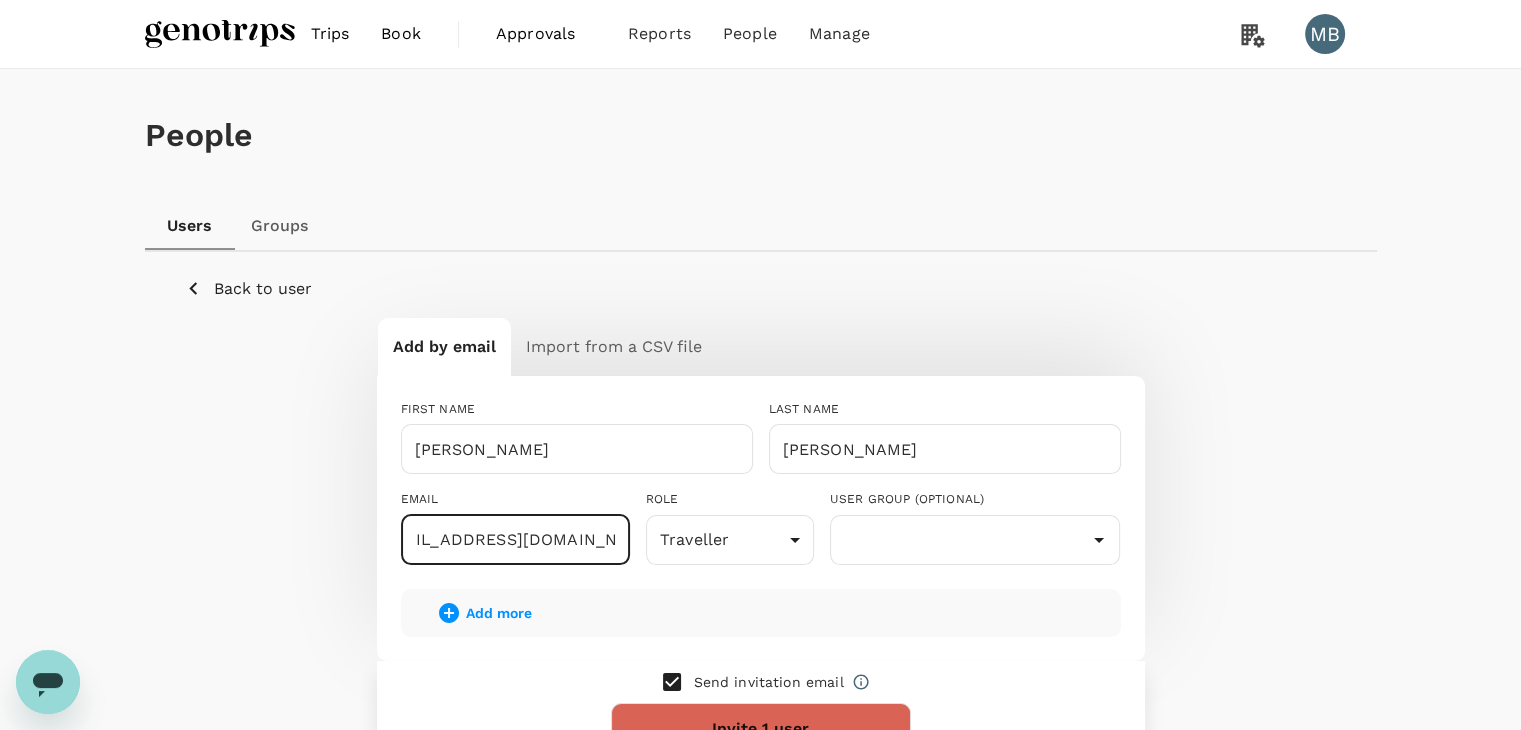 type on "dayat+wan@genotrips.com.my" 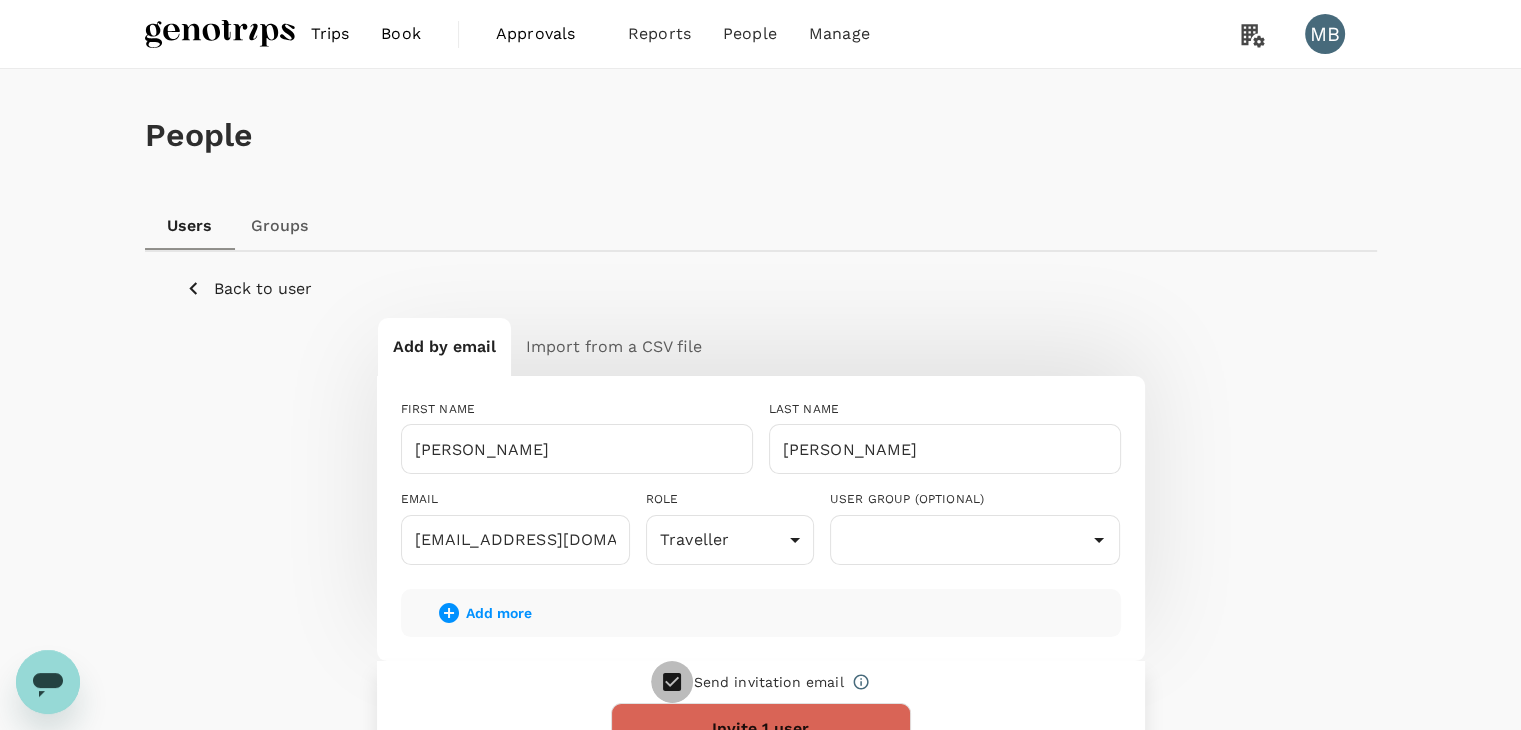 drag, startPoint x: 678, startPoint y: 684, endPoint x: 724, endPoint y: 657, distance: 53.338543 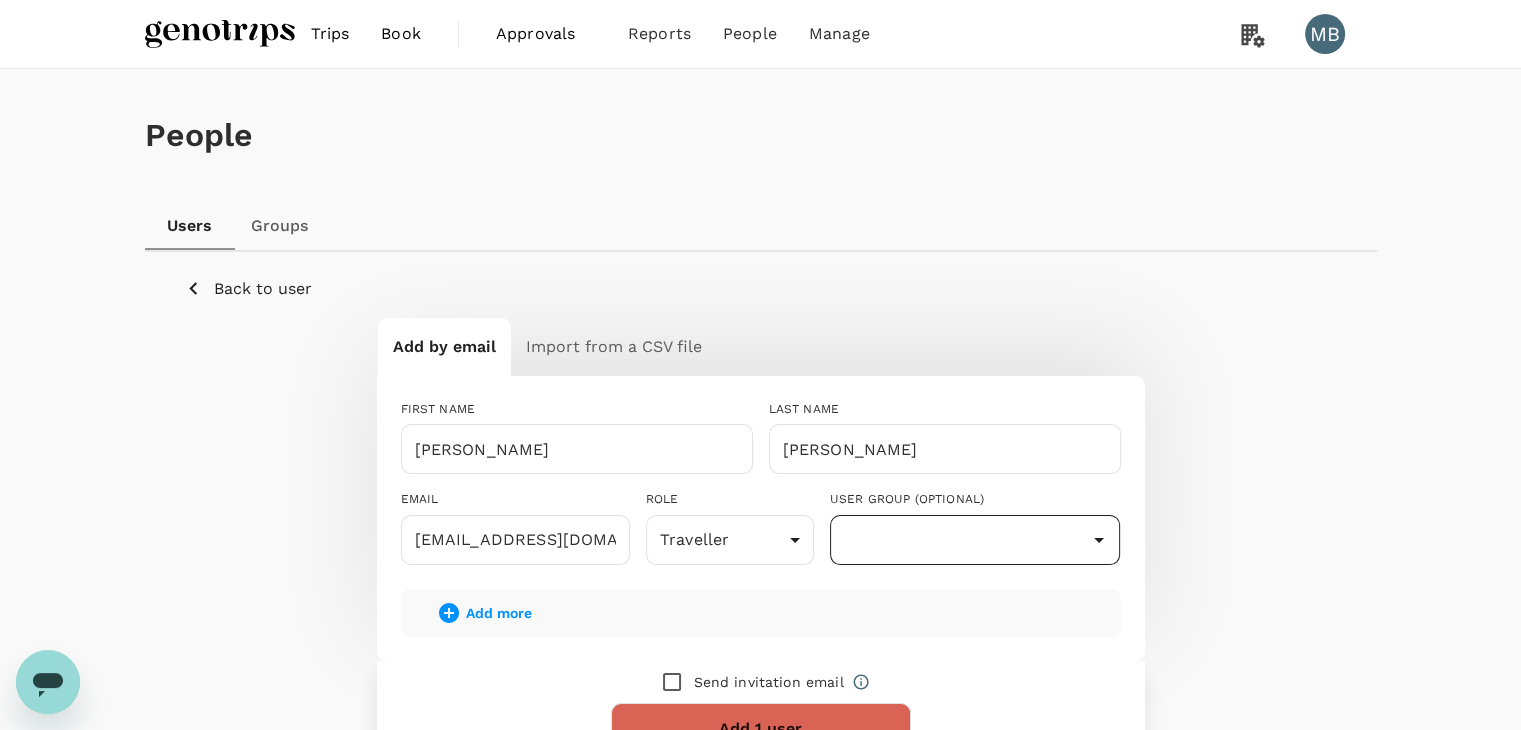 click 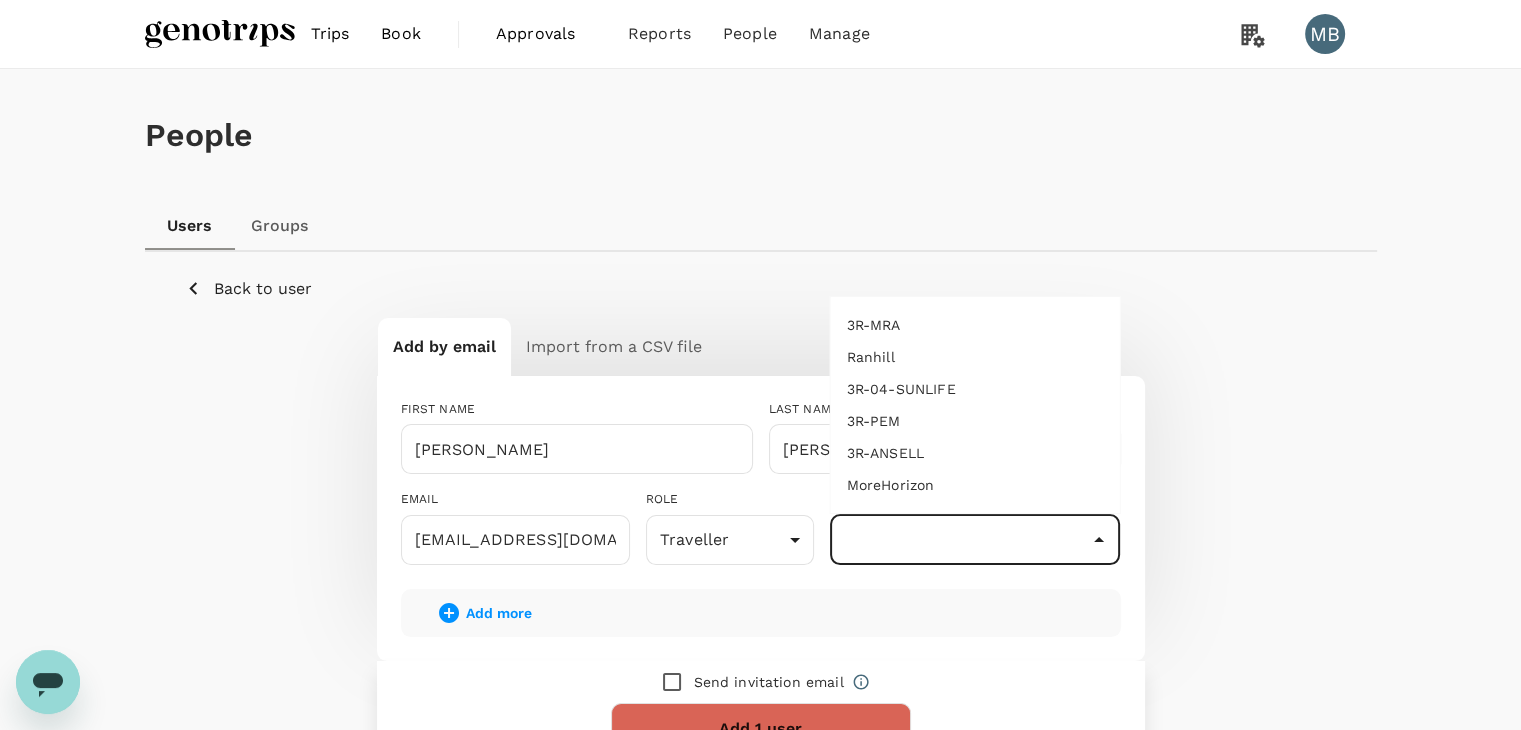scroll, scrollTop: 140, scrollLeft: 0, axis: vertical 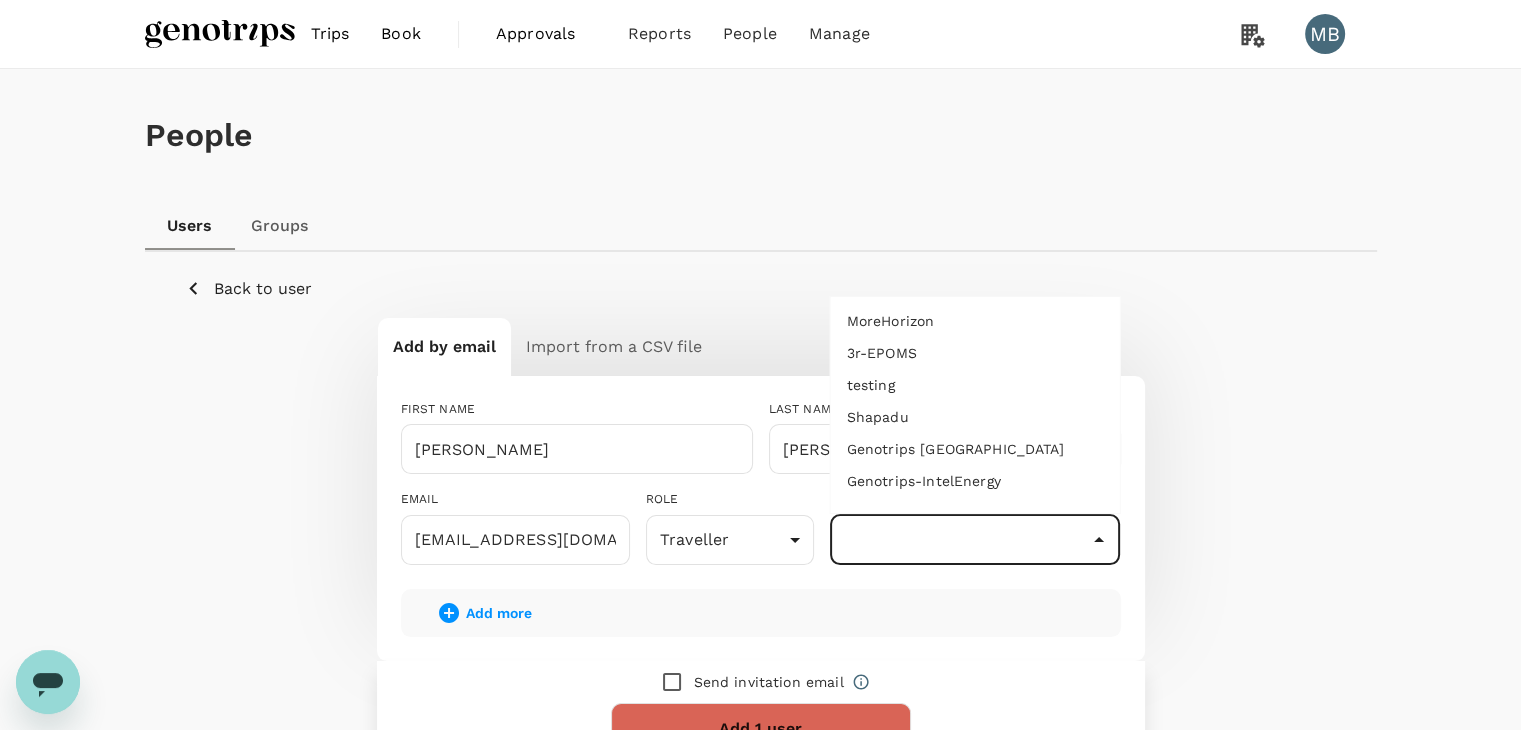 click on "Genotrips-IntelEnergy" at bounding box center (975, 481) 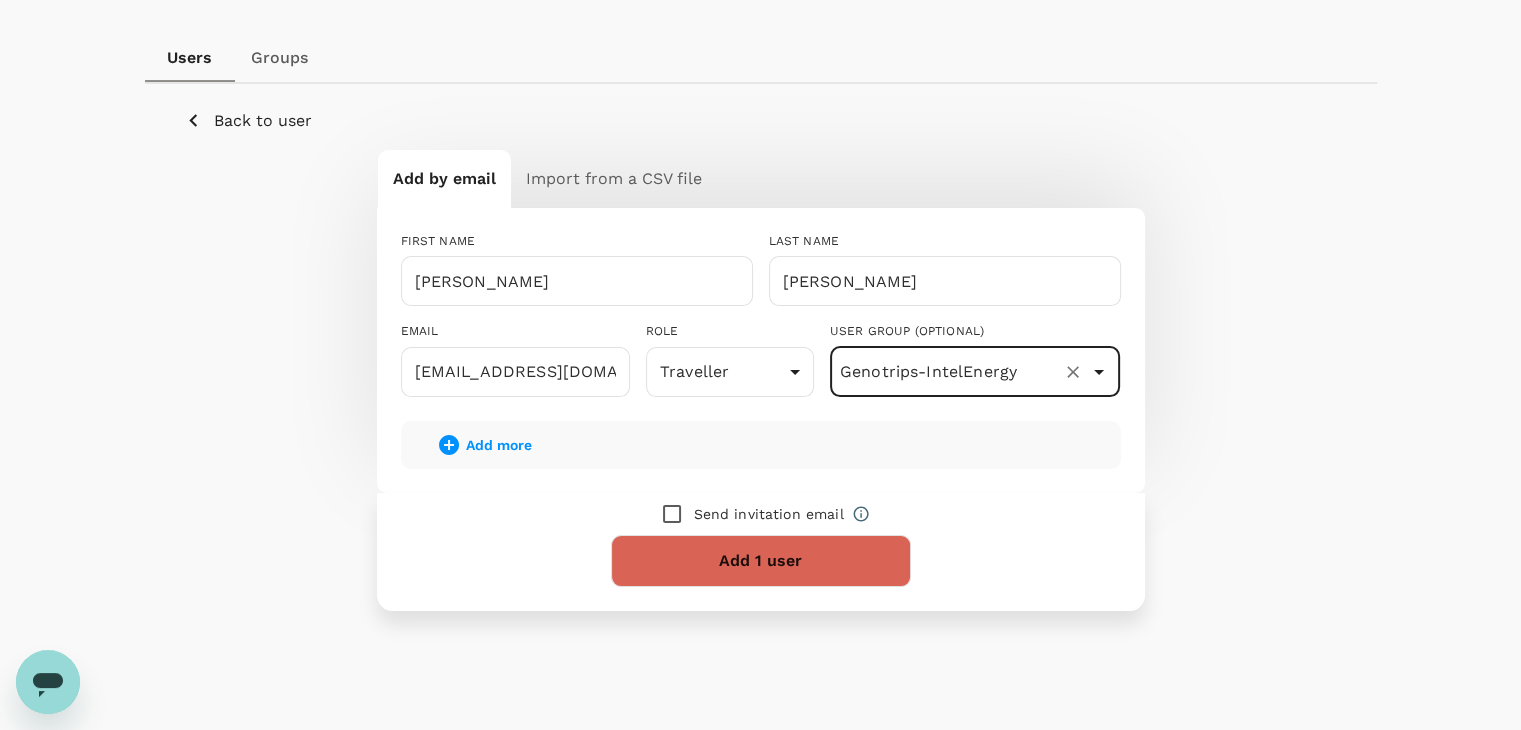 scroll, scrollTop: 232, scrollLeft: 0, axis: vertical 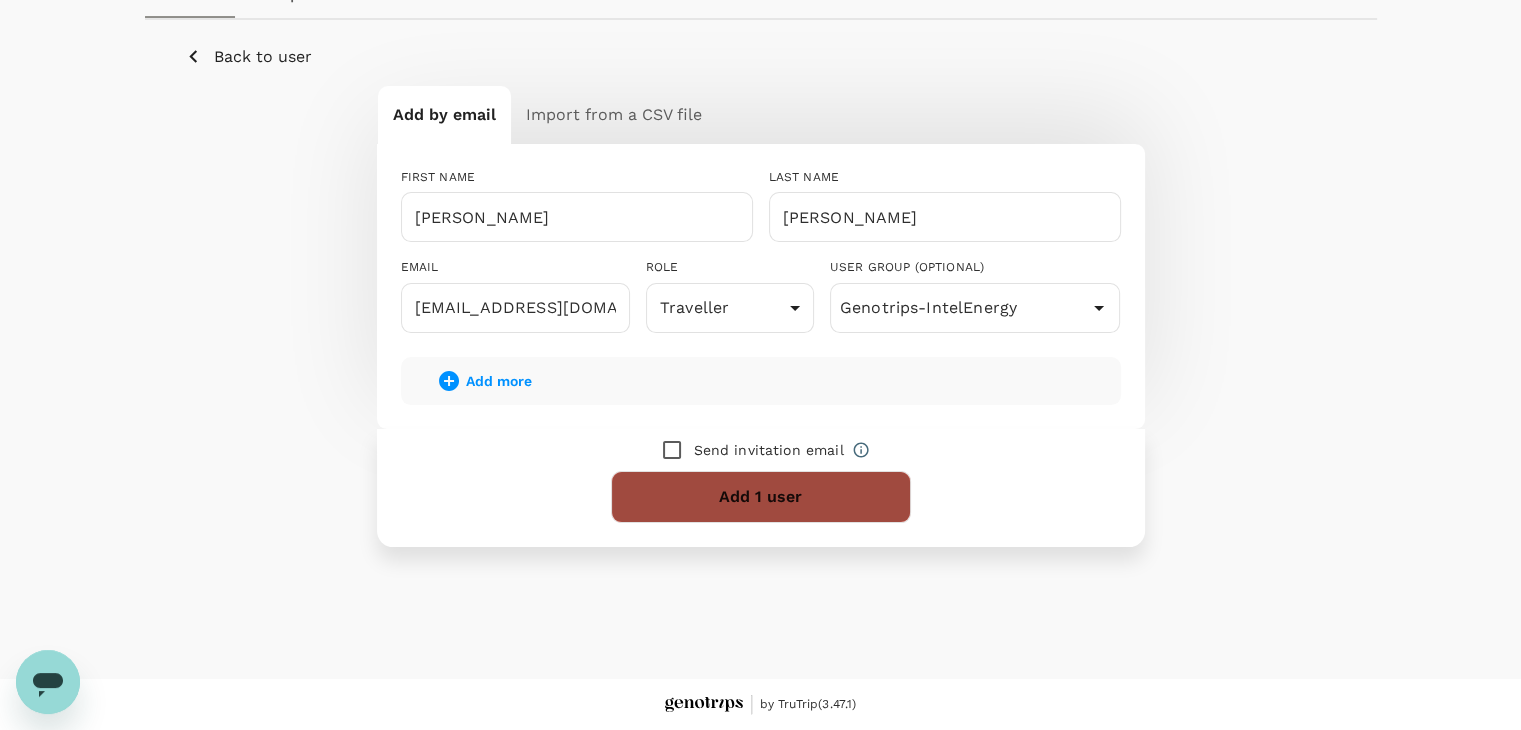 click on "Add 1 user" at bounding box center [761, 497] 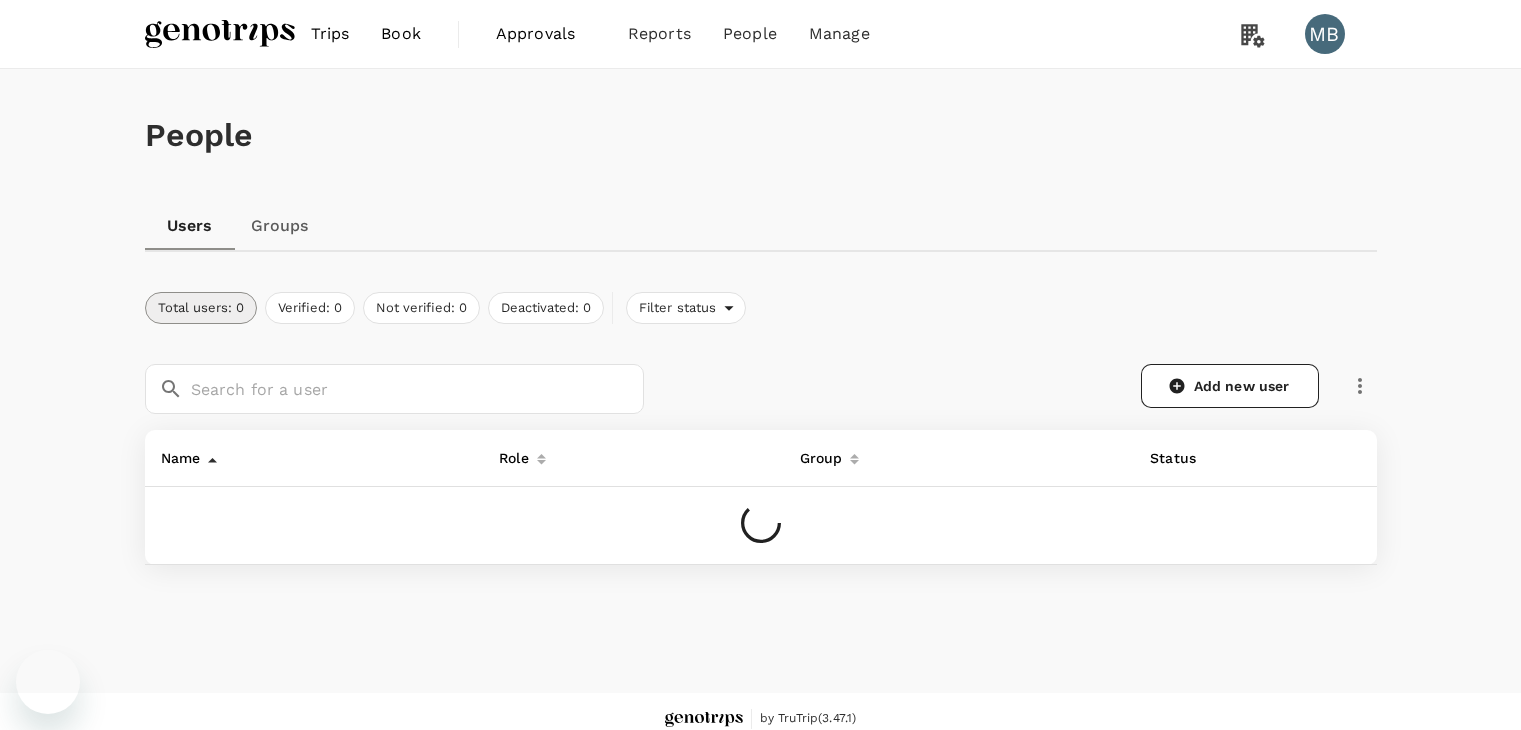 scroll, scrollTop: 0, scrollLeft: 0, axis: both 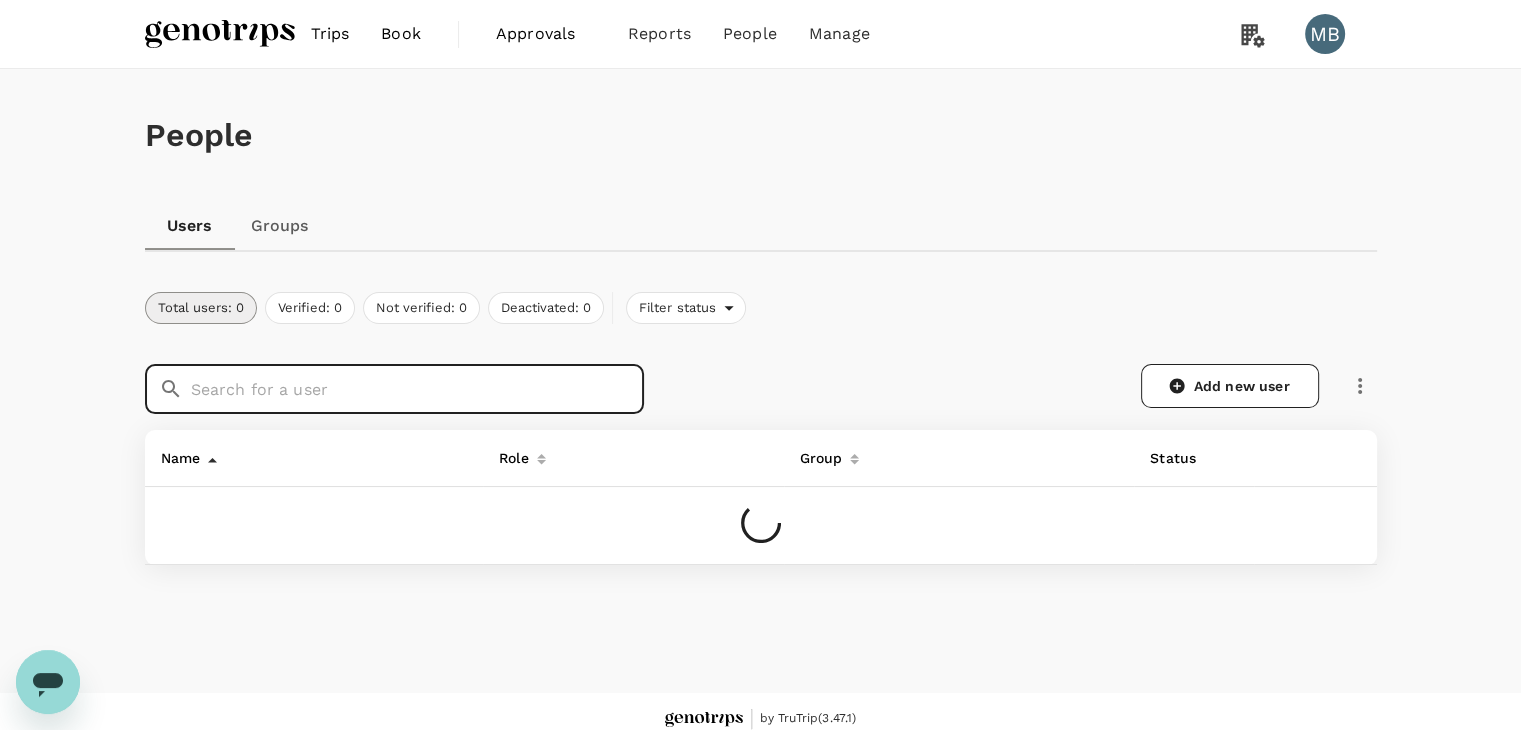 click at bounding box center [417, 389] 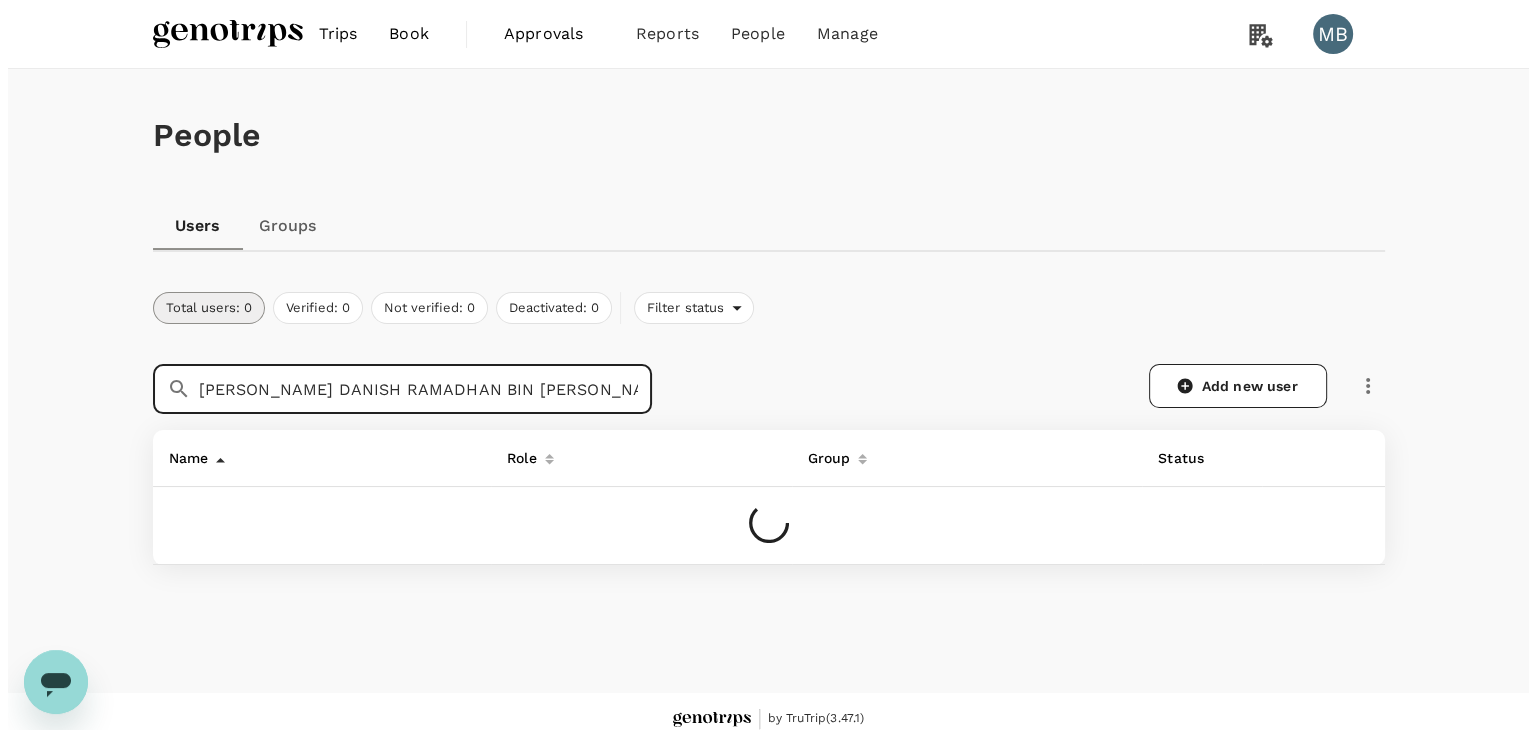 scroll, scrollTop: 0, scrollLeft: 32, axis: horizontal 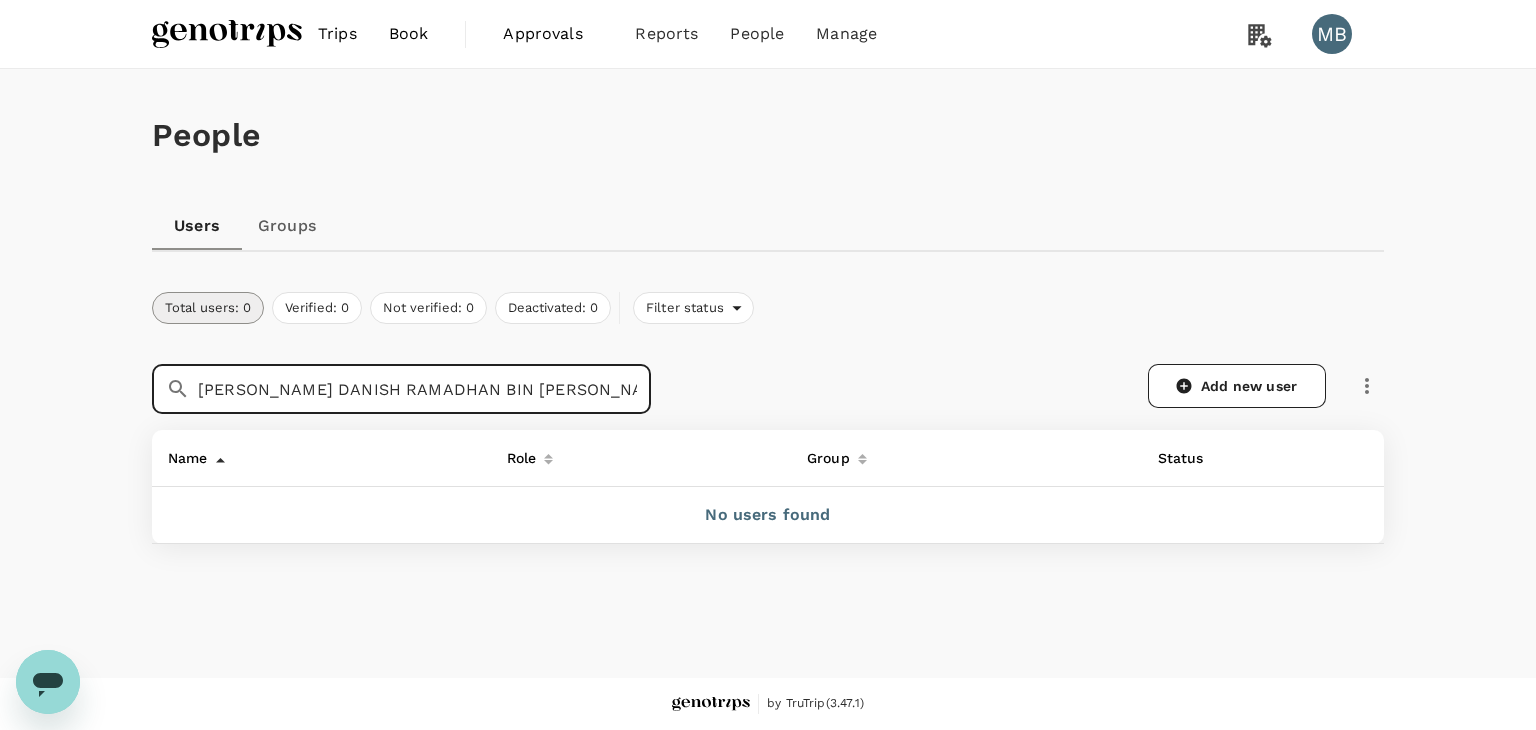 drag, startPoint x: 474, startPoint y: 391, endPoint x: 155, endPoint y: 397, distance: 319.05643 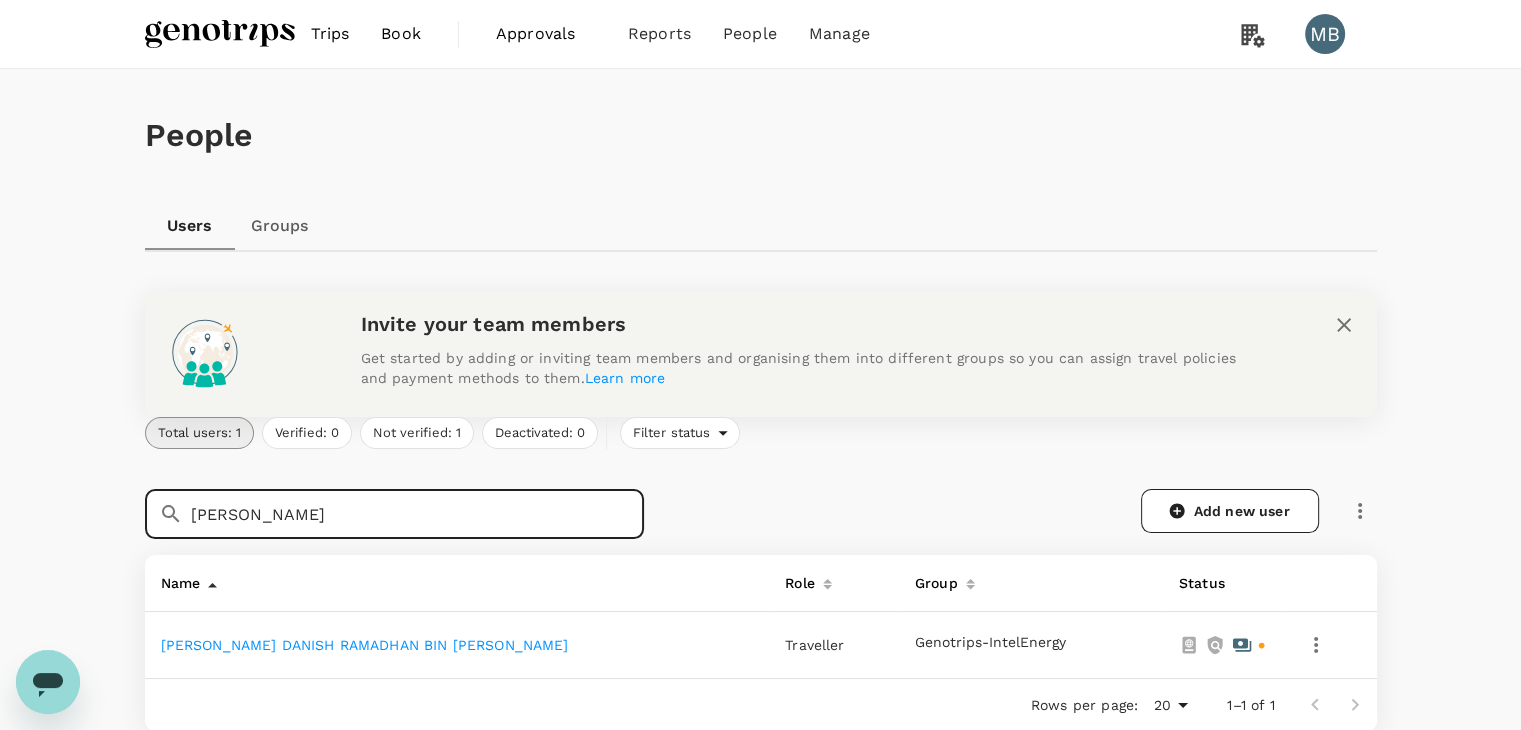 type on "[PERSON_NAME]" 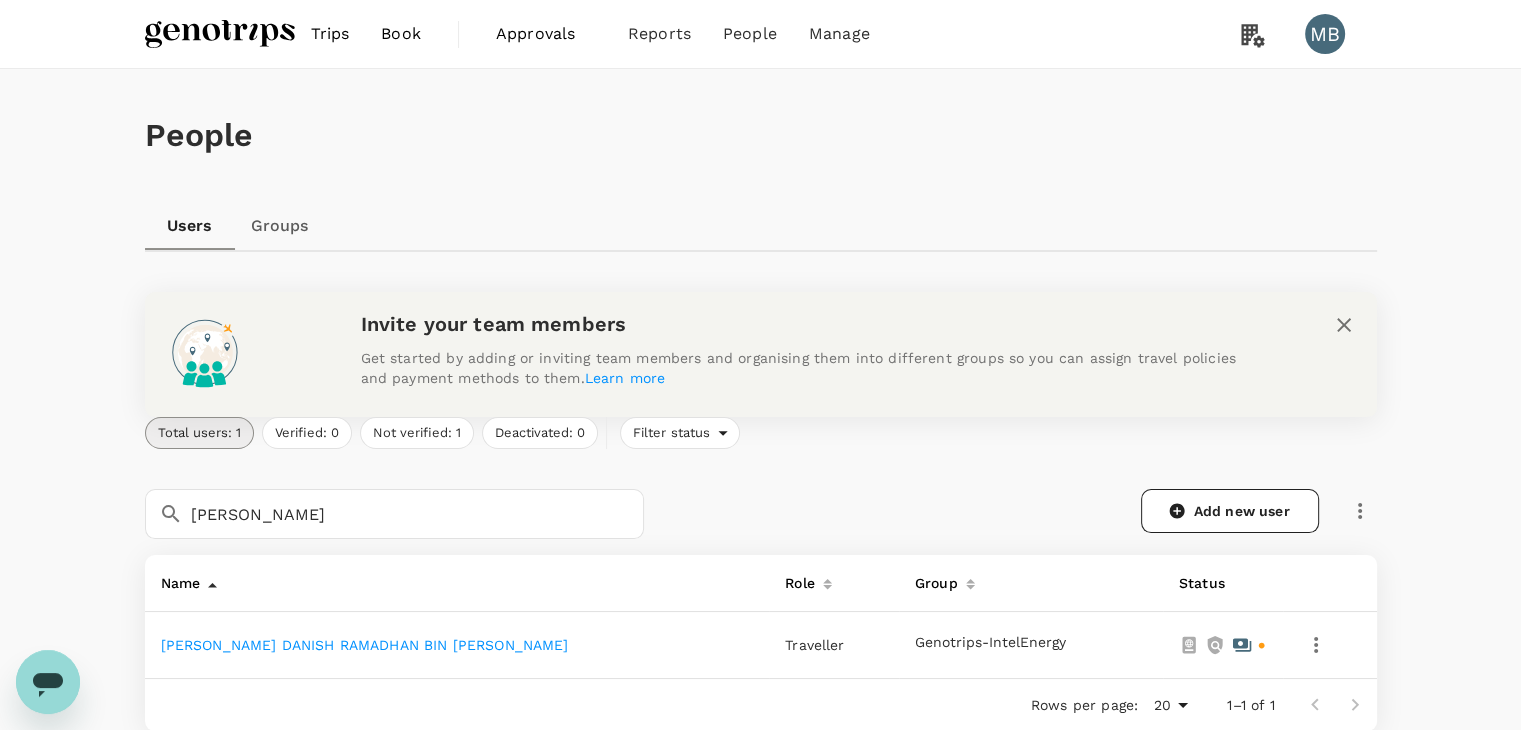 click on "[PERSON_NAME] DANISH RAMADHAN BIN [PERSON_NAME]" at bounding box center (365, 645) 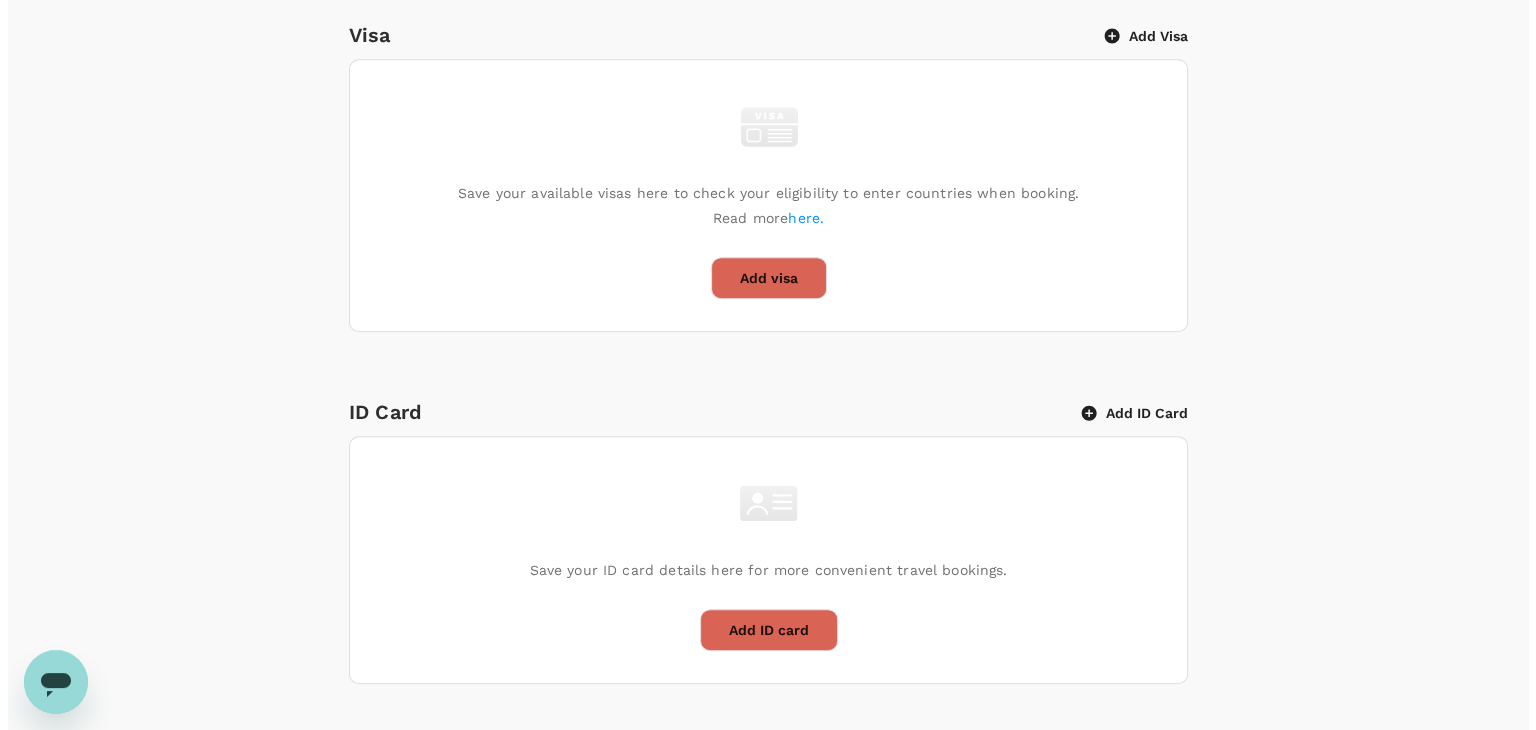 scroll, scrollTop: 904, scrollLeft: 0, axis: vertical 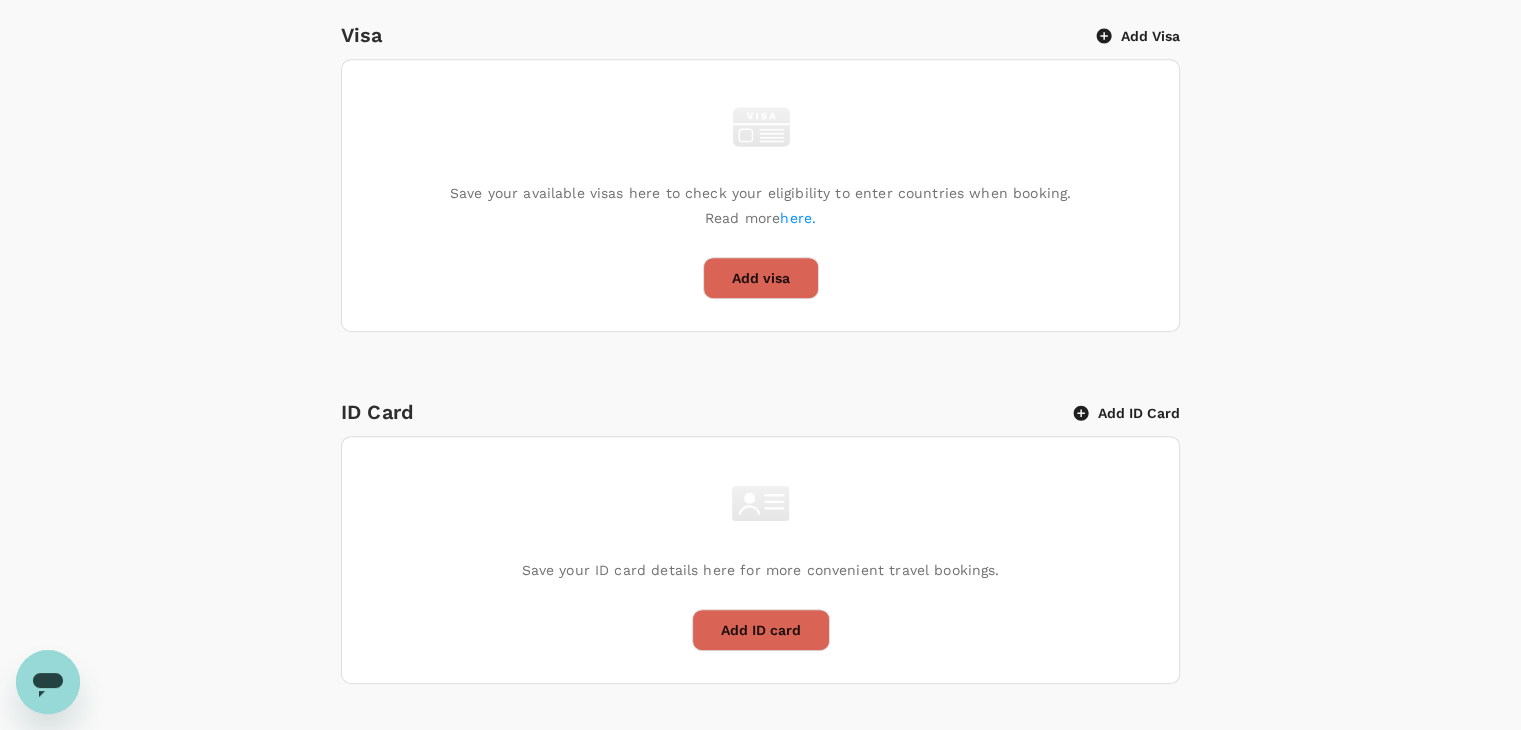 click on "Add ID Card" at bounding box center (1127, 413) 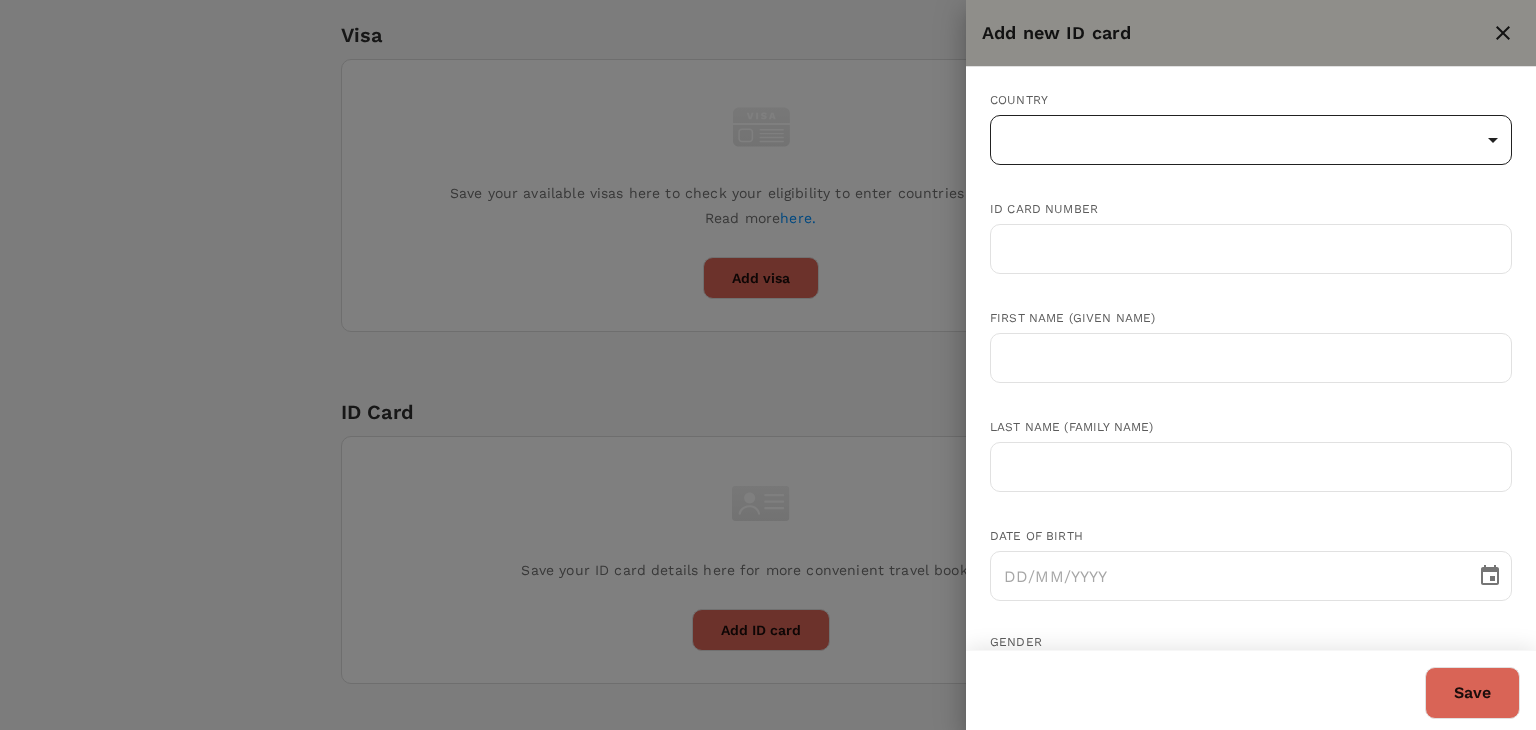 click on "Trips Book Approvals 0 Reports People Manage MB Back to users Last edit was on [DATE] 9:45am [PERSON_NAME] DANISH RAMADHAN BIN [PERSON_NAME] Not invited [PERSON_NAME][EMAIL_ADDRESS][DOMAIN_NAME] Role Traveller Country - Group(s) Genotrips-IntelEnergy Travel Documents Travel Preferences Travel Policy Travel Record Passport Add passport Save your passport details here for easy, hassle-free bookings. Read more  here . Add passport Visa Add Visa Save your available visas here to check your eligibility to enter countries when booking. Read more  here. Add visa ID Card Add ID Card Save your ID card details here for more convenient travel bookings. Add ID card Mainland Travel Permit Only for [DEMOGRAPHIC_DATA] and [DEMOGRAPHIC_DATA] Residents Add Mainland Travel Permit Save your Mainland Travel Permit to easily book travel within [GEOGRAPHIC_DATA]. Add Mainland Travel Permit by TruTrip  ( 3.47.1   ) Add new ID card Country ​ ​ ID card number ​ First name (Given name) ​ Last name (Family name) ​ Date of birth ​ Gender [DEMOGRAPHIC_DATA] [DEMOGRAPHIC_DATA] ​ Save" at bounding box center [768, 117] 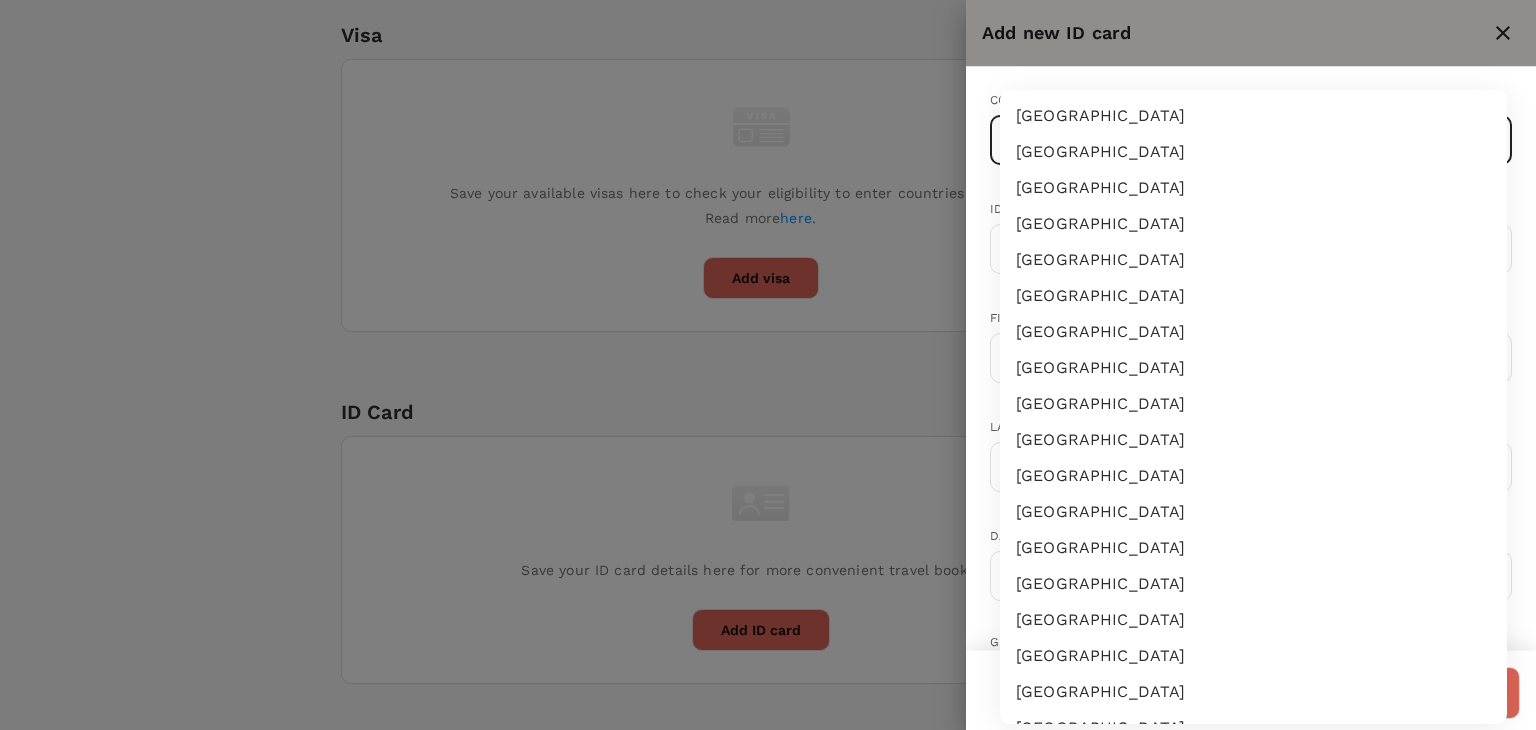 type 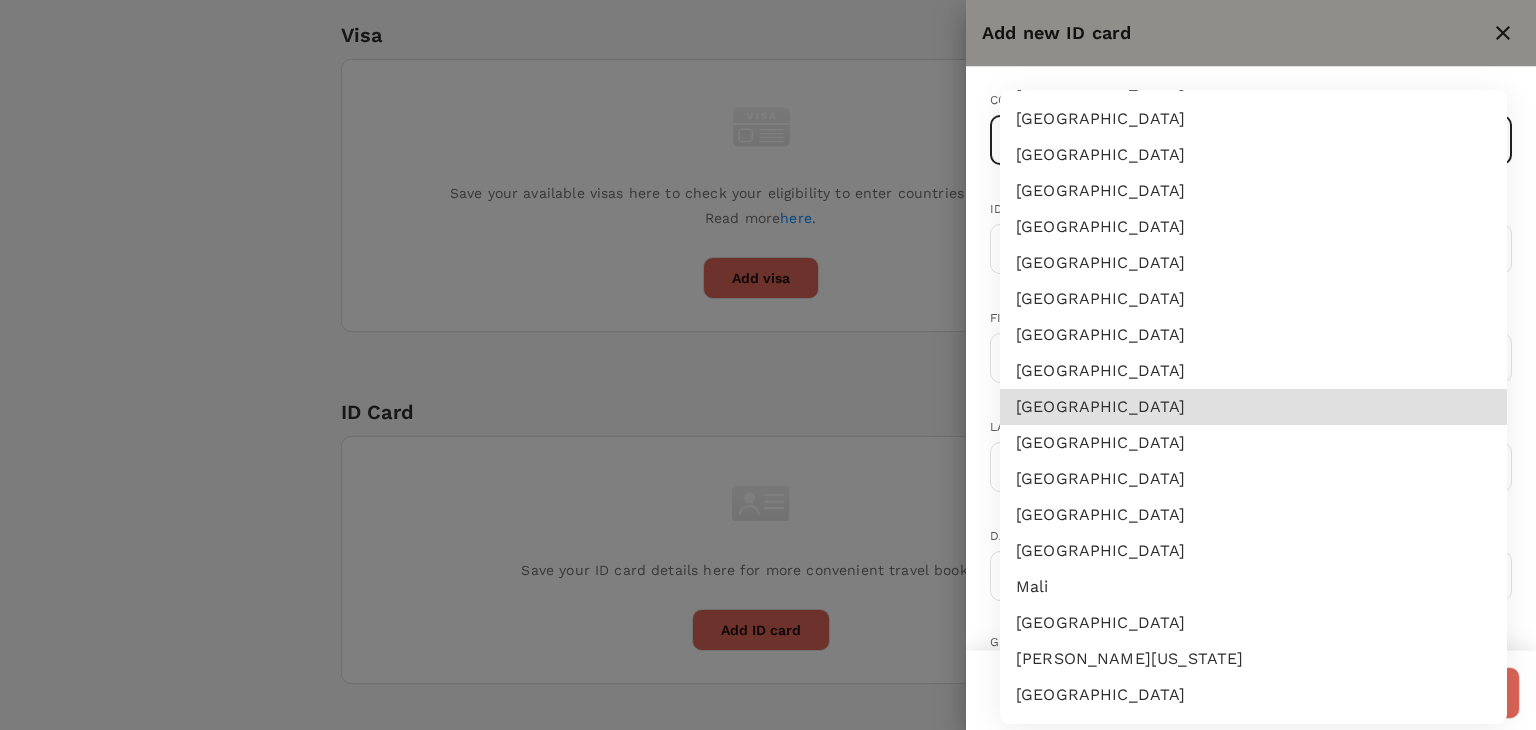 type 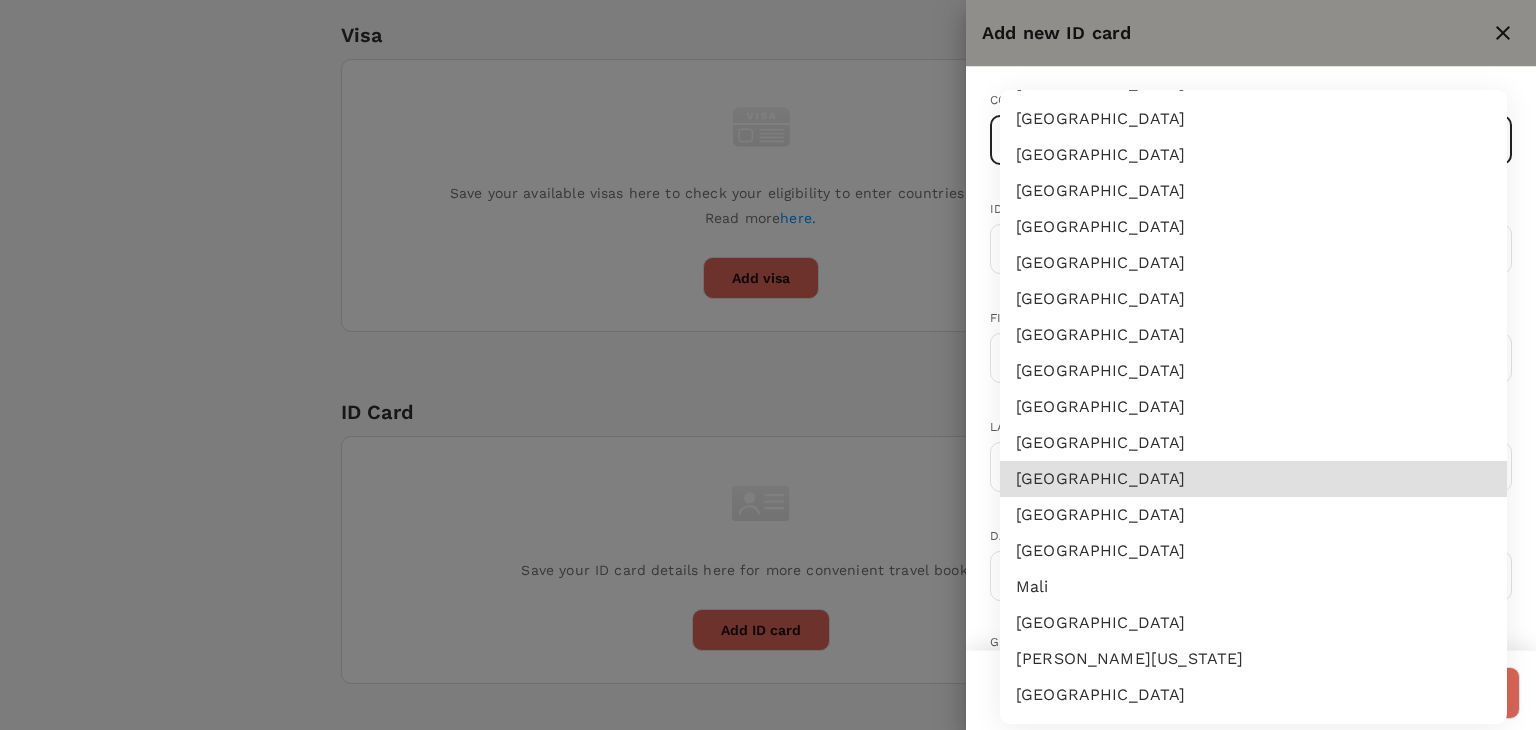 click on "[GEOGRAPHIC_DATA]" at bounding box center (1253, 515) 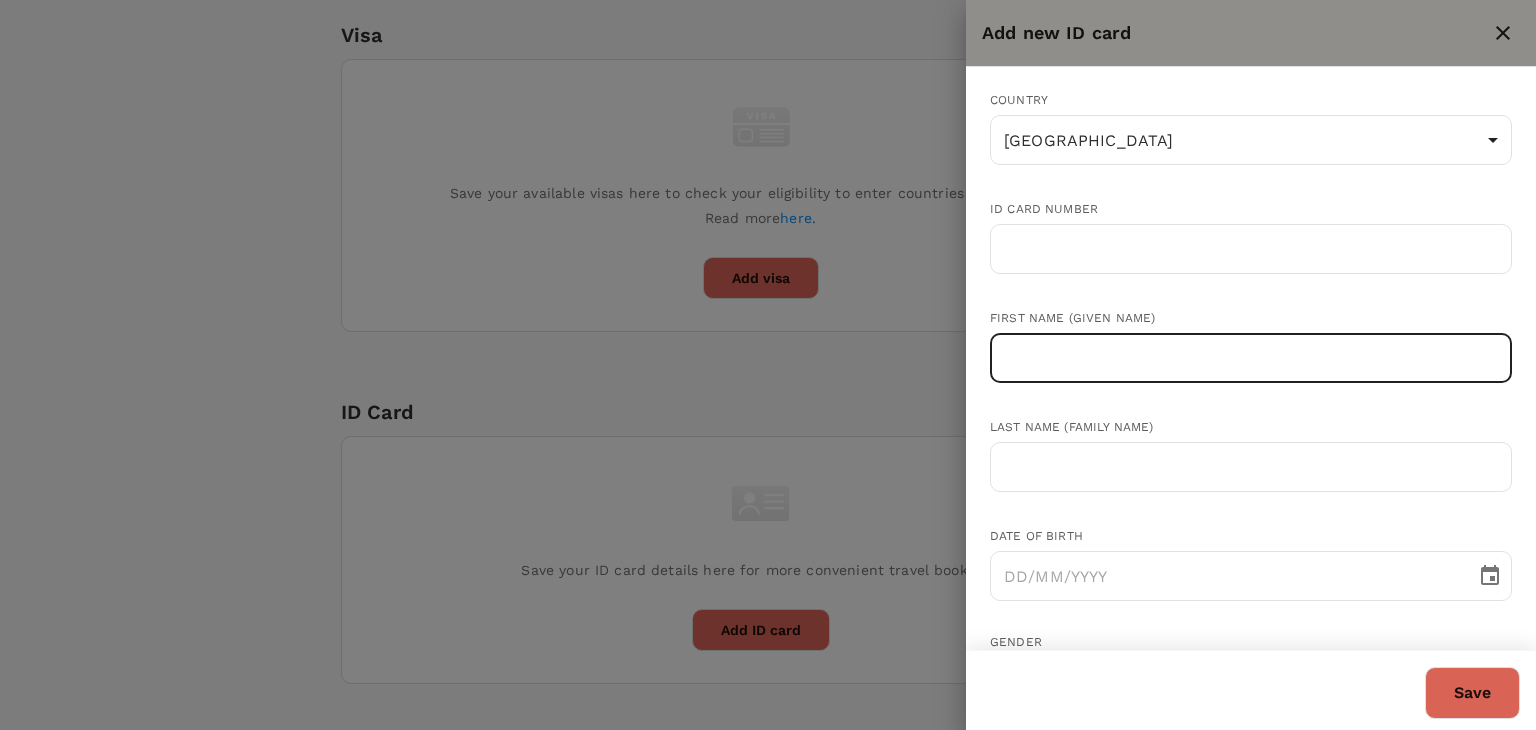 click at bounding box center [1251, 358] 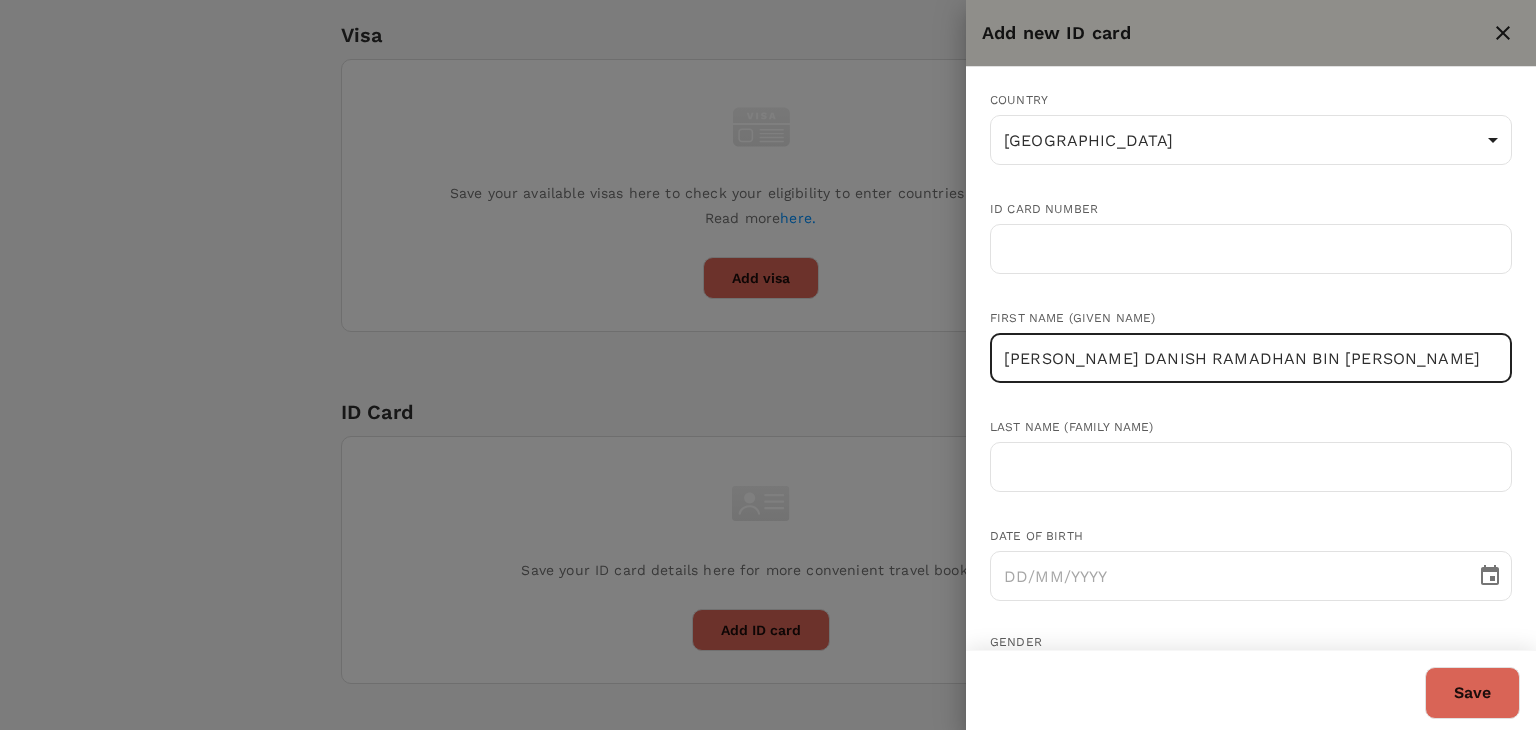 drag, startPoint x: 1318, startPoint y: 360, endPoint x: 1535, endPoint y: 365, distance: 217.0576 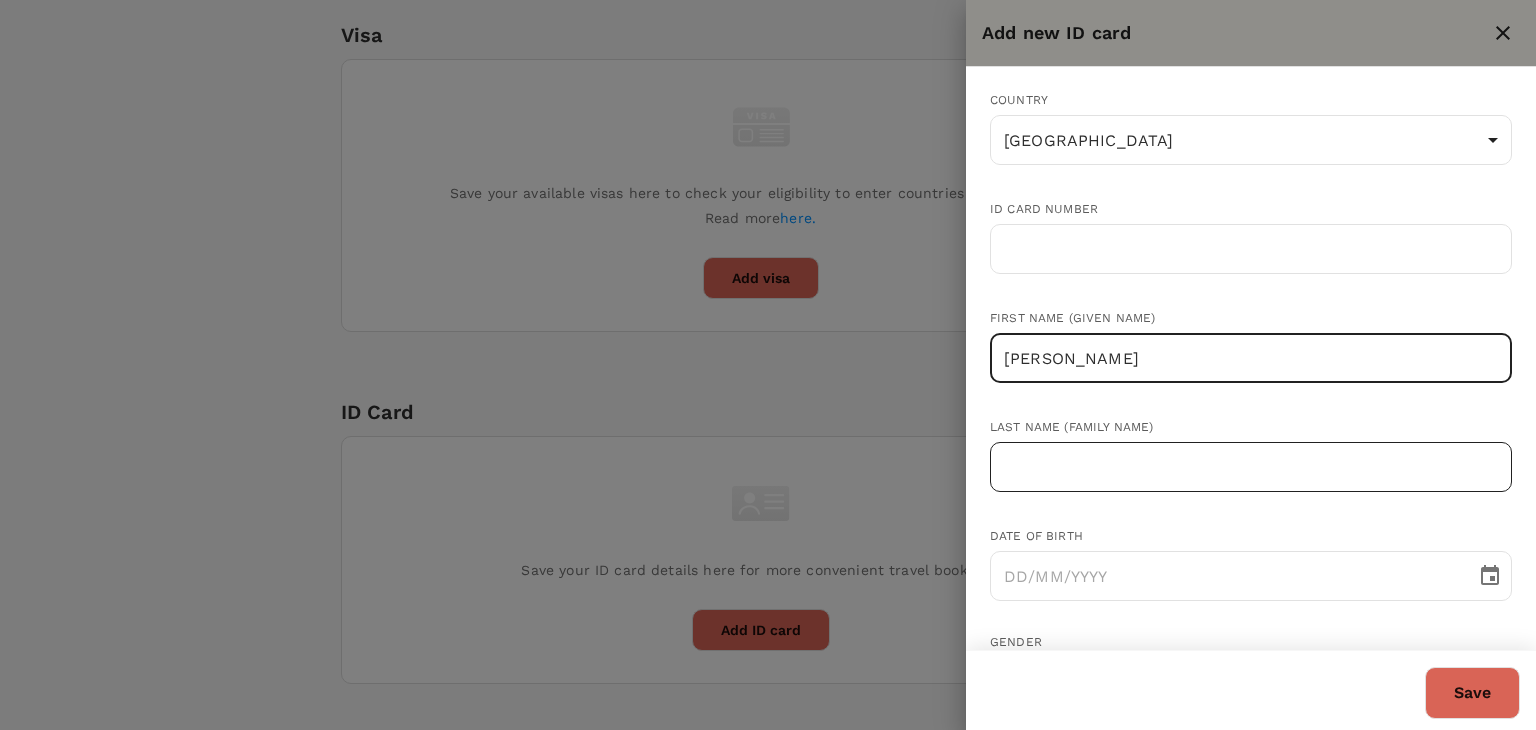 type on "WAN MOHAMMAD DANISH RAMADHAN" 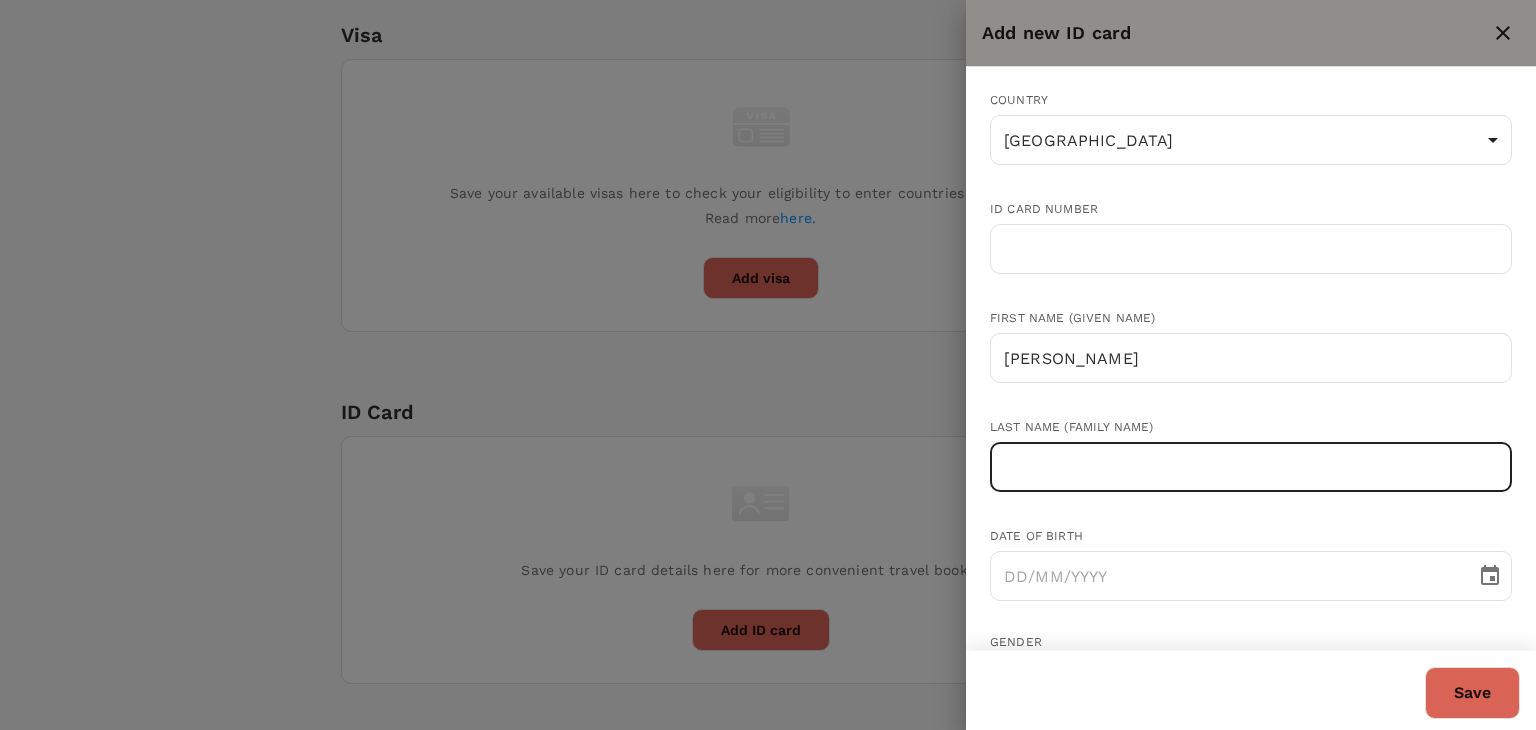 click at bounding box center (1251, 467) 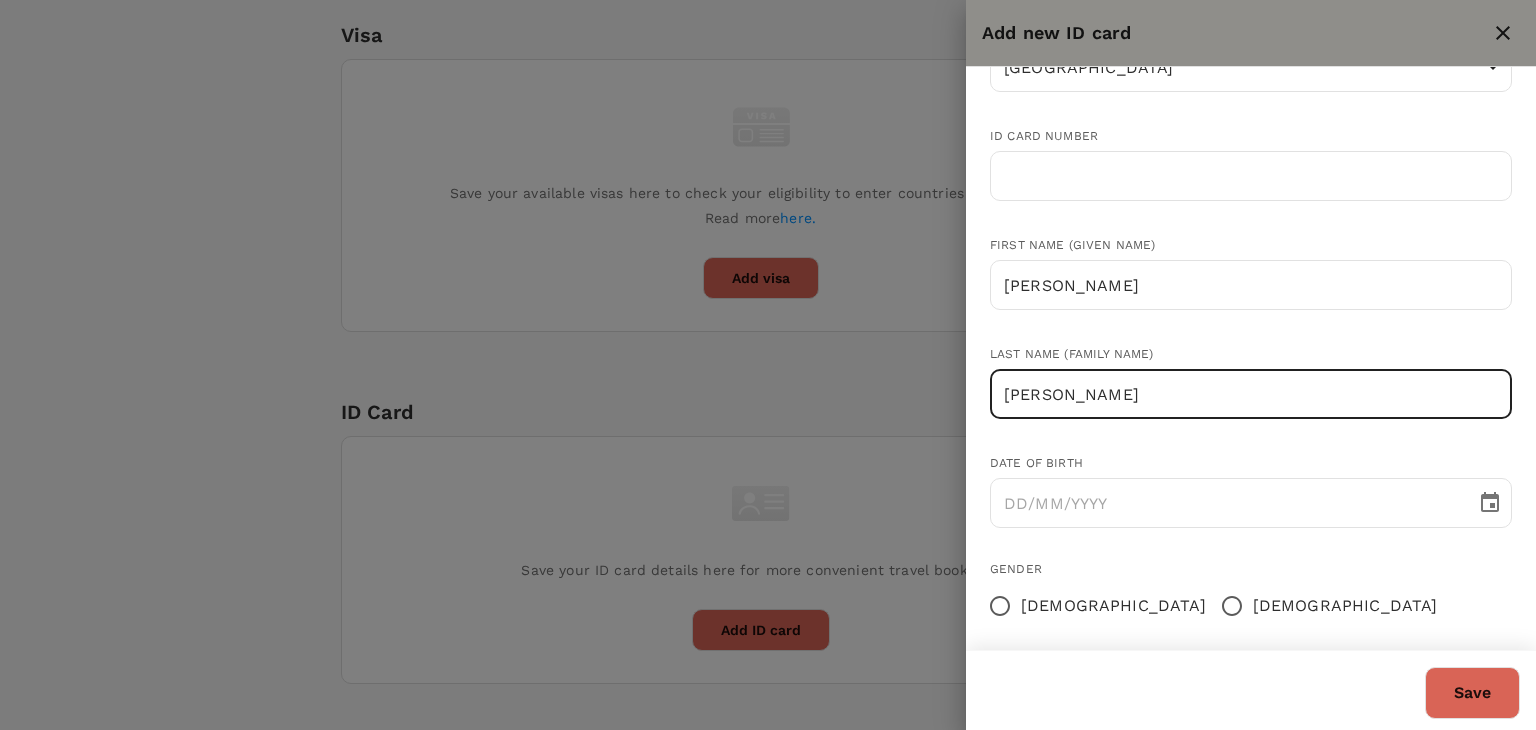scroll, scrollTop: 195, scrollLeft: 0, axis: vertical 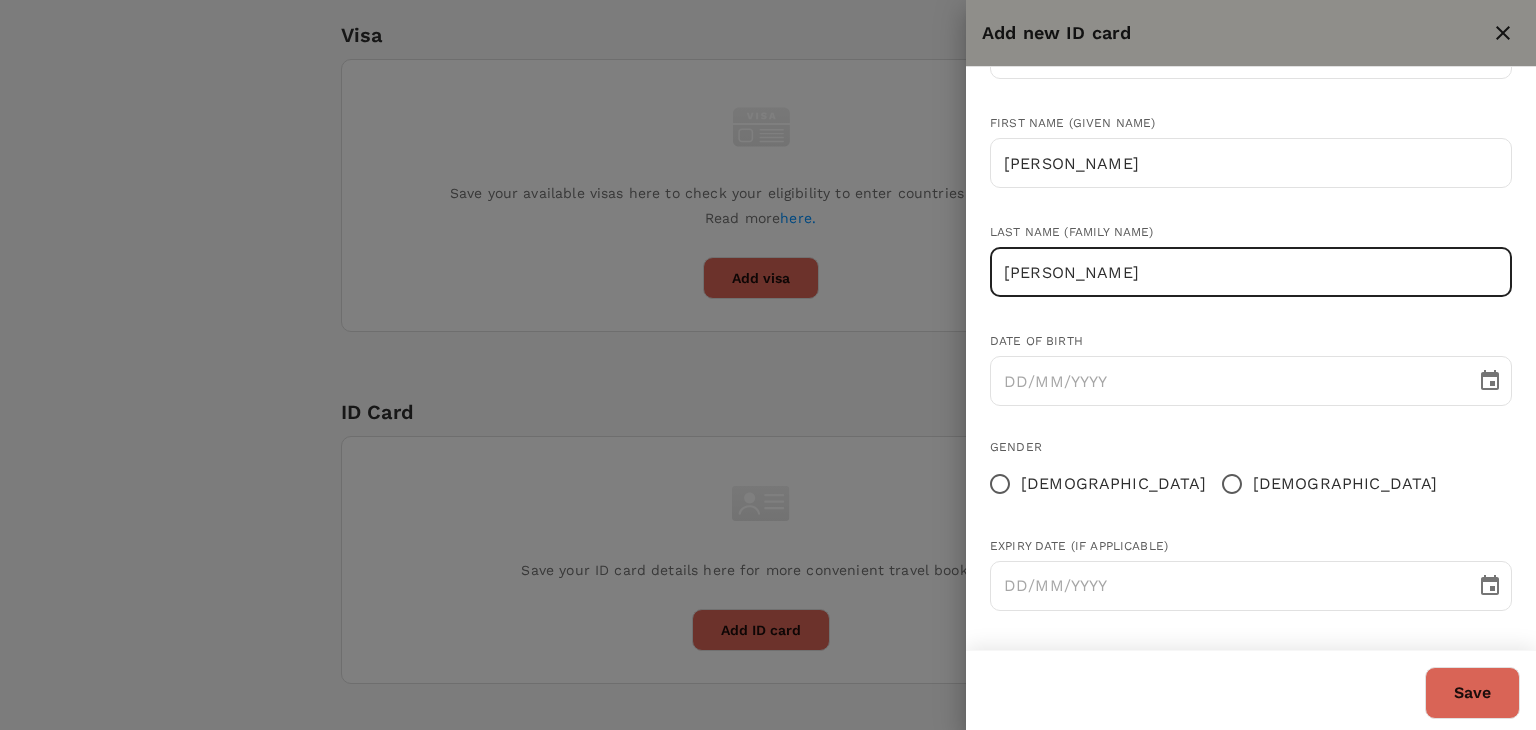 type on "BIN WAN MOHAMED" 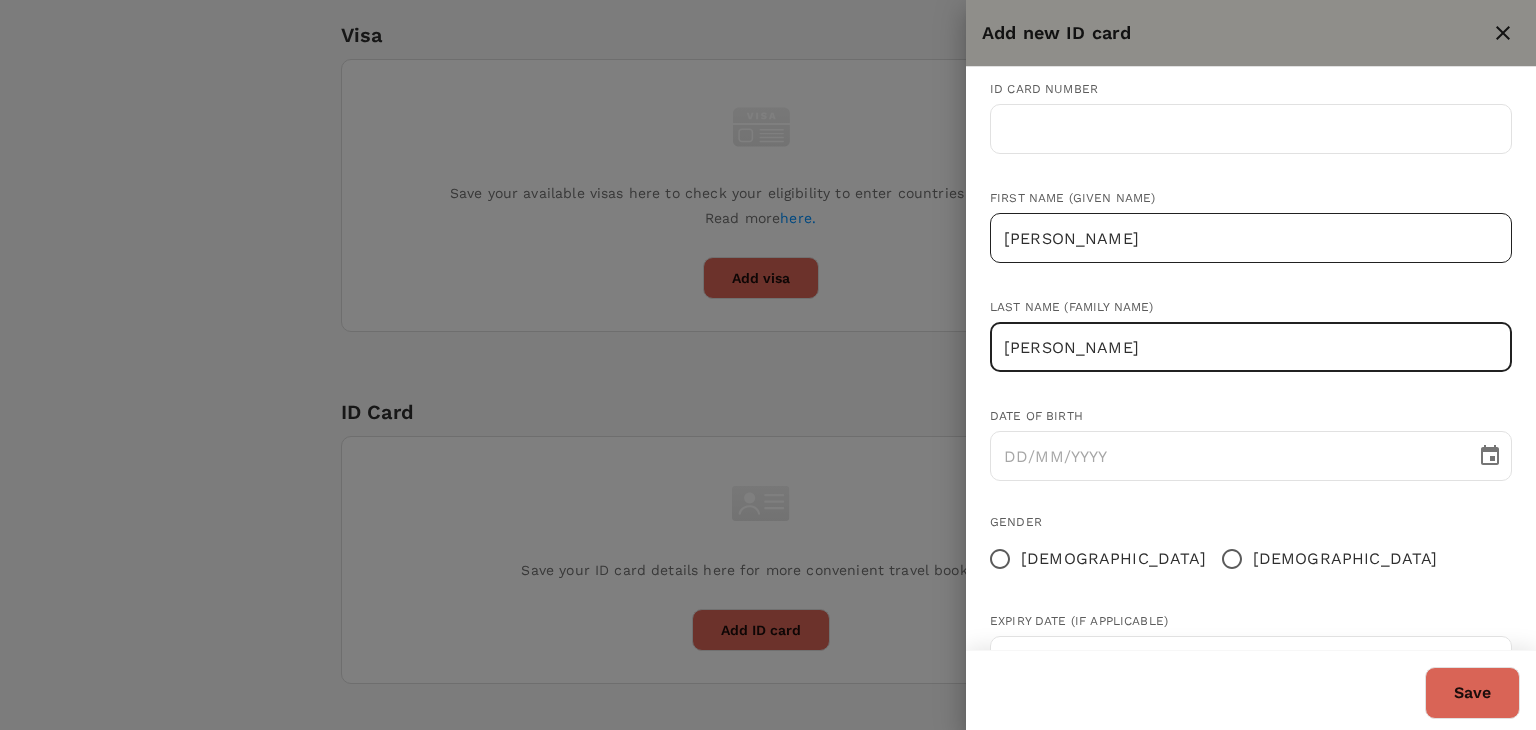 scroll, scrollTop: 0, scrollLeft: 0, axis: both 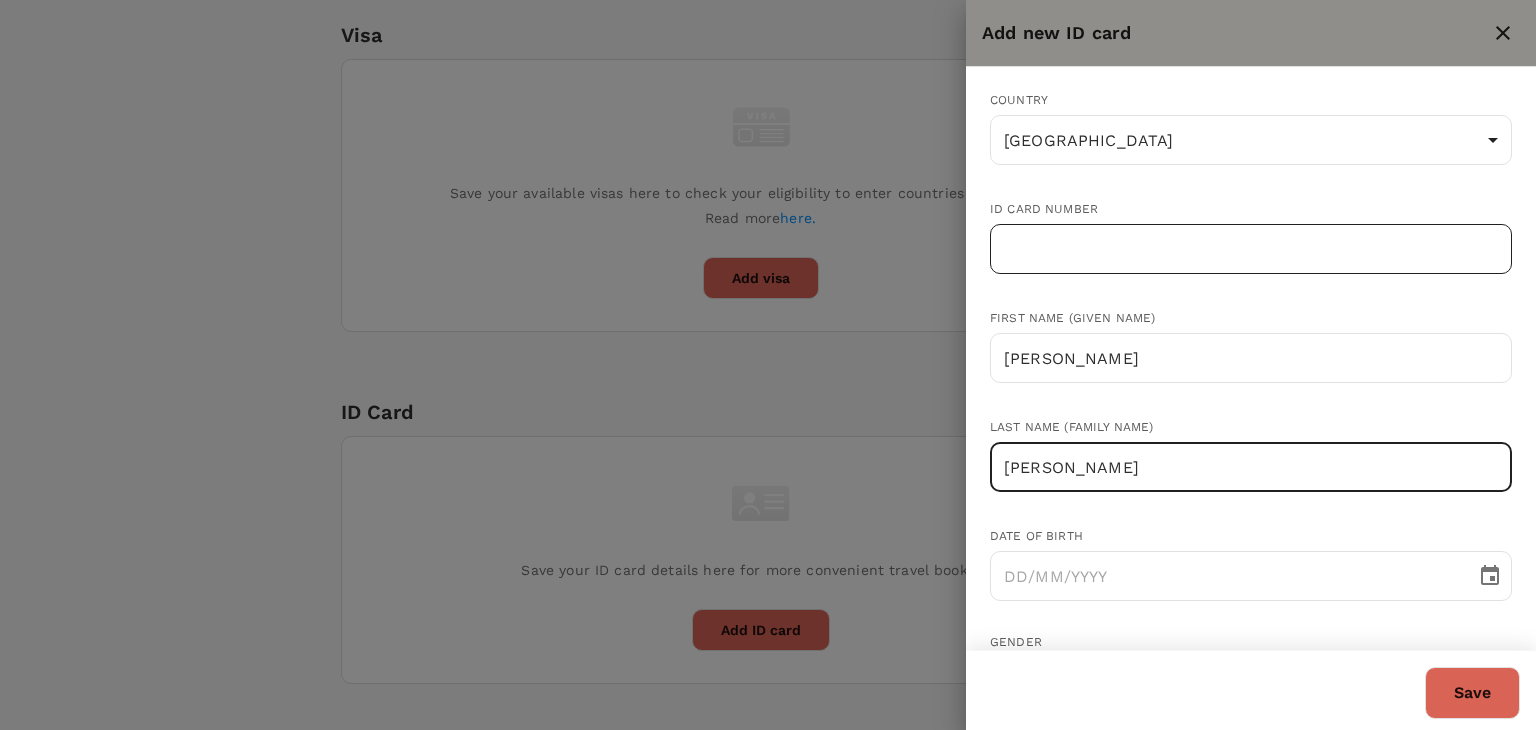 click at bounding box center [1251, 249] 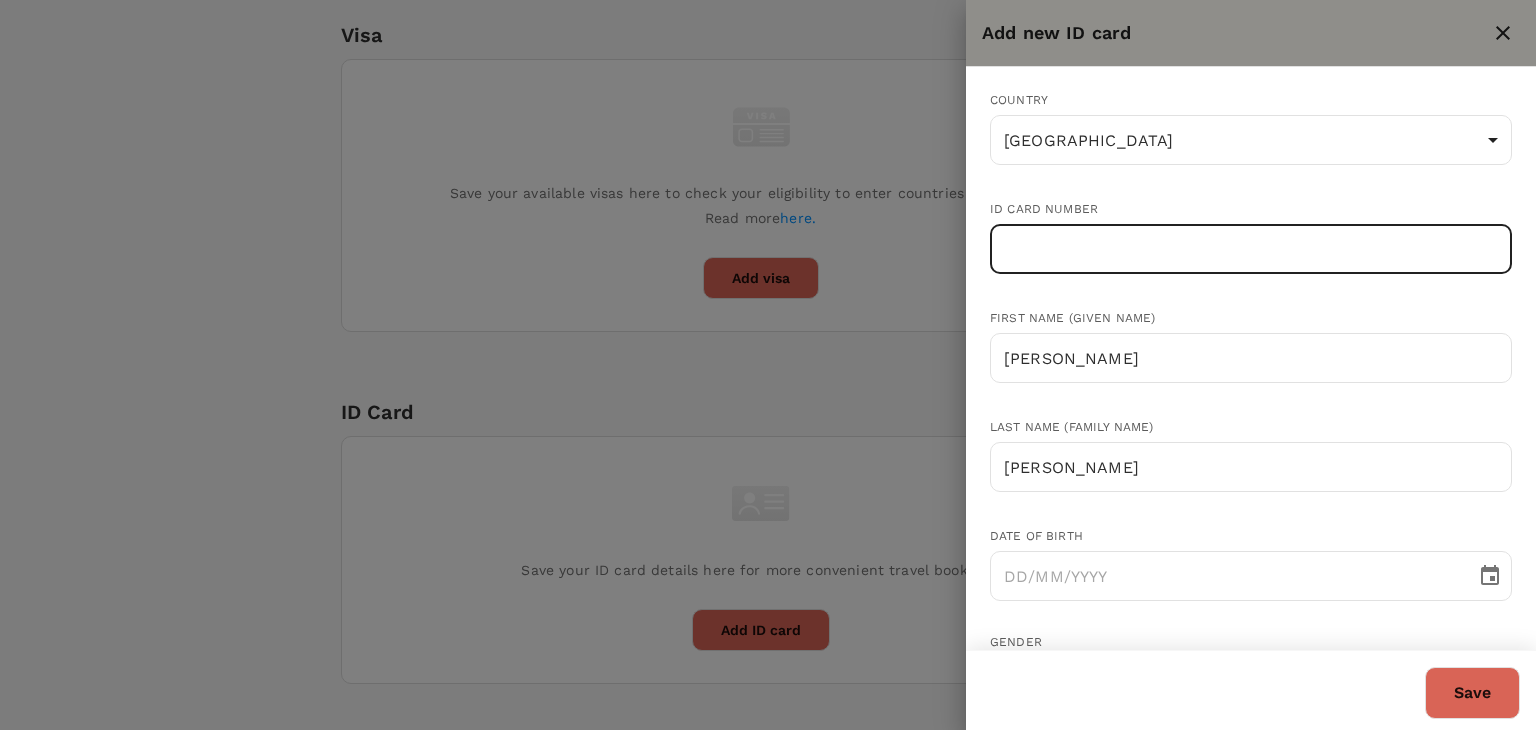 paste on "040814-03-1225" 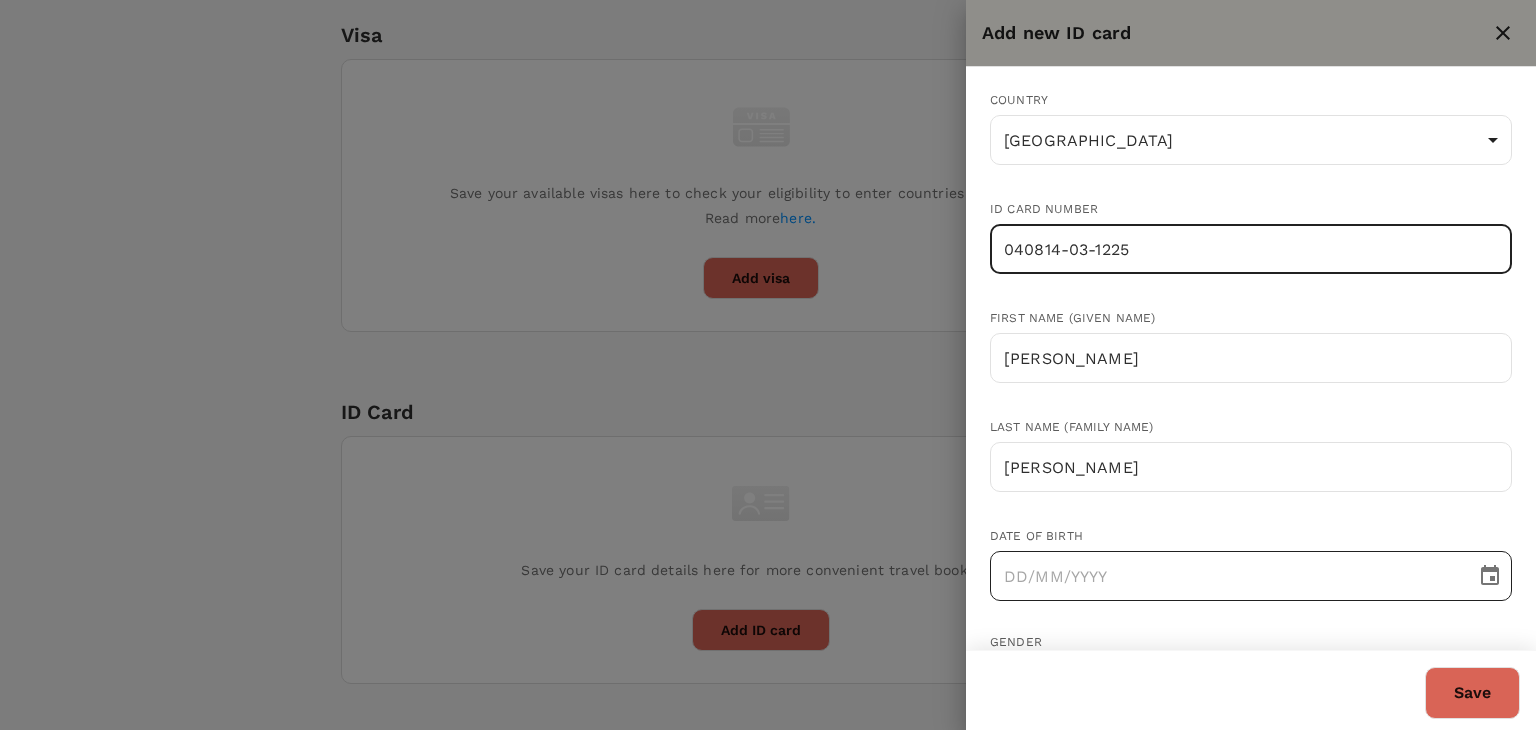 type on "040814-03-1225" 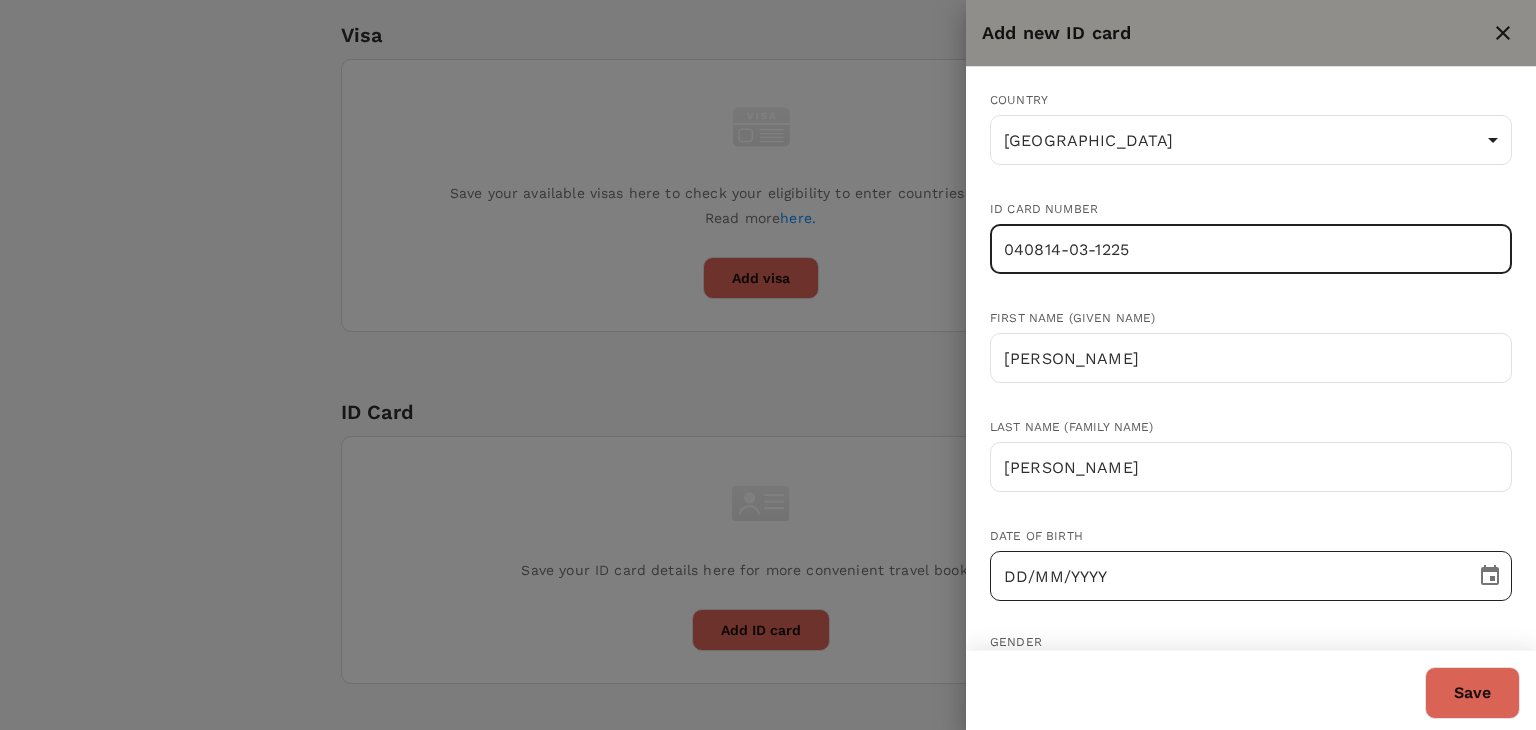 click on "DD/MM/YYYY" at bounding box center (1226, 576) 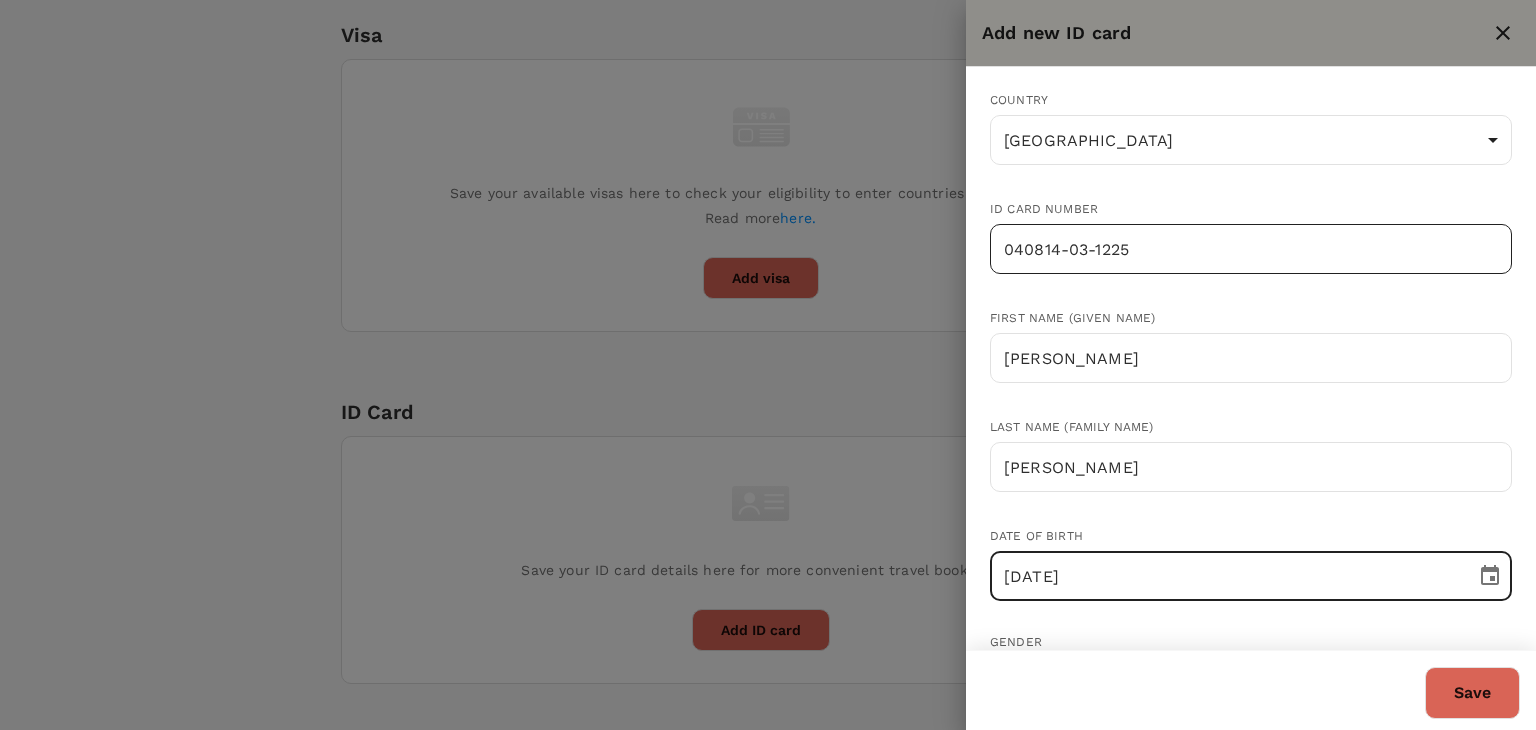 type on "14/08/2004" 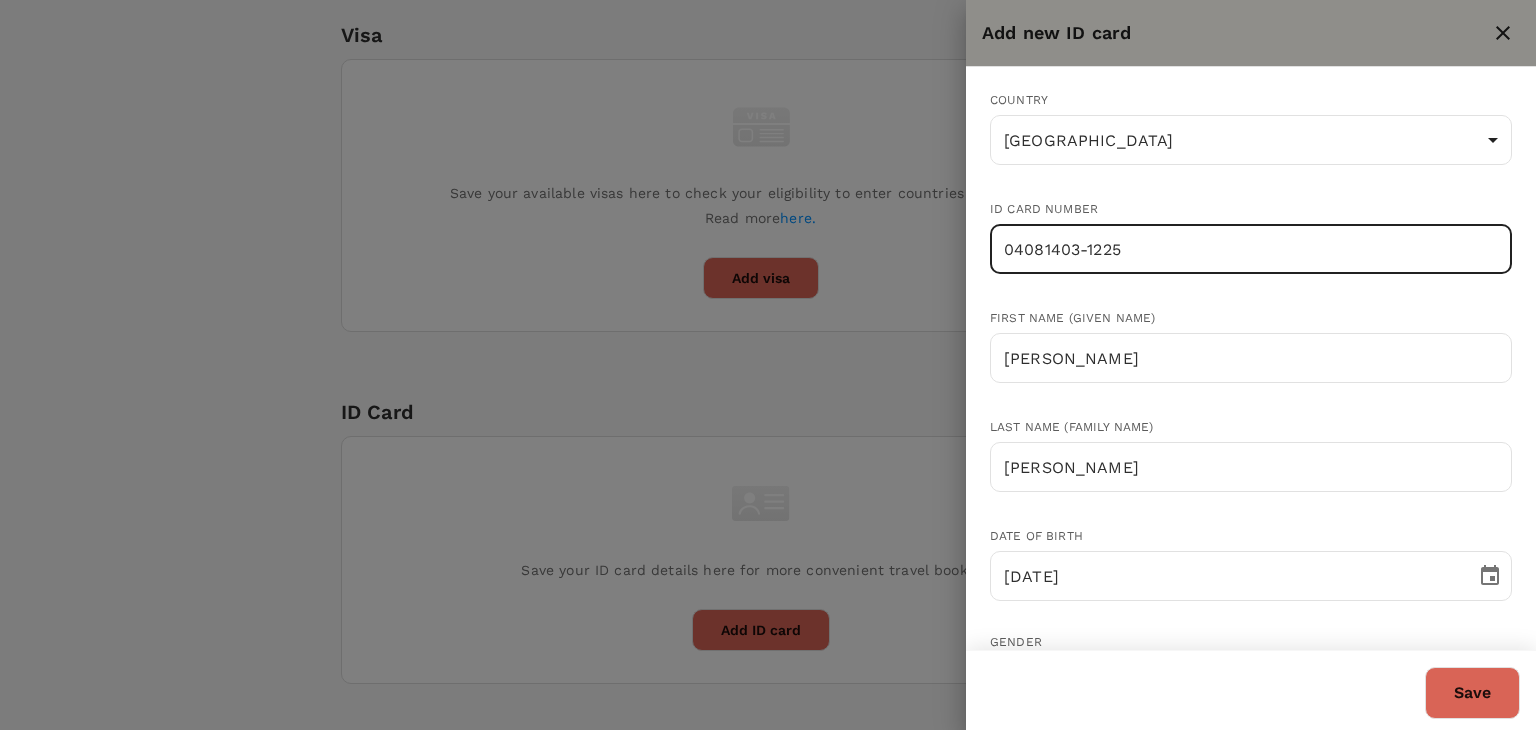 click on "04081403-1225" at bounding box center [1251, 249] 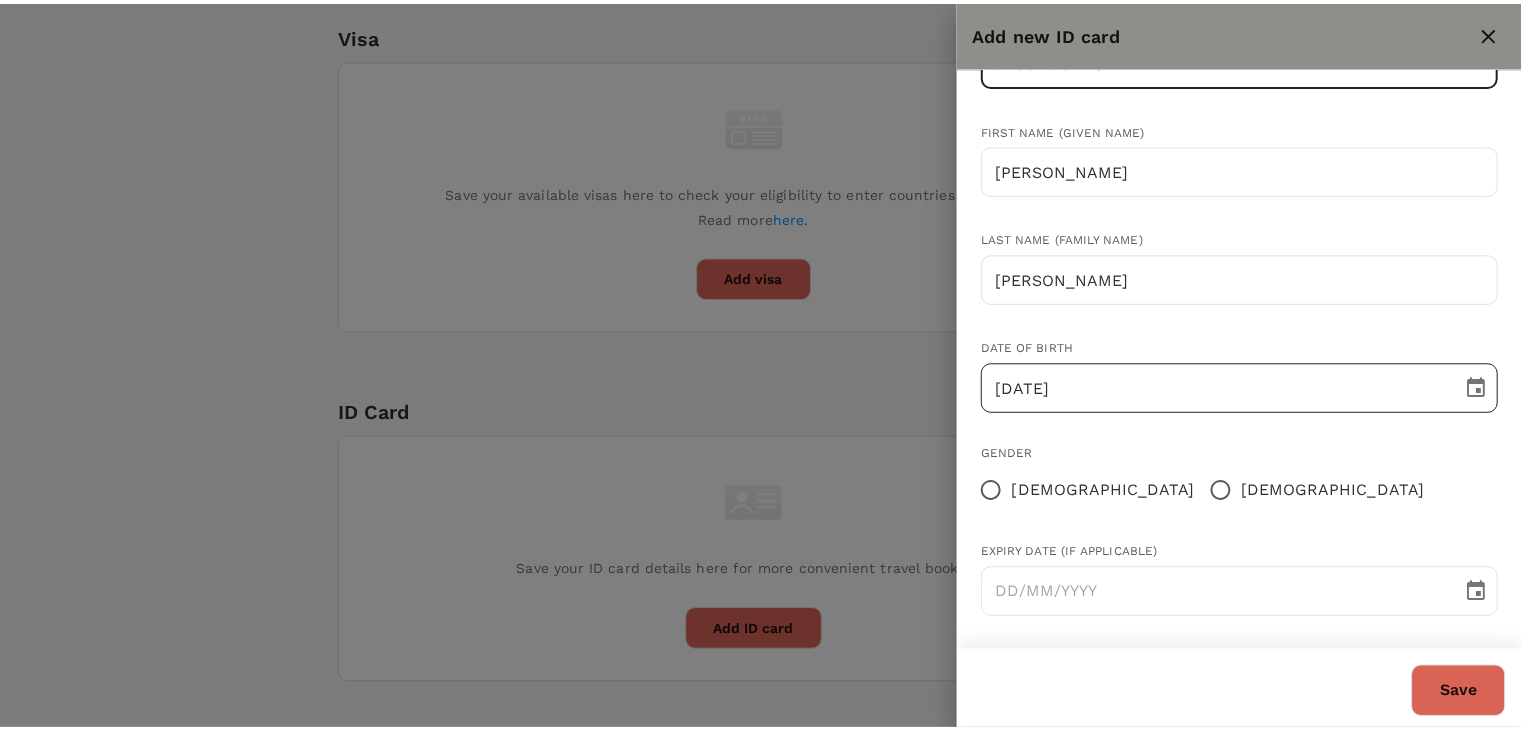 scroll, scrollTop: 195, scrollLeft: 0, axis: vertical 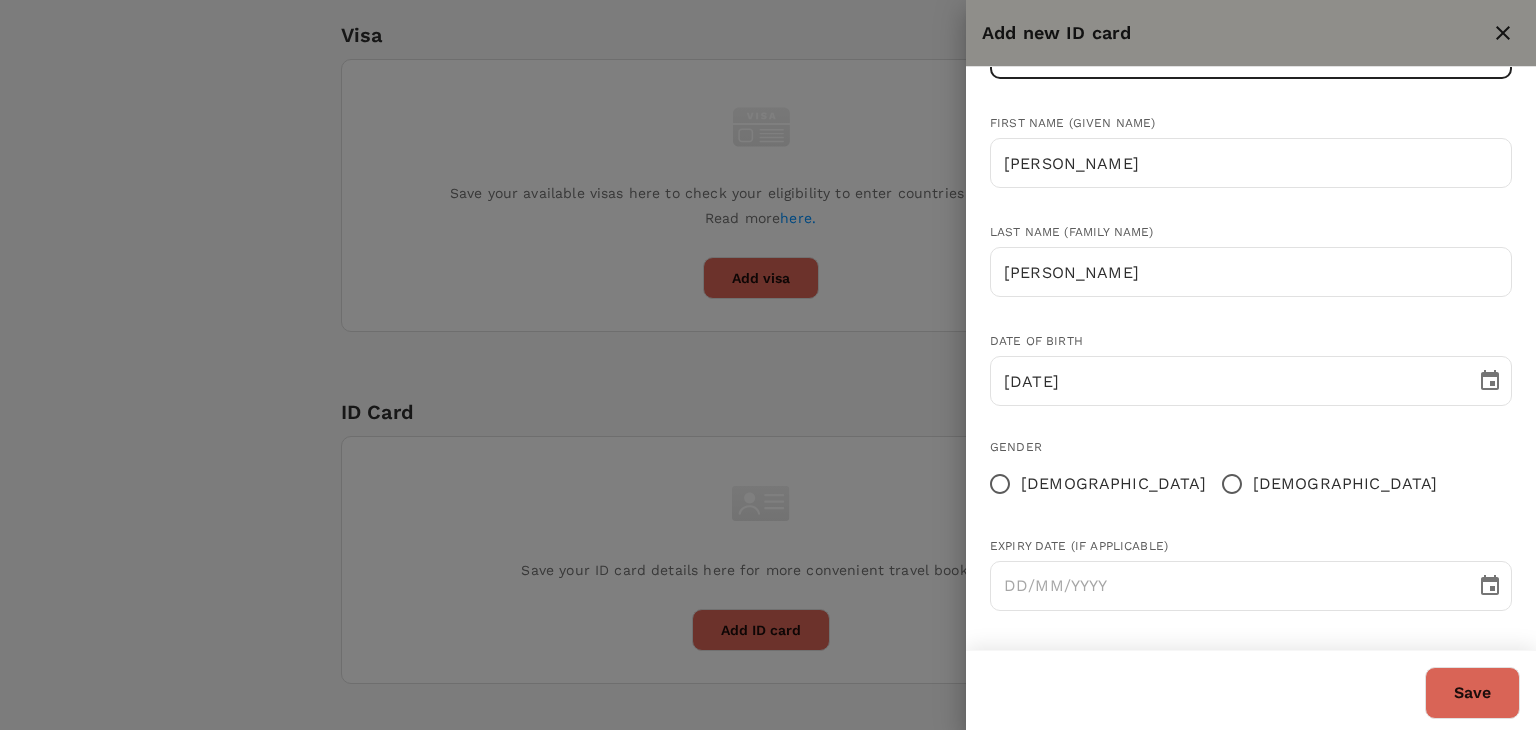 type on "040814031225" 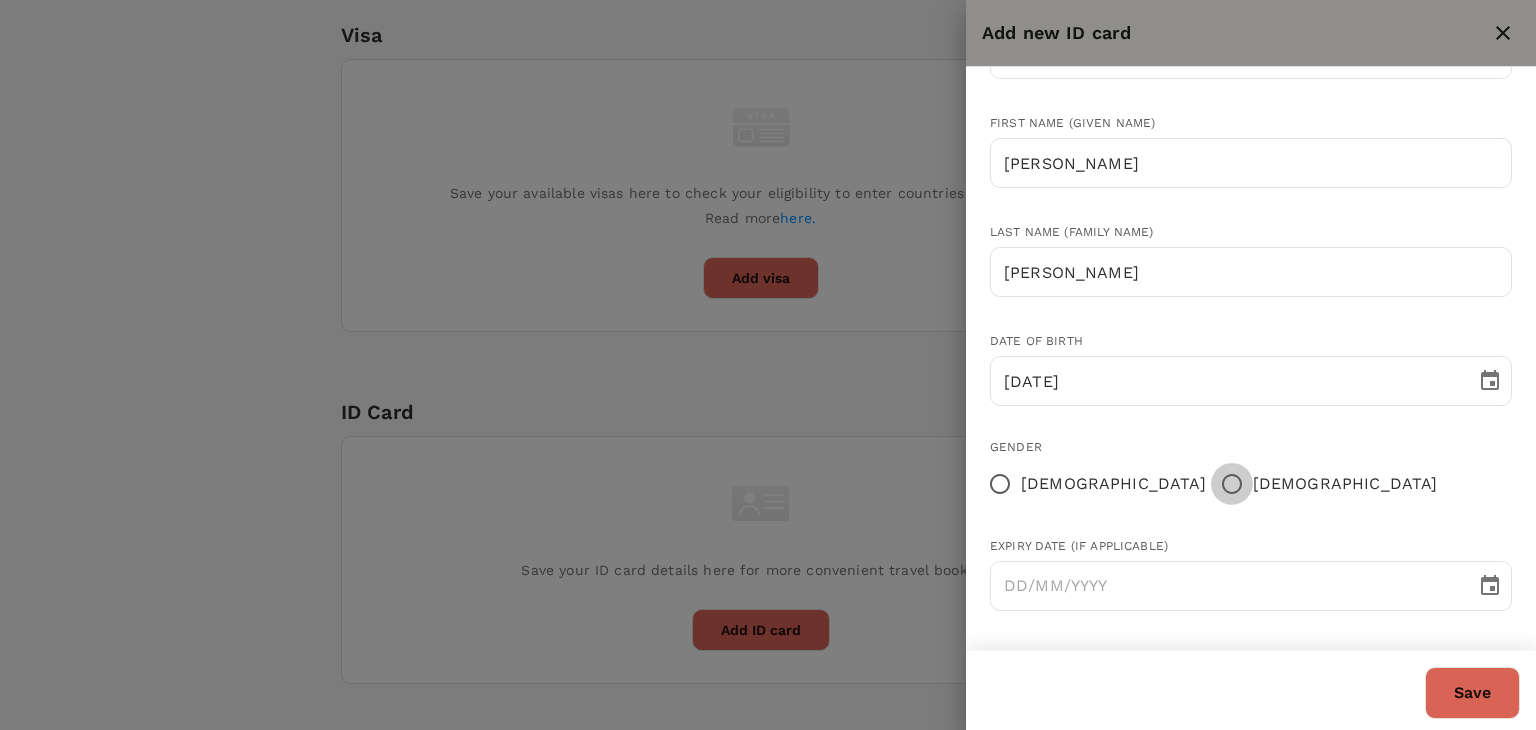 click on "[DEMOGRAPHIC_DATA]" at bounding box center (1232, 484) 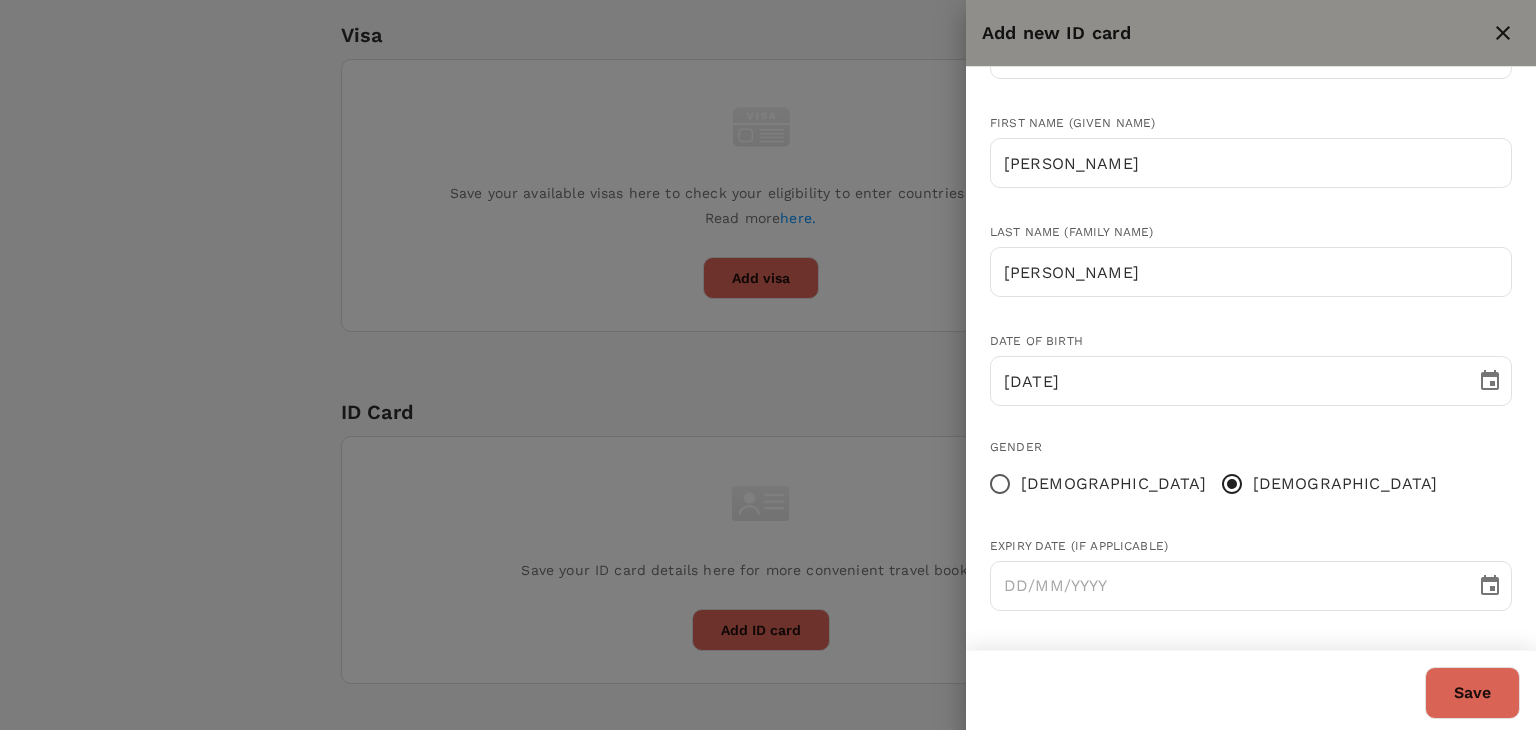 click on "Save" at bounding box center [1472, 693] 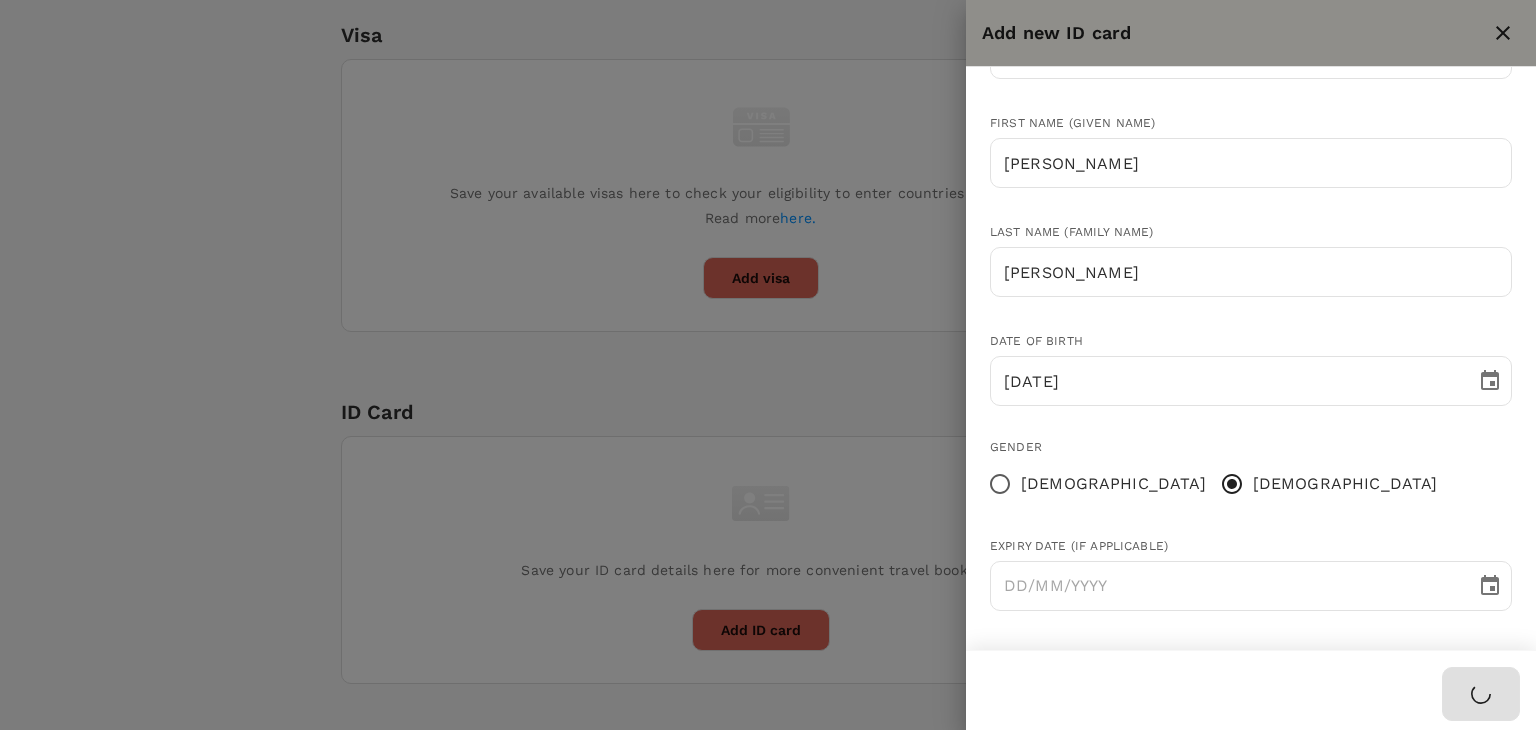 type 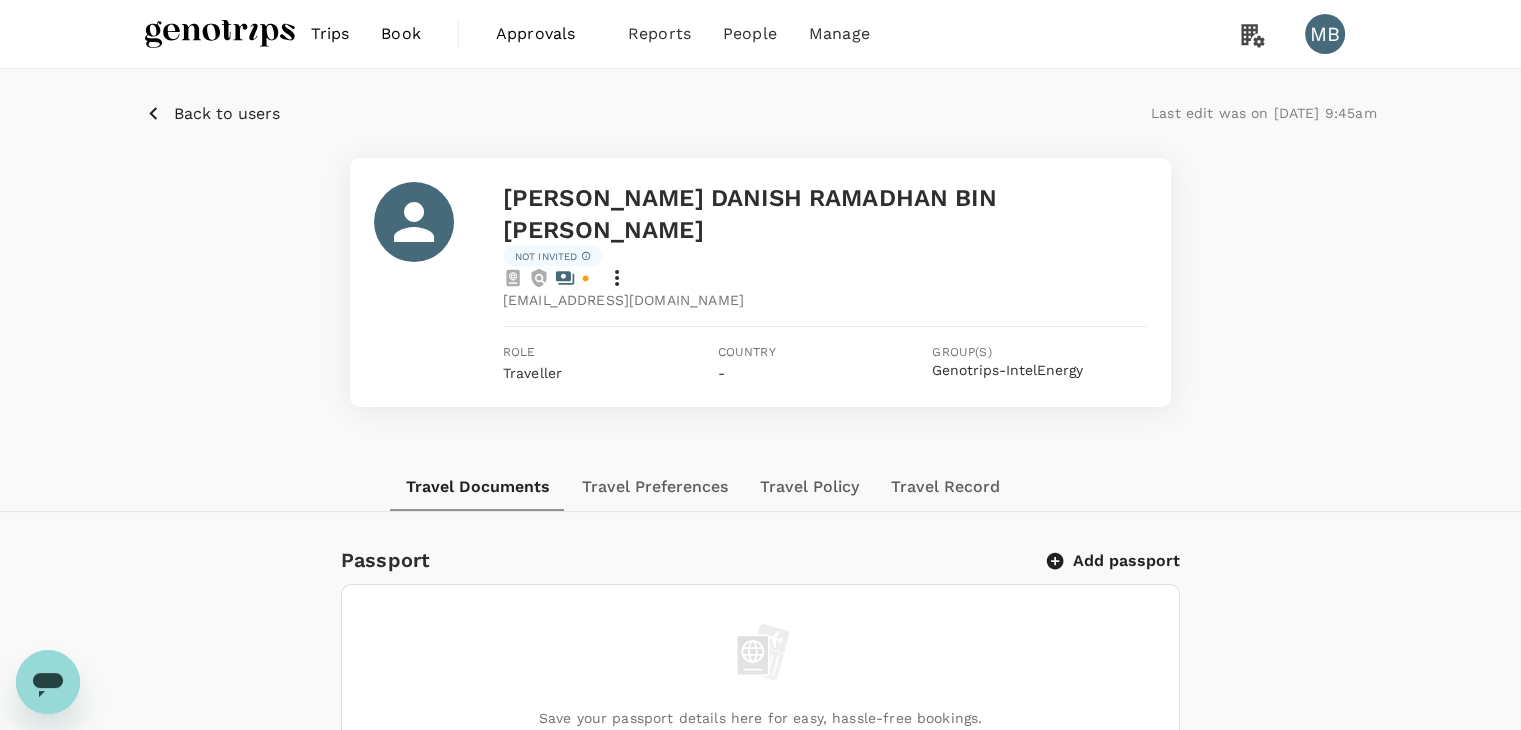 scroll, scrollTop: 0, scrollLeft: 0, axis: both 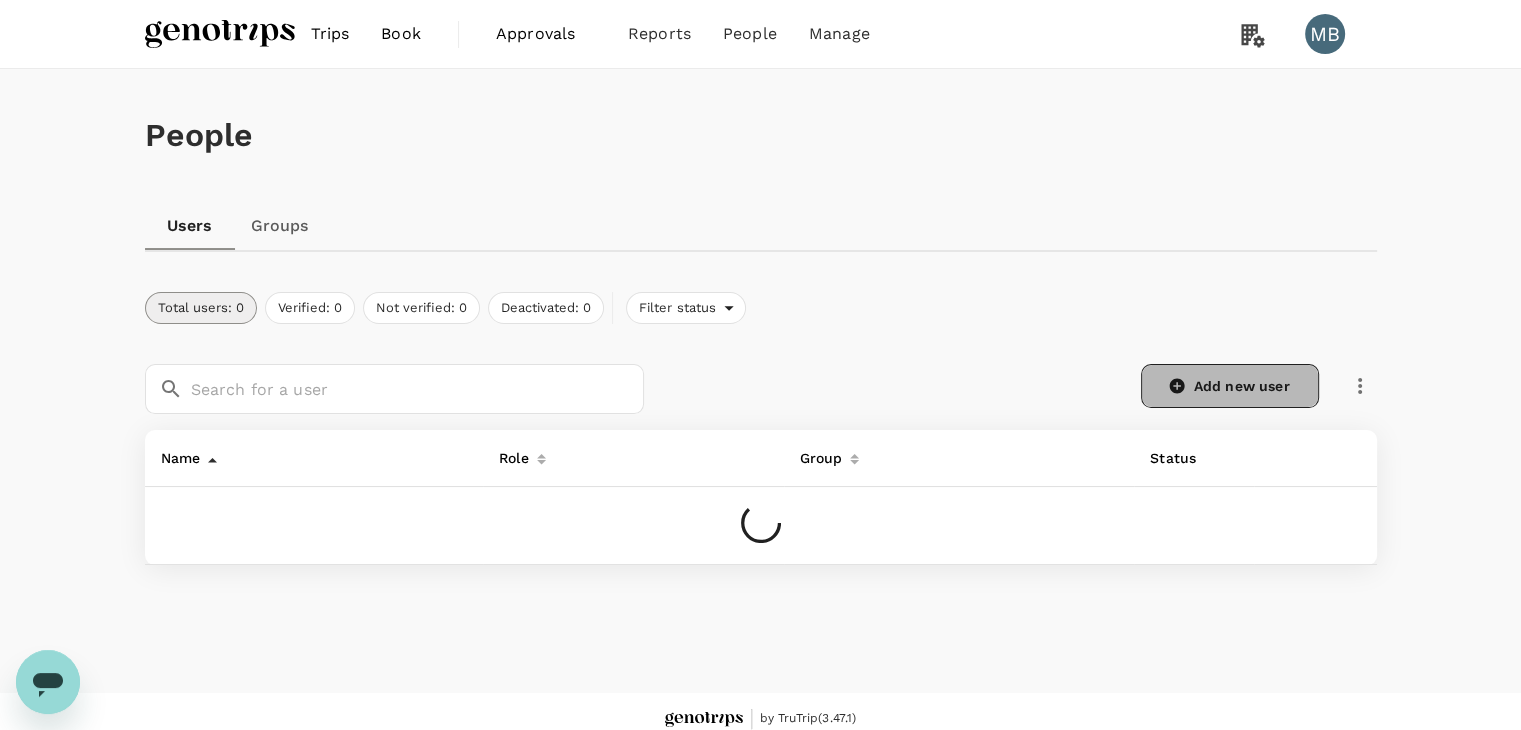 click on "Add new user" at bounding box center [1230, 386] 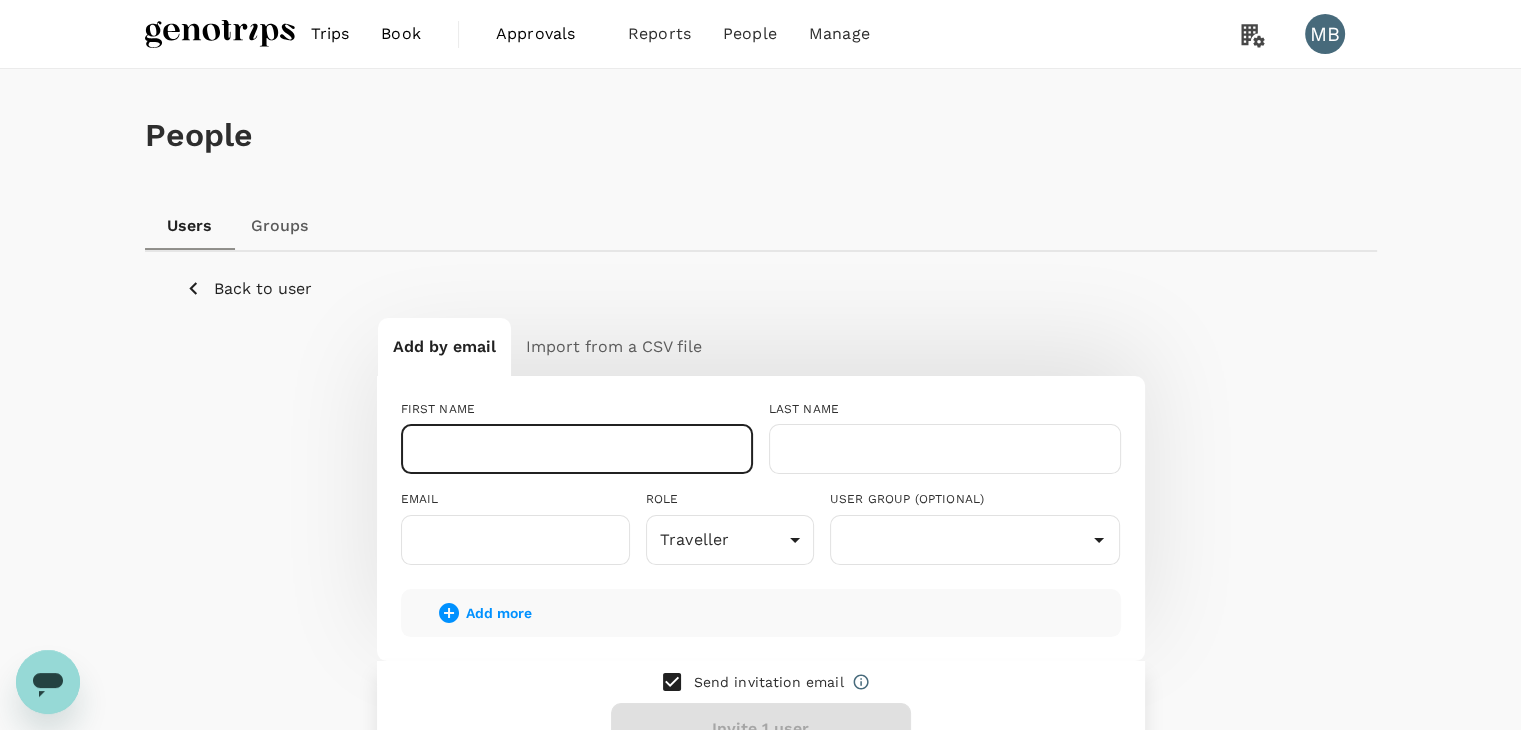 click at bounding box center (577, 449) 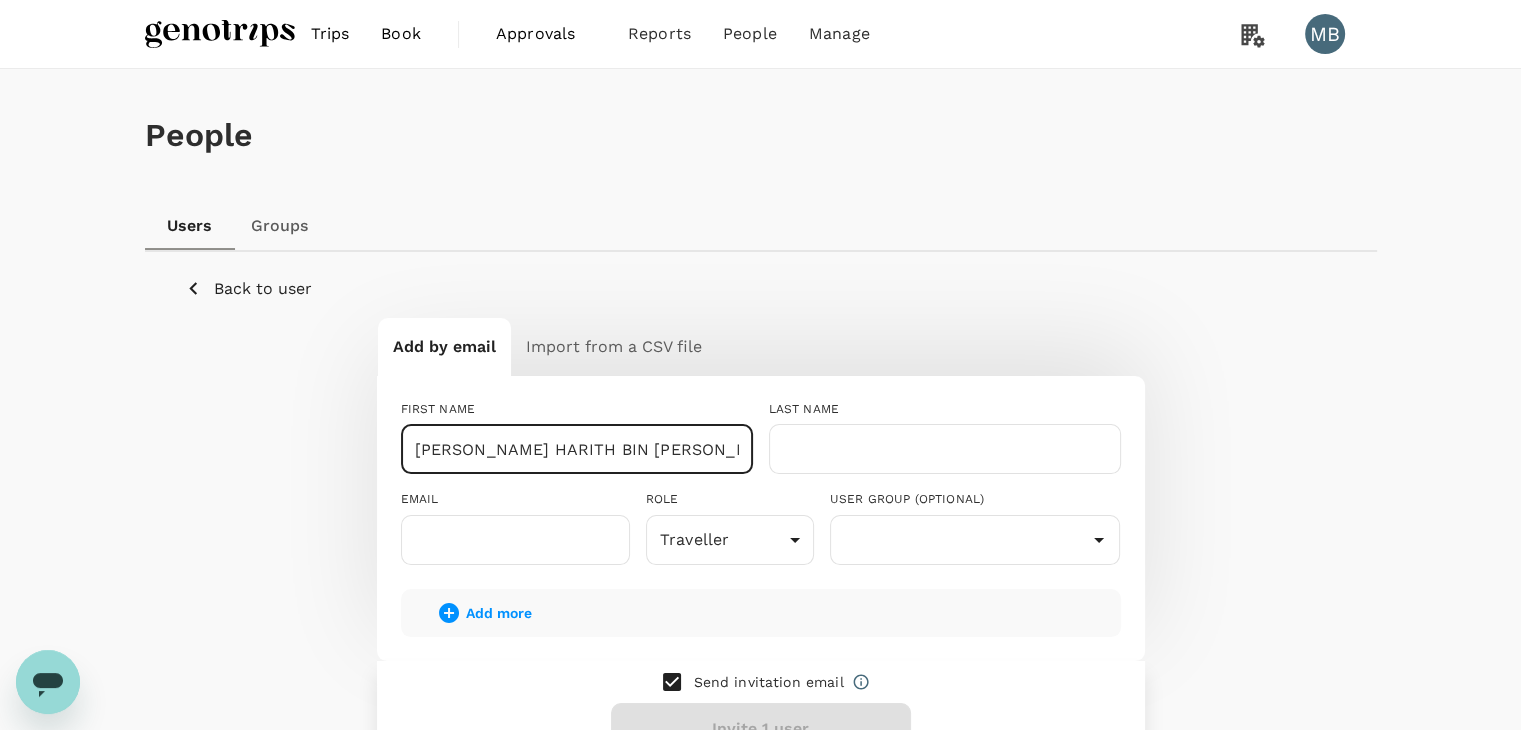 scroll, scrollTop: 0, scrollLeft: 98, axis: horizontal 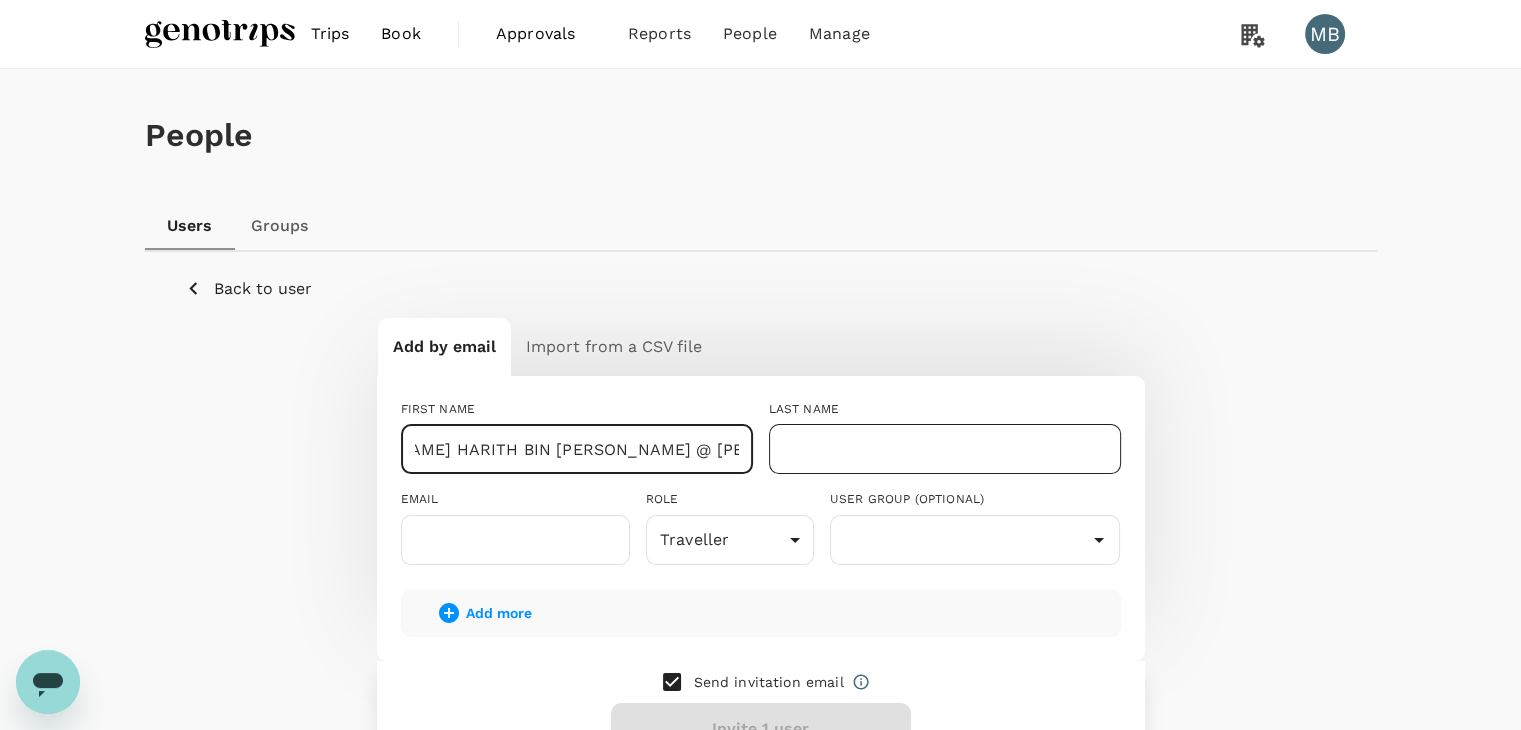 drag, startPoint x: 517, startPoint y: 448, endPoint x: 788, endPoint y: 460, distance: 271.26556 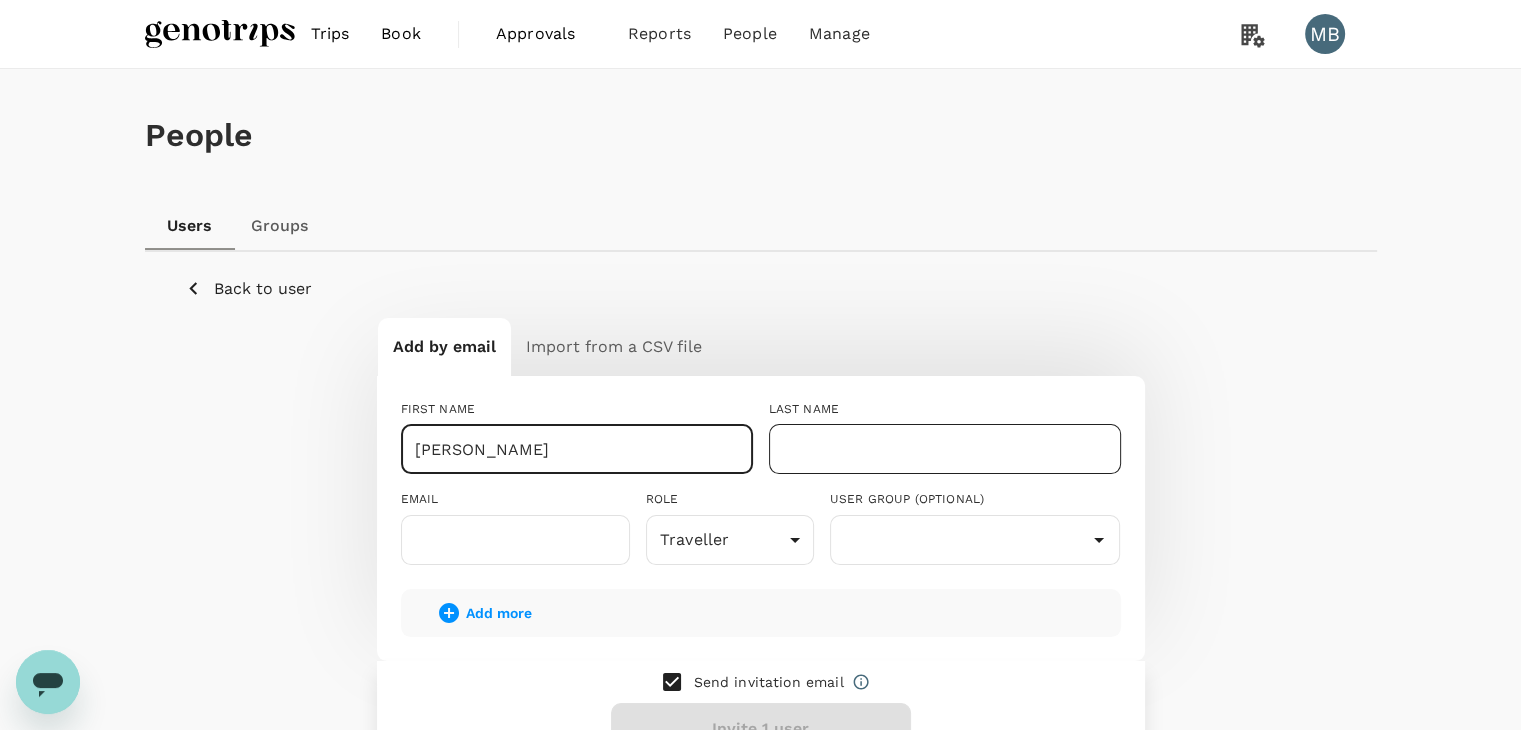 scroll, scrollTop: 0, scrollLeft: 0, axis: both 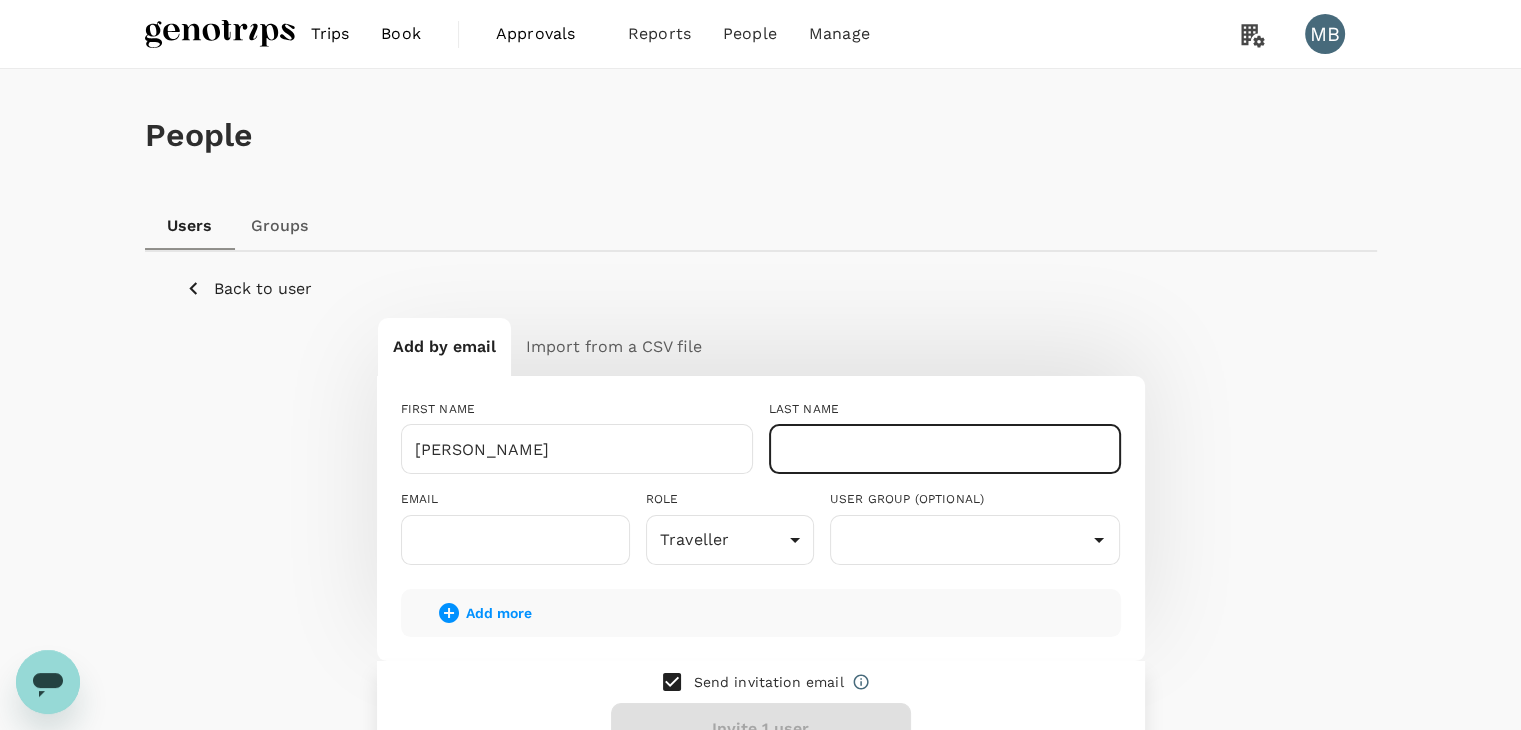paste on "BIN CHE OTHMAN @ MALEK" 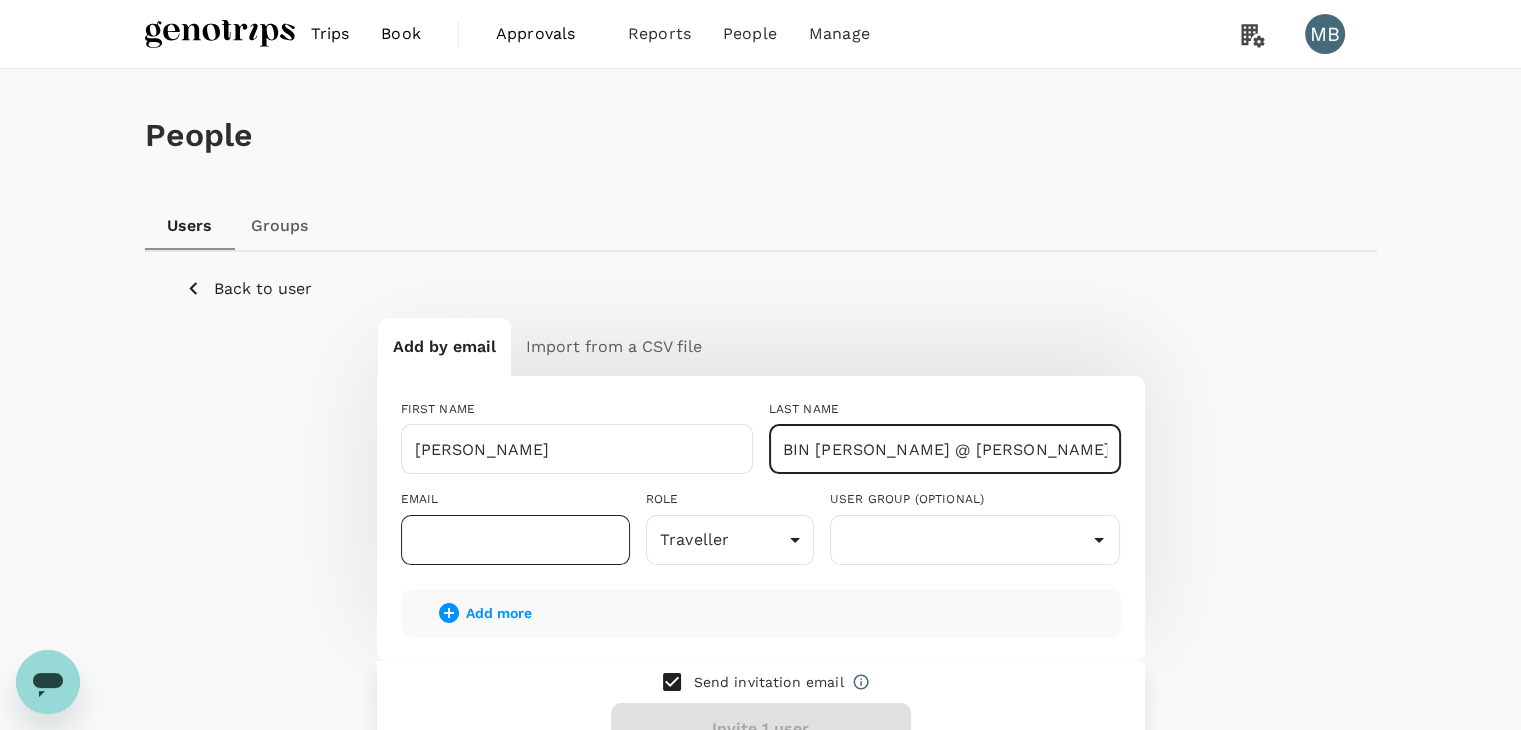 type on "BIN CHE OTHMAN @ MALEK" 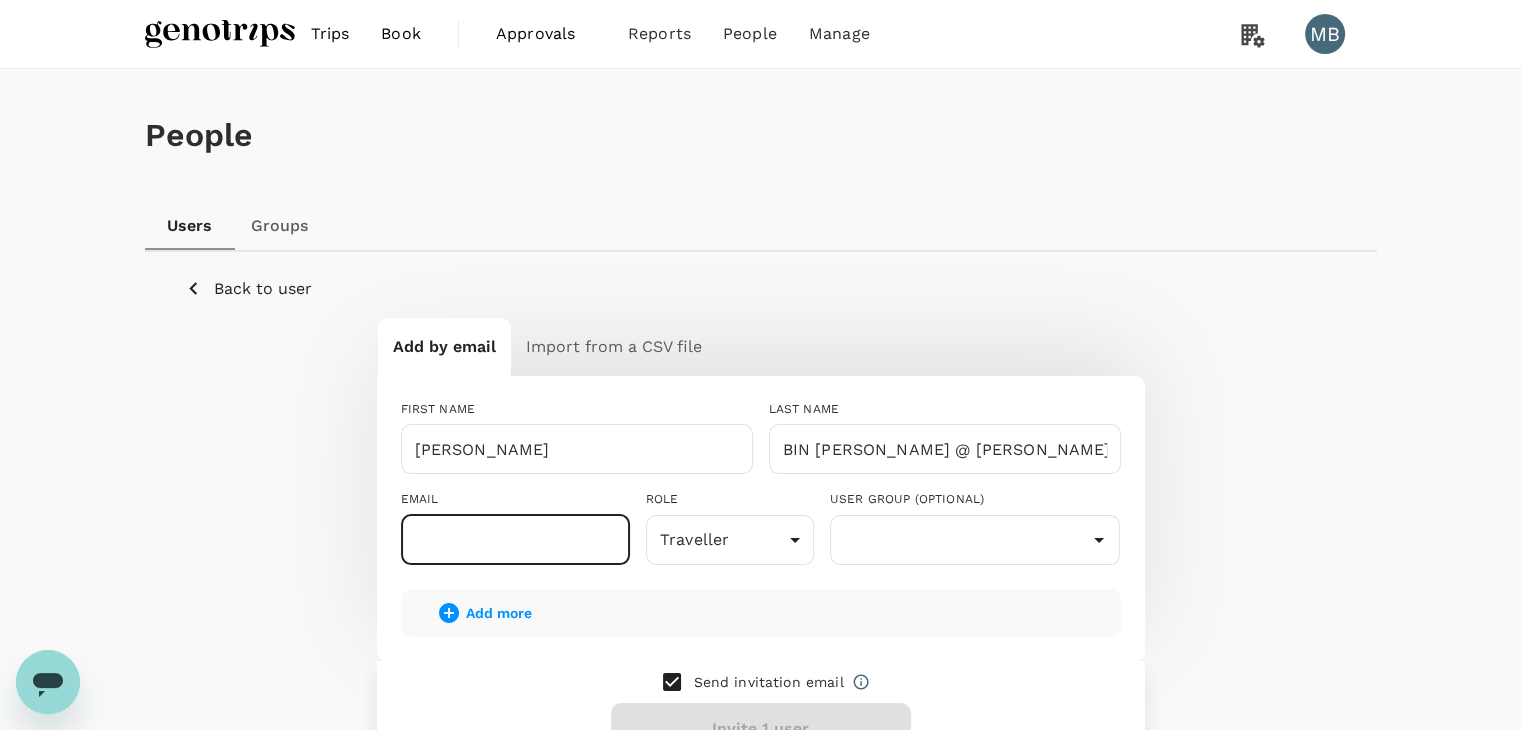 click at bounding box center (515, 540) 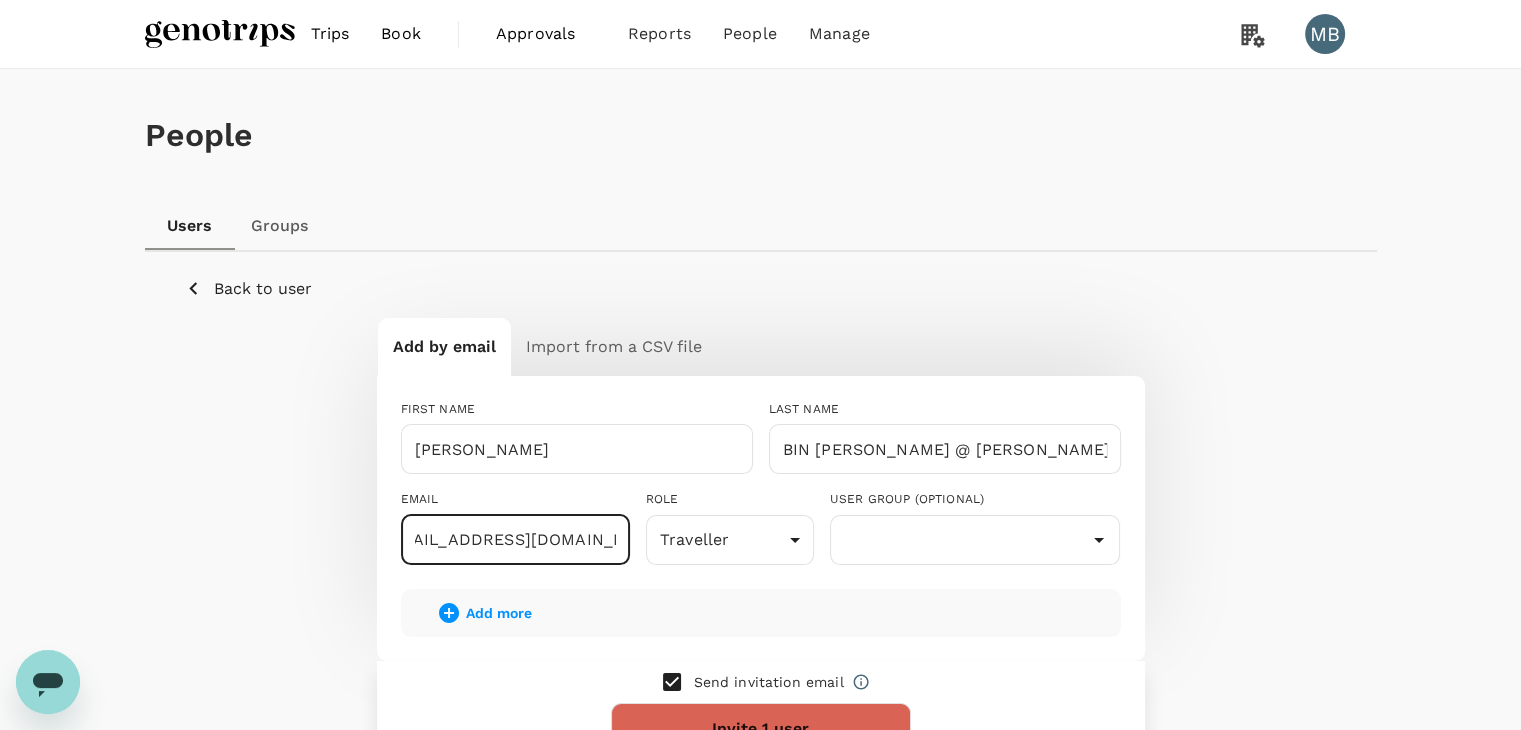 scroll, scrollTop: 0, scrollLeft: 40, axis: horizontal 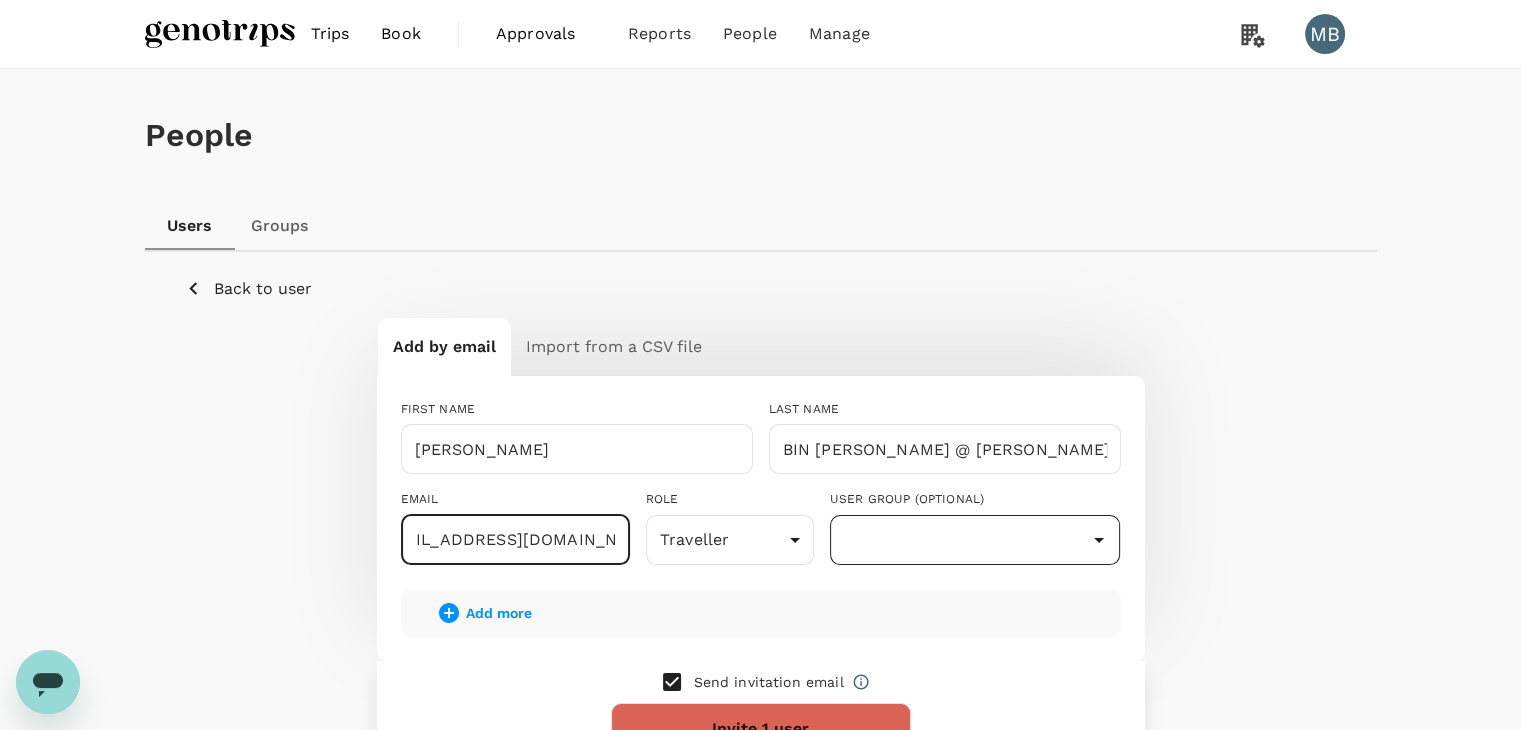 click 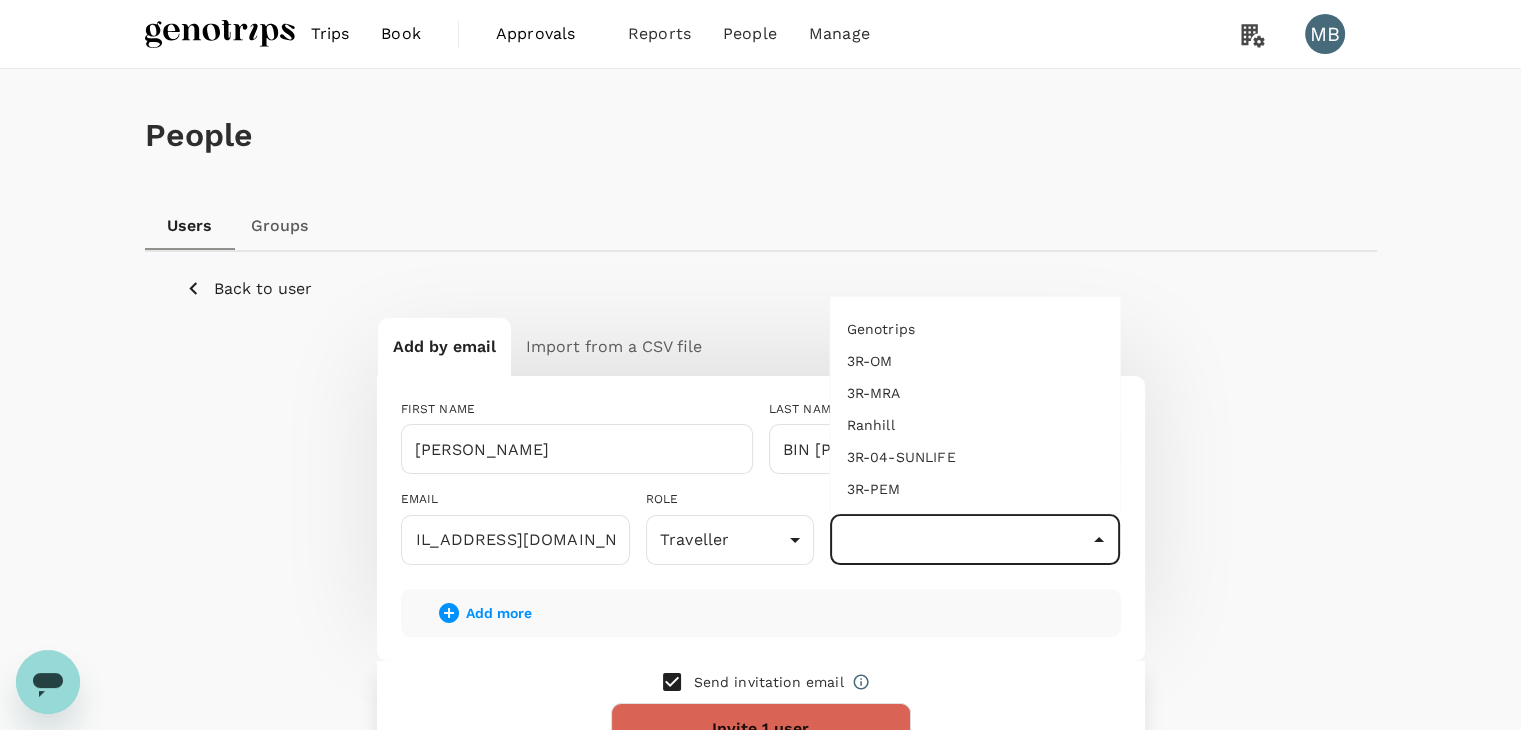 scroll, scrollTop: 0, scrollLeft: 0, axis: both 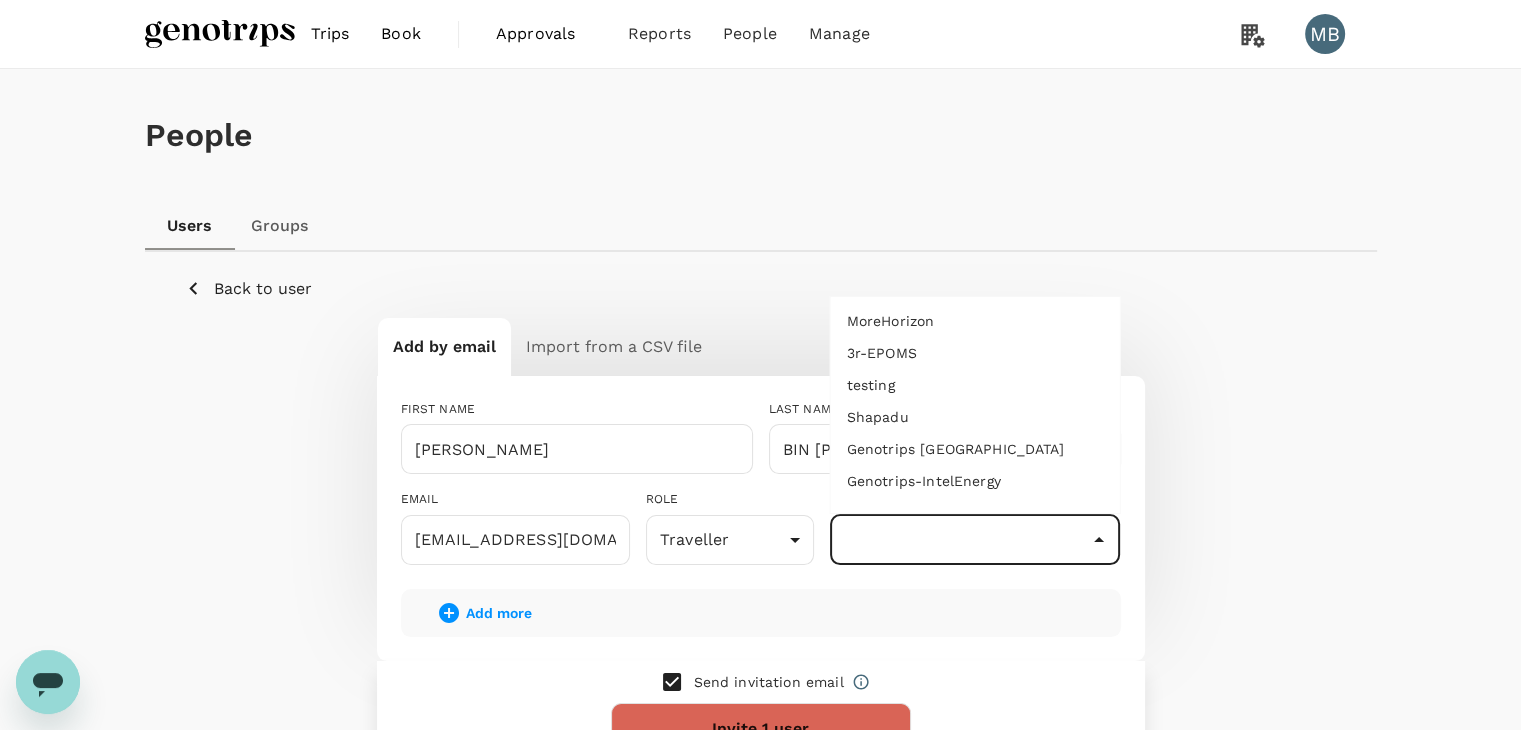 click on "Genotrips-IntelEnergy" at bounding box center [975, 481] 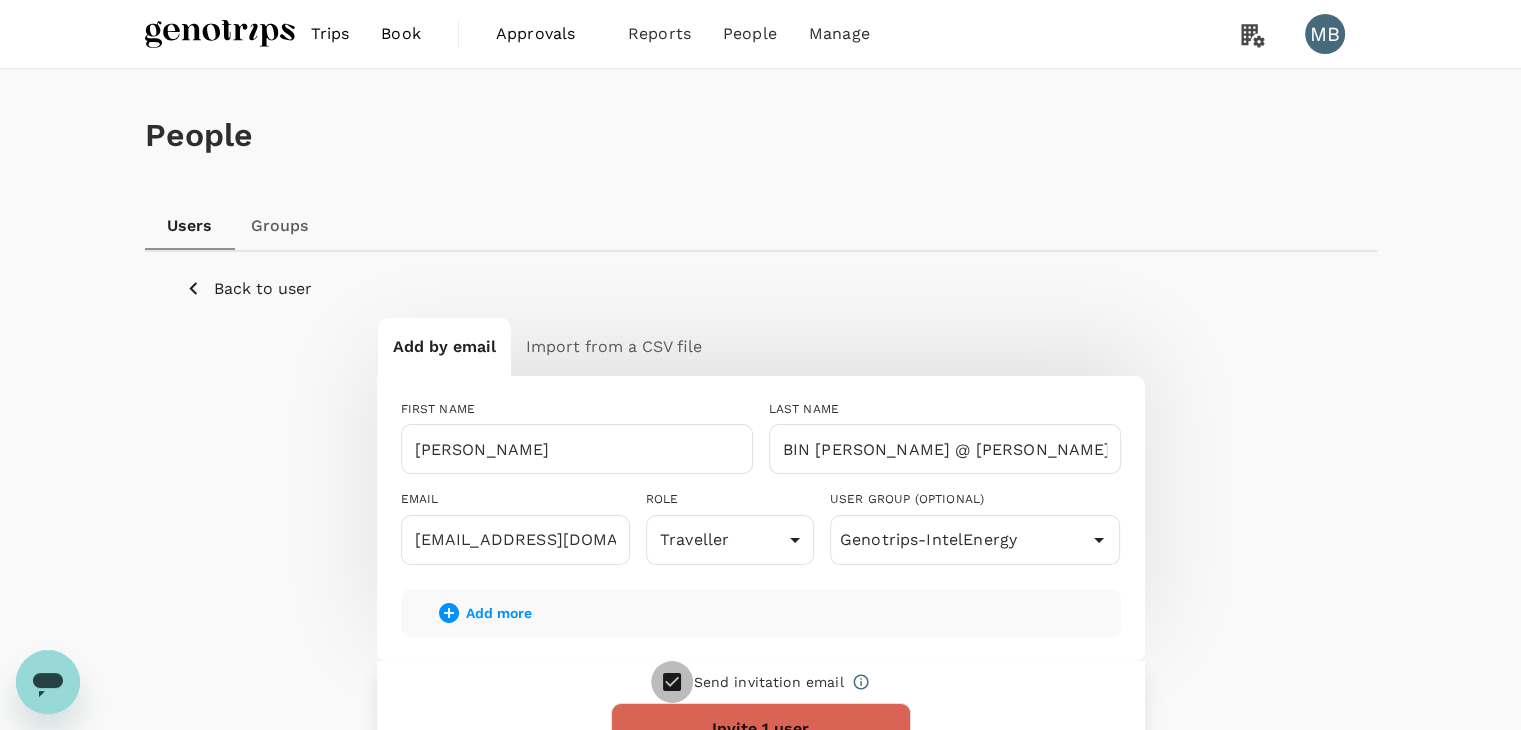 click at bounding box center [672, 682] 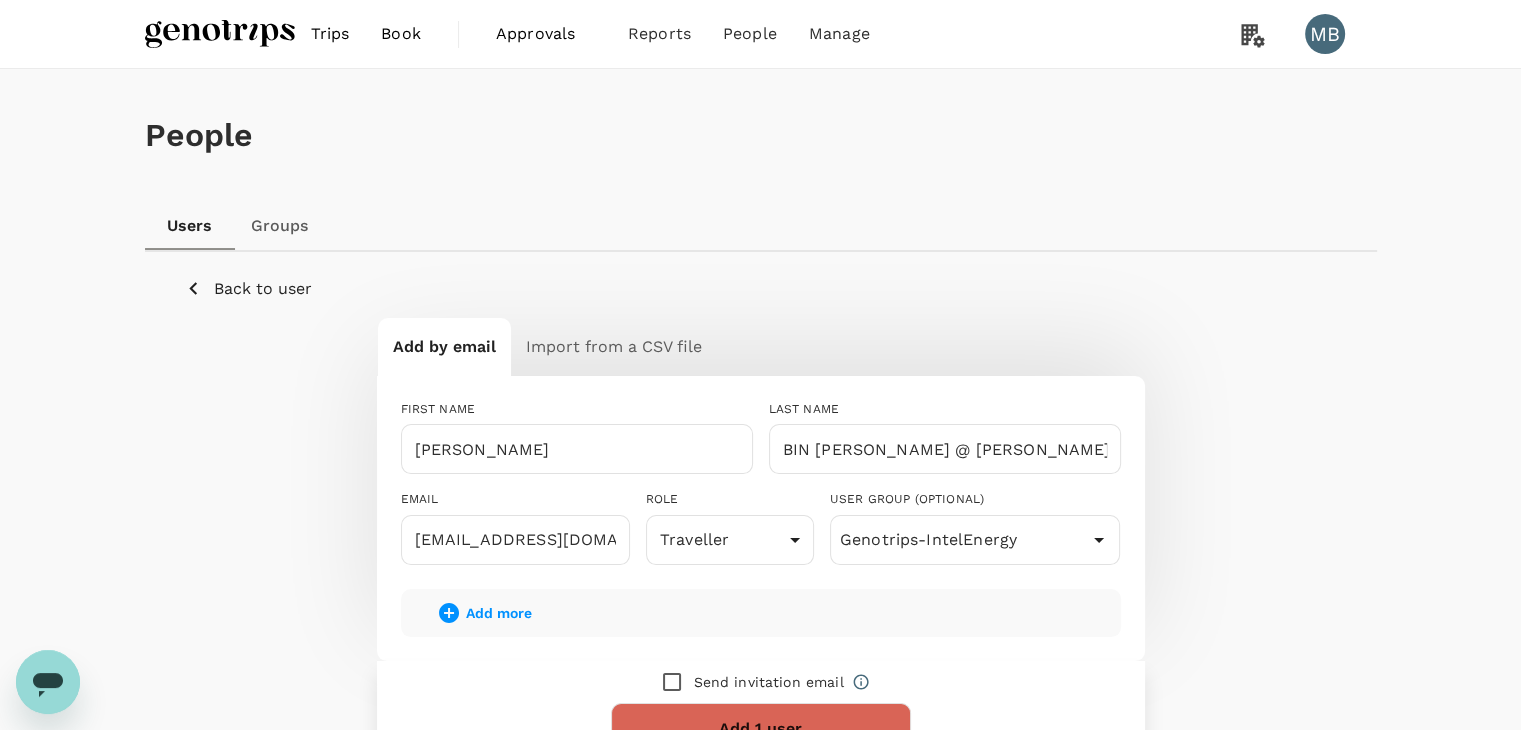 click on "Add 1 user" at bounding box center [761, 729] 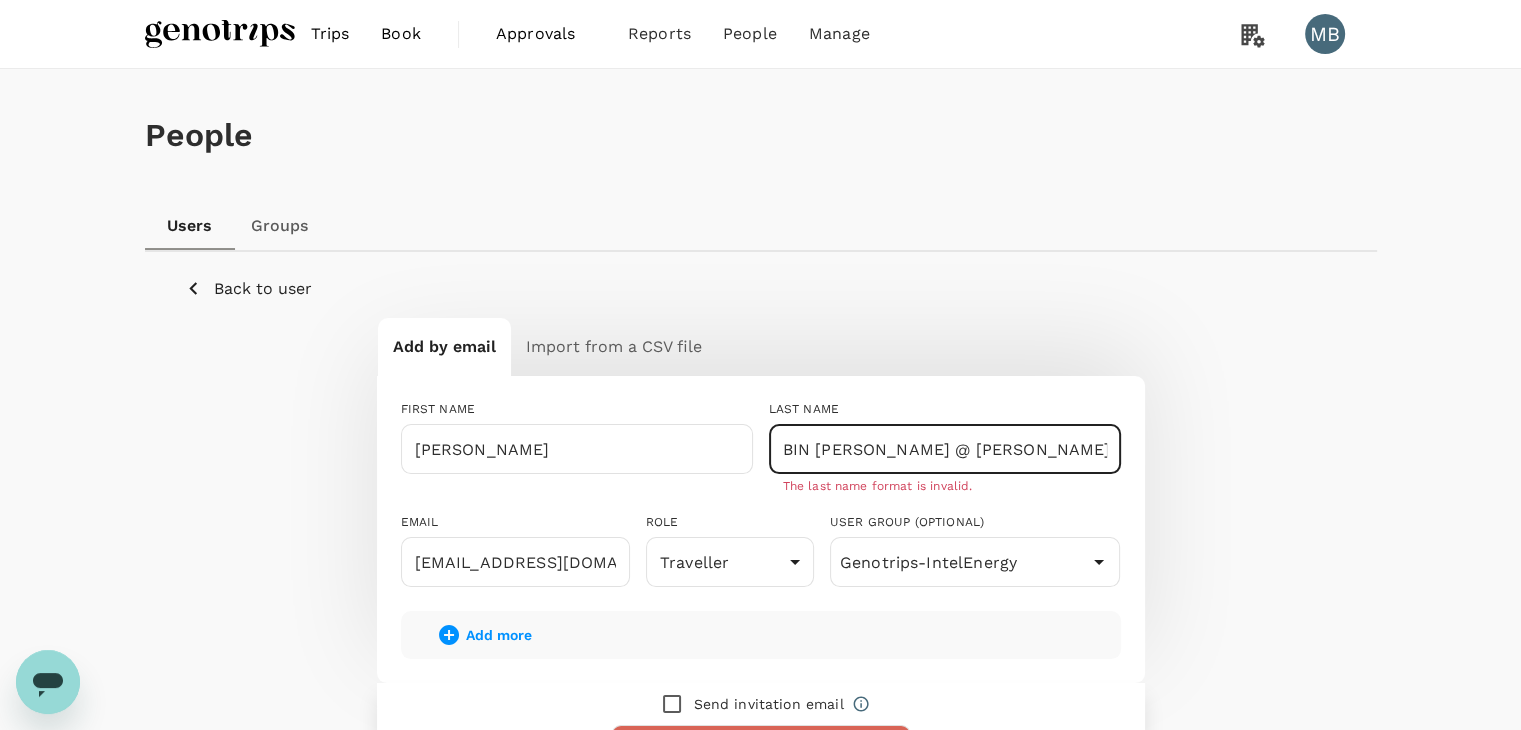 click on "BIN CHE OTHMAN @ MALEK" at bounding box center (945, 449) 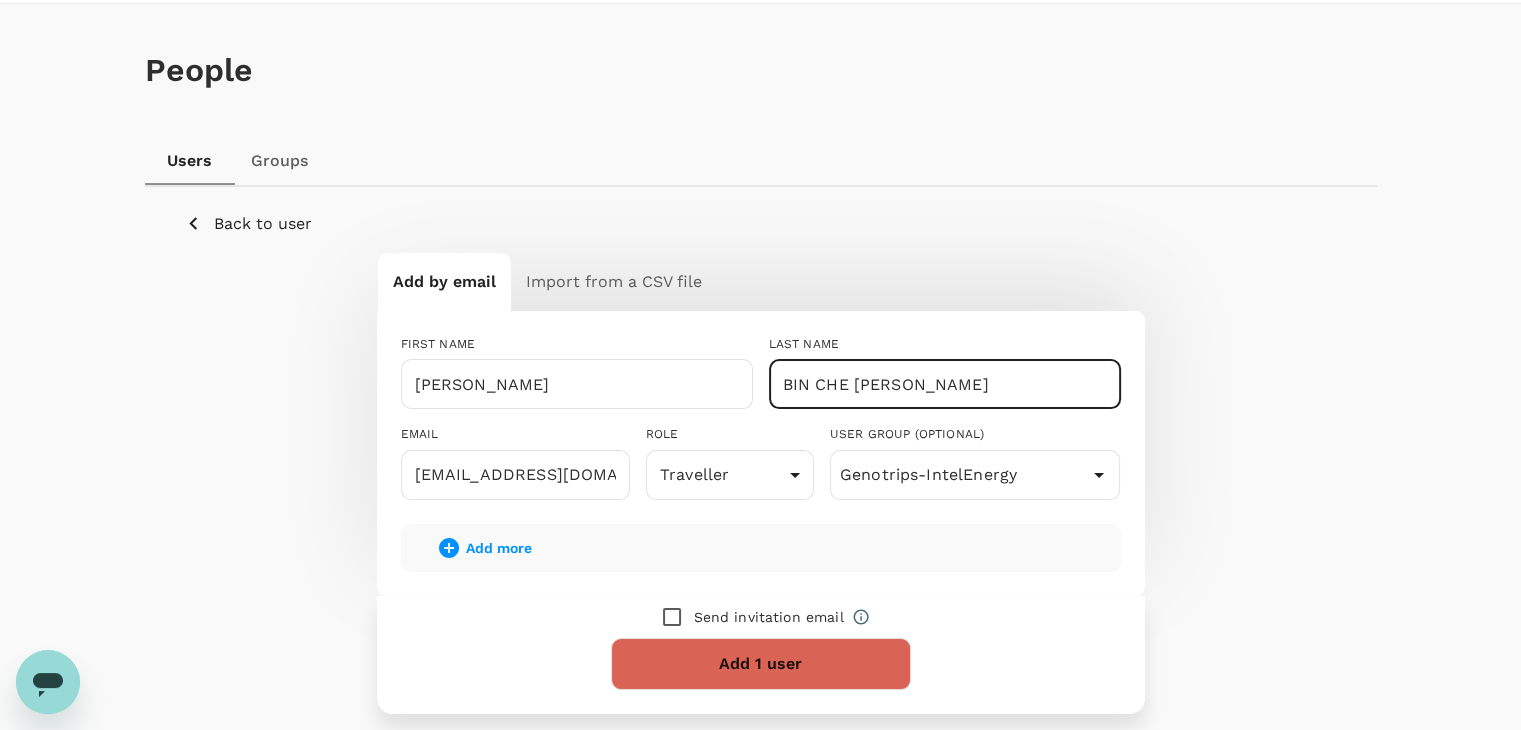 scroll, scrollTop: 100, scrollLeft: 0, axis: vertical 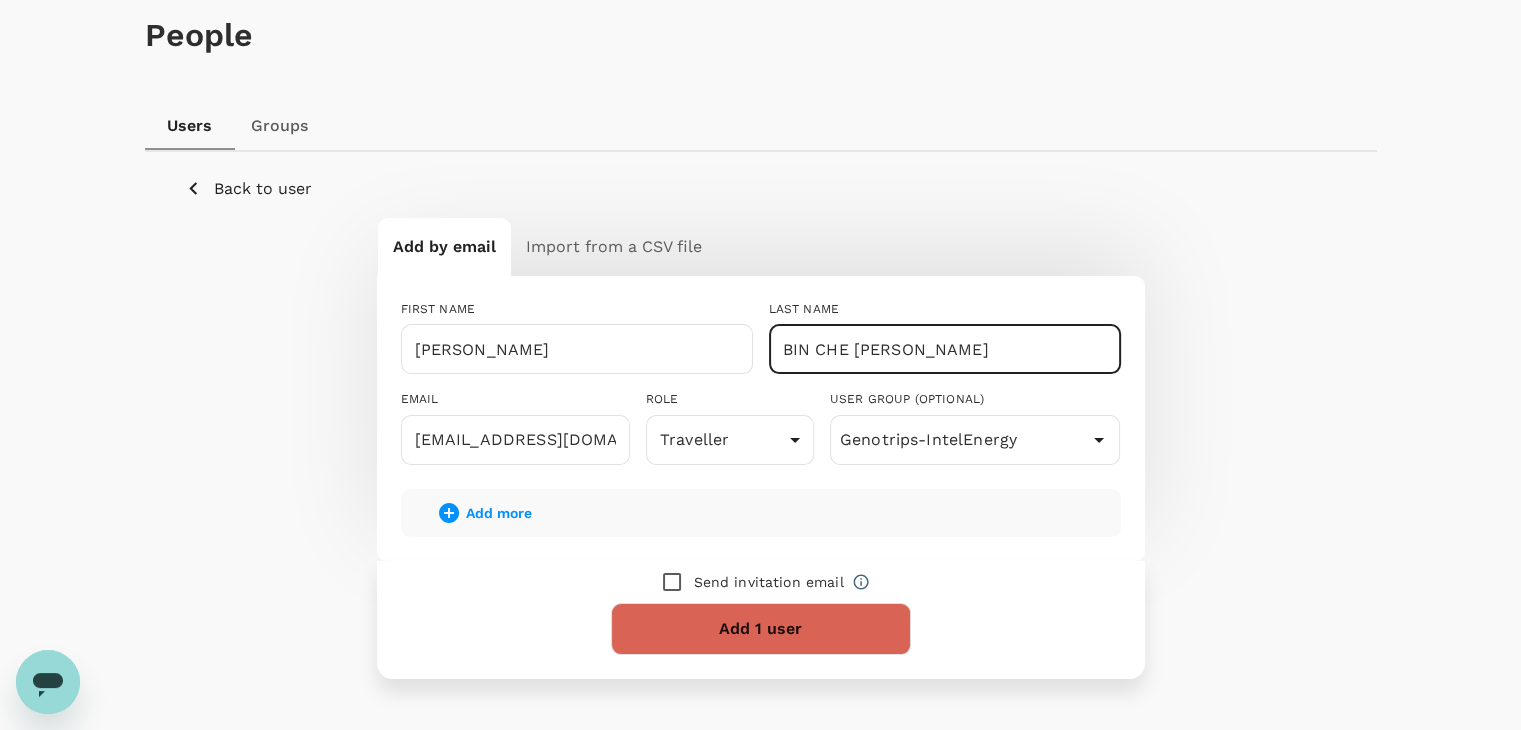 type on "BIN CHE OTHMAN  MALEK" 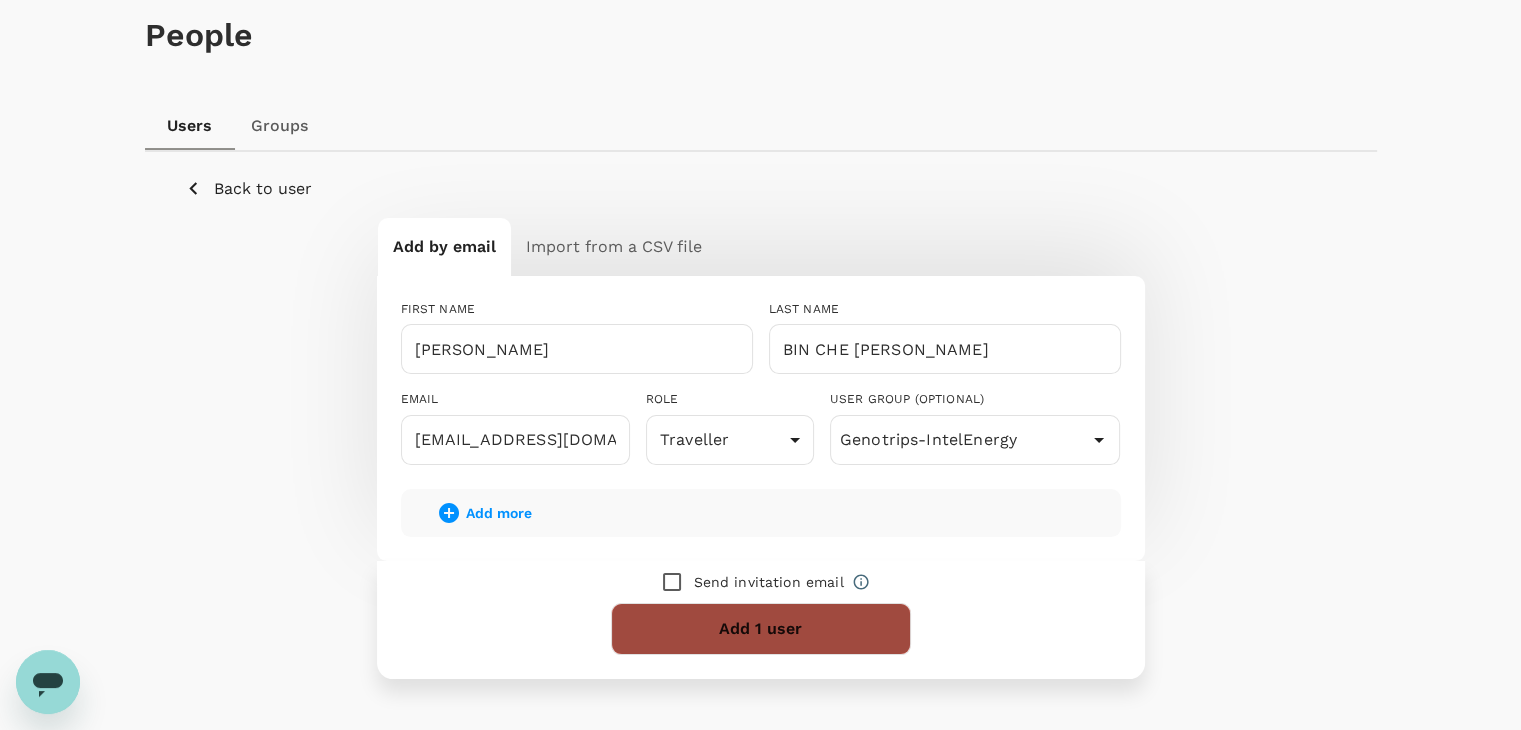 click on "Add 1 user" at bounding box center [761, 629] 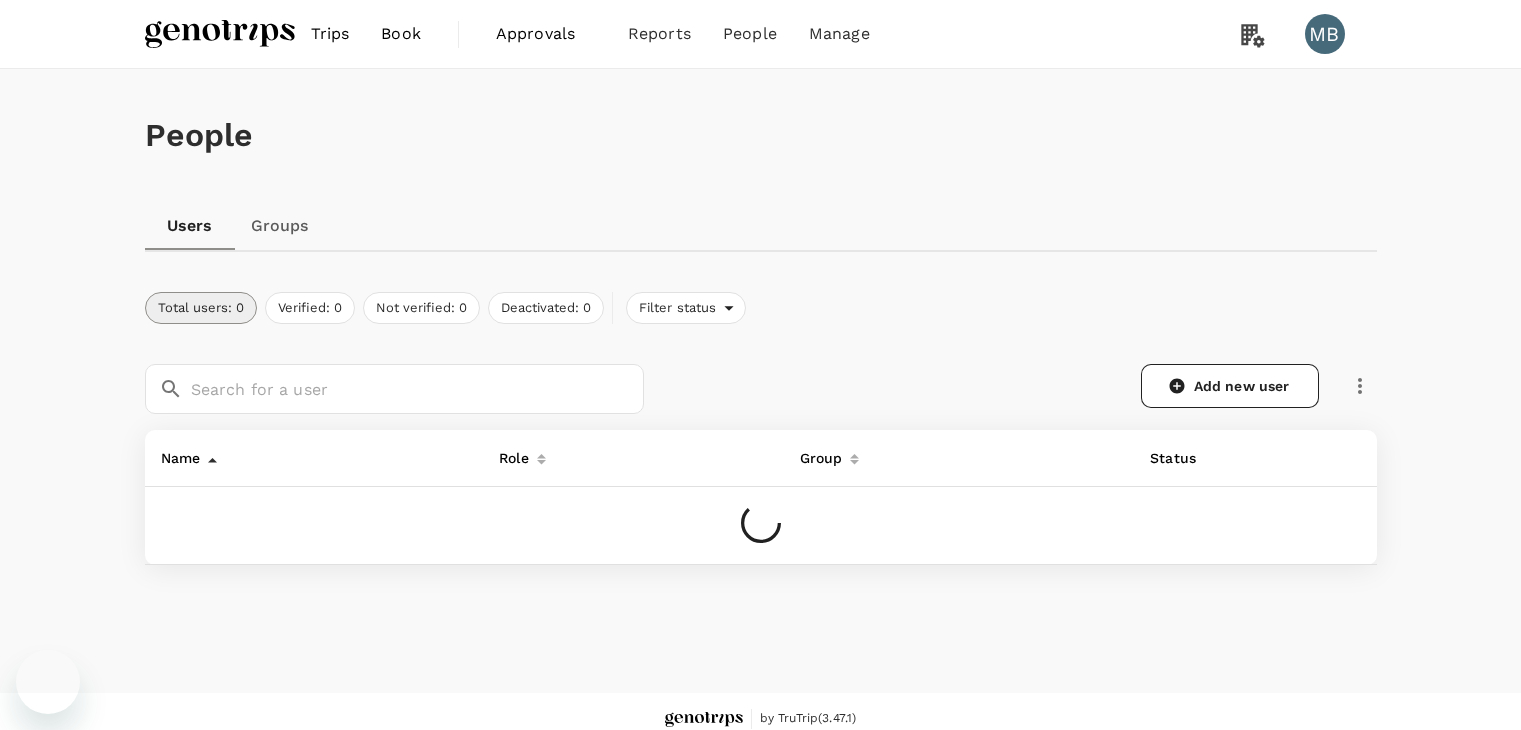 scroll, scrollTop: 0, scrollLeft: 0, axis: both 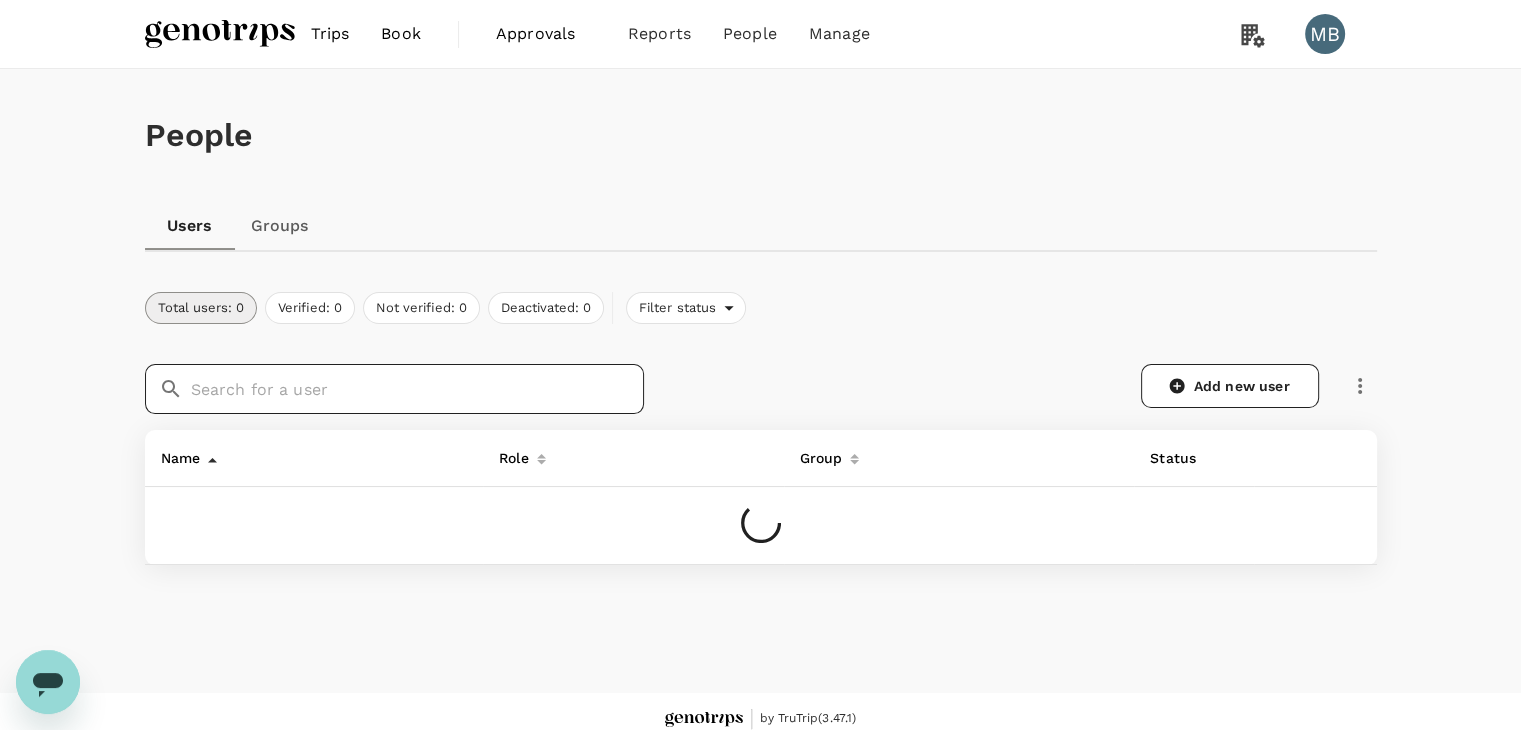 click at bounding box center (417, 389) 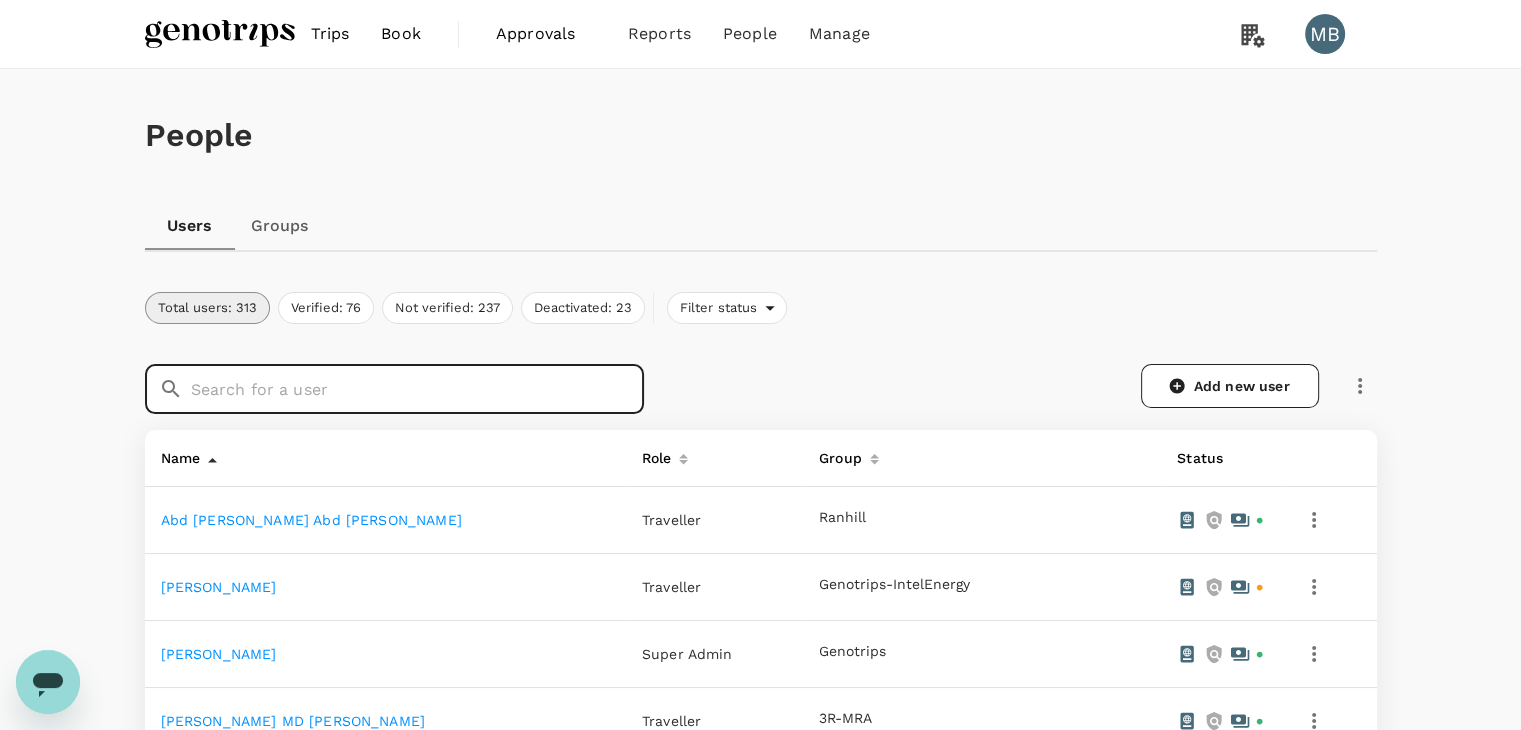 paste on "MUHAMAD ZAID HARITH BIN CHE OTHMAN @ MALEK" 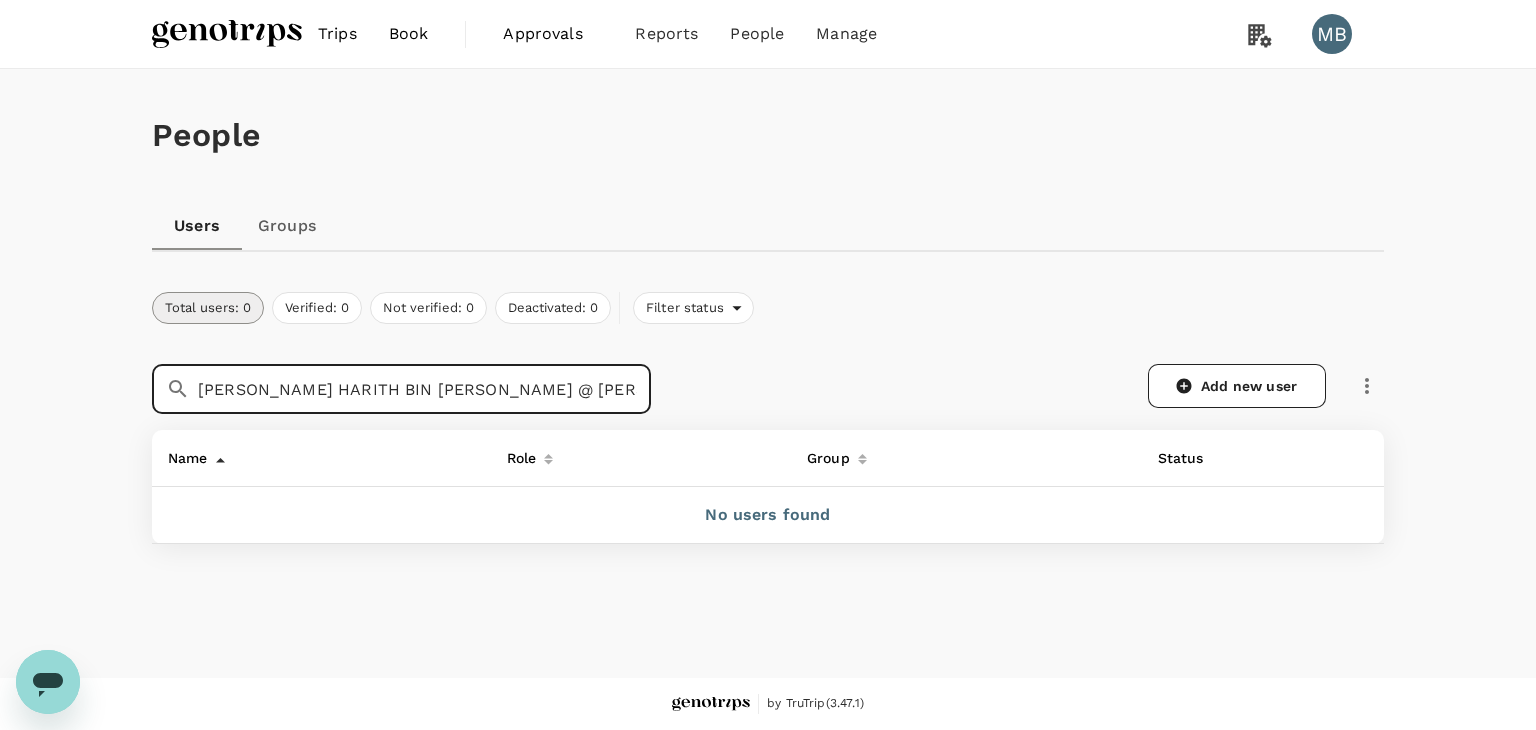 drag, startPoint x: 398, startPoint y: 386, endPoint x: 153, endPoint y: 398, distance: 245.2937 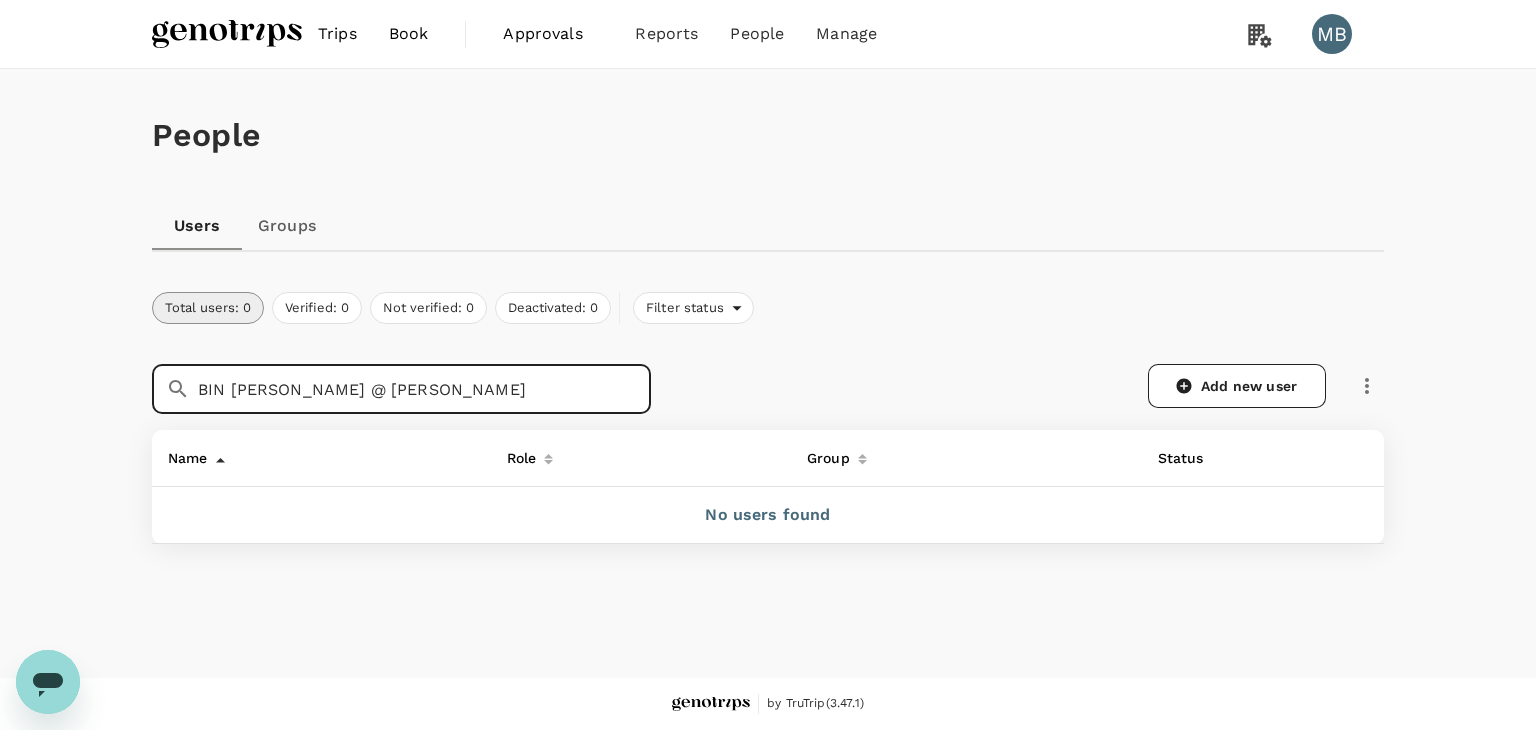 click on "BIN CHE OTHMAN @ MALEK" at bounding box center [424, 389] 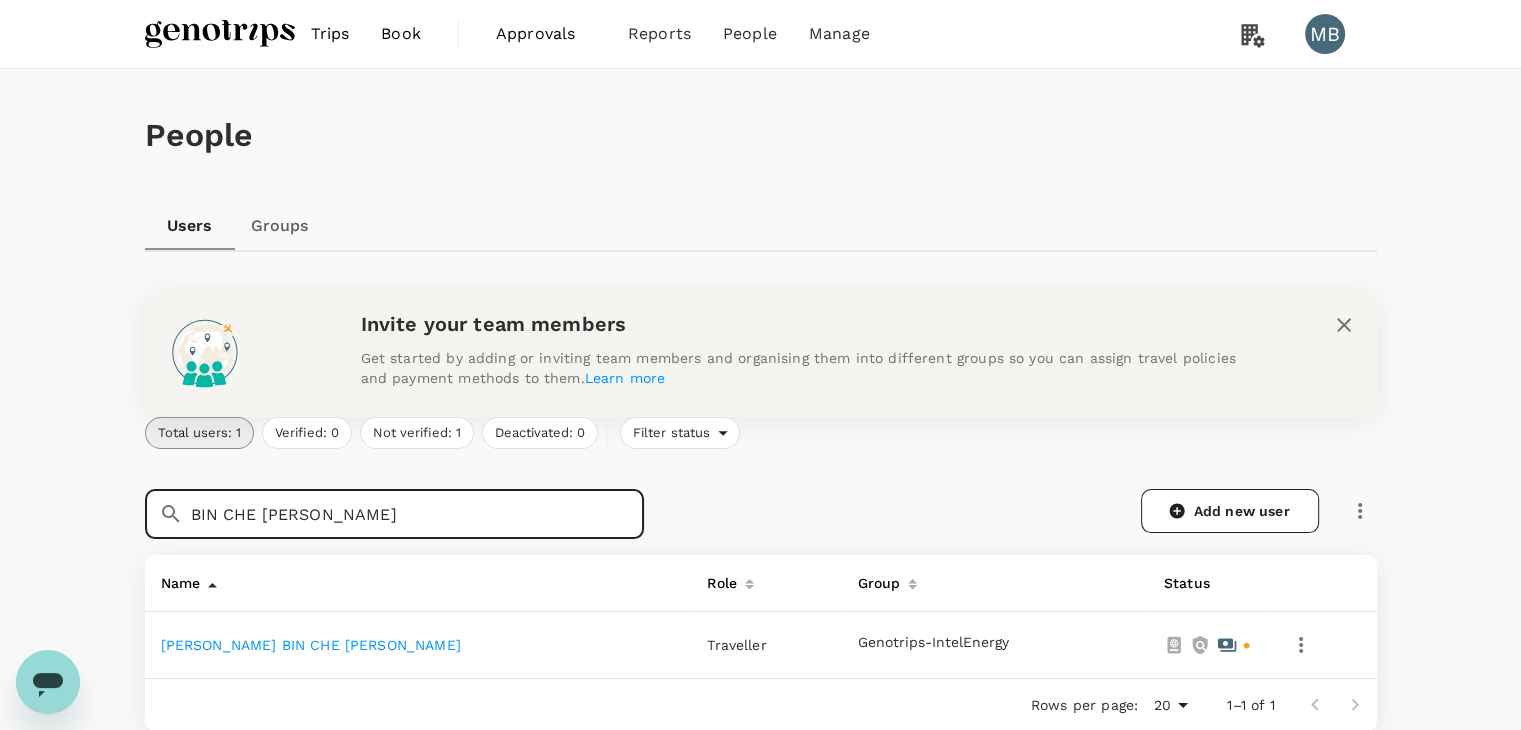 type on "BIN CHE OTHMAN  MALEK" 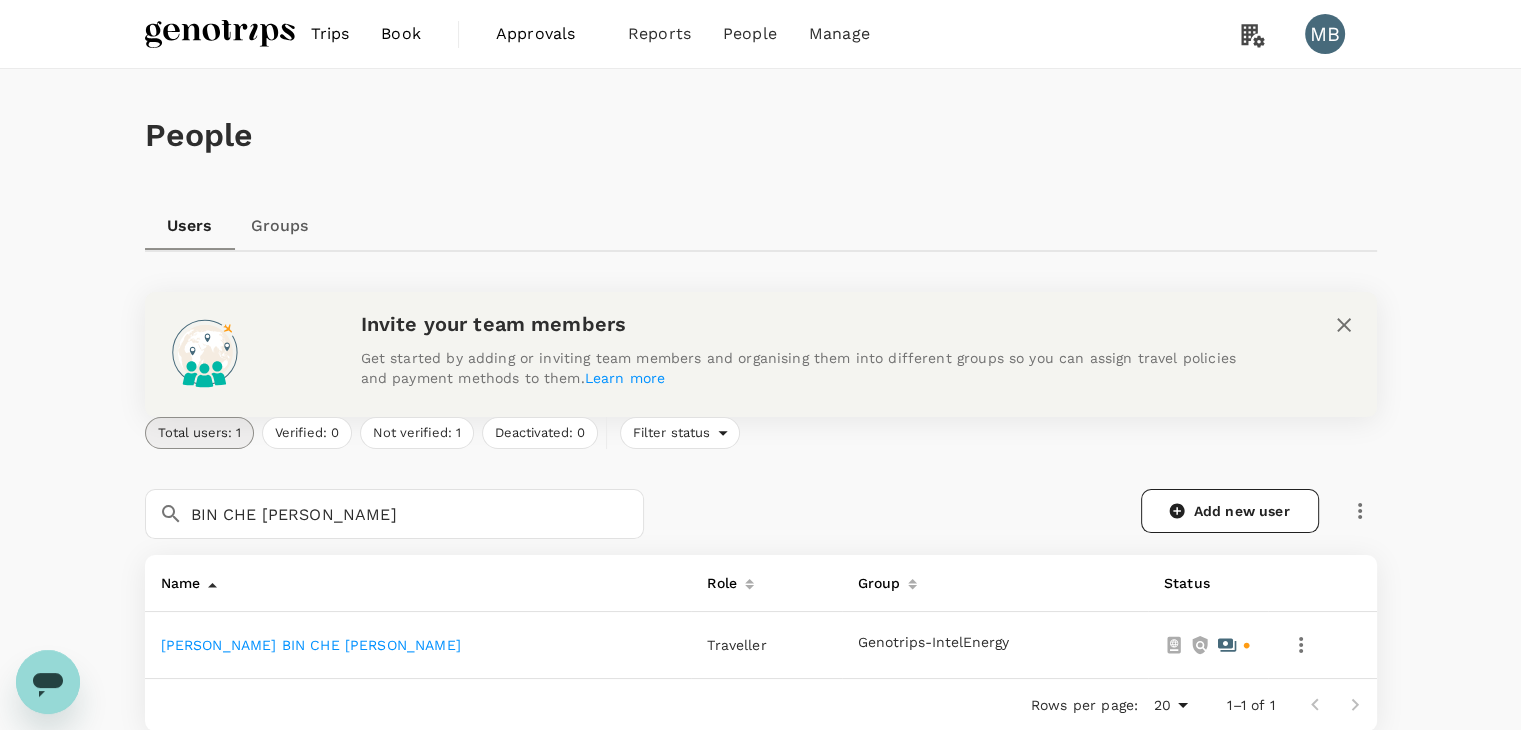 click on "MUHAMAD ZAID HARITH BIN CHE OTHMAN  MALEK" at bounding box center (311, 645) 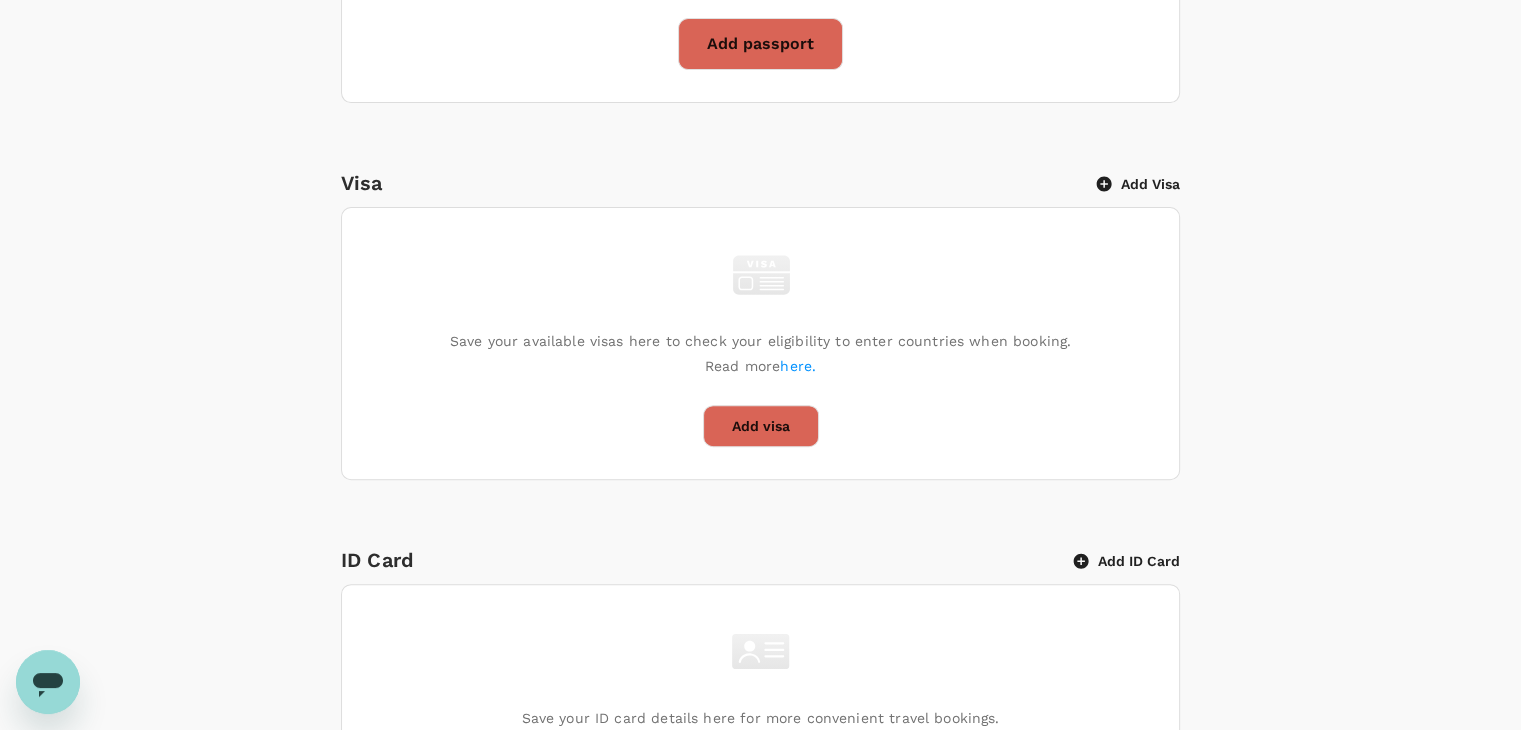 click on "Add ID Card" at bounding box center (1127, 561) 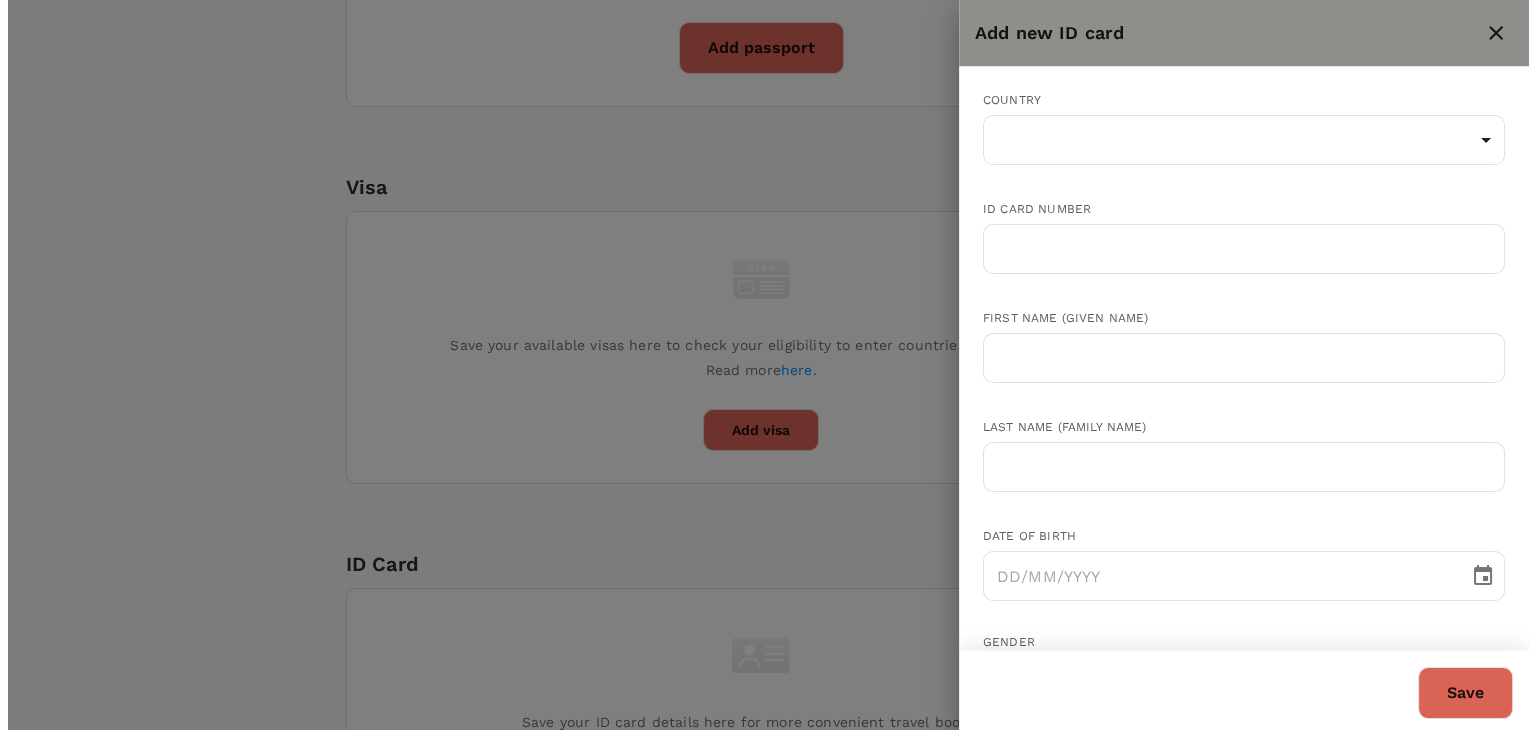 scroll, scrollTop: 704, scrollLeft: 0, axis: vertical 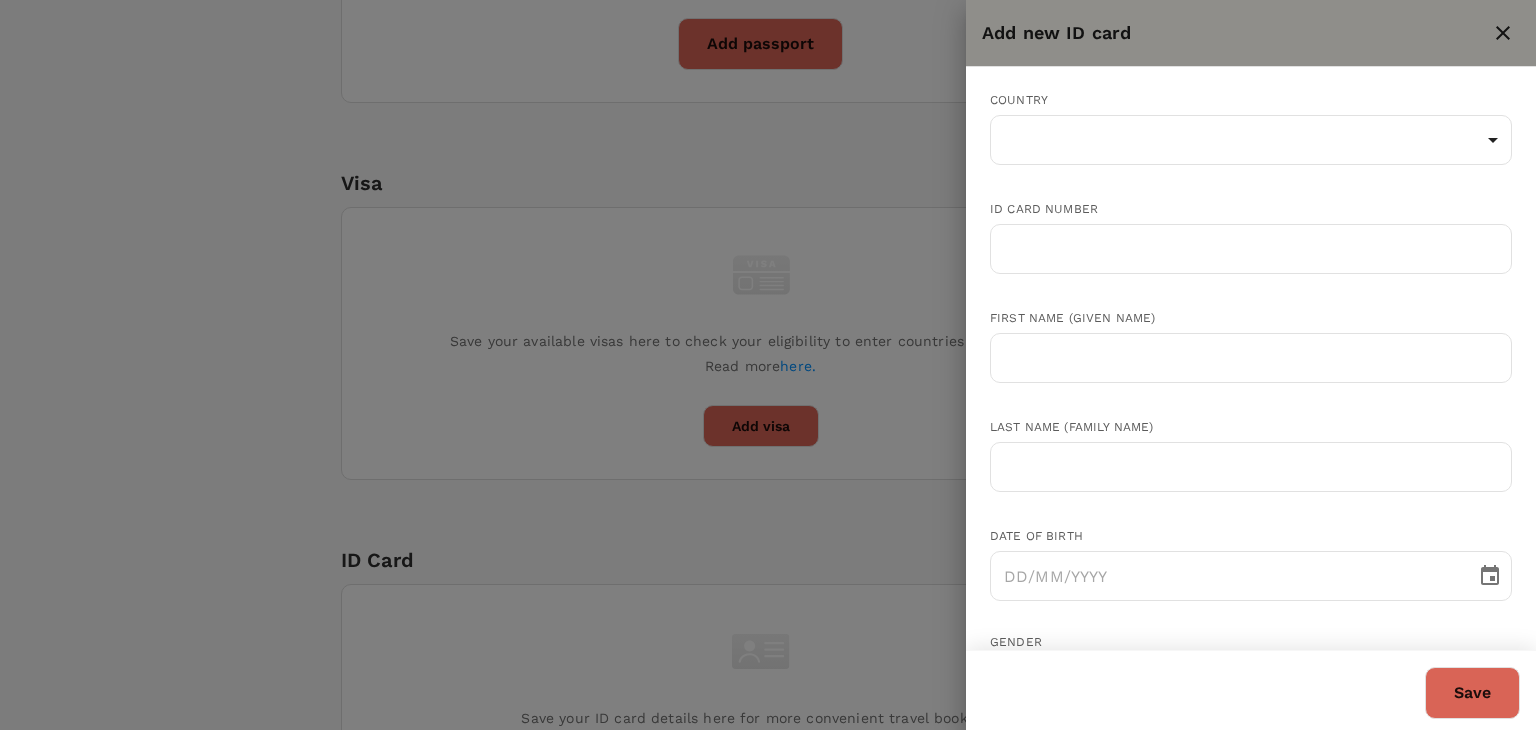 click on "​ ​" at bounding box center (1251, 141) 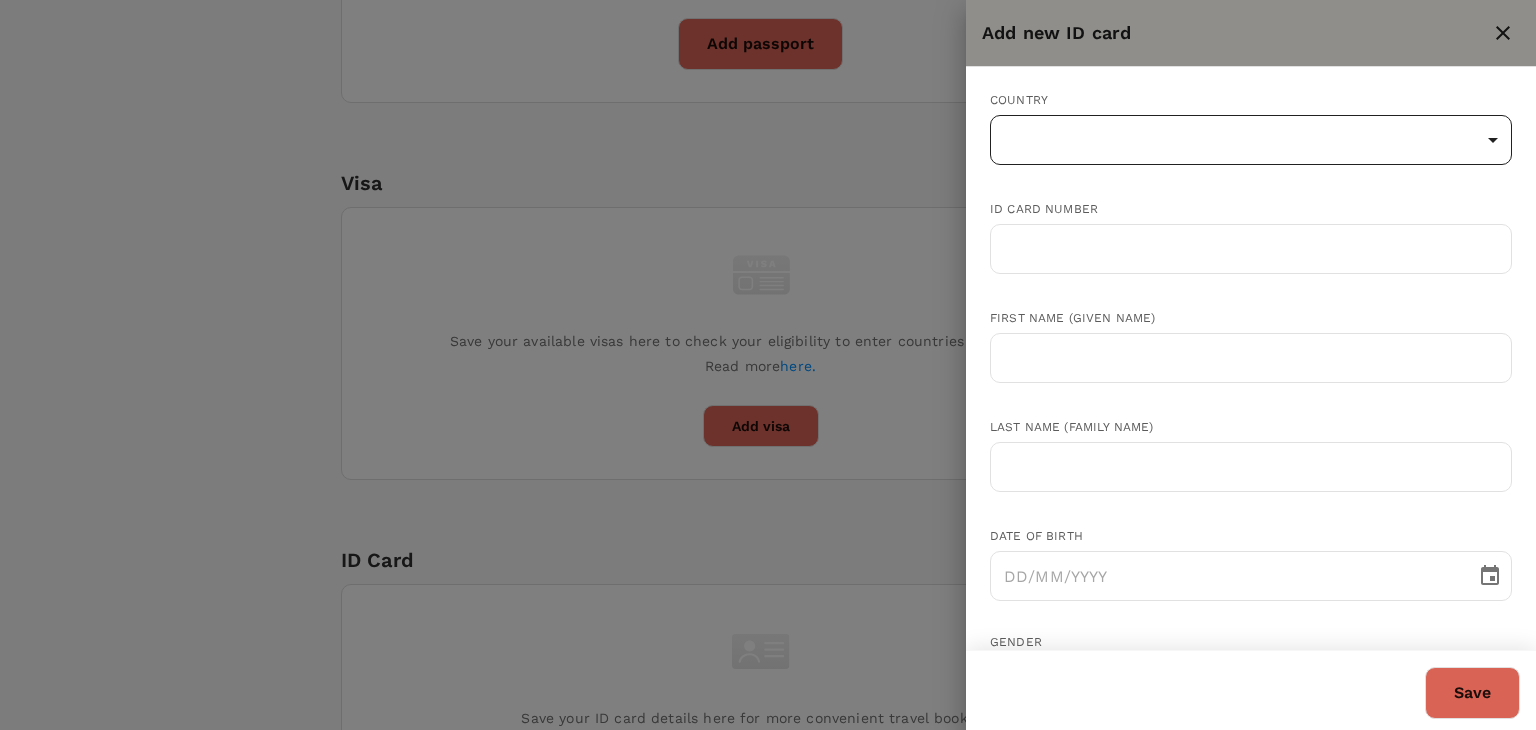 click on "Trips Book Approvals 0 Reports People Manage MB Back to users Last edit was on 24 Jul 2025, 9:47am MUHAMAD ZAID HARITH BIN CHE OTHMAN  MALEK Not invited dayat+zaid@genotrips.com.my Role Traveller Country - Group(s) Genotrips-IntelEnergy Travel Documents Travel Preferences Travel Policy Travel Record Passport Add passport Save your passport details here for easy, hassle-free bookings. Read more  here . Add passport Visa Add Visa Save your available visas here to check your eligibility to enter countries when booking. Read more  here. Add visa ID Card Add ID Card Save your ID card details here for more convenient travel bookings. Add ID card Mainland Travel Permit Only for Hong Kong and Macao Residents Add Mainland Travel Permit Save your Mainland Travel Permit to easily book travel within China. Add Mainland Travel Permit by TruTrip  ( 3.47.1   ) Add new ID card Country ​ ​ ID card number ​ First name (Given name) ​ Last name (Family name) ​ Date of birth ​ Gender Female Male ​ Save" at bounding box center [768, 291] 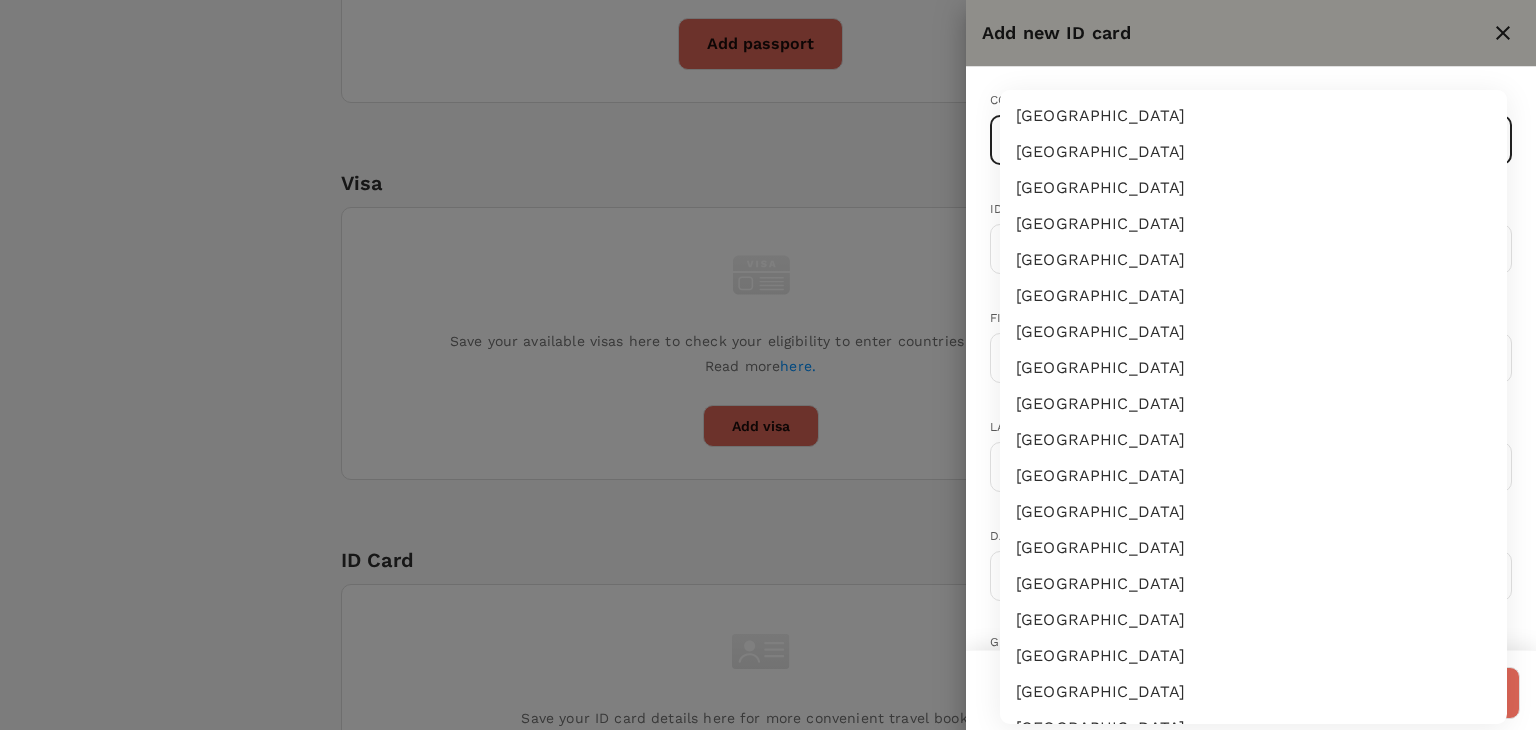type 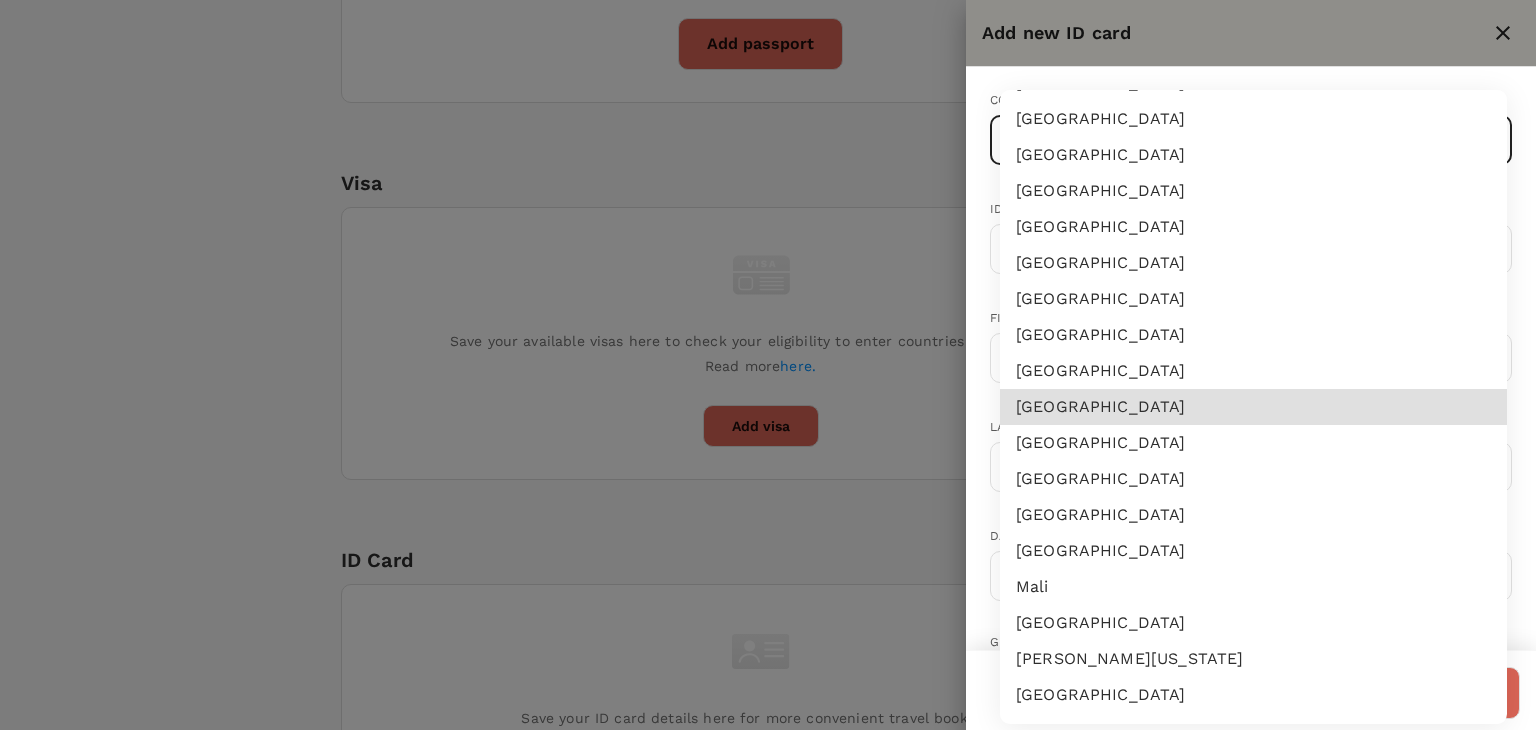 type 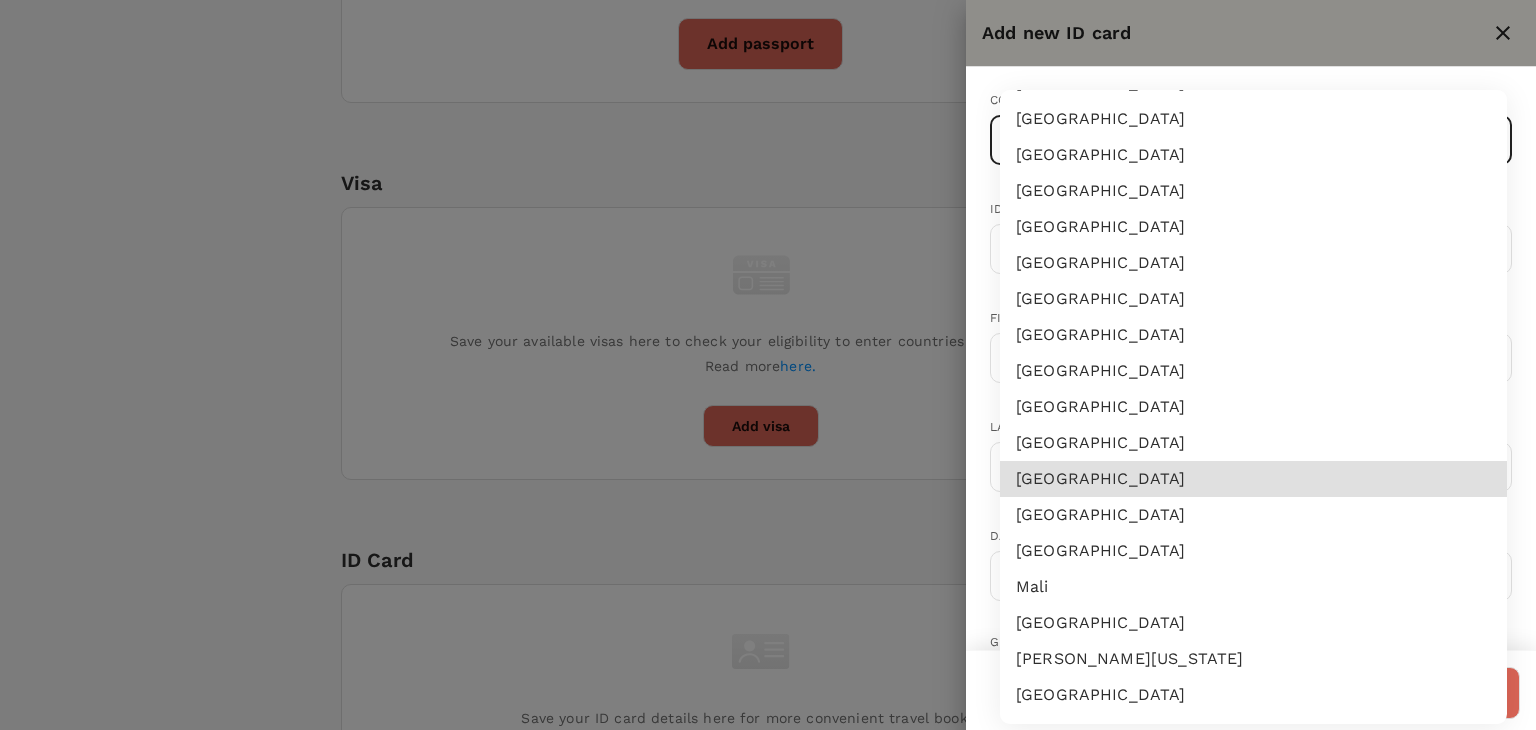 click on "[GEOGRAPHIC_DATA]" at bounding box center (1253, 515) 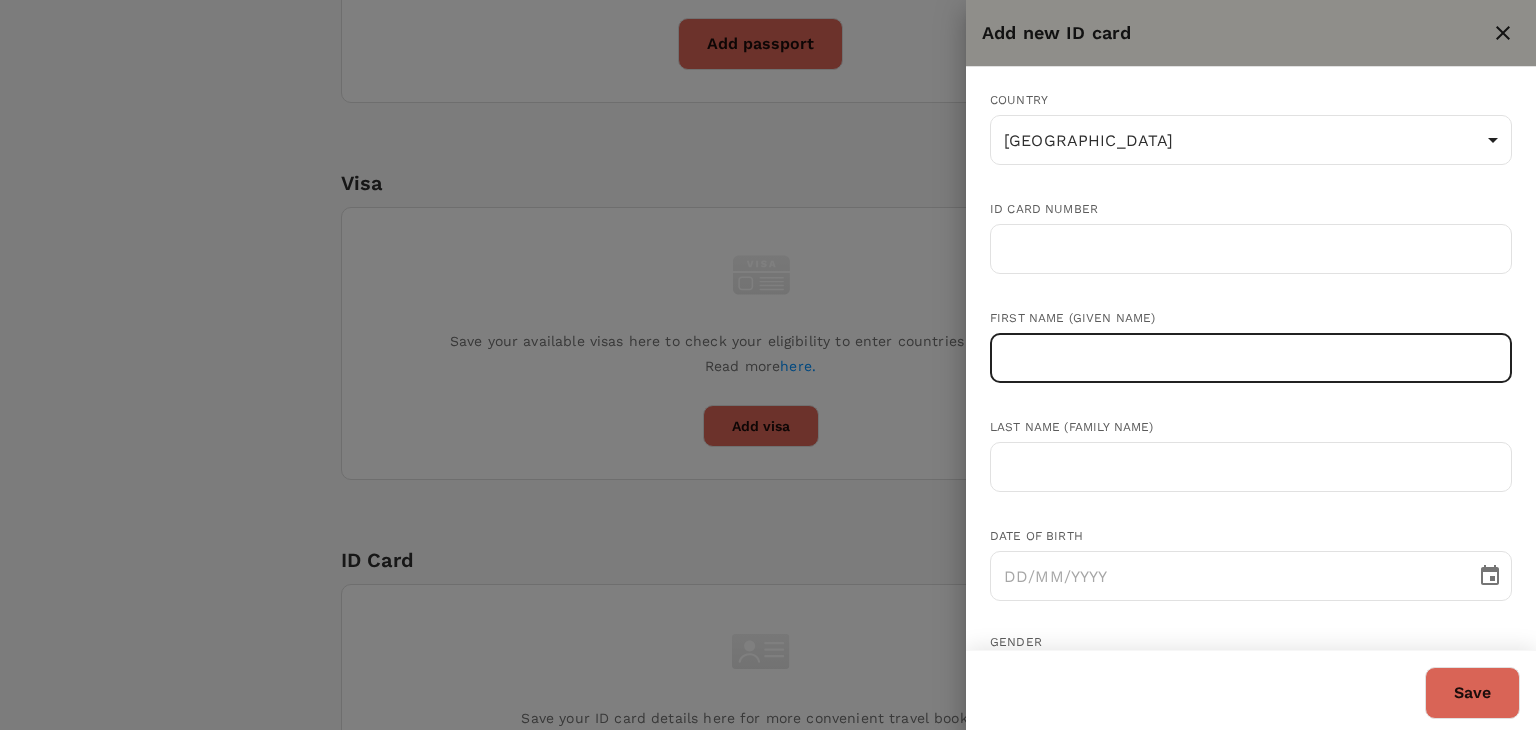 click at bounding box center [1251, 358] 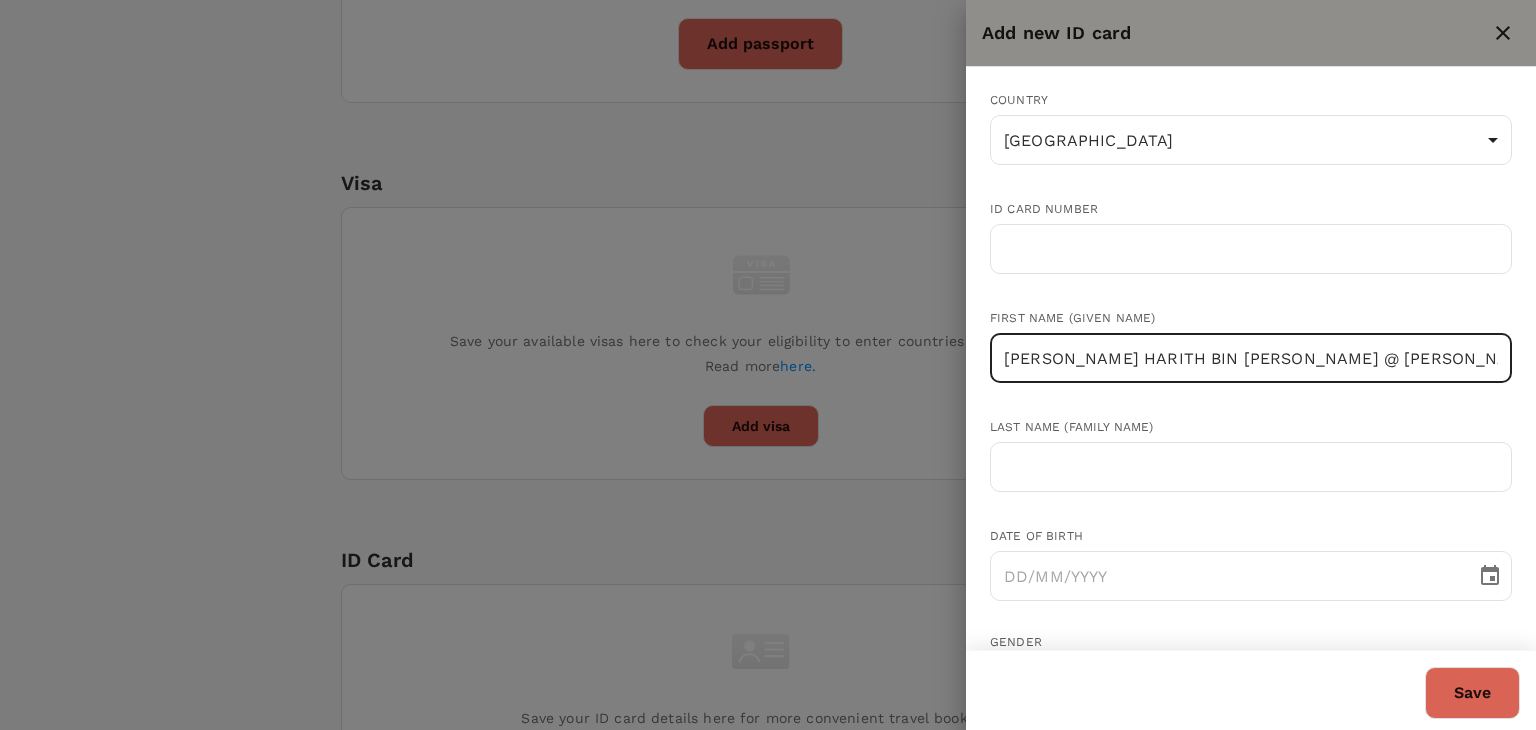 drag, startPoint x: 1206, startPoint y: 359, endPoint x: 1438, endPoint y: 365, distance: 232.07758 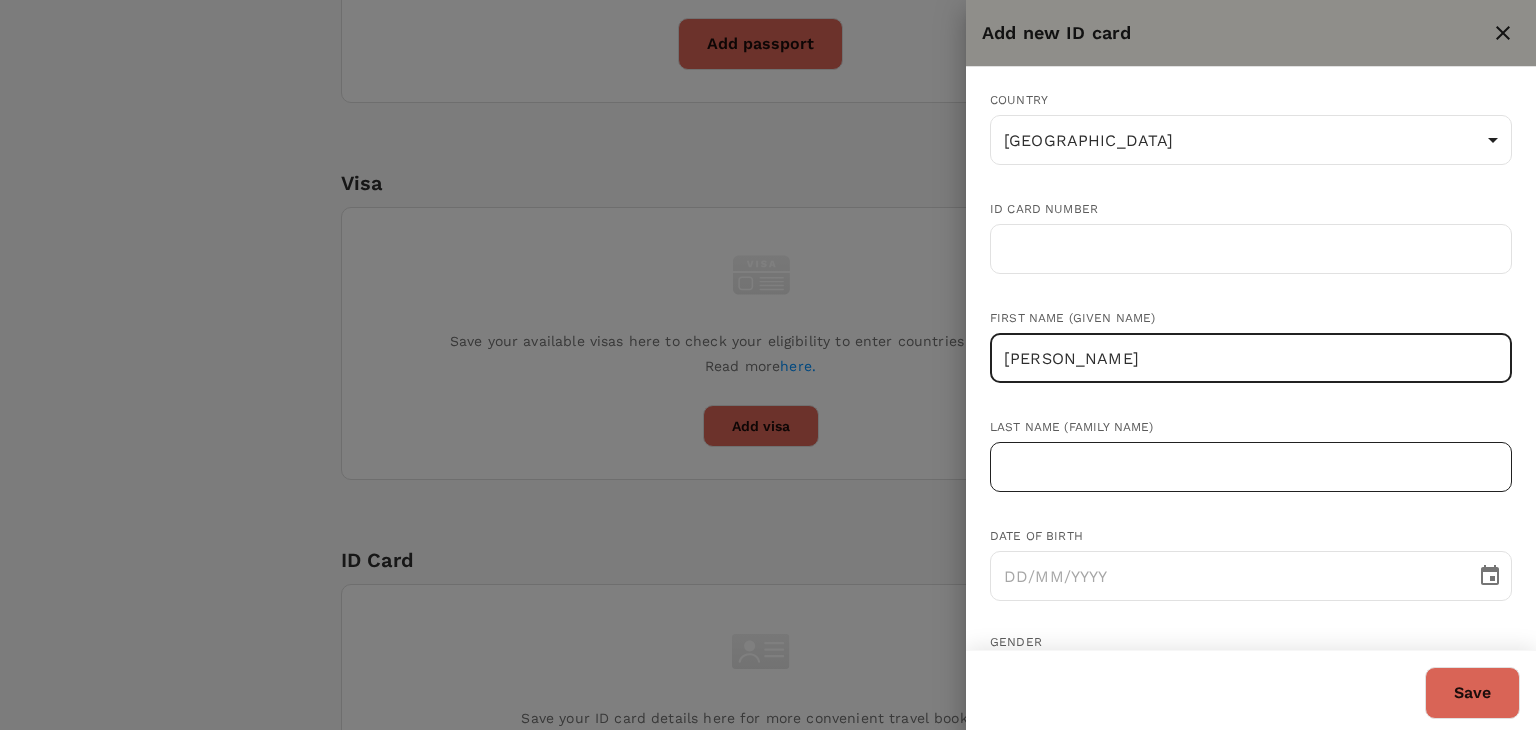 type on "MUHAMAD ZAID HARITH" 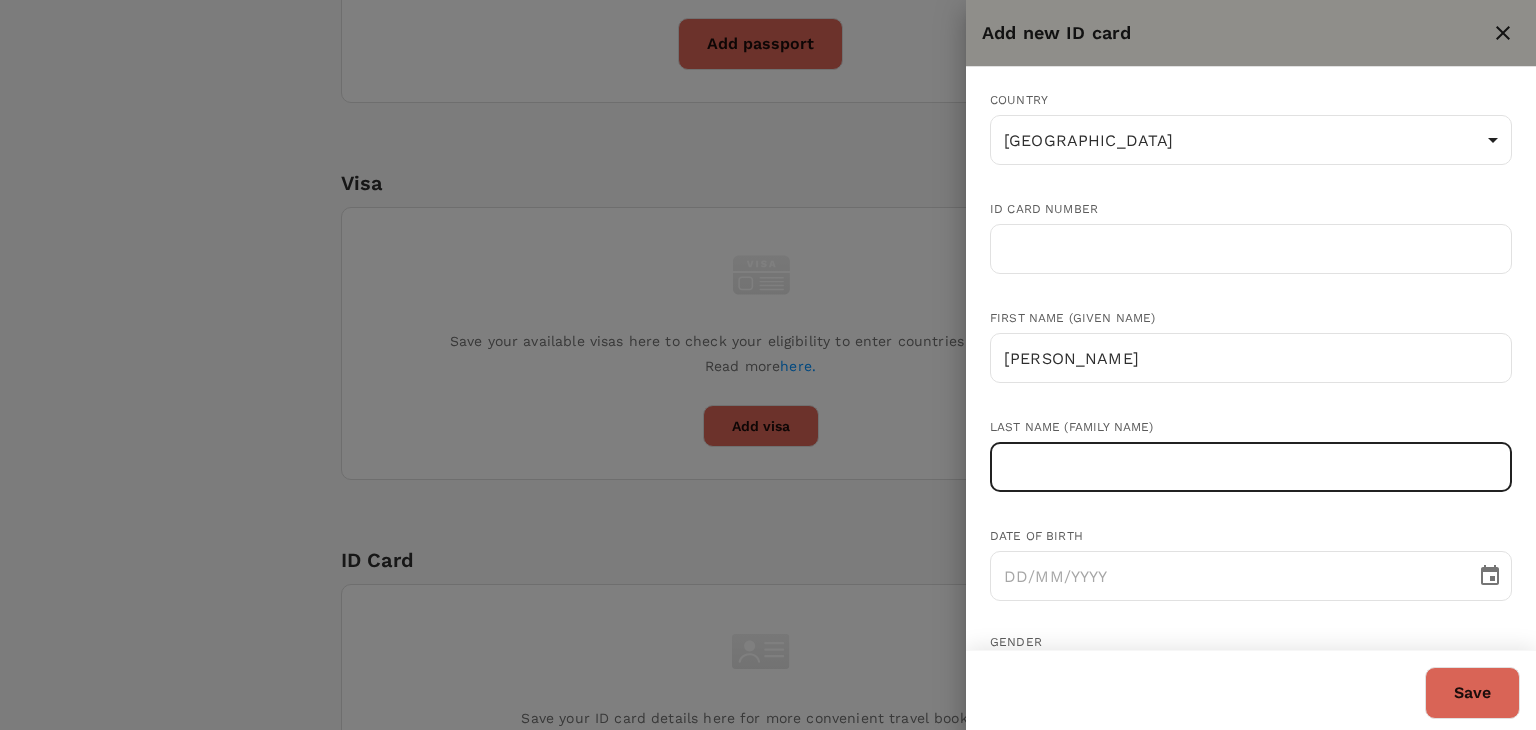click at bounding box center [1251, 467] 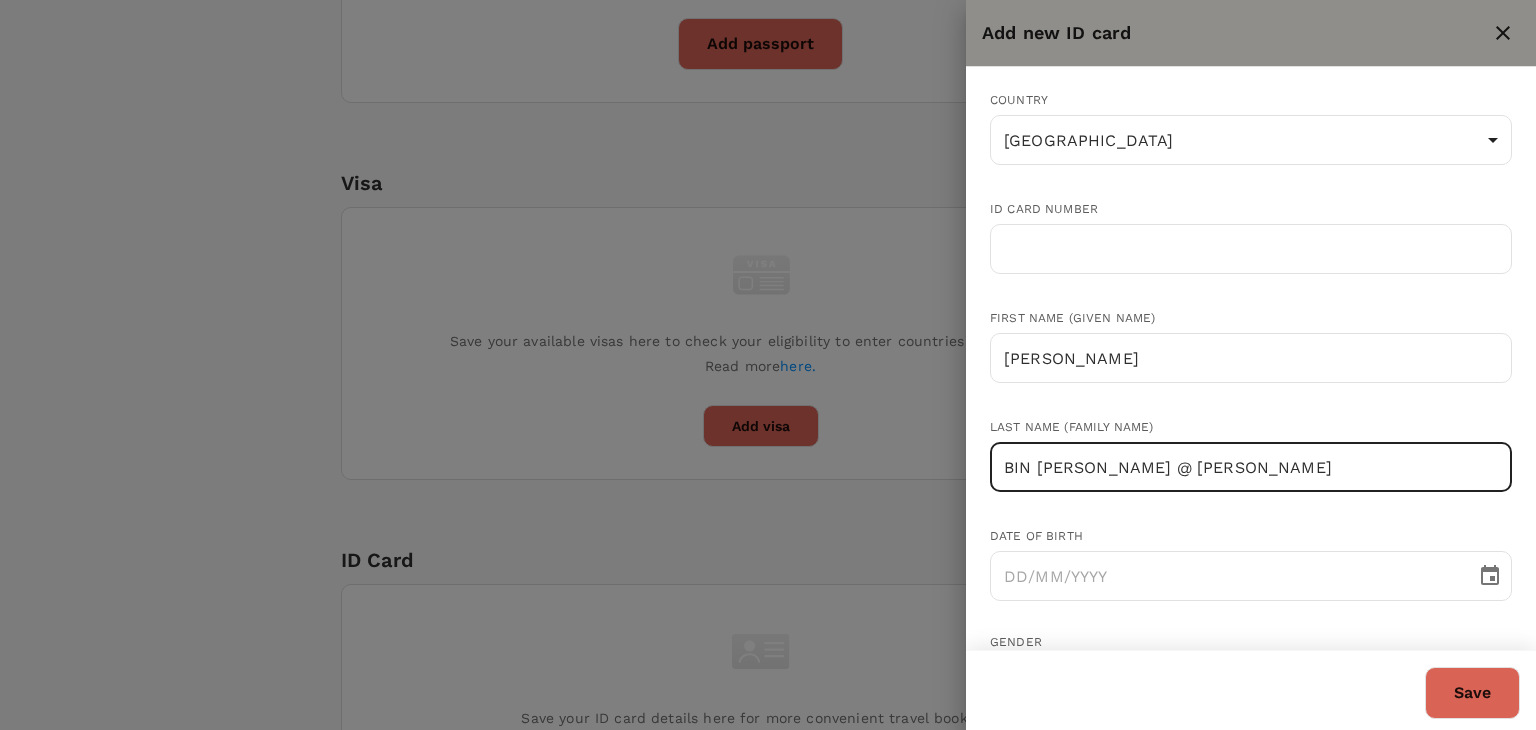 type on "BIN CHE OTHMAN @ MALEK" 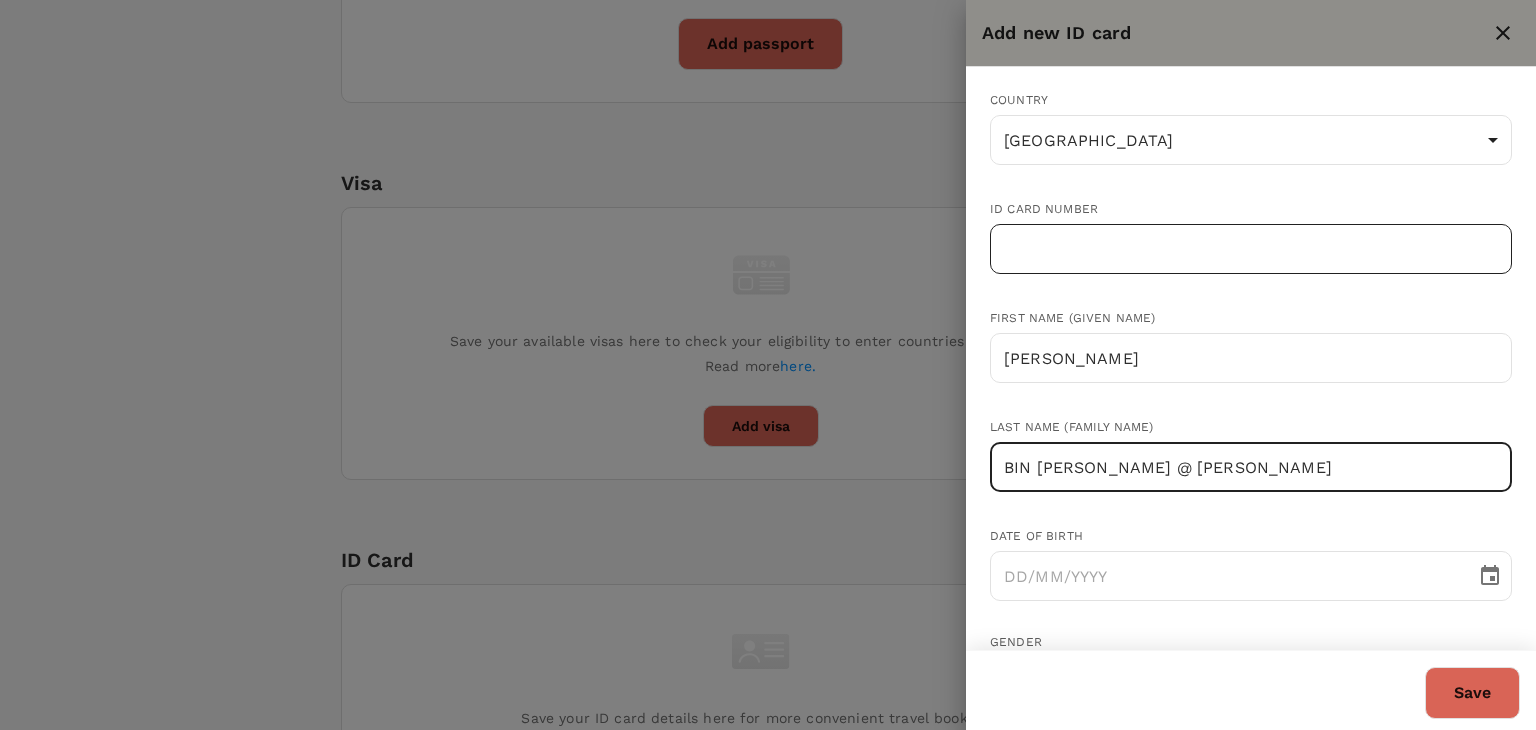 click at bounding box center [1251, 249] 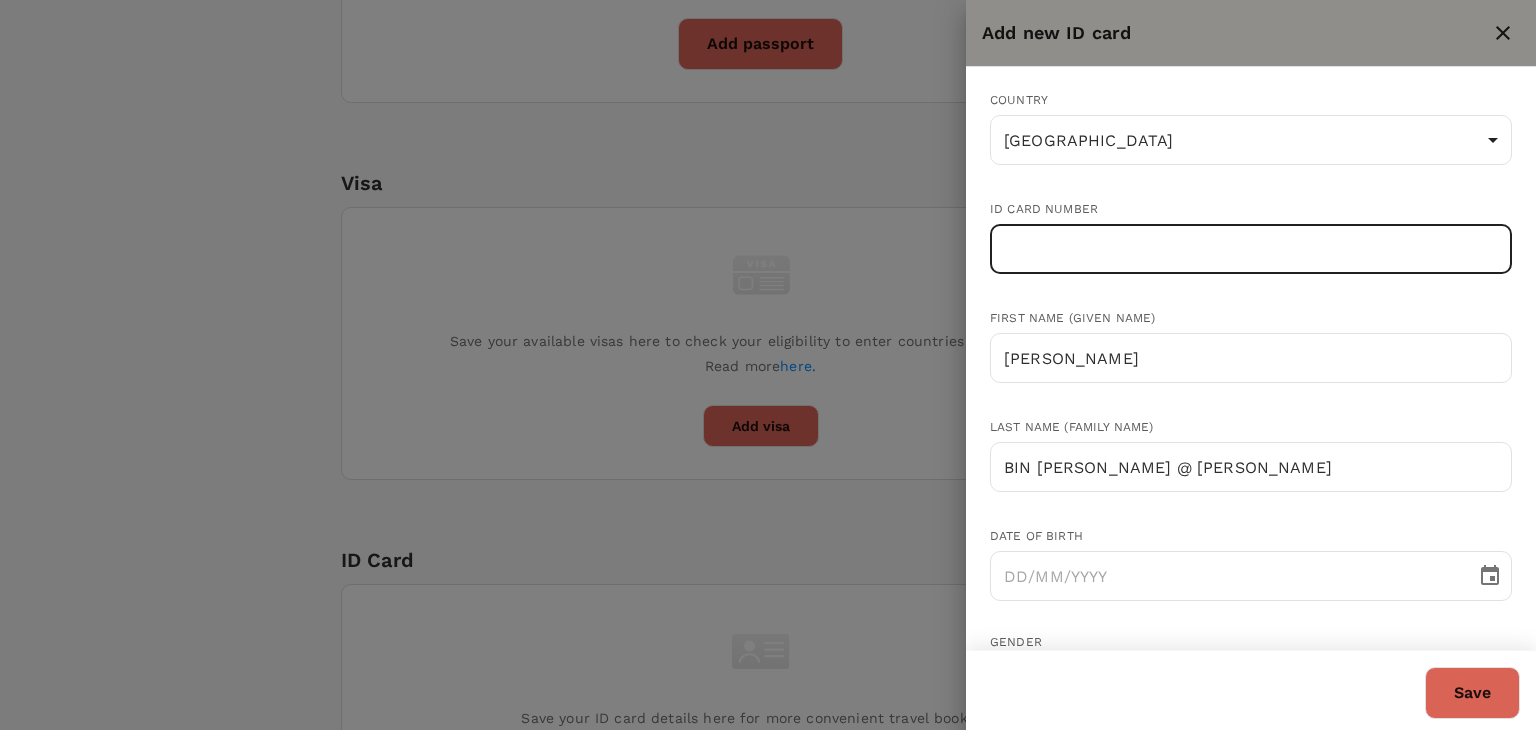 paste on "020427-10-1897" 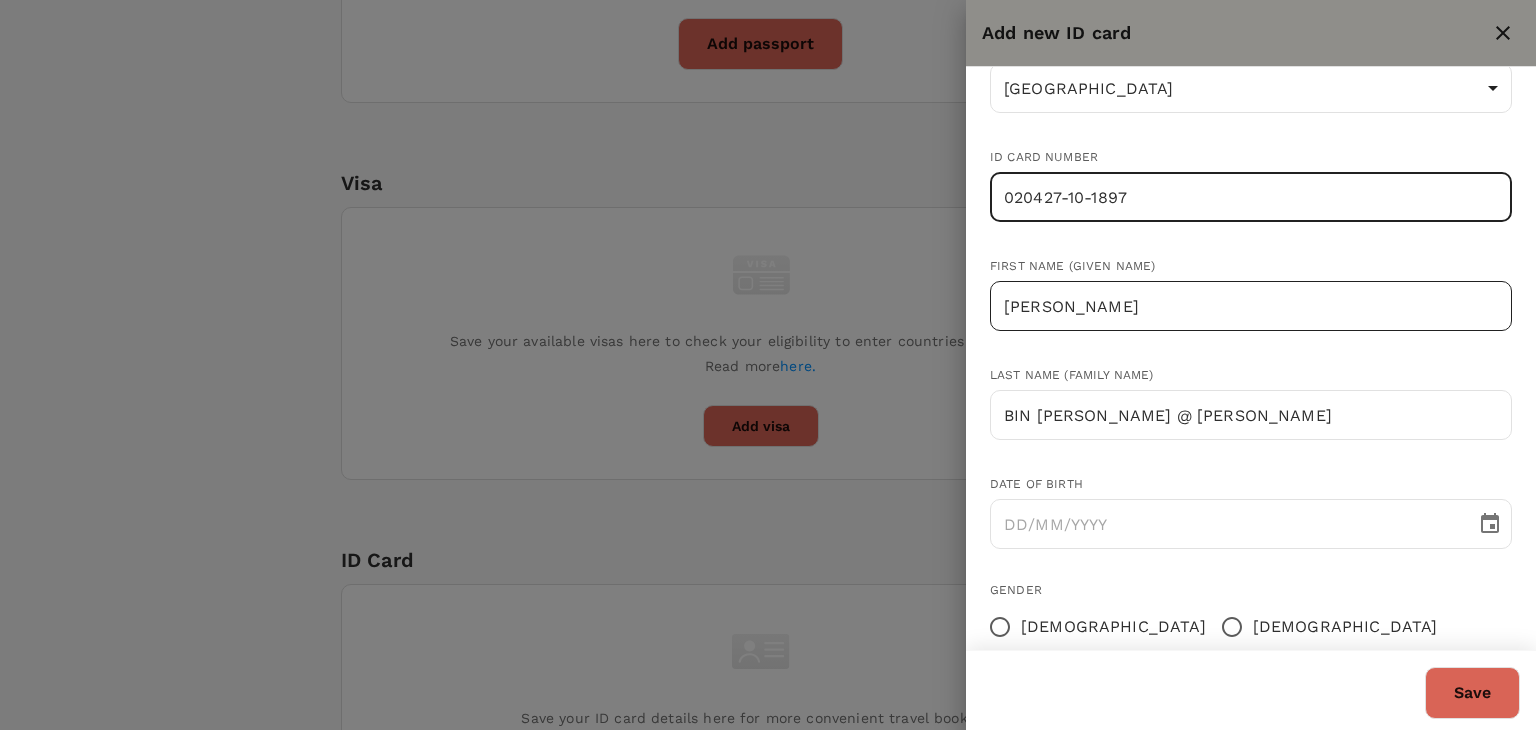 scroll, scrollTop: 100, scrollLeft: 0, axis: vertical 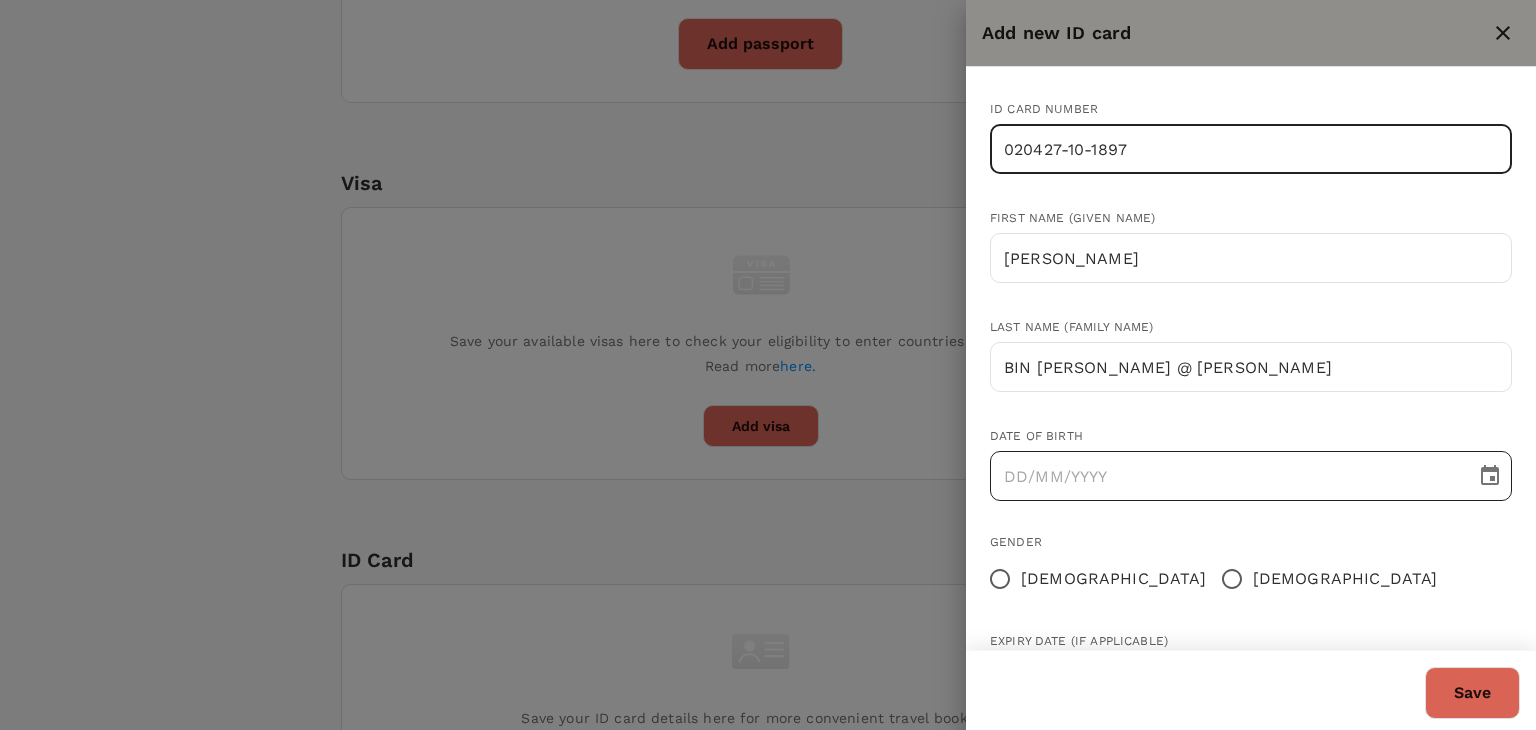 type on "020427-10-1897" 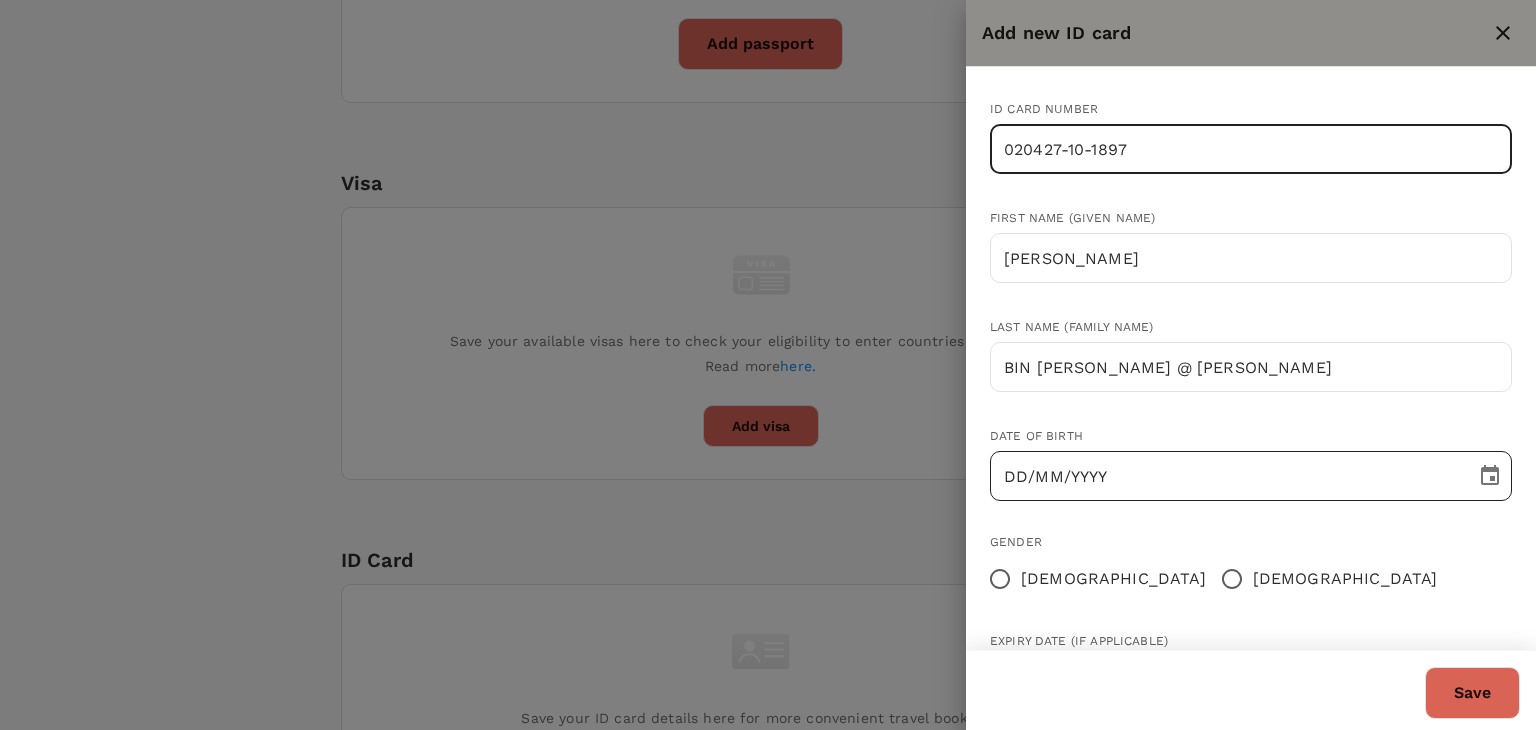 click on "DD/MM/YYYY" at bounding box center (1226, 476) 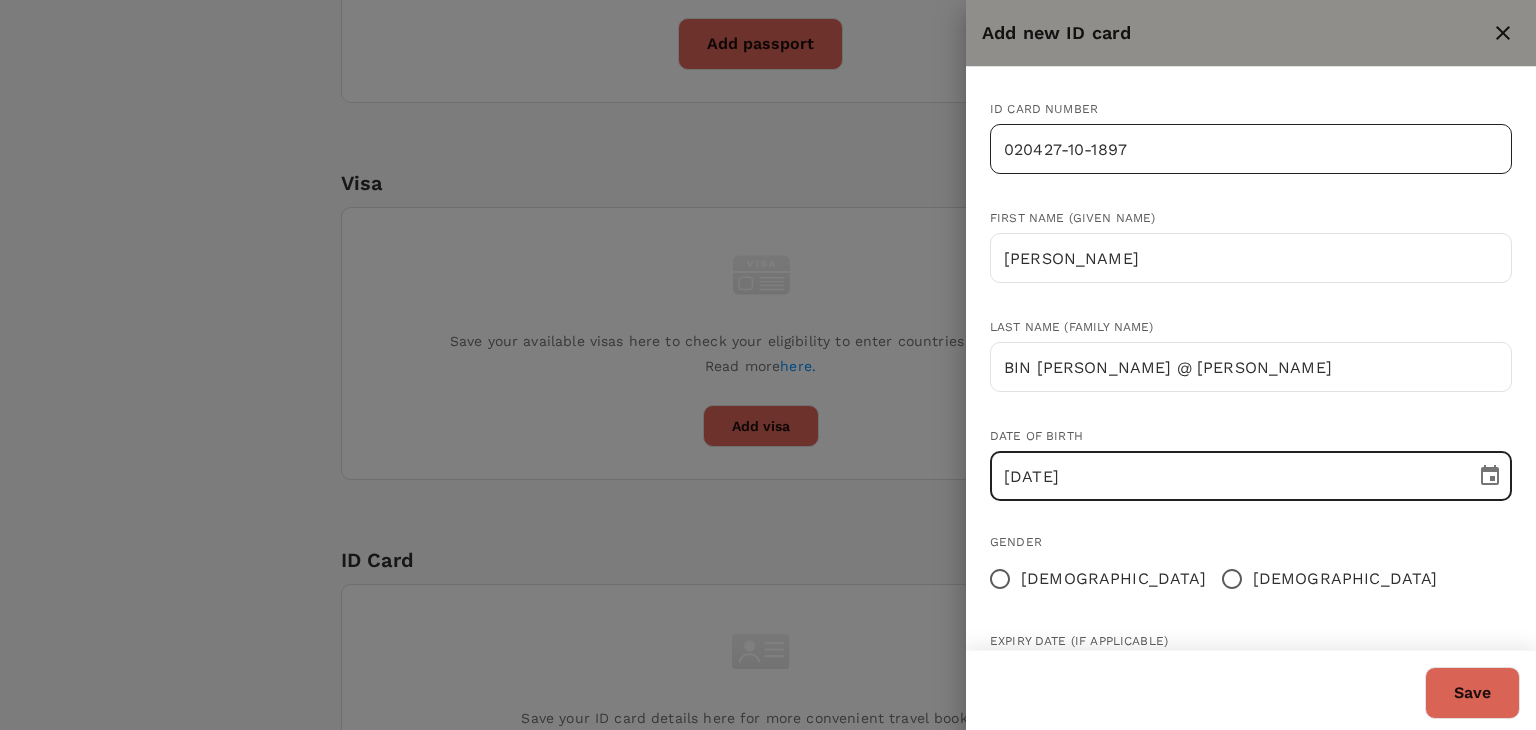type on "27/04/2002" 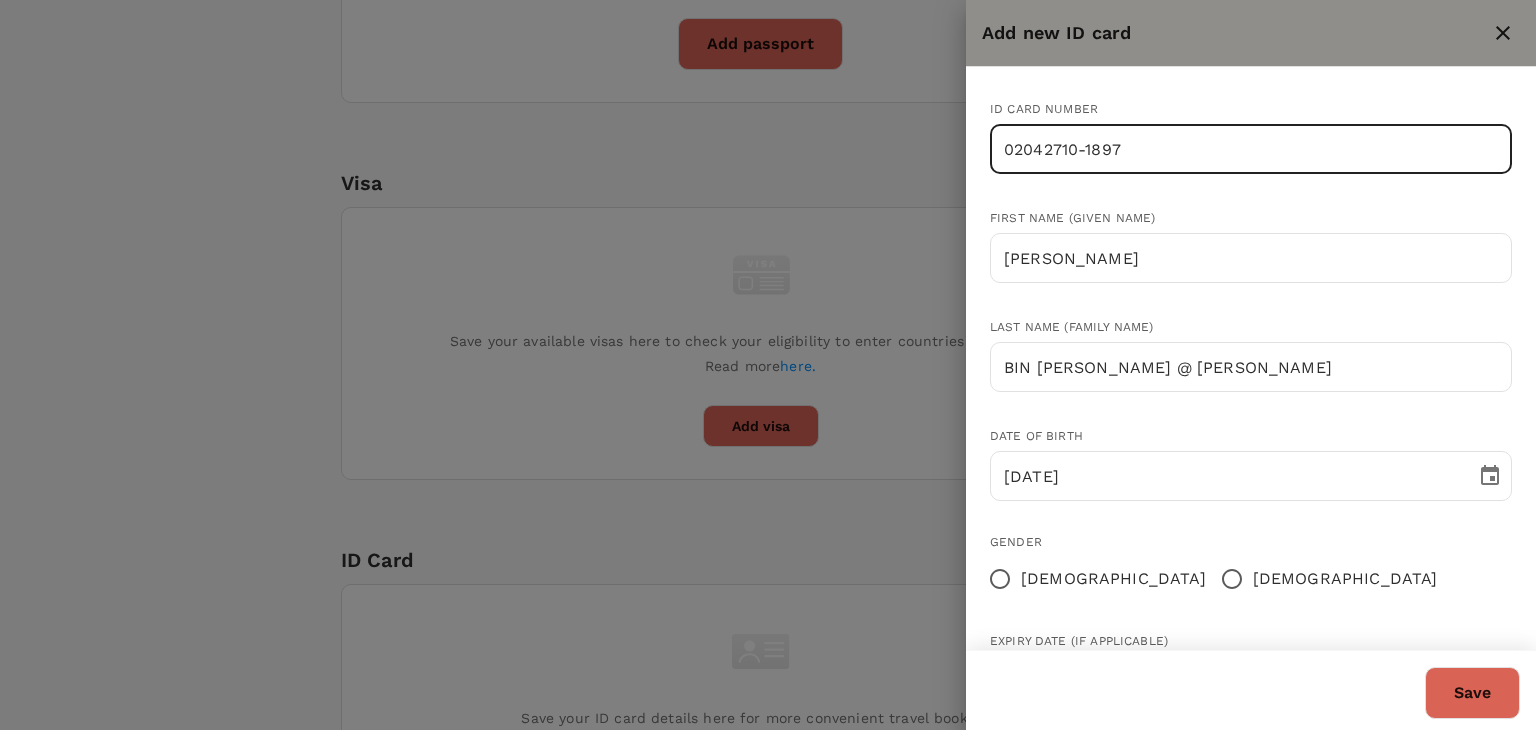 click on "02042710-1897" at bounding box center [1251, 149] 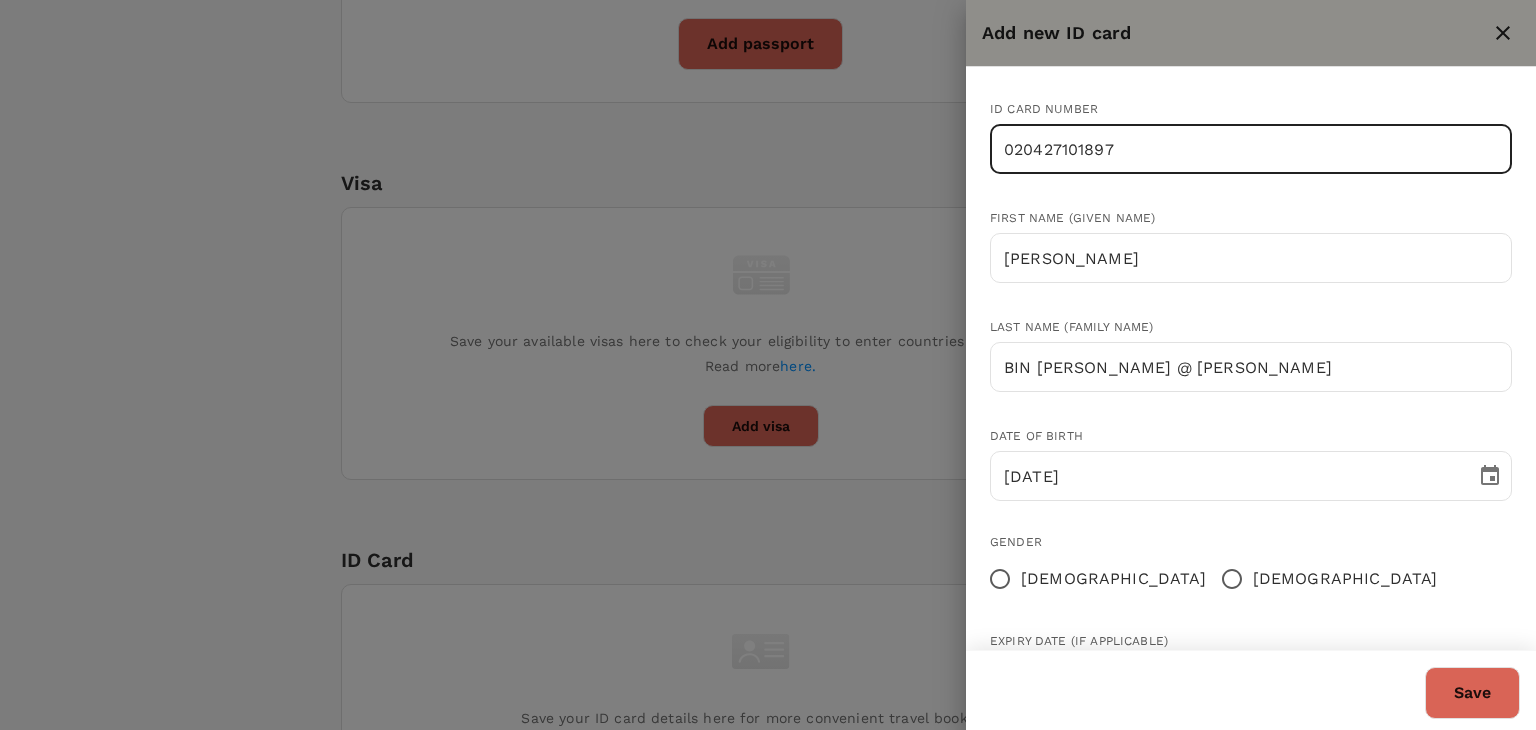 type on "020427101897" 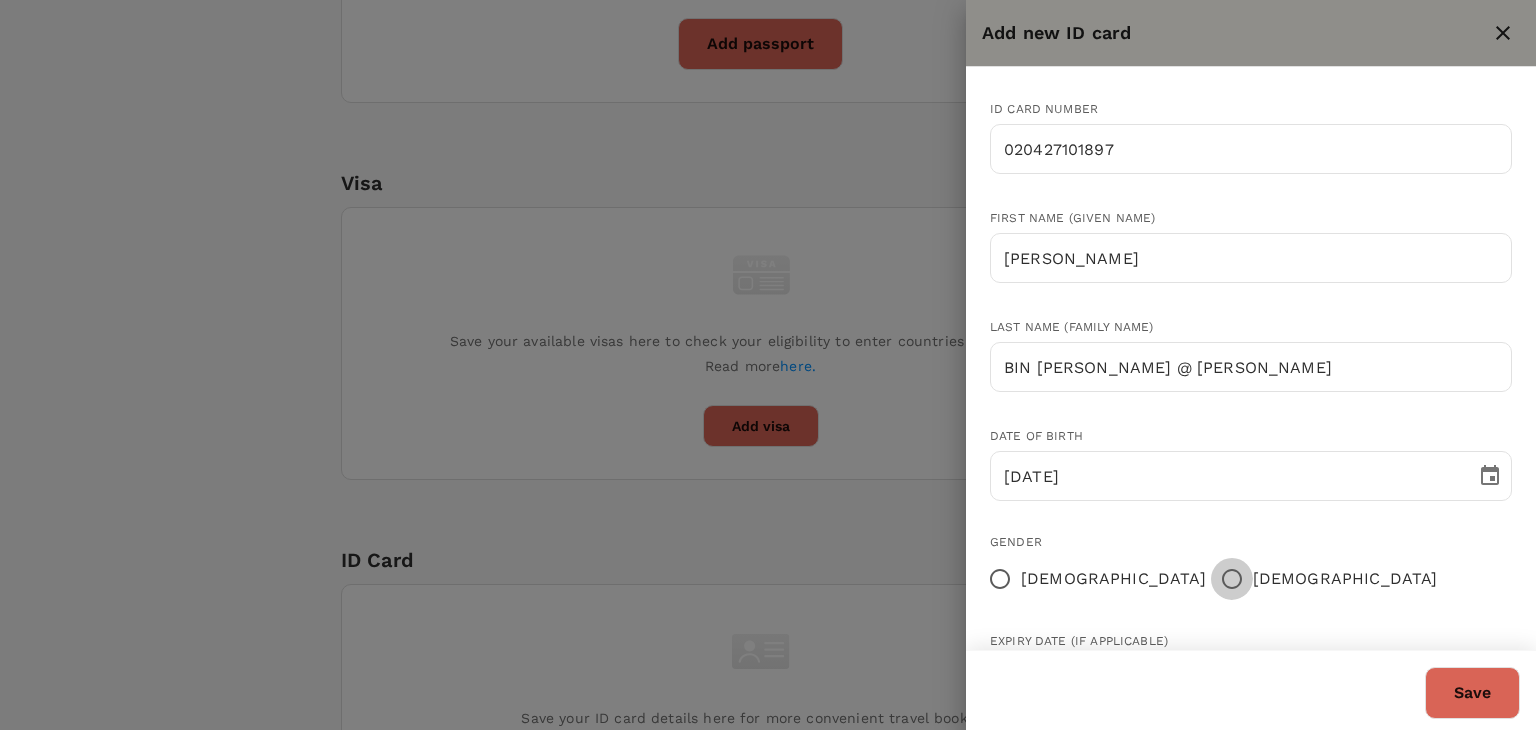 click on "[DEMOGRAPHIC_DATA]" at bounding box center (1232, 579) 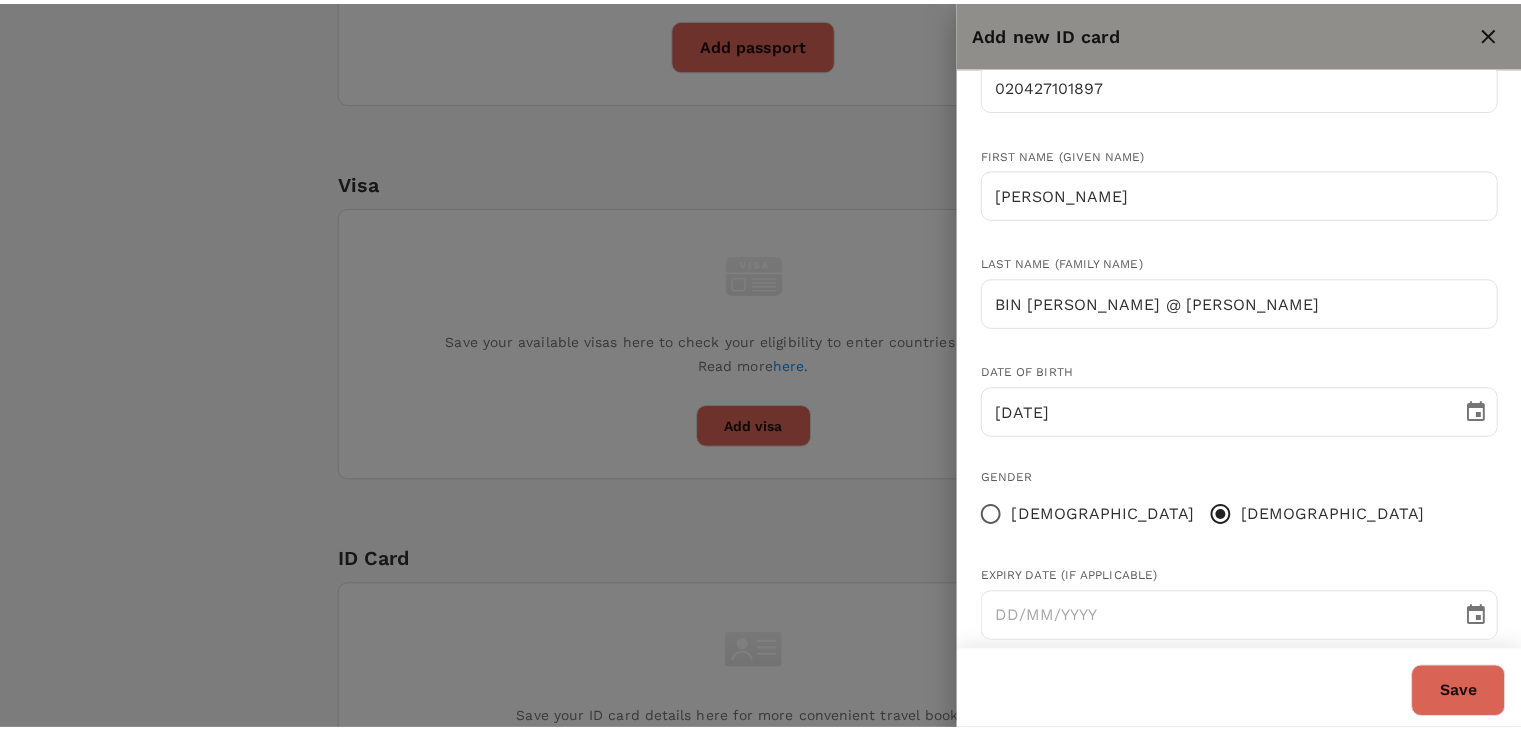 scroll, scrollTop: 195, scrollLeft: 0, axis: vertical 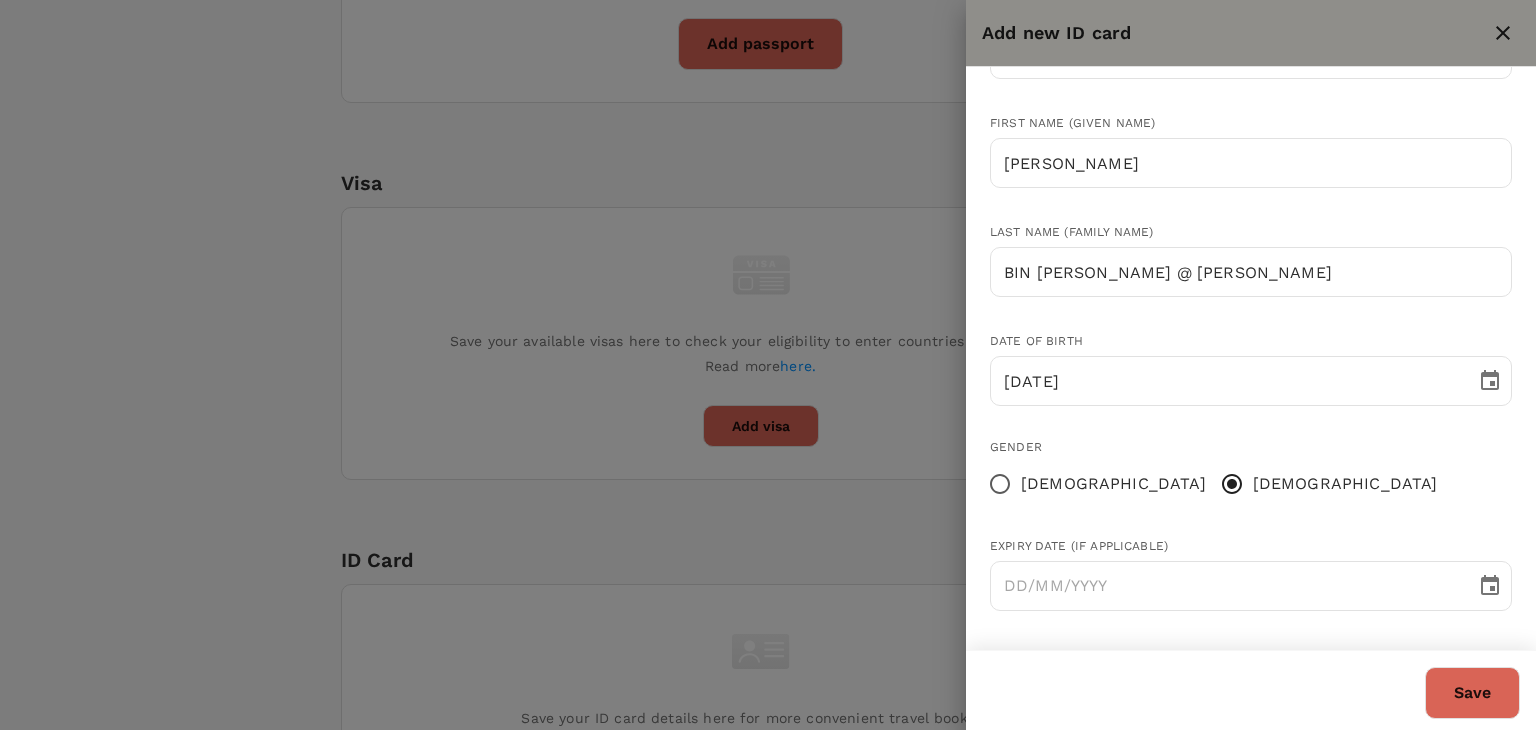 click on "Save" at bounding box center (1472, 693) 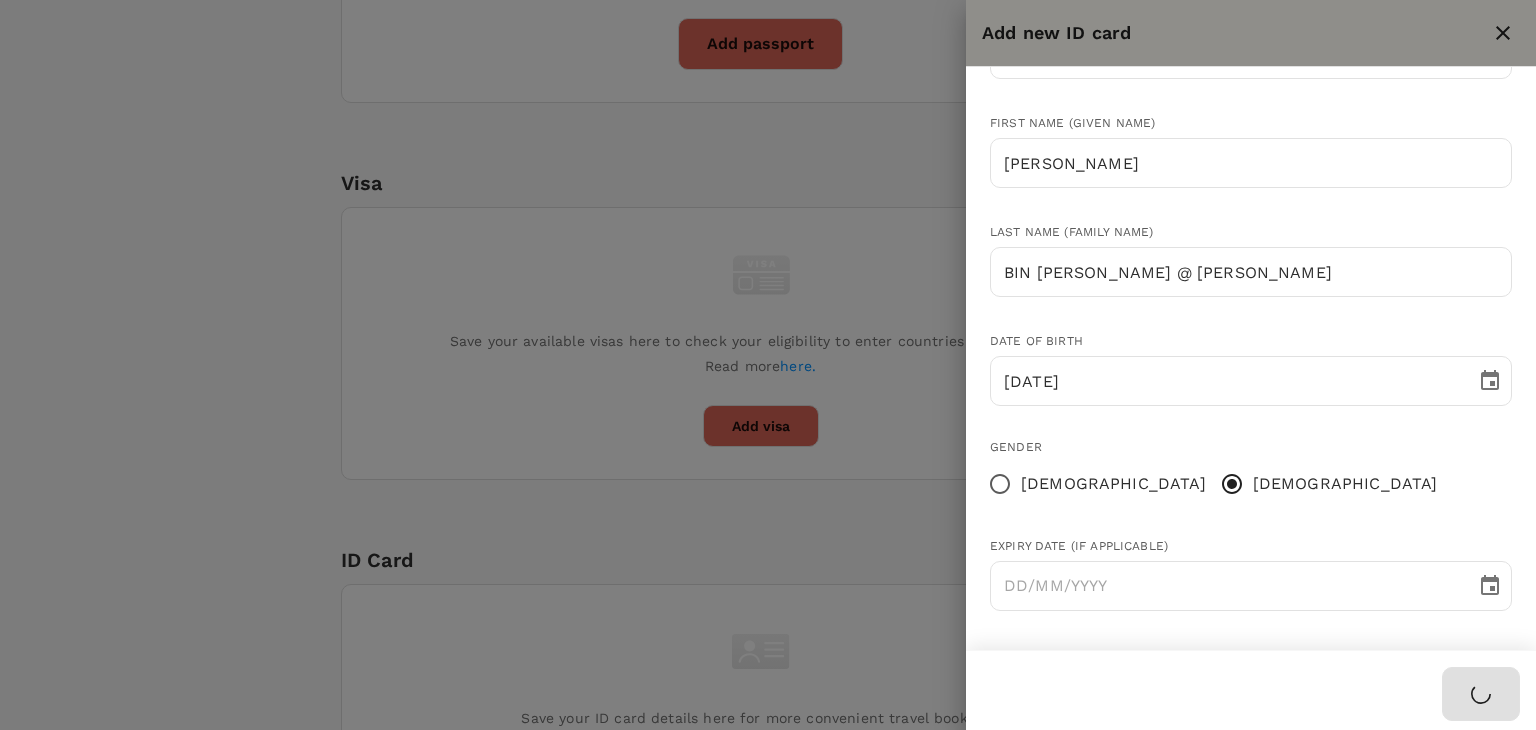 type 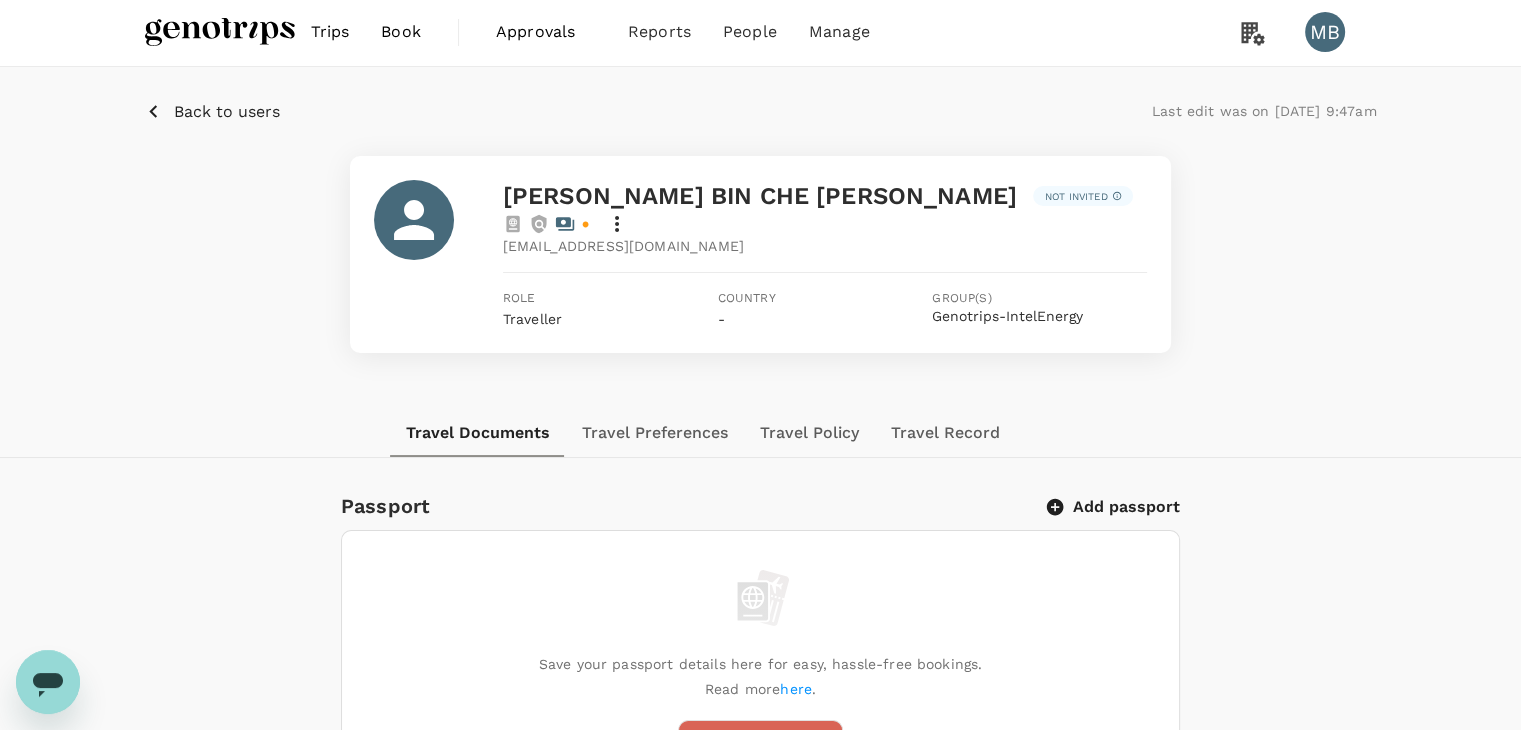 scroll, scrollTop: 0, scrollLeft: 0, axis: both 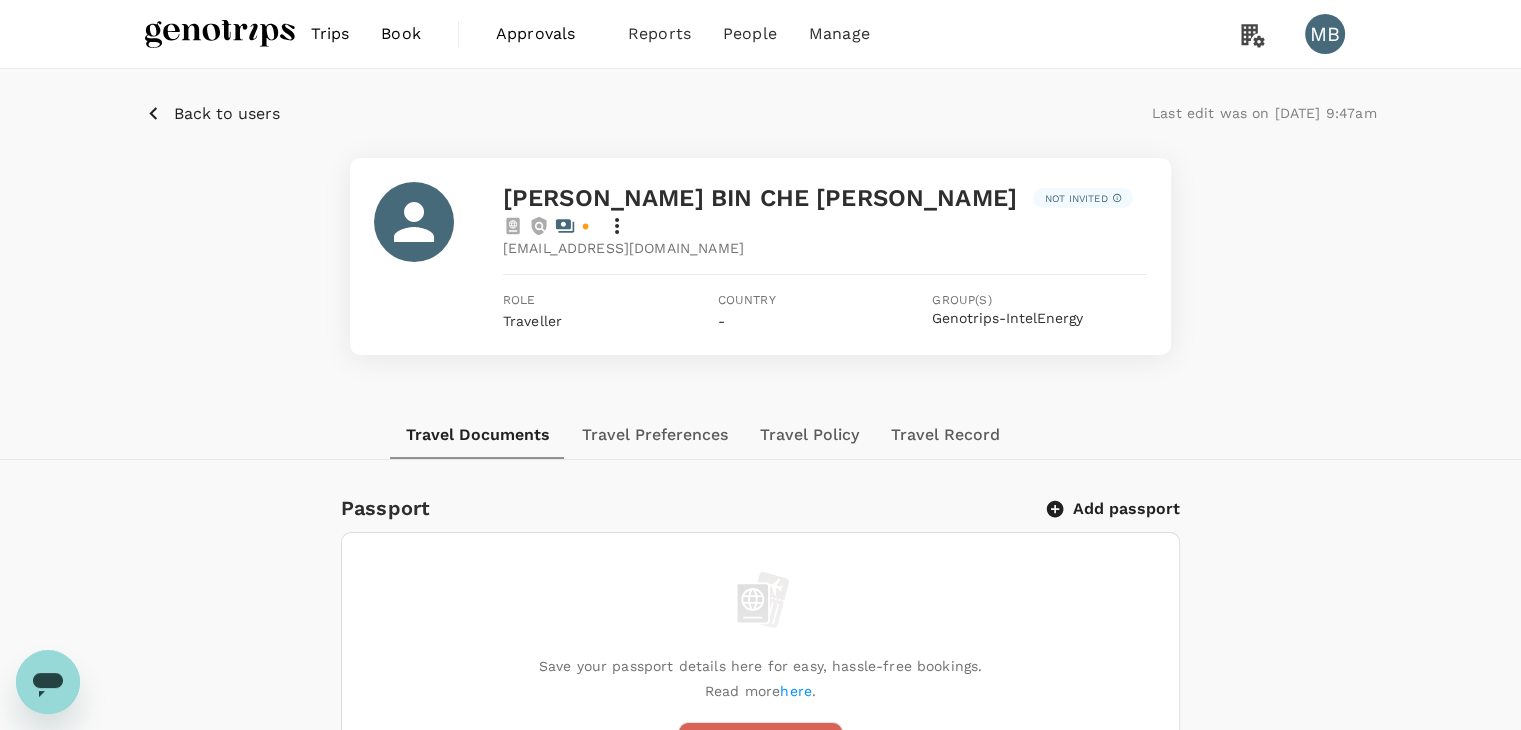 click on "Back to users" at bounding box center [227, 114] 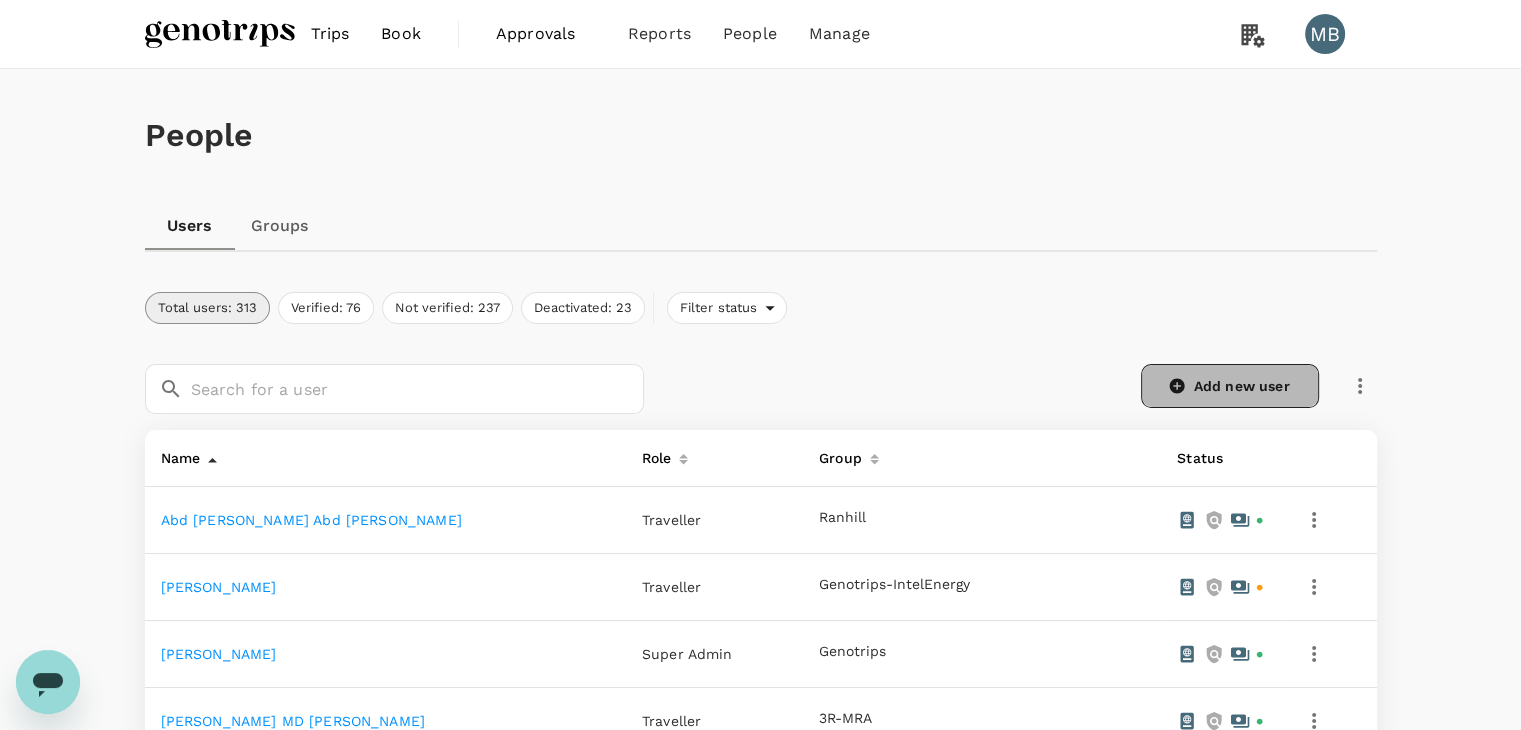 click on "Add new user" at bounding box center (1230, 386) 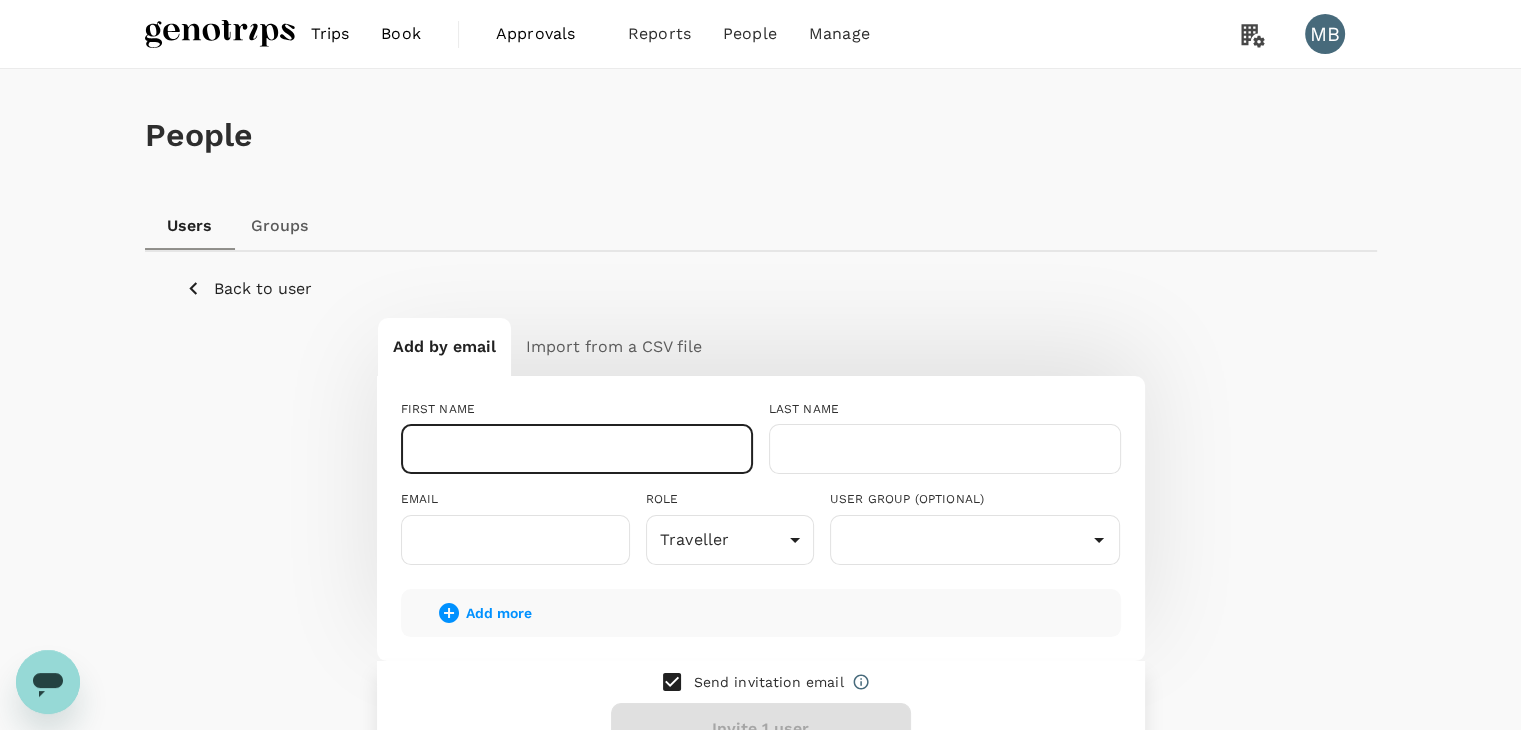 click at bounding box center [577, 449] 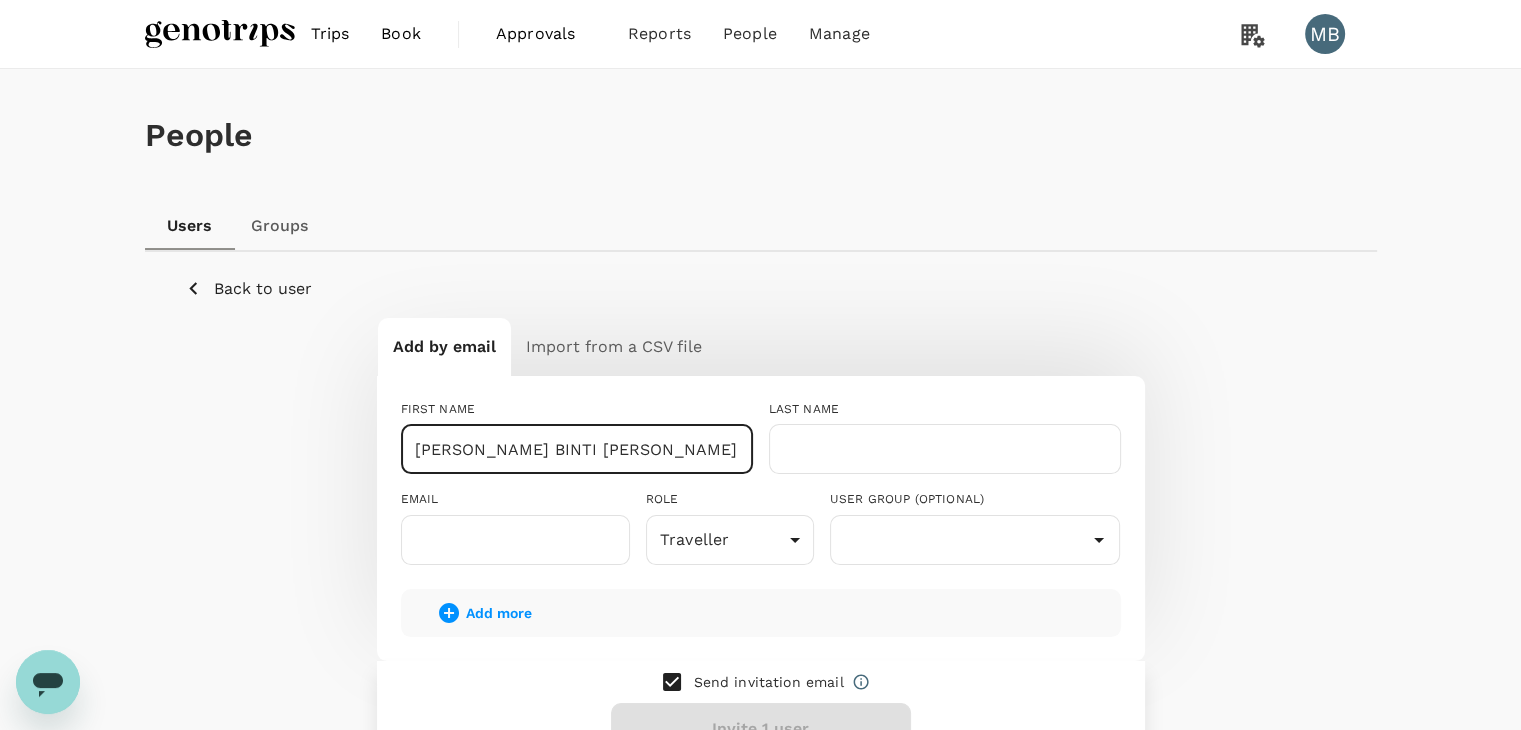 drag, startPoint x: 726, startPoint y: 445, endPoint x: 530, endPoint y: 445, distance: 196 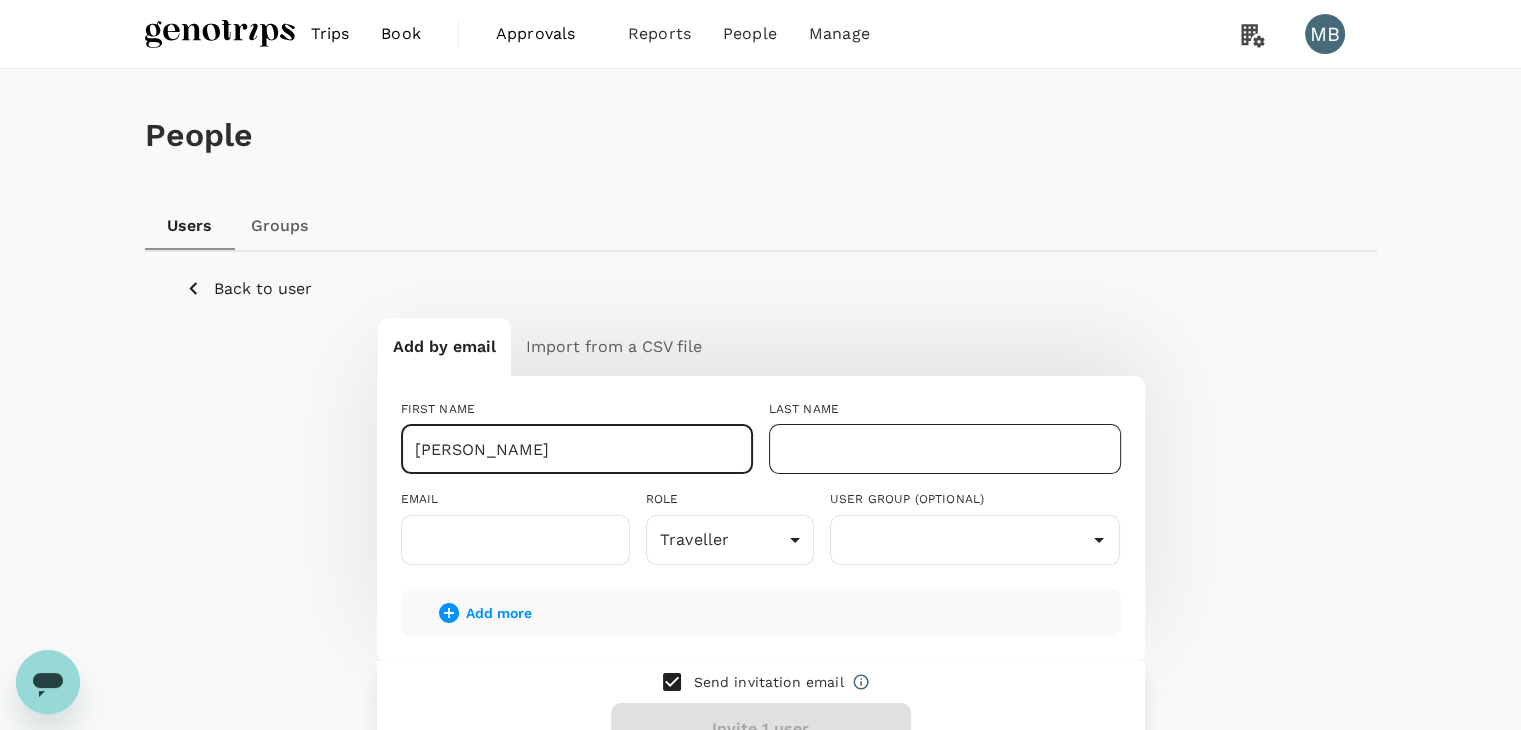 type on "DINIE ANDINA" 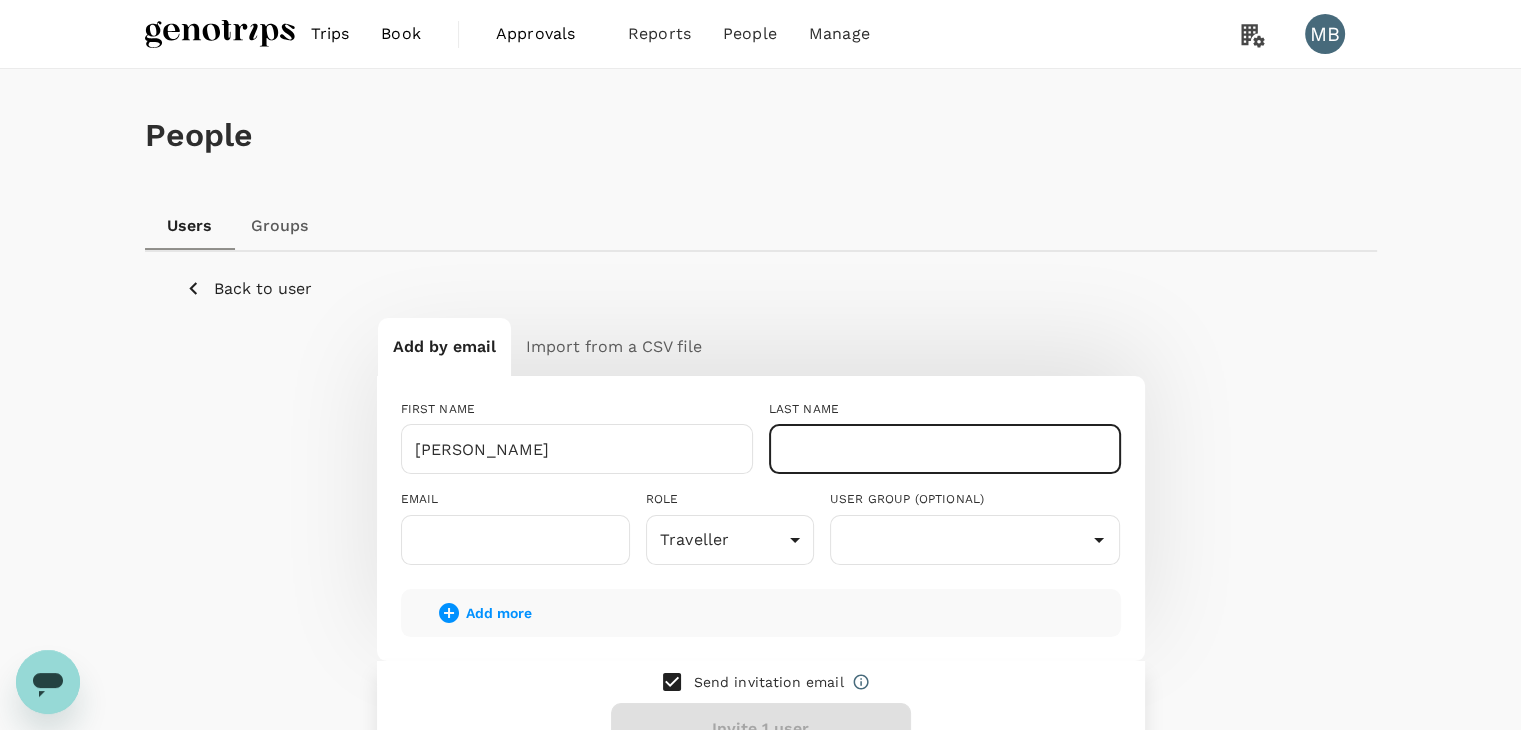 paste on "BINTI MOHAMAD JAMIL" 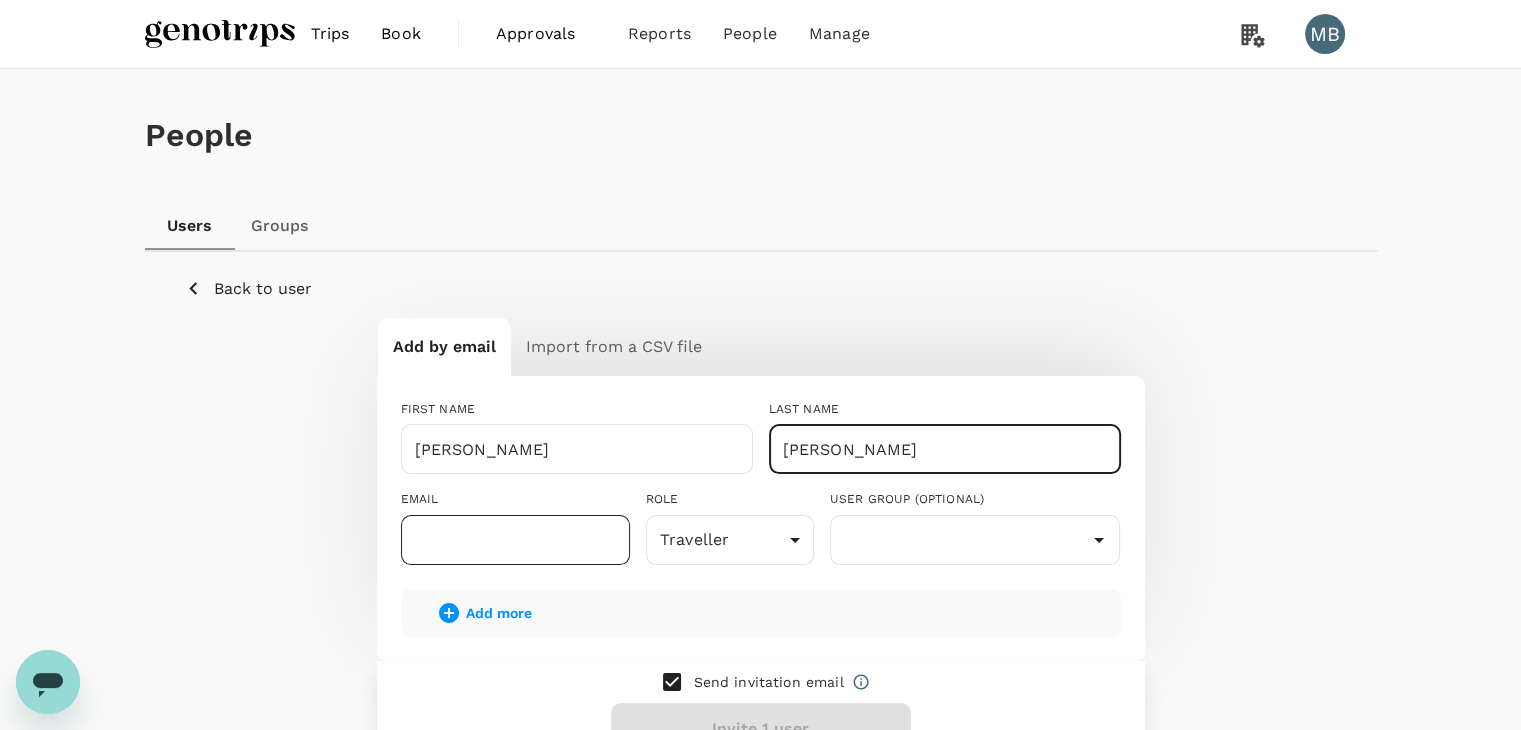 type on "BINTI MOHAMAD JAMIL" 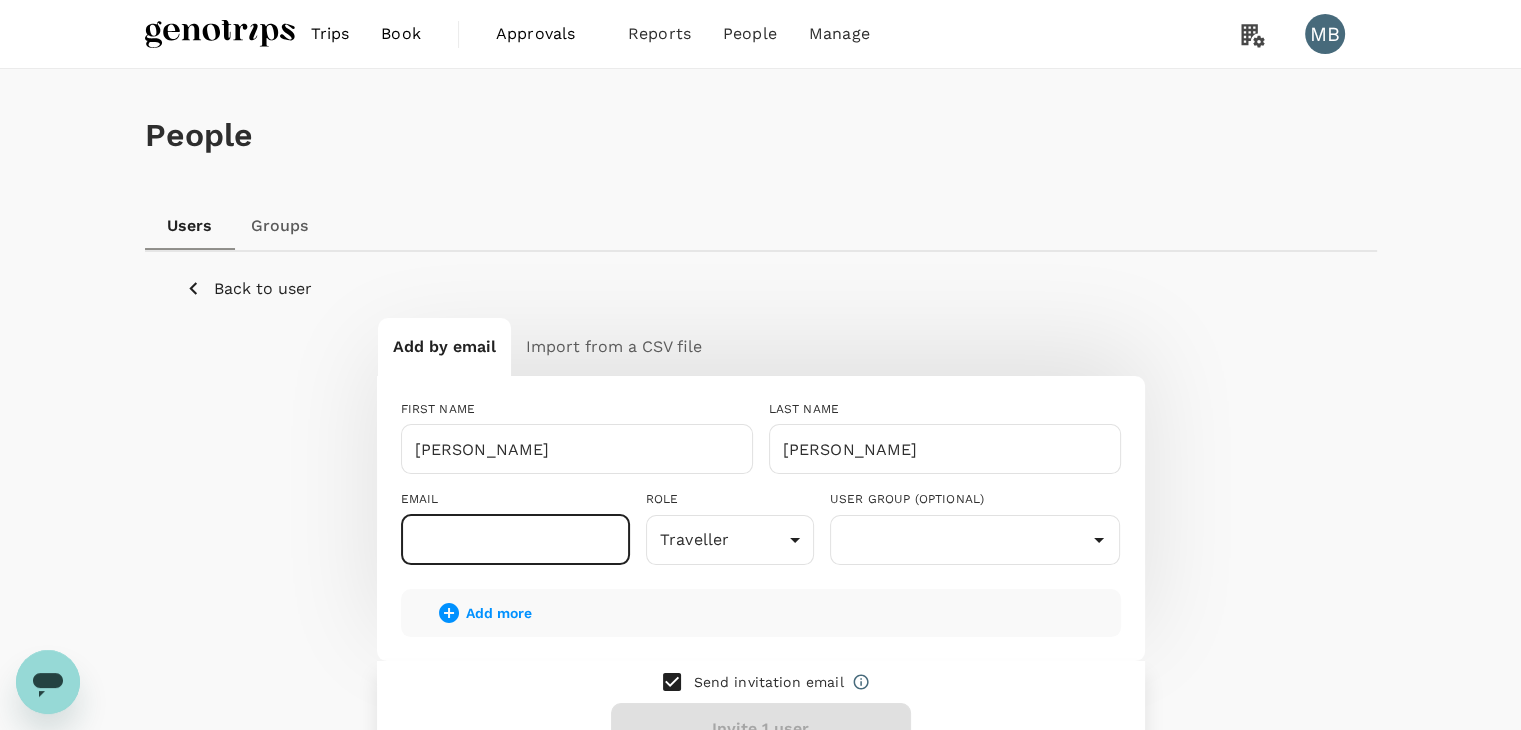 click at bounding box center [515, 540] 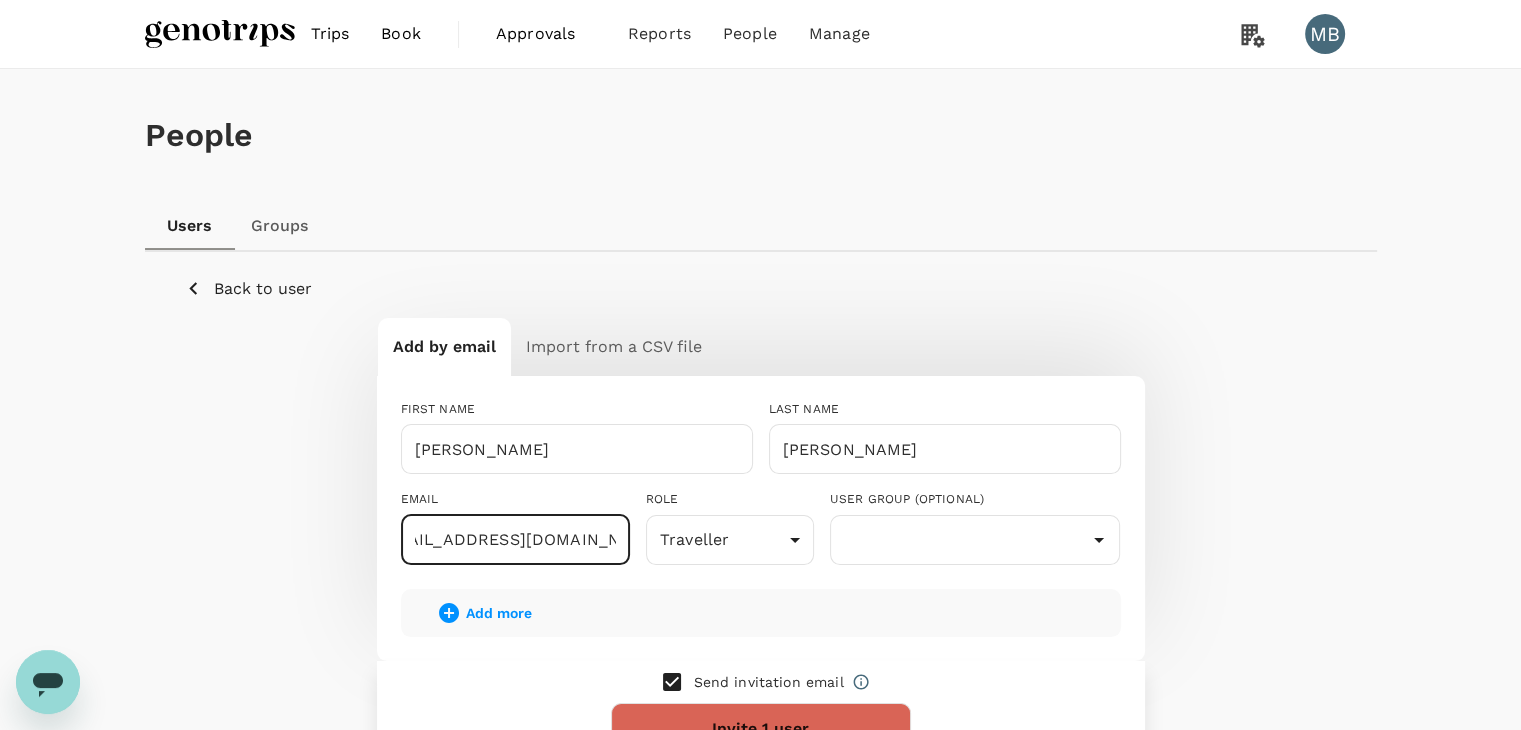 scroll, scrollTop: 0, scrollLeft: 45, axis: horizontal 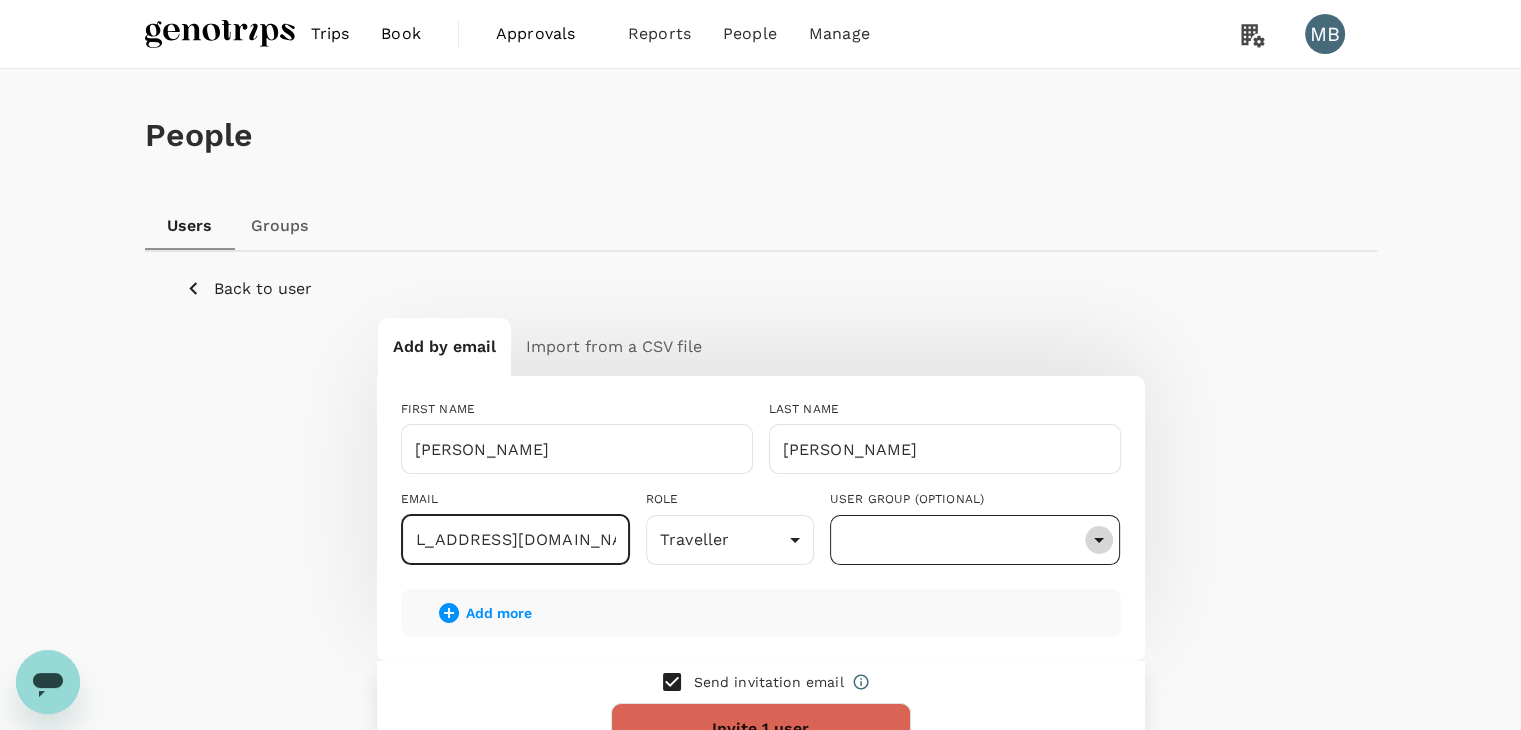 click 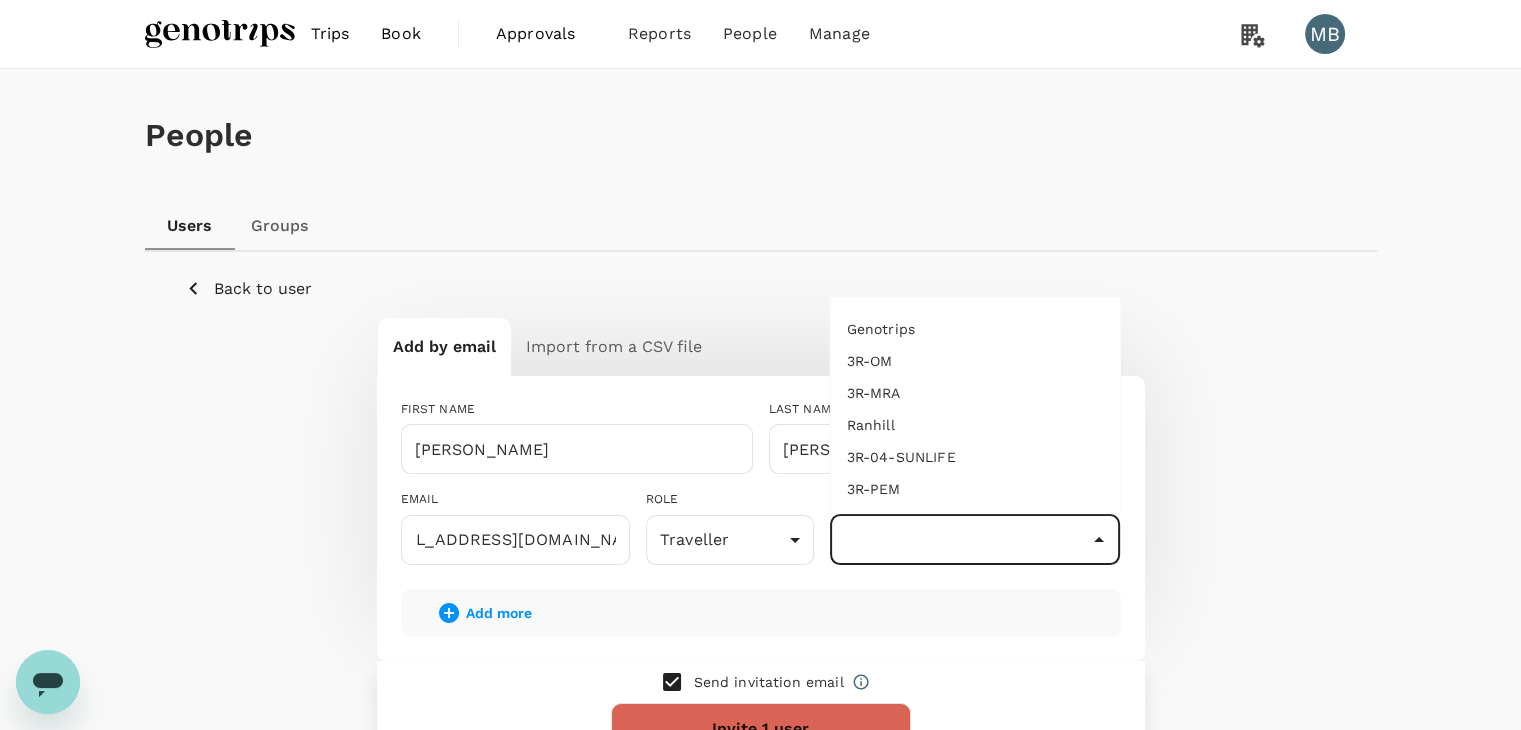 scroll, scrollTop: 0, scrollLeft: 0, axis: both 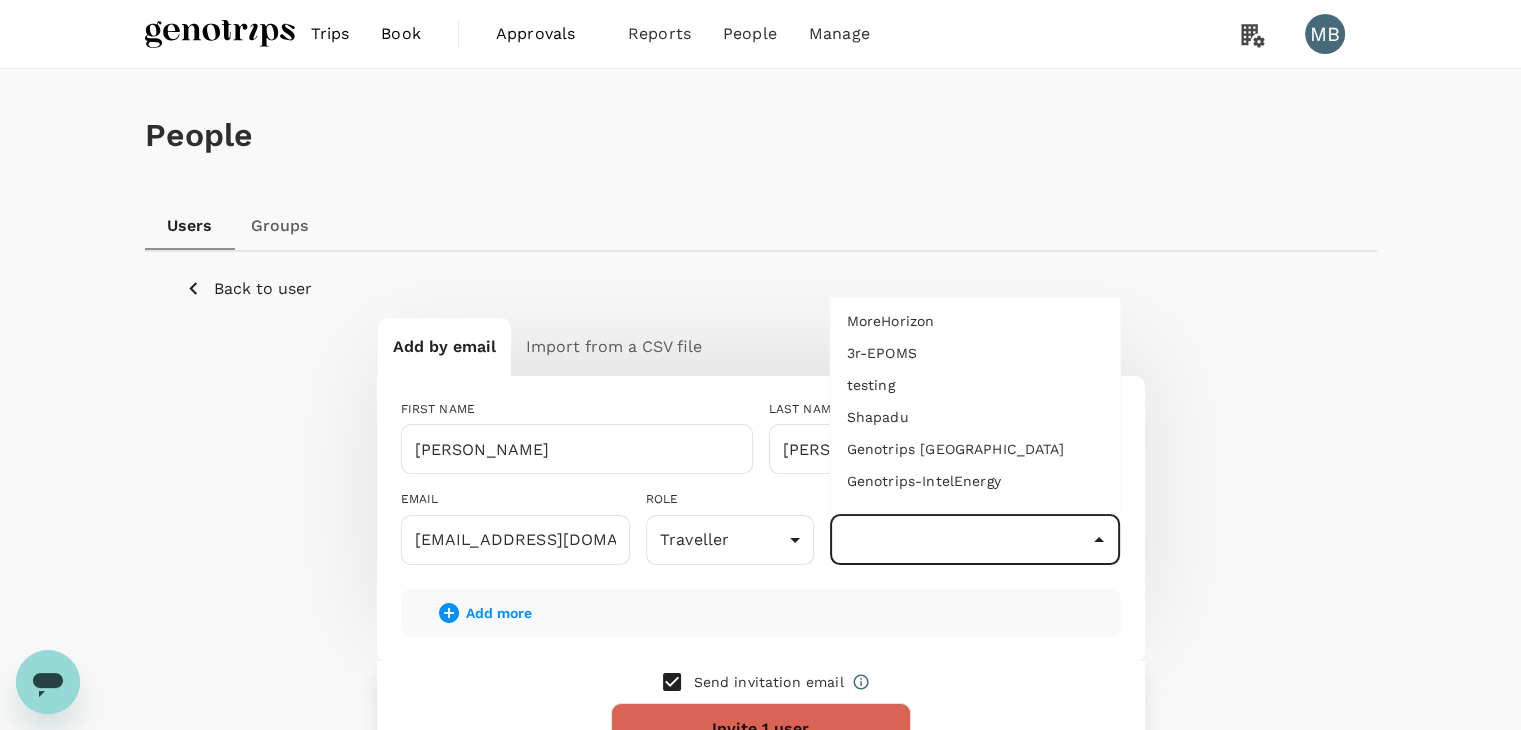 click on "Genotrips-IntelEnergy" at bounding box center (975, 481) 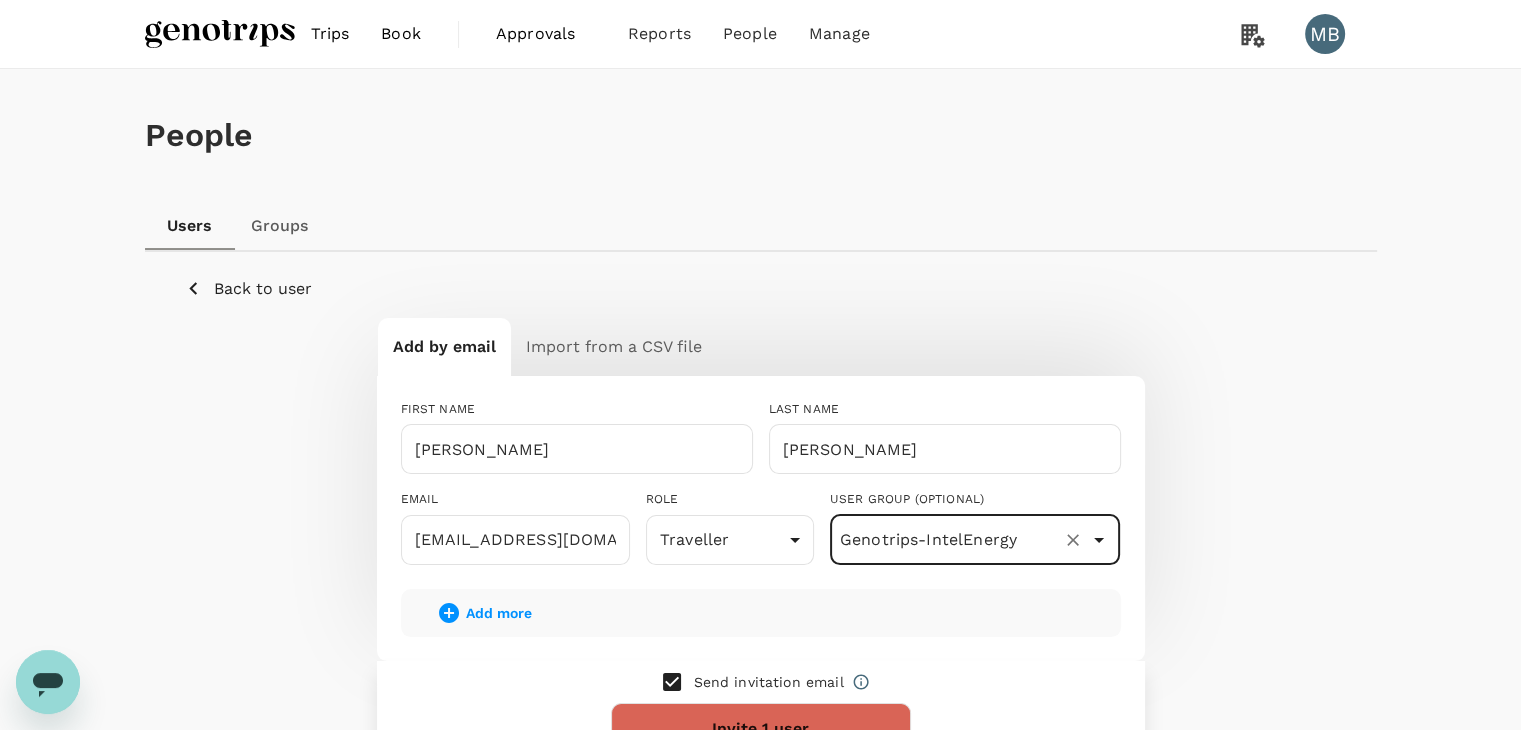 click at bounding box center [672, 682] 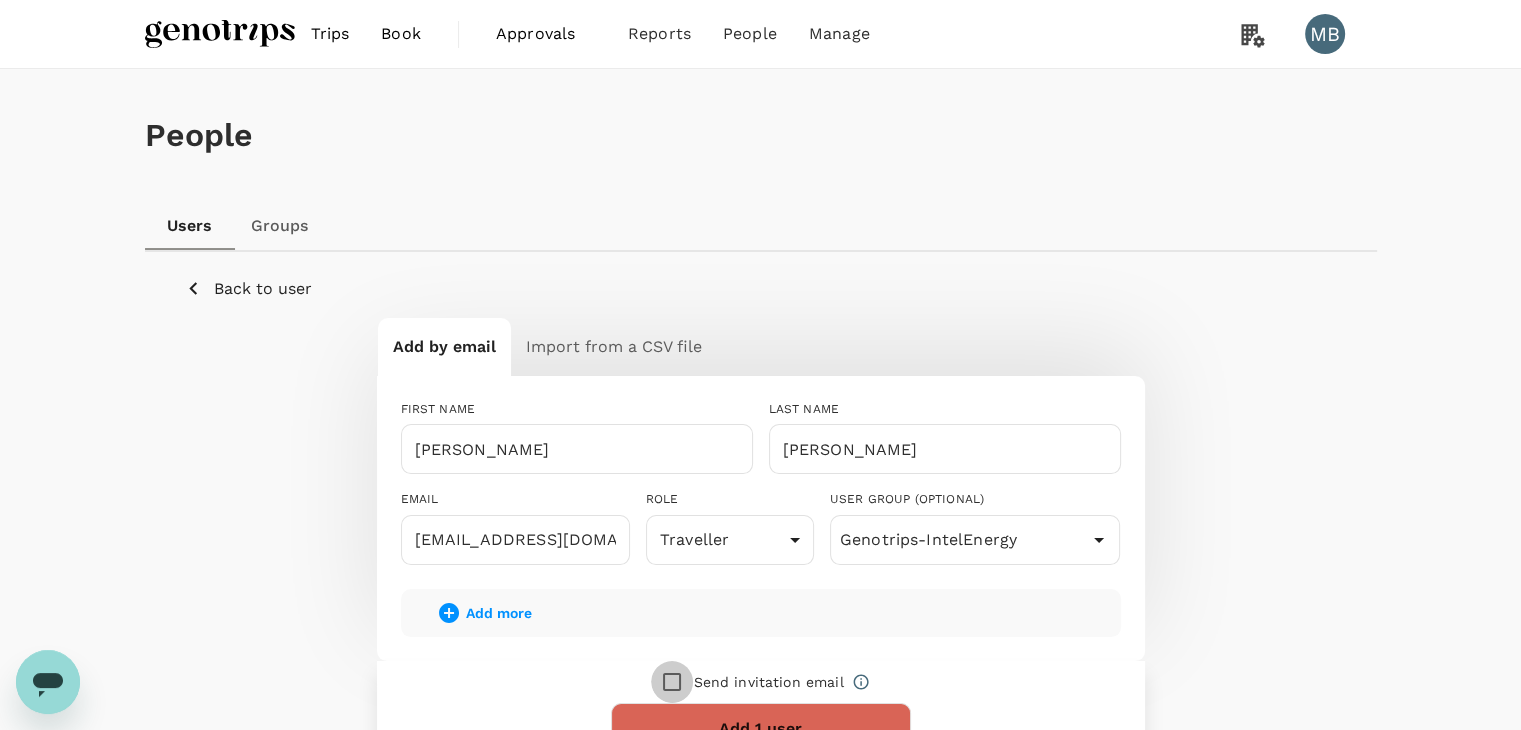 click at bounding box center (672, 682) 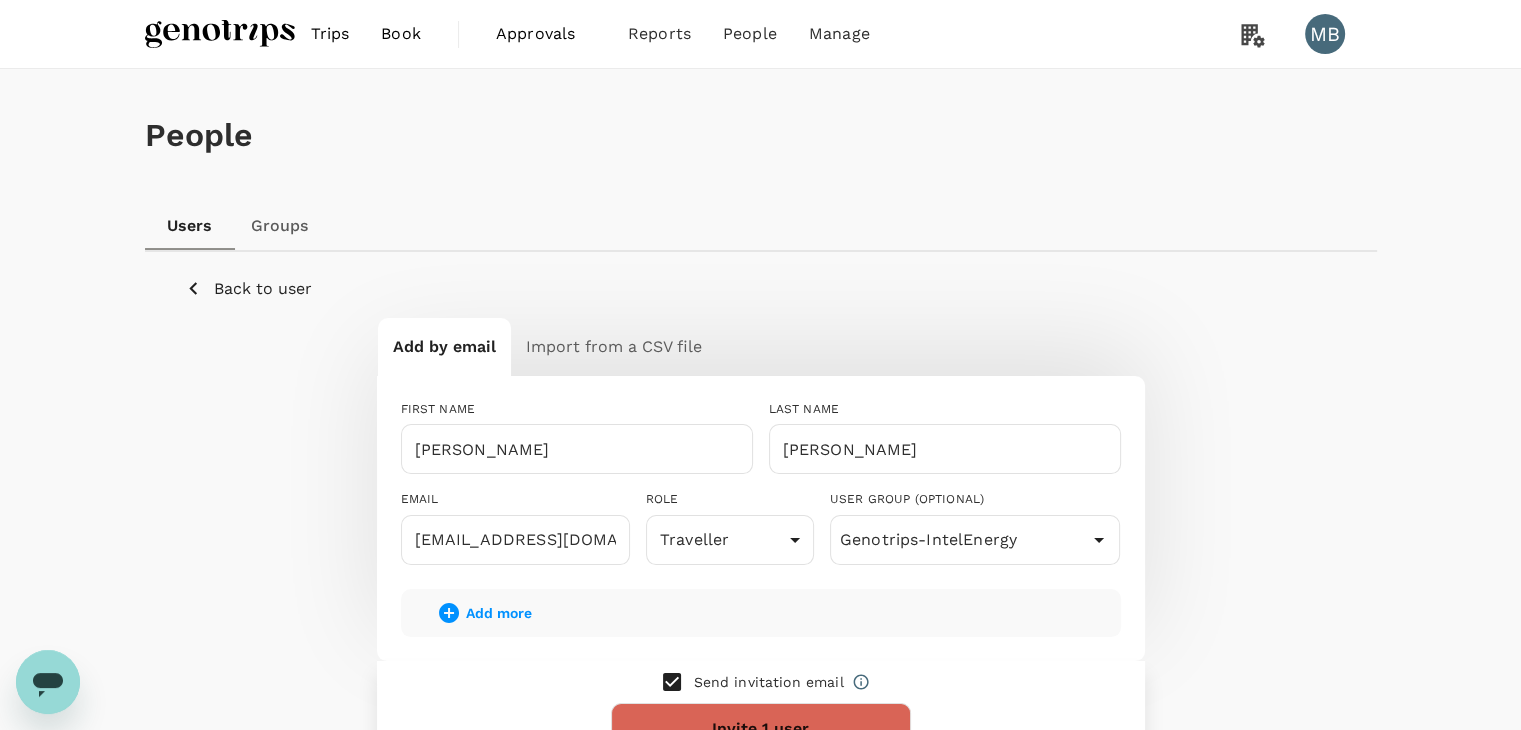 click at bounding box center [672, 682] 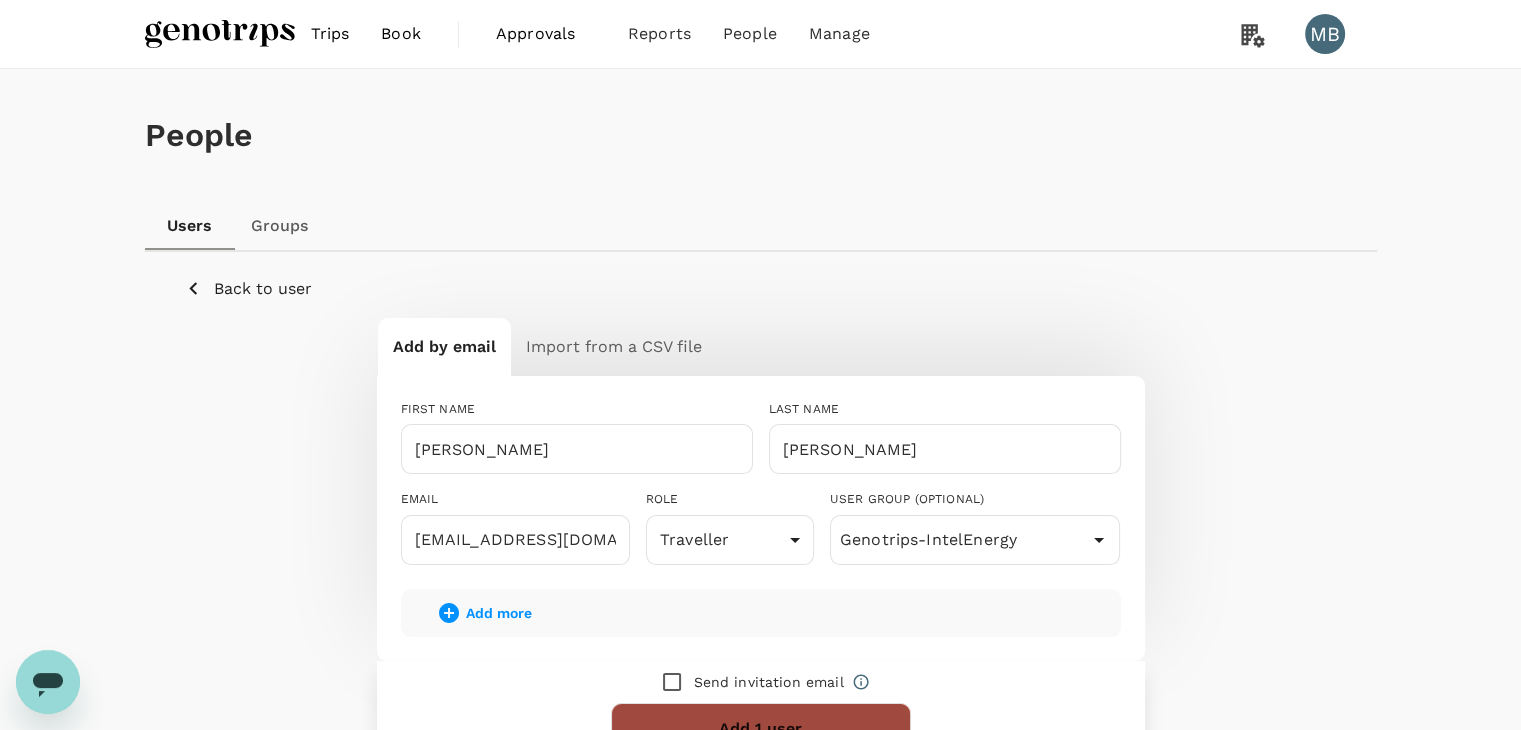 click on "Add 1 user" at bounding box center (761, 729) 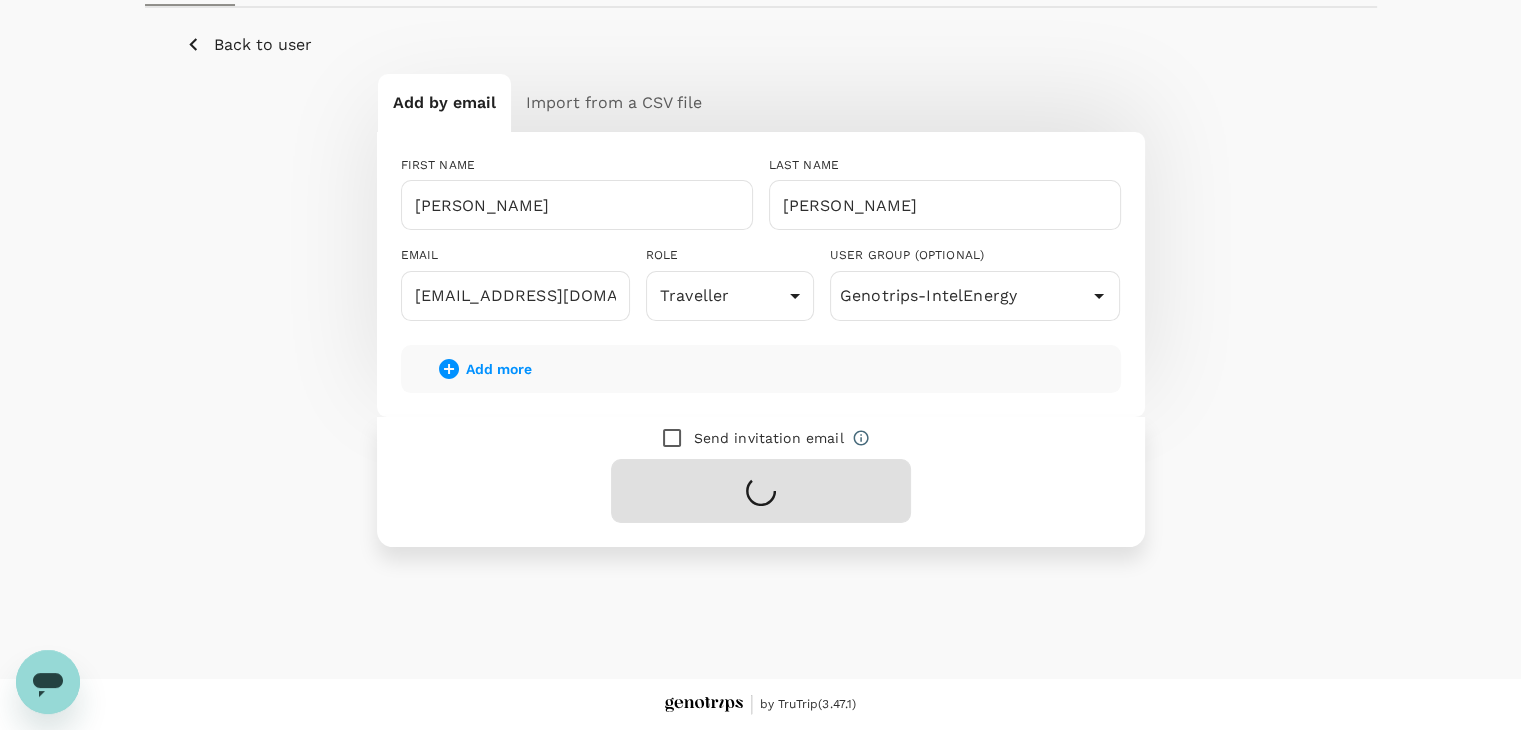 scroll, scrollTop: 232, scrollLeft: 0, axis: vertical 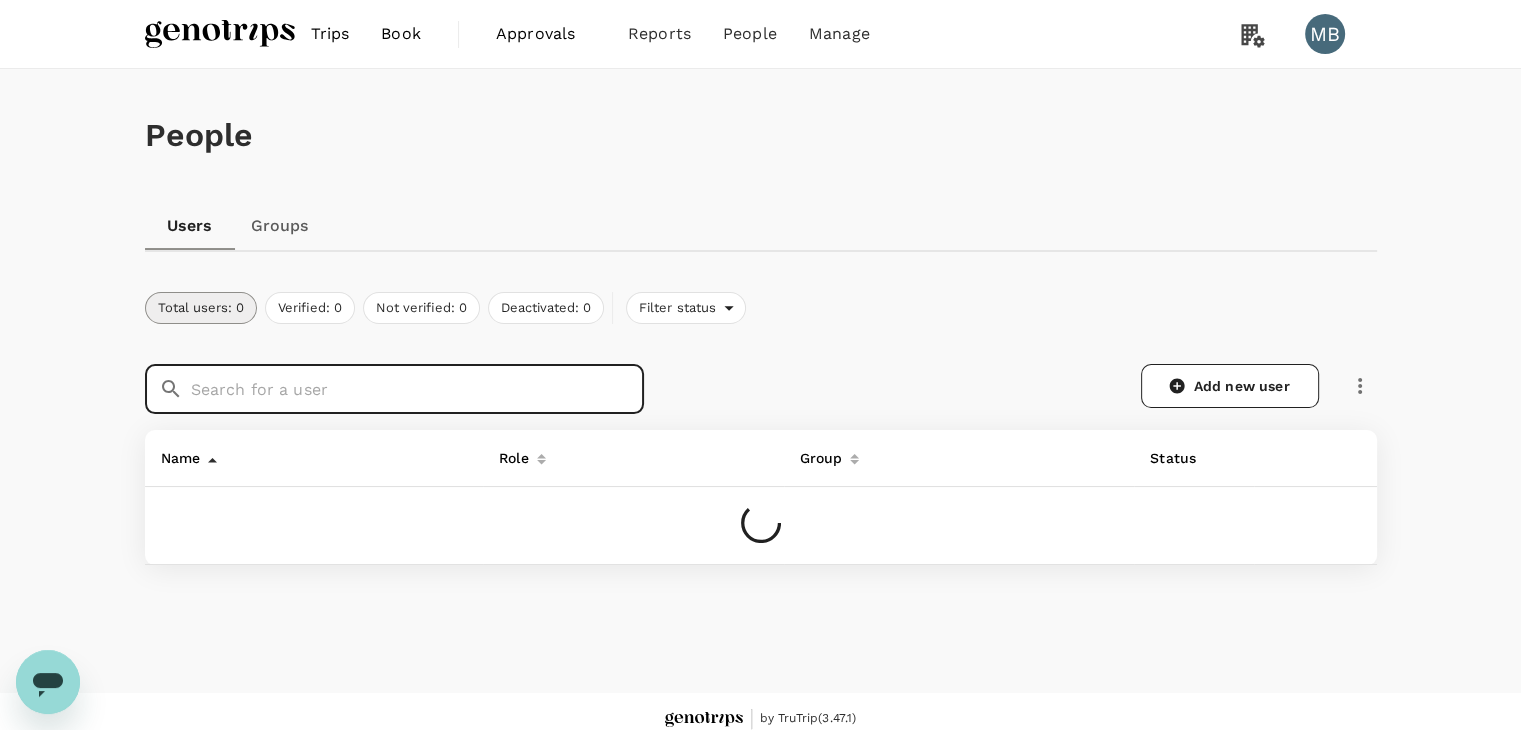 click at bounding box center [417, 389] 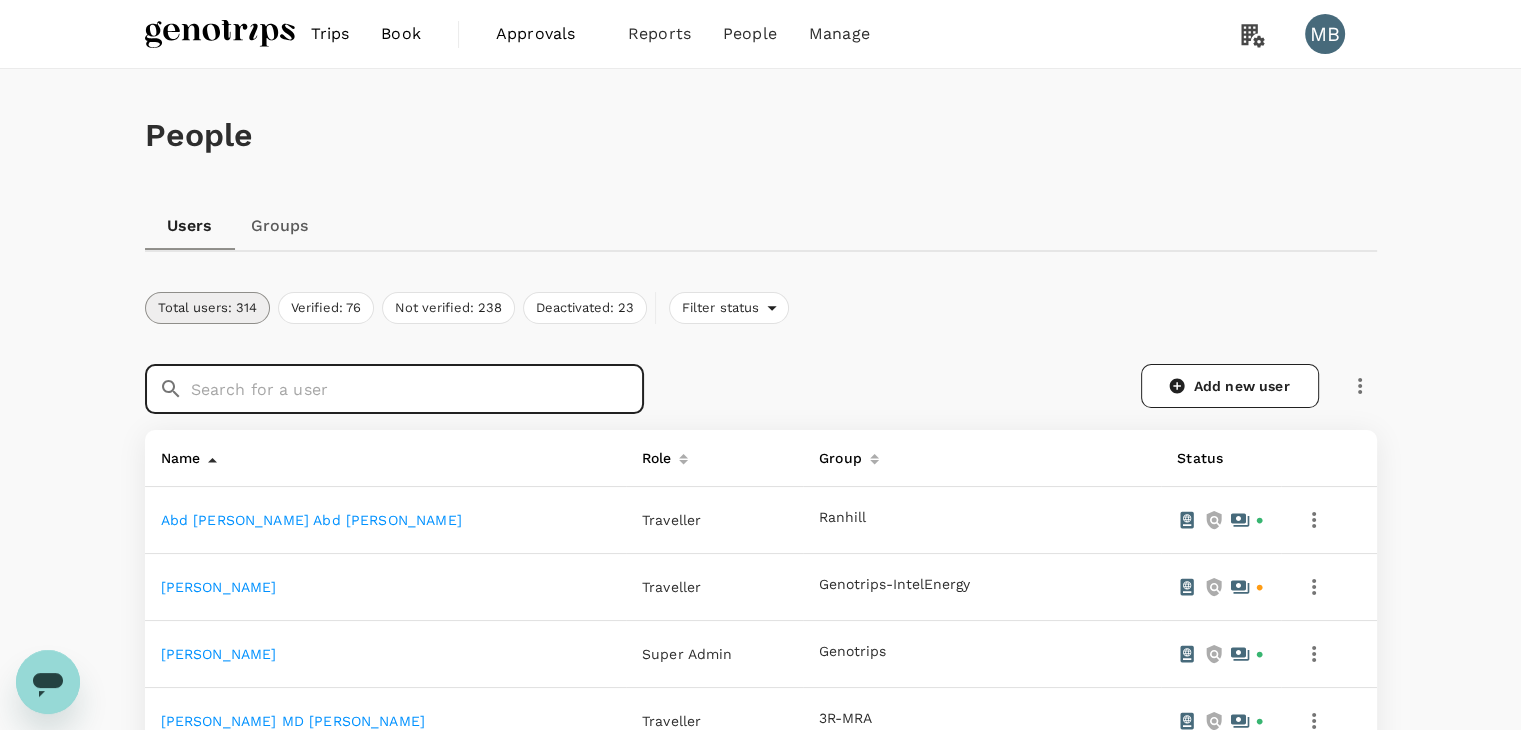 paste on "[PERSON_NAME] BINTI [PERSON_NAME]" 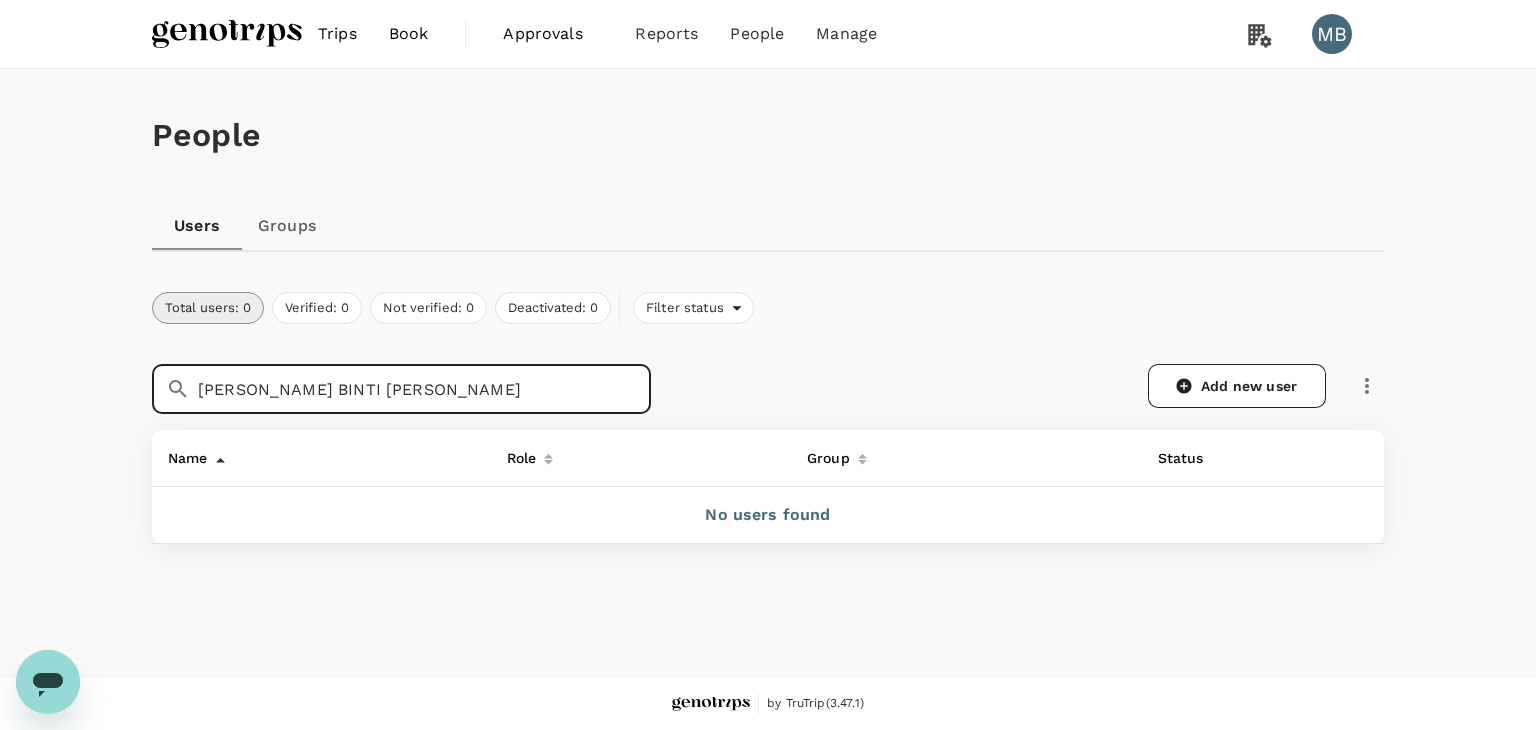 drag, startPoint x: 310, startPoint y: 390, endPoint x: 171, endPoint y: 397, distance: 139.17615 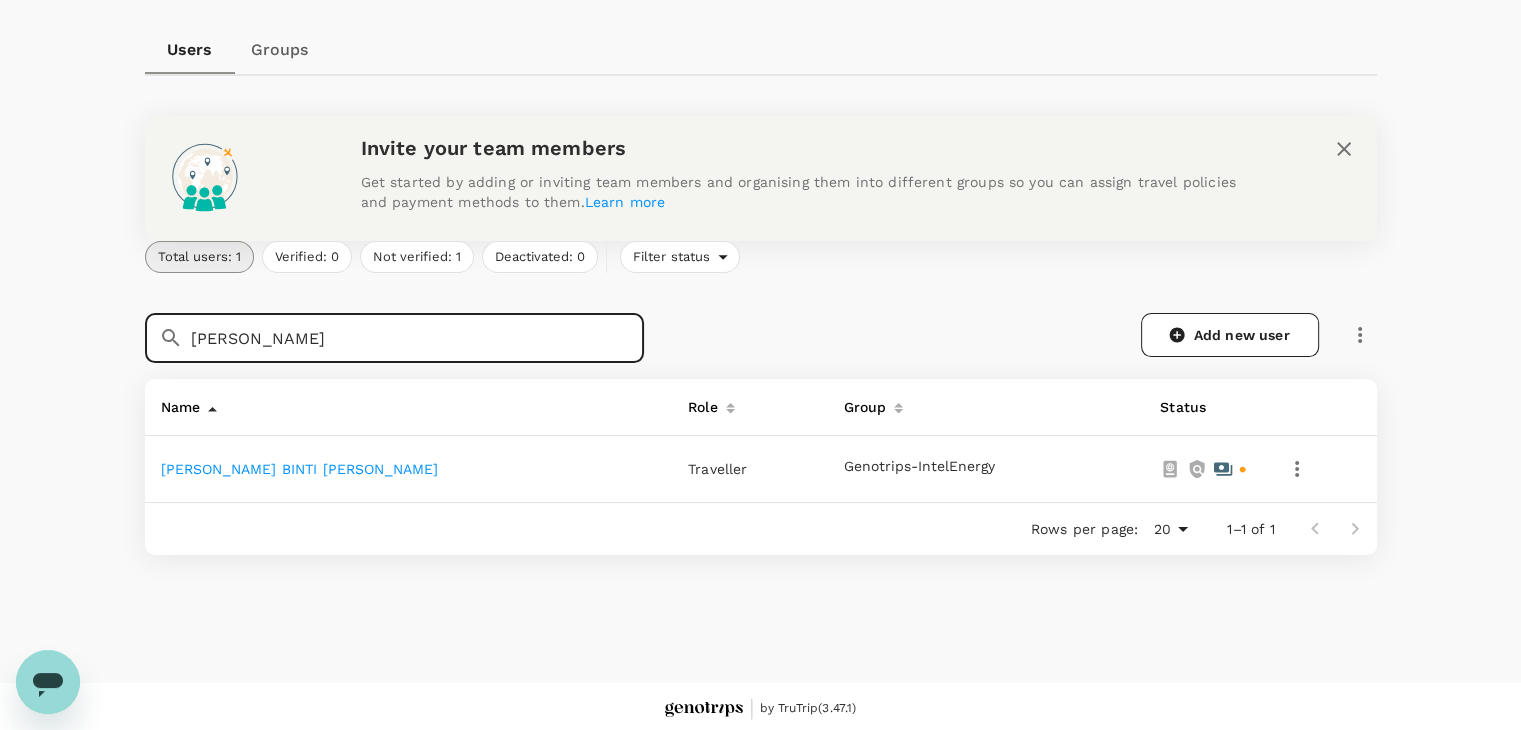 scroll, scrollTop: 181, scrollLeft: 0, axis: vertical 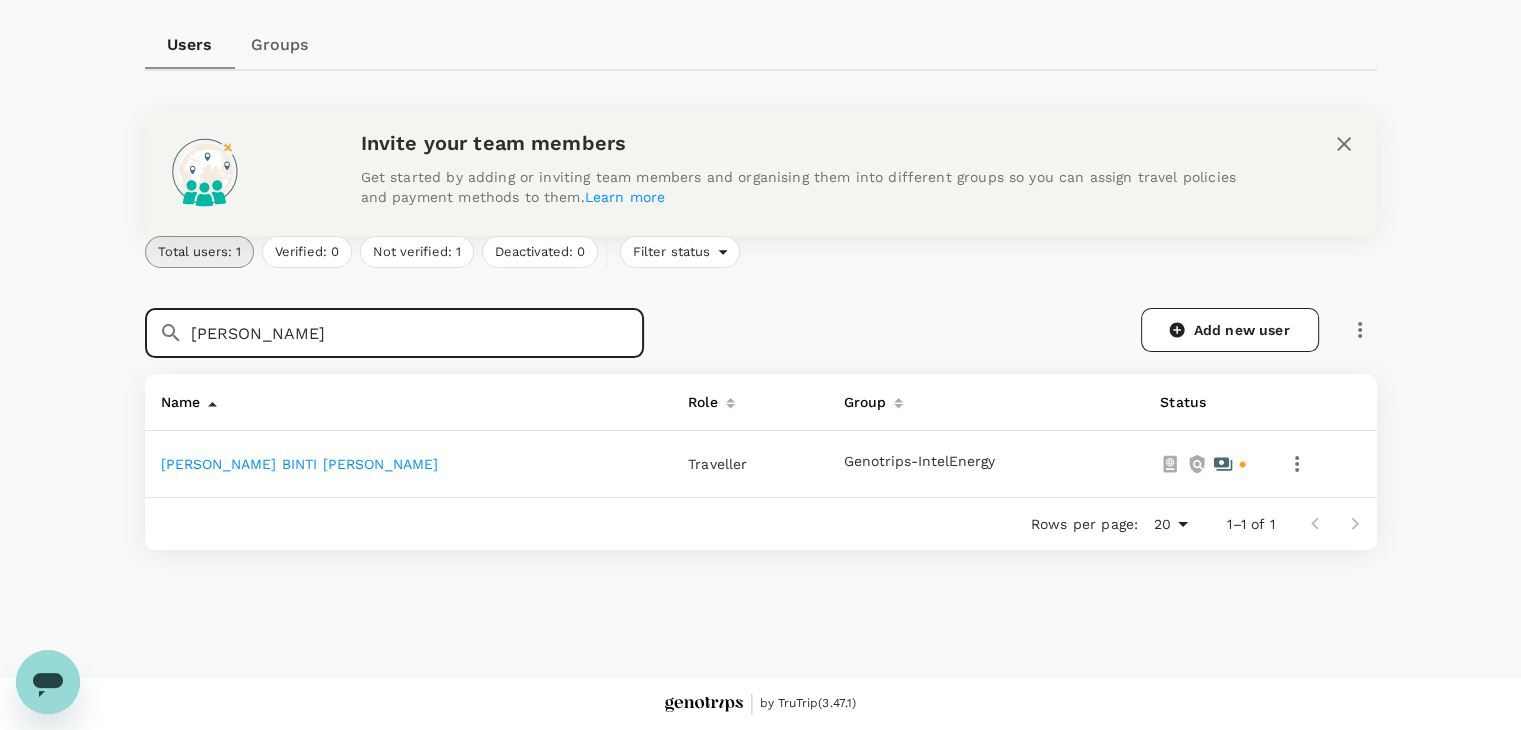 type on "[PERSON_NAME]" 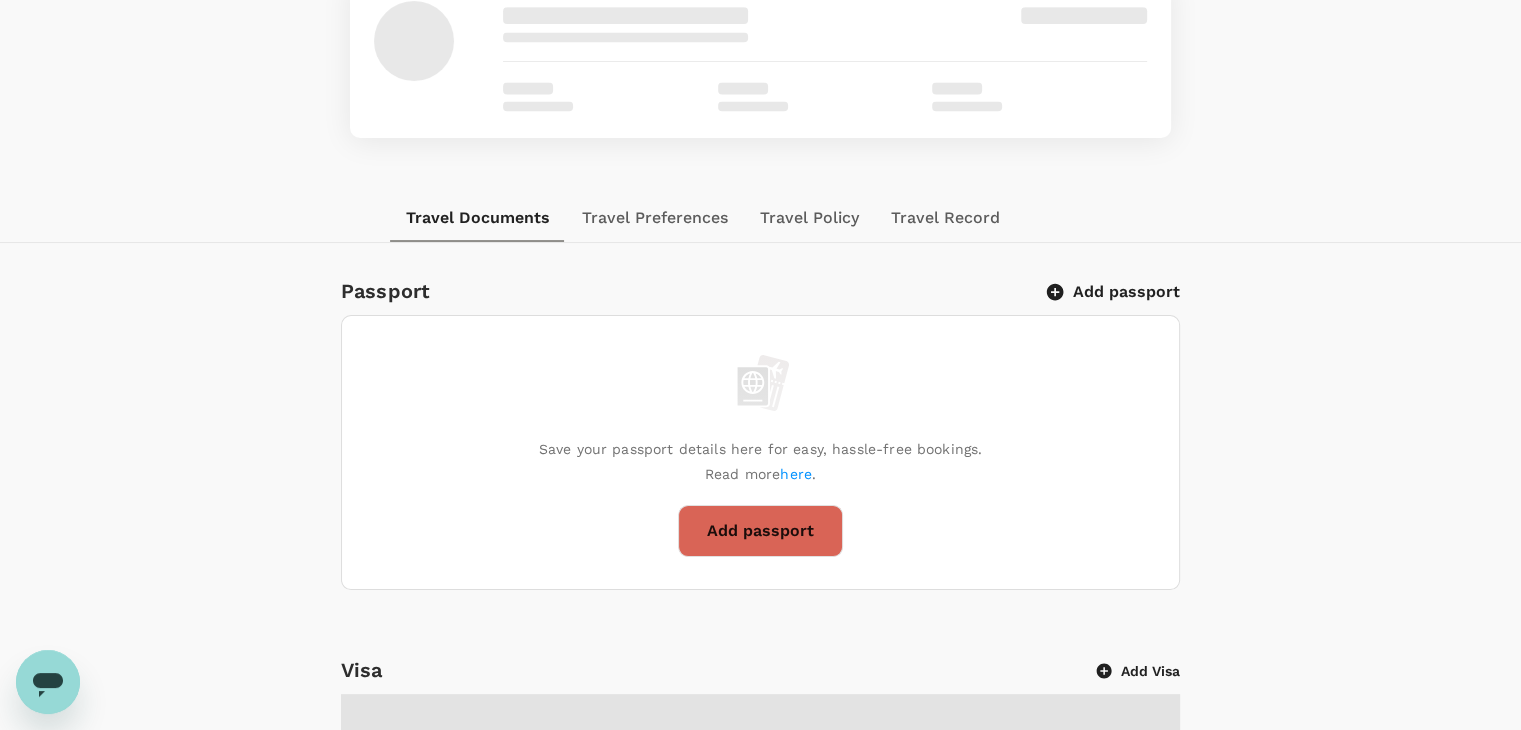 scroll, scrollTop: 0, scrollLeft: 0, axis: both 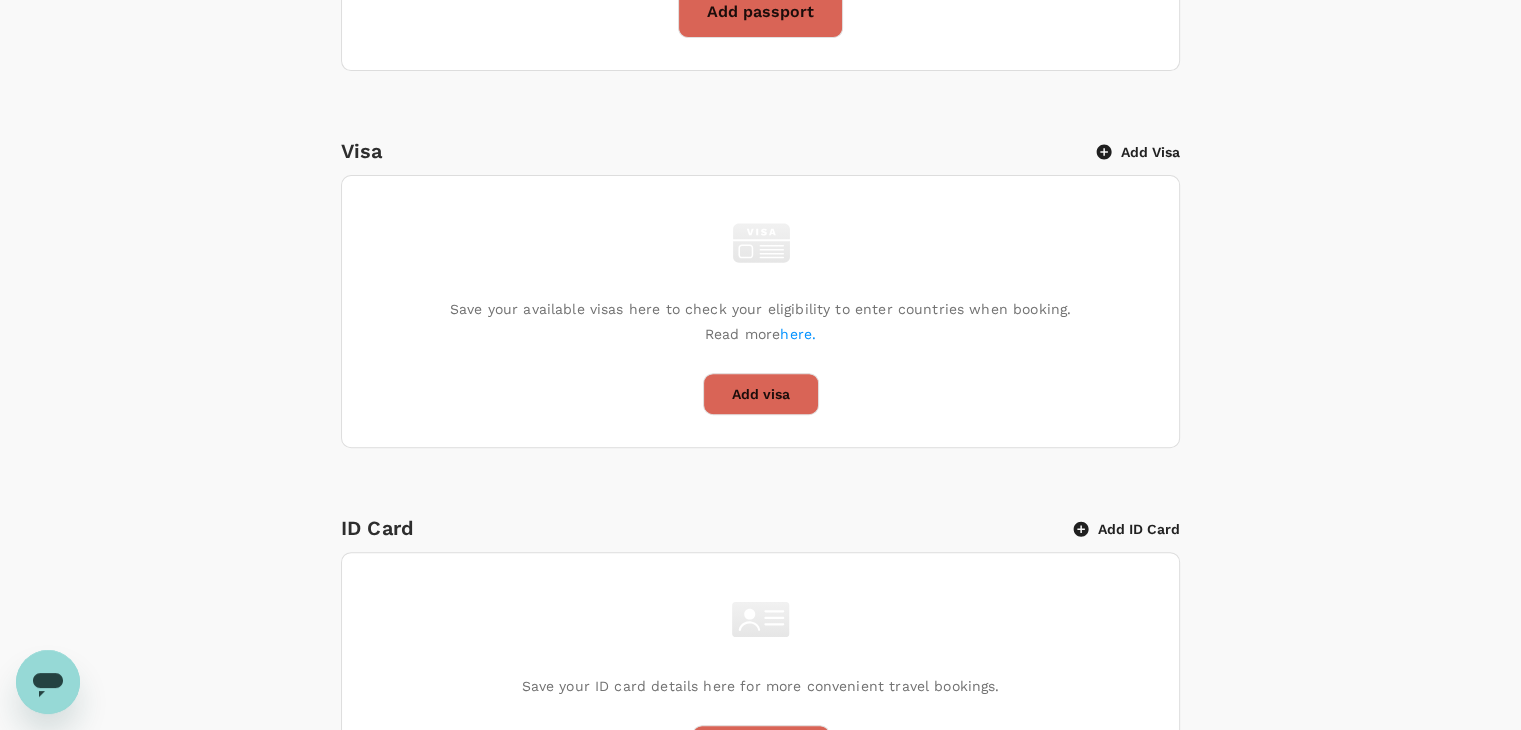 click on "Add ID Card" at bounding box center [1127, 529] 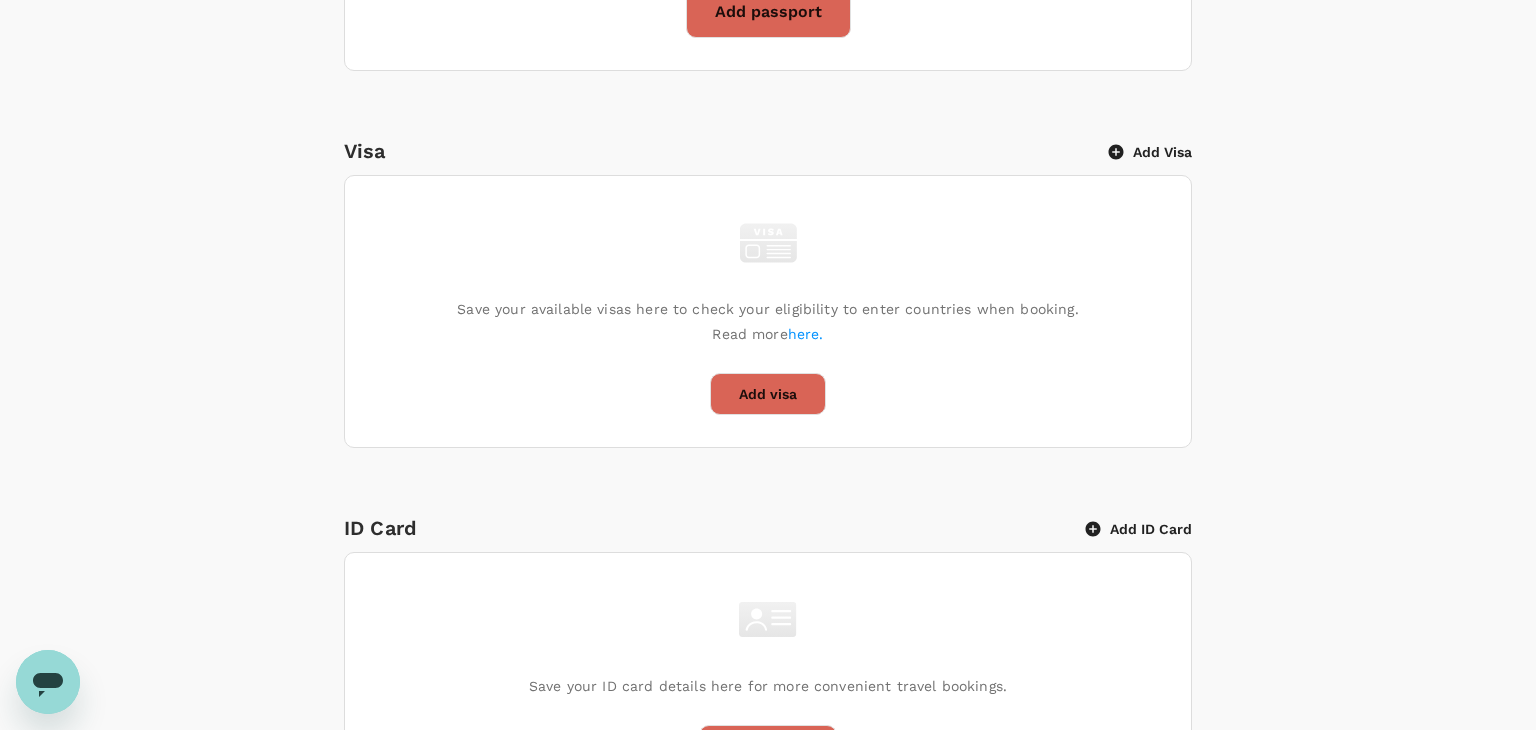 scroll, scrollTop: 736, scrollLeft: 0, axis: vertical 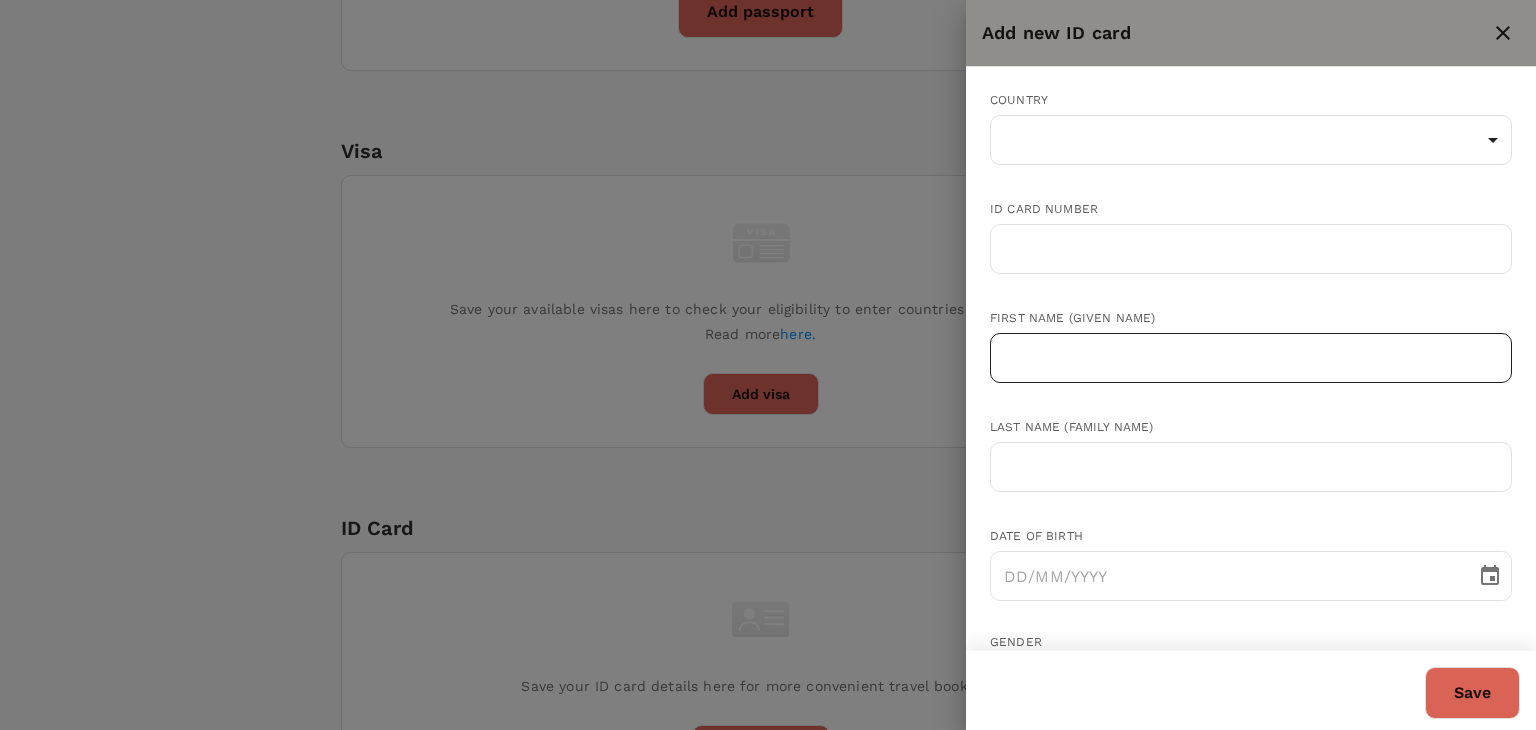 click at bounding box center [1251, 358] 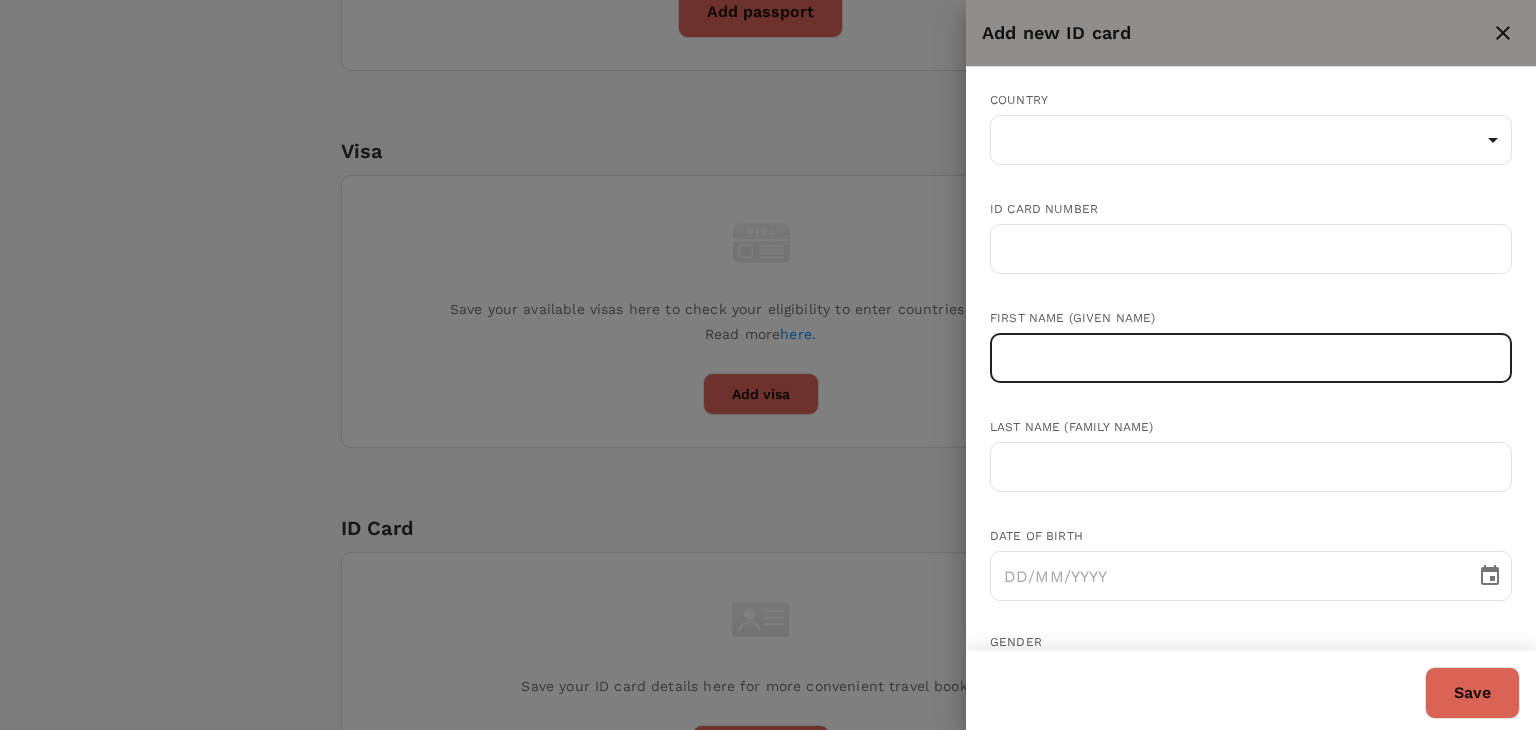 paste on "[PERSON_NAME] BINTI [PERSON_NAME]" 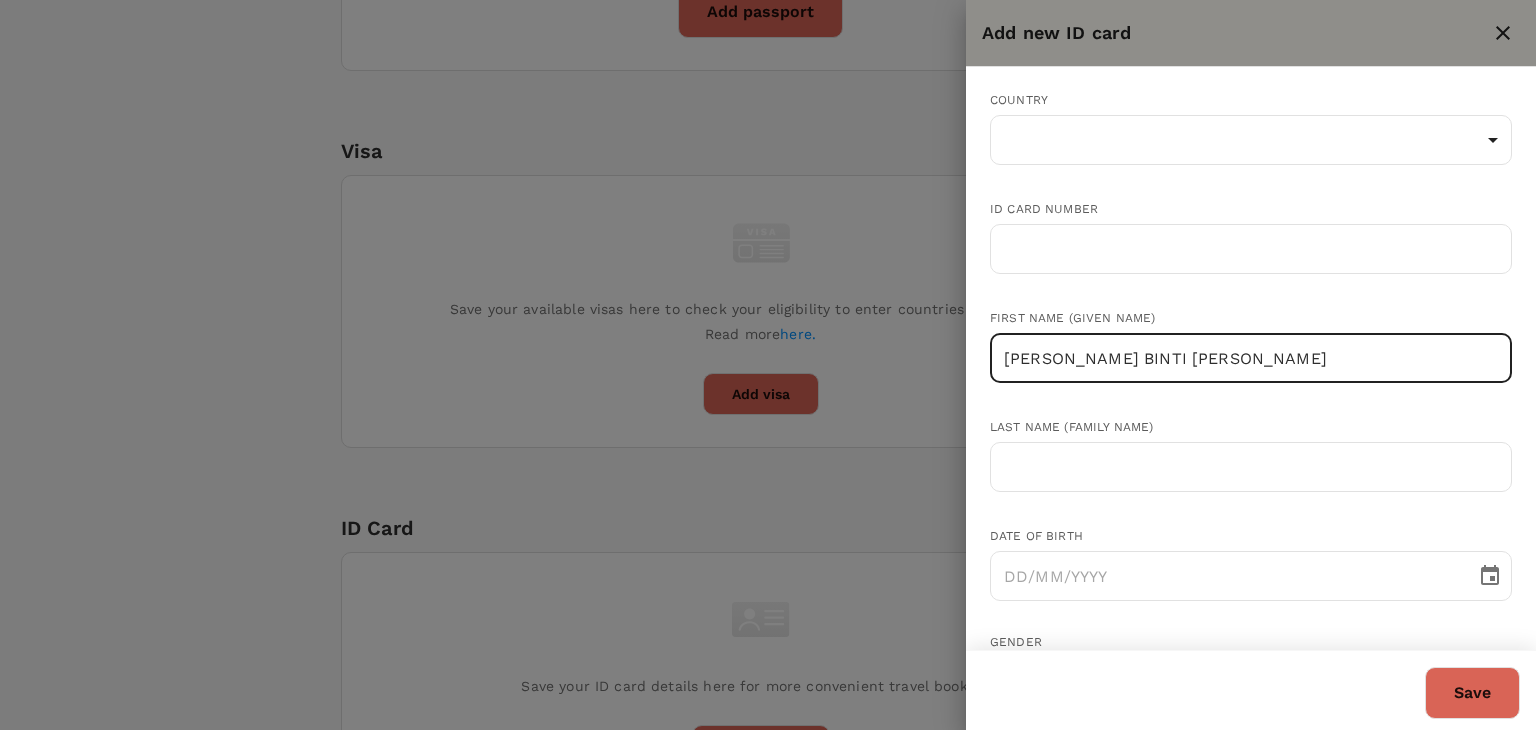 drag, startPoint x: 1304, startPoint y: 354, endPoint x: 1123, endPoint y: 366, distance: 181.39735 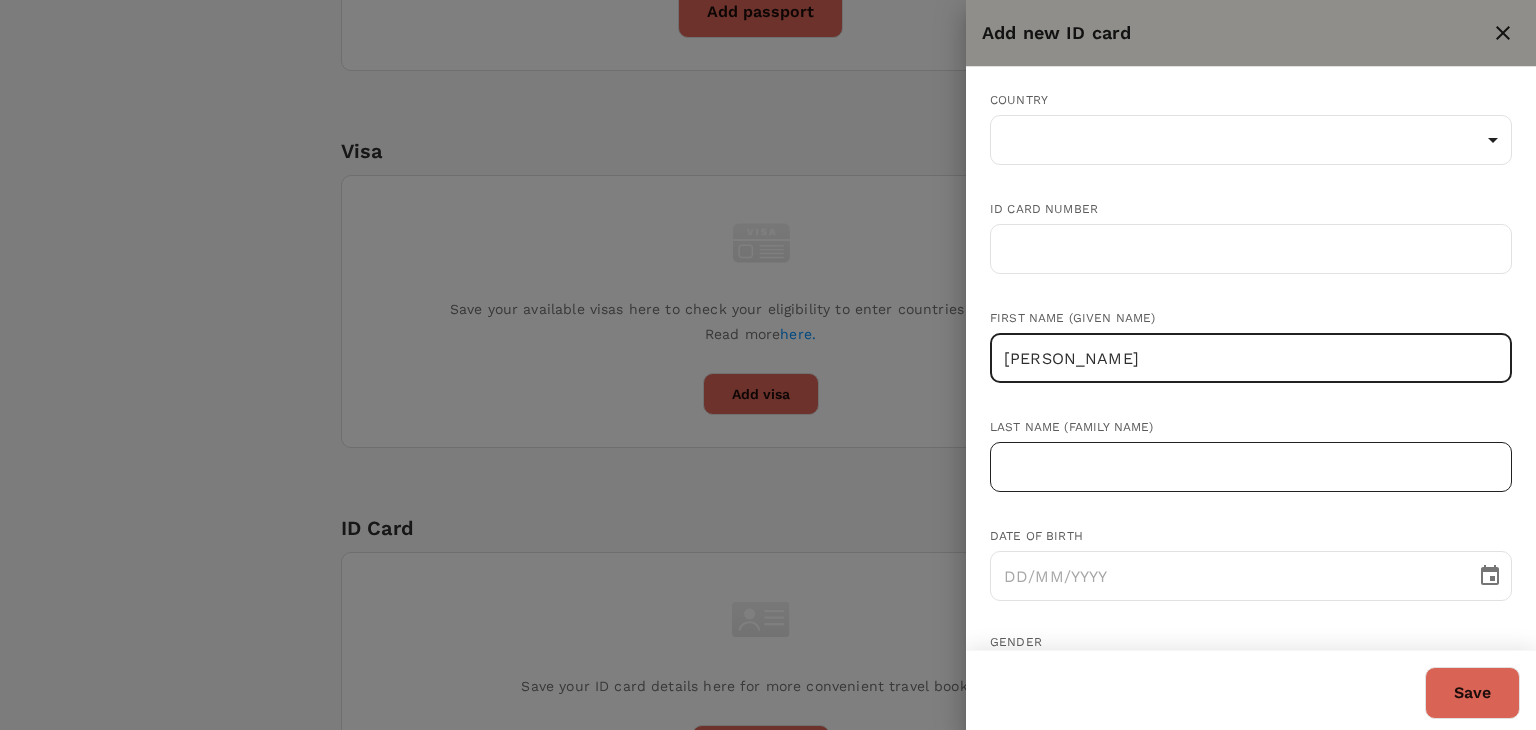 type on "[PERSON_NAME]" 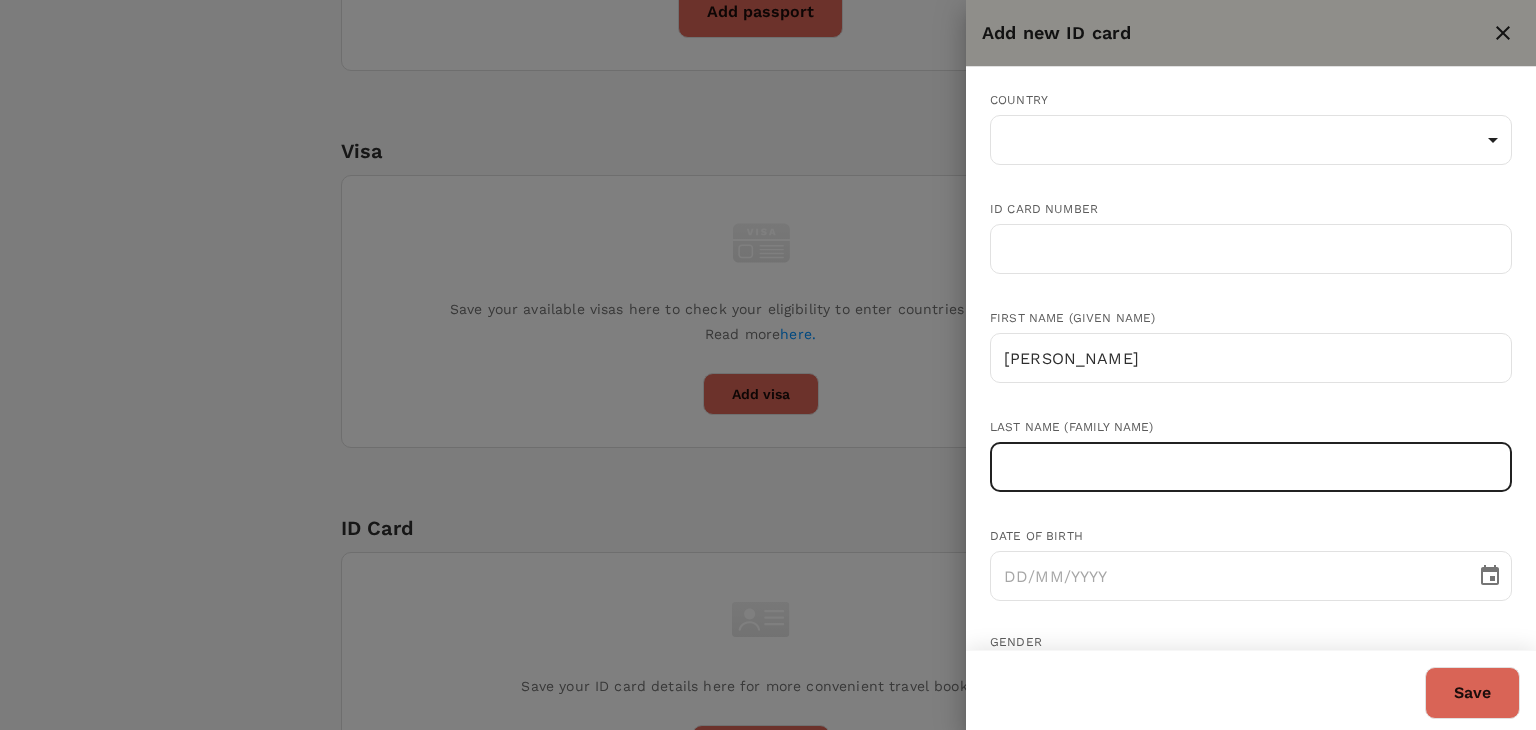 paste on "[PERSON_NAME]" 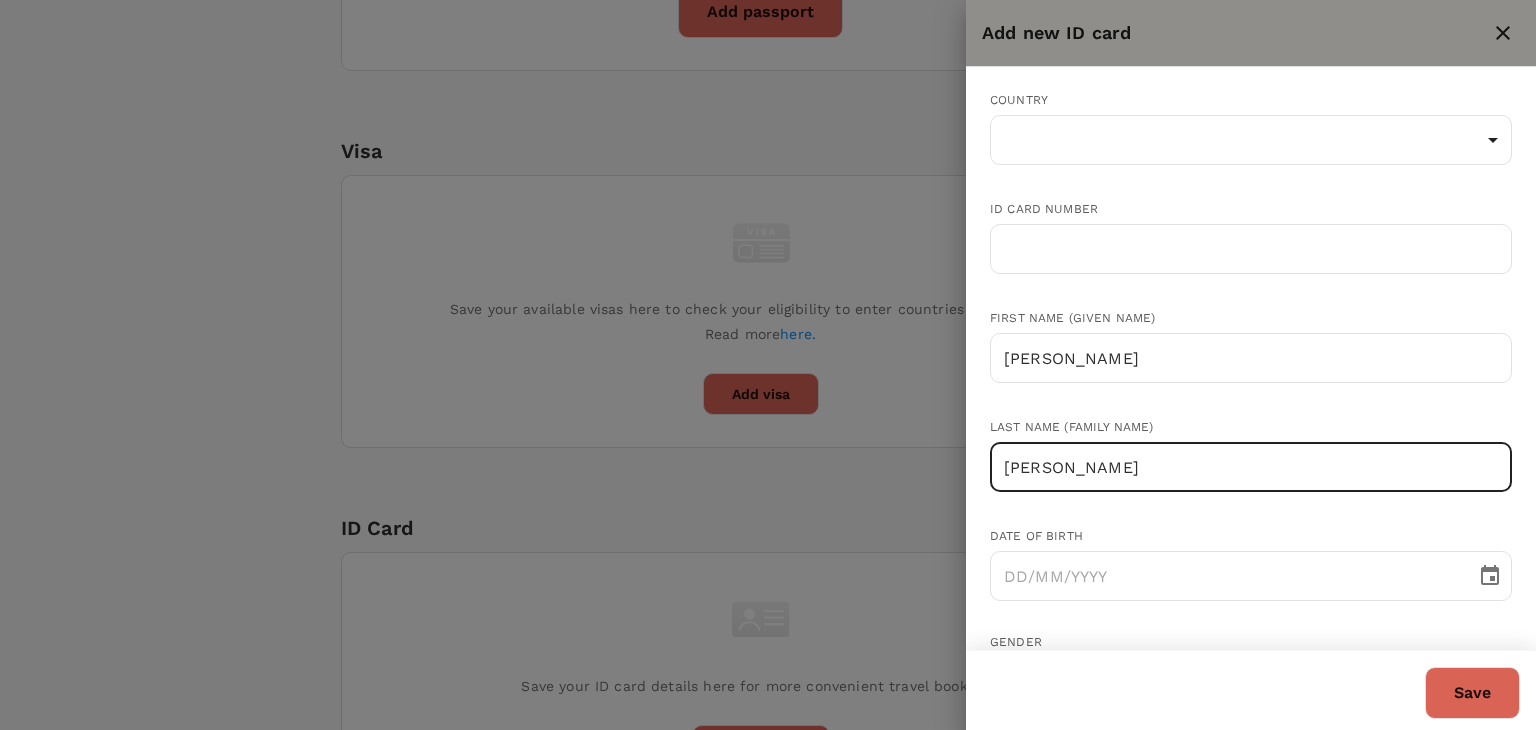 type on "[PERSON_NAME]" 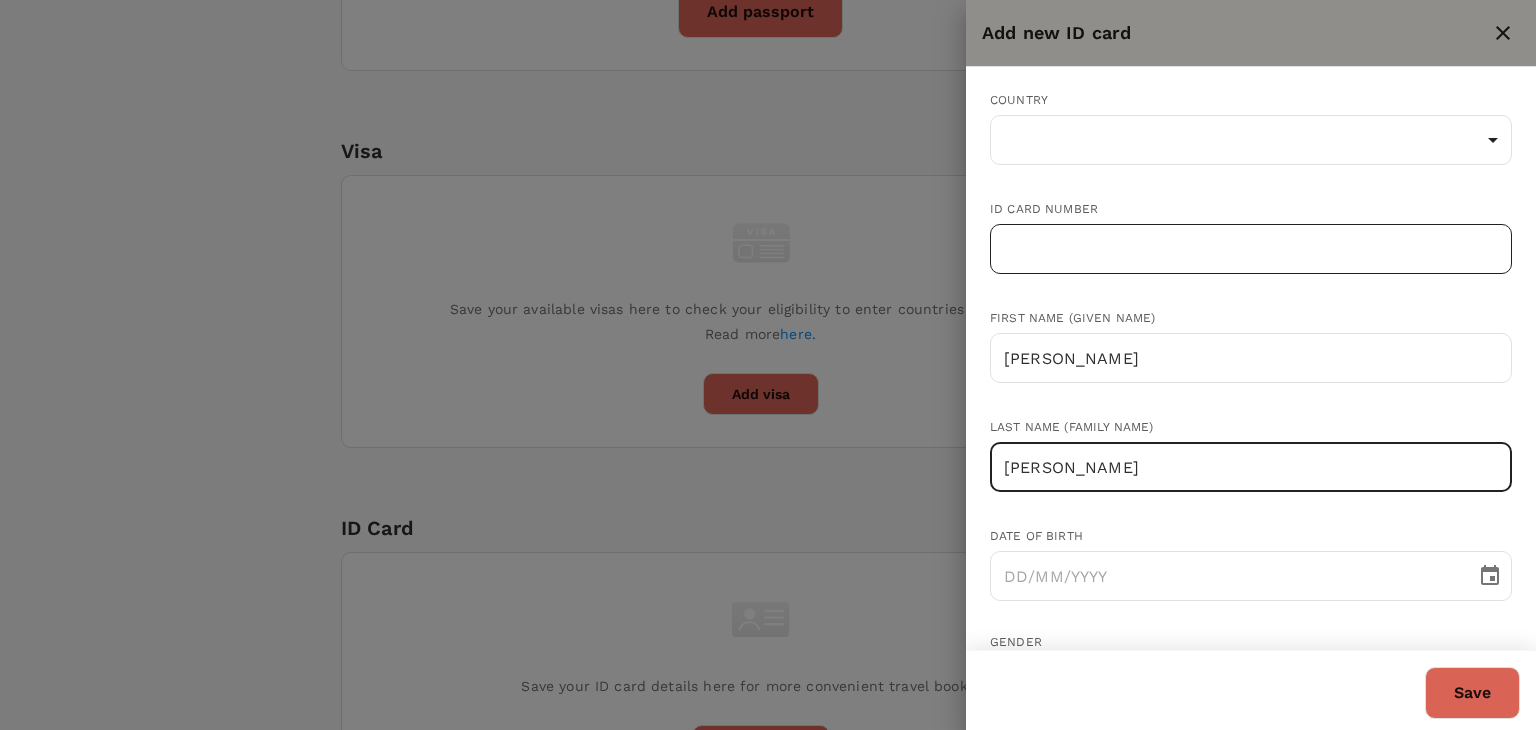 click at bounding box center (1251, 249) 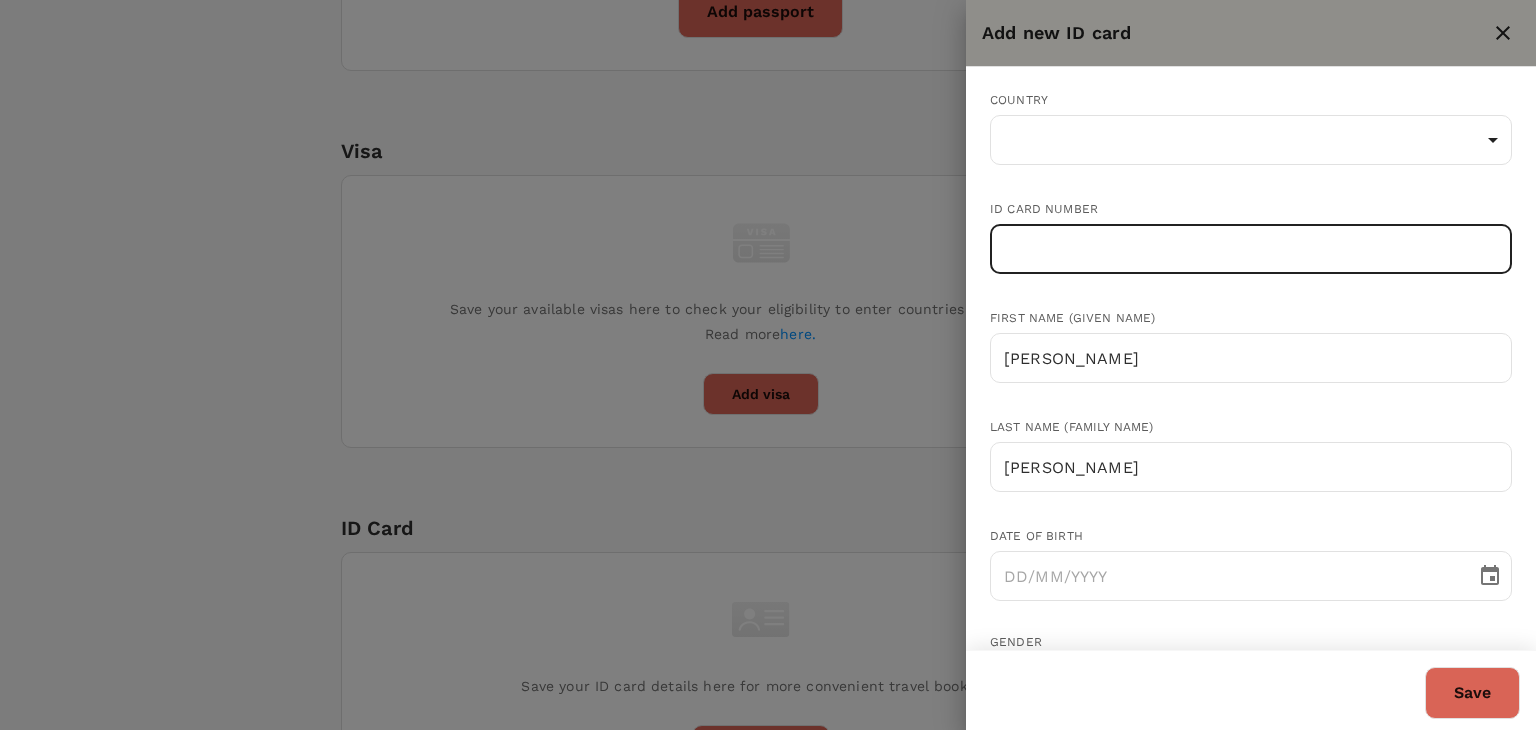 paste on "040808-02-0714" 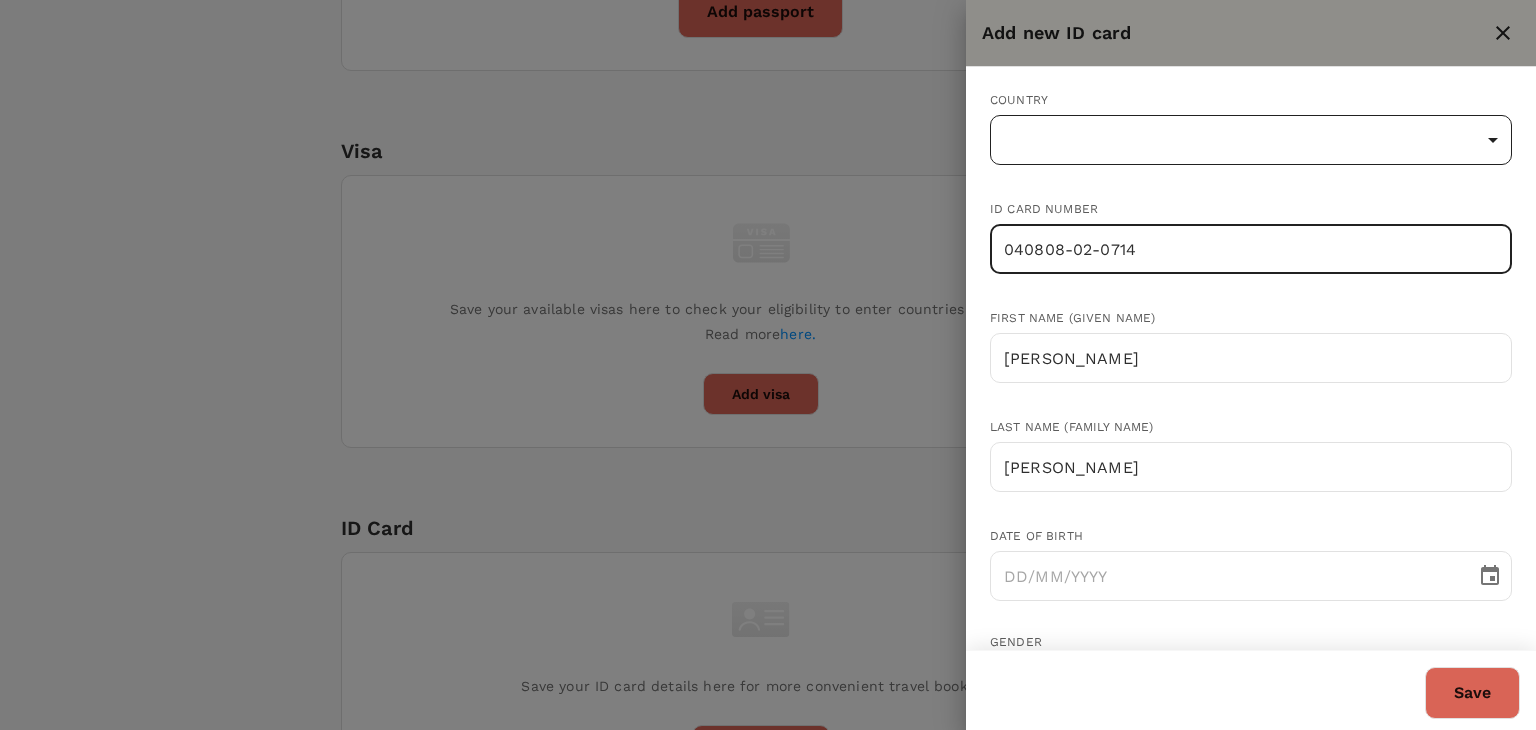 type on "040808-02-0714" 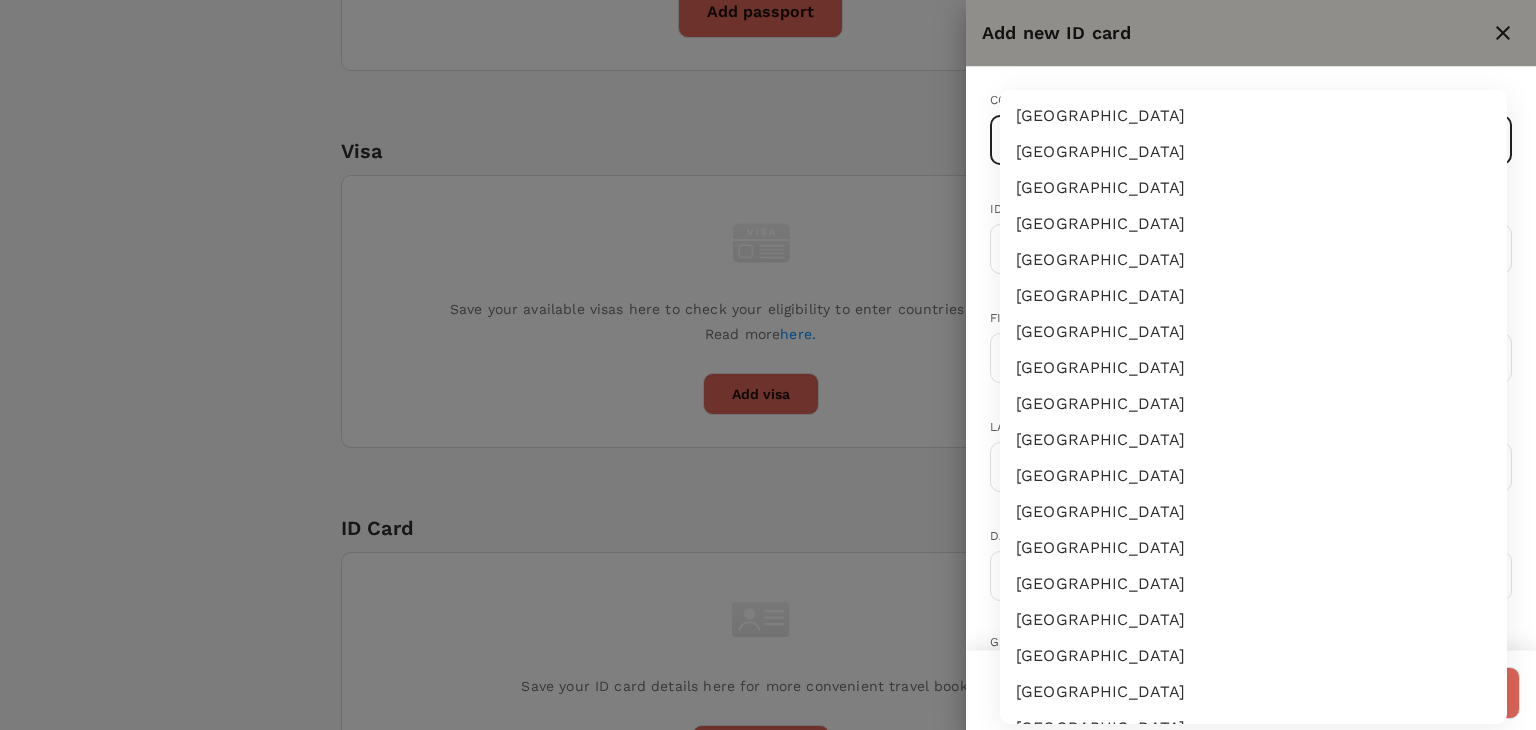 click on "Trips Book Approvals 0 Reports People Manage MB Back to users Last edit was on [DATE] 9:48am [PERSON_NAME] BINTI [PERSON_NAME] Not invited [PERSON_NAME][EMAIL_ADDRESS][DOMAIN_NAME] Role Traveller Country - Group(s) Genotrips-IntelEnergy Travel Documents Travel Preferences Travel Policy Travel Record Passport Add passport Save your passport details here for easy, hassle-free bookings. Read more  here . Add passport Visa Add Visa Save your available visas here to check your eligibility to enter countries when booking. Read more  here. Add visa ID Card Add ID Card Save your ID card details here for more convenient travel bookings. Add ID card Mainland Travel Permit Only for [DEMOGRAPHIC_DATA] and [DEMOGRAPHIC_DATA] Residents Add Mainland Travel Permit Save your Mainland Travel Permit to easily book travel within [GEOGRAPHIC_DATA]. Add Mainland Travel Permit by TruTrip  ( 3.47.1   ) Add new ID card Country ​ ​ ID card number 040808-02-0714 ​ First name (Given name) [PERSON_NAME] ​ Last name (Family name) [PERSON_NAME] ​ Date of birth ​" at bounding box center (768, 259) 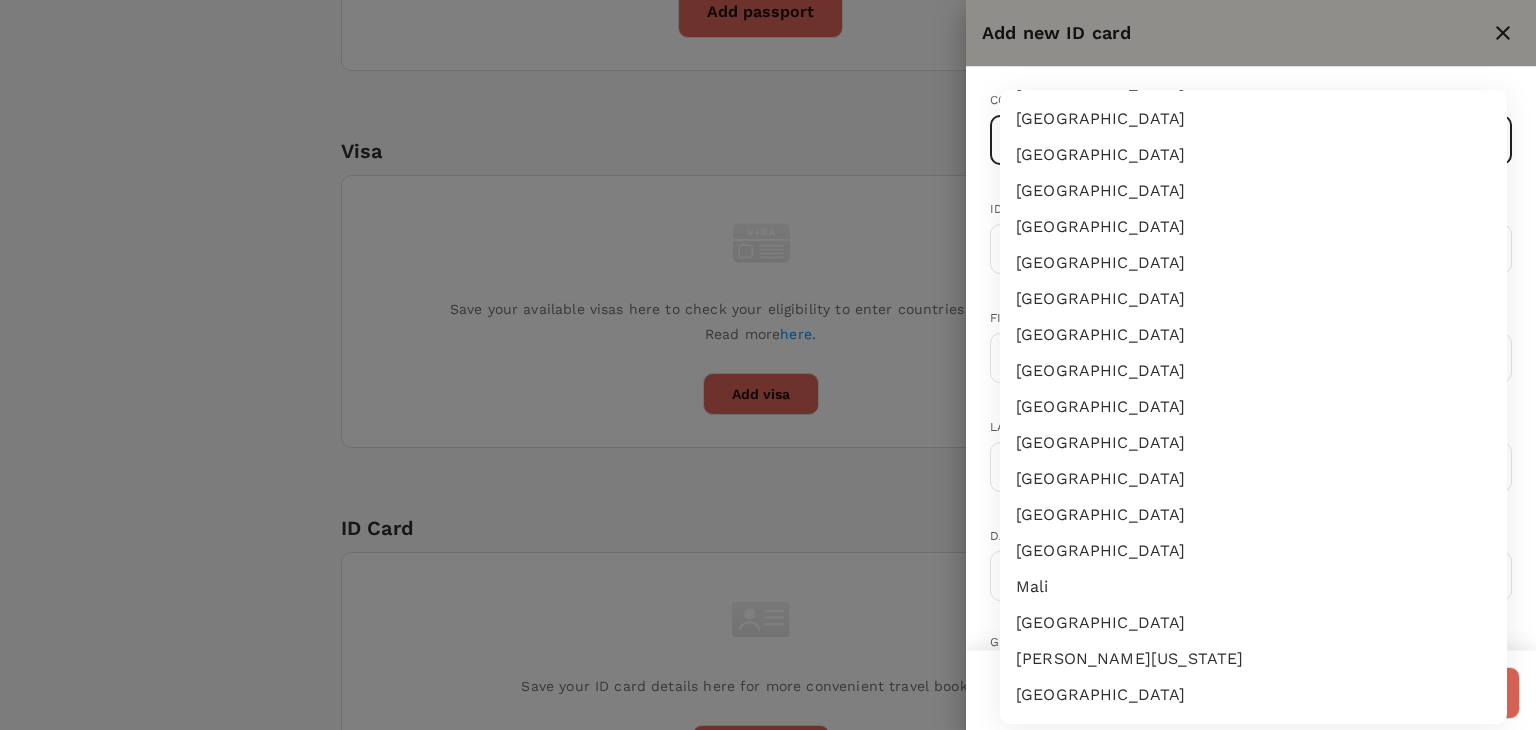 type 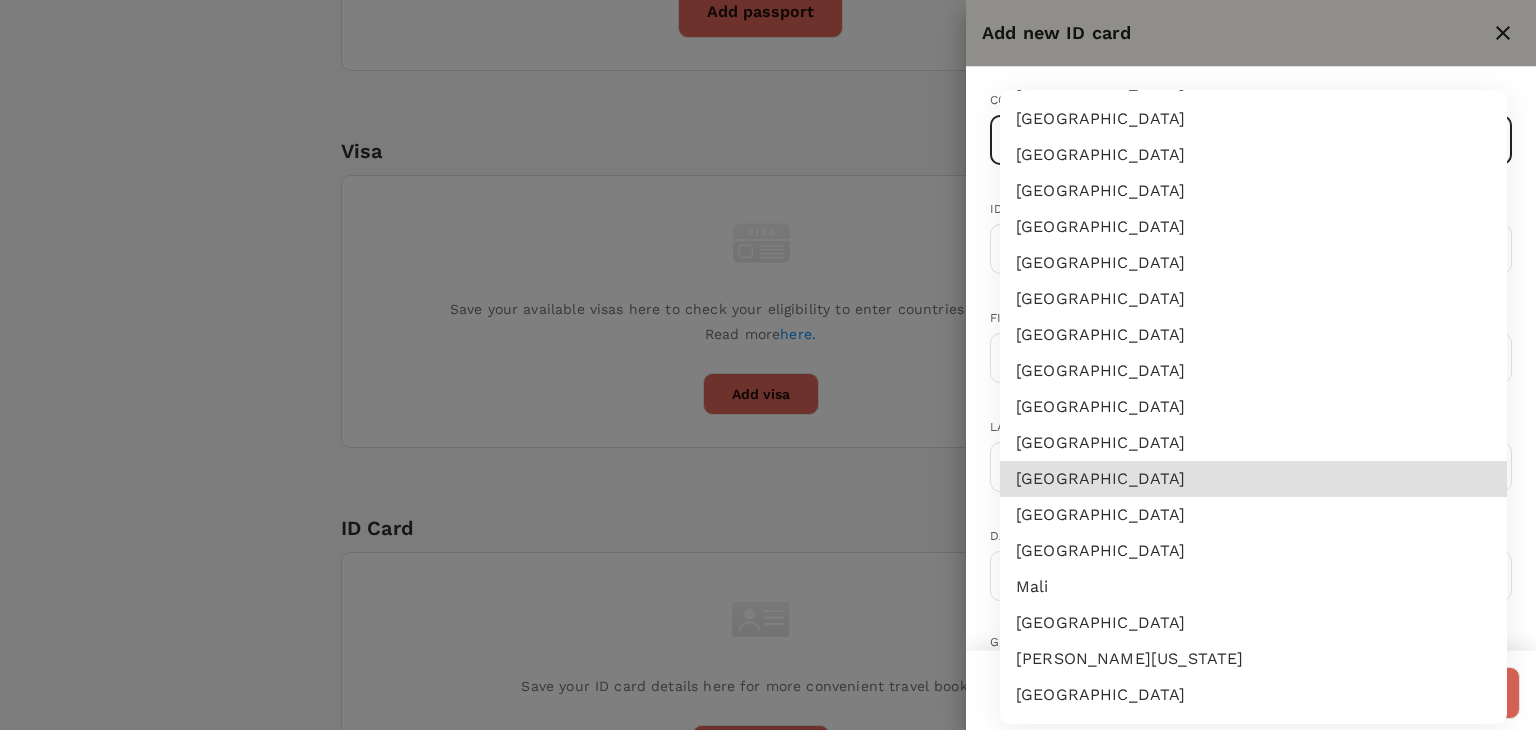 type 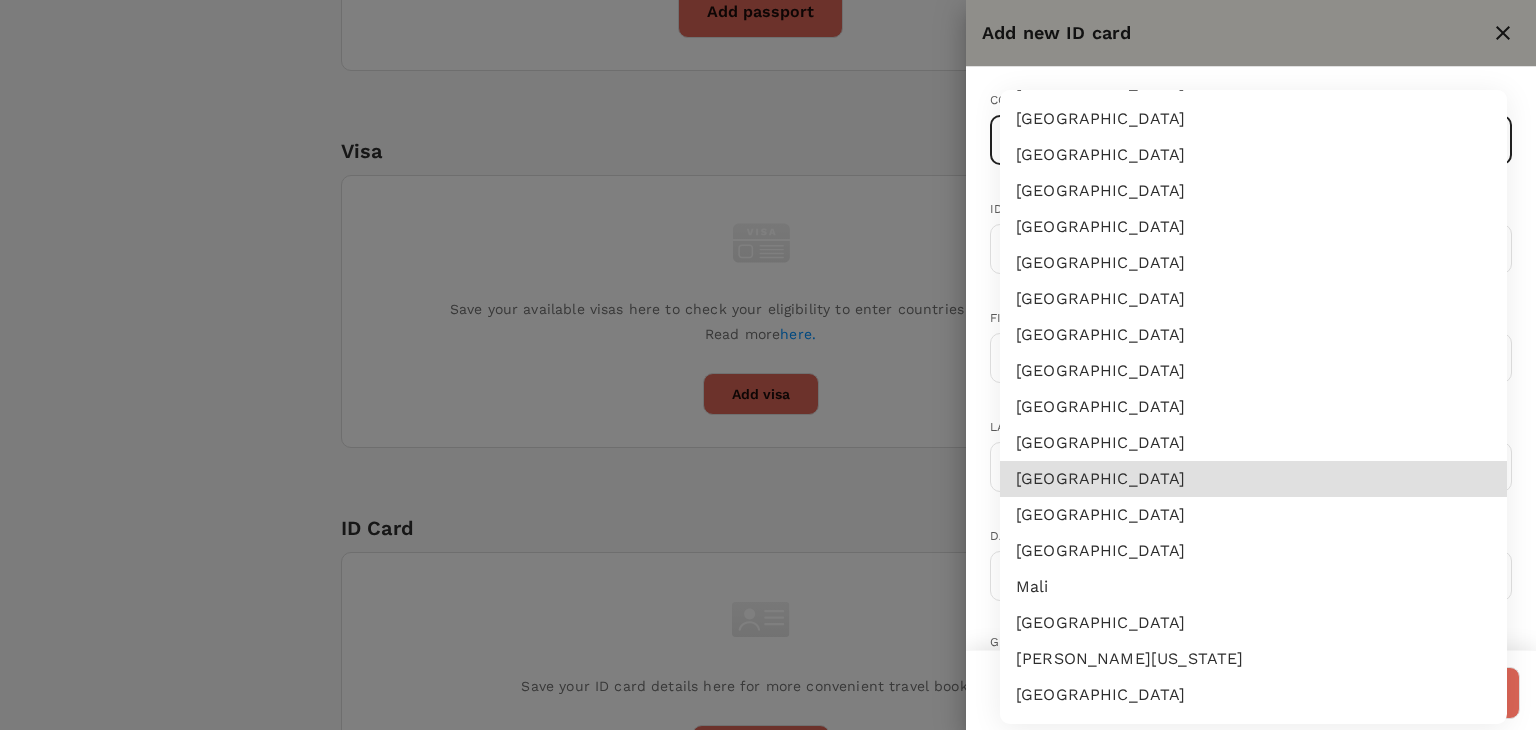 click on "[GEOGRAPHIC_DATA]" at bounding box center (1253, 515) 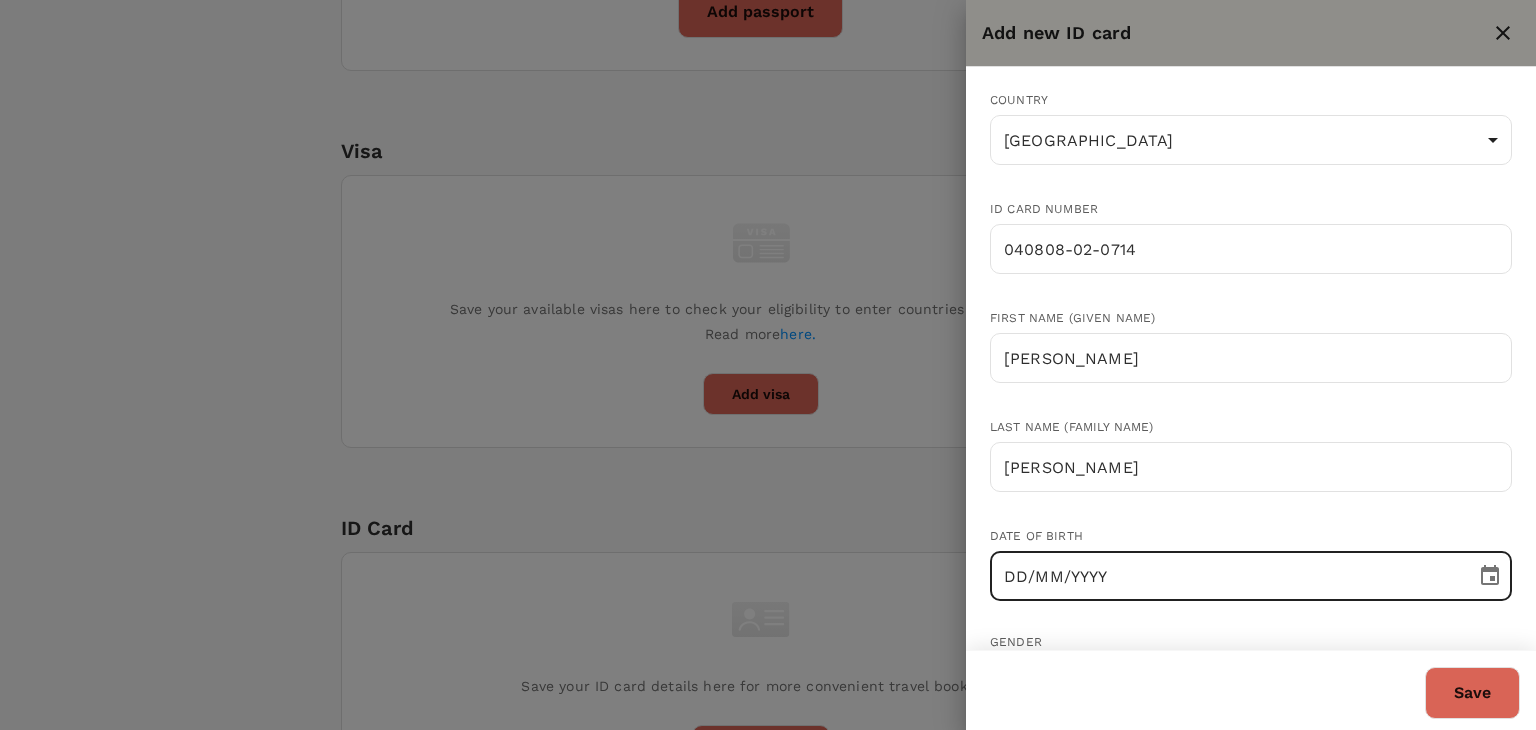 click on "DD/MM/YYYY" at bounding box center (1226, 576) 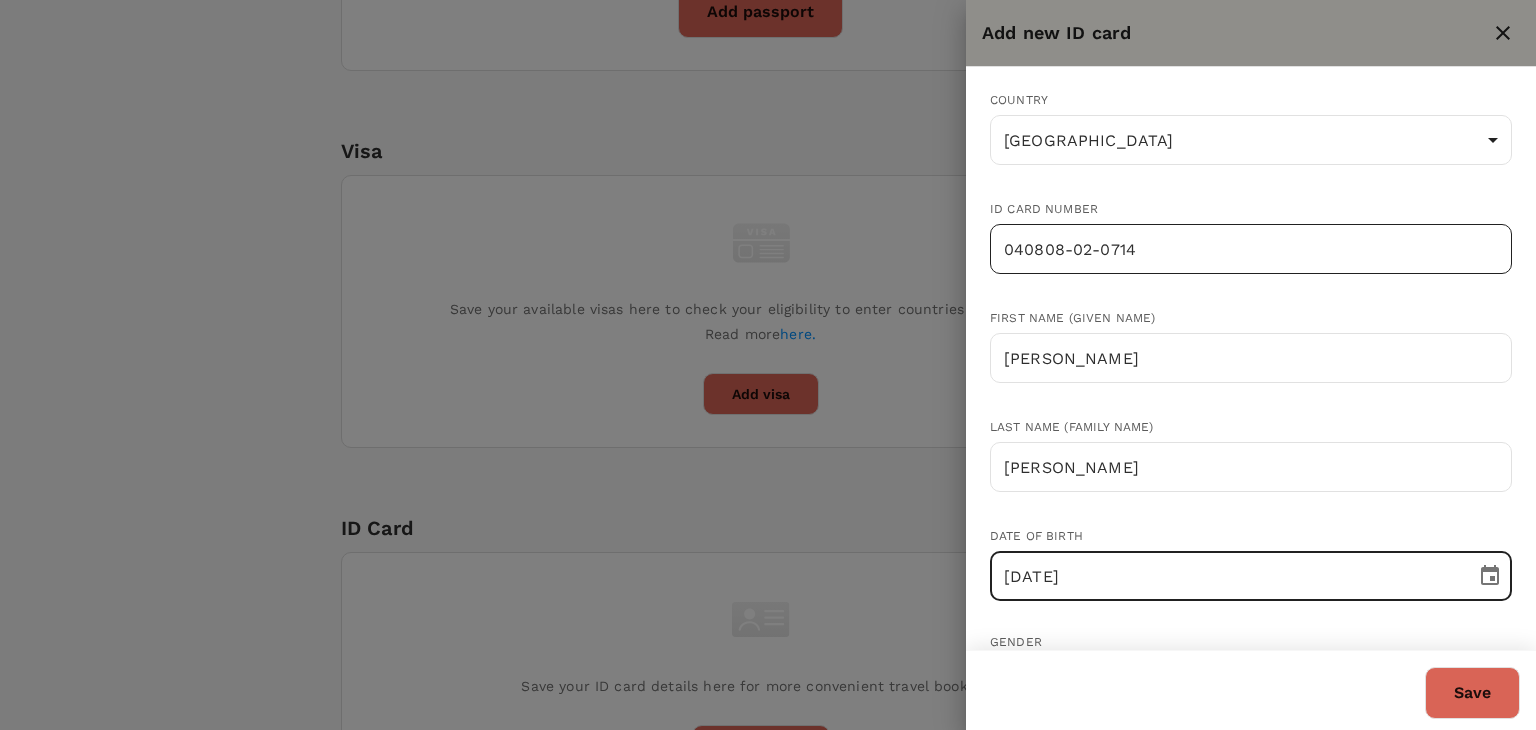 type on "[DATE]" 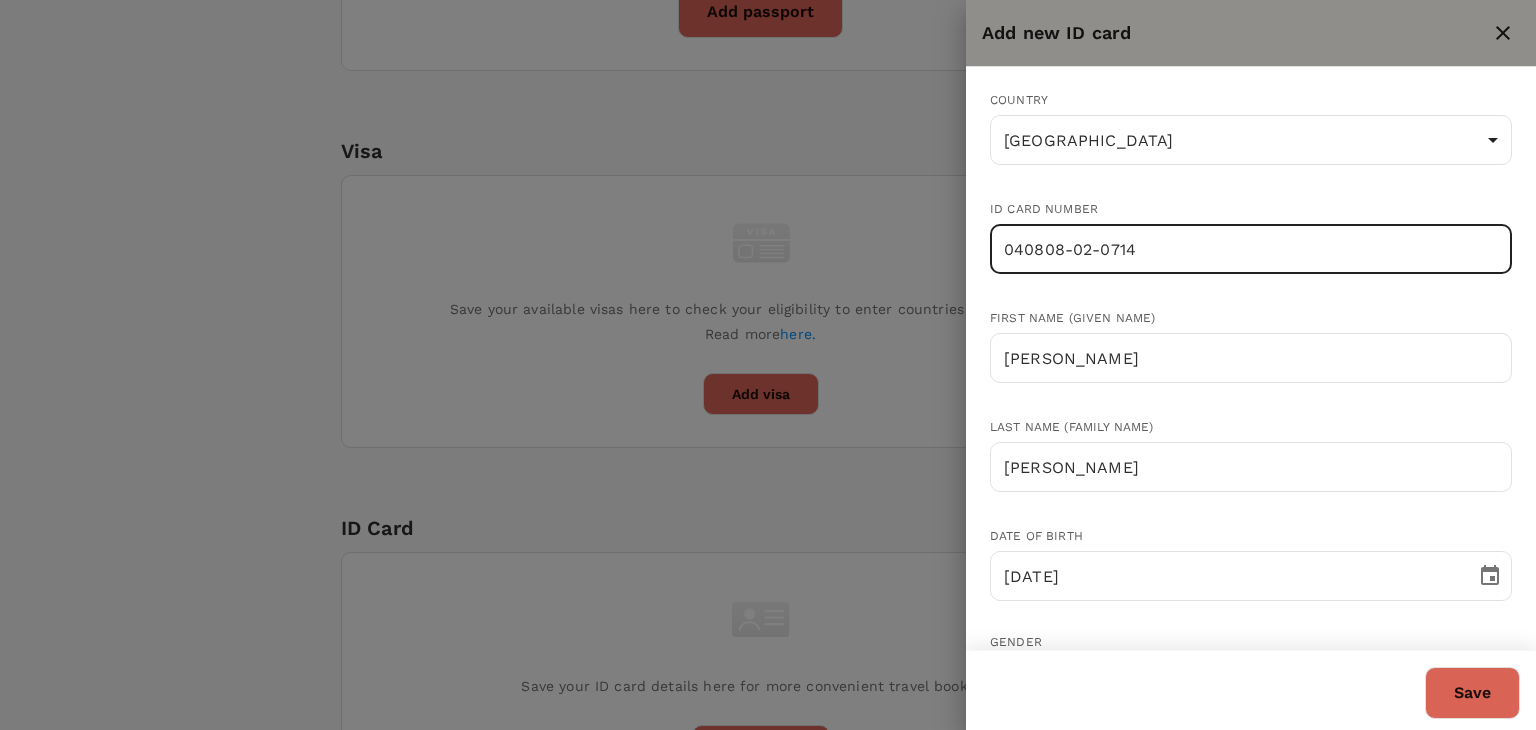 click on "040808-02-0714" at bounding box center [1251, 249] 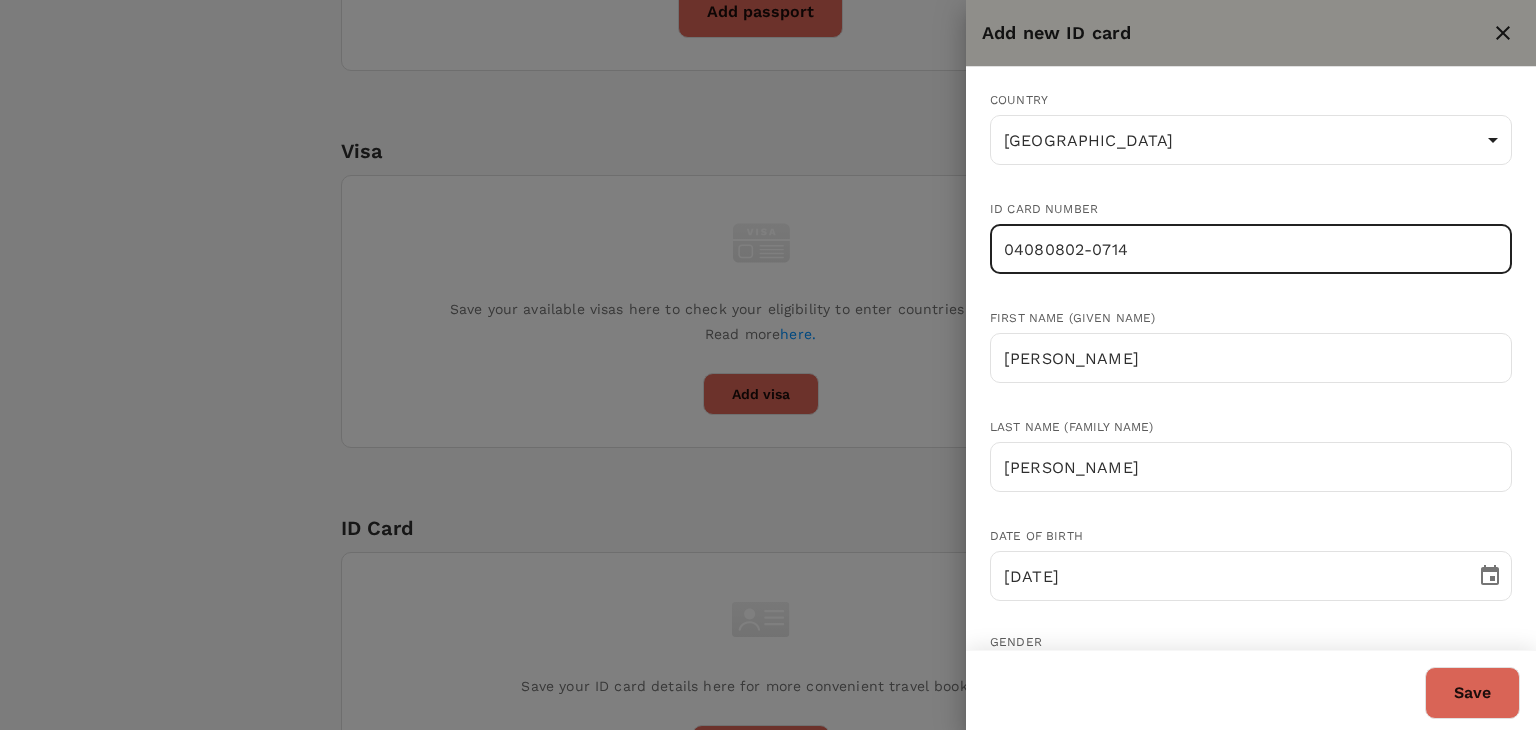 click on "04080802-0714" at bounding box center [1251, 249] 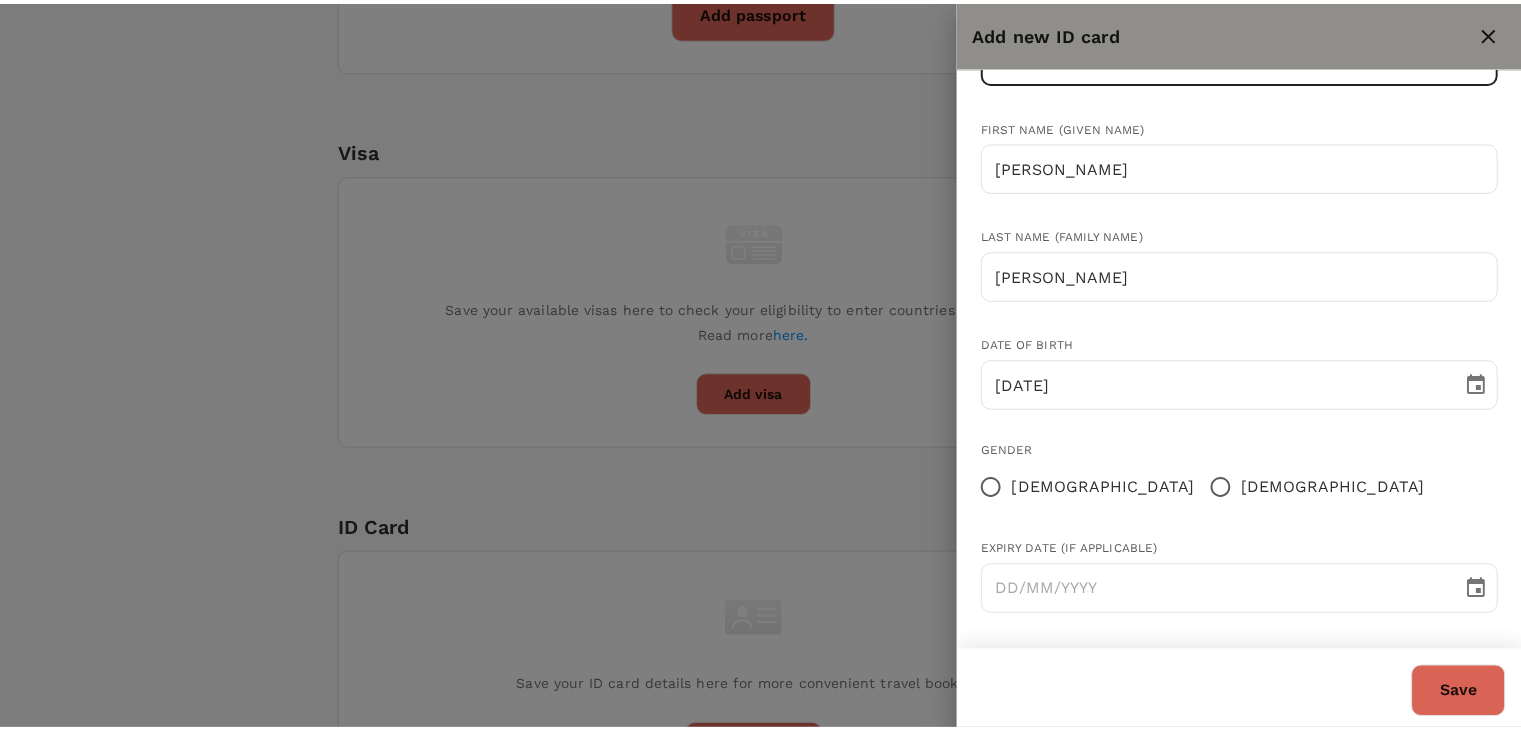 scroll, scrollTop: 195, scrollLeft: 0, axis: vertical 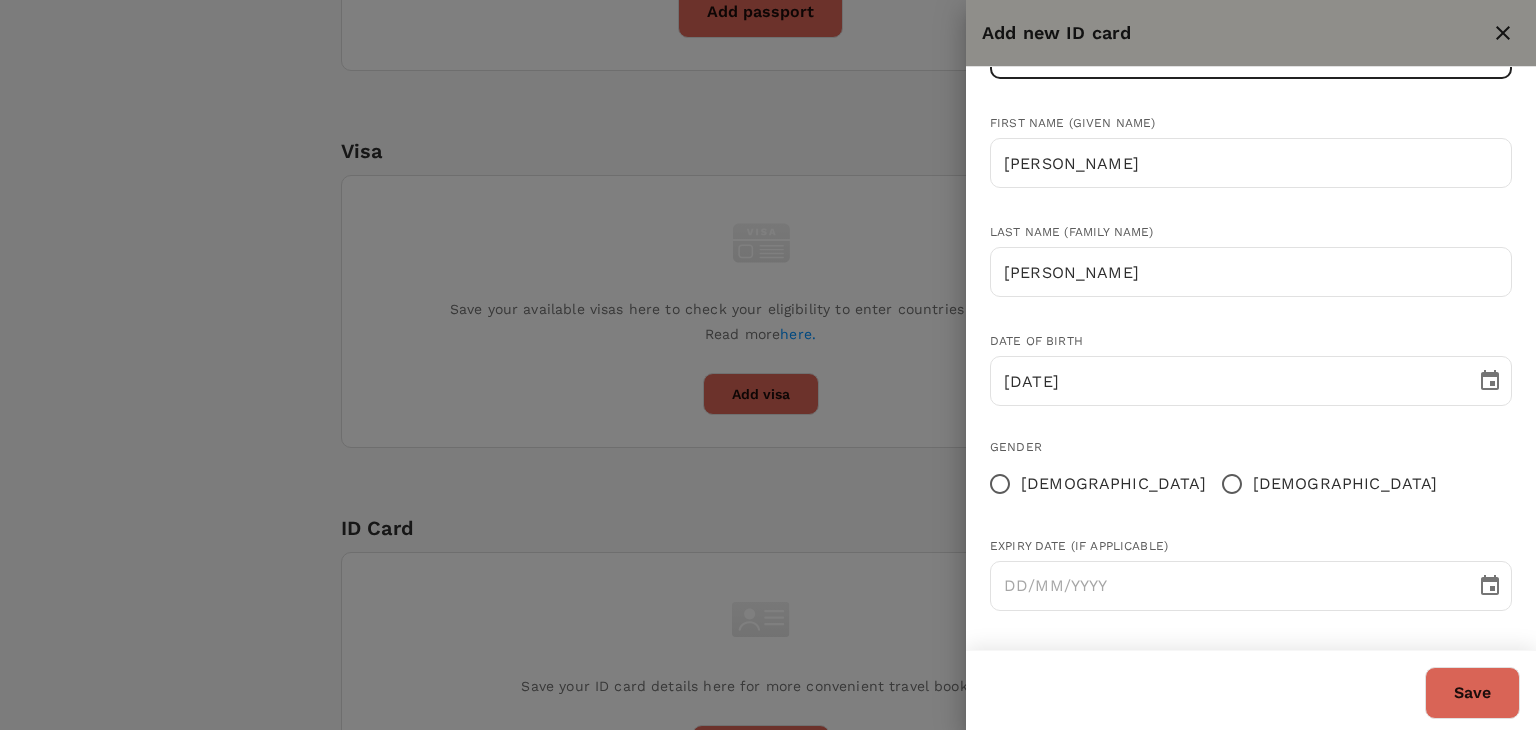 type on "040808020714" 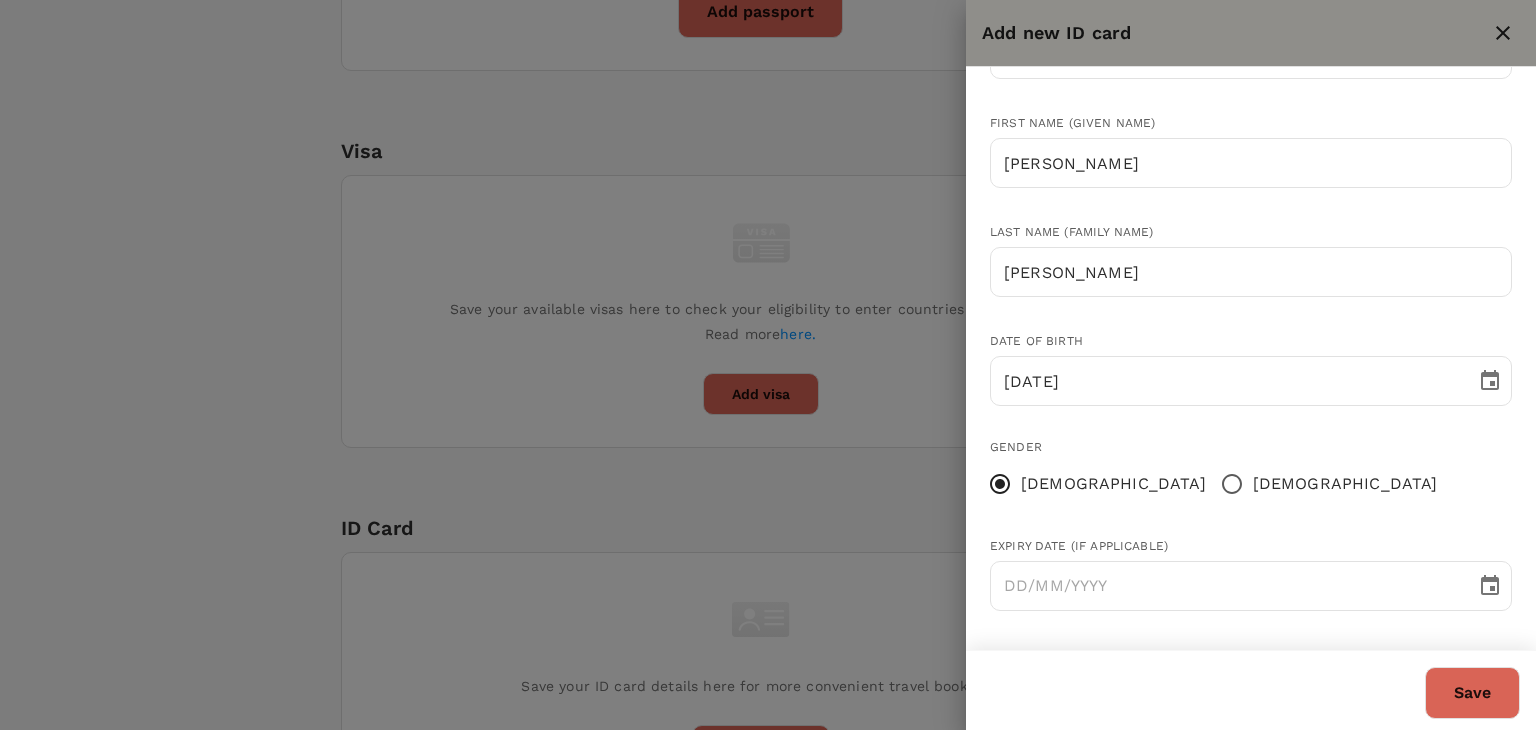 click on "Save" at bounding box center [1472, 693] 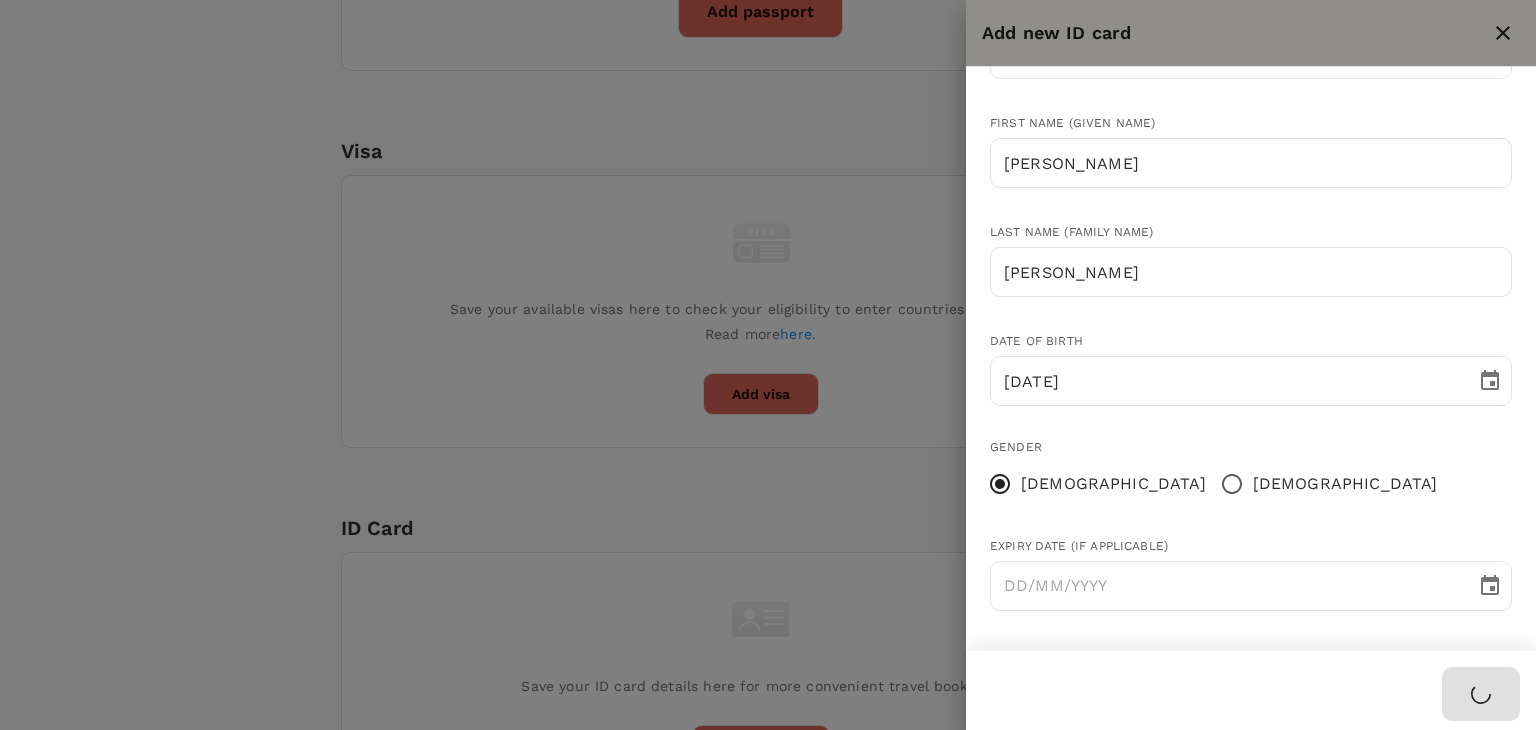 type 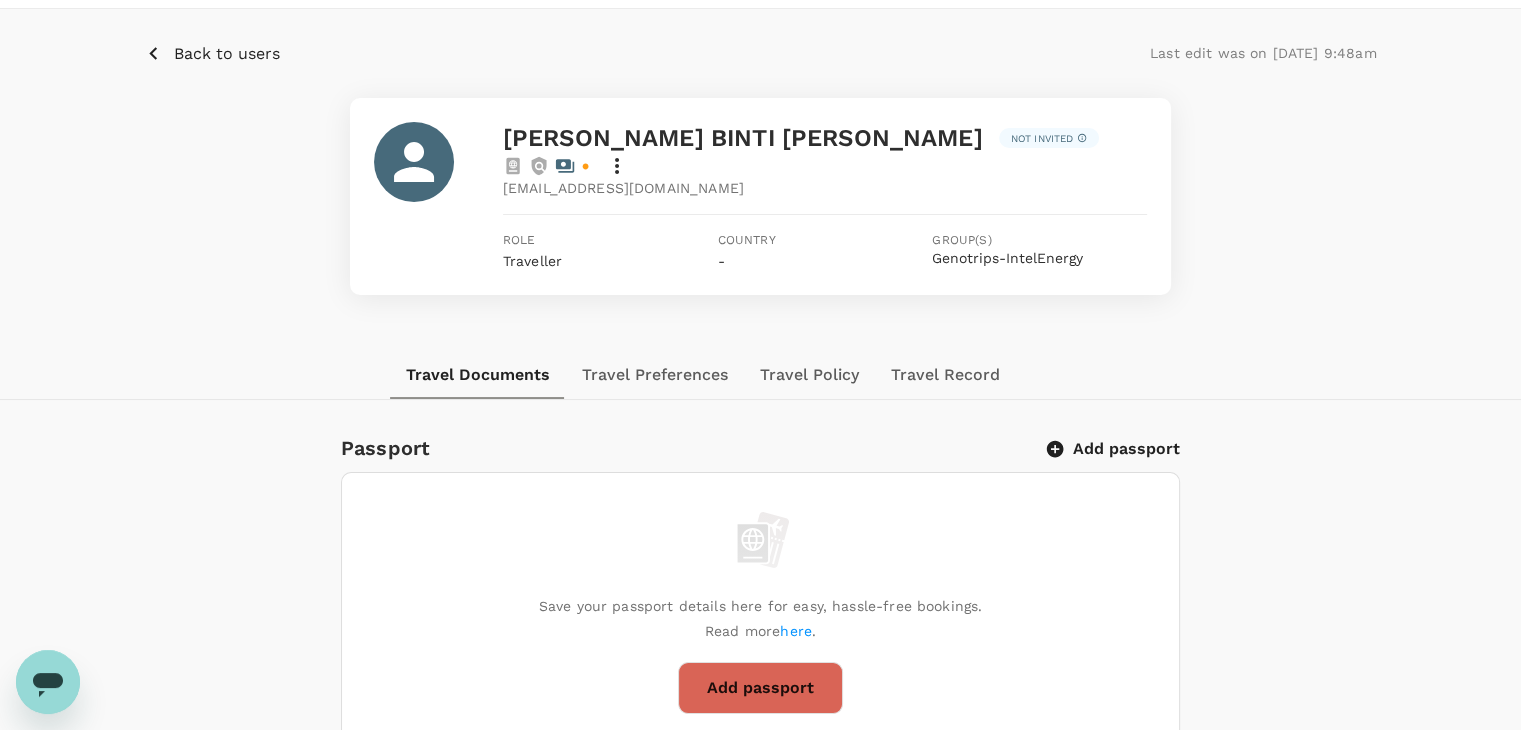 scroll, scrollTop: 0, scrollLeft: 0, axis: both 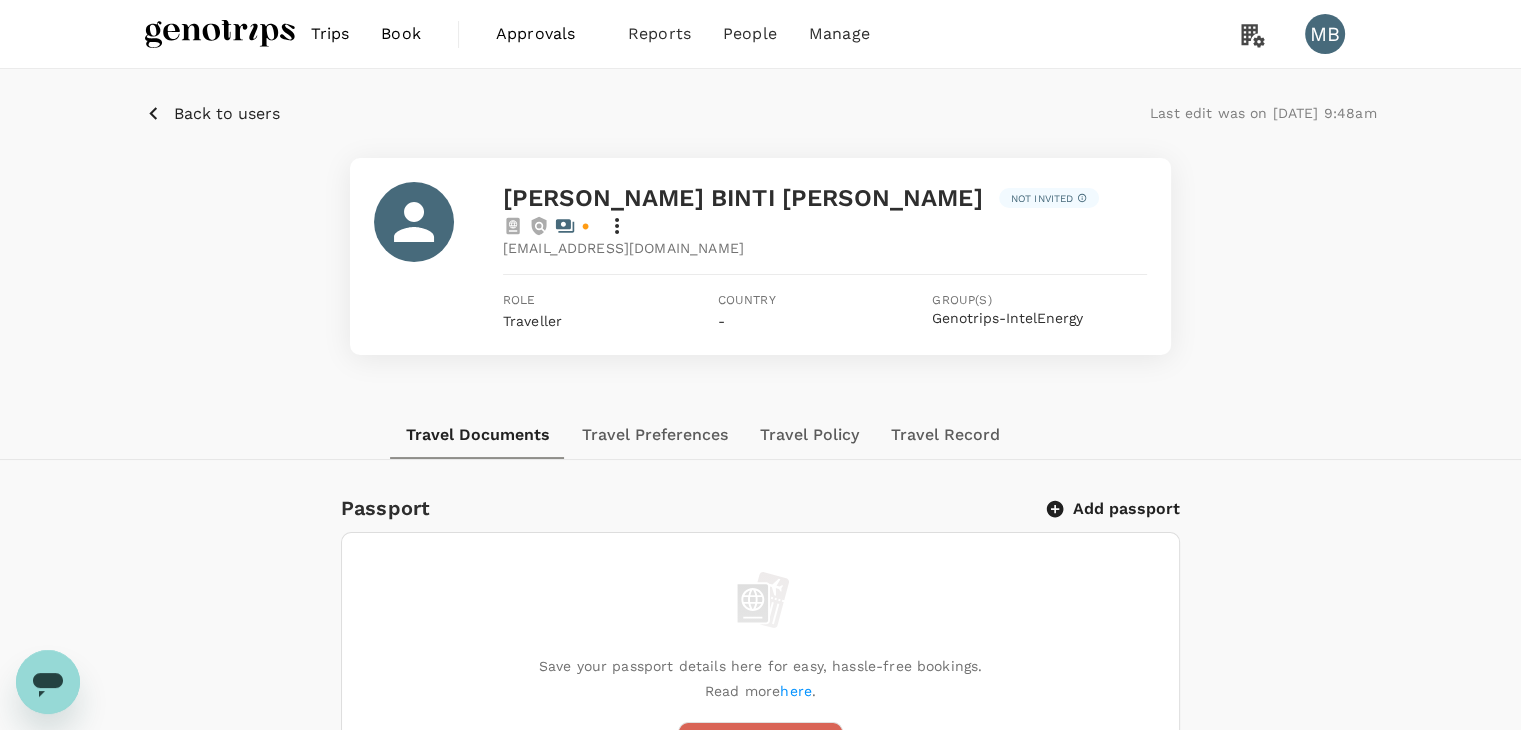 click 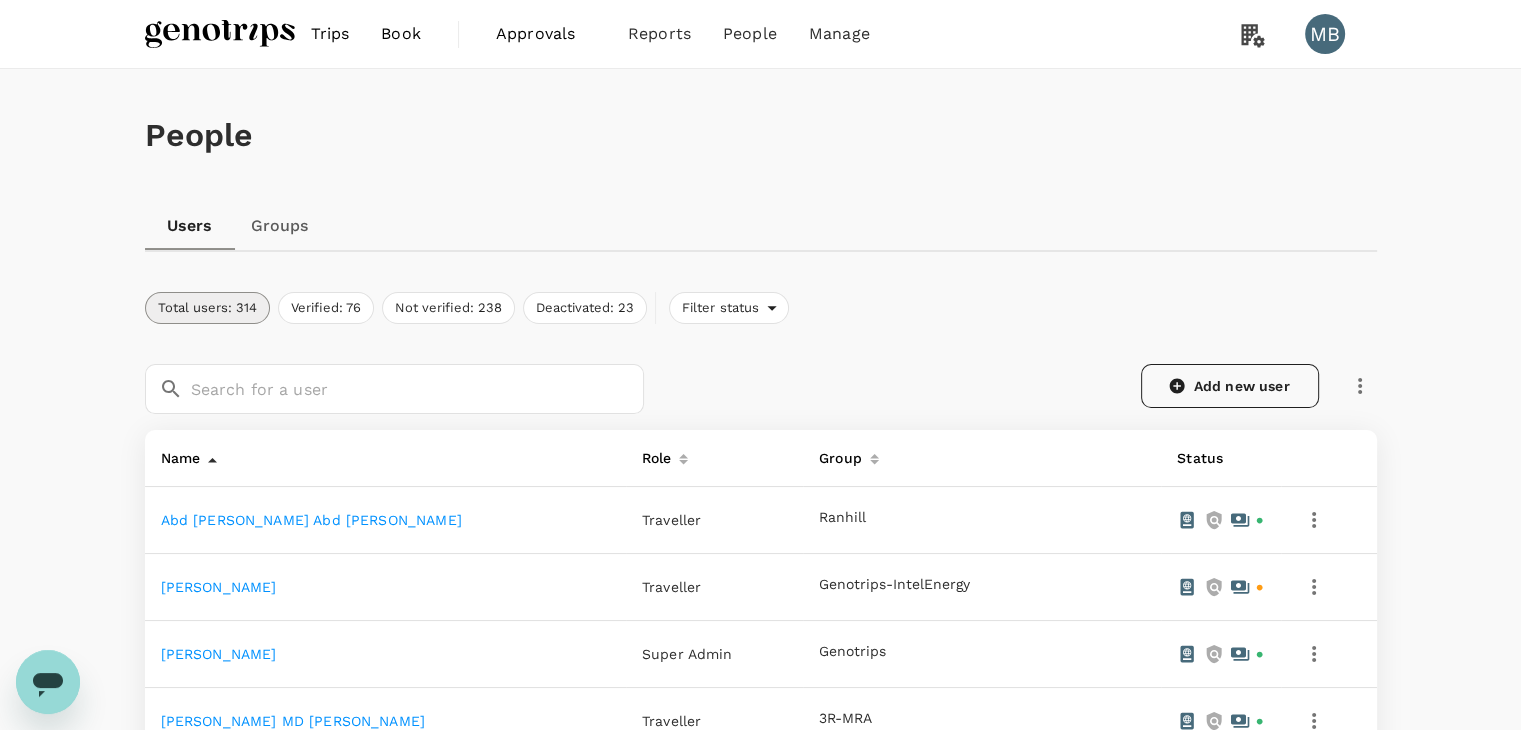 click on "Add new user" at bounding box center [1230, 386] 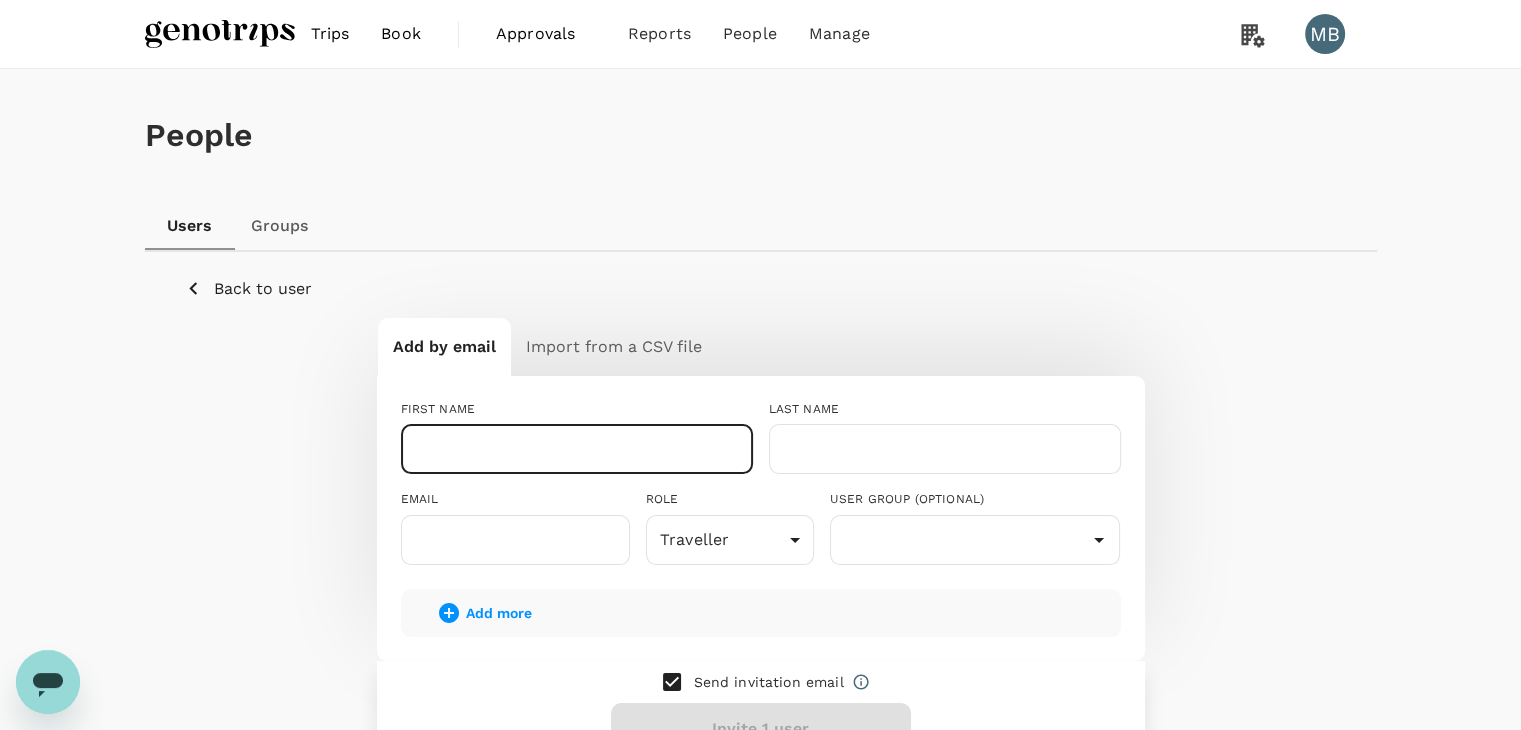 click at bounding box center (577, 449) 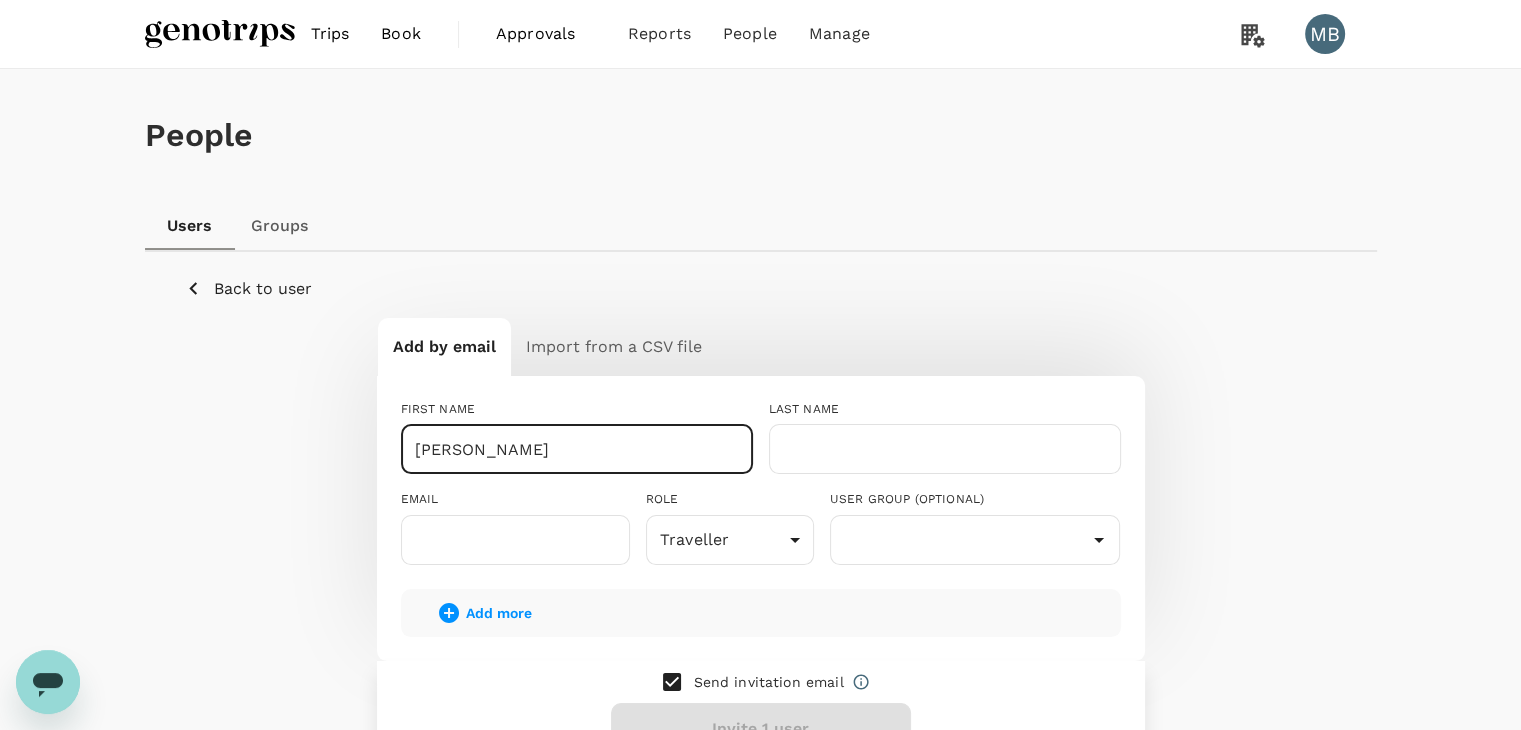 drag, startPoint x: 558, startPoint y: 448, endPoint x: 732, endPoint y: 460, distance: 174.4133 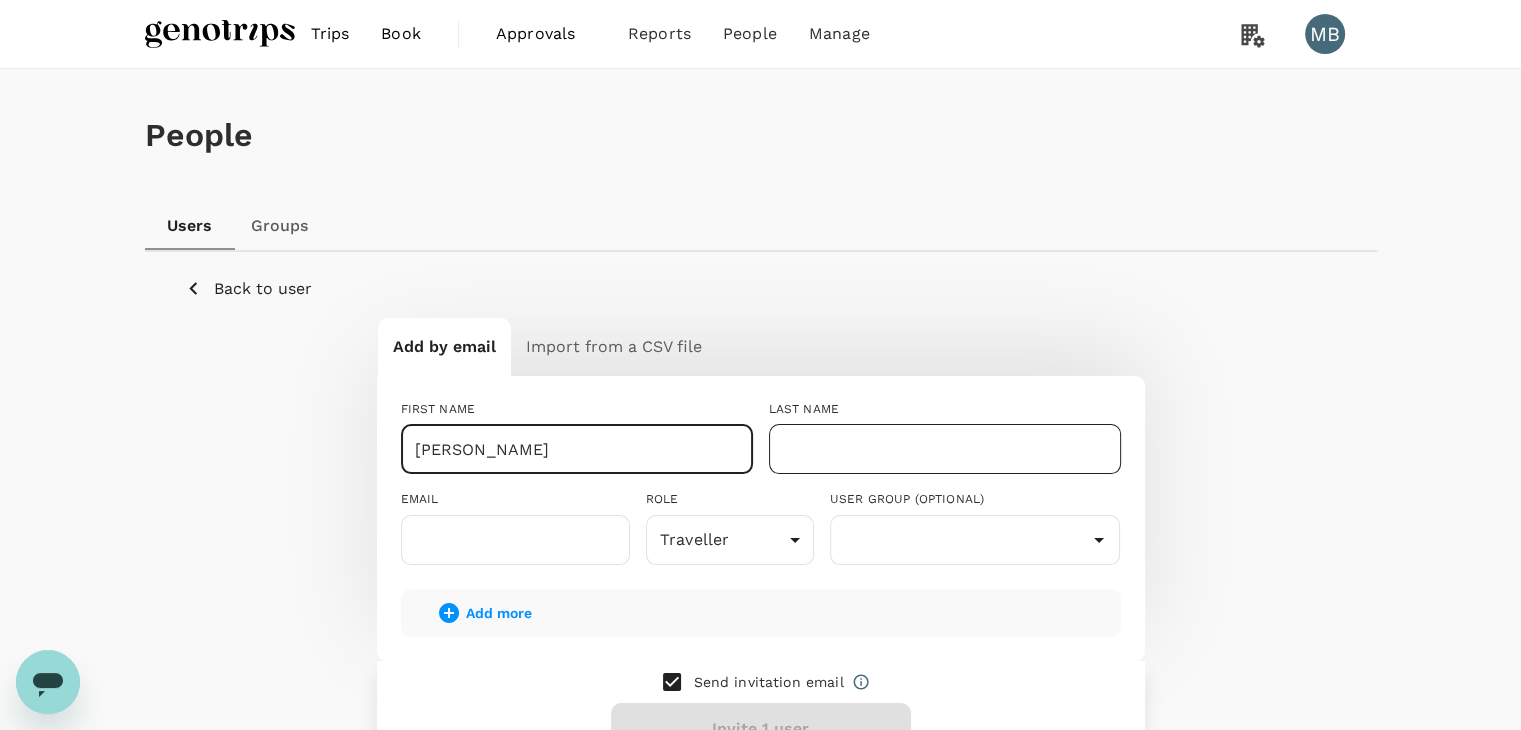 type on "[PERSON_NAME]" 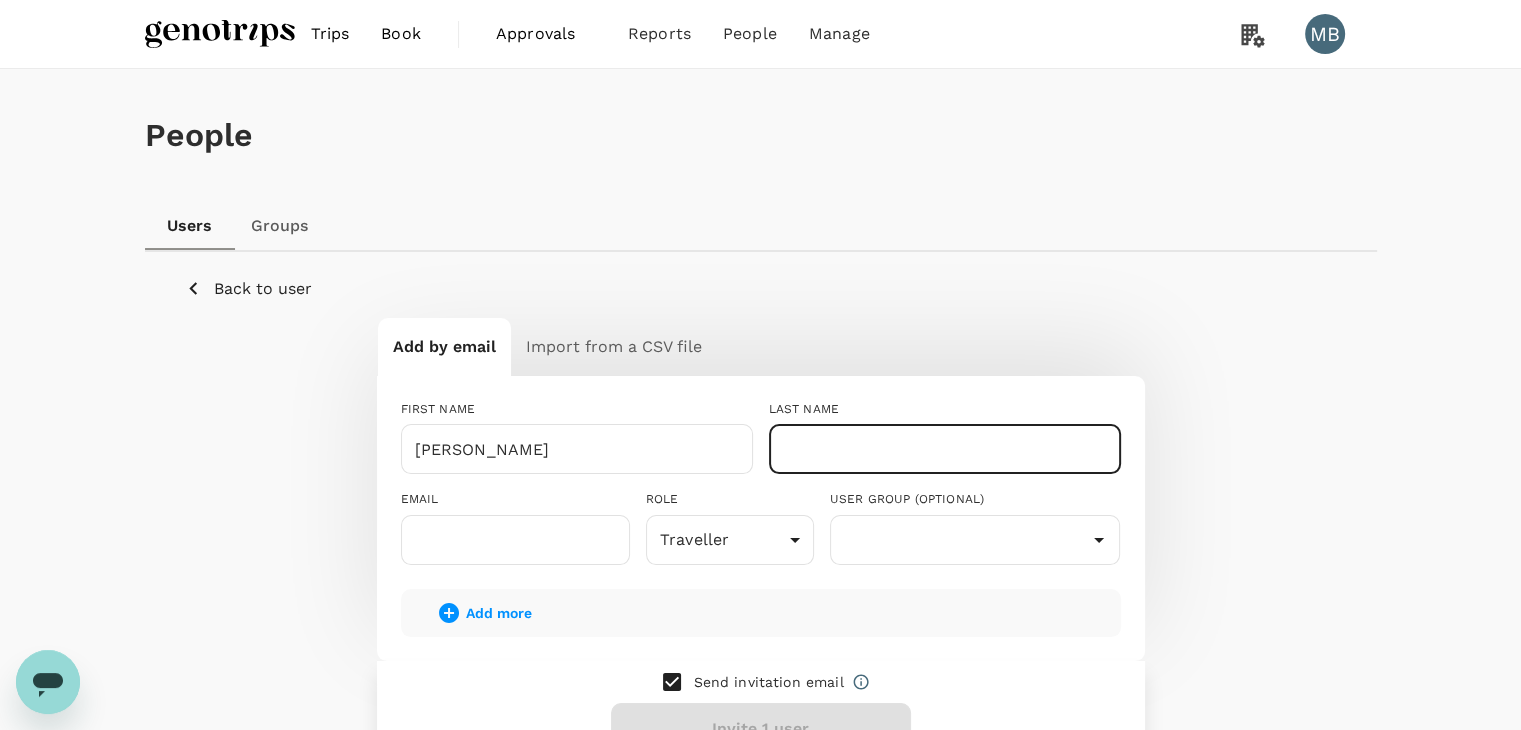 paste on "[PERSON_NAME]" 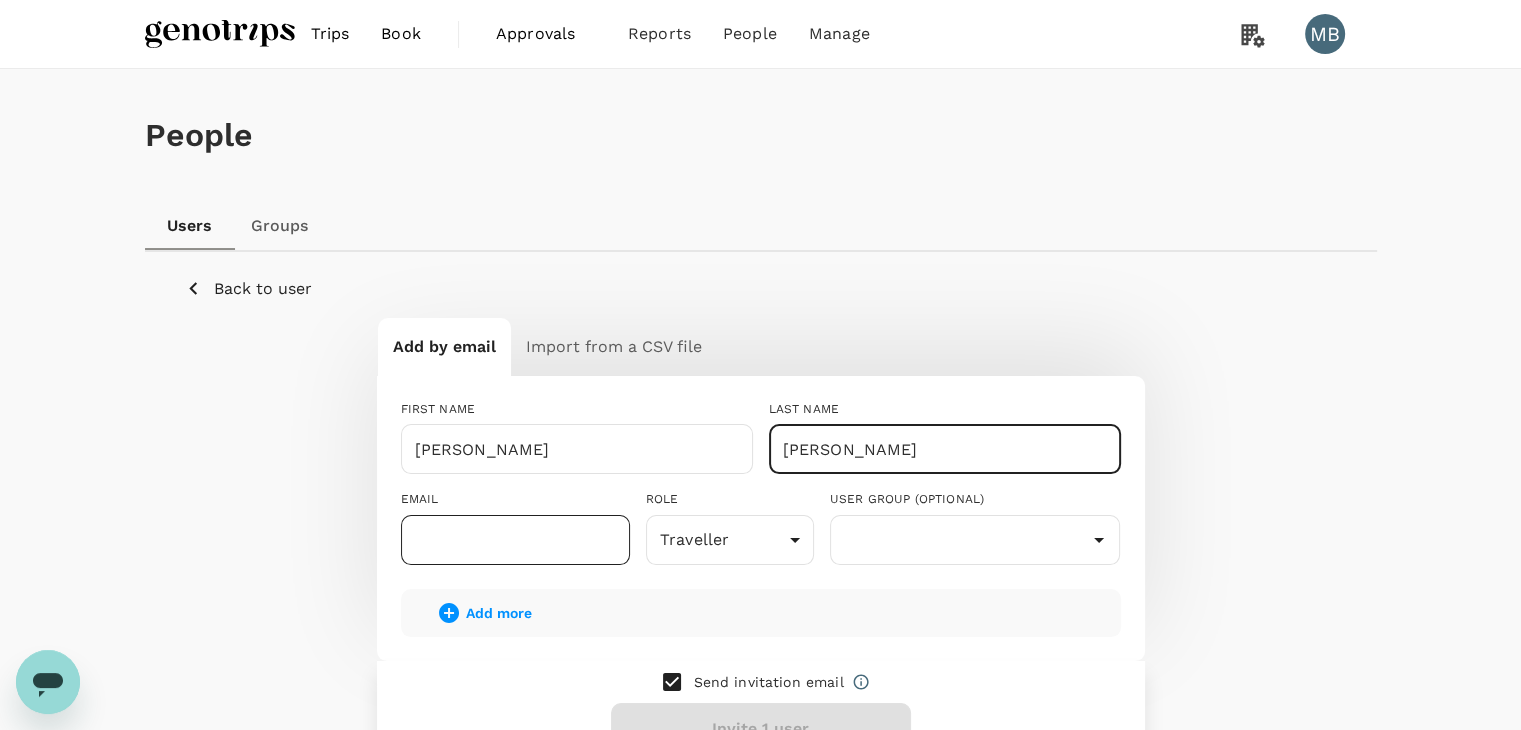 type on "[PERSON_NAME]" 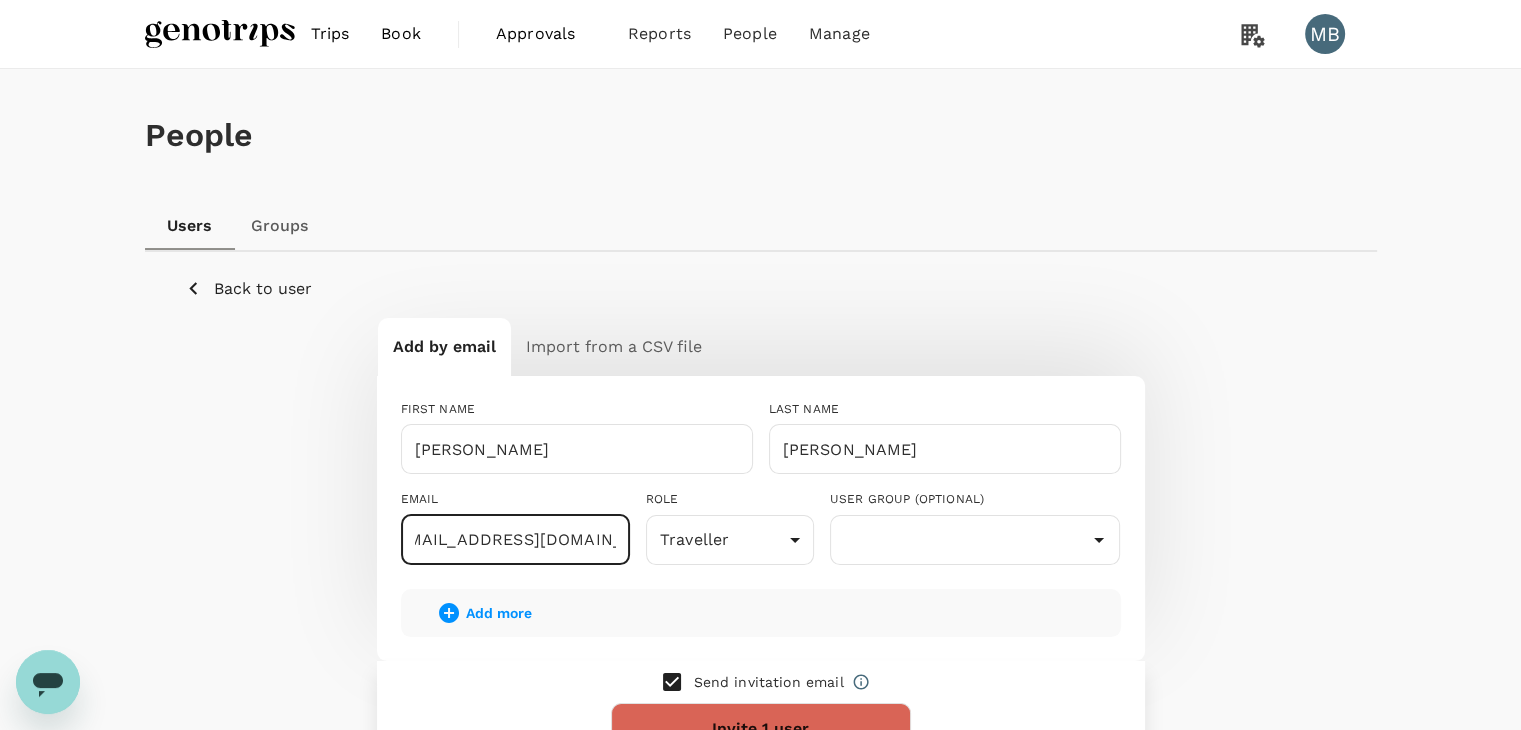 scroll, scrollTop: 0, scrollLeft: 31, axis: horizontal 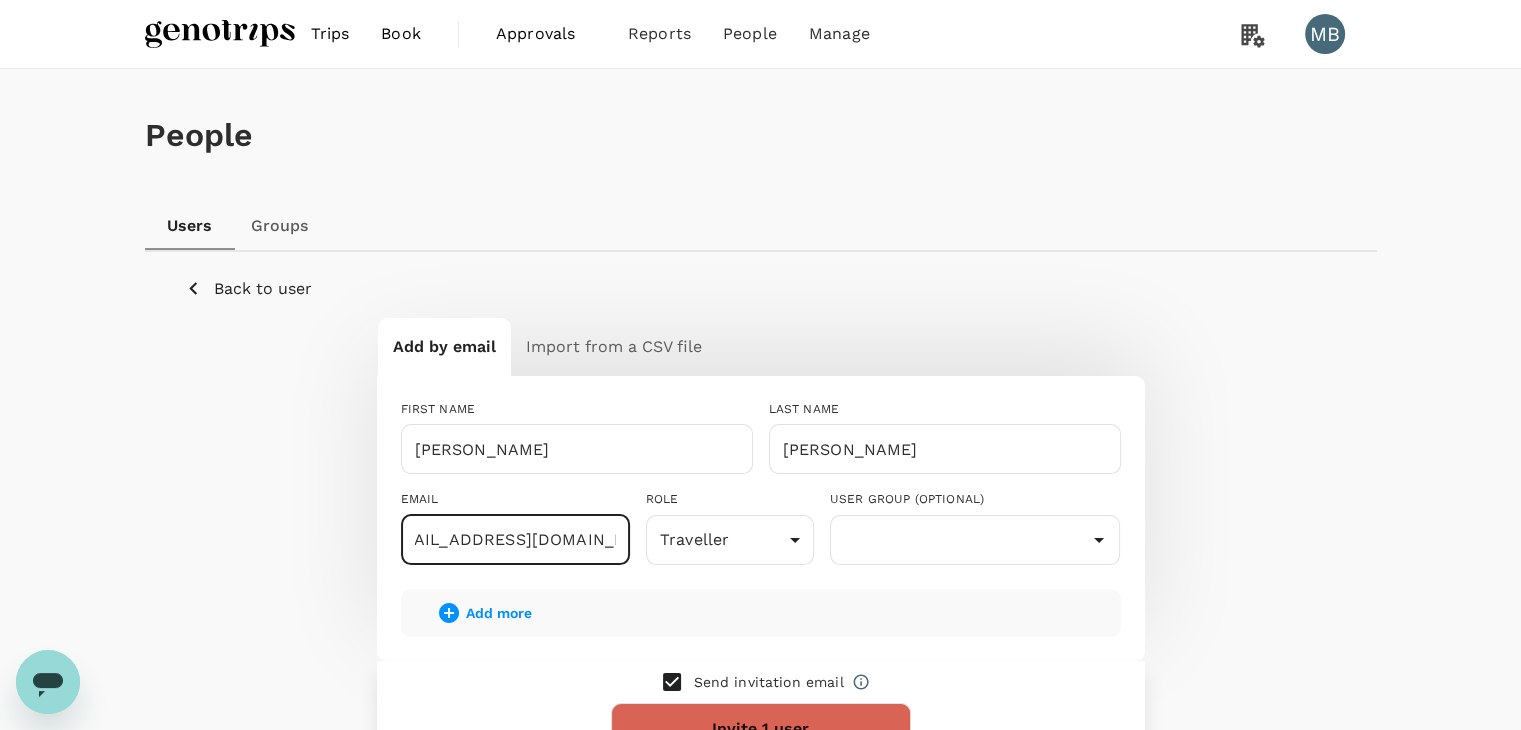 type on "[EMAIL_ADDRESS][DOMAIN_NAME]" 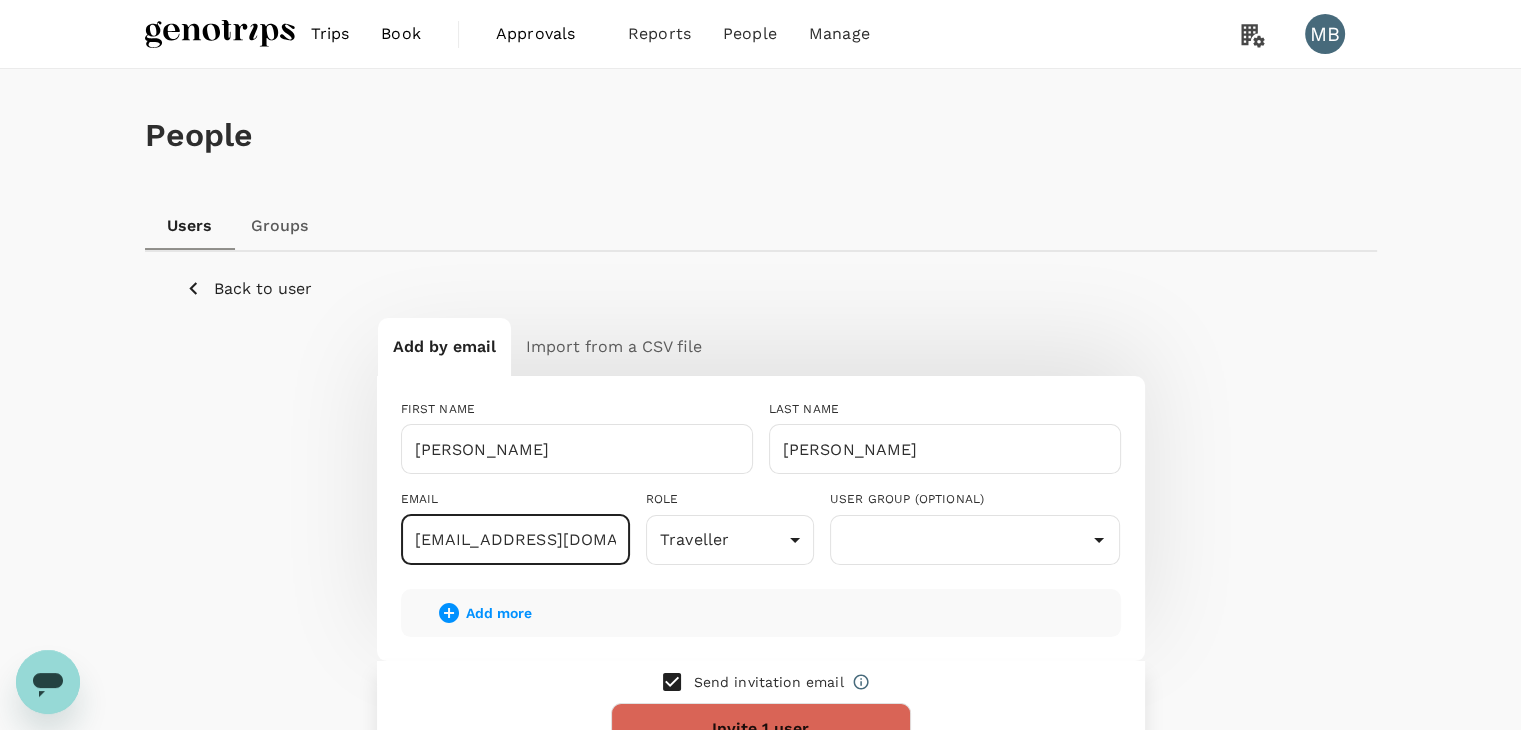 click at bounding box center (672, 682) 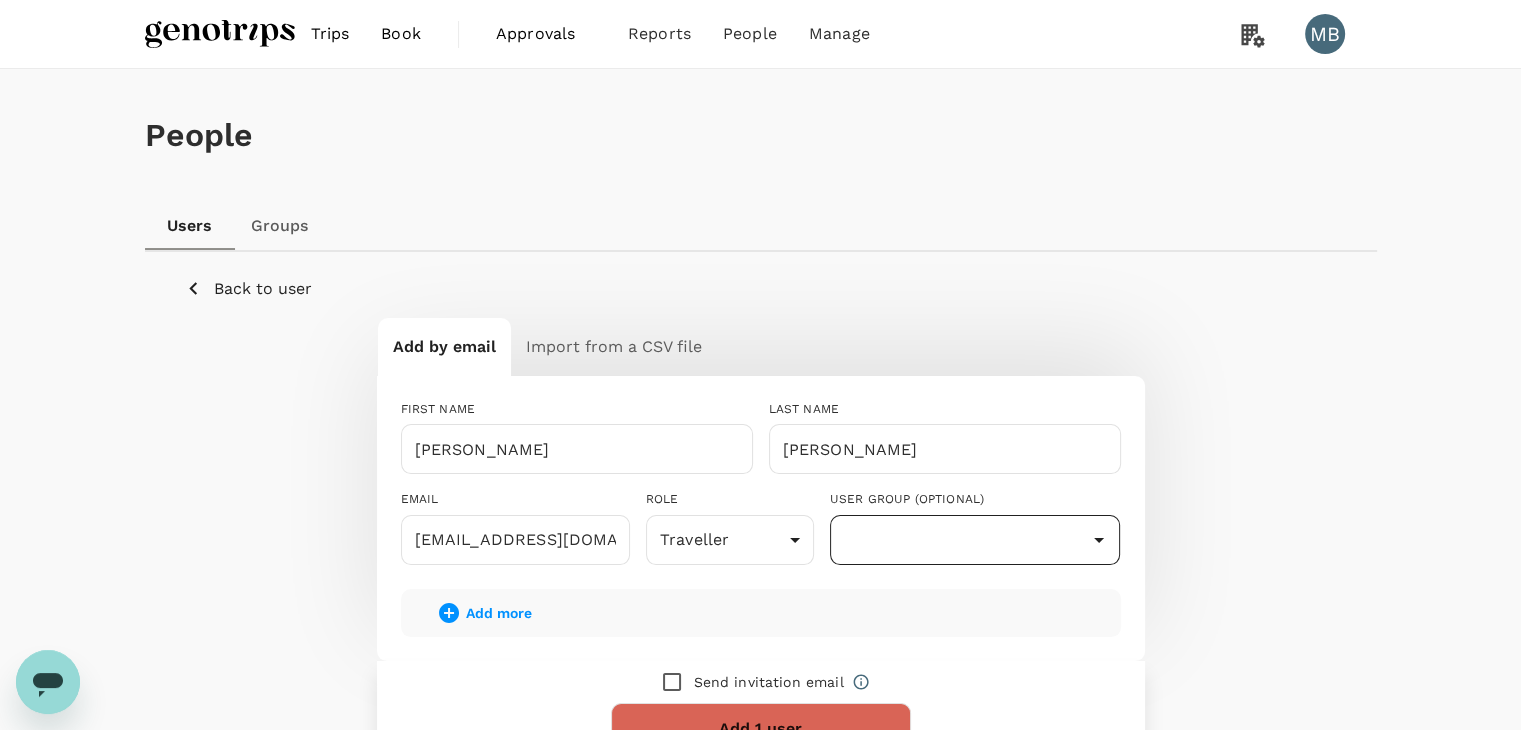 click 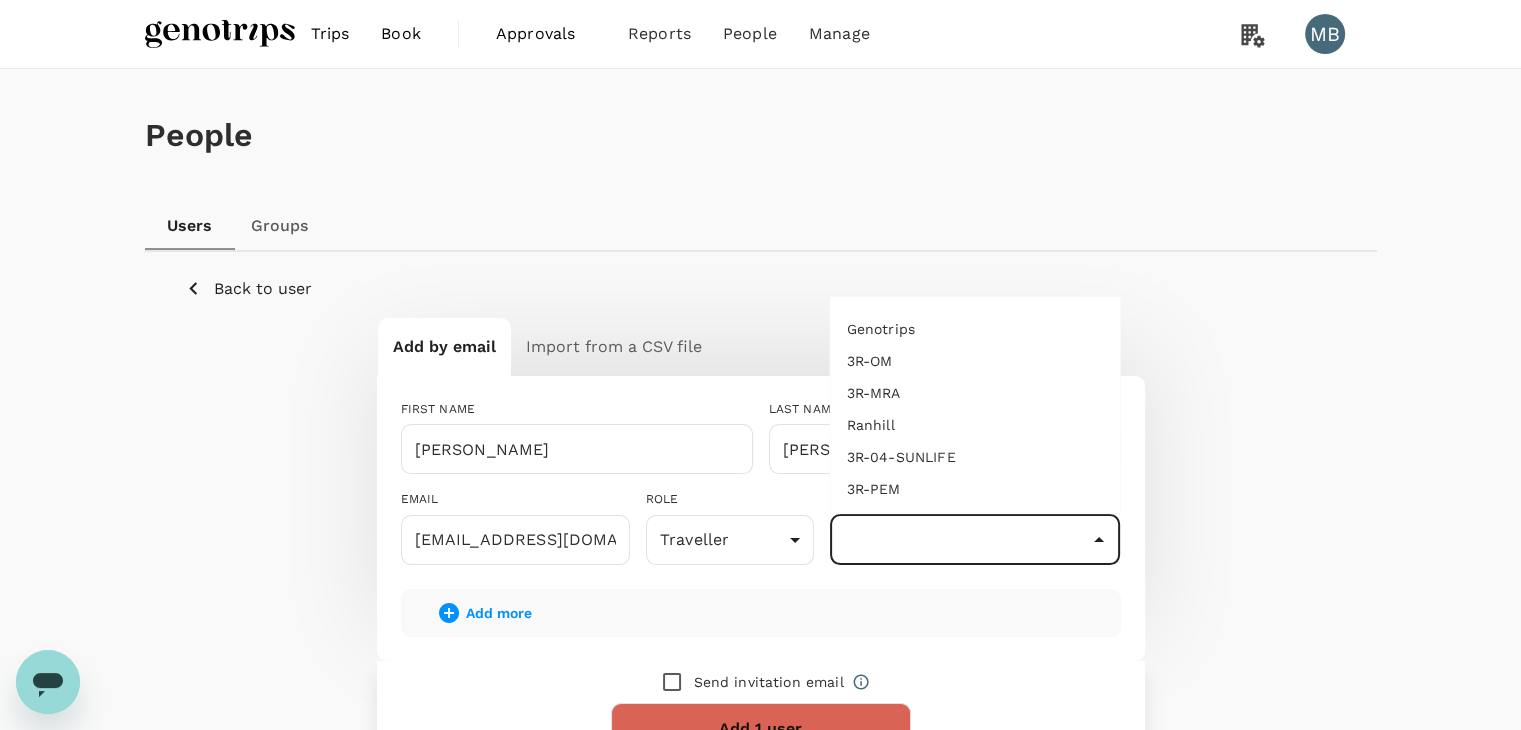 scroll, scrollTop: 140, scrollLeft: 0, axis: vertical 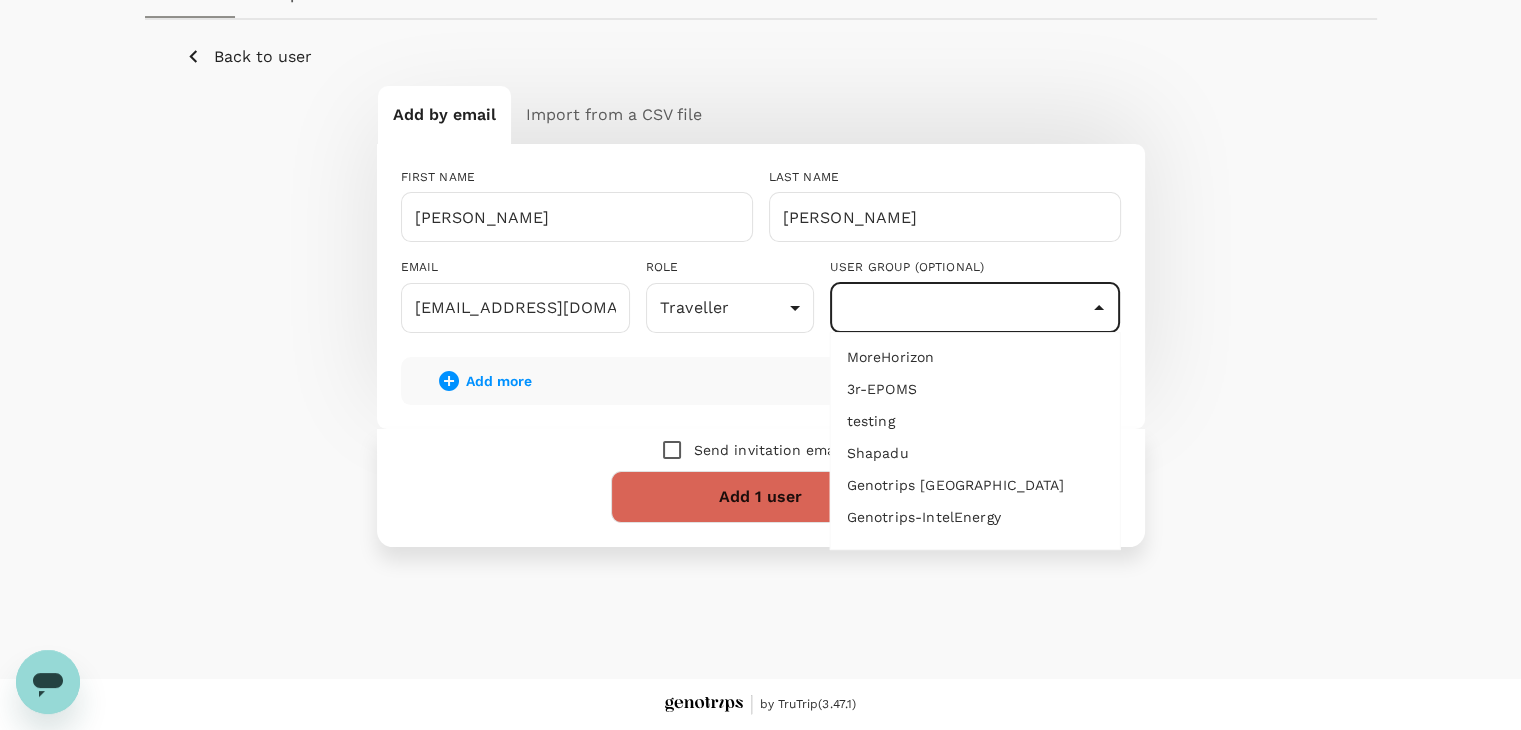 click on "Genotrips-IntelEnergy" at bounding box center (975, 517) 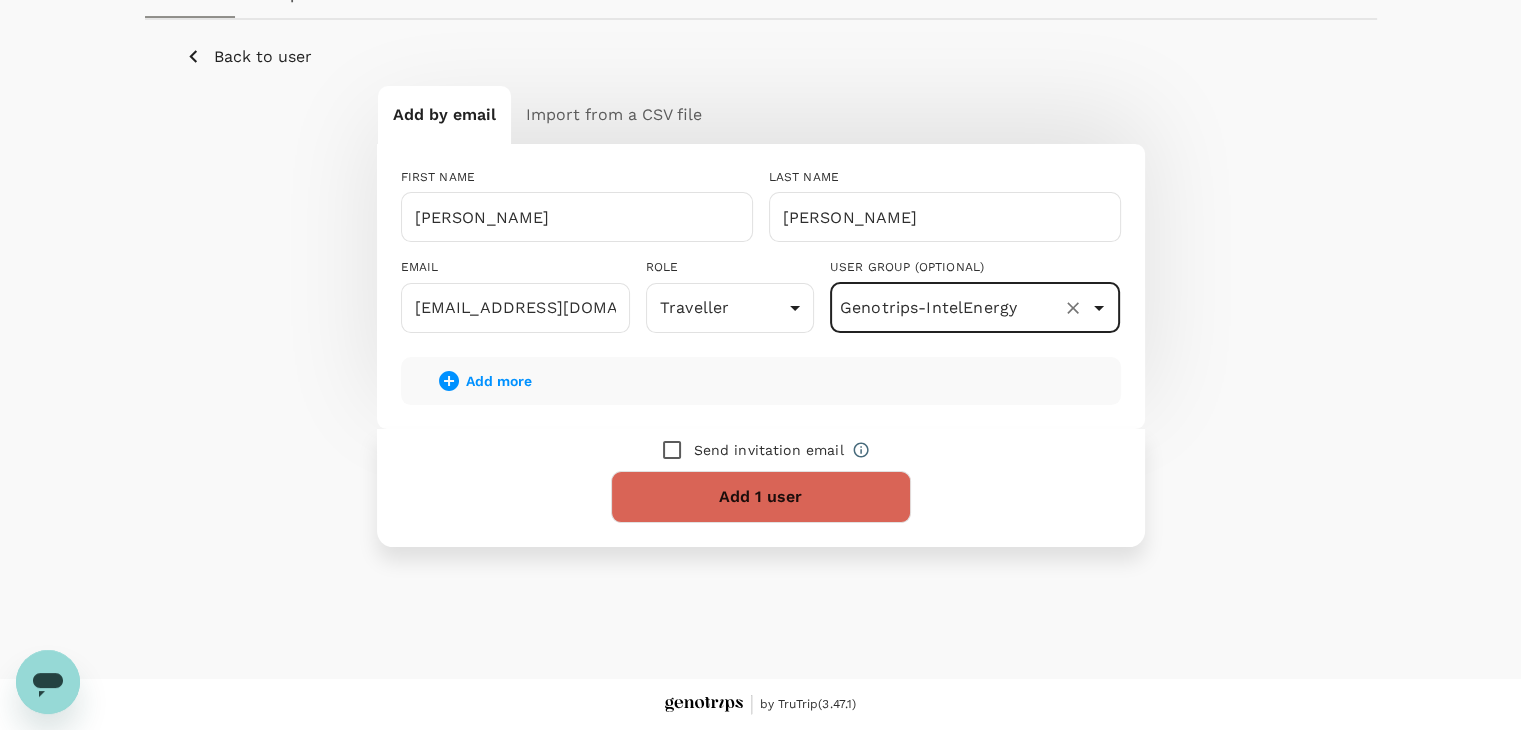 click on "Add 1 user" at bounding box center (761, 497) 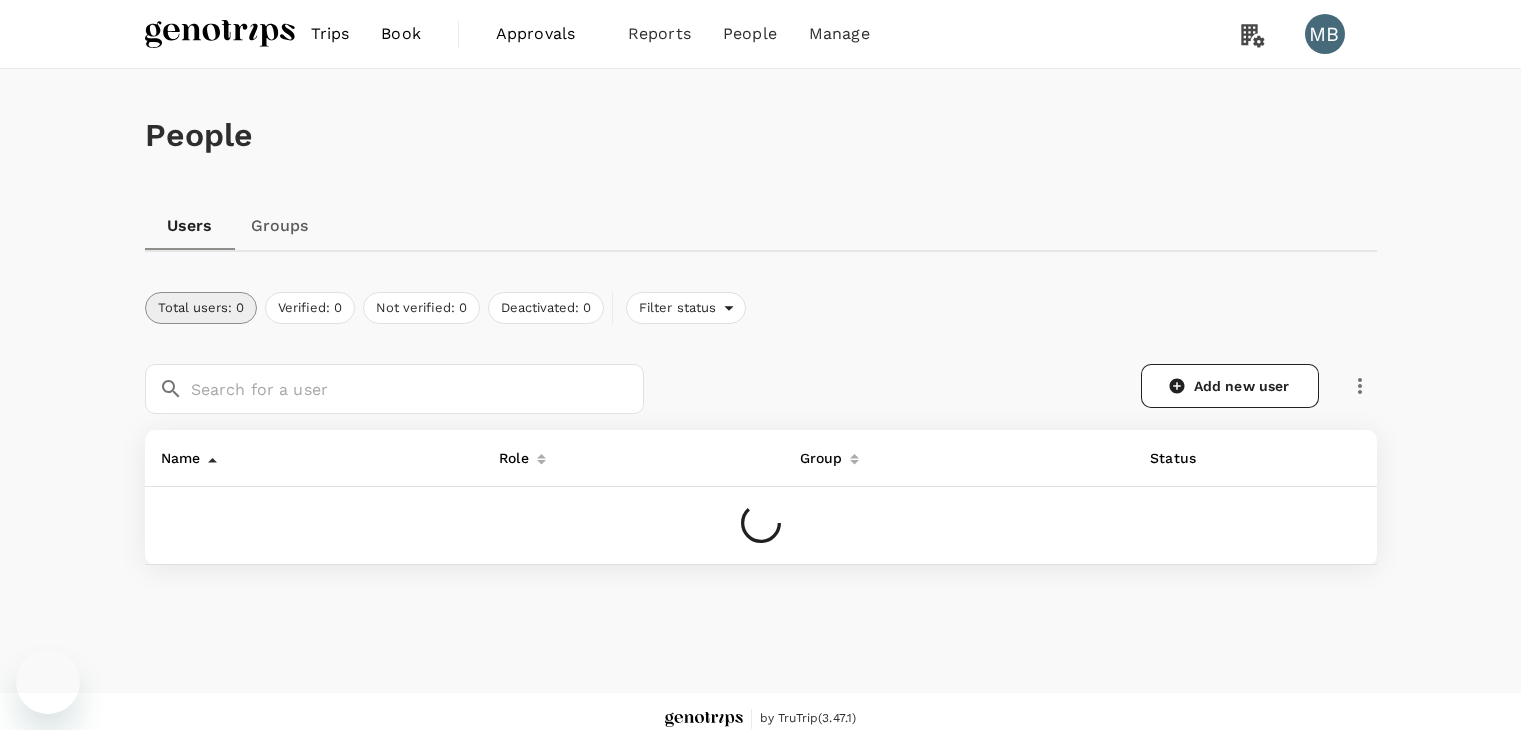 scroll, scrollTop: 0, scrollLeft: 0, axis: both 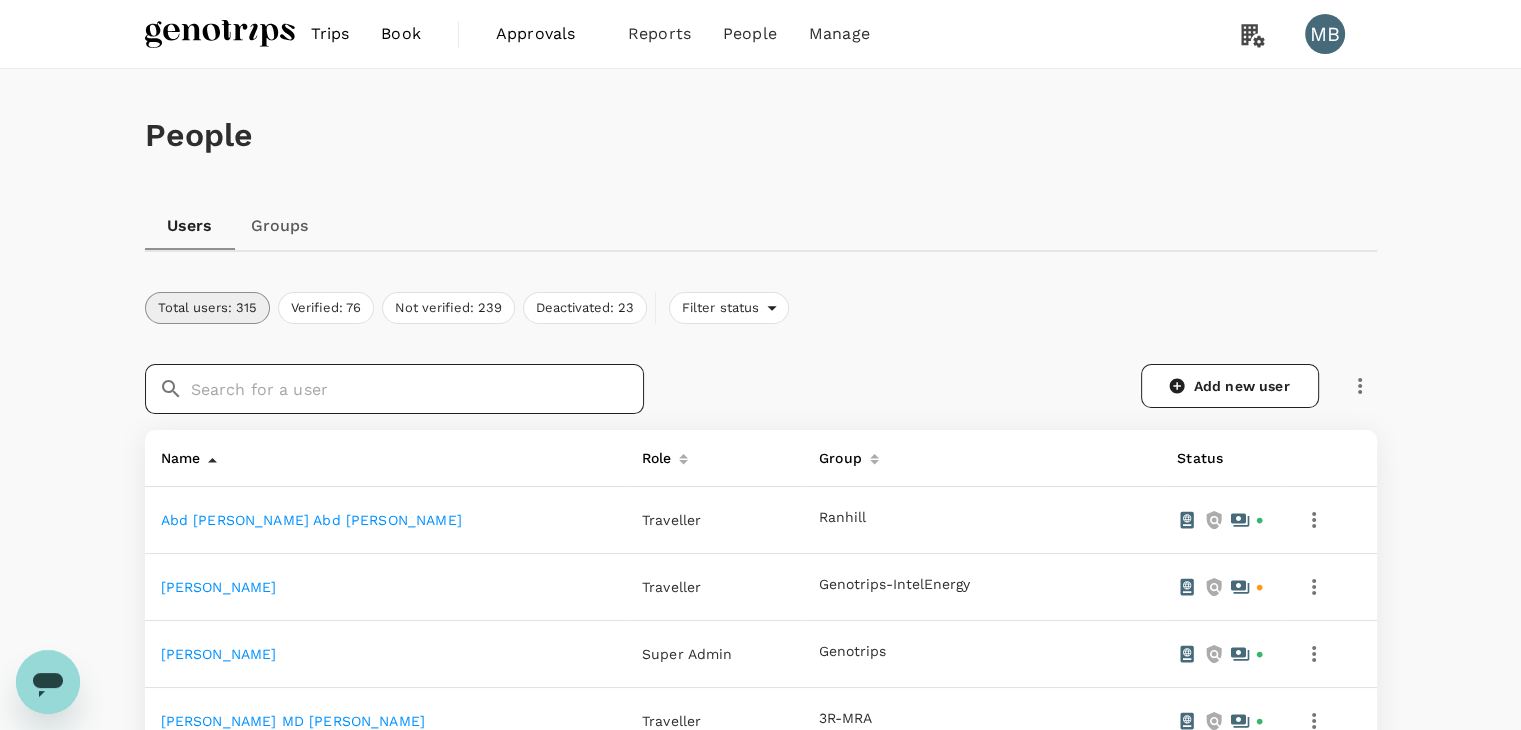 click at bounding box center (417, 389) 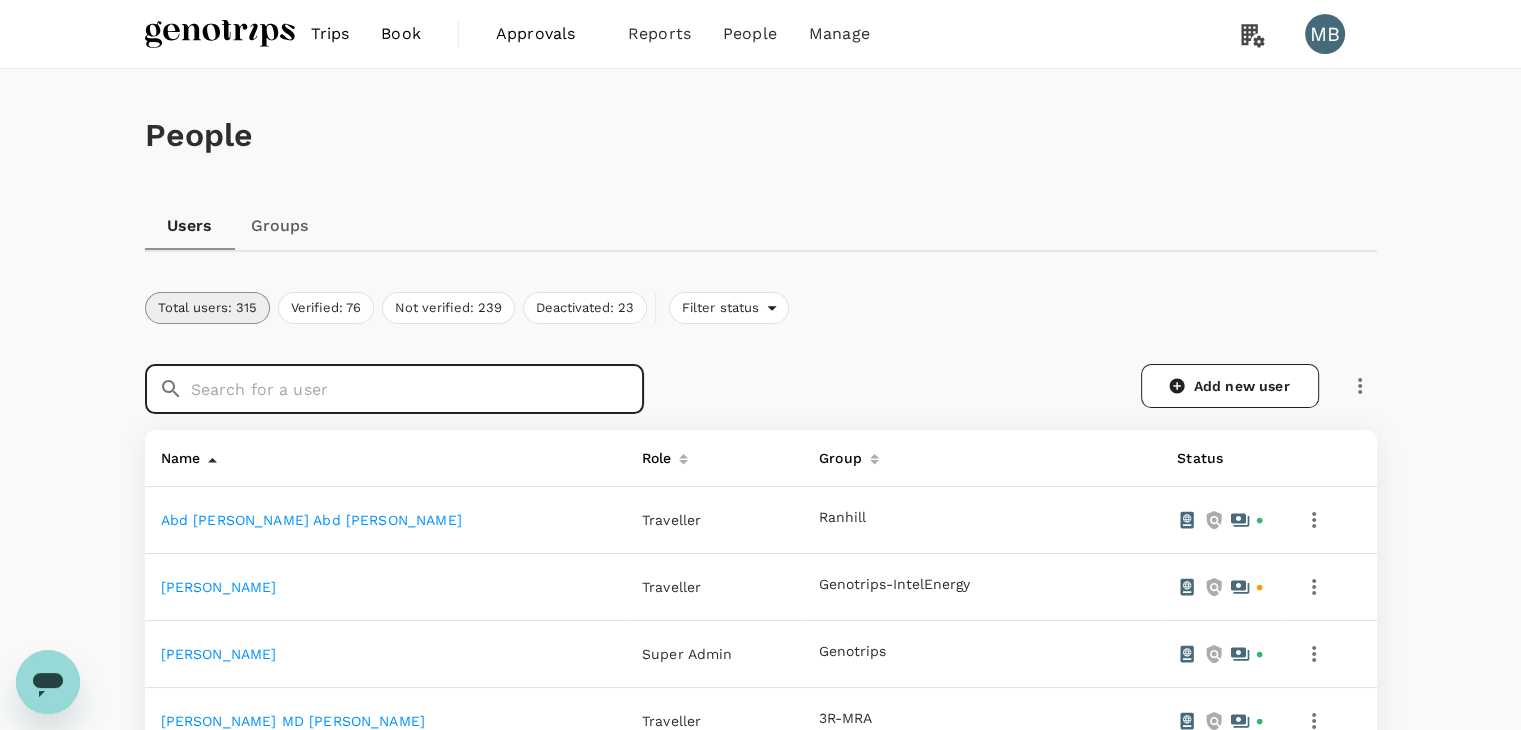 paste on "040112-05-0376" 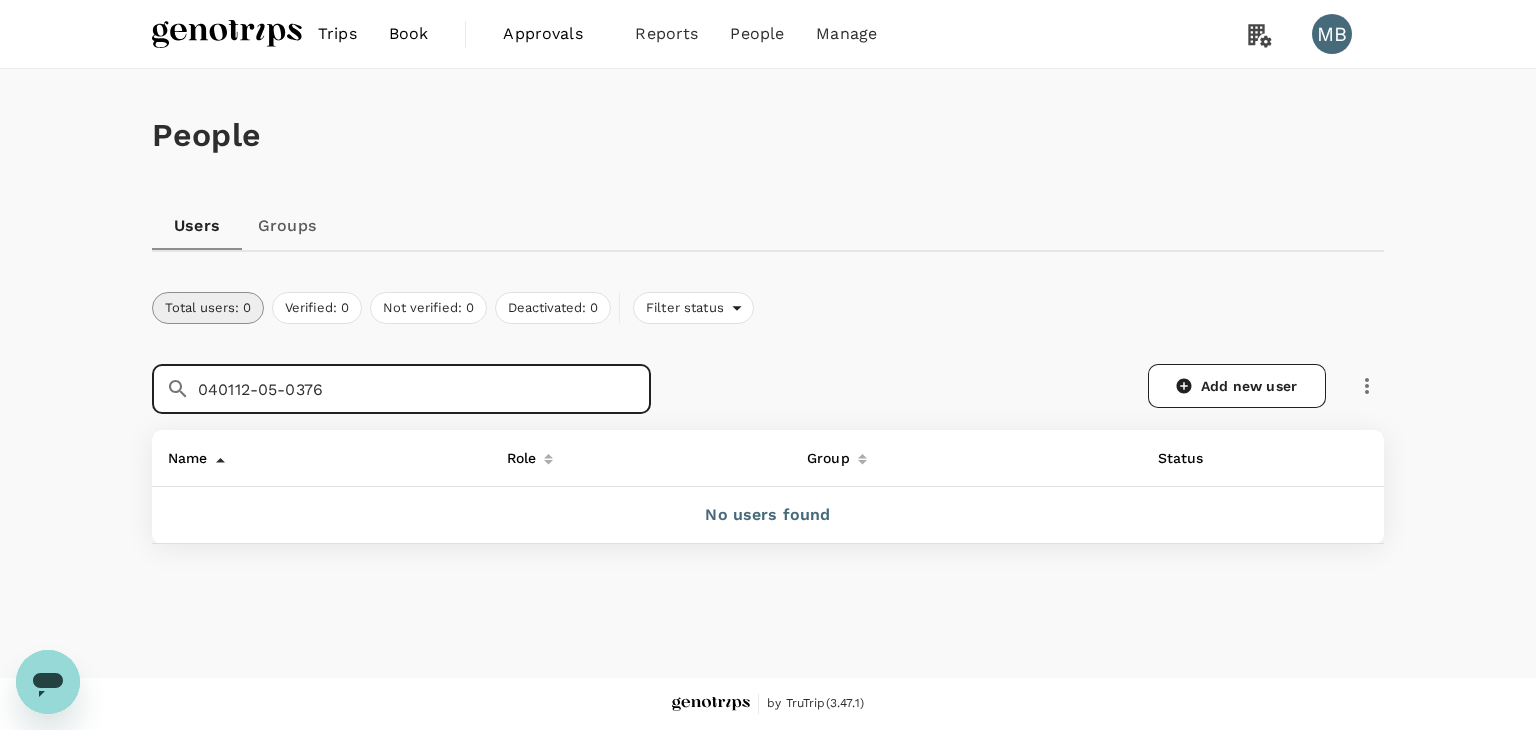 drag, startPoint x: 333, startPoint y: 384, endPoint x: 191, endPoint y: 387, distance: 142.0317 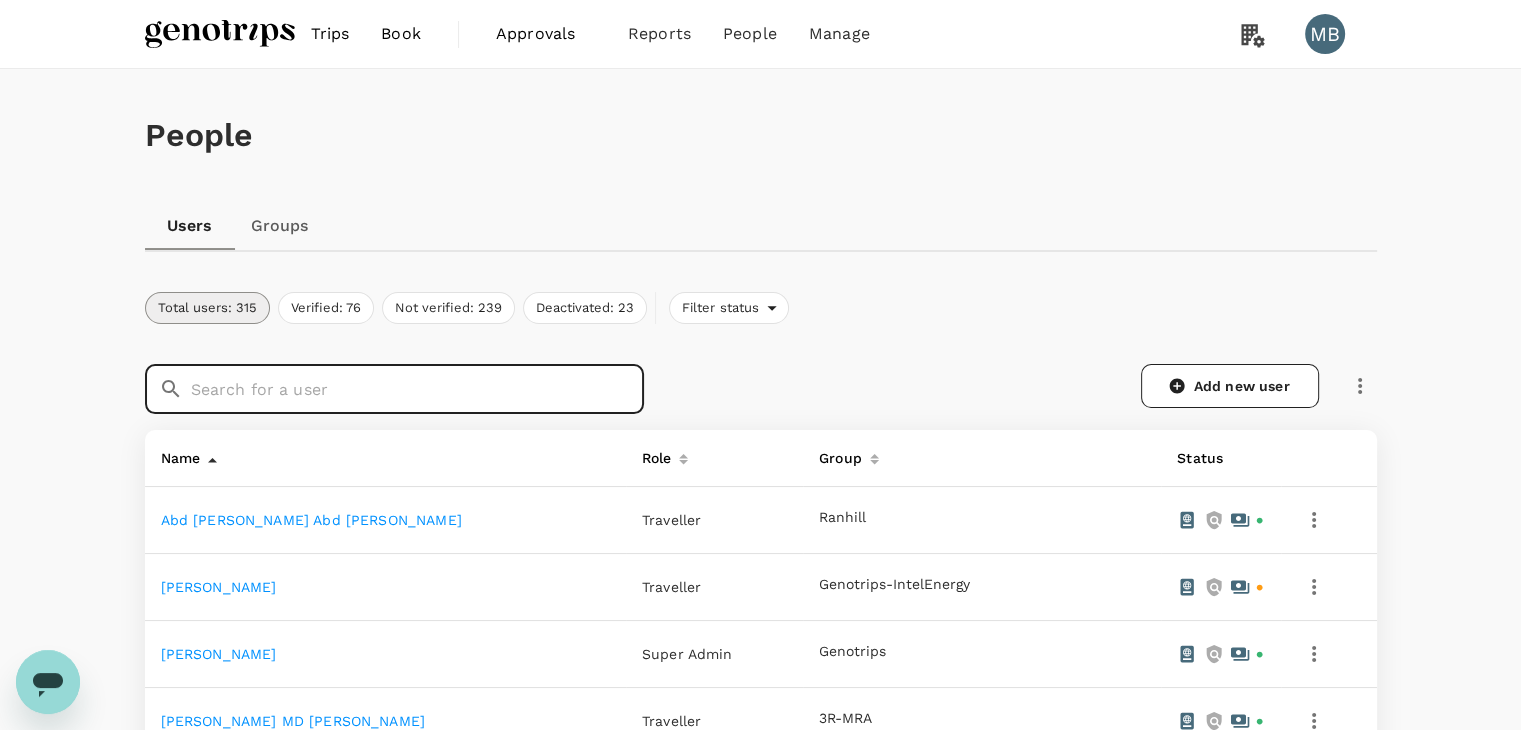 click at bounding box center (417, 389) 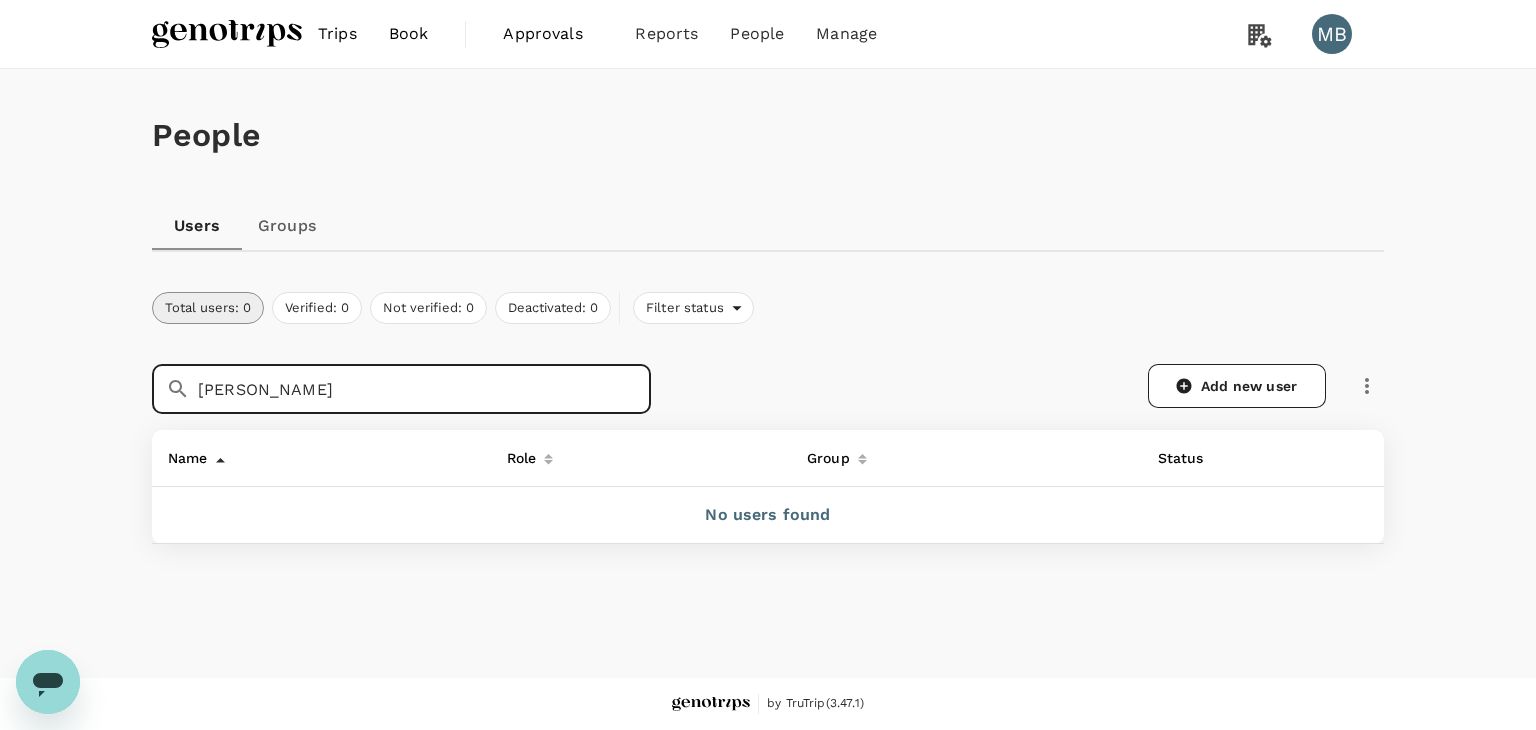 drag, startPoint x: 341, startPoint y: 388, endPoint x: 192, endPoint y: 395, distance: 149.16434 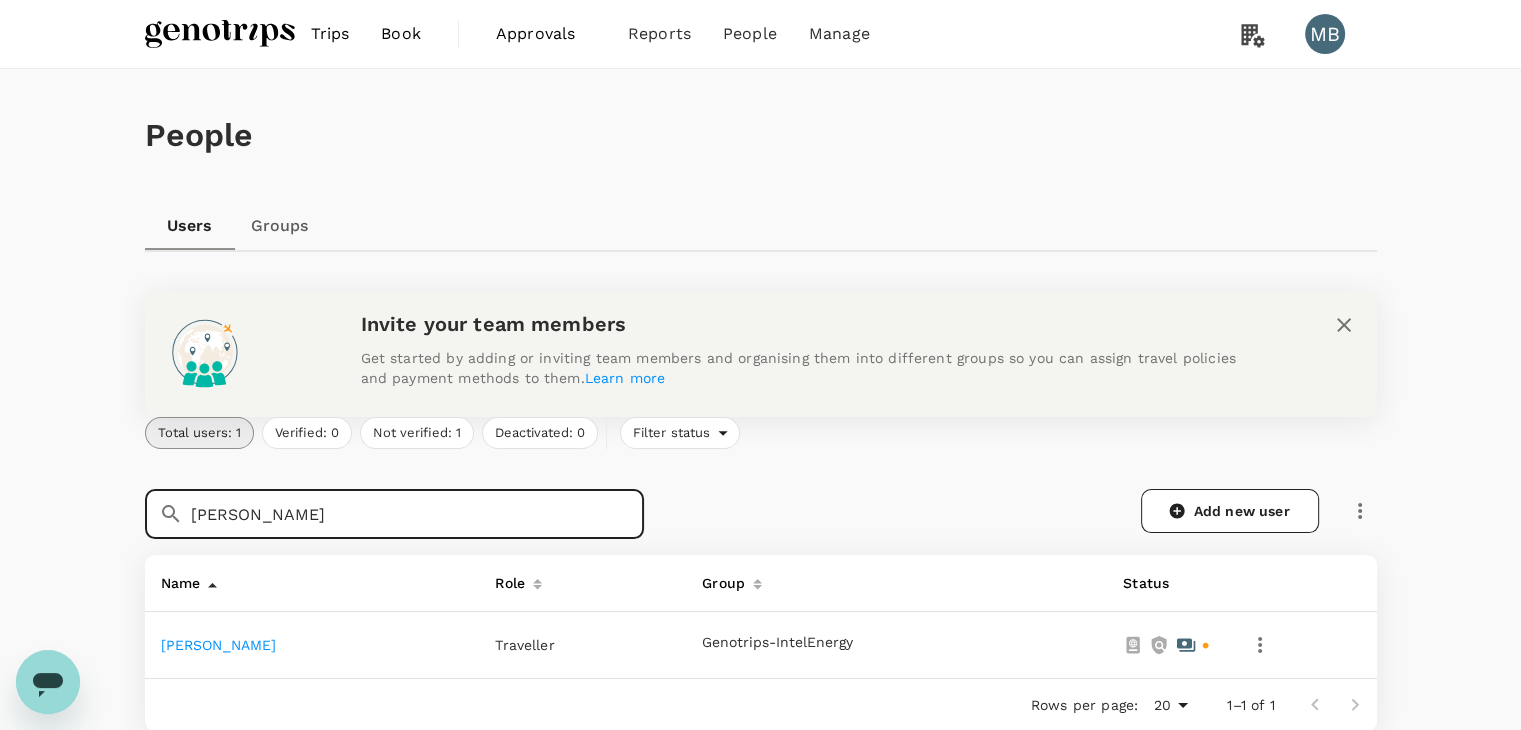 type on "[PERSON_NAME]" 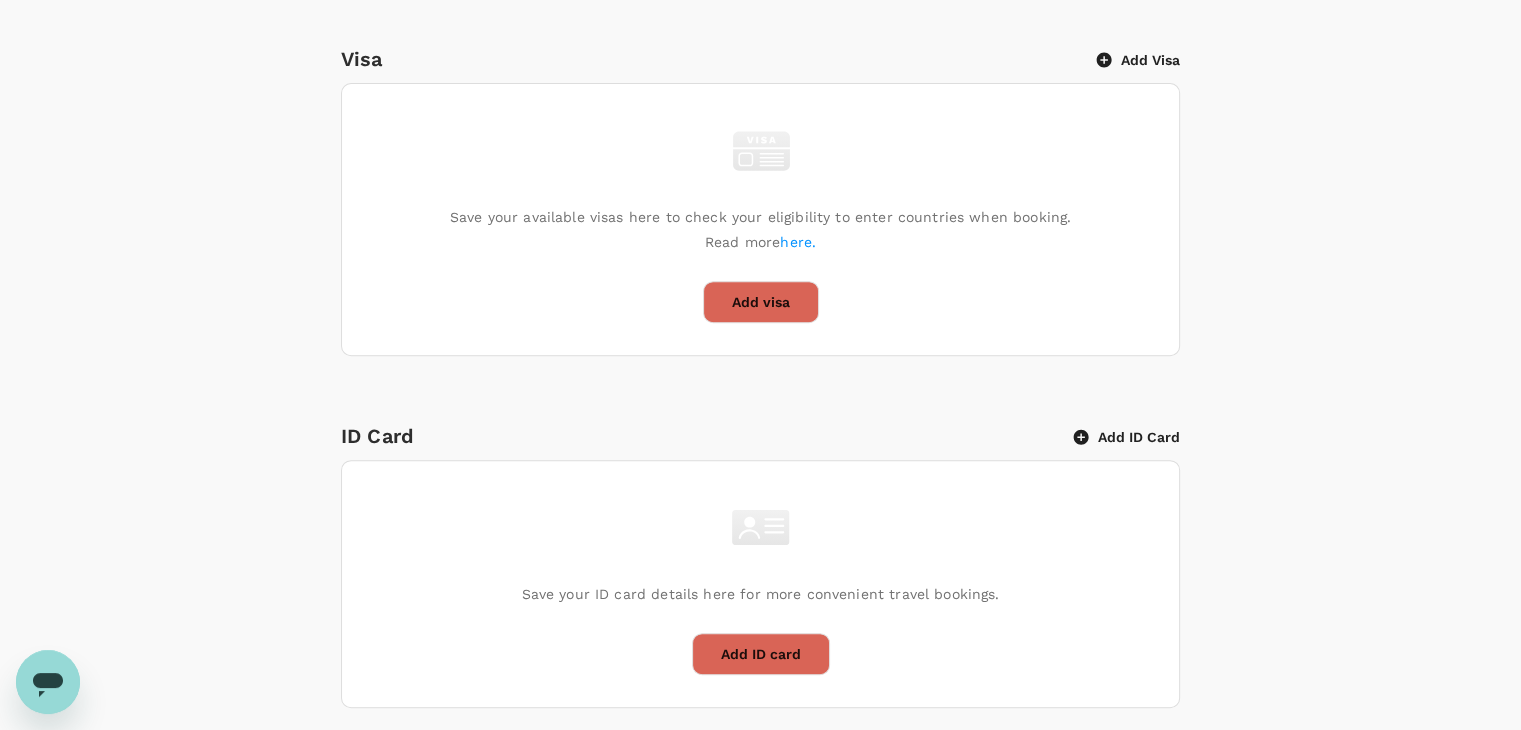 click on "Add ID Card" at bounding box center (1127, 437) 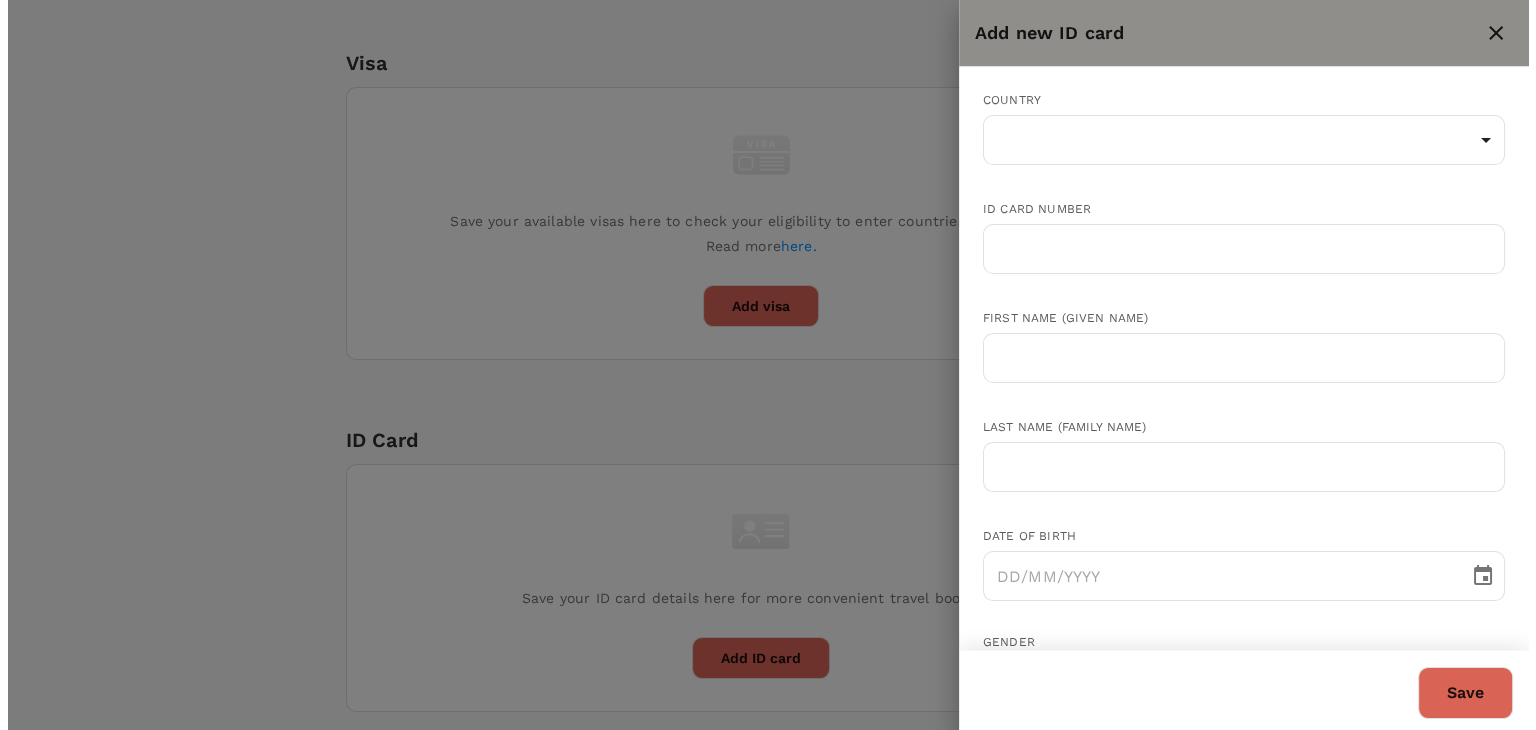 scroll, scrollTop: 804, scrollLeft: 0, axis: vertical 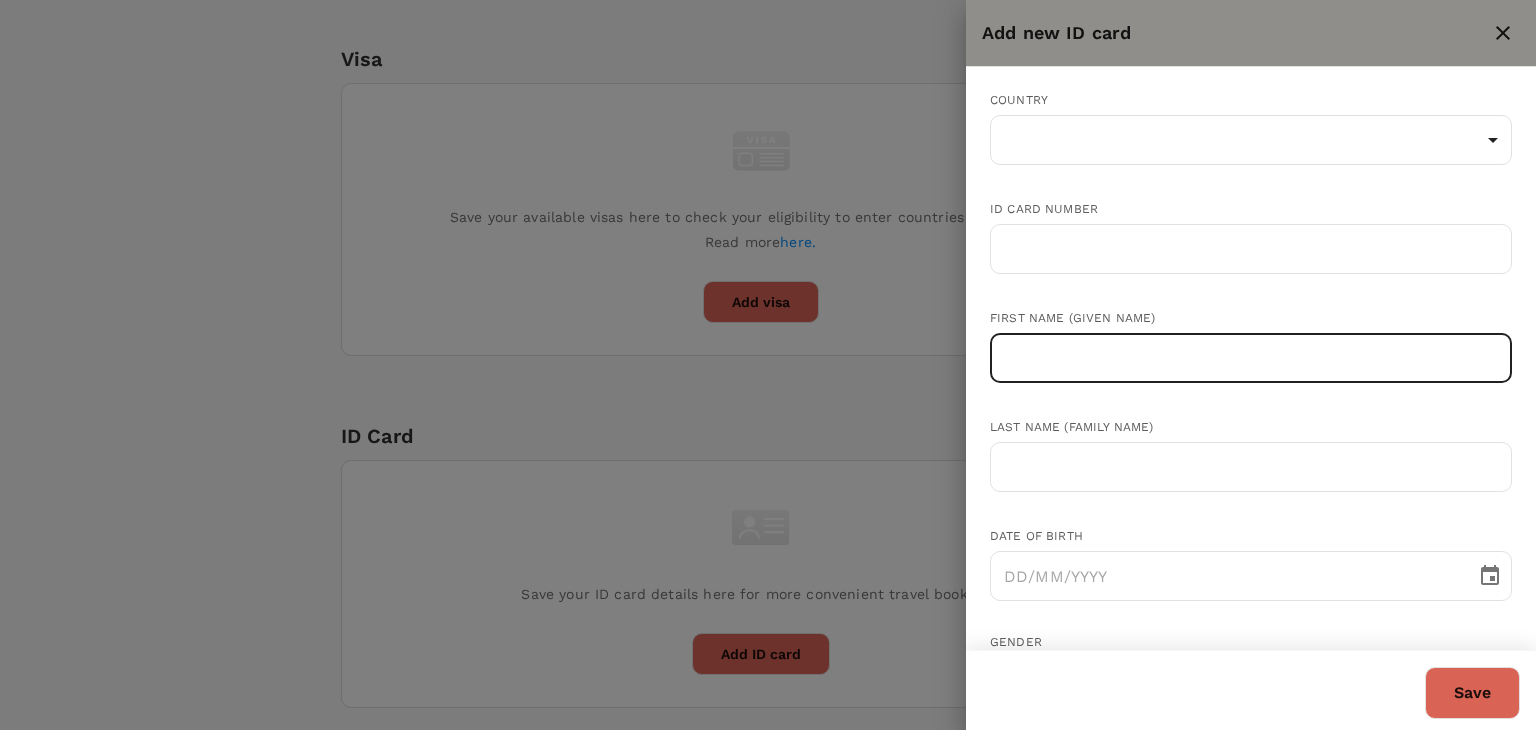 click at bounding box center [1251, 358] 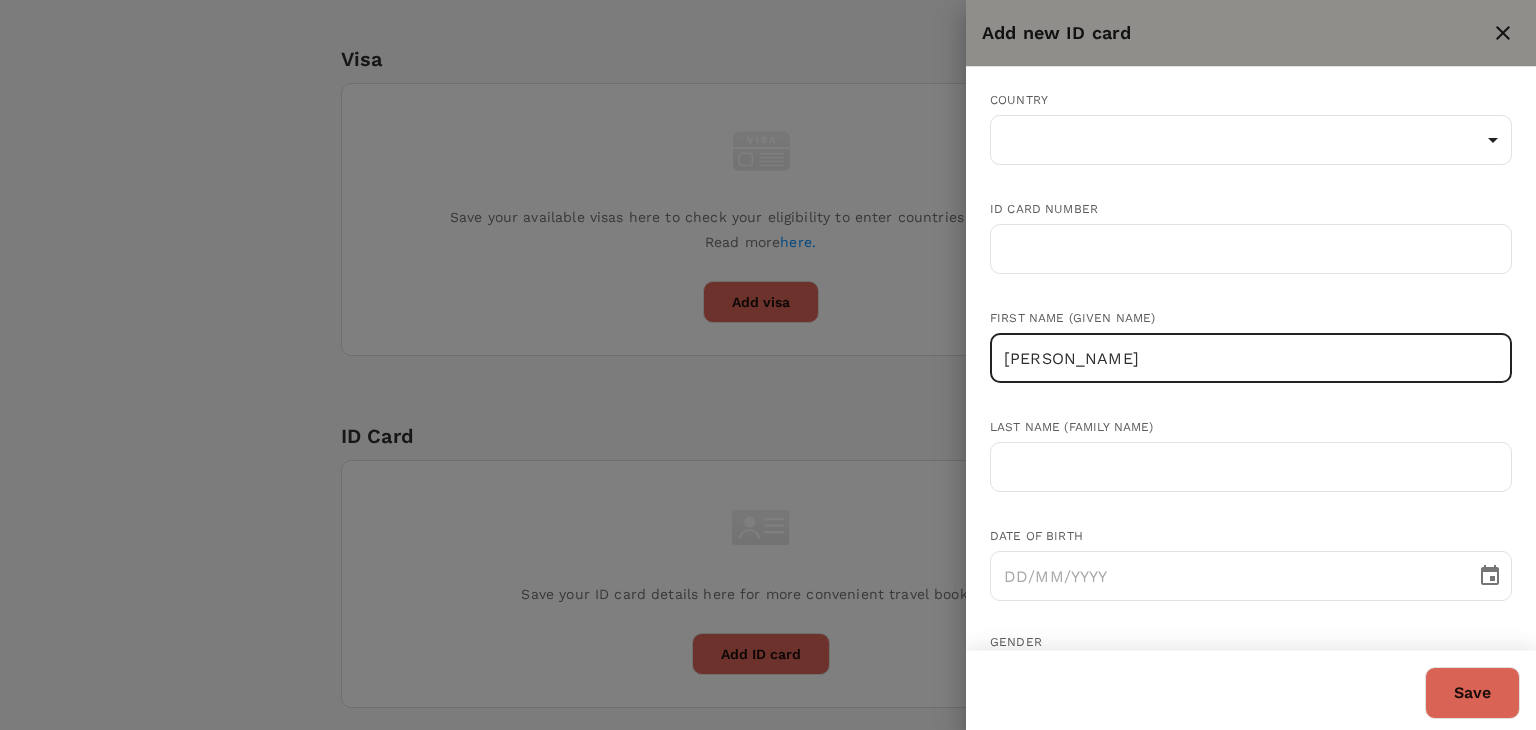 drag, startPoint x: 1329, startPoint y: 354, endPoint x: 1146, endPoint y: 362, distance: 183.17477 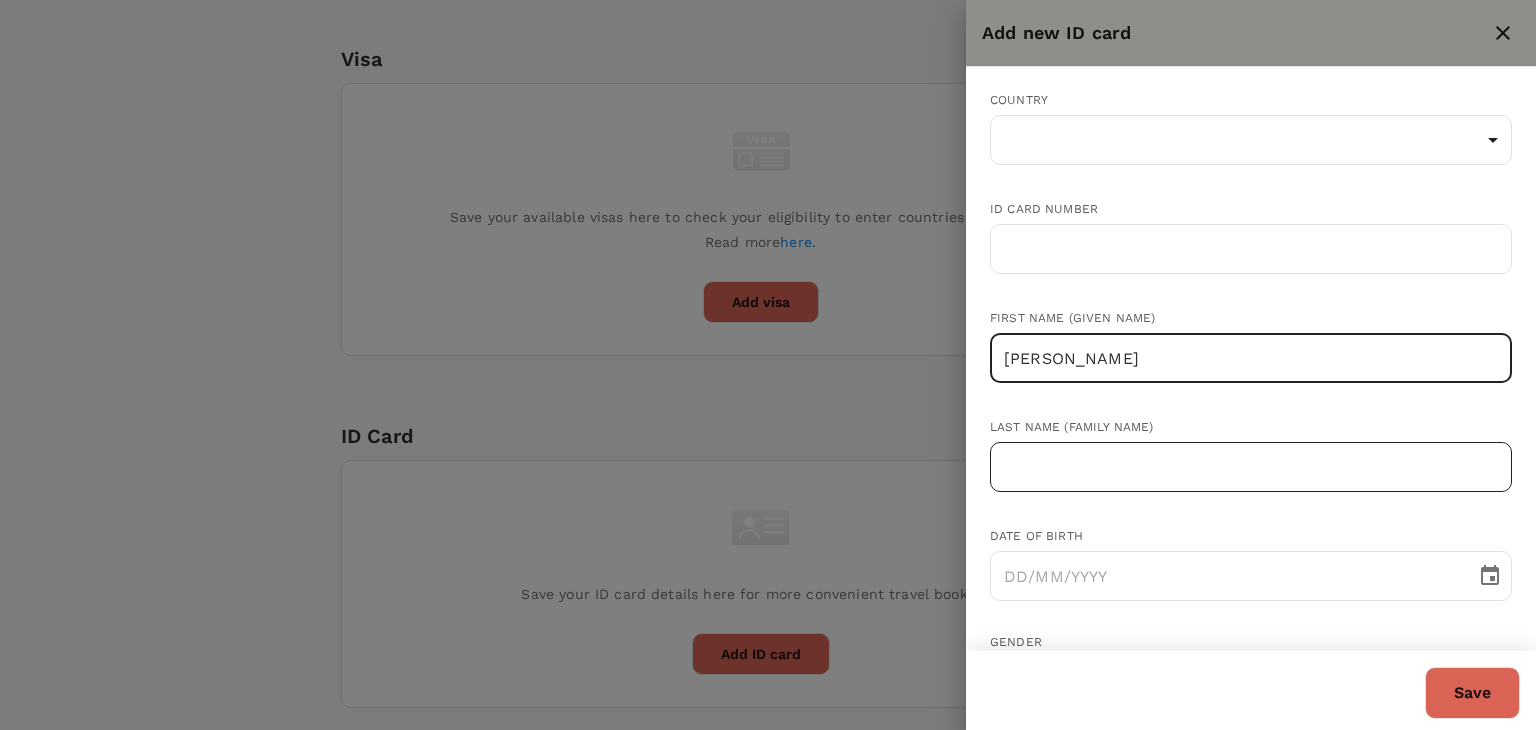 type on "Siti Nur Maisarah" 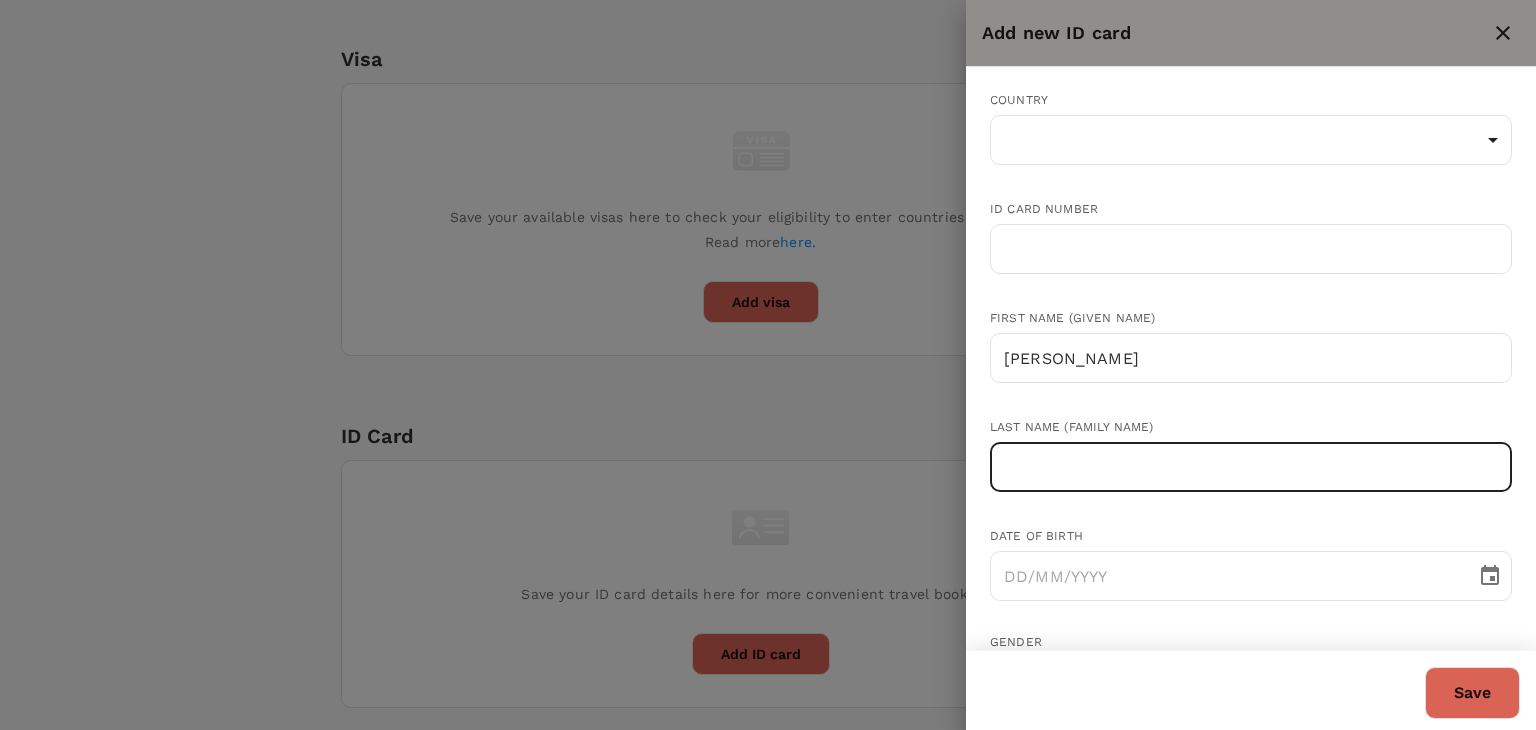 click at bounding box center (1251, 467) 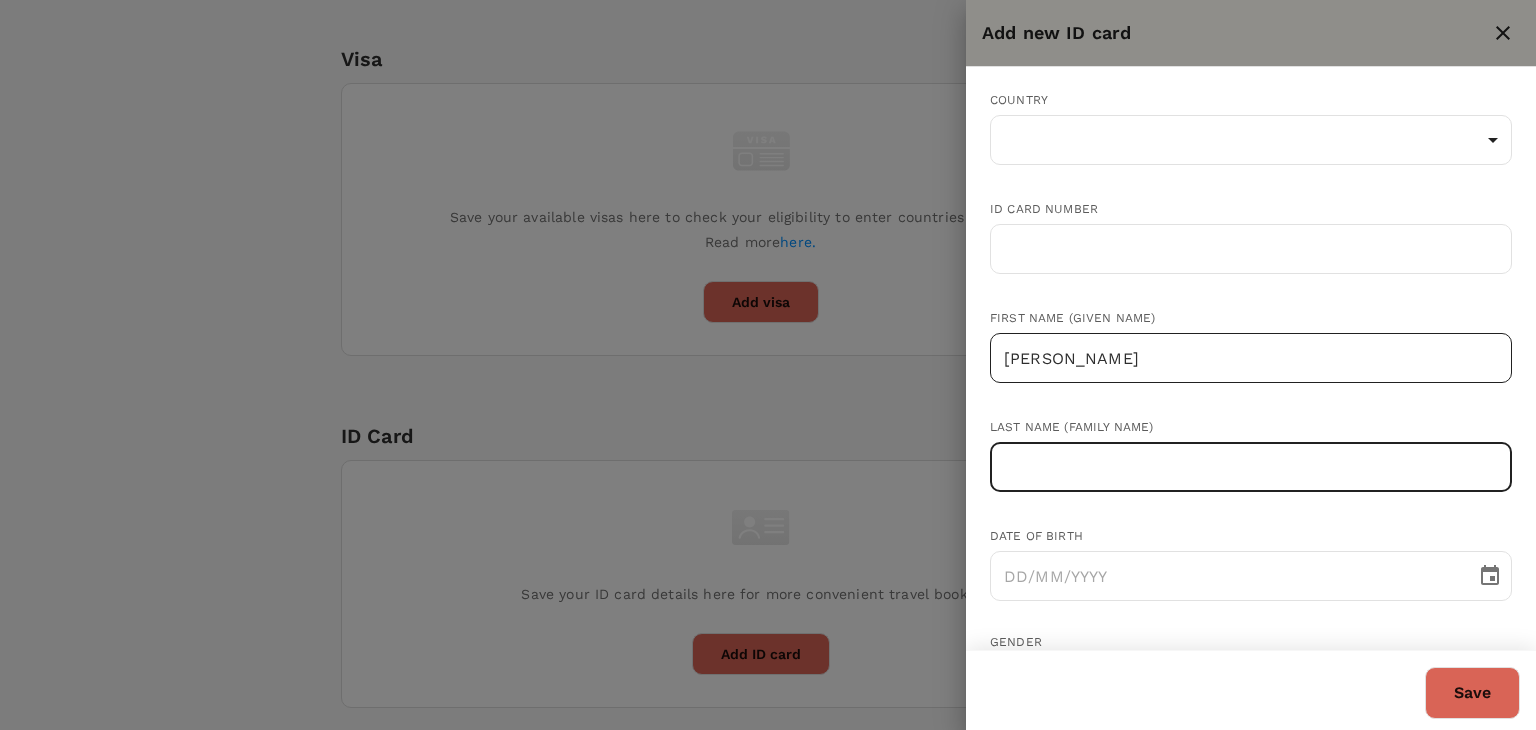 paste on "Binti Mohamed Azmal" 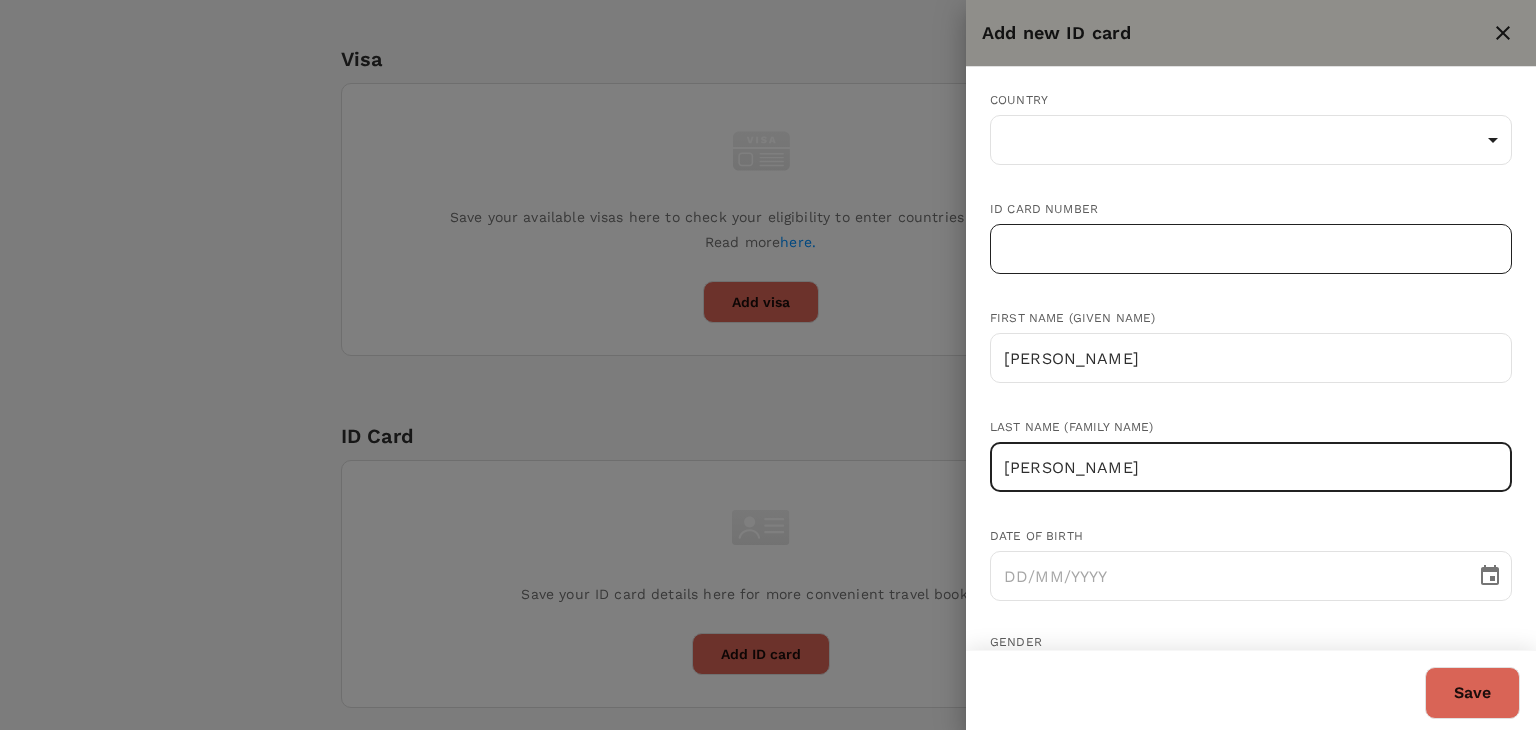type on "Binti Mohamed Azmal" 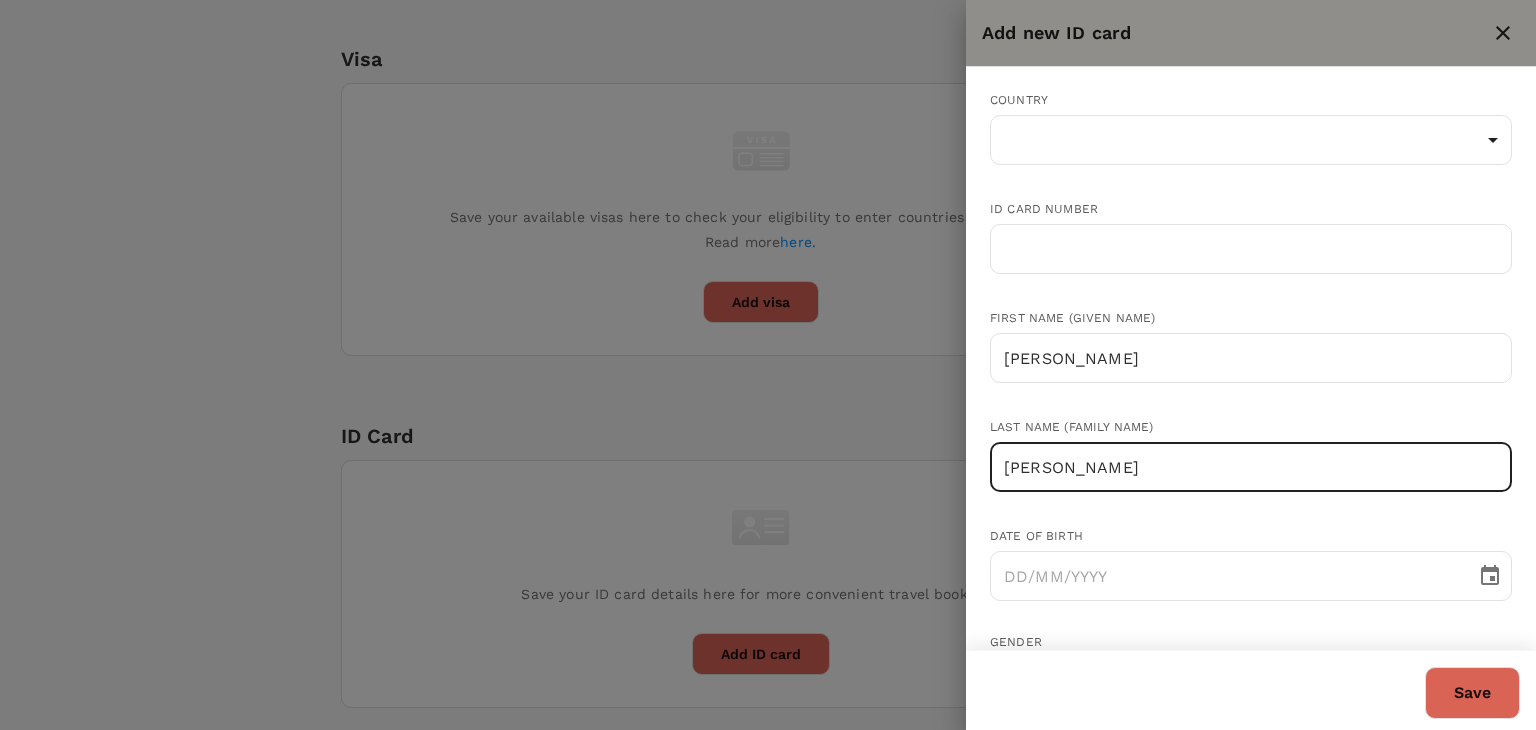 drag, startPoint x: 1017, startPoint y: 257, endPoint x: 1040, endPoint y: 287, distance: 37.802116 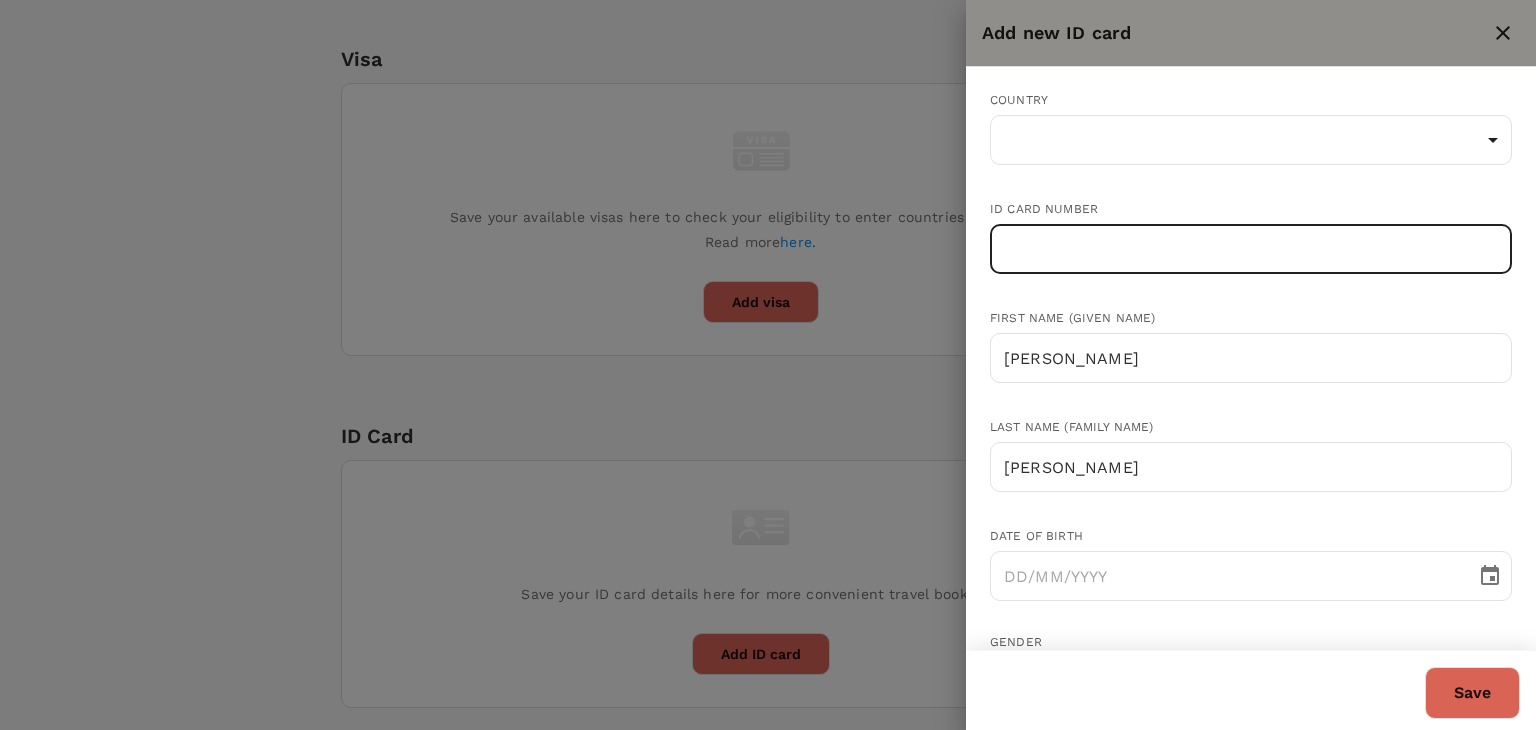 paste on "040112-05-0376" 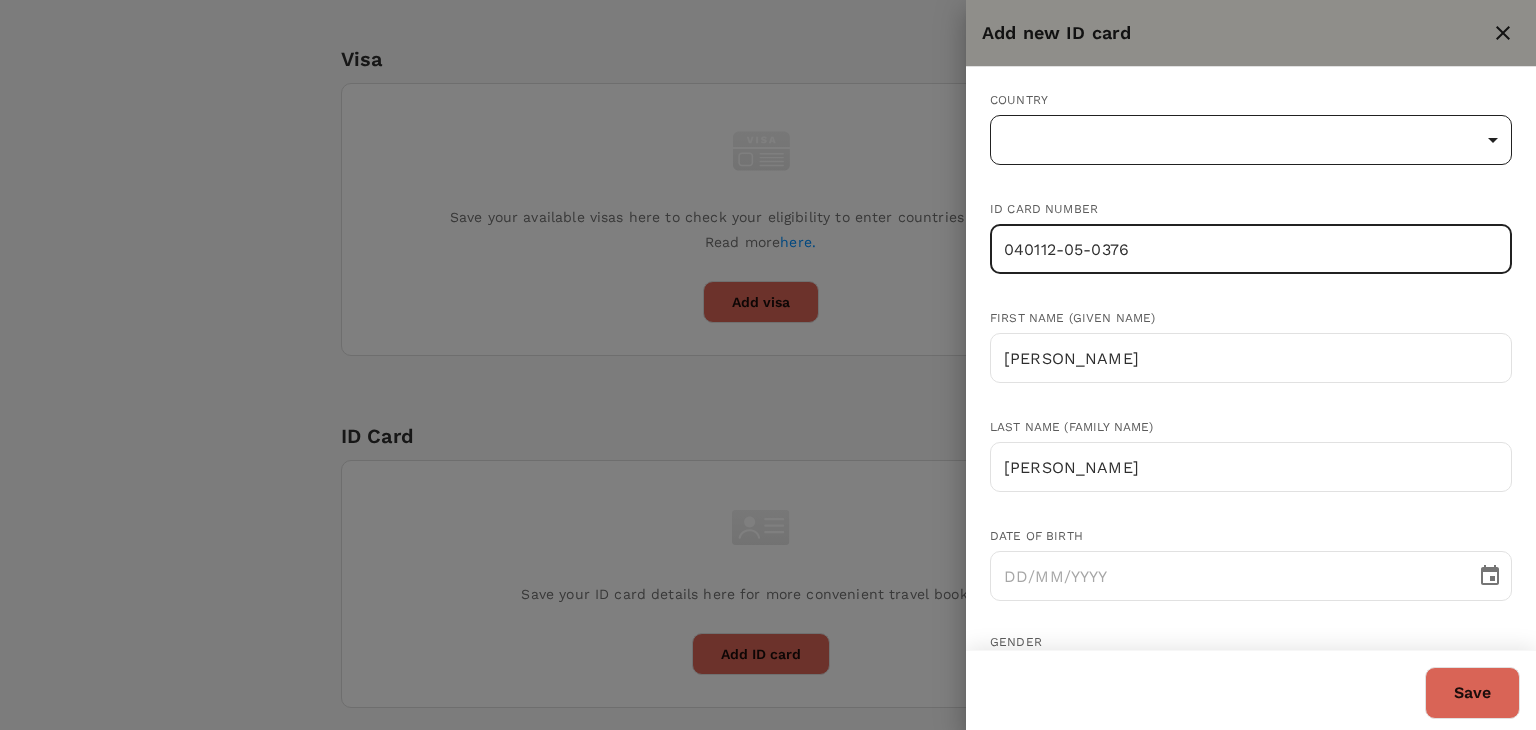 type on "040112-05-0376" 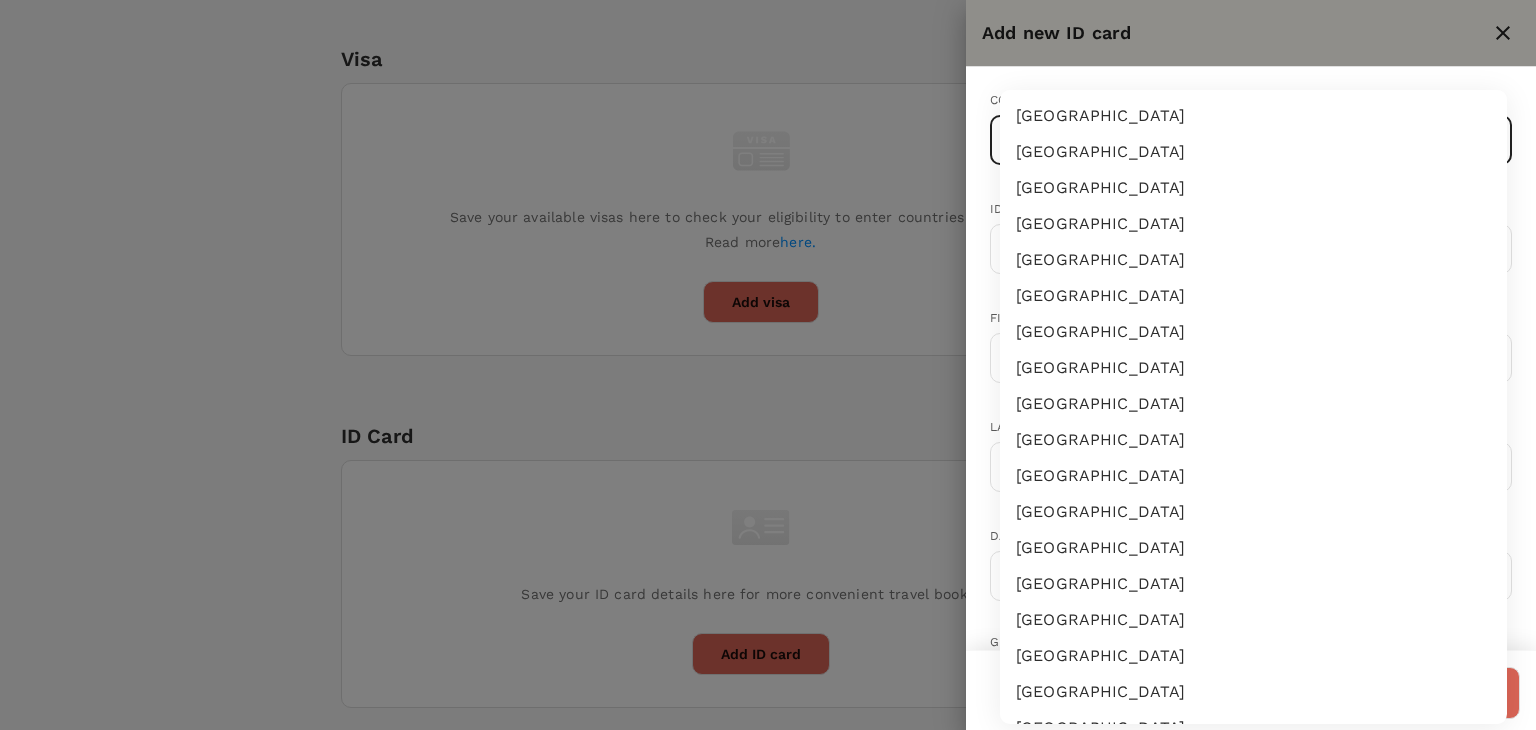 type 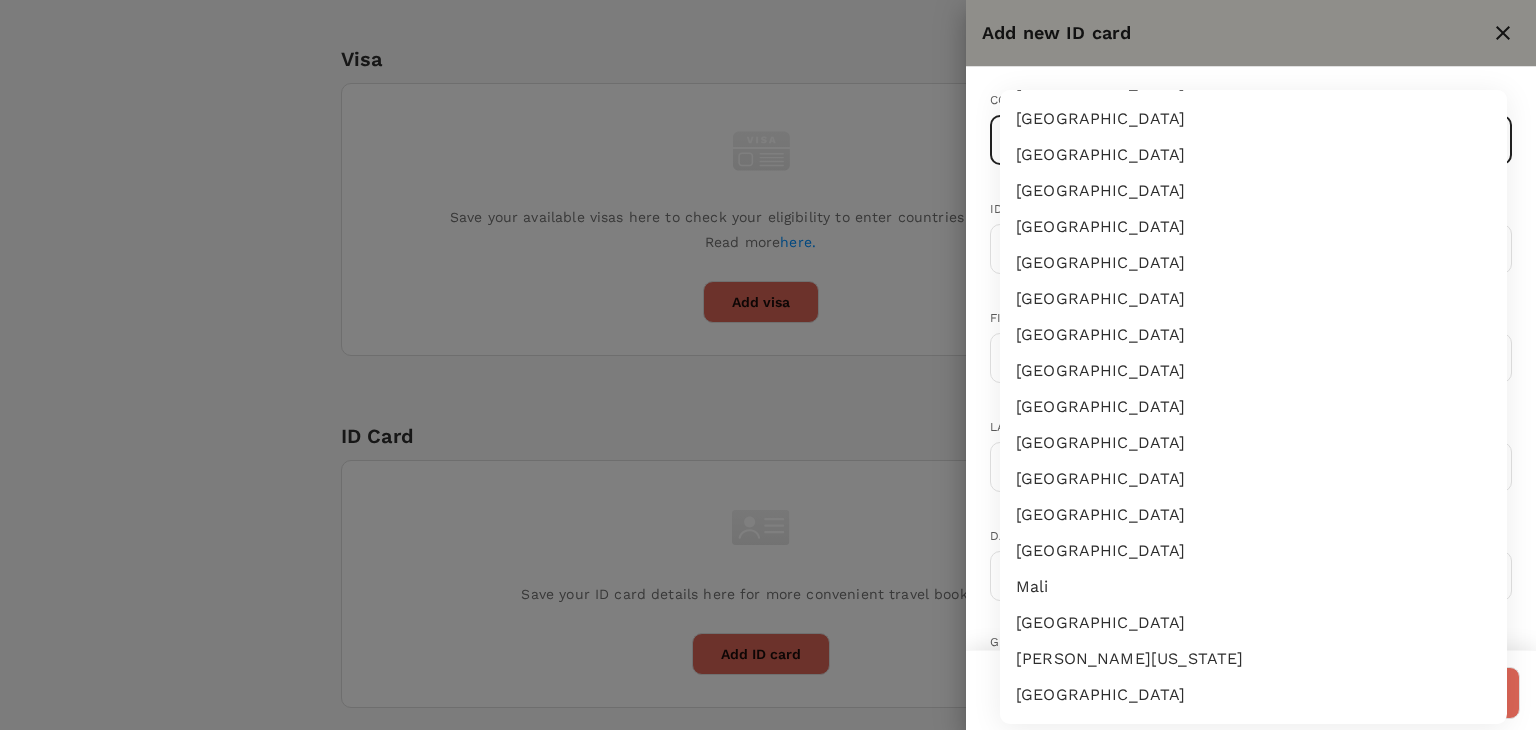 type 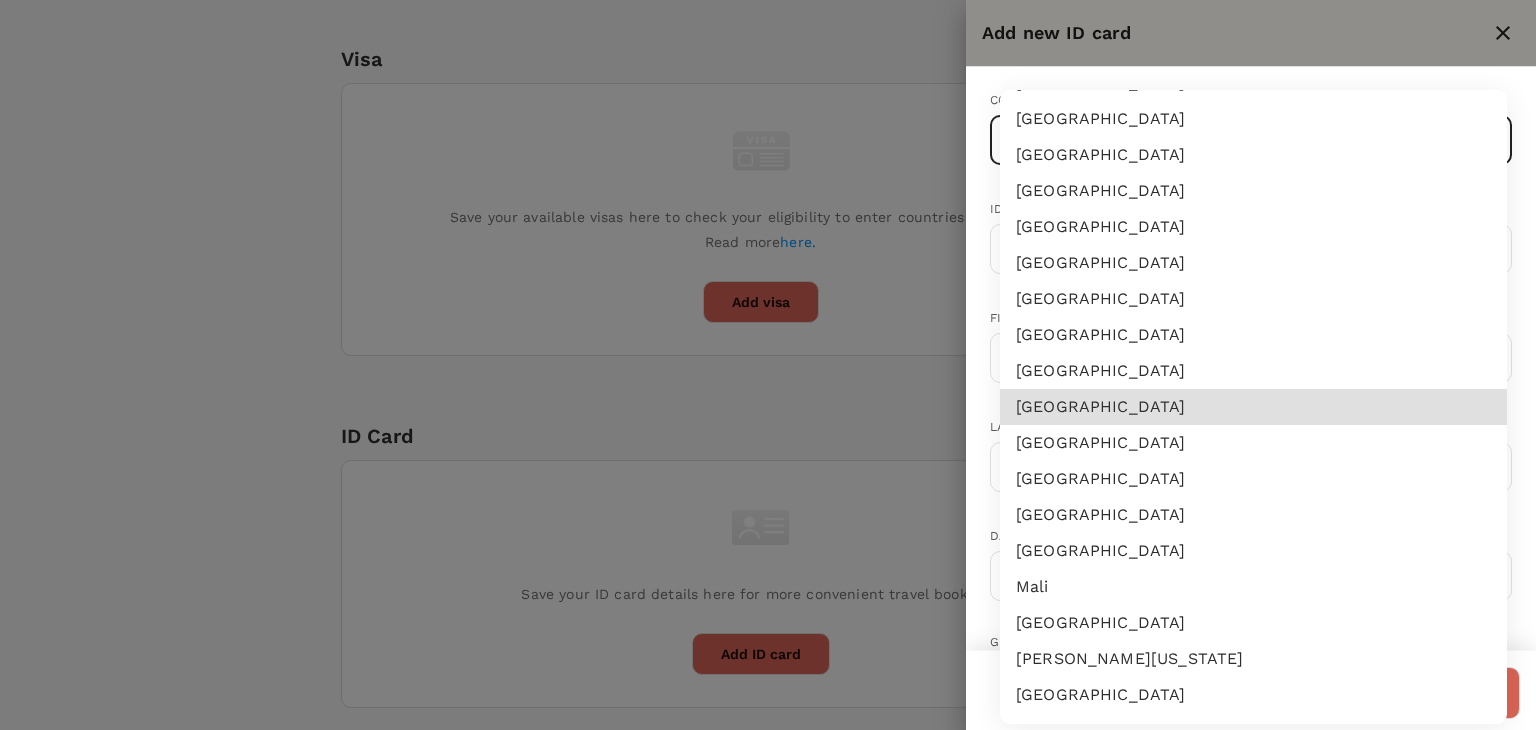 type 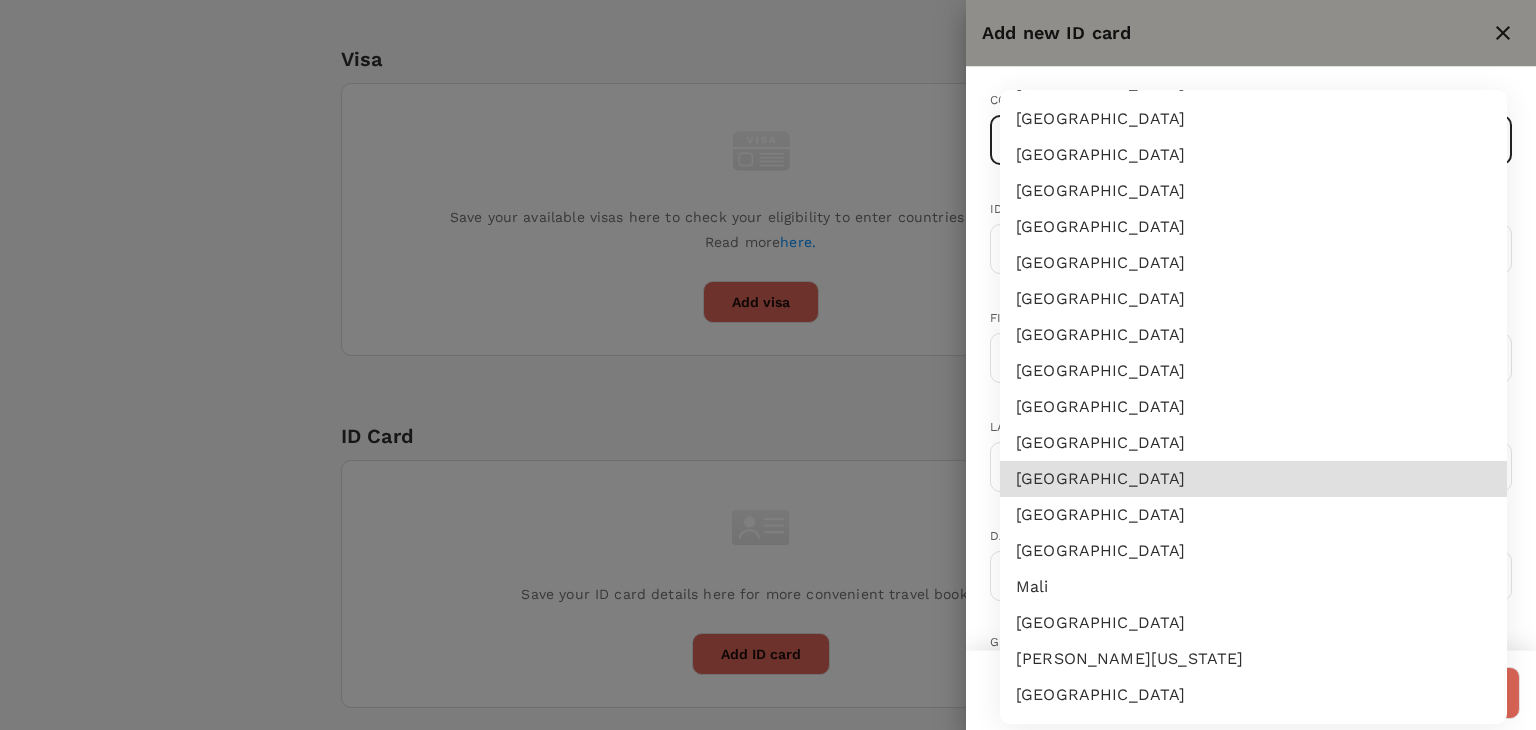 click on "[GEOGRAPHIC_DATA]" at bounding box center [1253, 515] 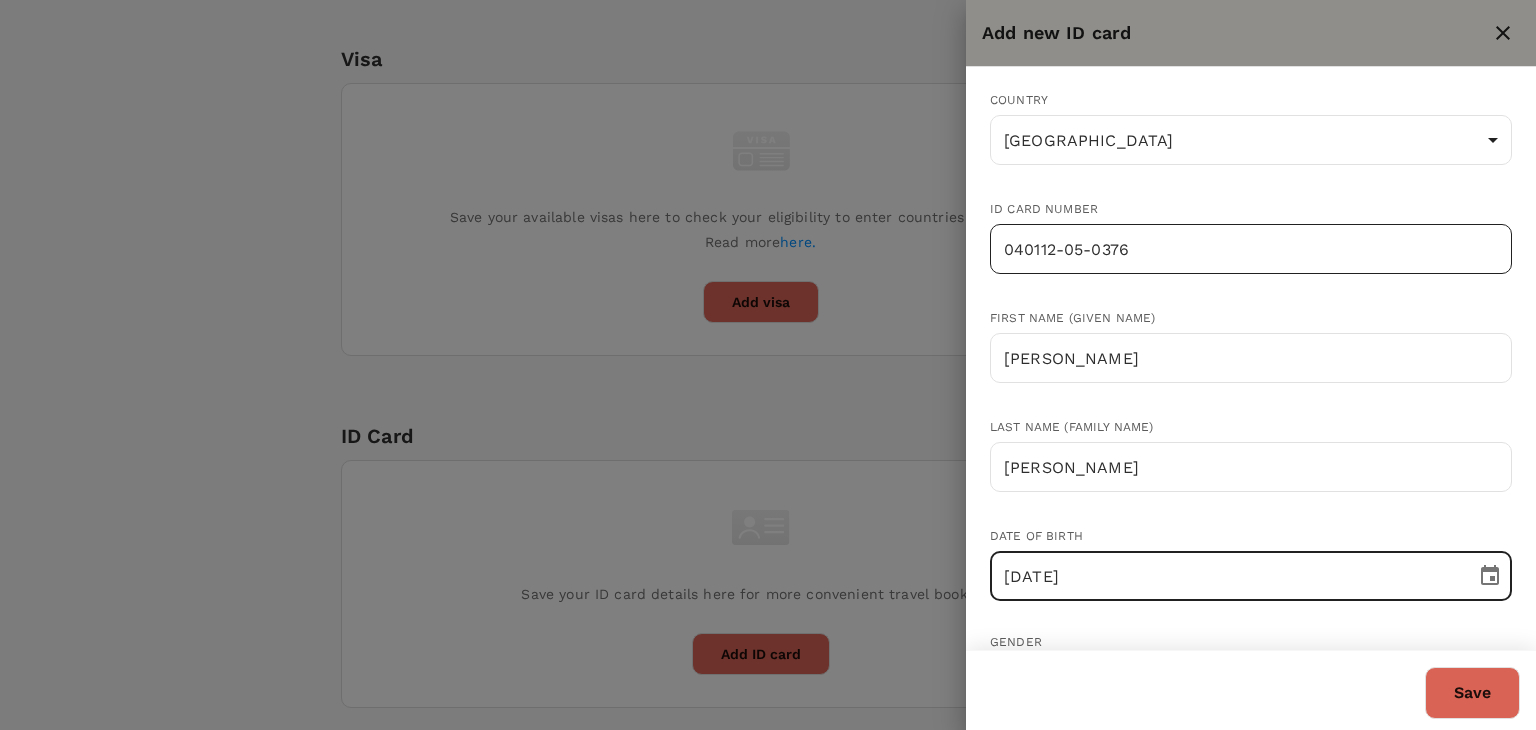 type on "12/01/2004" 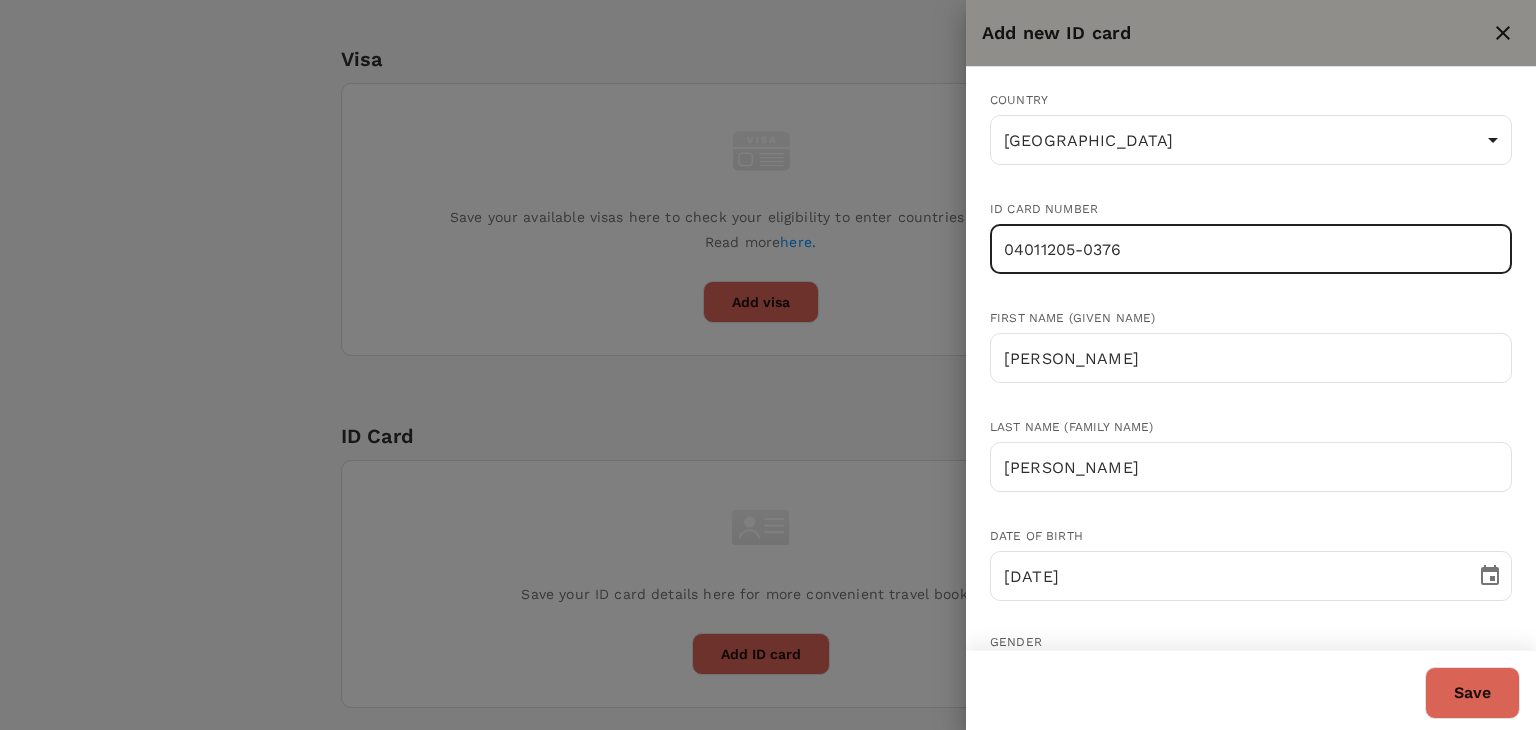 click on "04011205-0376" at bounding box center [1251, 249] 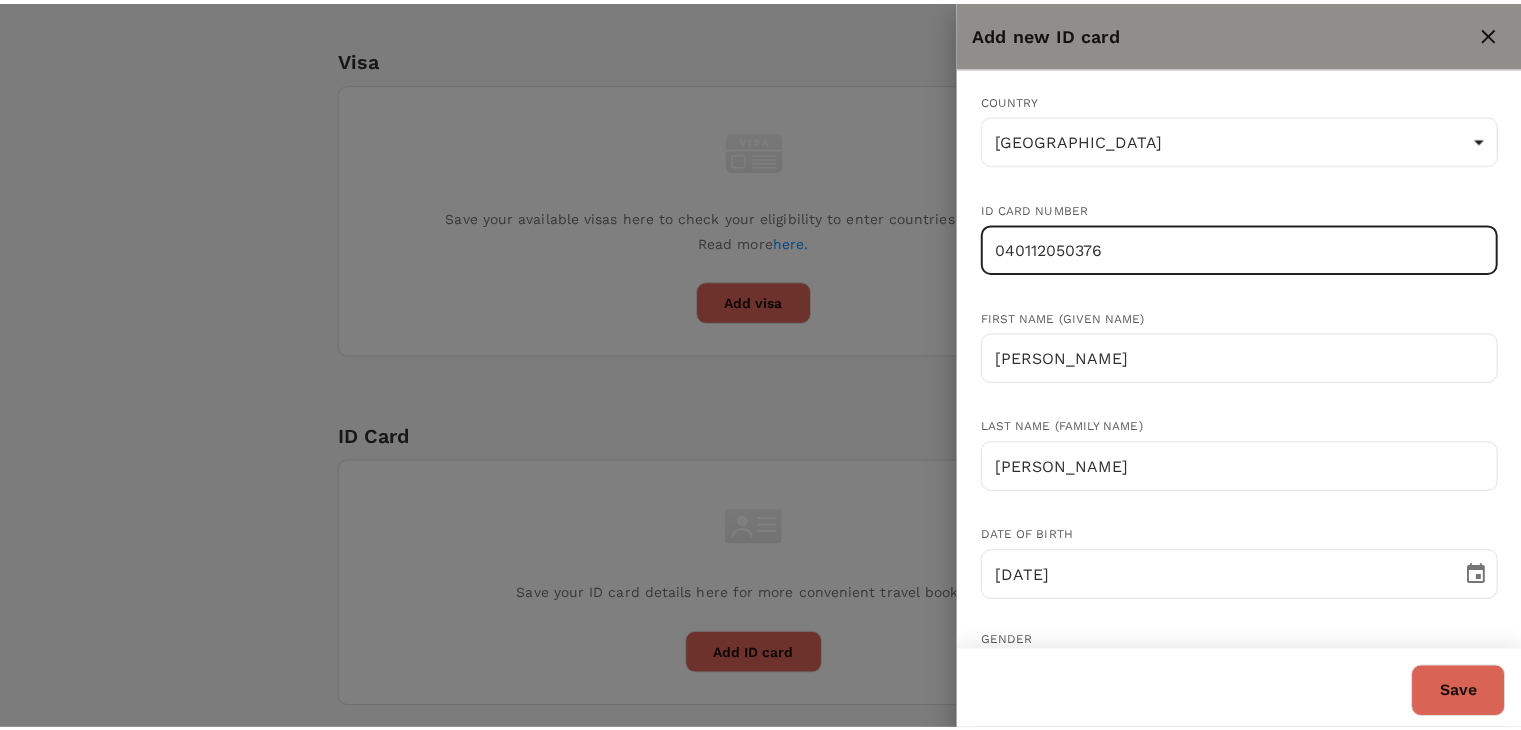 scroll, scrollTop: 195, scrollLeft: 0, axis: vertical 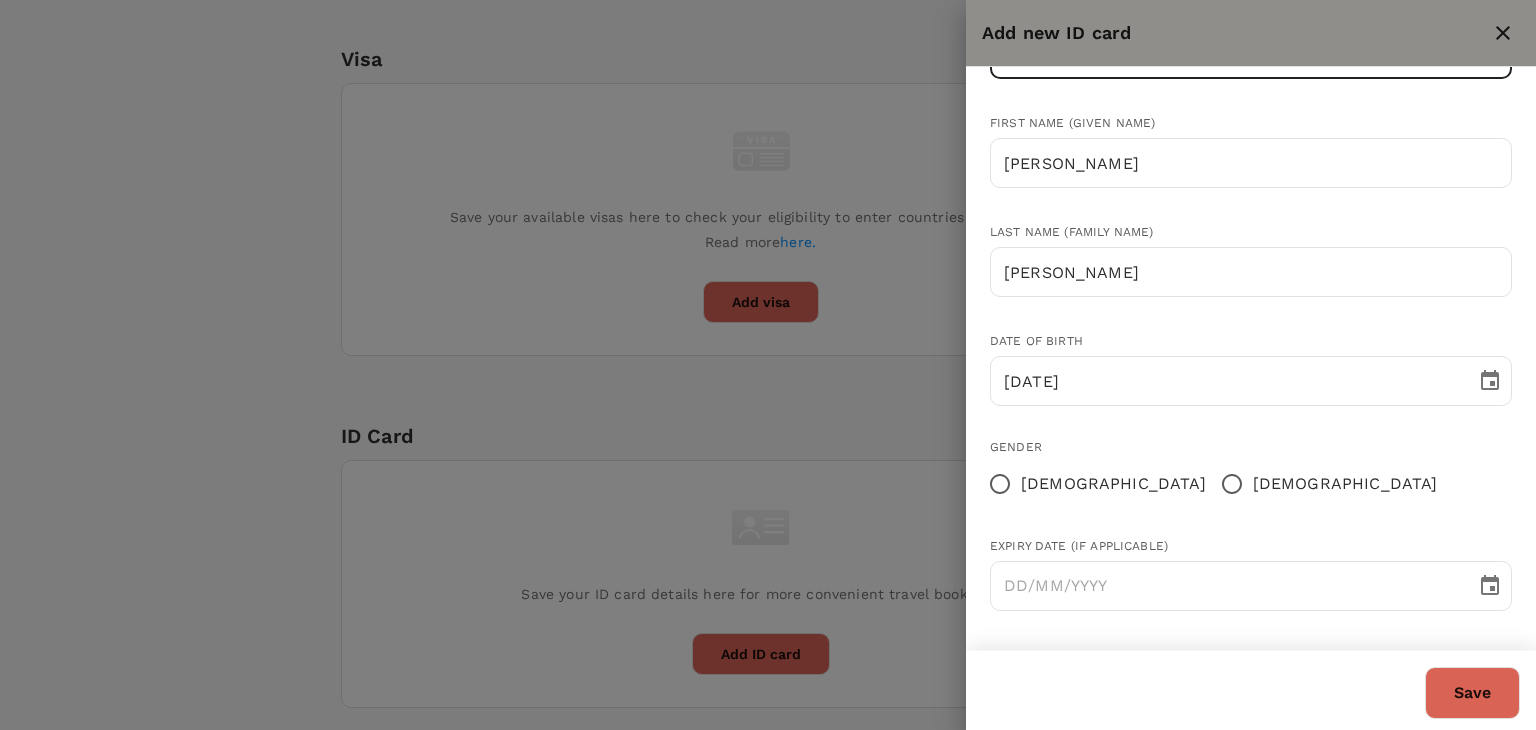 type on "040112050376" 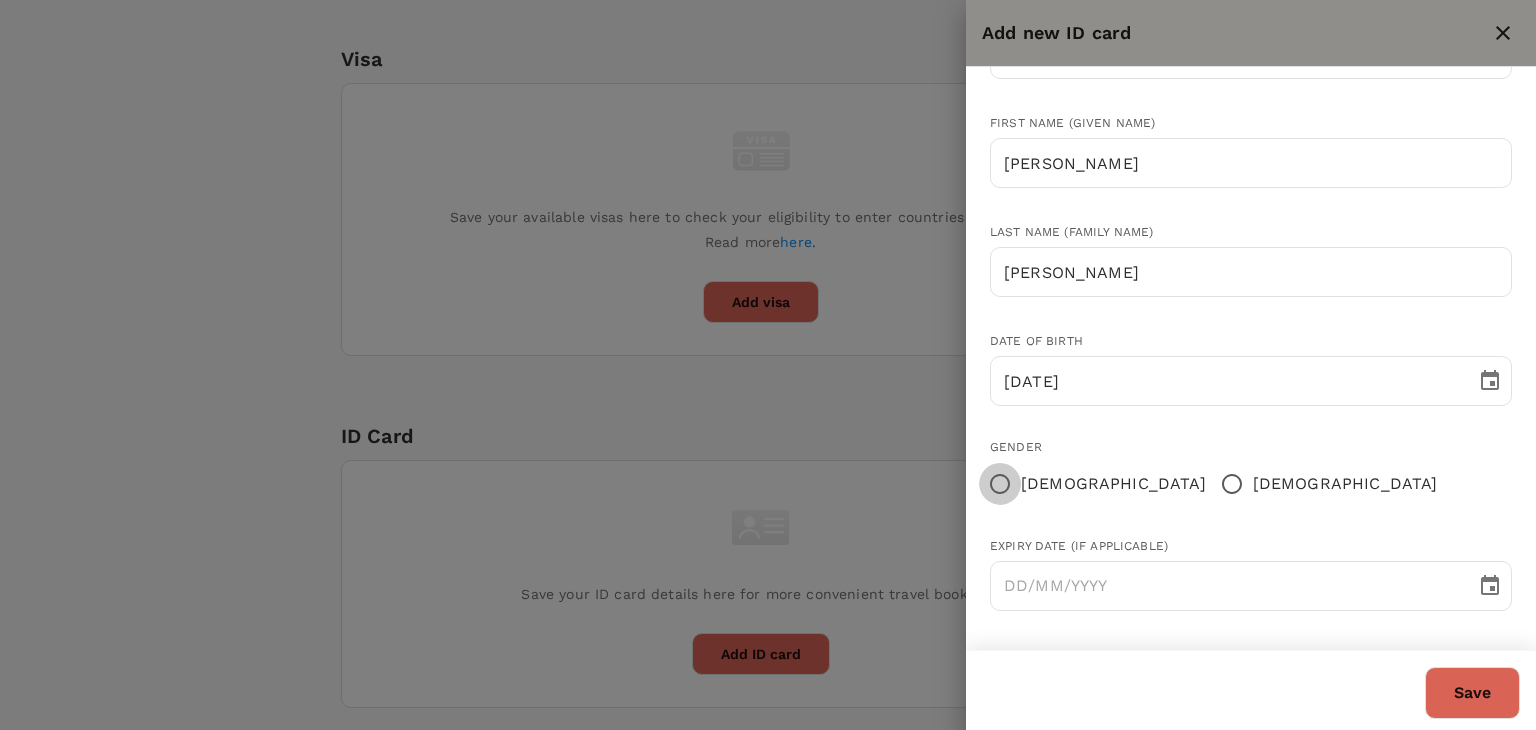 click on "[DEMOGRAPHIC_DATA]" at bounding box center (1000, 484) 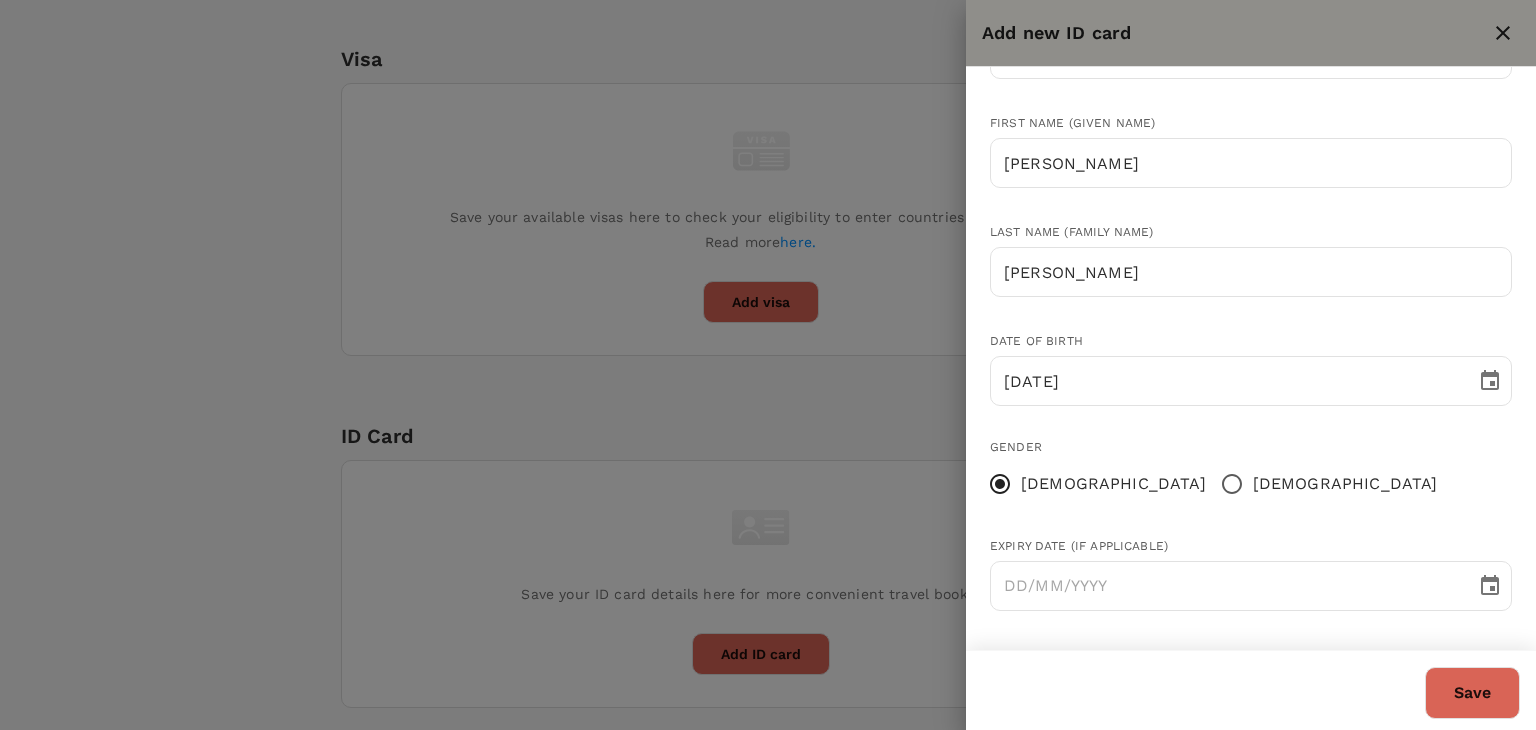 click on "Save" at bounding box center [1472, 693] 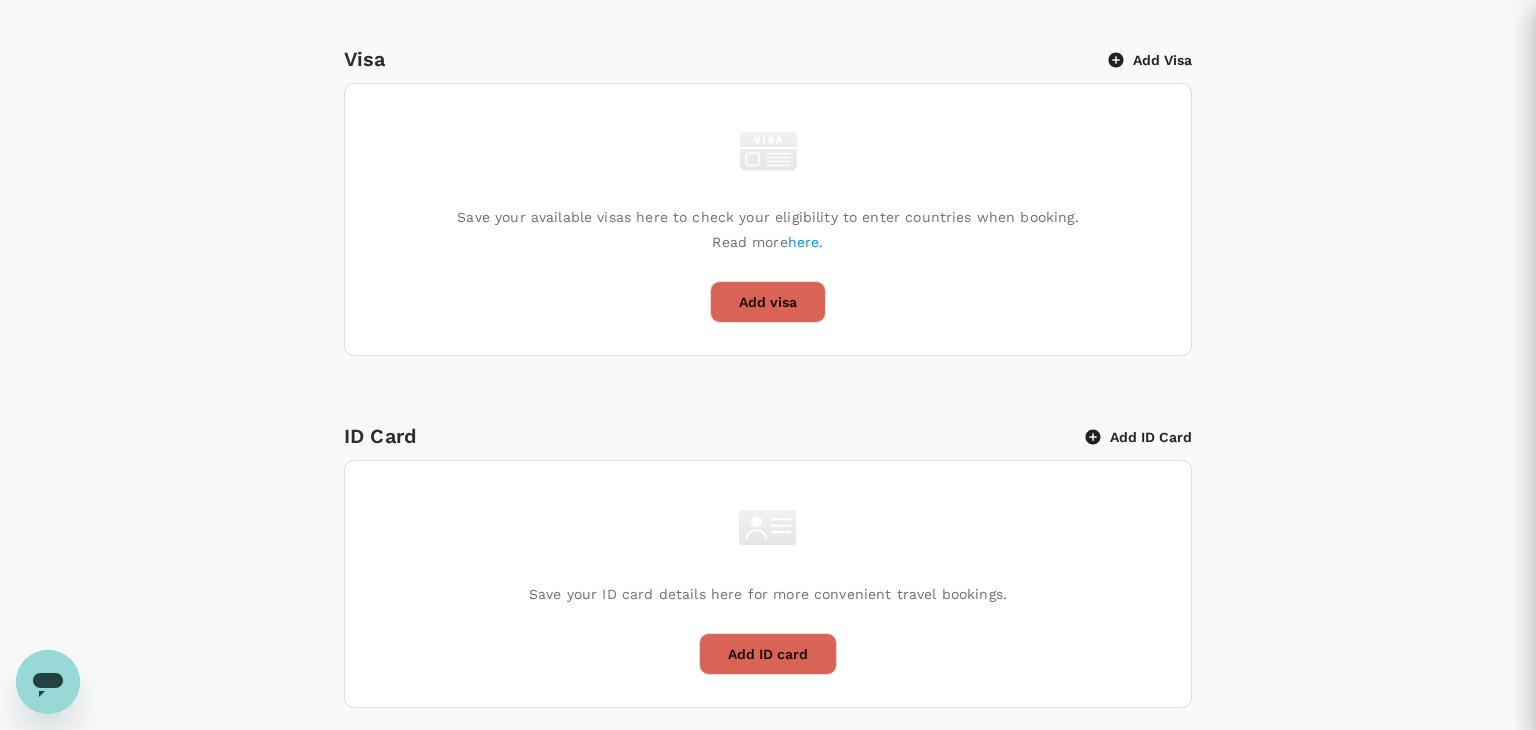 type 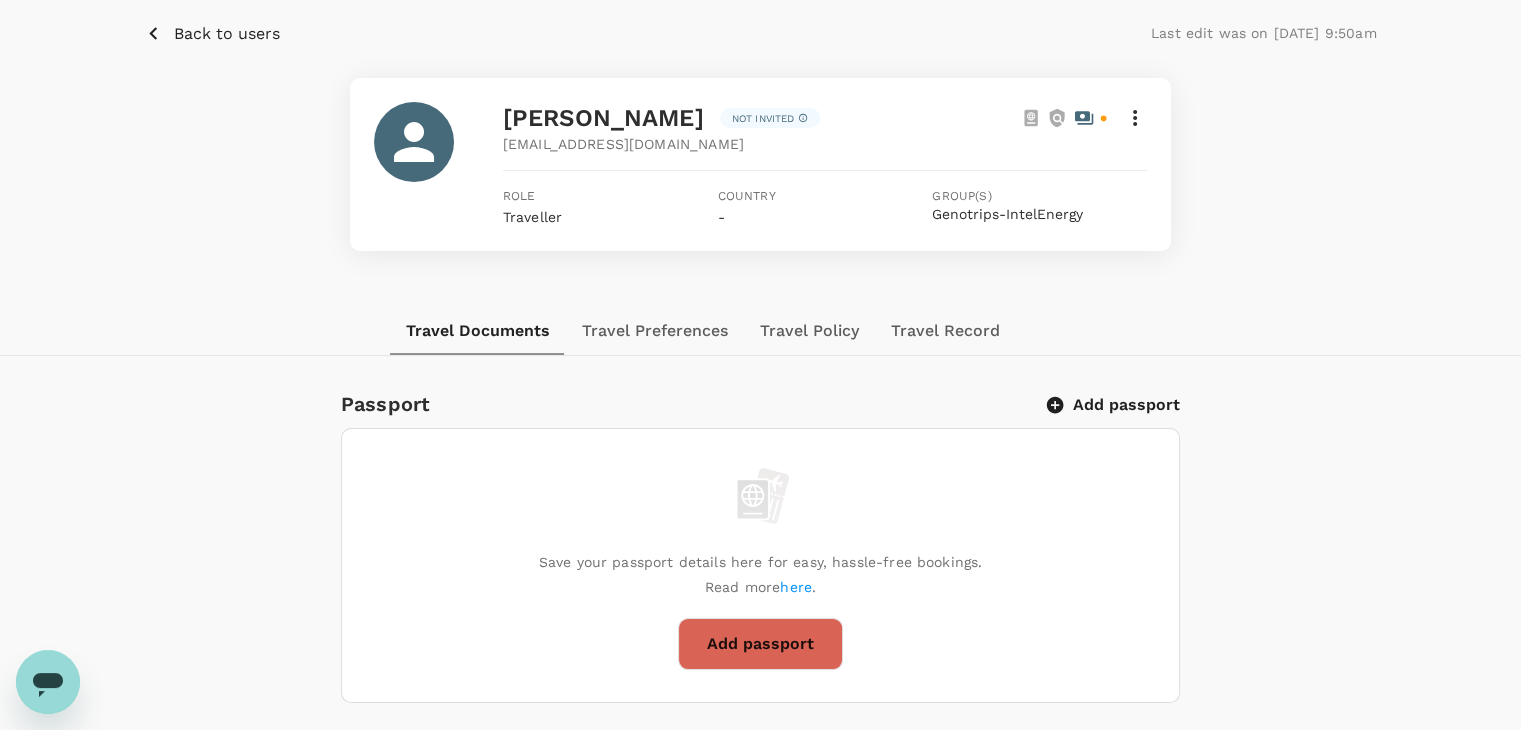 scroll, scrollTop: 0, scrollLeft: 0, axis: both 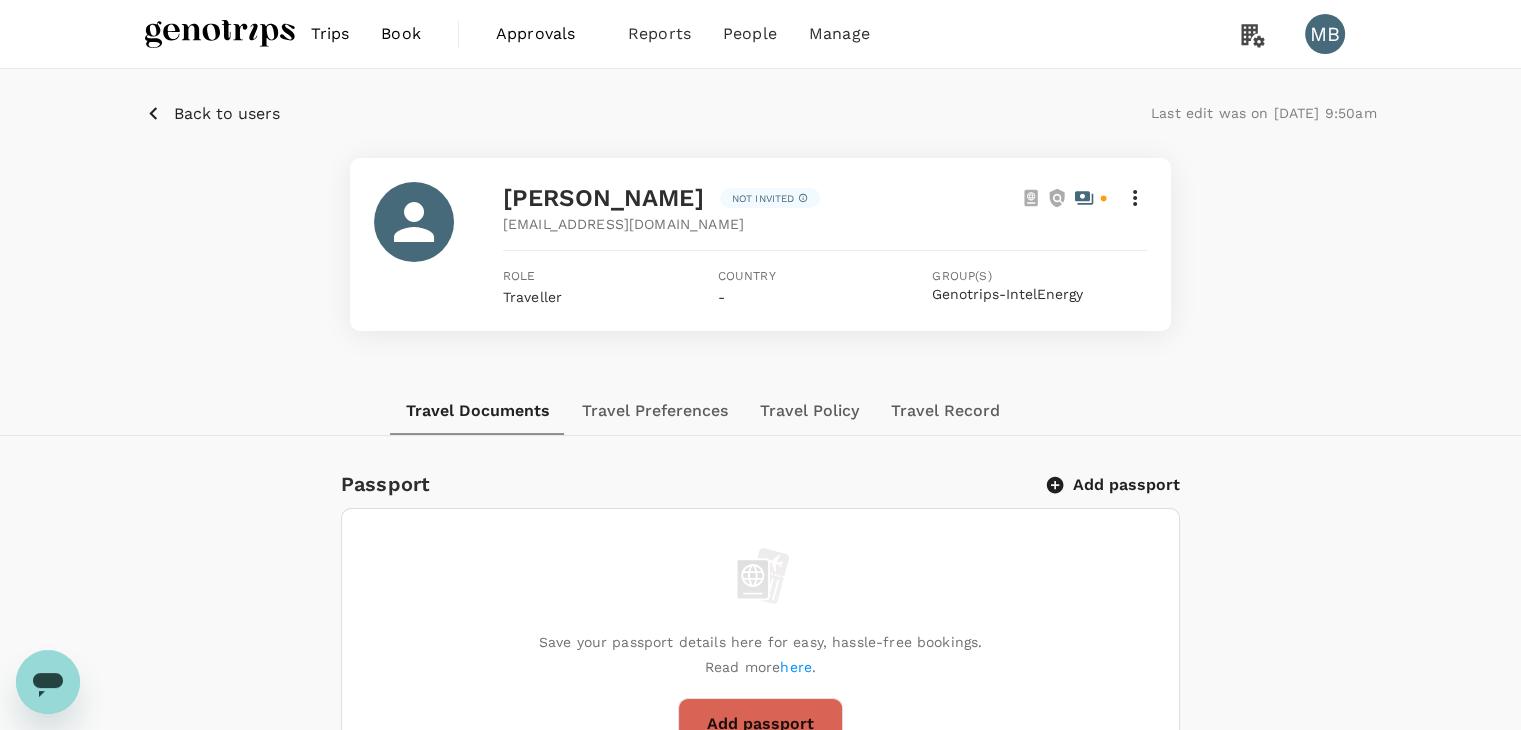 click on "Back to users" at bounding box center [212, 113] 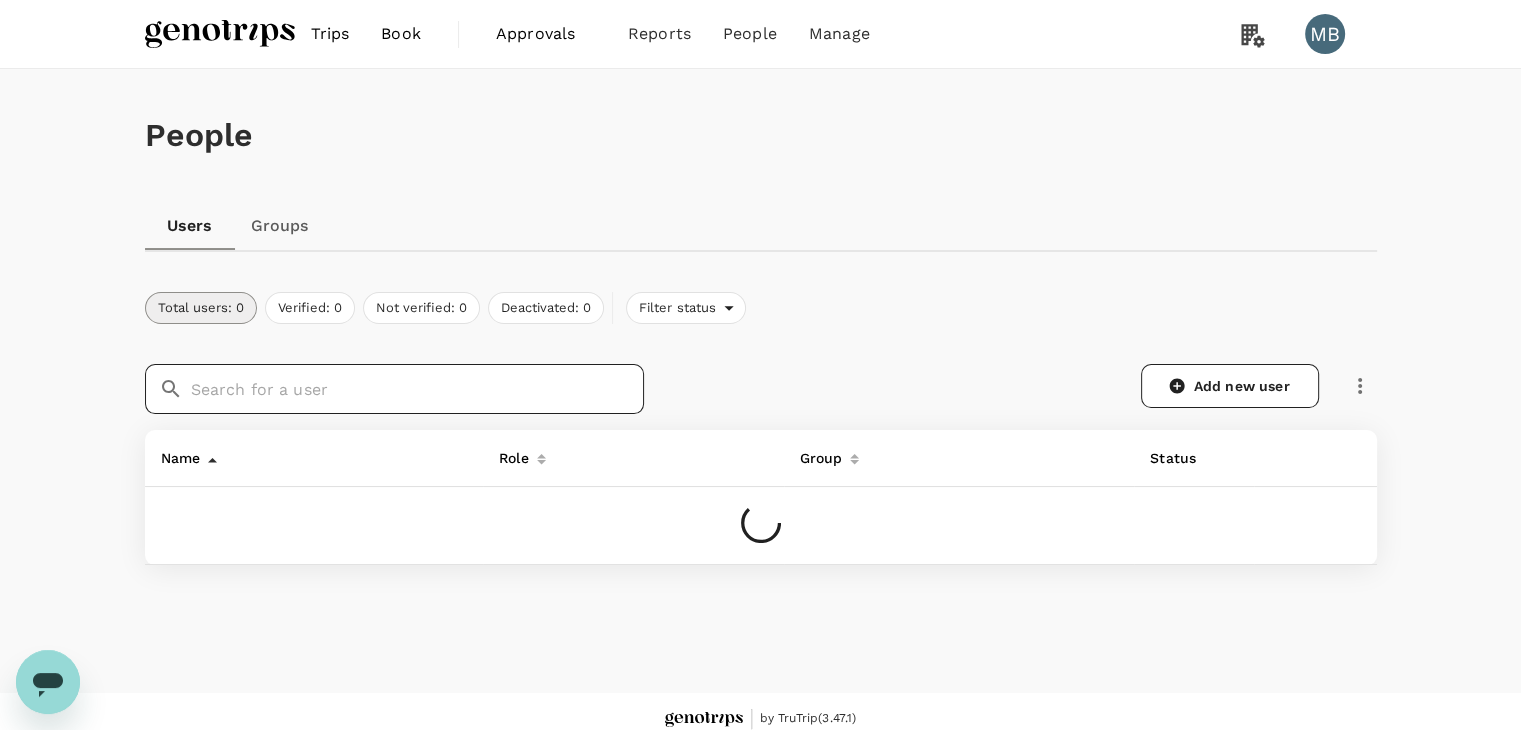 click at bounding box center [417, 389] 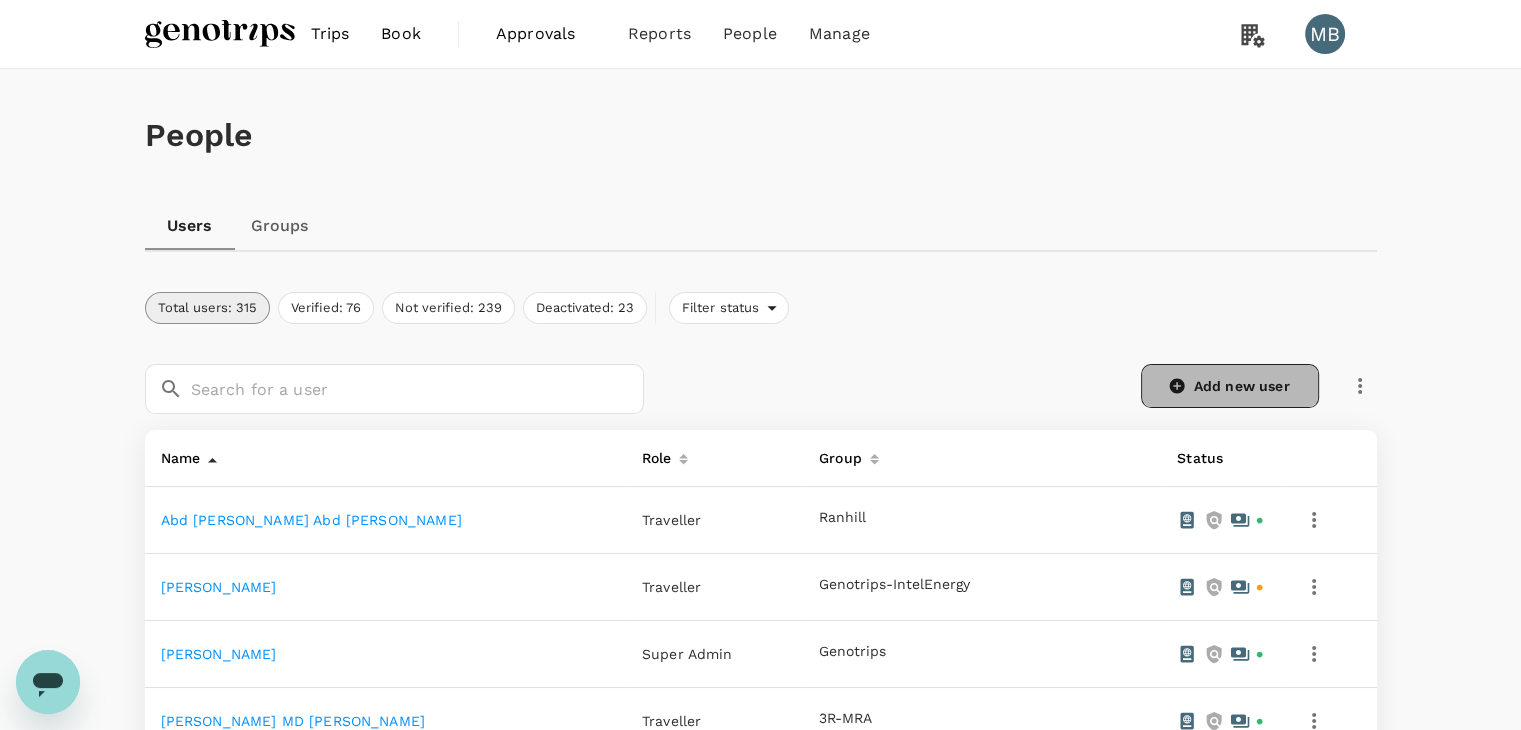 click 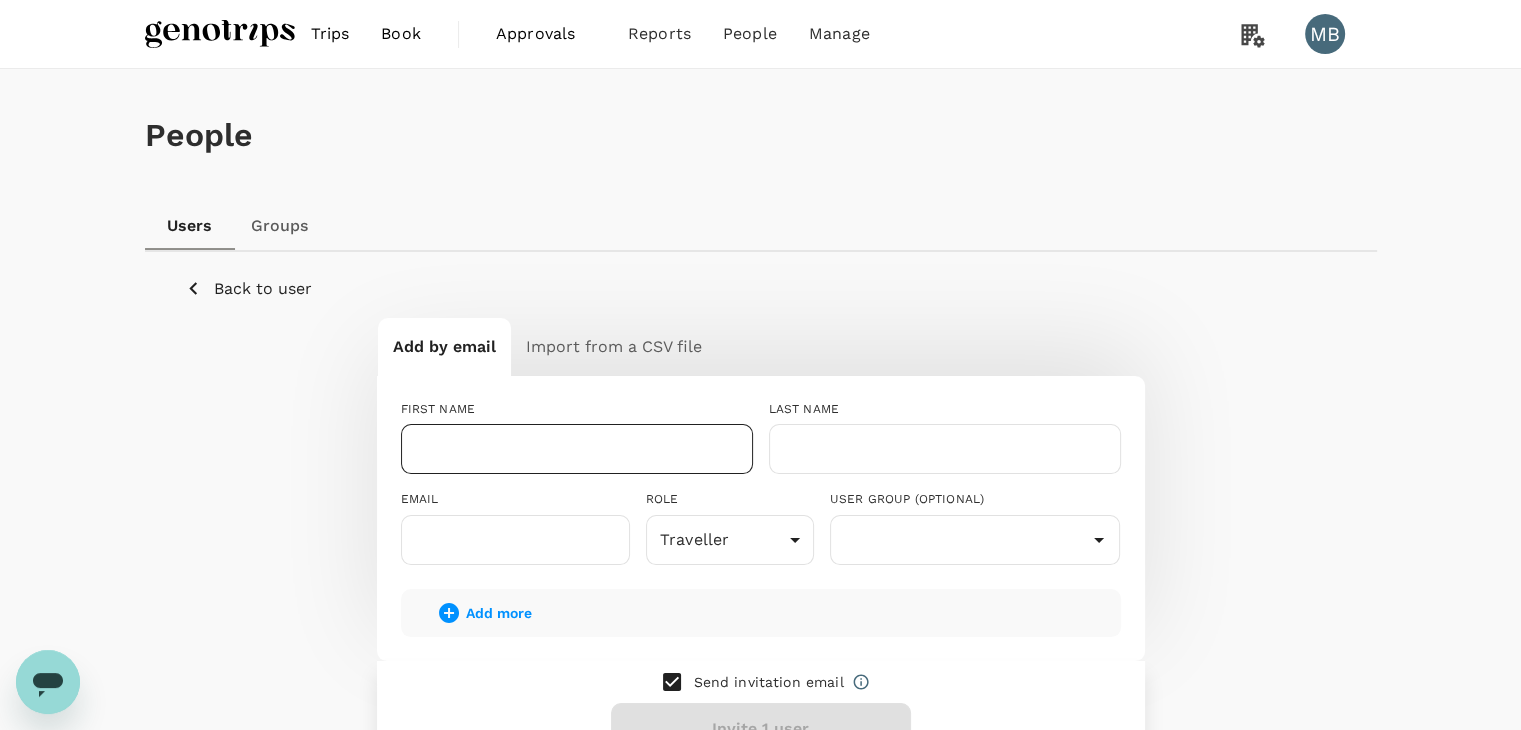 click at bounding box center (577, 449) 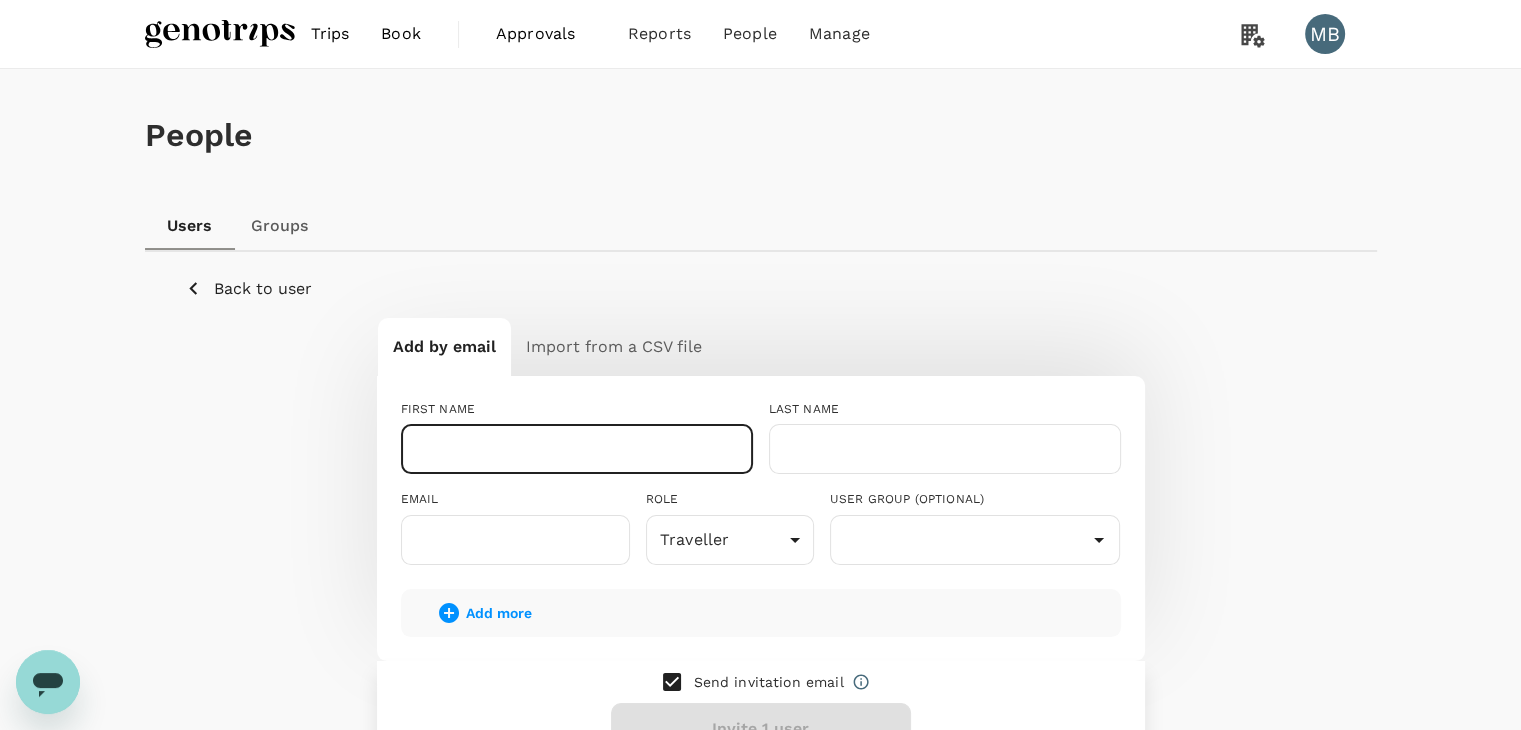 paste on "MUHAMMAD NASYRUDDIN BIN MOHD KHALIL" 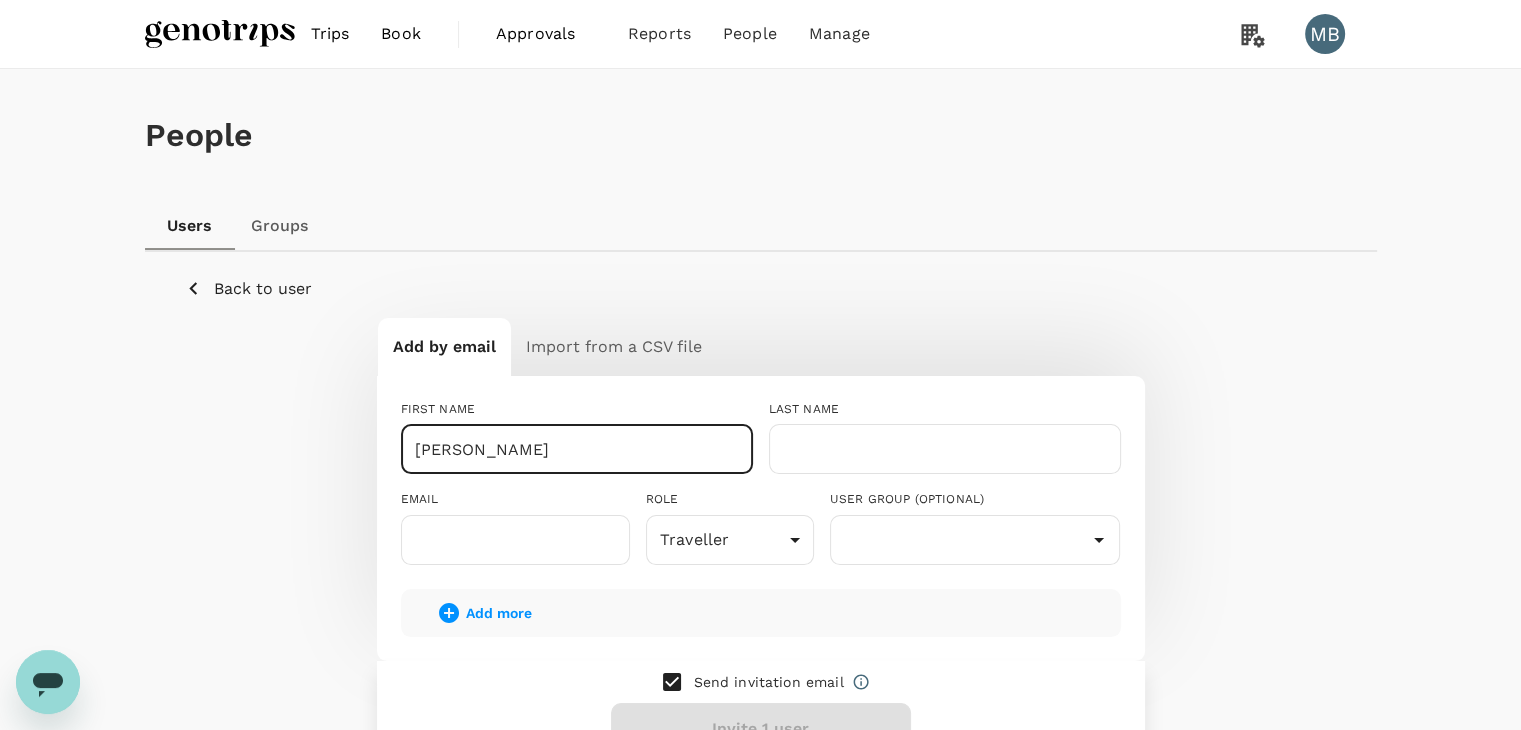 scroll, scrollTop: 0, scrollLeft: 35, axis: horizontal 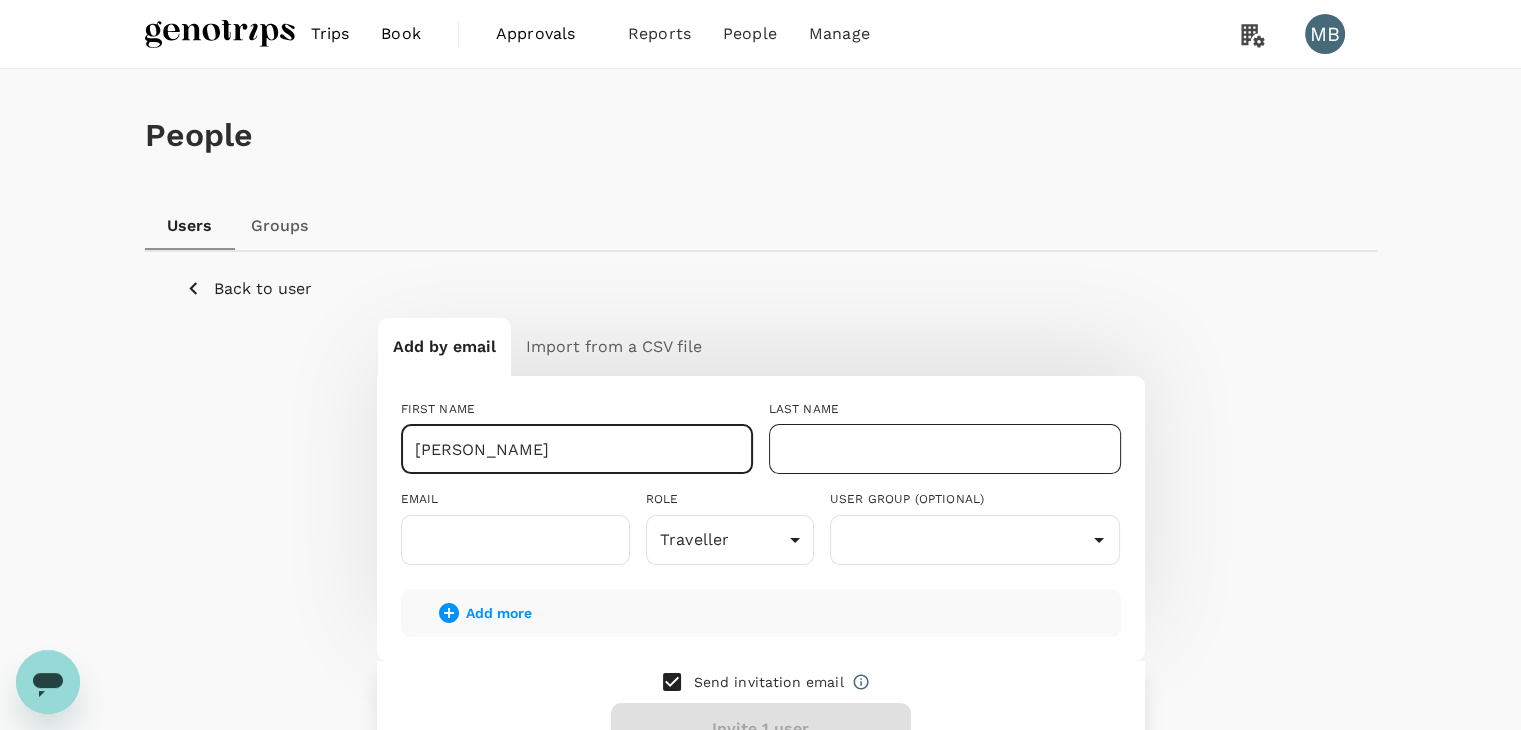 type on "MUHAMMAD NASYRUDDIN" 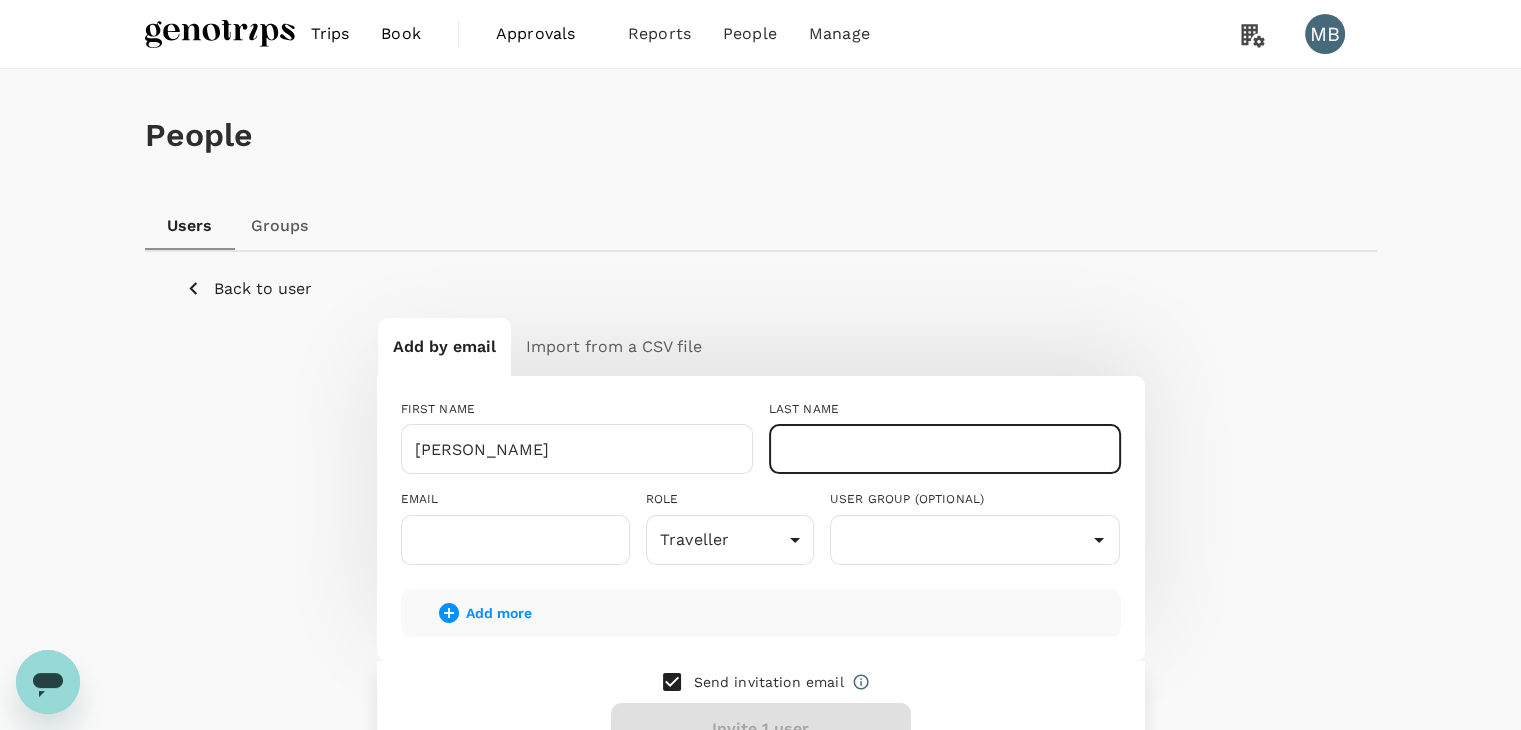 paste on "BIN MOHD KHALIL" 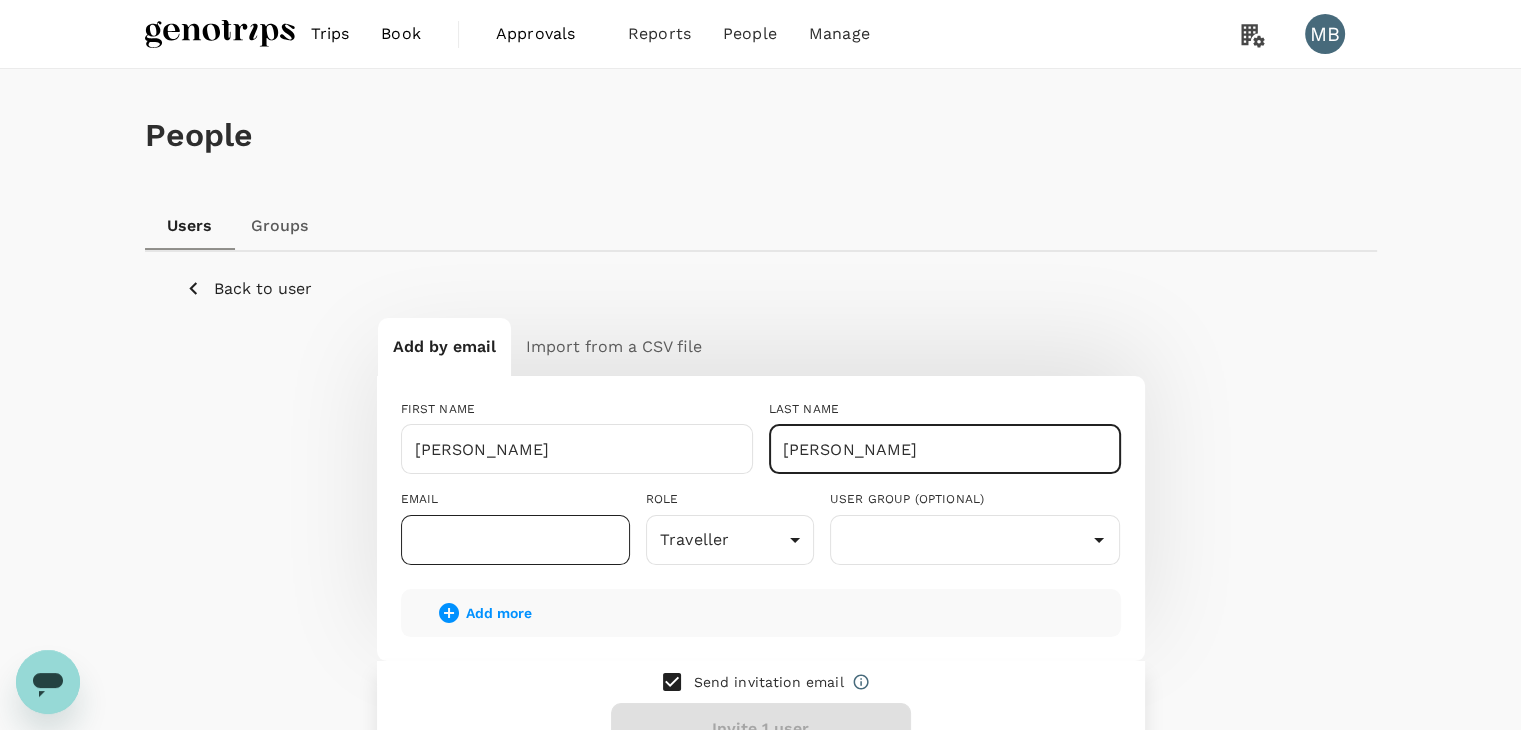 type on "BIN MOHD KHALIL" 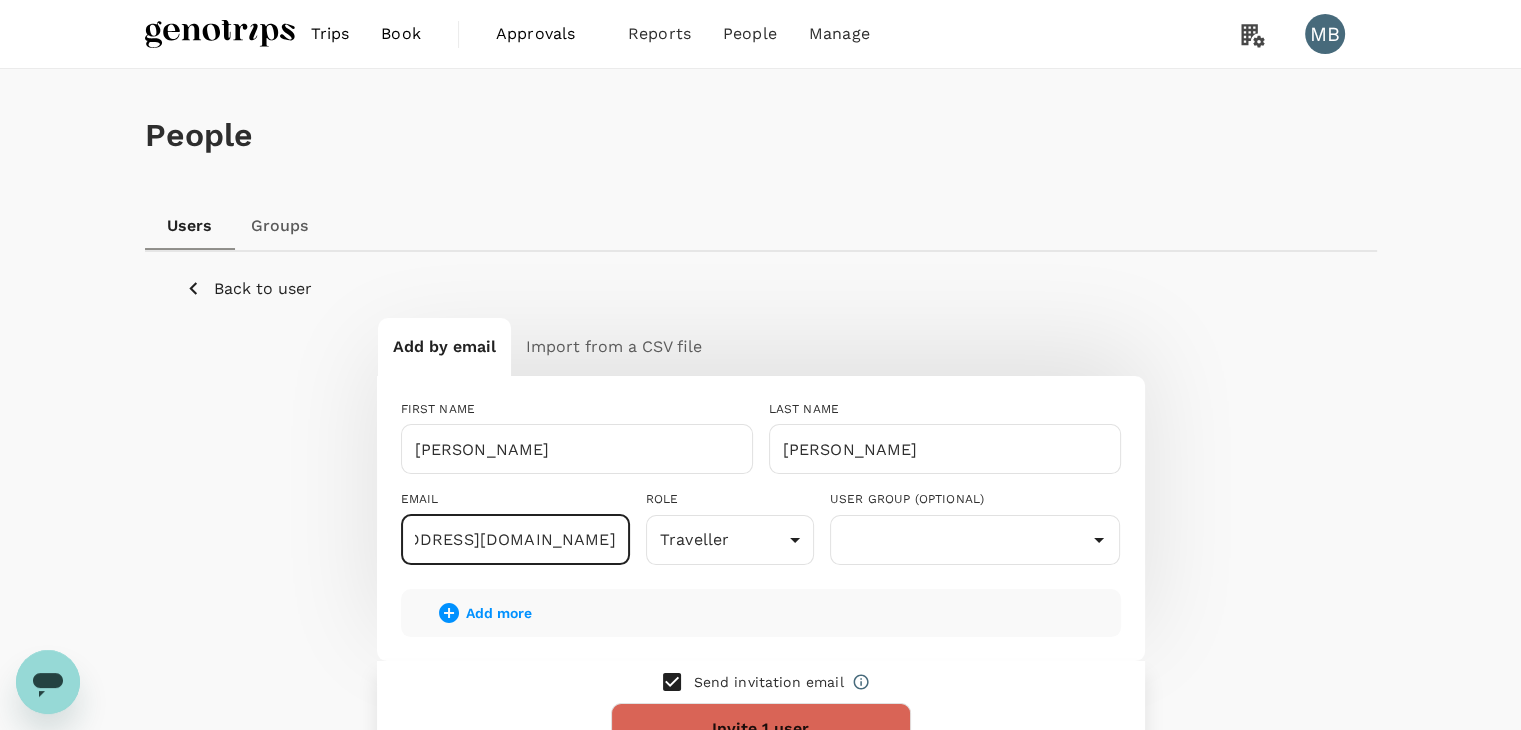 scroll, scrollTop: 0, scrollLeft: 94, axis: horizontal 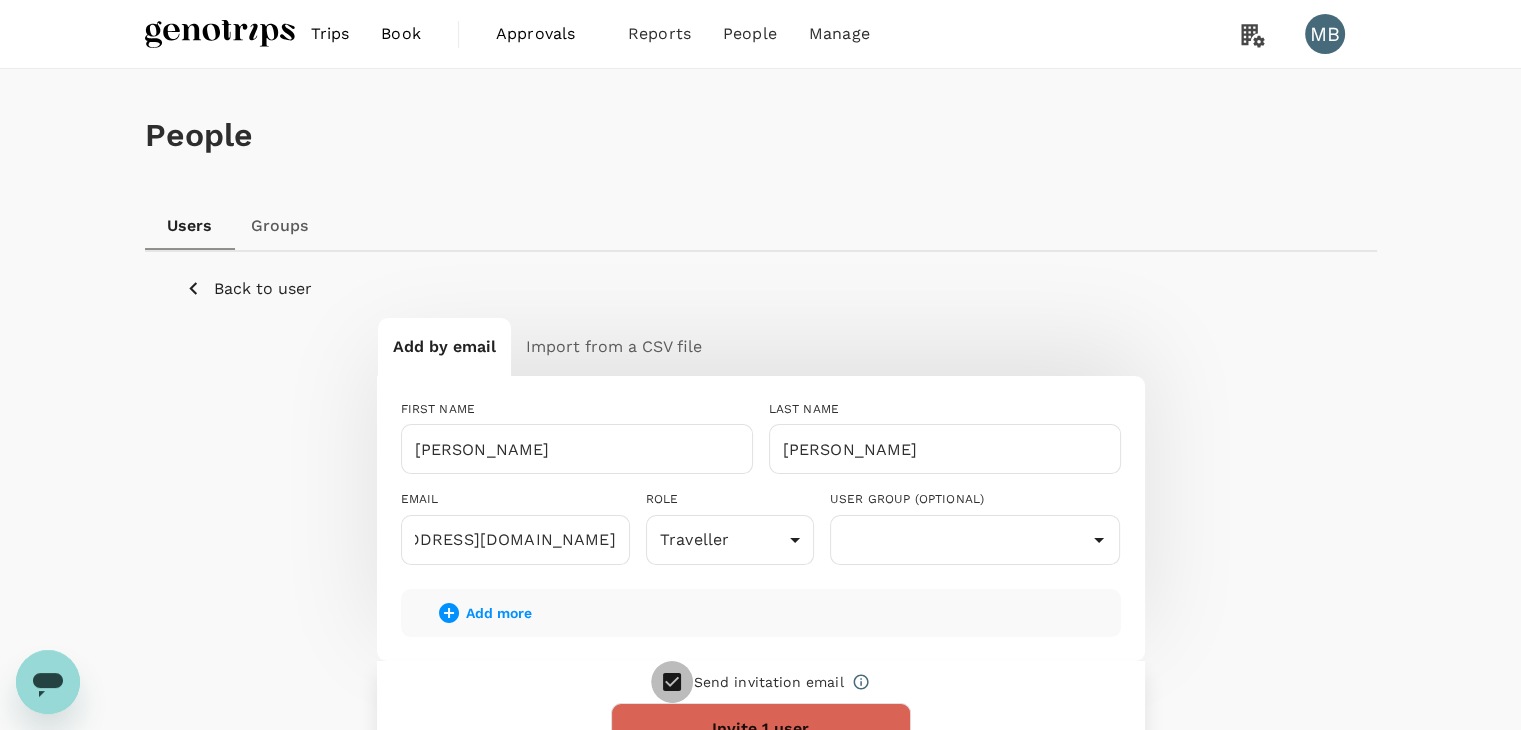 click at bounding box center (672, 682) 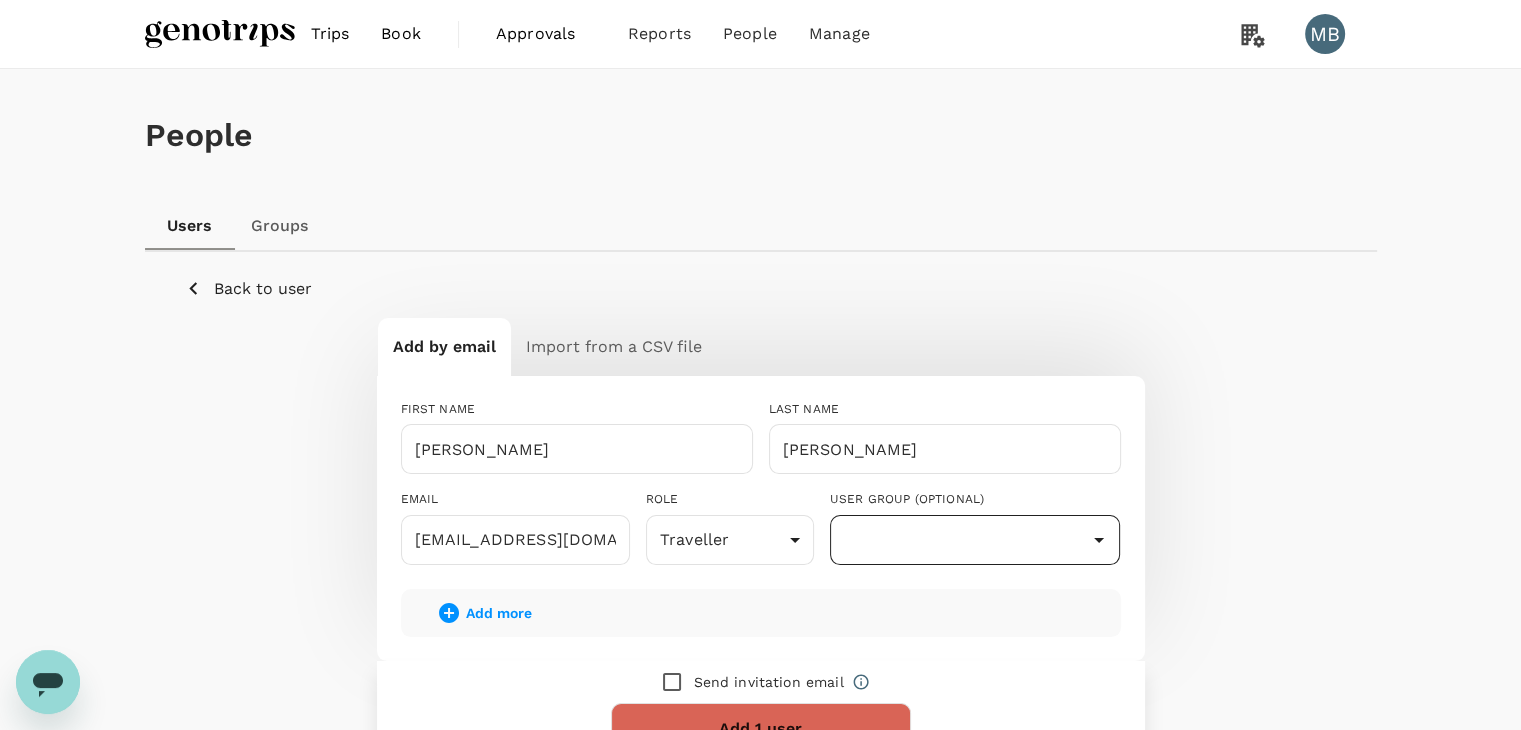click at bounding box center (975, 540) 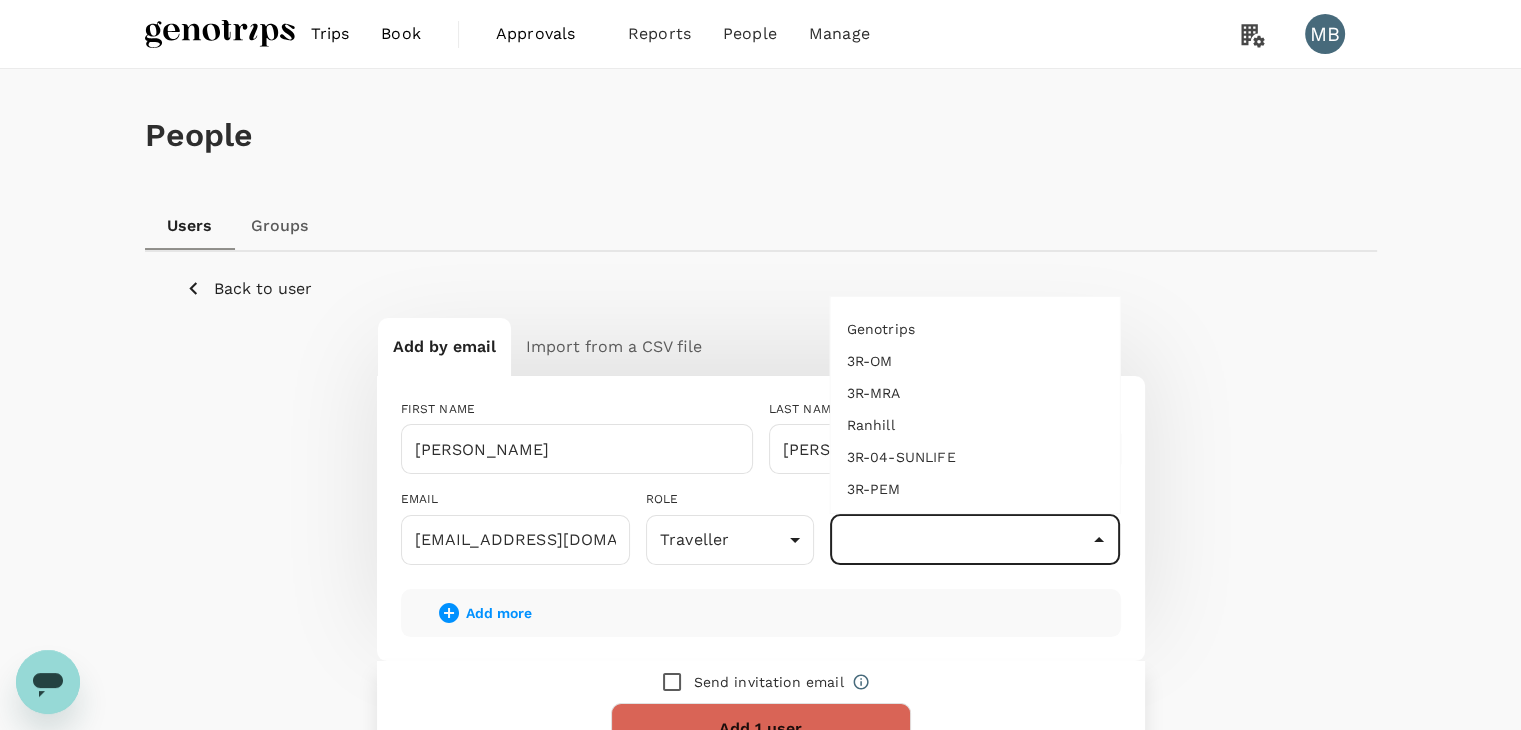 scroll, scrollTop: 140, scrollLeft: 0, axis: vertical 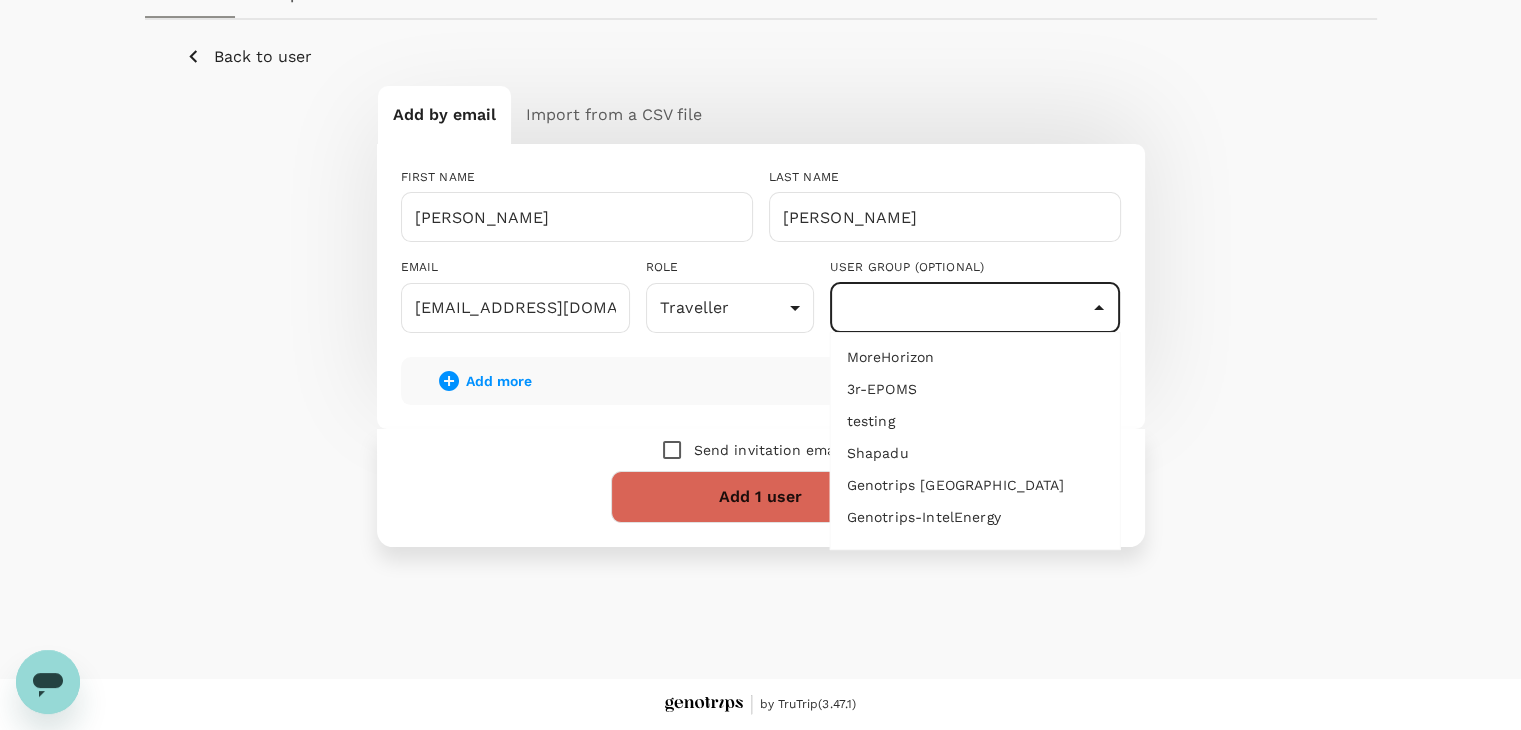 click on "Genotrips-IntelEnergy" at bounding box center [975, 517] 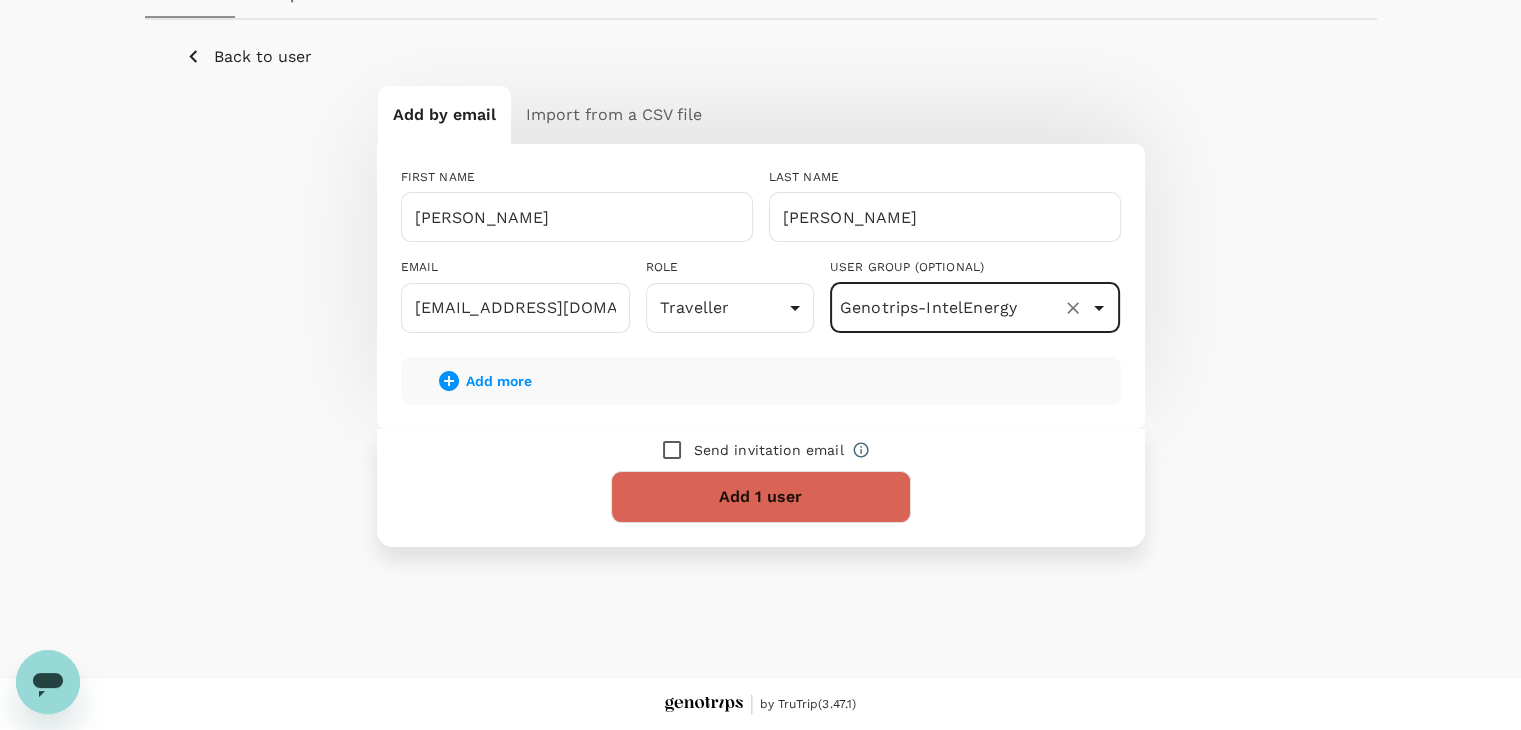click on "Add 1 user" at bounding box center (761, 497) 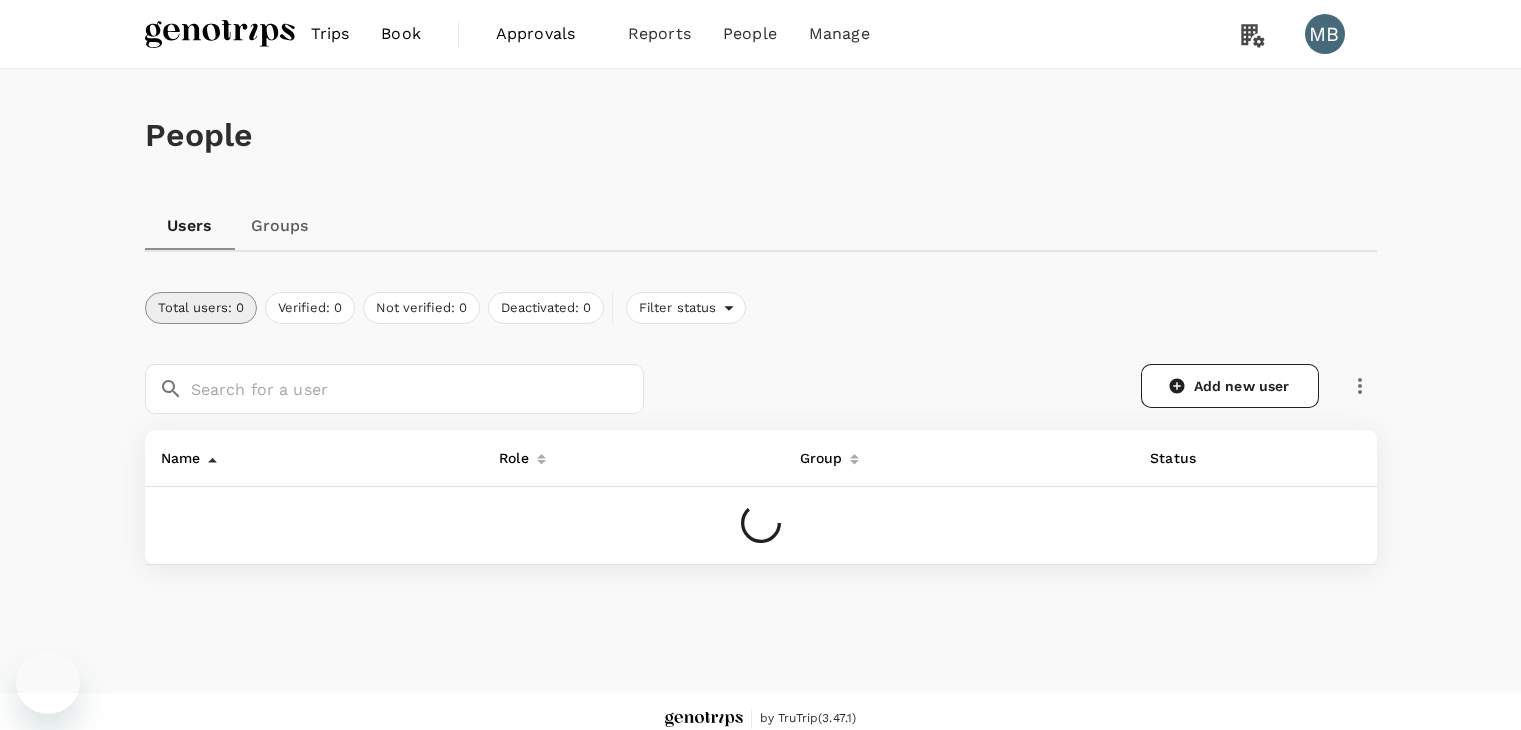 scroll, scrollTop: 0, scrollLeft: 0, axis: both 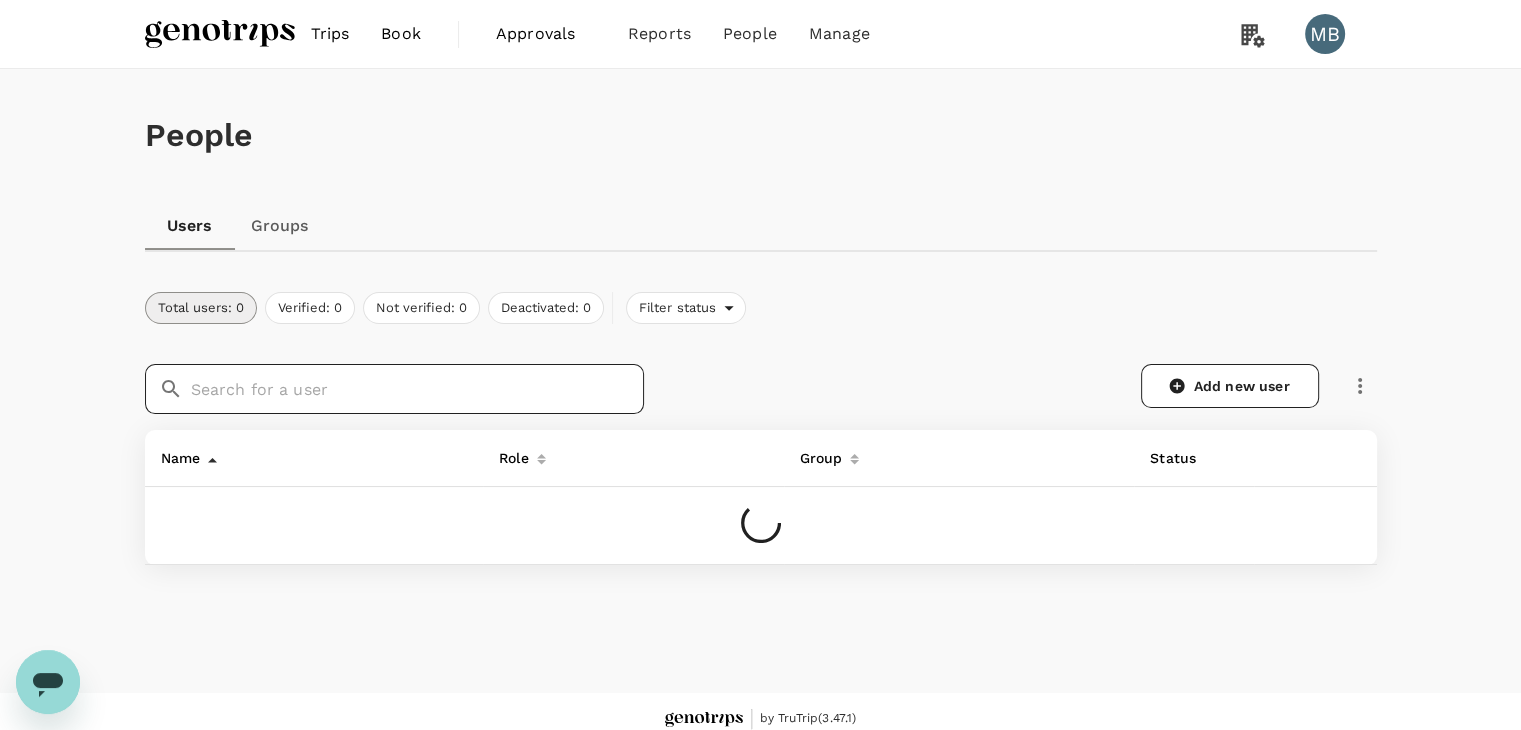 click at bounding box center [417, 389] 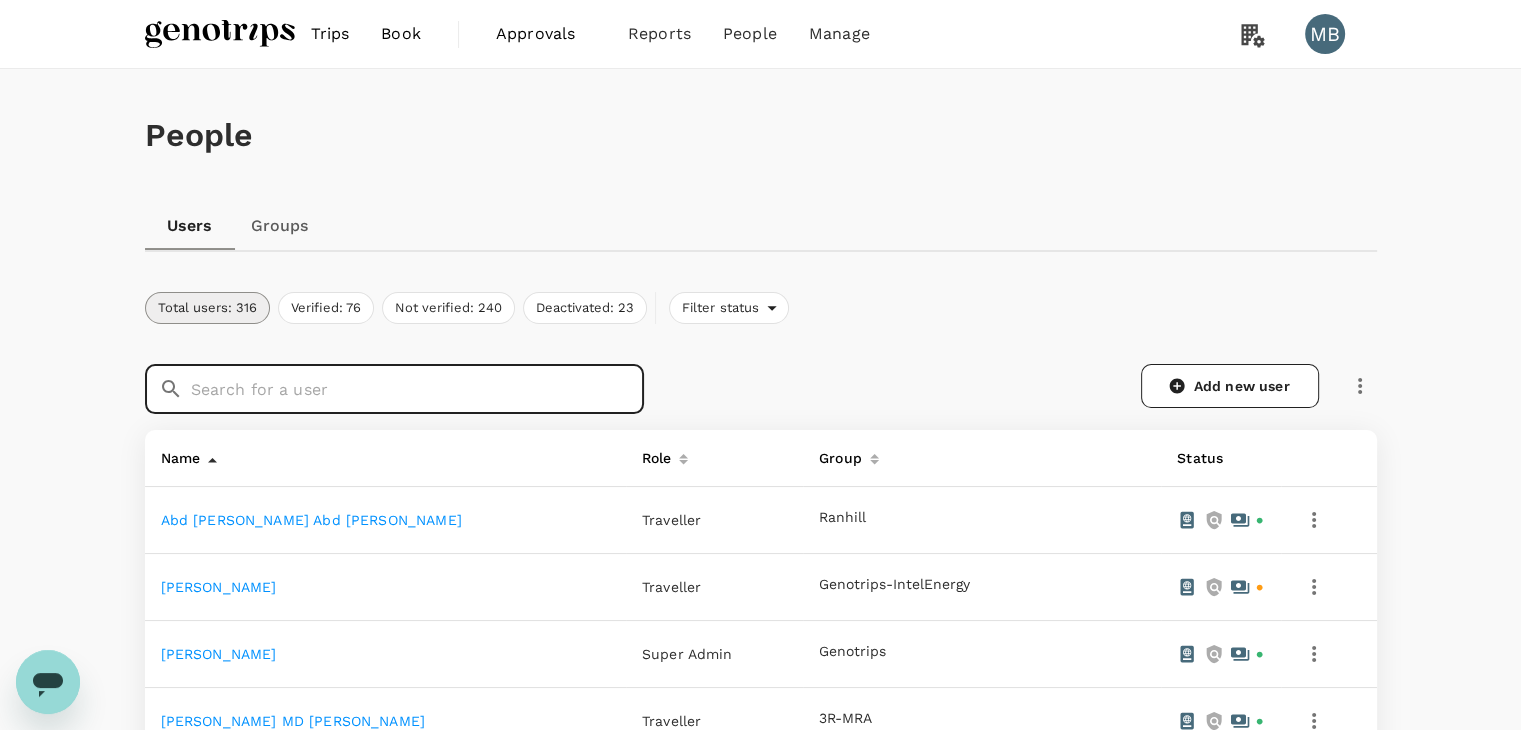 paste on "[PERSON_NAME]" 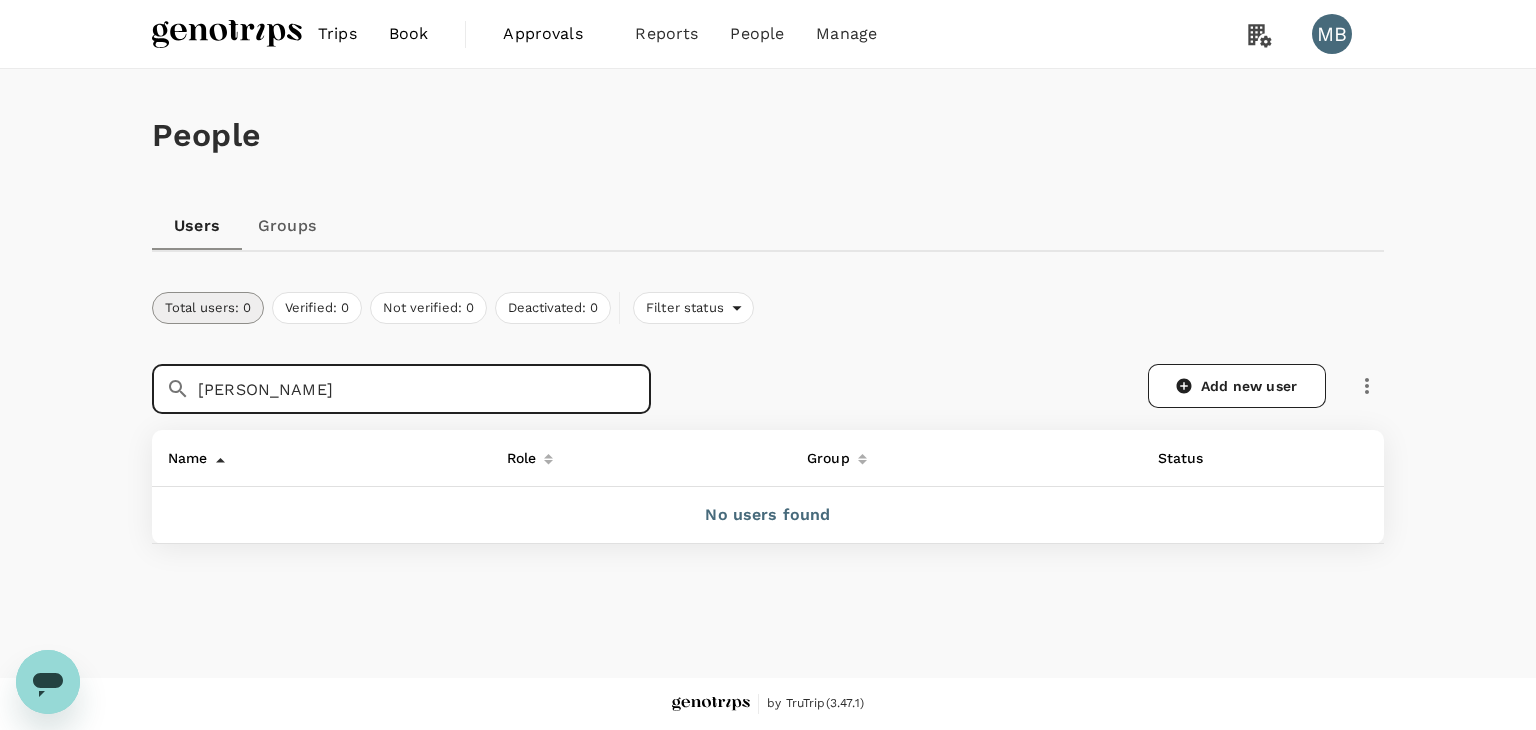 drag, startPoint x: 404, startPoint y: 392, endPoint x: 190, endPoint y: 394, distance: 214.00934 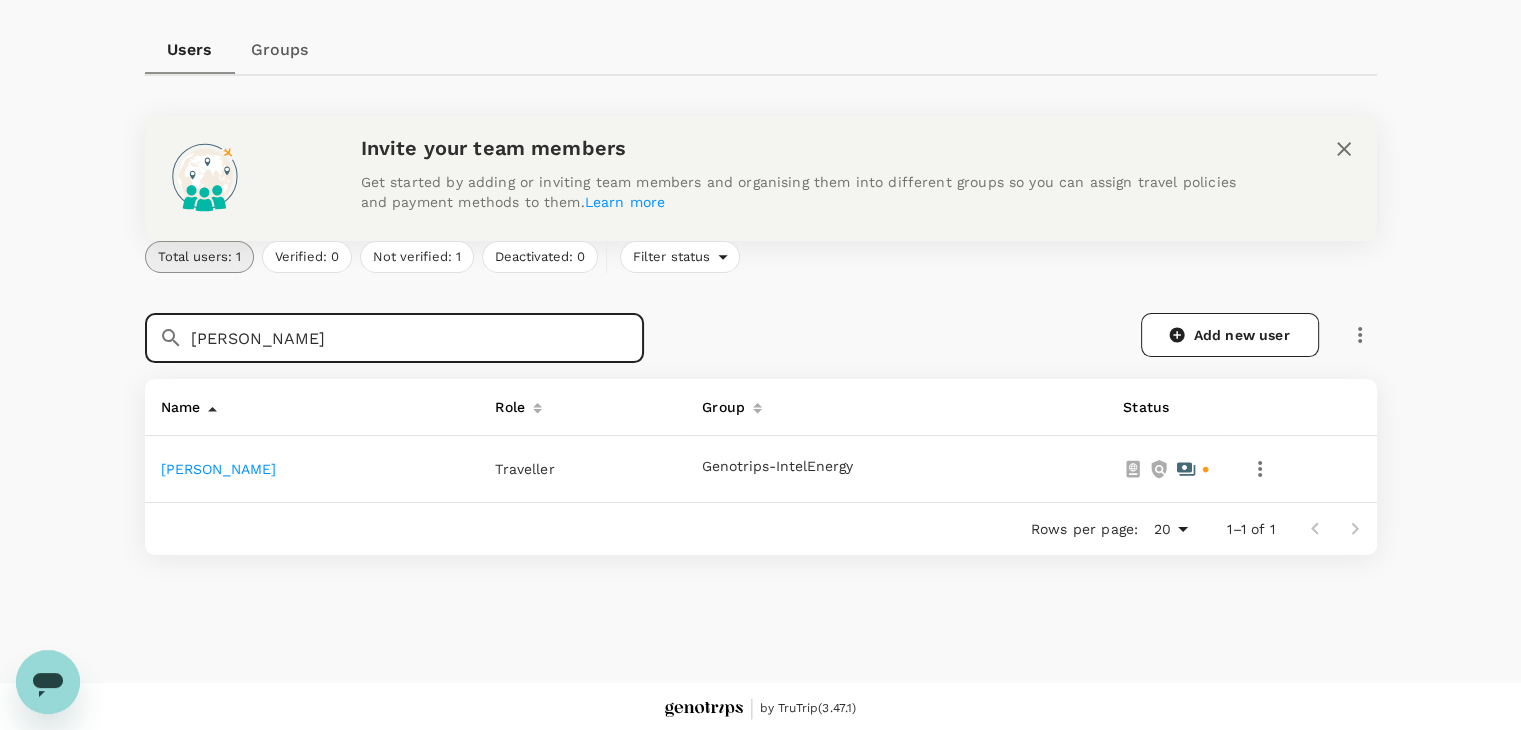 scroll, scrollTop: 181, scrollLeft: 0, axis: vertical 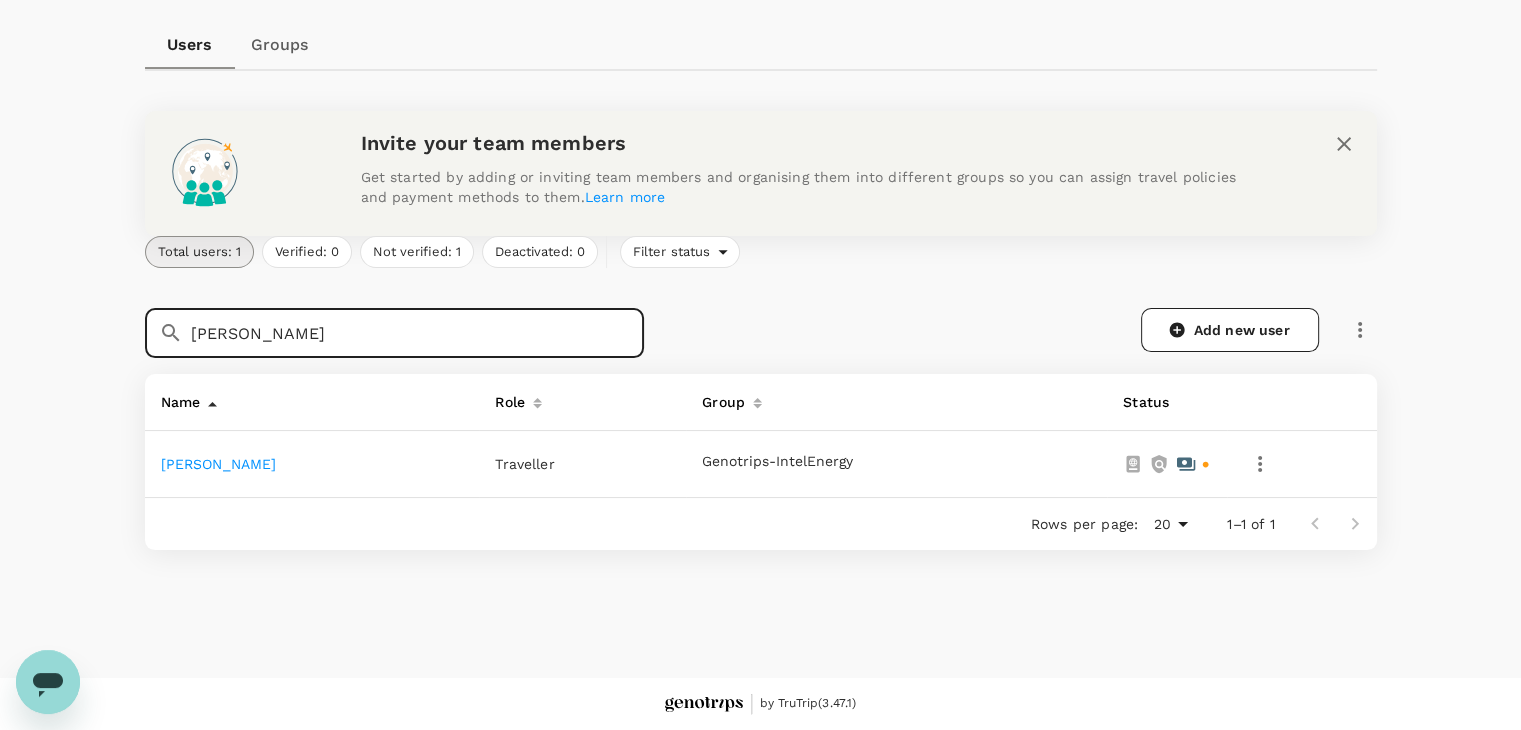 type on "[PERSON_NAME]" 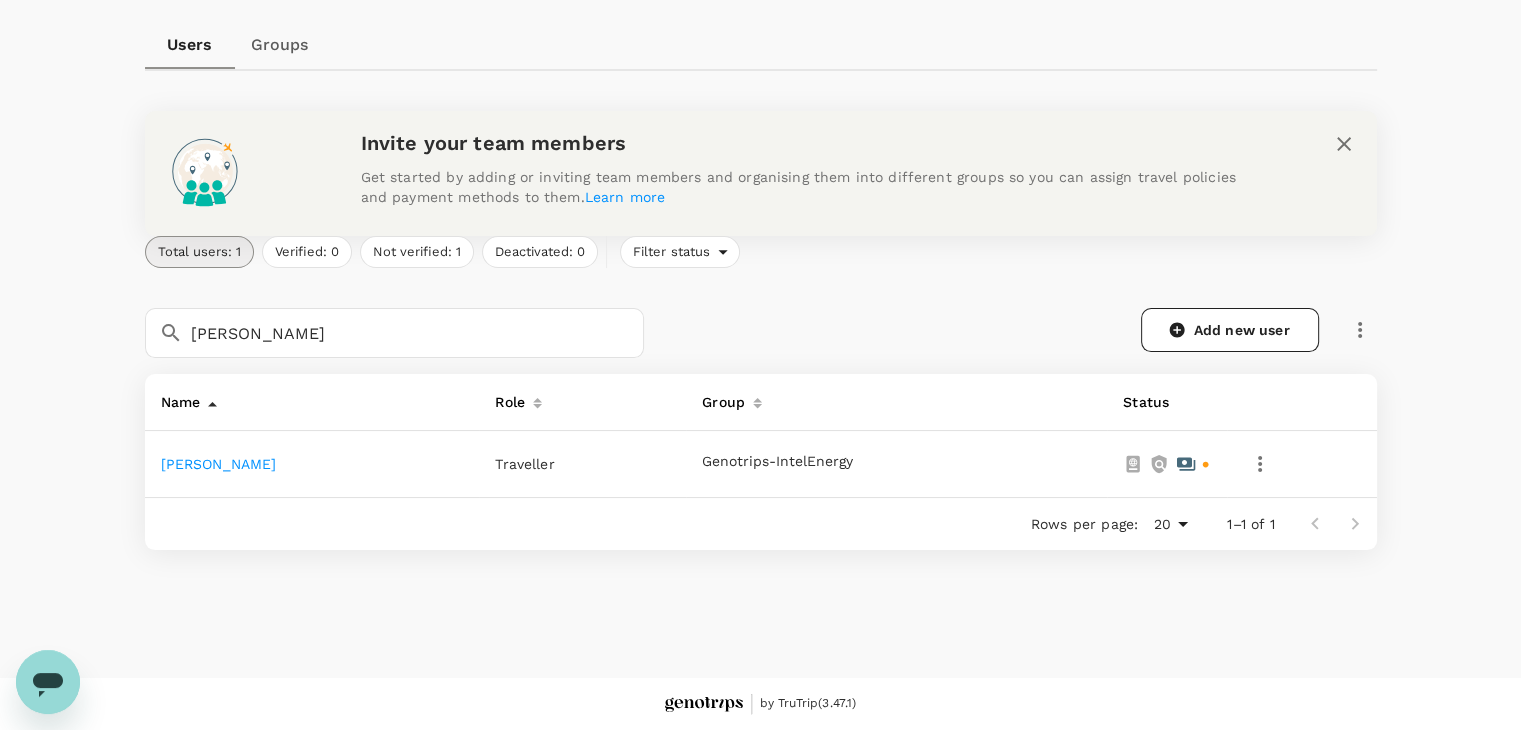 click on "[PERSON_NAME]" at bounding box center [219, 464] 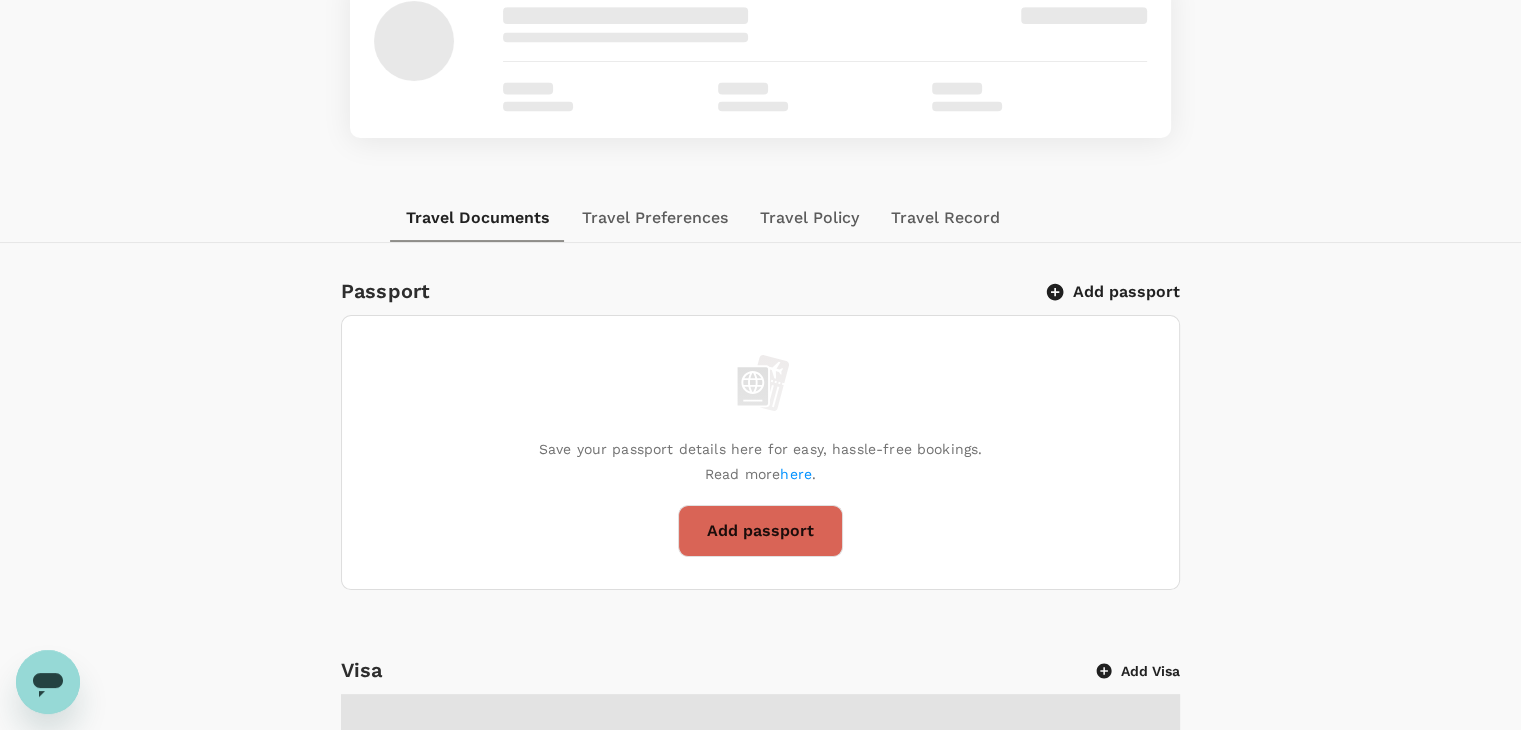 scroll, scrollTop: 0, scrollLeft: 0, axis: both 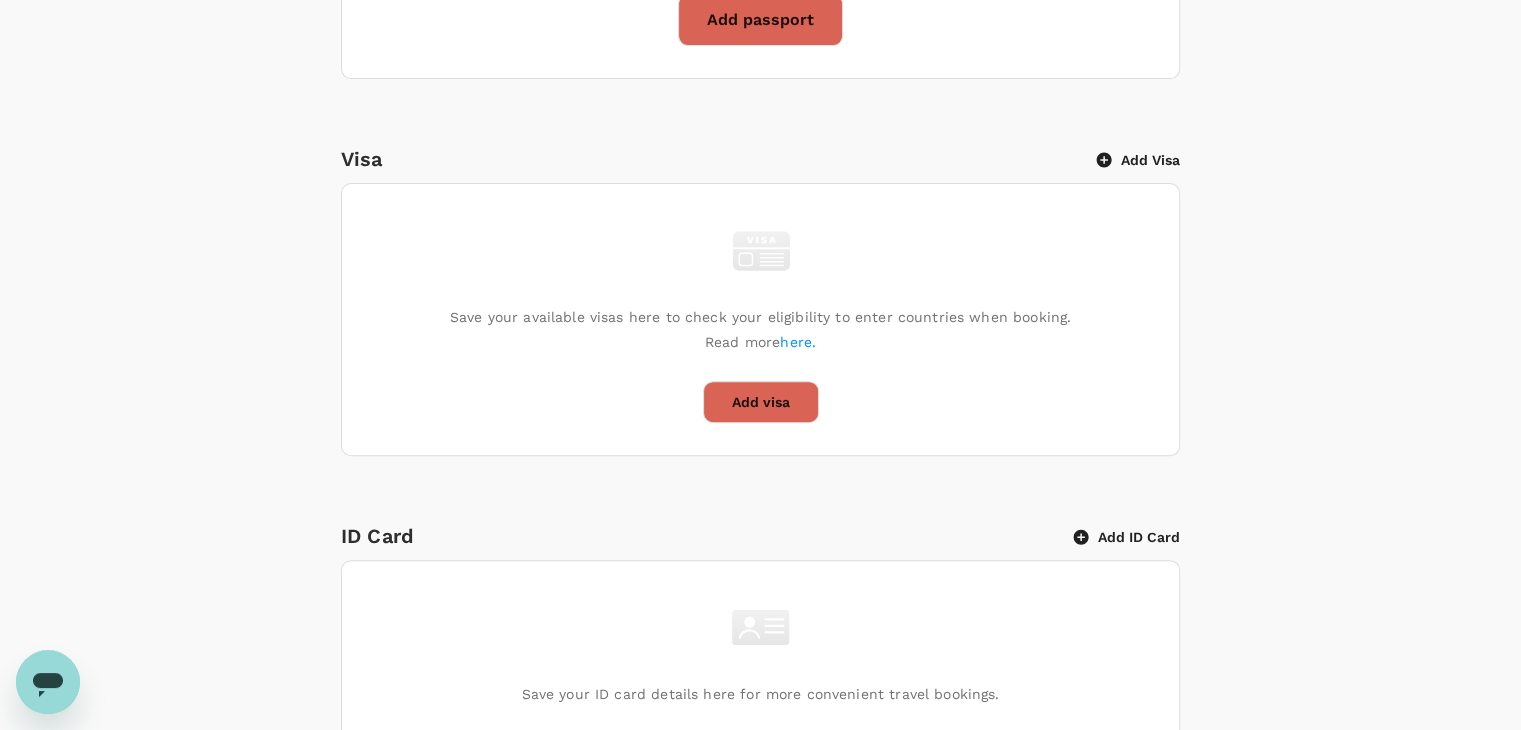 click on "Add ID Card" at bounding box center [1127, 537] 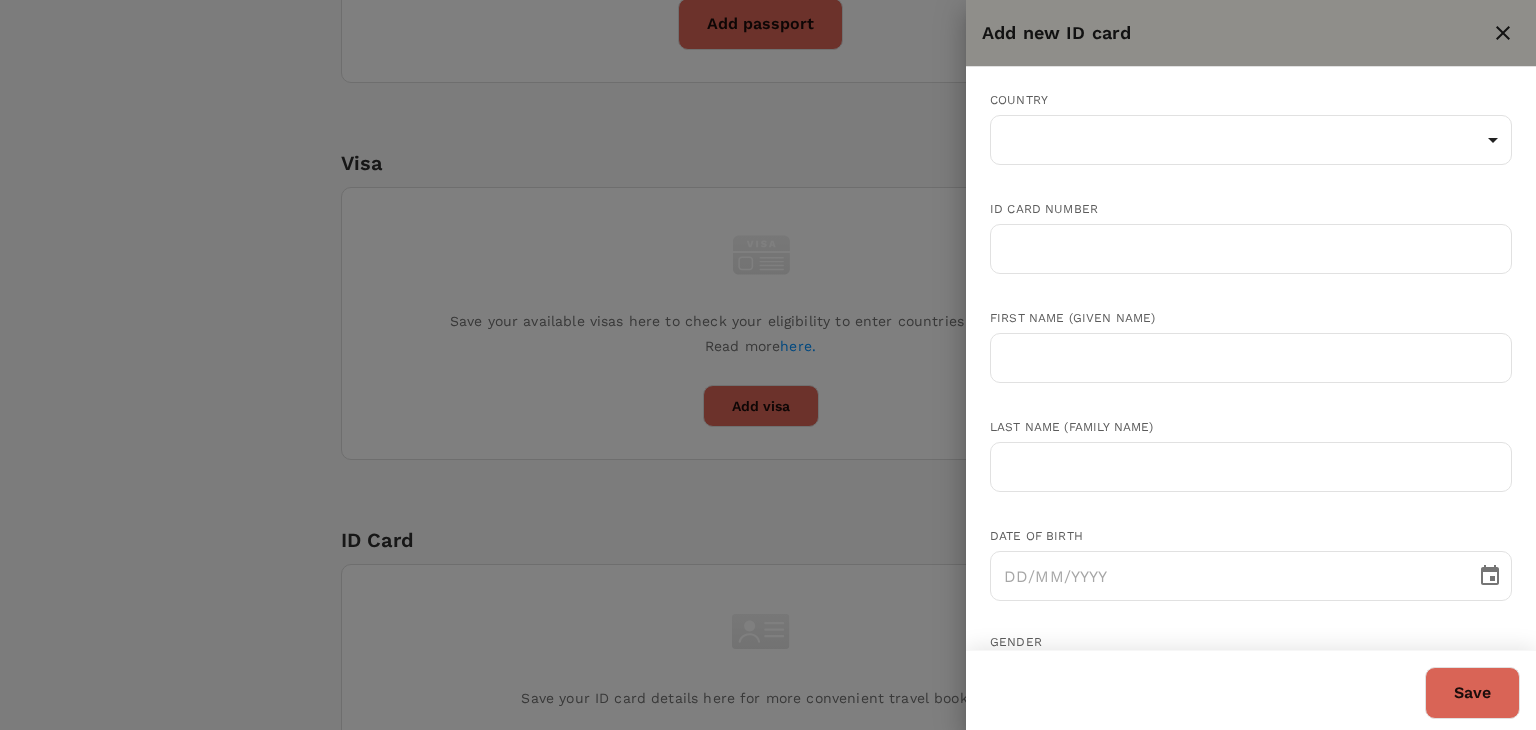 scroll, scrollTop: 704, scrollLeft: 0, axis: vertical 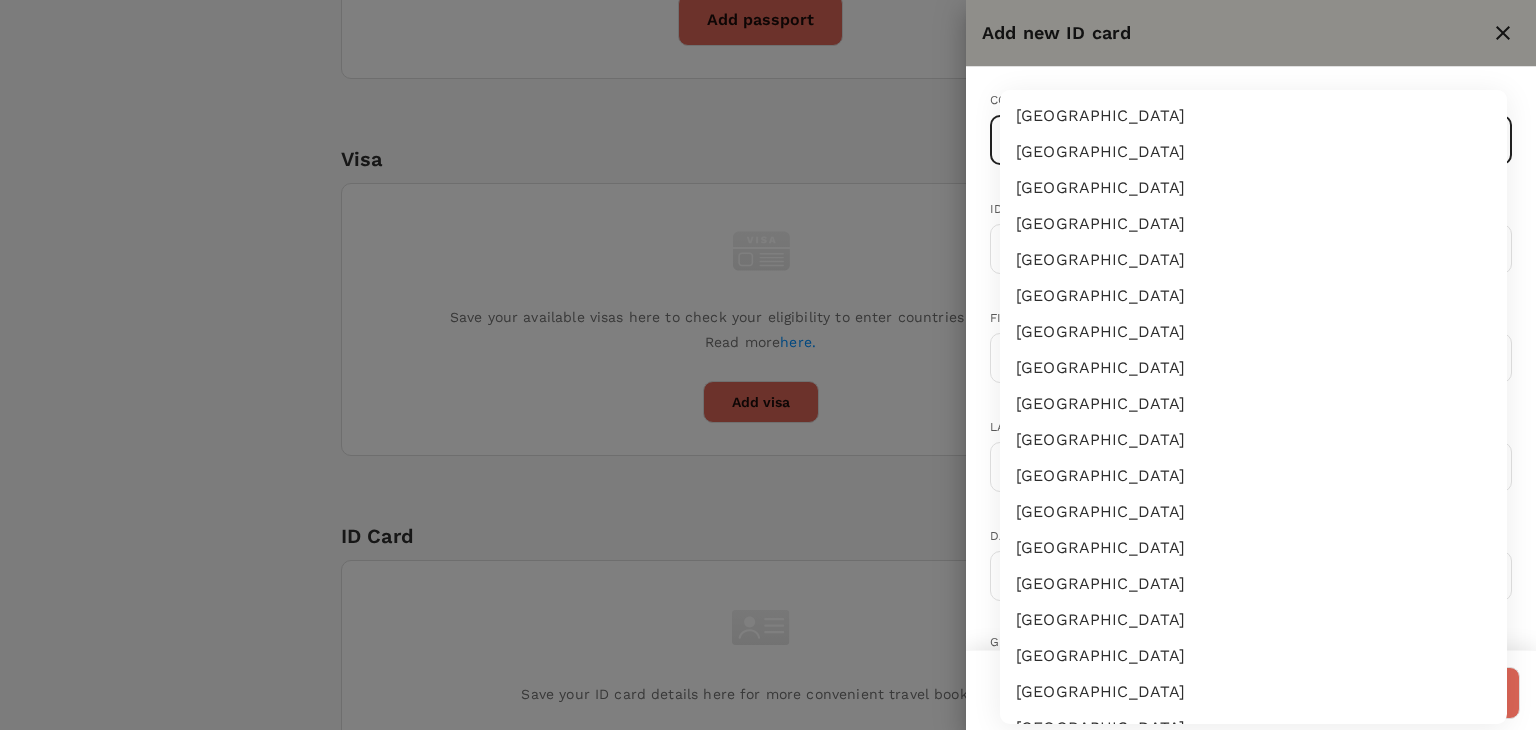 click on "Trips Book Approvals 0 Reports People Manage MB Back to users Last edit was on [DATE] 9:52am [PERSON_NAME] Not invited [PERSON_NAME][EMAIL_ADDRESS][DOMAIN_NAME] Role Traveller Country - Group(s) Genotrips-IntelEnergy Travel Documents Travel Preferences Travel Policy Travel Record Passport Add passport Save your passport details here for easy, hassle-free bookings. Read more  here . Add passport Visa Add Visa Save your available visas here to check your eligibility to enter countries when booking. Read more  here. Add visa ID Card Add ID Card Save your ID card details here for more convenient travel bookings. Add ID card Mainland Travel Permit Only for [DEMOGRAPHIC_DATA] and [DEMOGRAPHIC_DATA] Residents Add Mainland Travel Permit Save your Mainland Travel Permit to easily book travel within [GEOGRAPHIC_DATA]. Add Mainland Travel Permit by TruTrip  ( 3.47.1   ) Add new ID card Country ​ ​ ID card number ​ First name (Given name) ​ Last name (Family name) ​ Date of birth ​ Gender [DEMOGRAPHIC_DATA] [DEMOGRAPHIC_DATA] ​ Save [GEOGRAPHIC_DATA]" at bounding box center [768, 279] 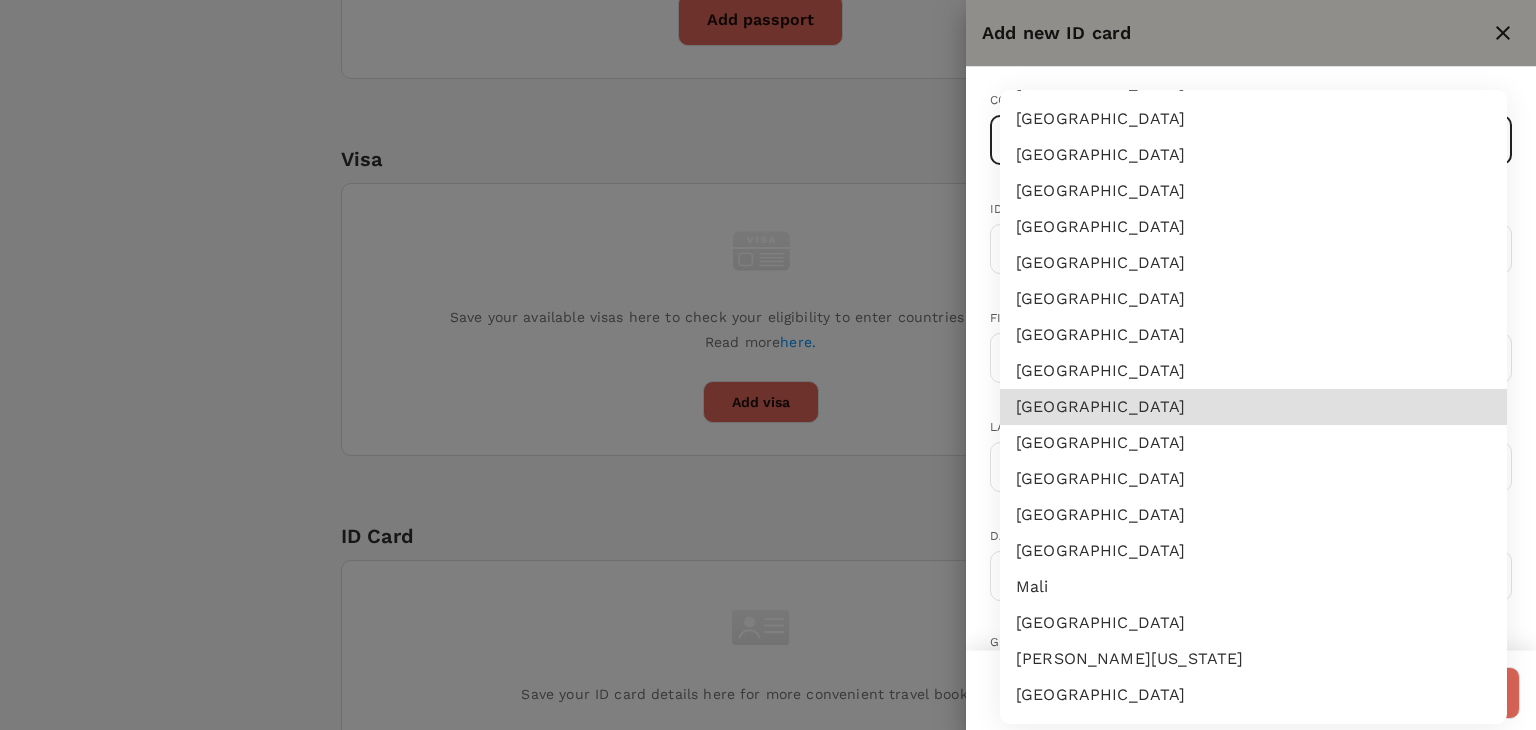 type 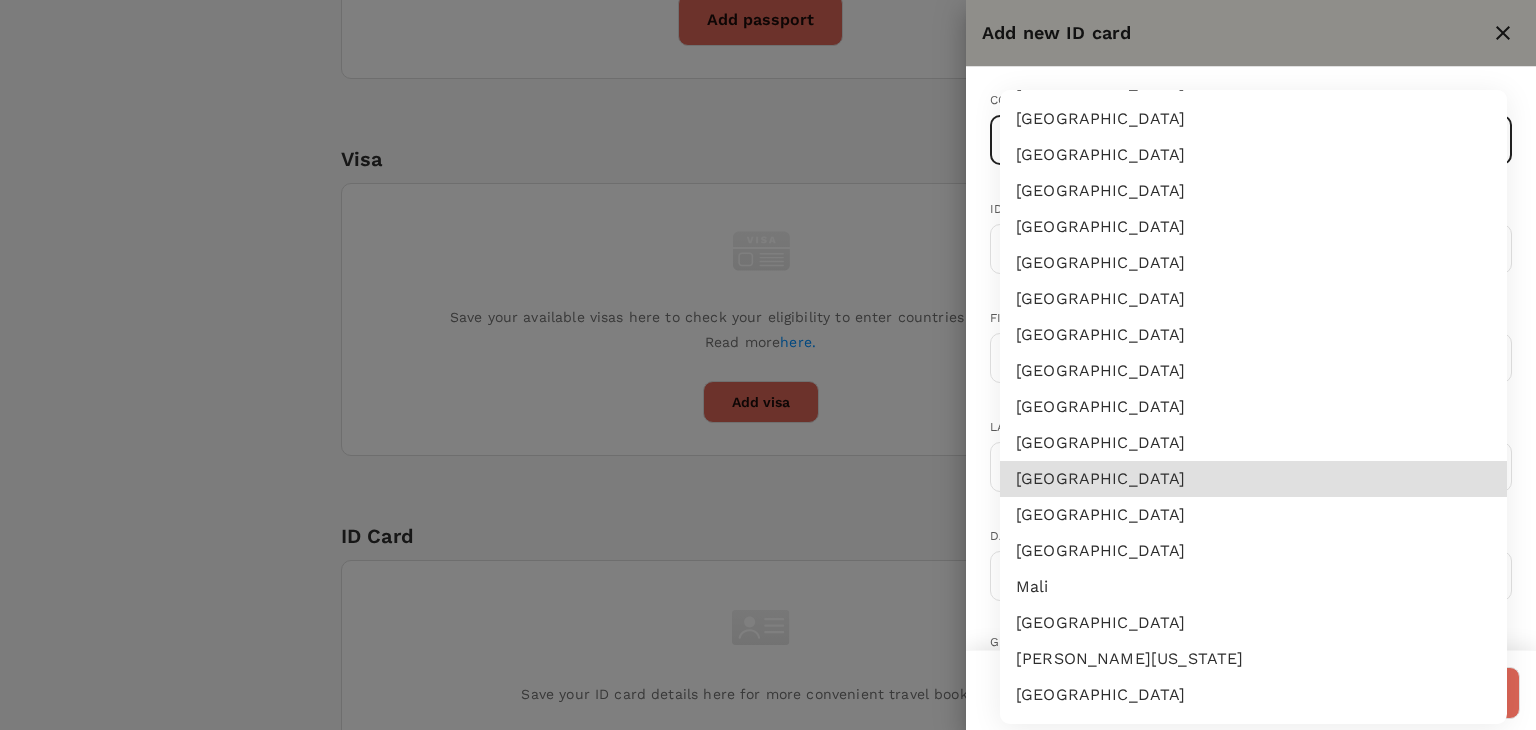 type 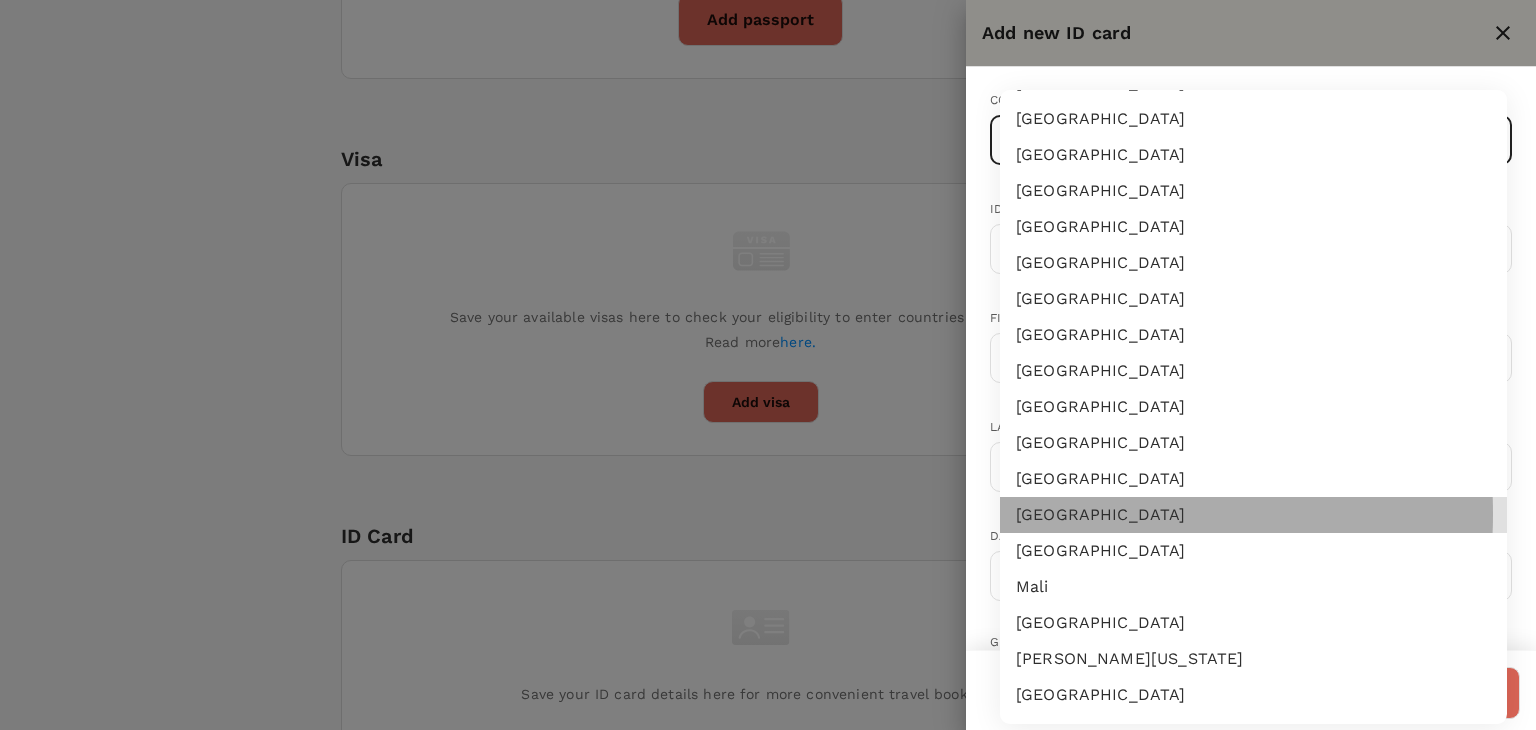 click on "[GEOGRAPHIC_DATA]" at bounding box center (1253, 515) 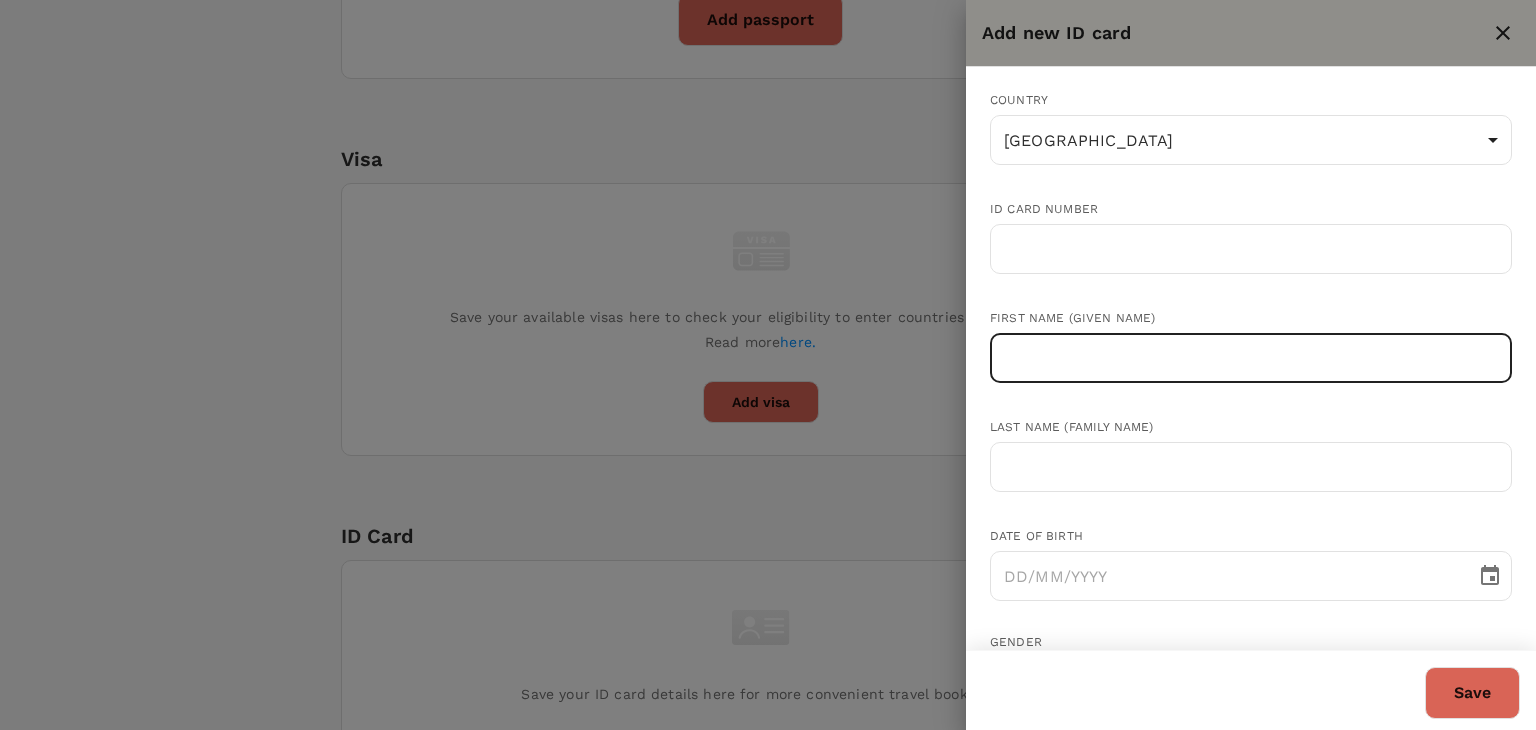 click at bounding box center [1251, 358] 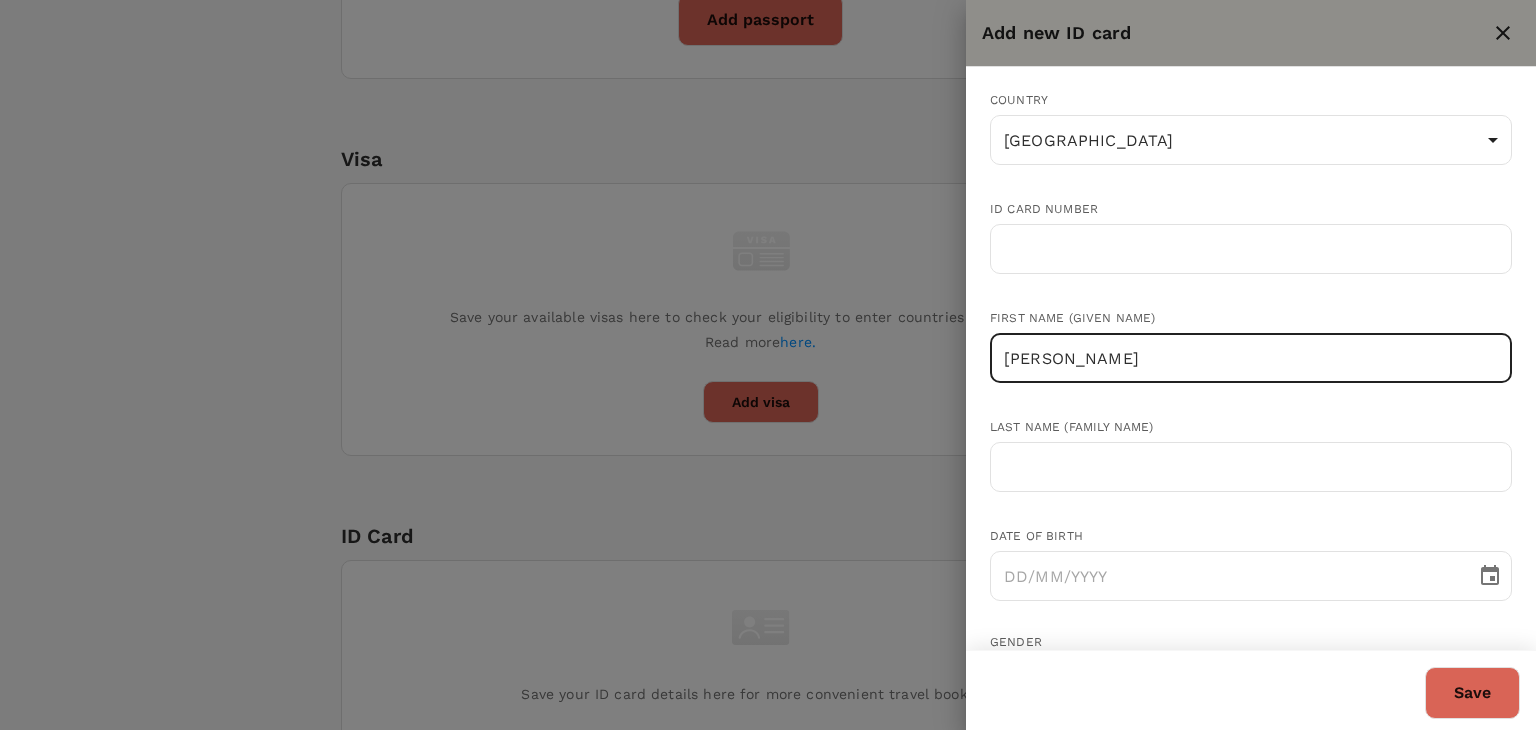 drag, startPoint x: 1214, startPoint y: 357, endPoint x: 1374, endPoint y: 359, distance: 160.0125 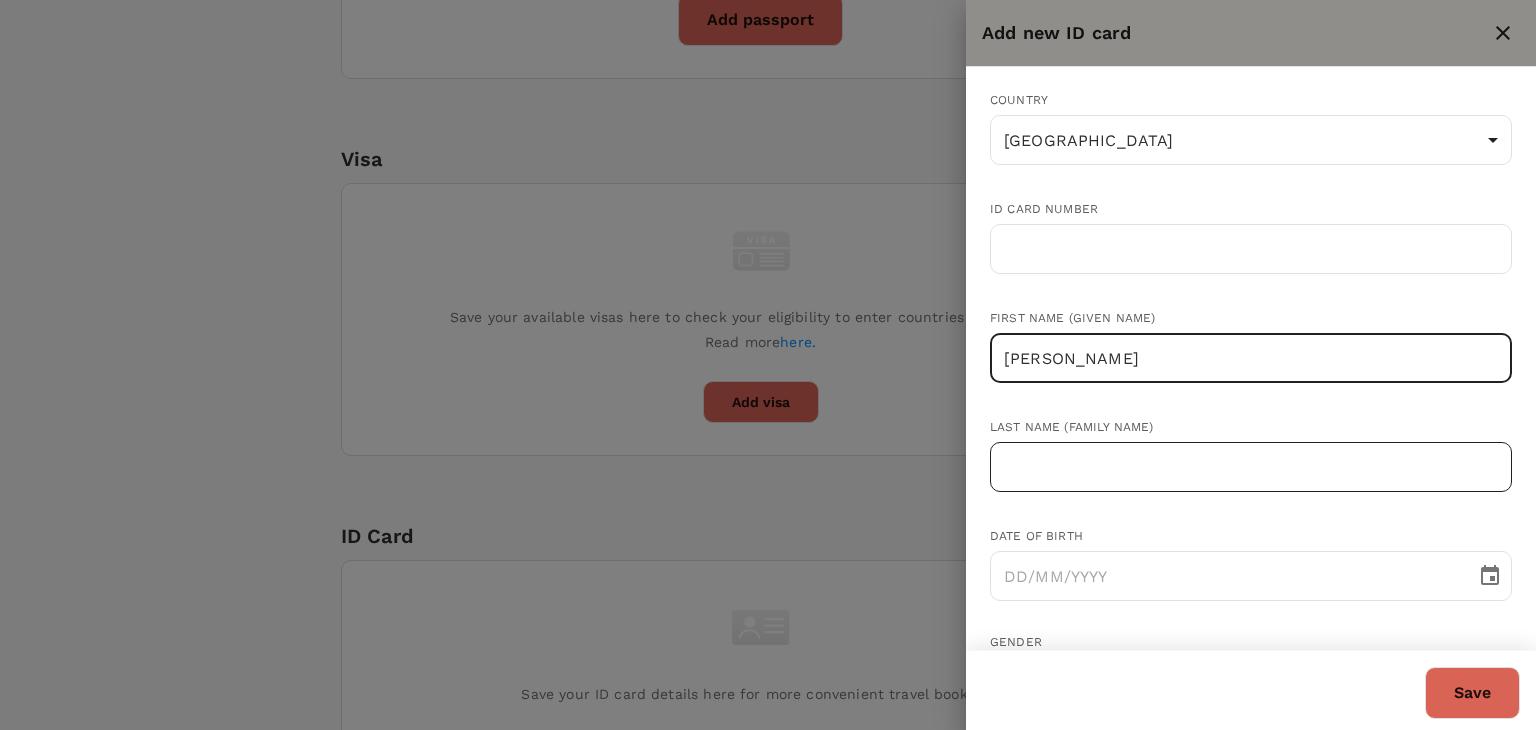 type on "MUHAMMAD NASYRUDDIN" 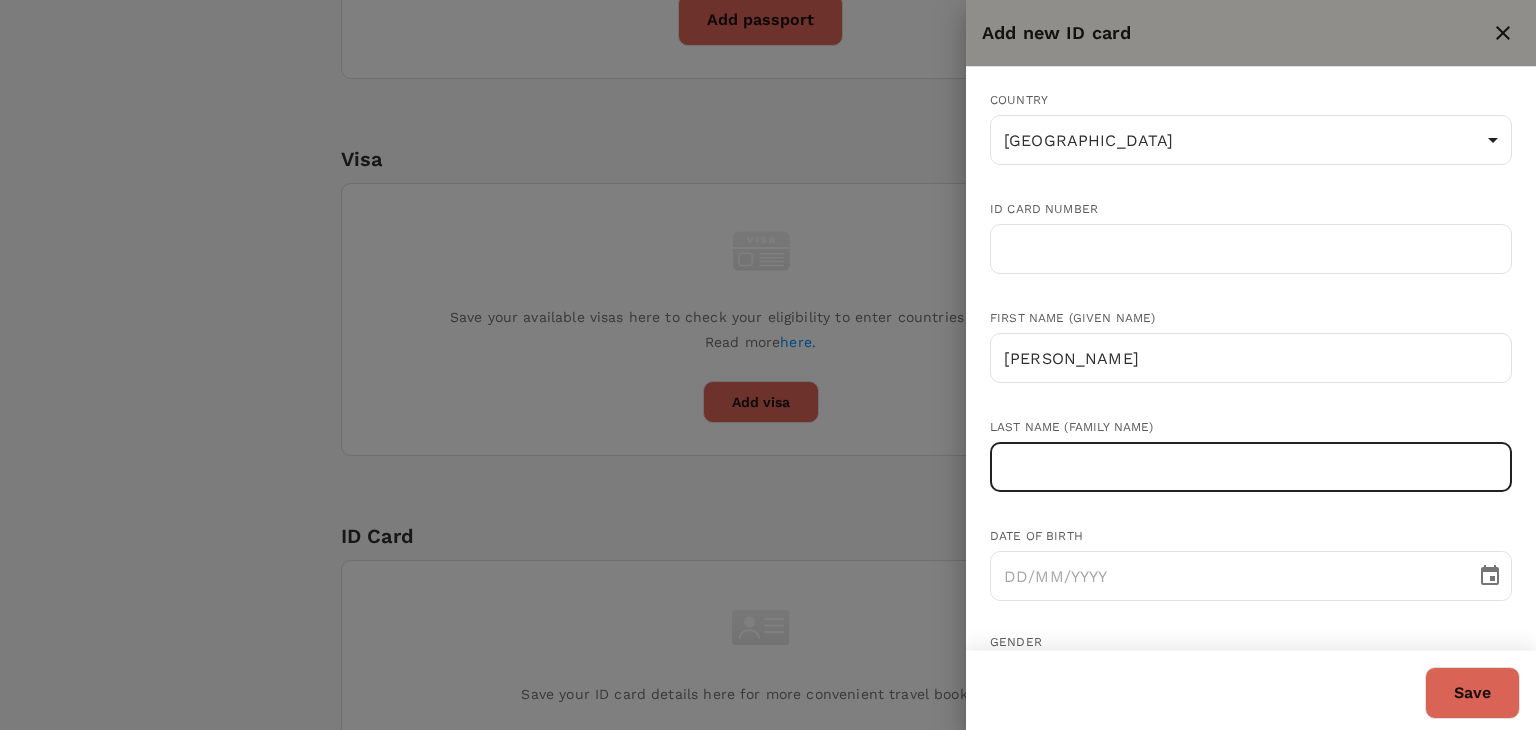 paste on "BIN MOHD KHALIL" 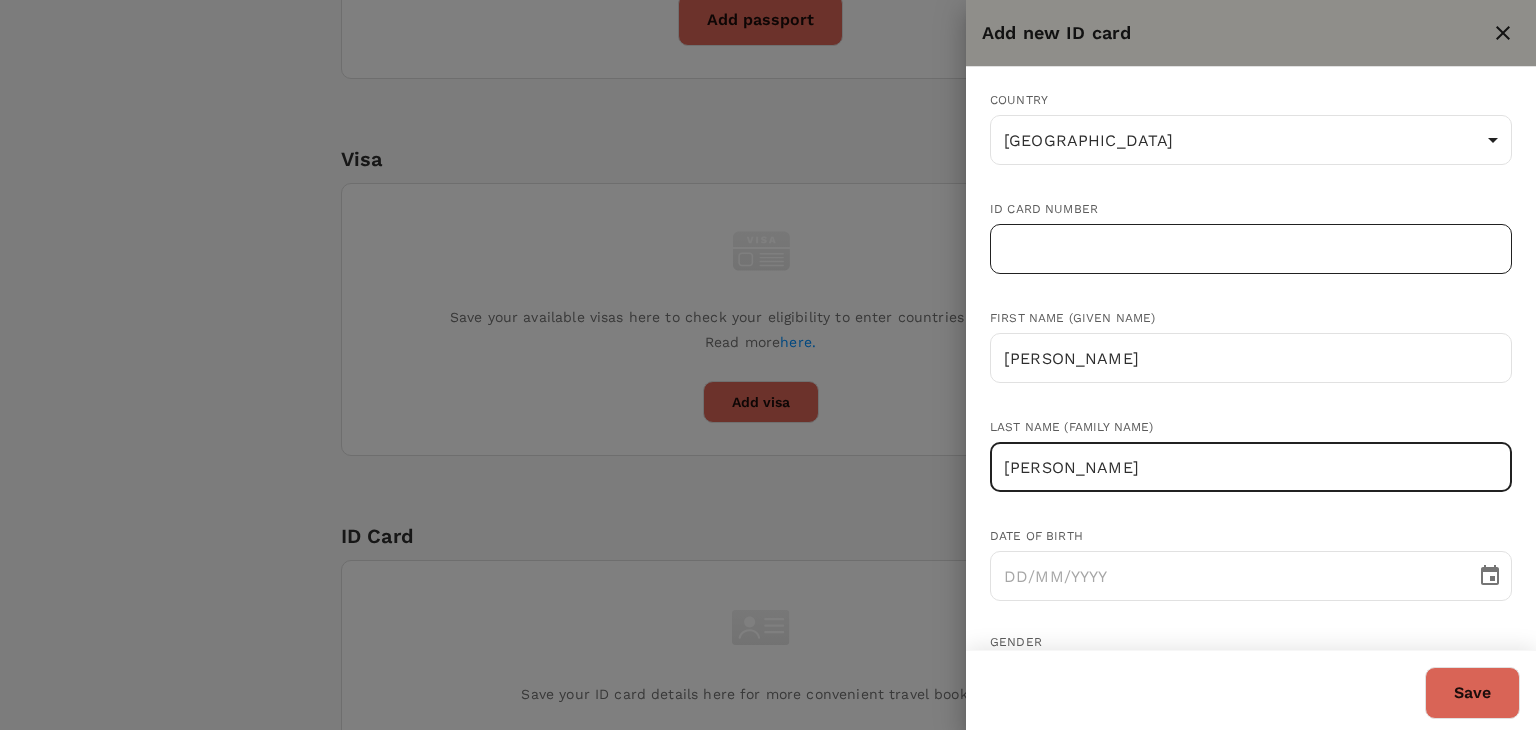 type on "BIN MOHD KHALIL" 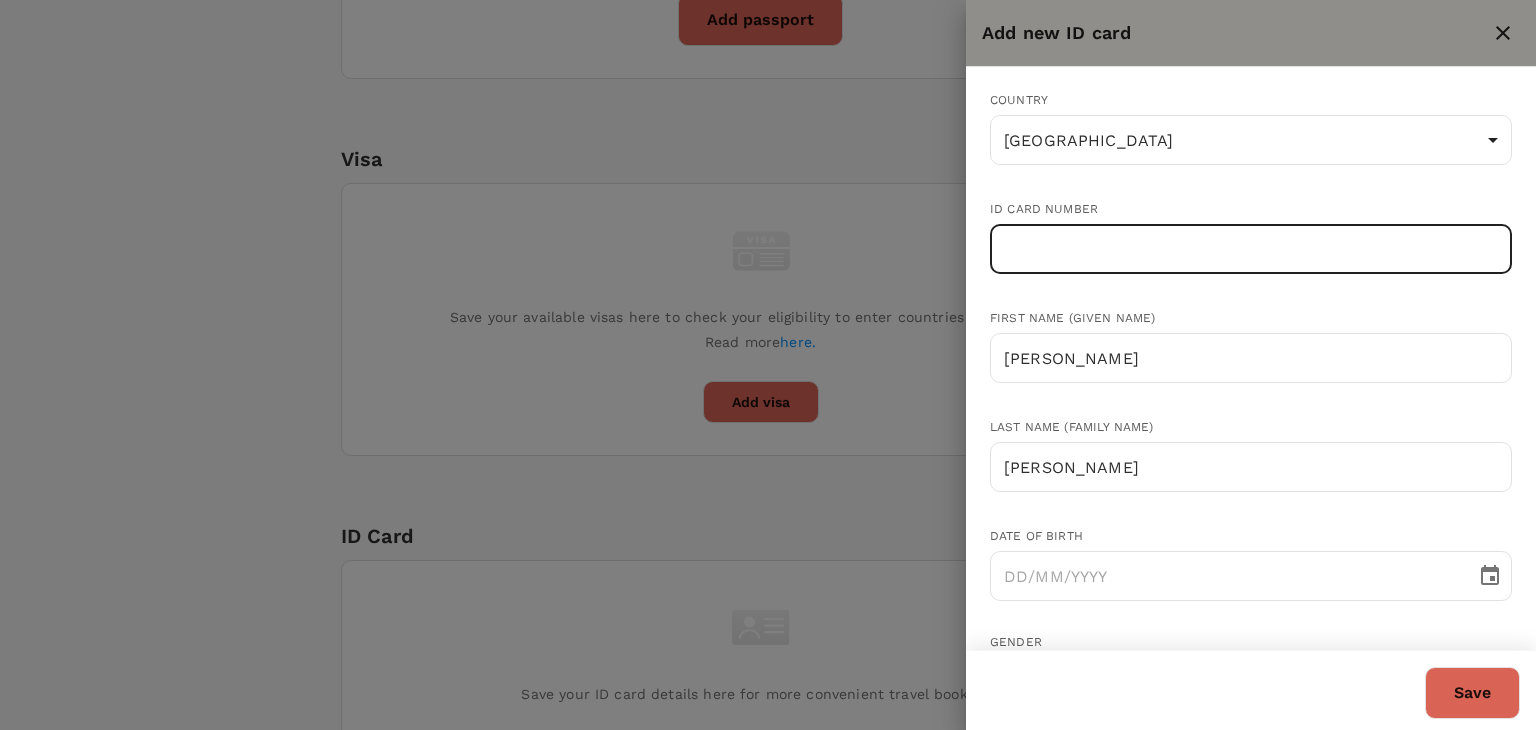 paste on "000607-06-0609" 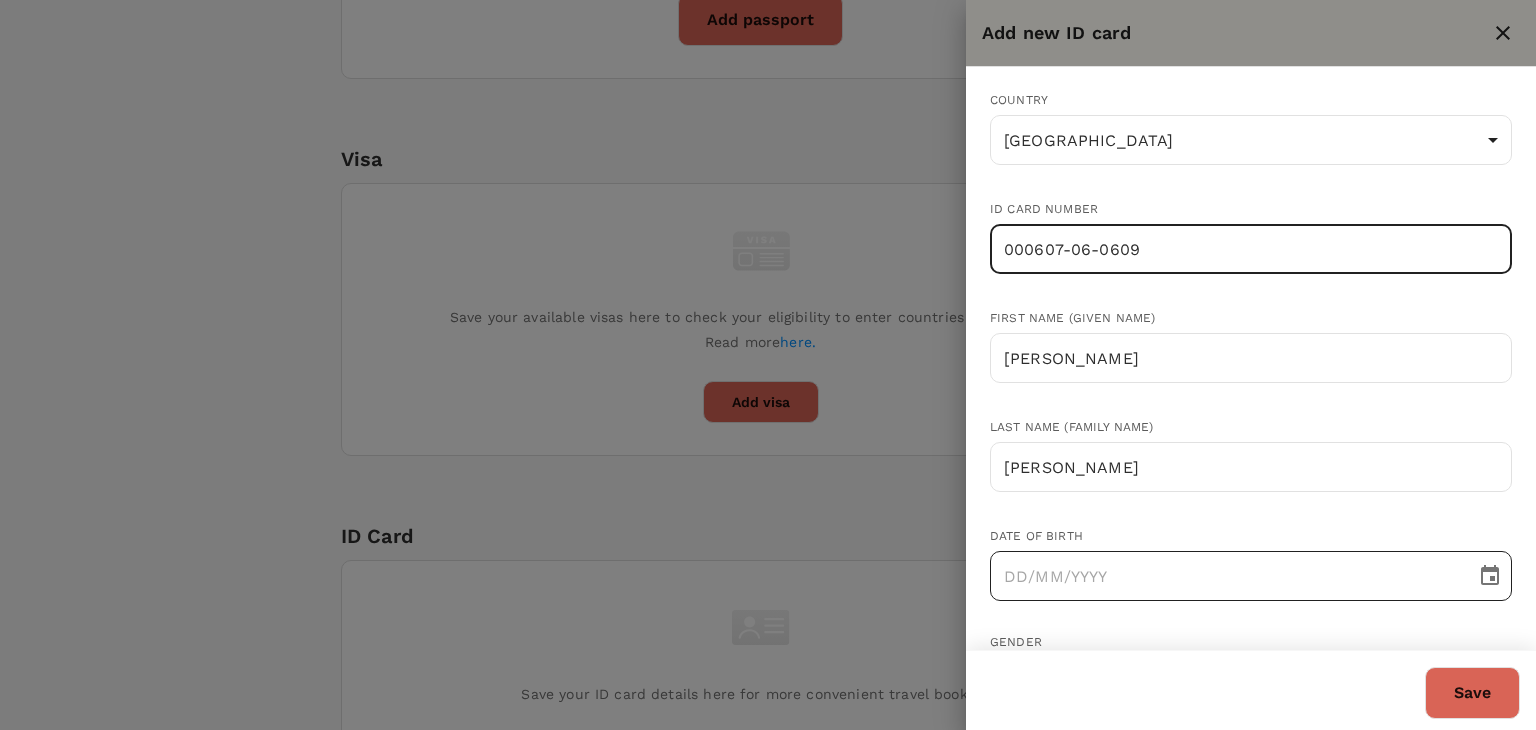 type on "000607-06-0609" 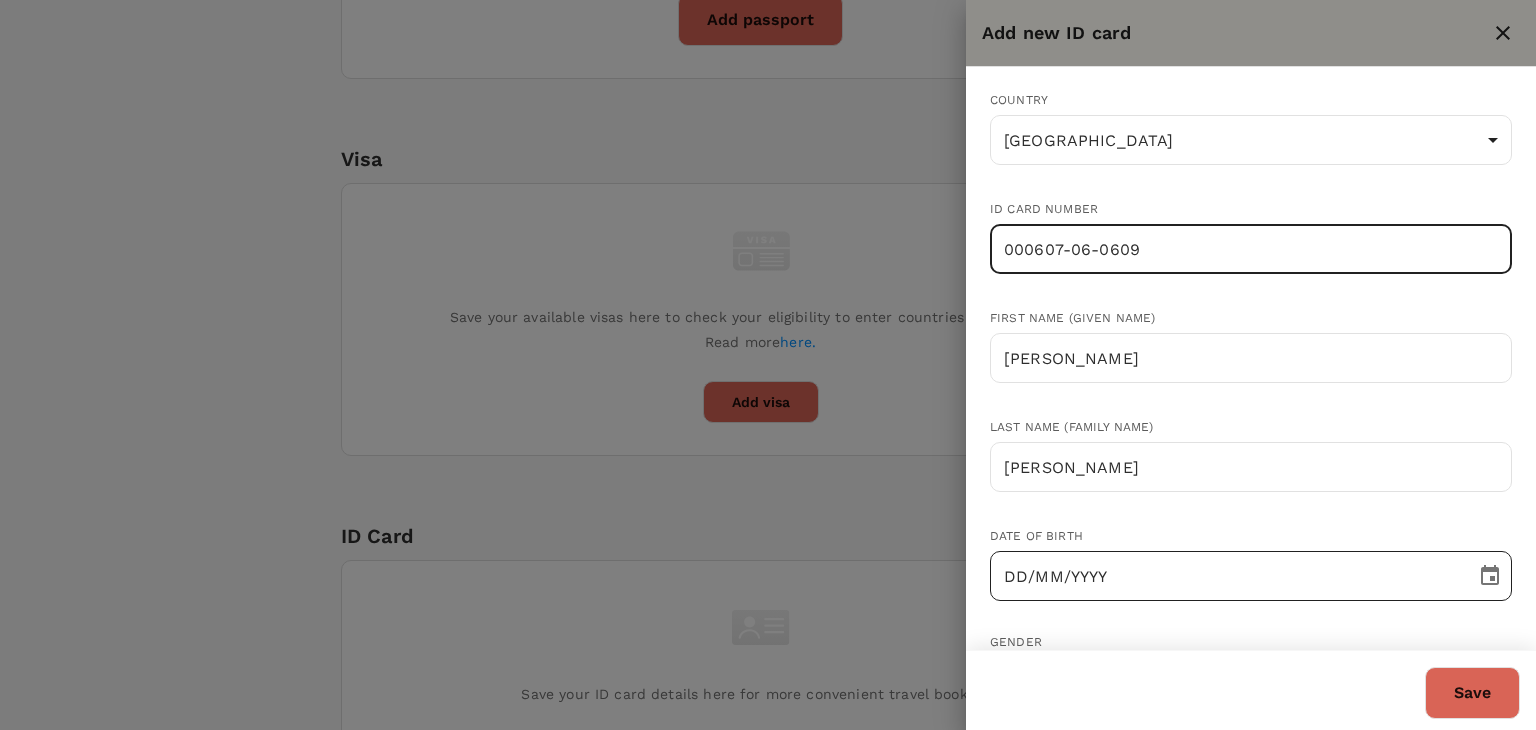 click on "DD/MM/YYYY" at bounding box center (1226, 576) 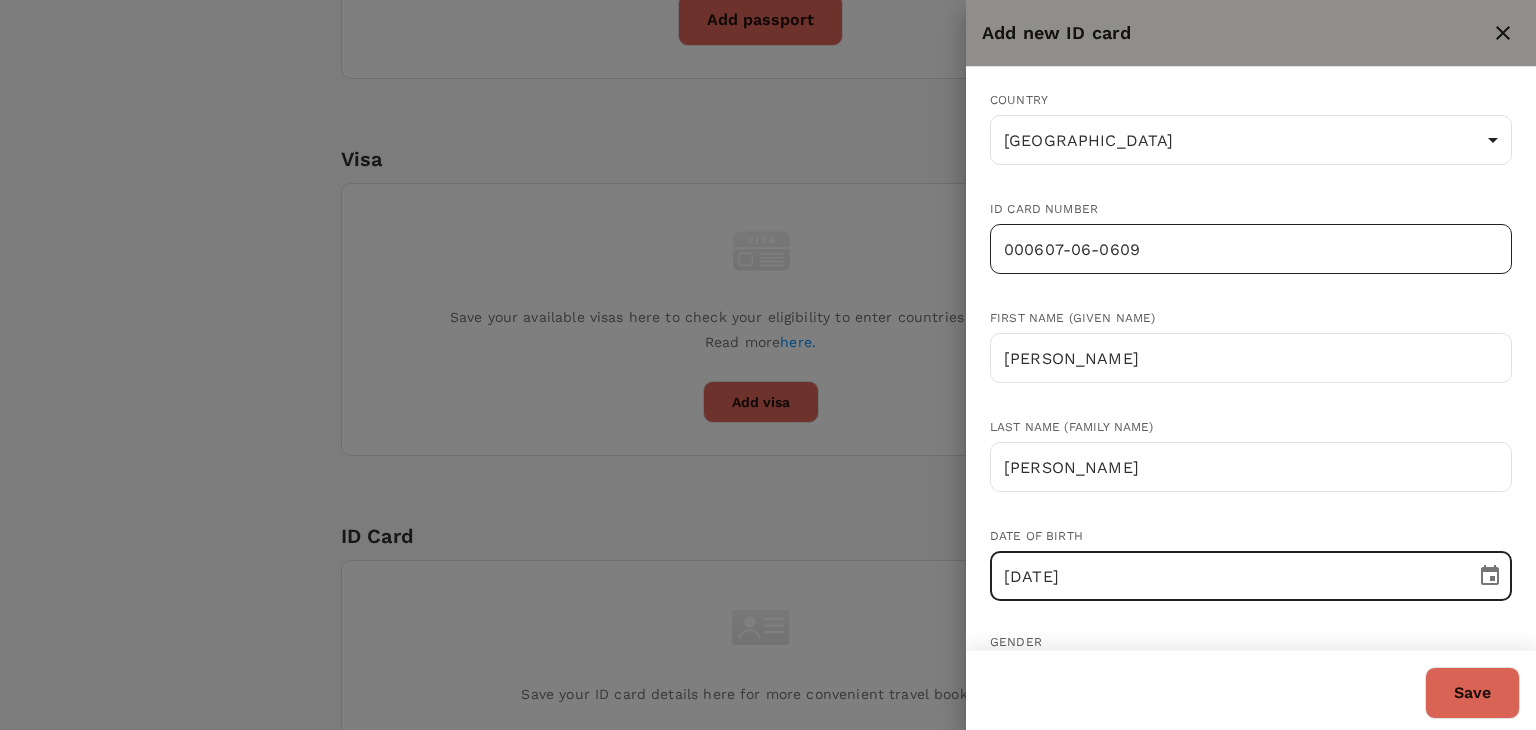 type on "07/06/2000" 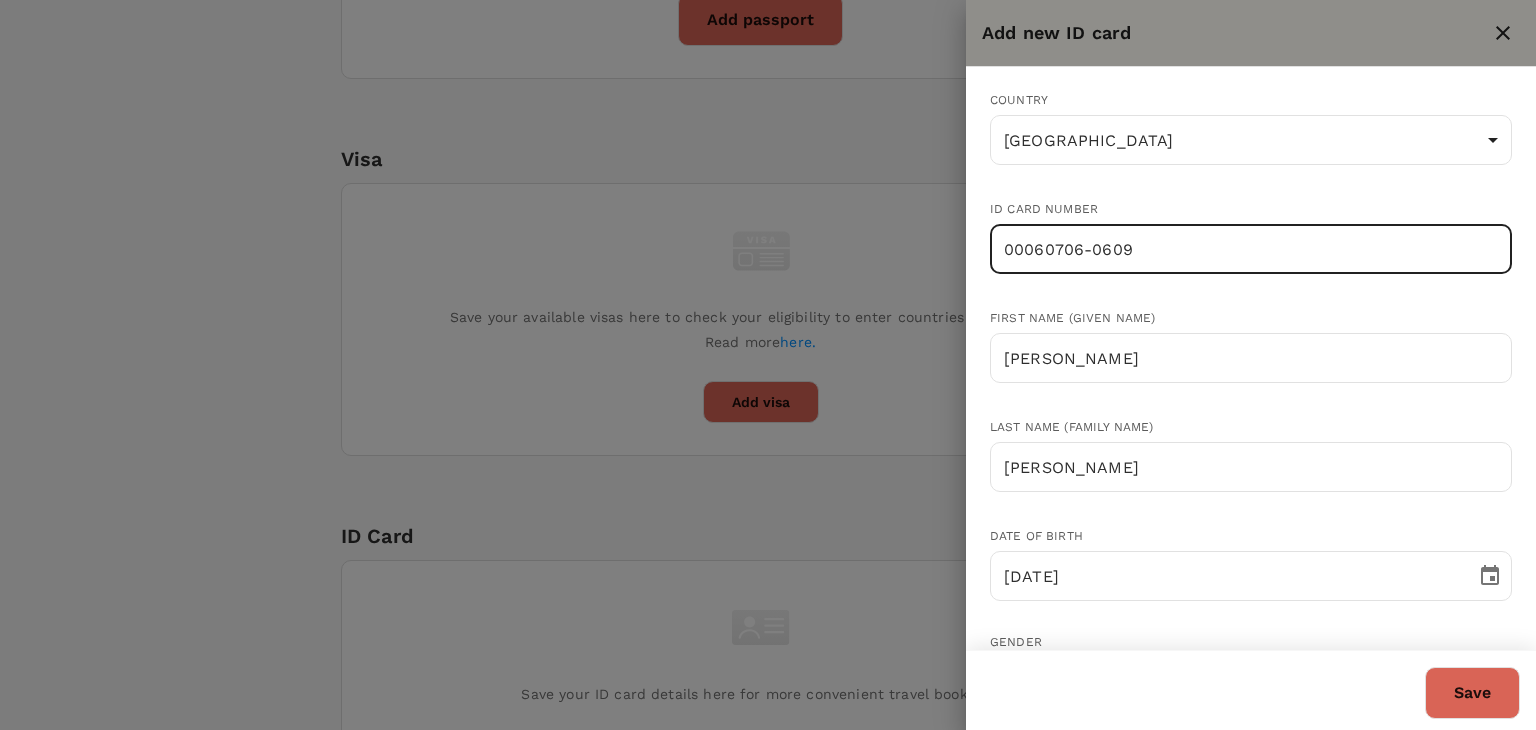 click on "00060706-0609" at bounding box center (1251, 249) 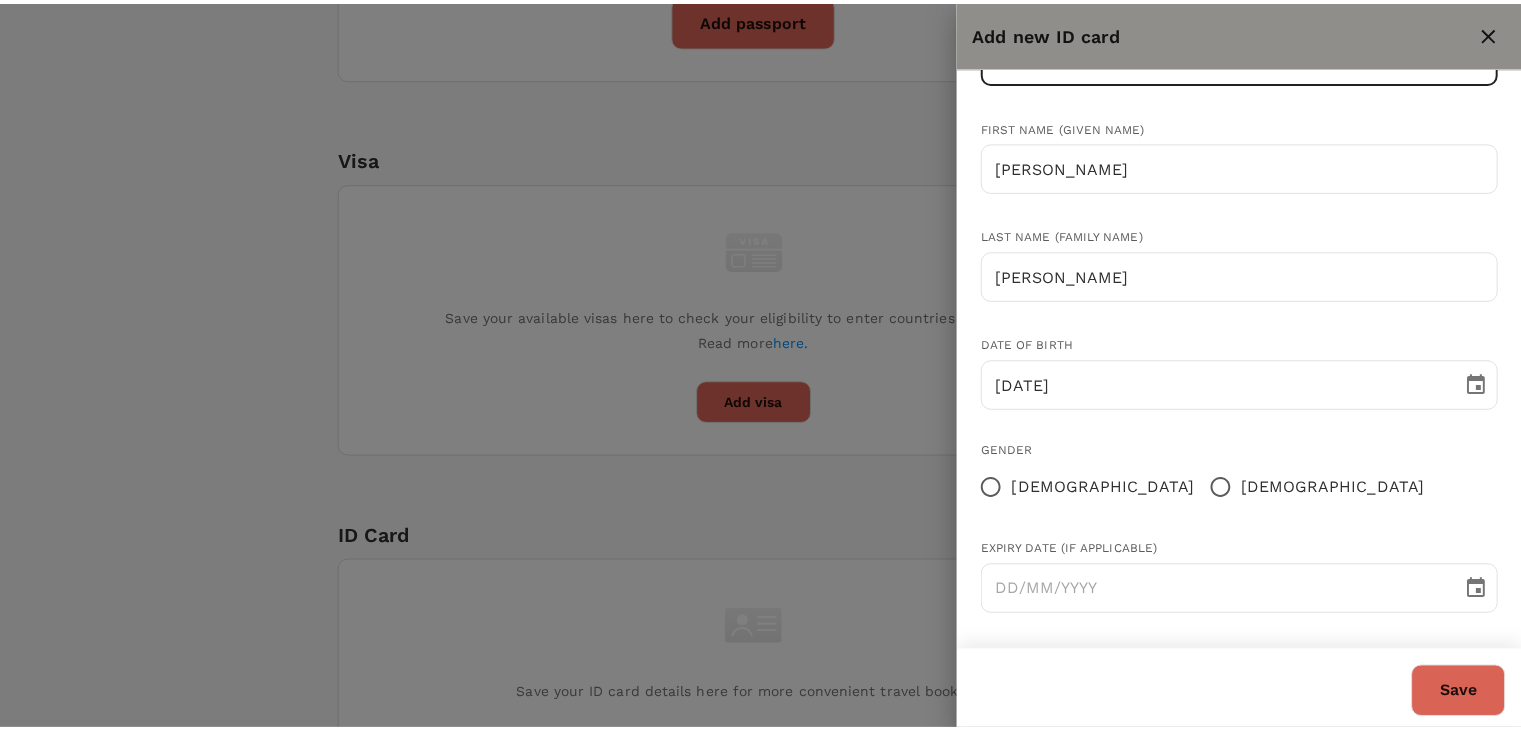 scroll, scrollTop: 195, scrollLeft: 0, axis: vertical 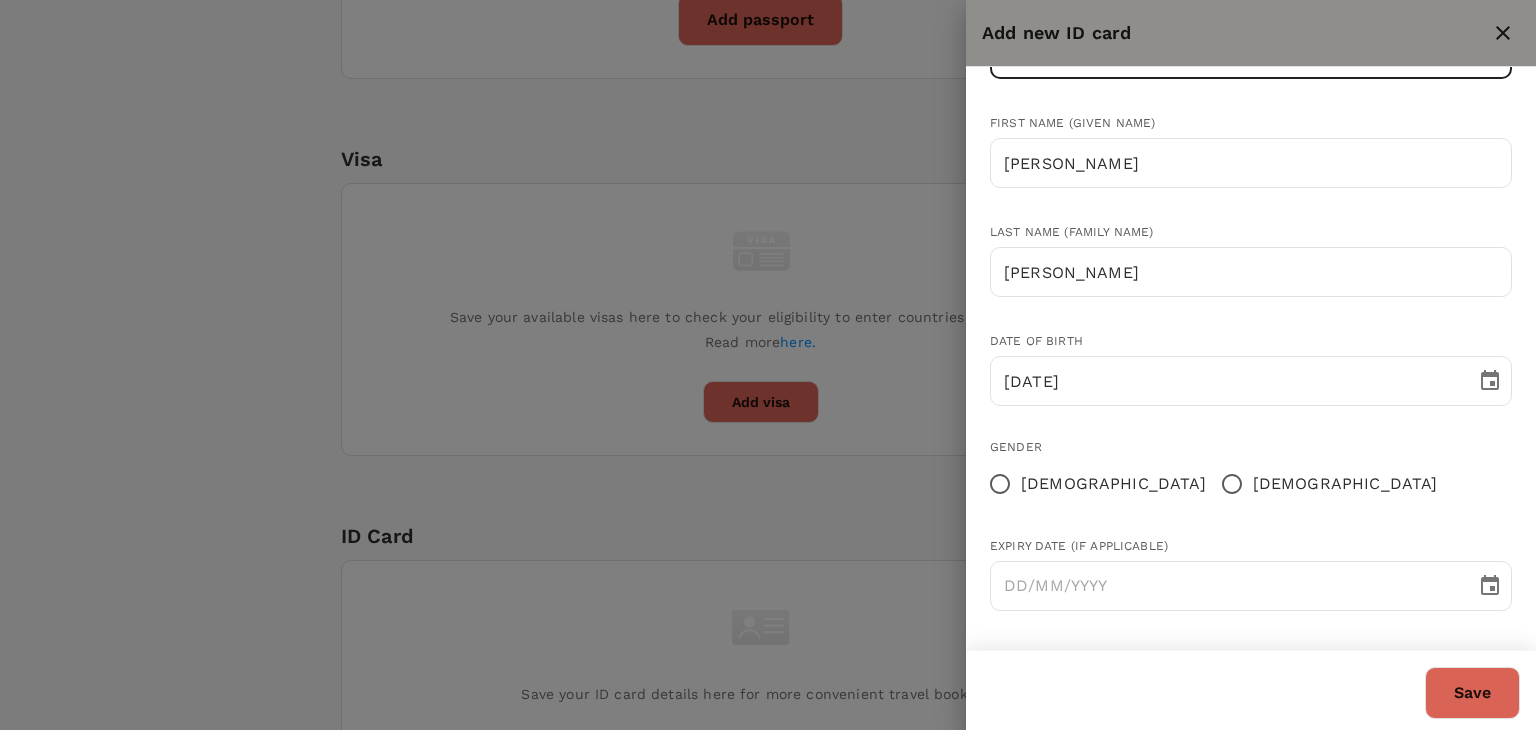 type on "000607060609" 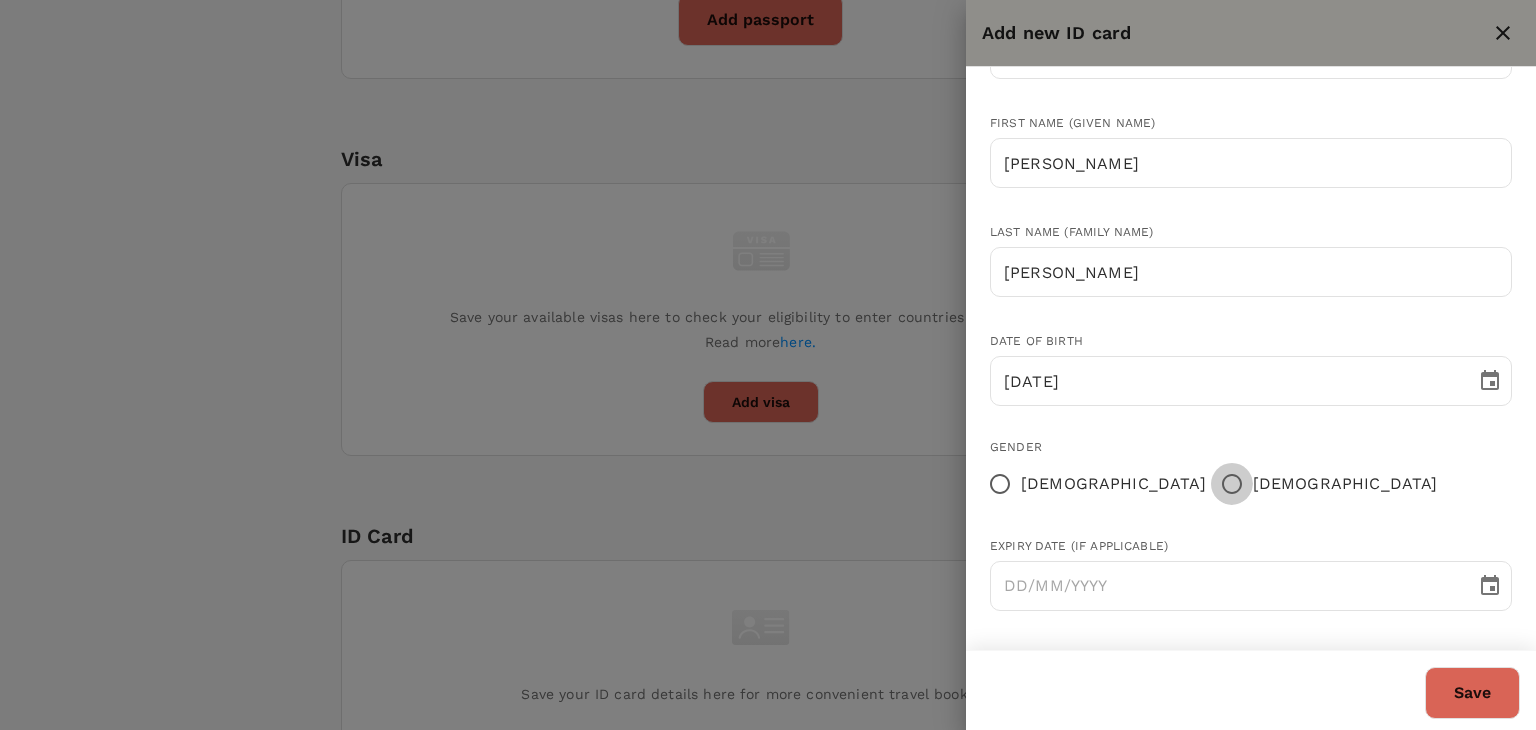 click on "[DEMOGRAPHIC_DATA]" at bounding box center [1232, 484] 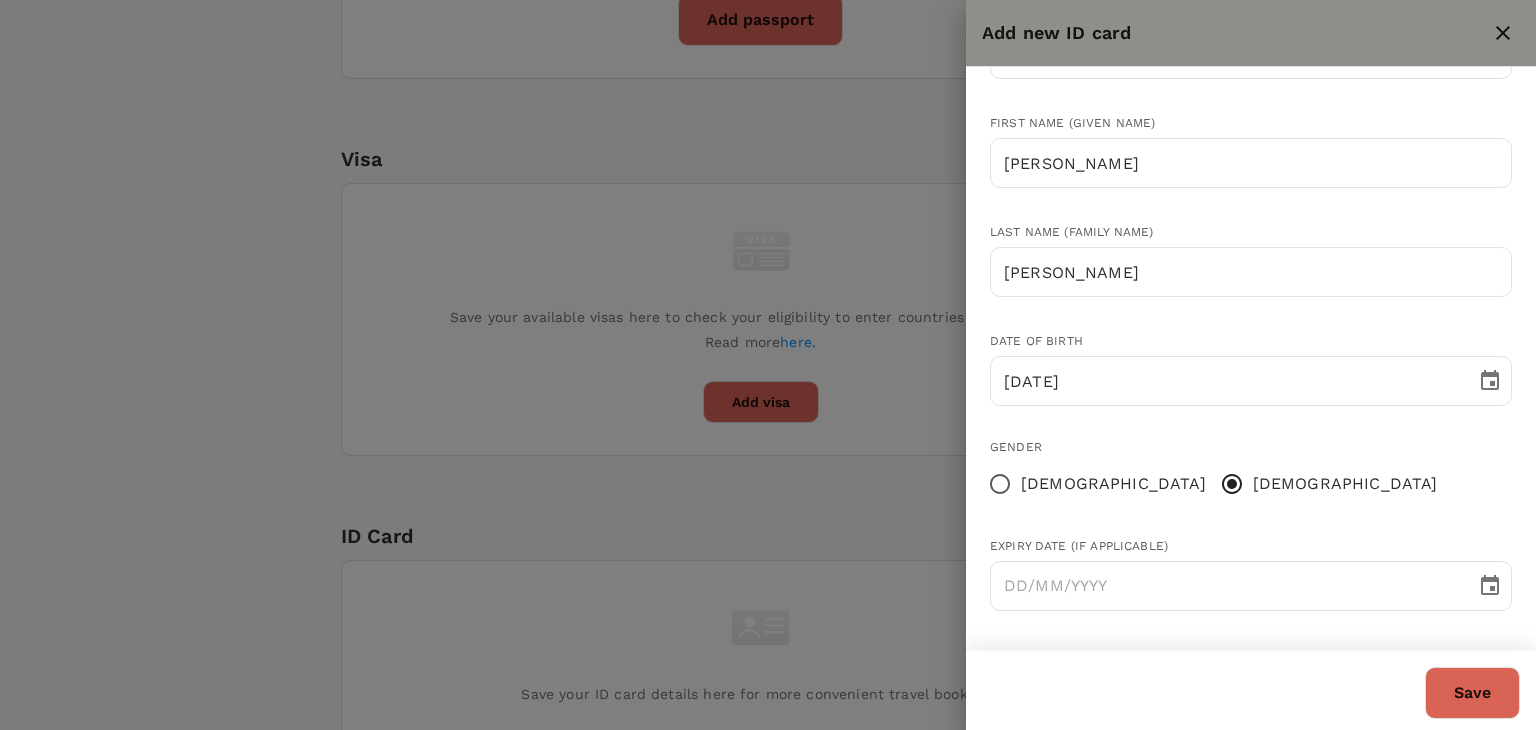 click on "Save" at bounding box center (1472, 693) 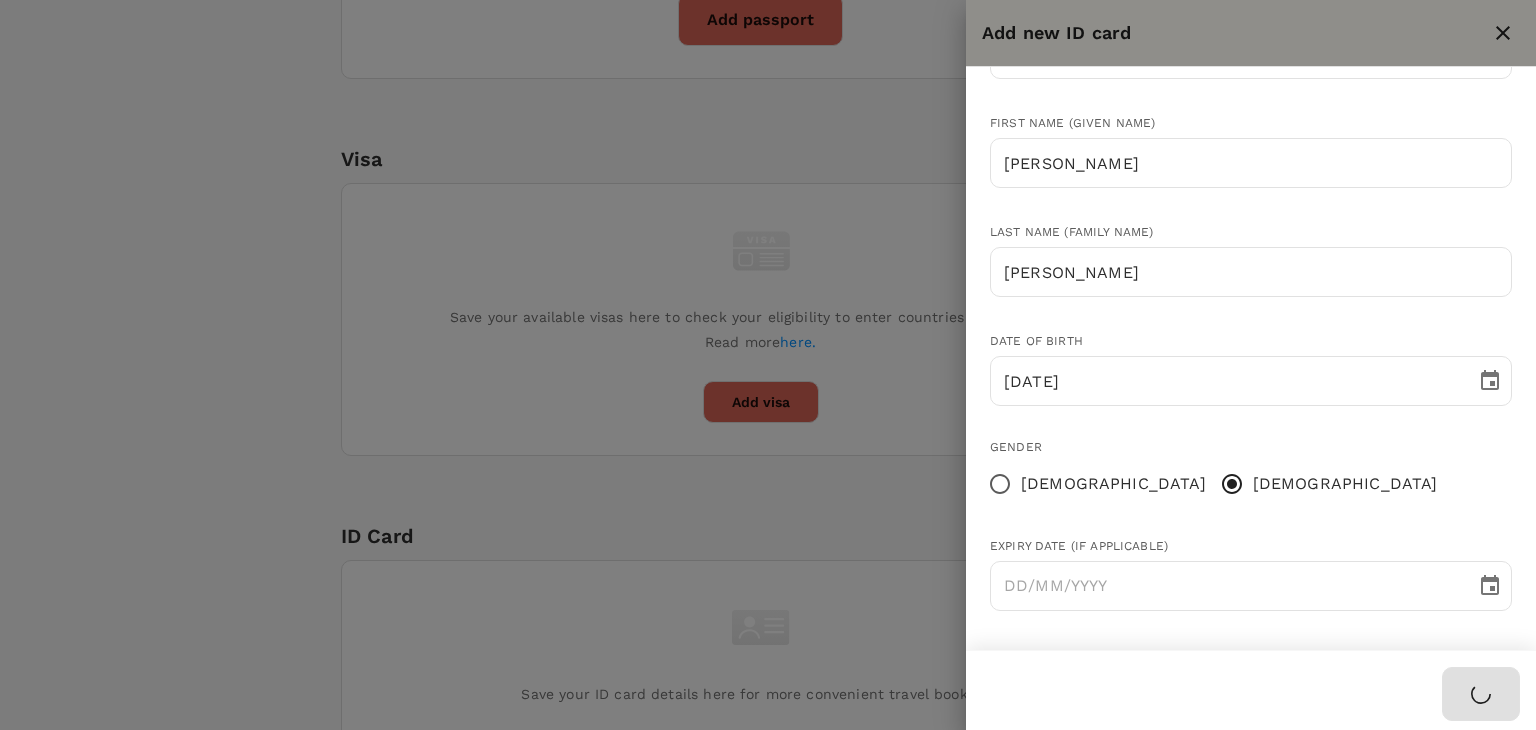 type 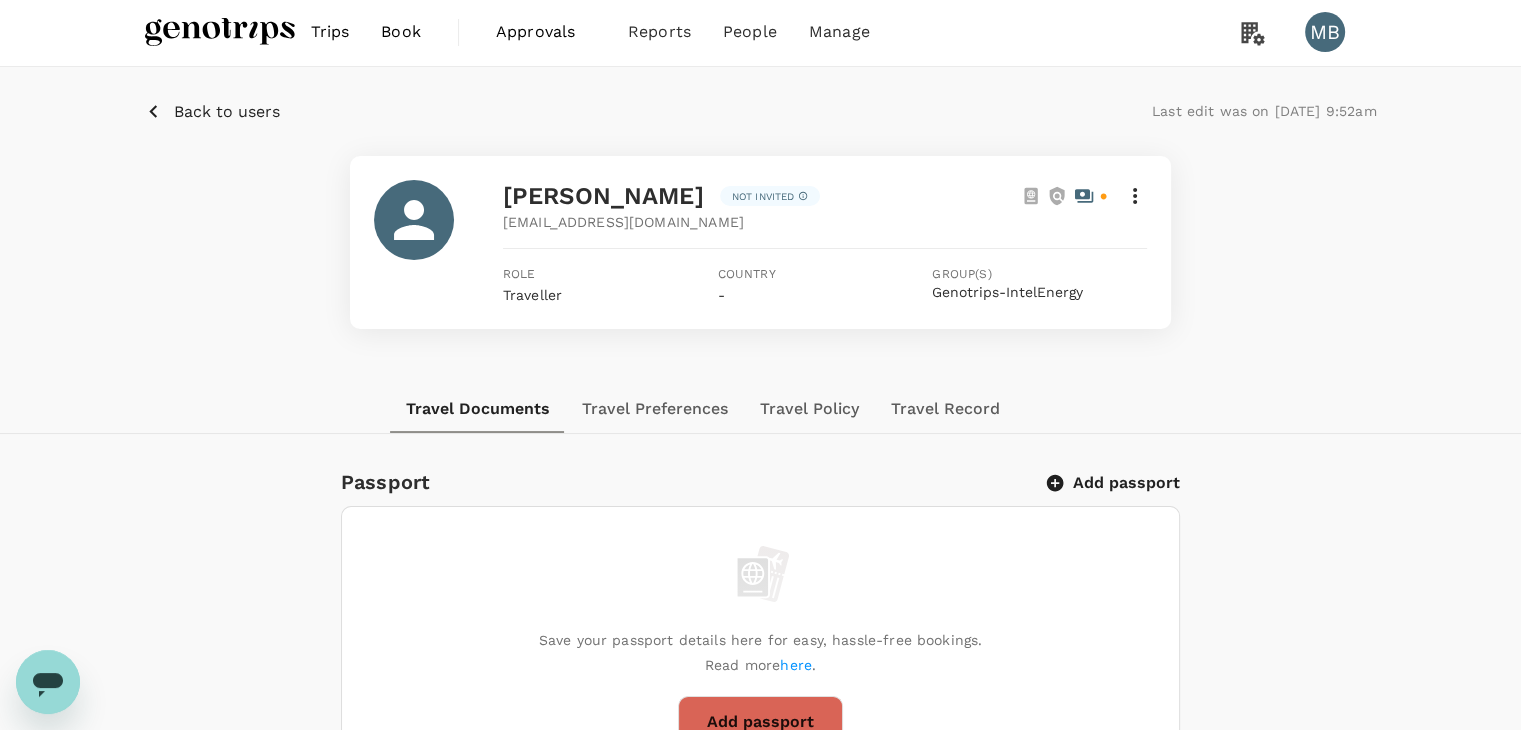 scroll, scrollTop: 0, scrollLeft: 0, axis: both 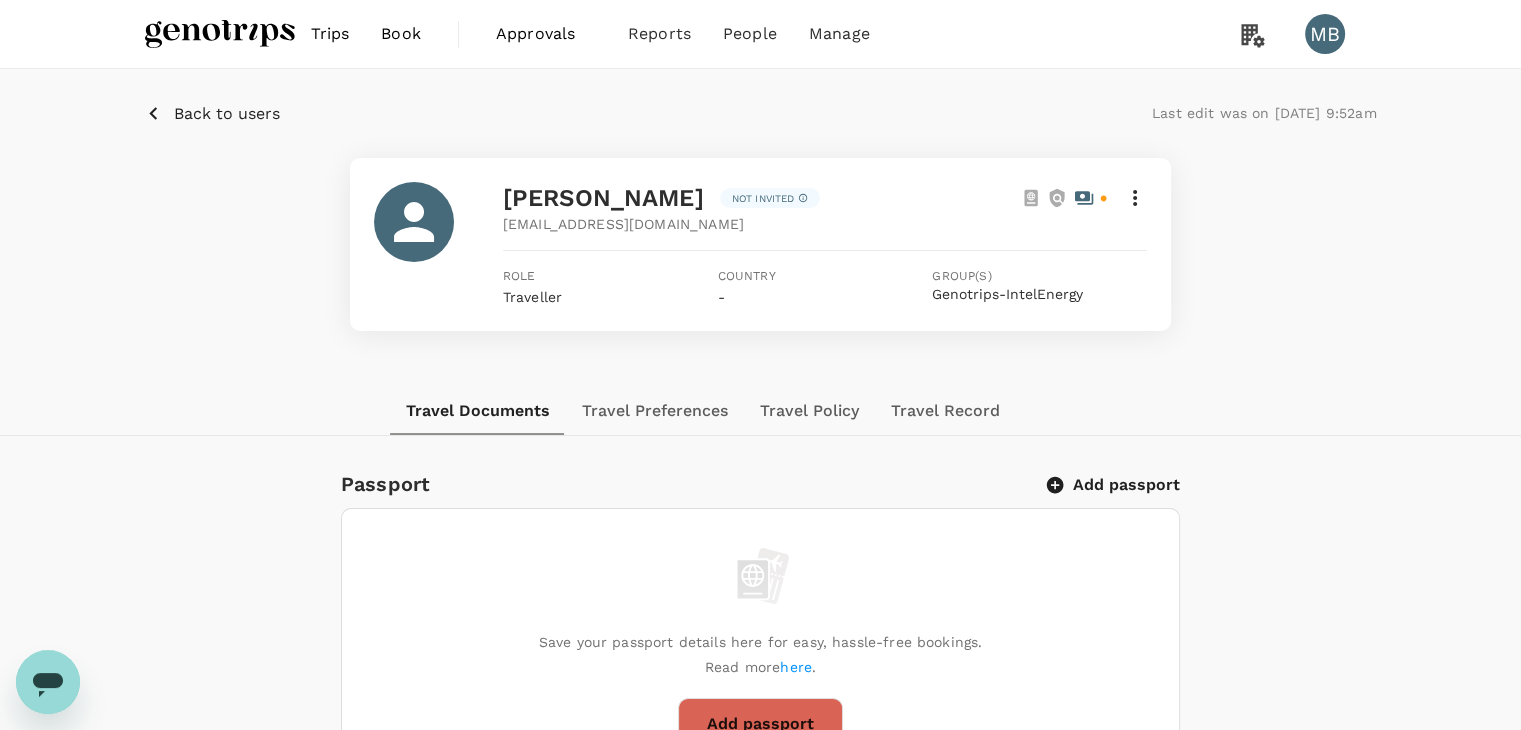 click on "Back to users" at bounding box center [227, 114] 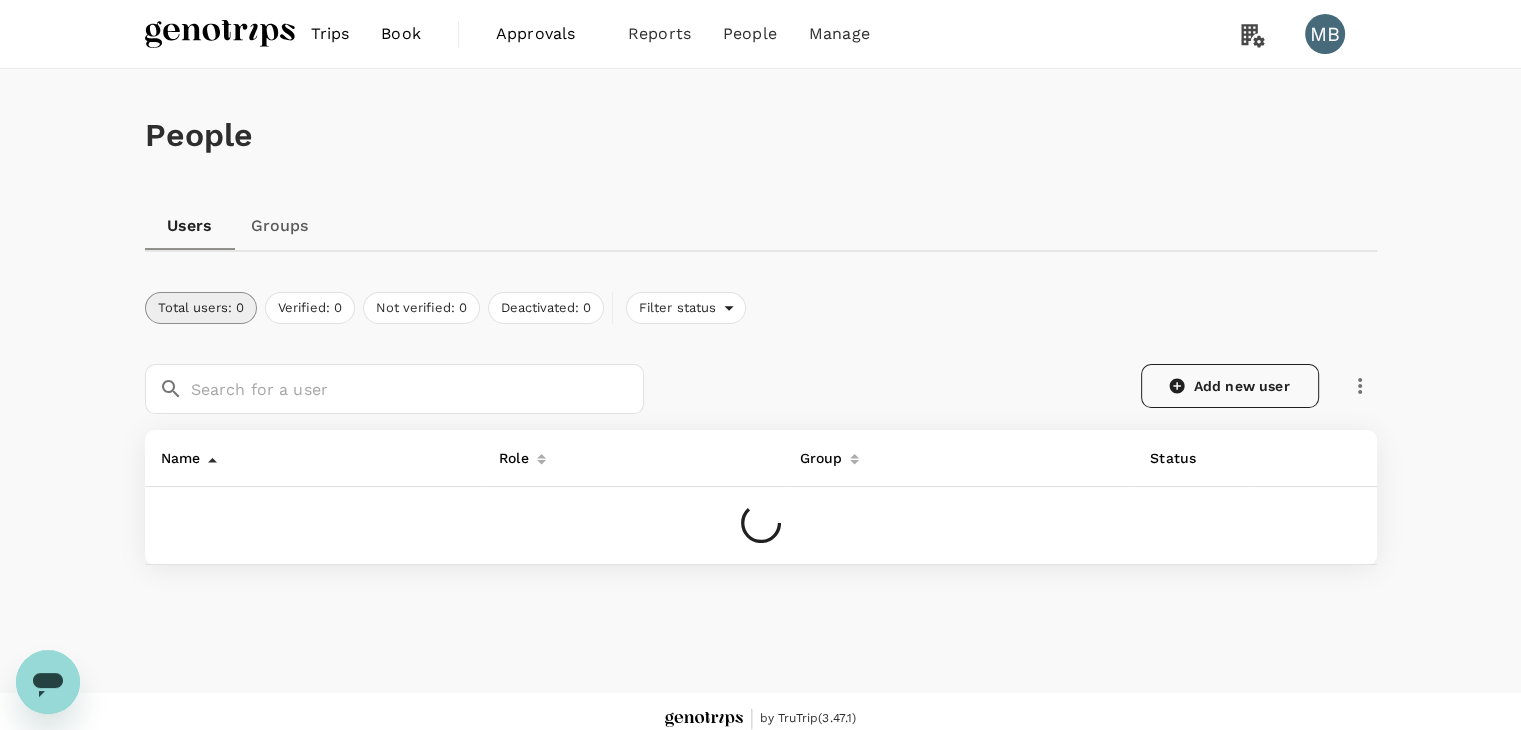 click on "Add new user" at bounding box center [1230, 386] 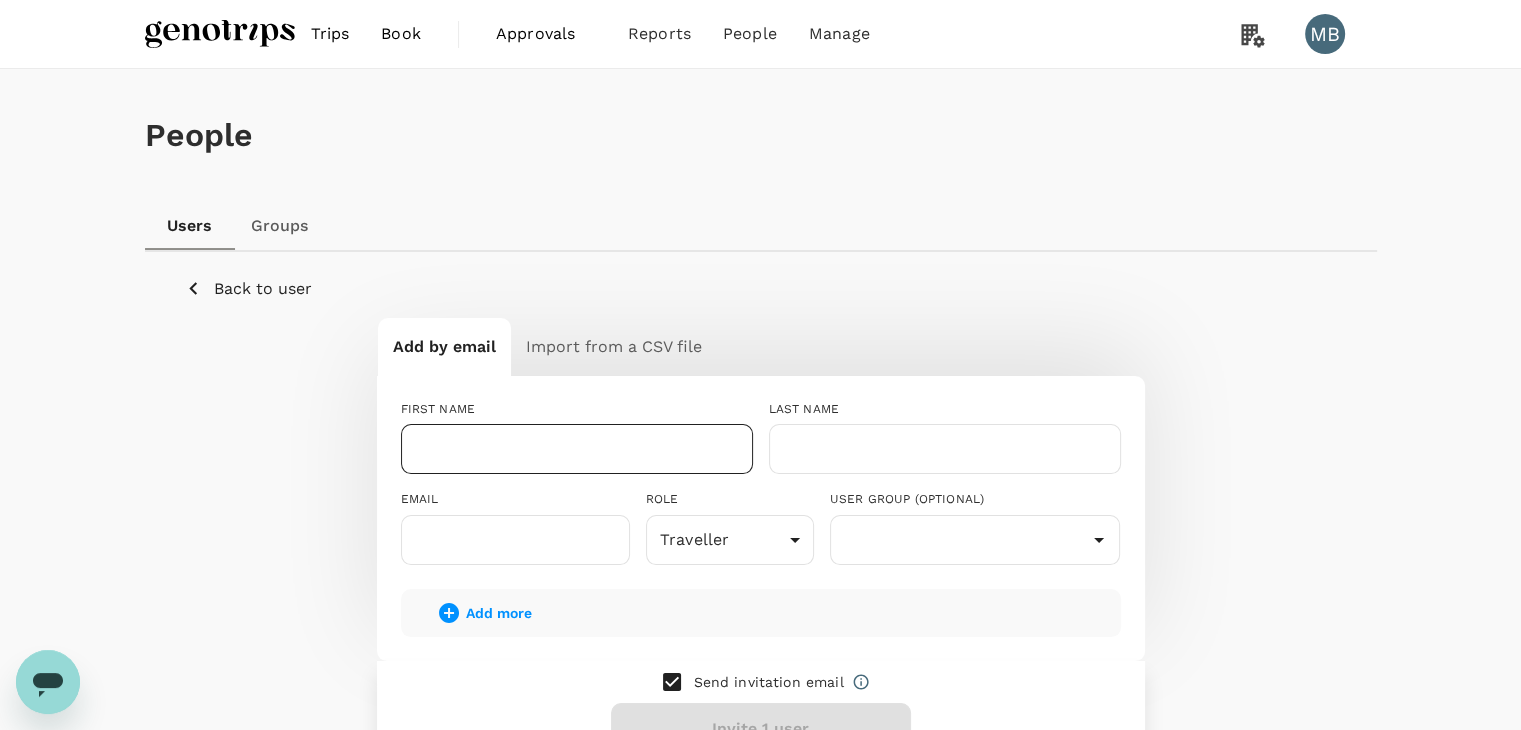 click at bounding box center (577, 449) 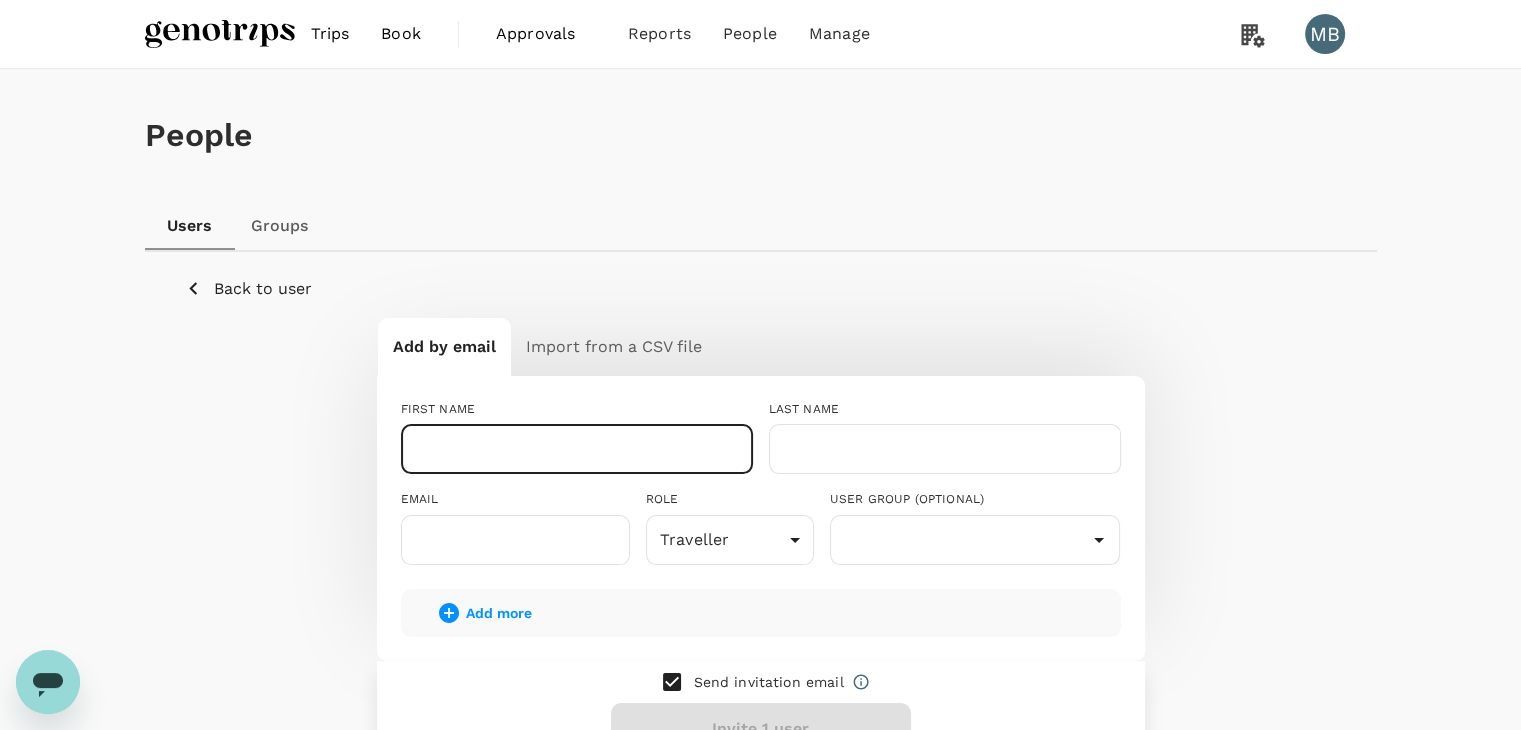 paste on "MUHAMMAD FURQAN BIN AHMAD FAUZI" 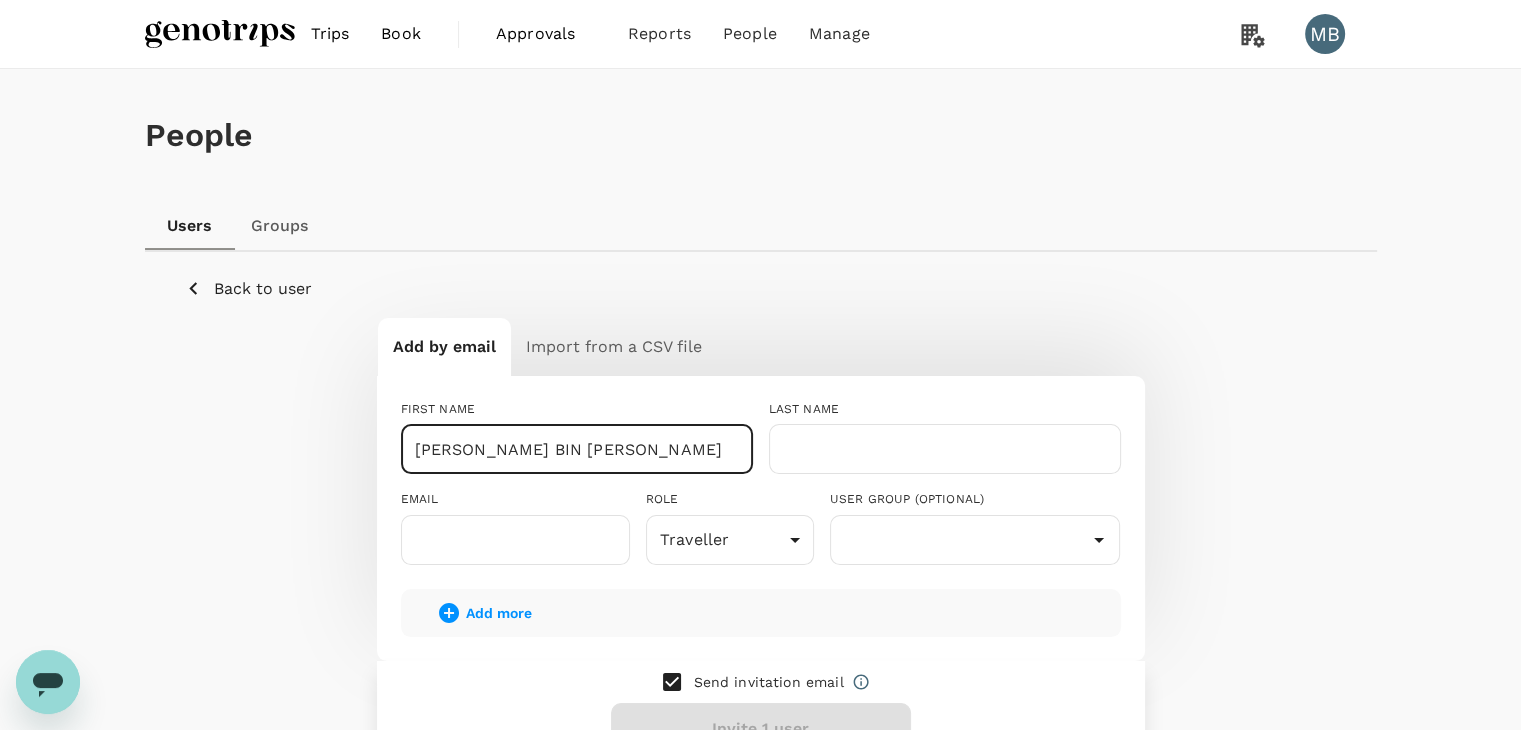 drag, startPoint x: 588, startPoint y: 449, endPoint x: 754, endPoint y: 444, distance: 166.07529 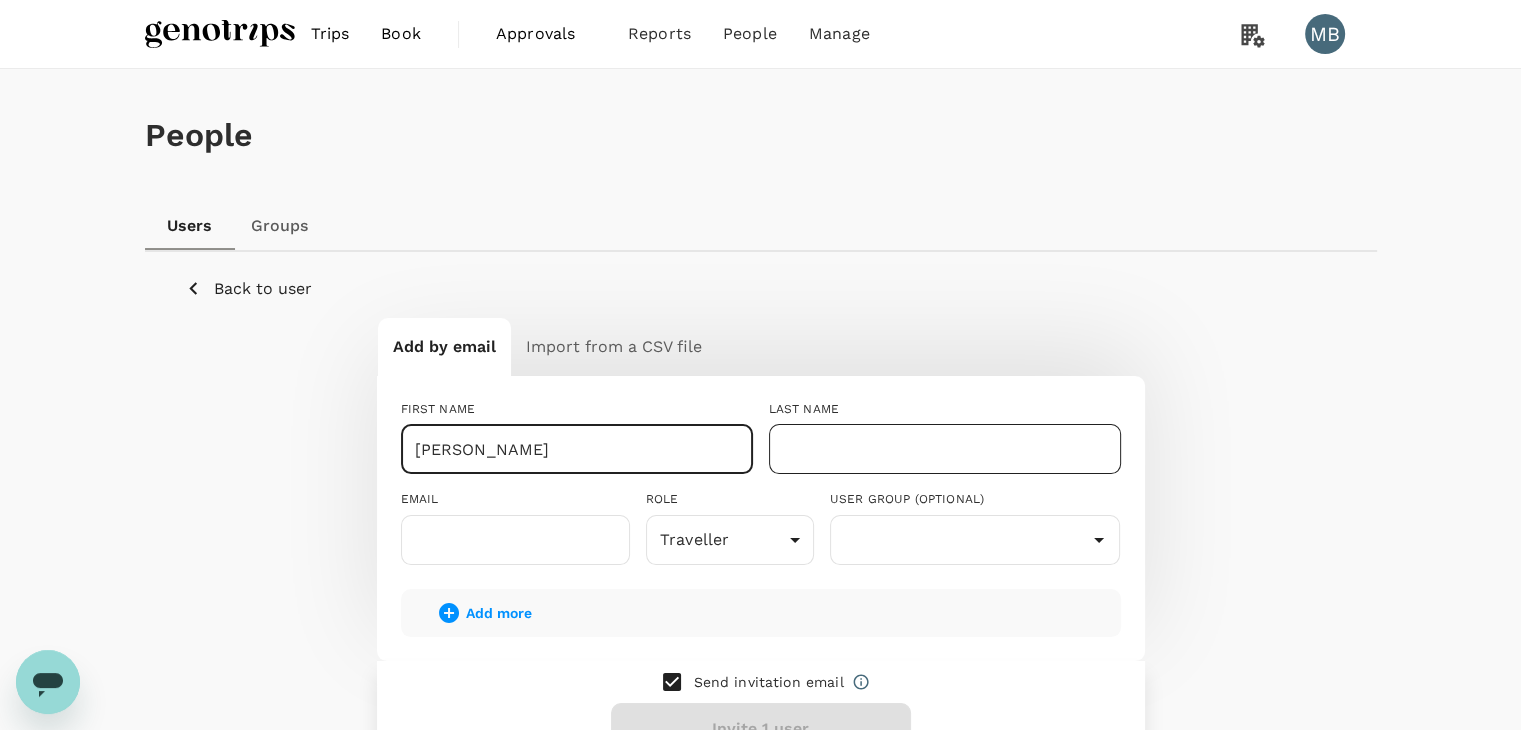 type on "MUHAMMAD FURQAN" 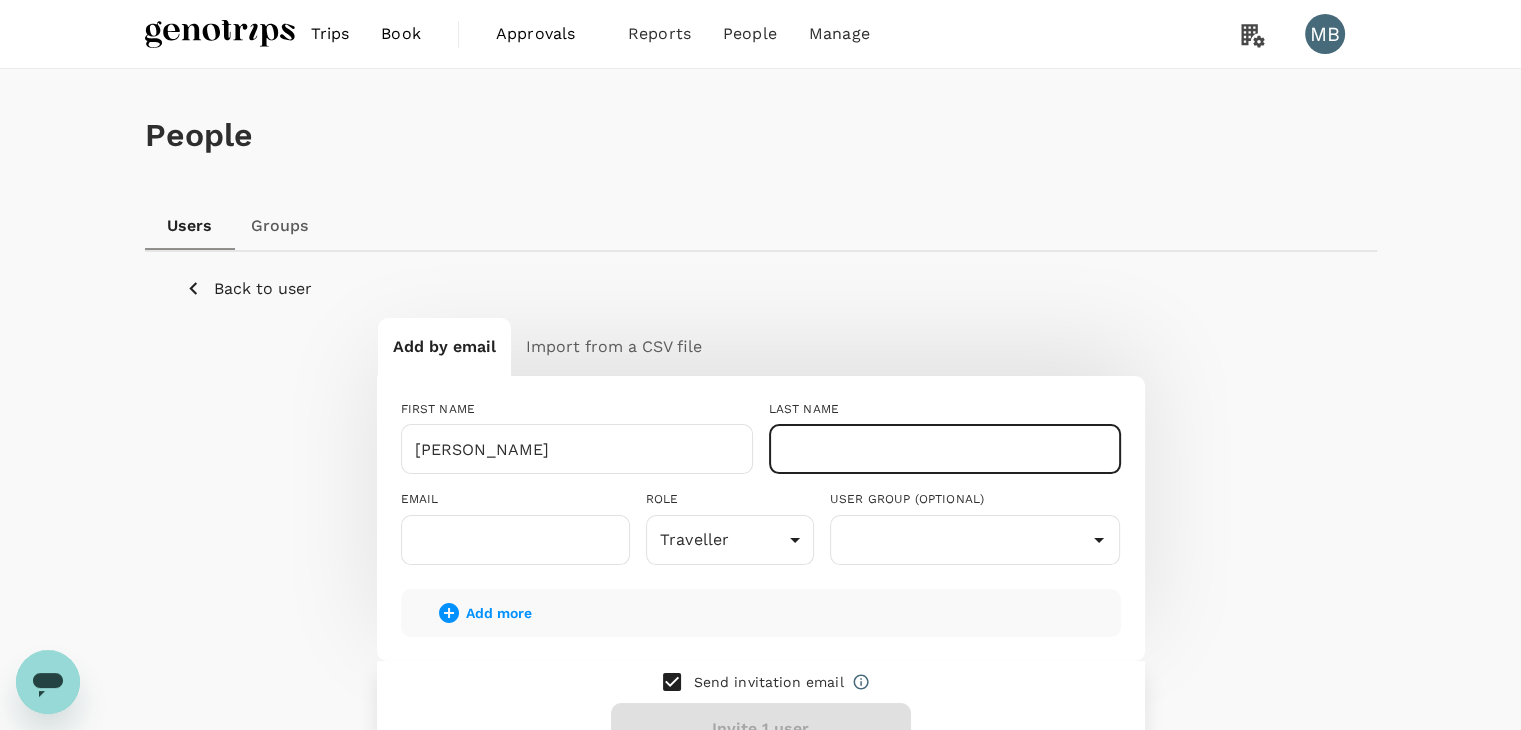click at bounding box center [945, 449] 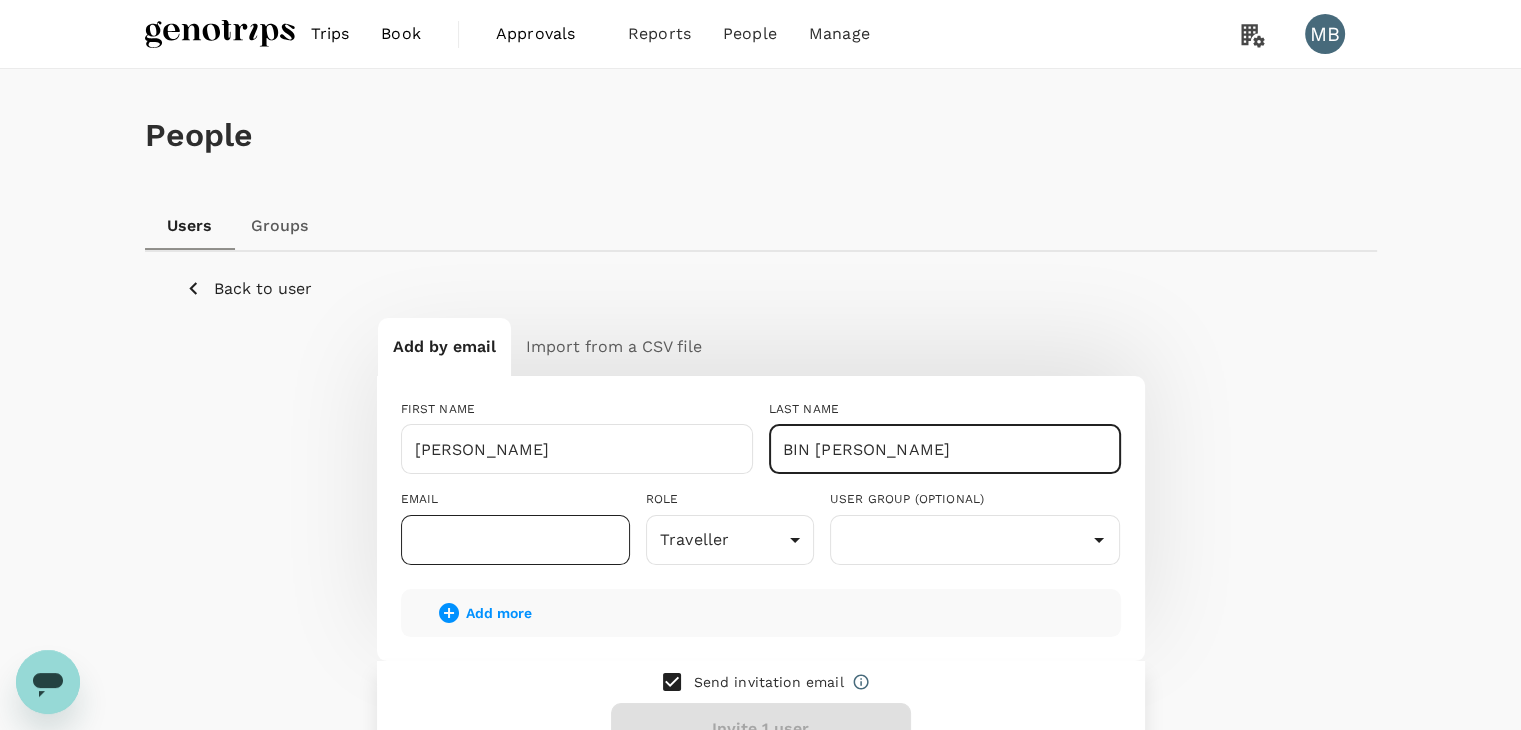 type on "BIN AHMAD FAUZI" 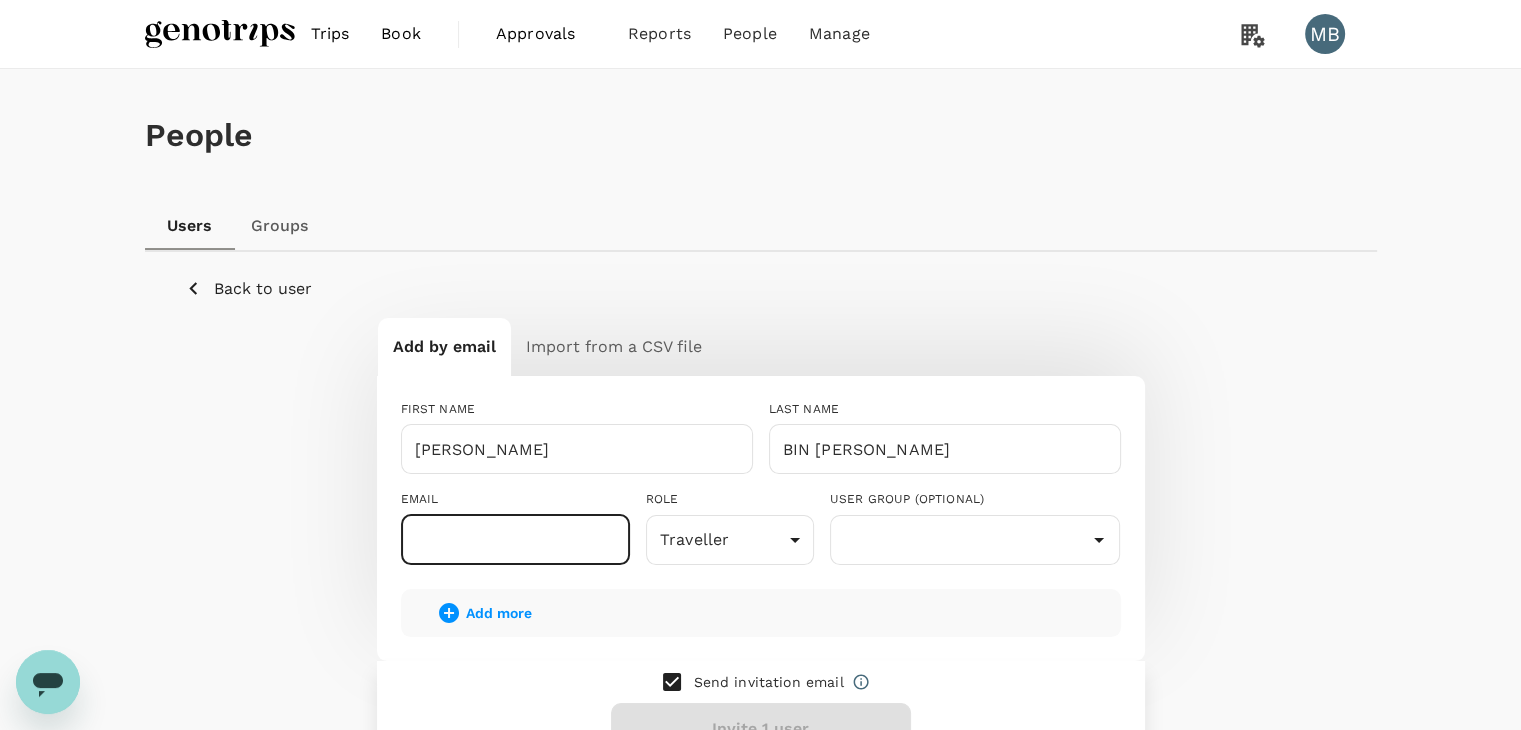 click at bounding box center [515, 540] 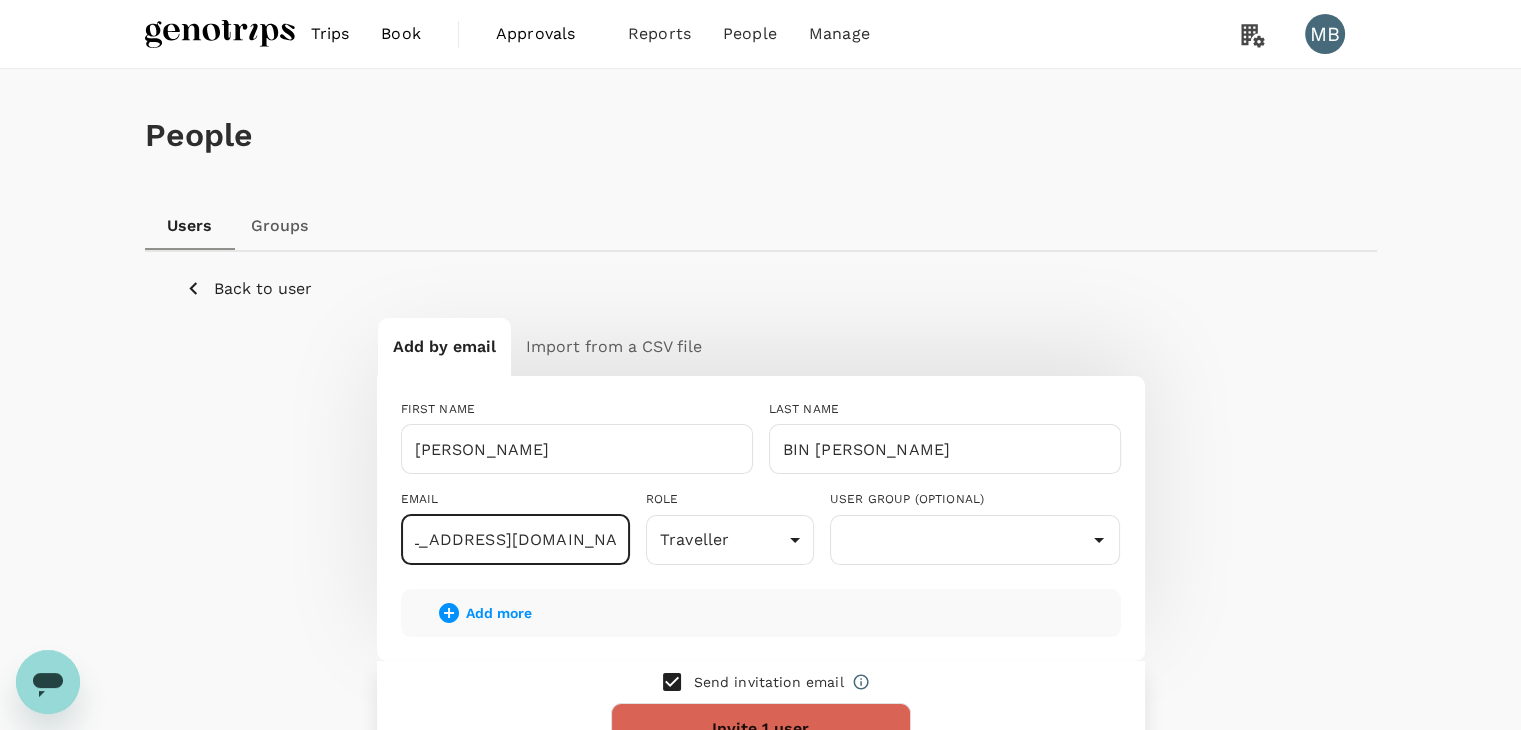 scroll, scrollTop: 0, scrollLeft: 60, axis: horizontal 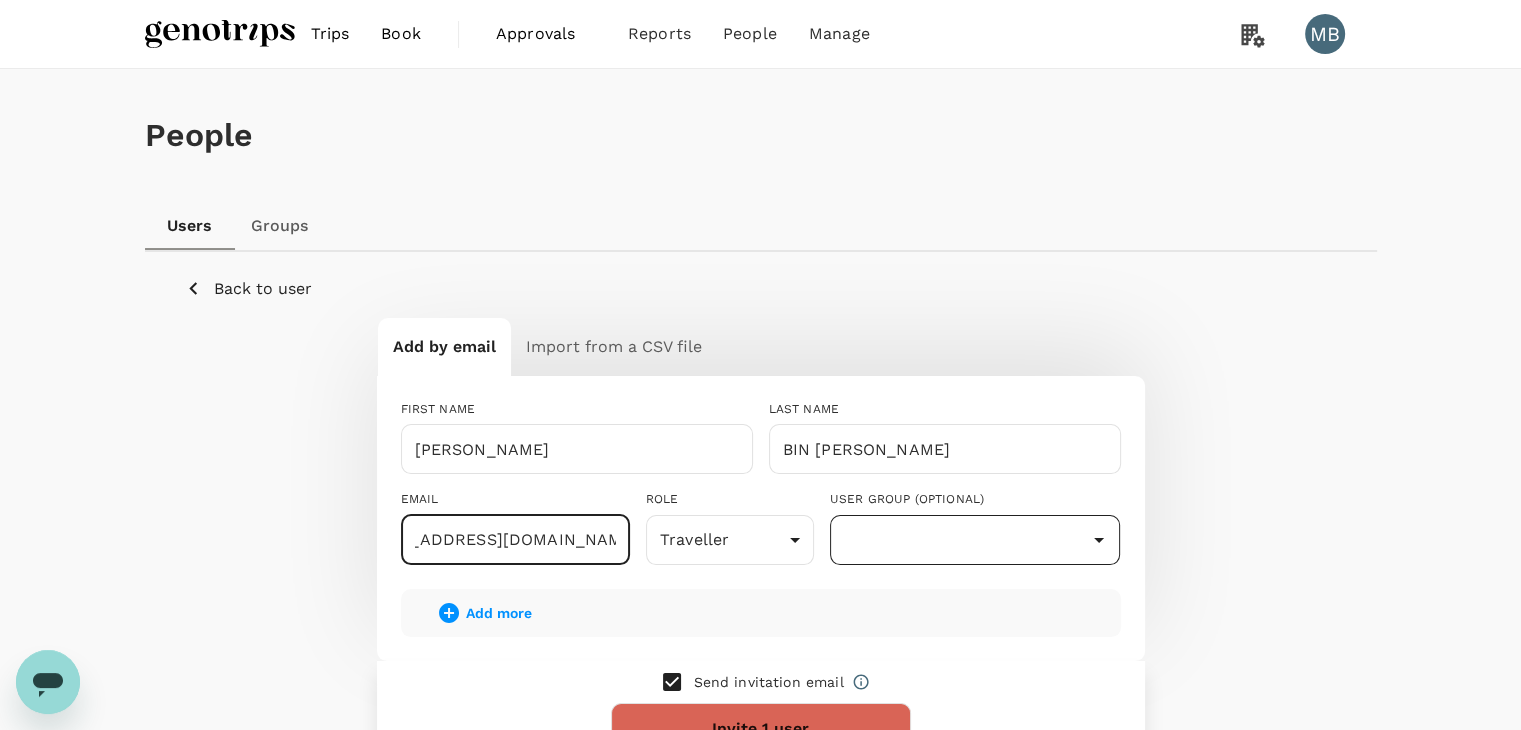 click 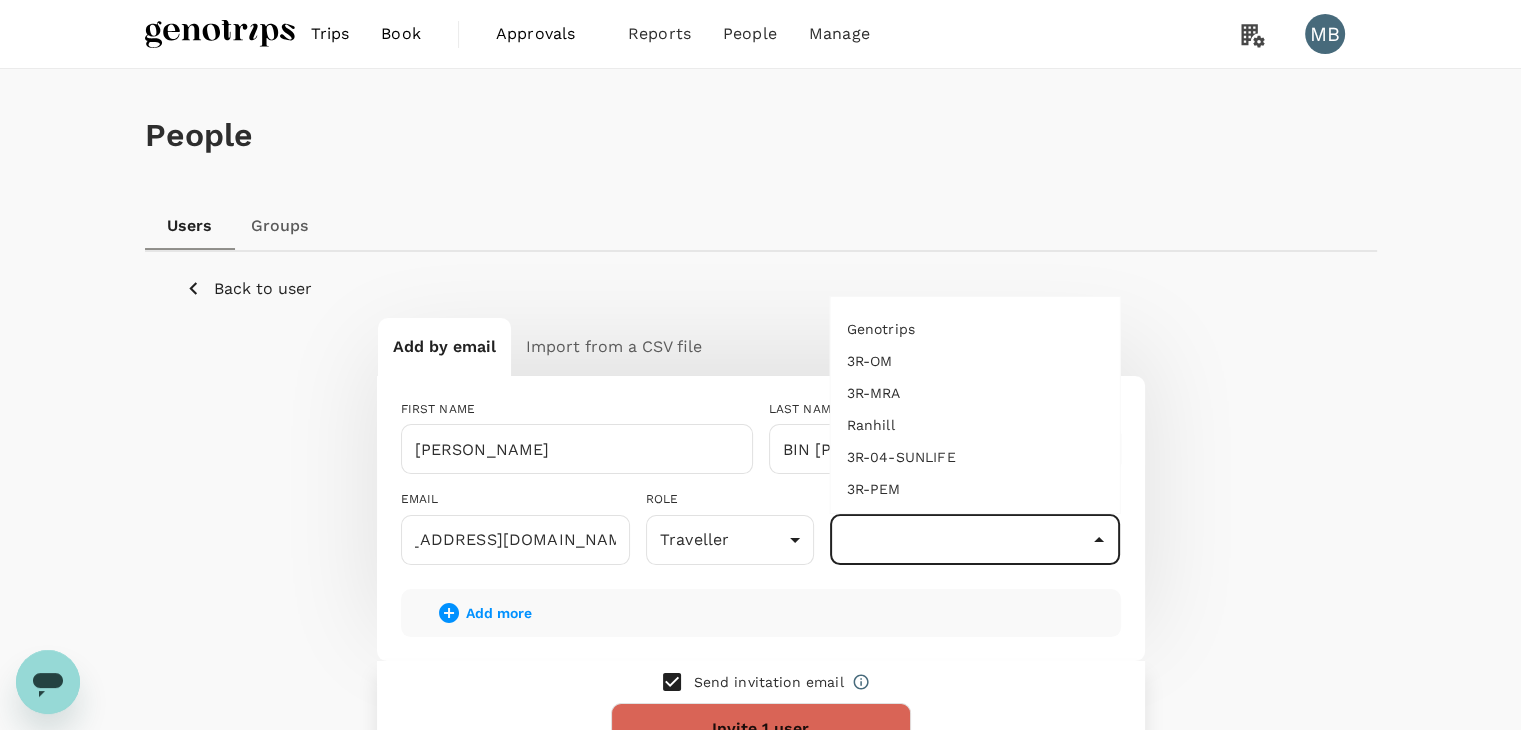 scroll, scrollTop: 0, scrollLeft: 0, axis: both 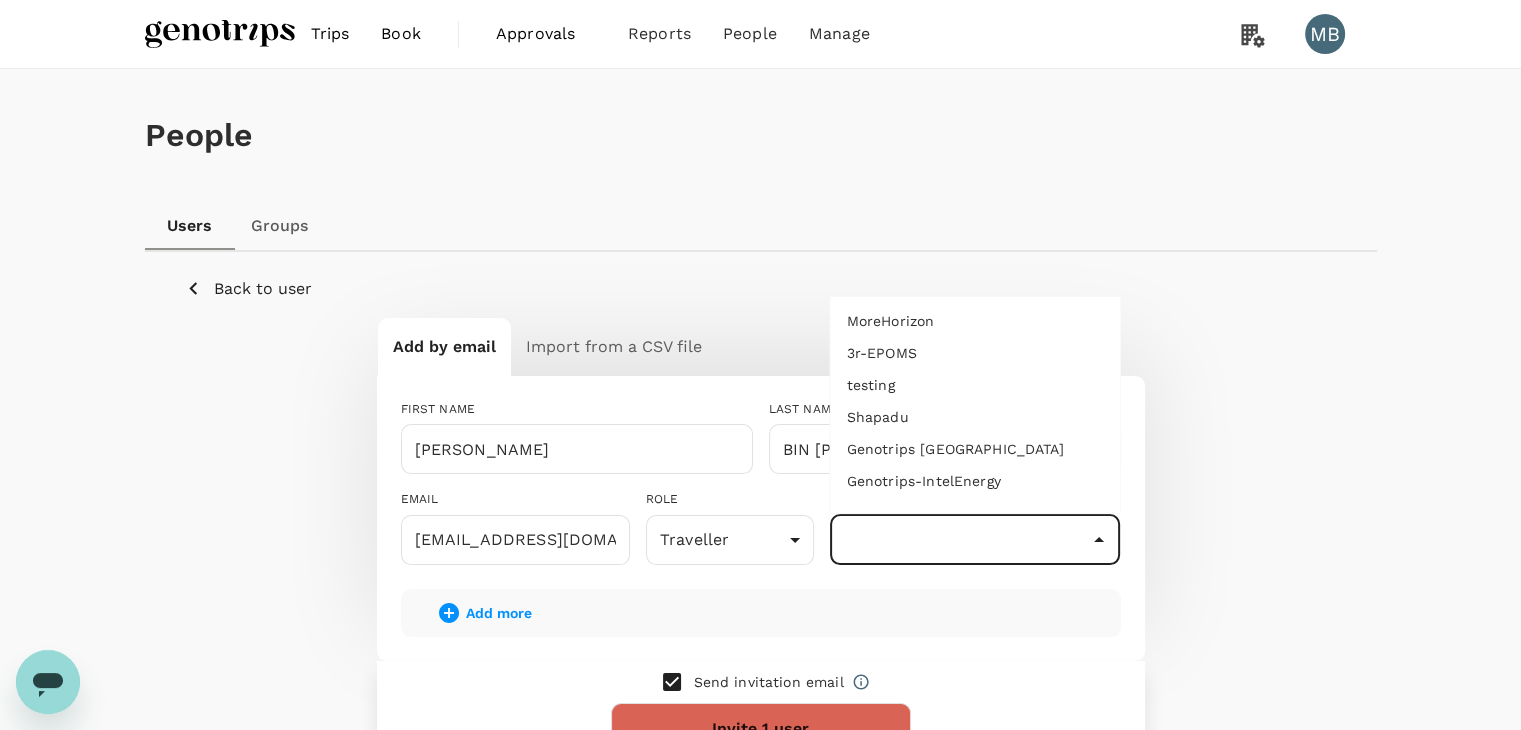 click on "Genotrips-IntelEnergy" at bounding box center [975, 481] 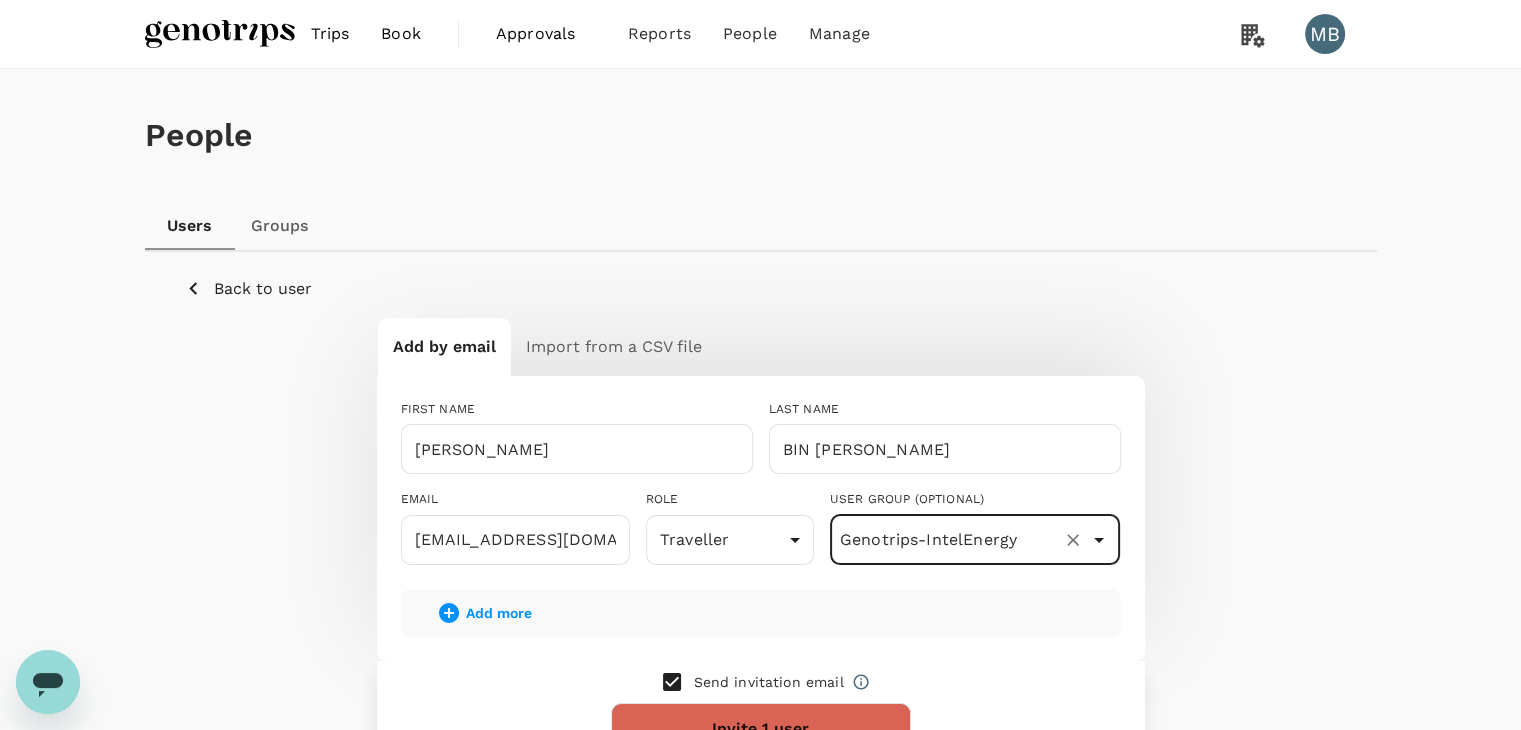 click at bounding box center (672, 682) 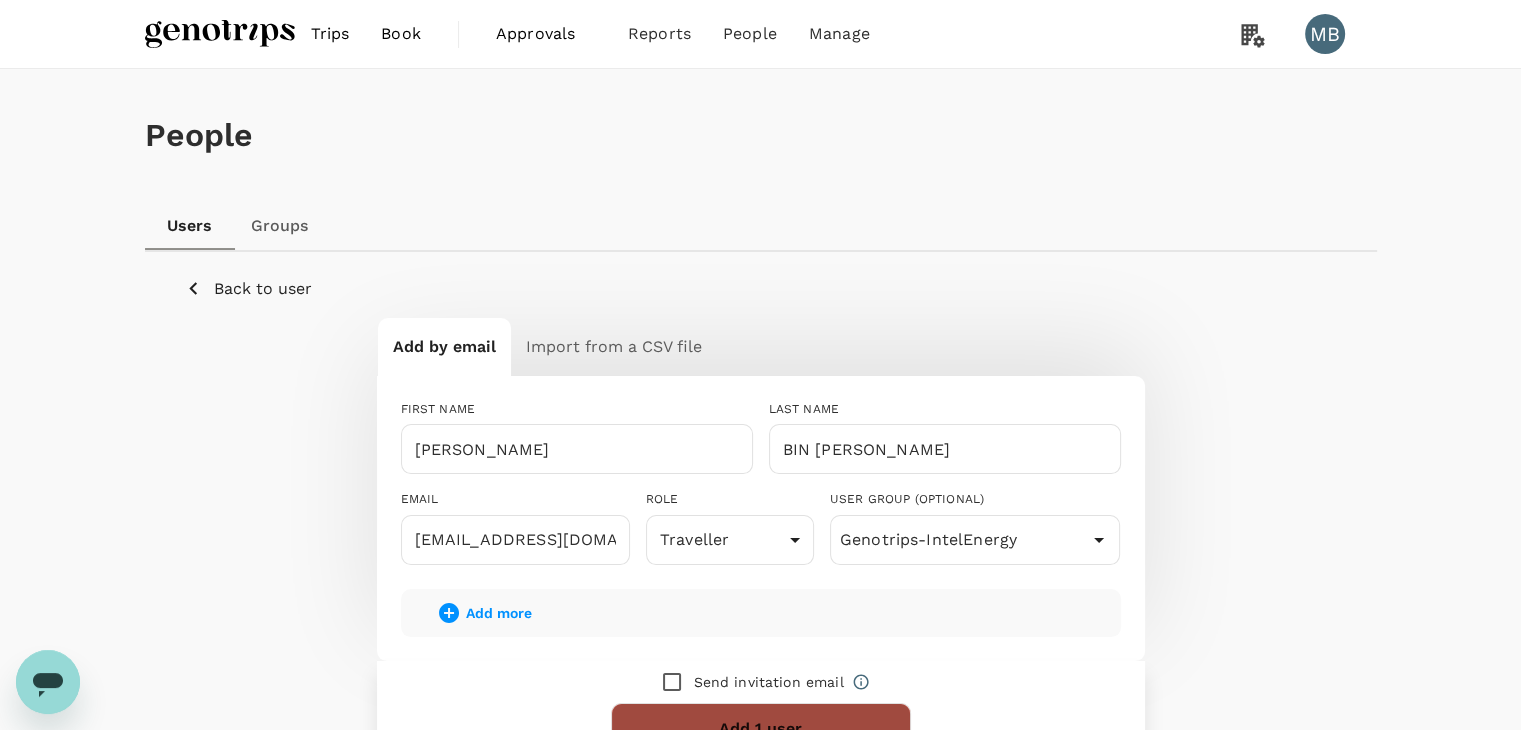 click on "Add 1 user" at bounding box center (761, 729) 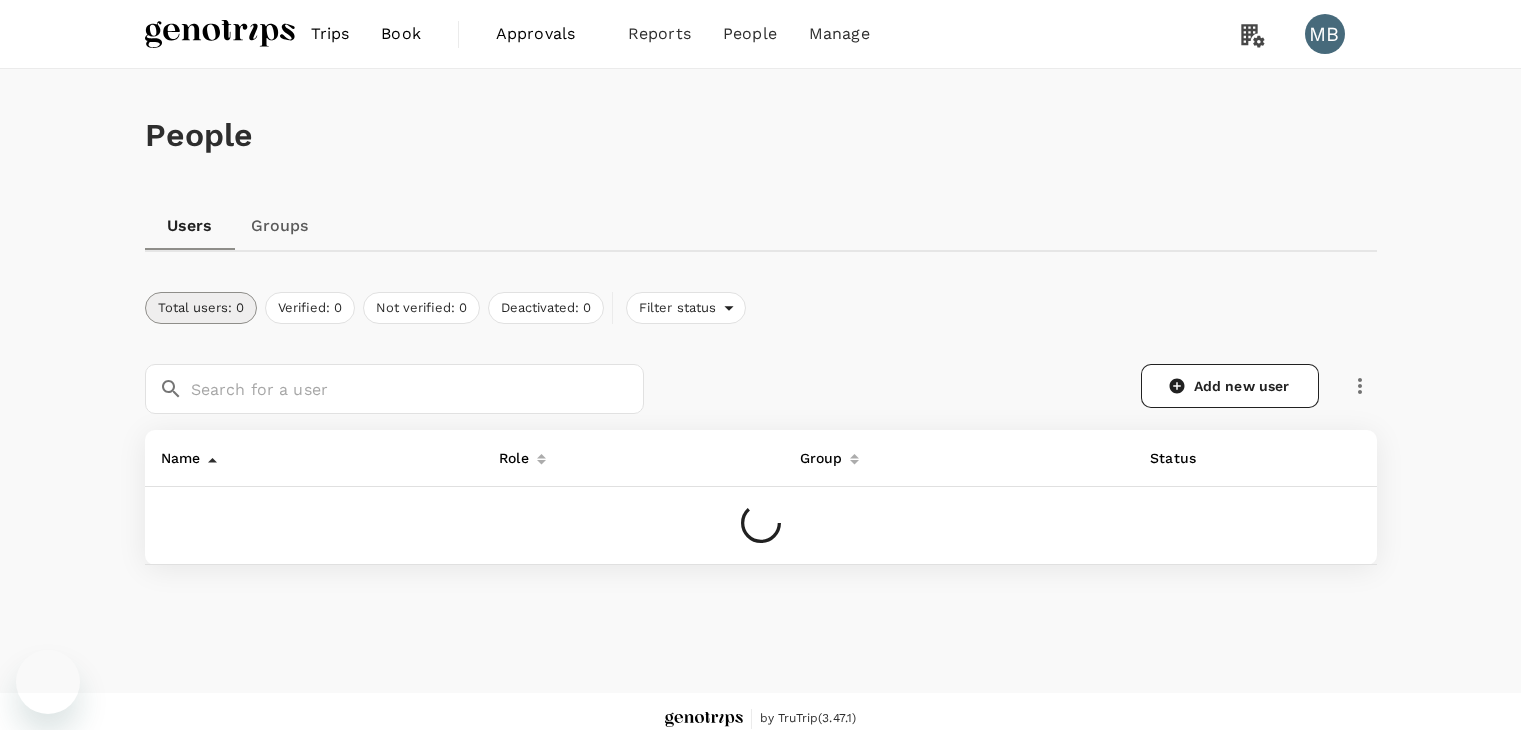 scroll, scrollTop: 0, scrollLeft: 0, axis: both 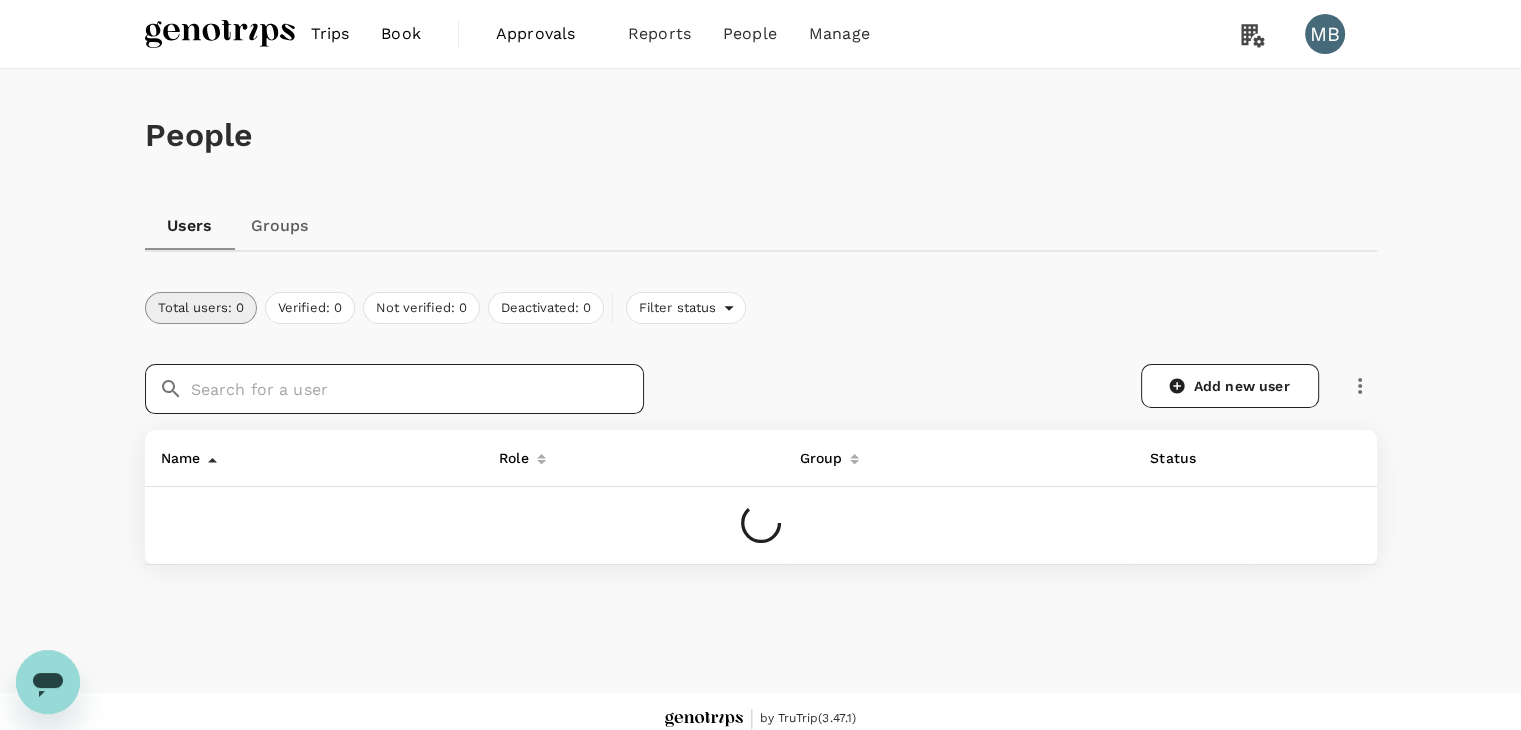click at bounding box center (417, 389) 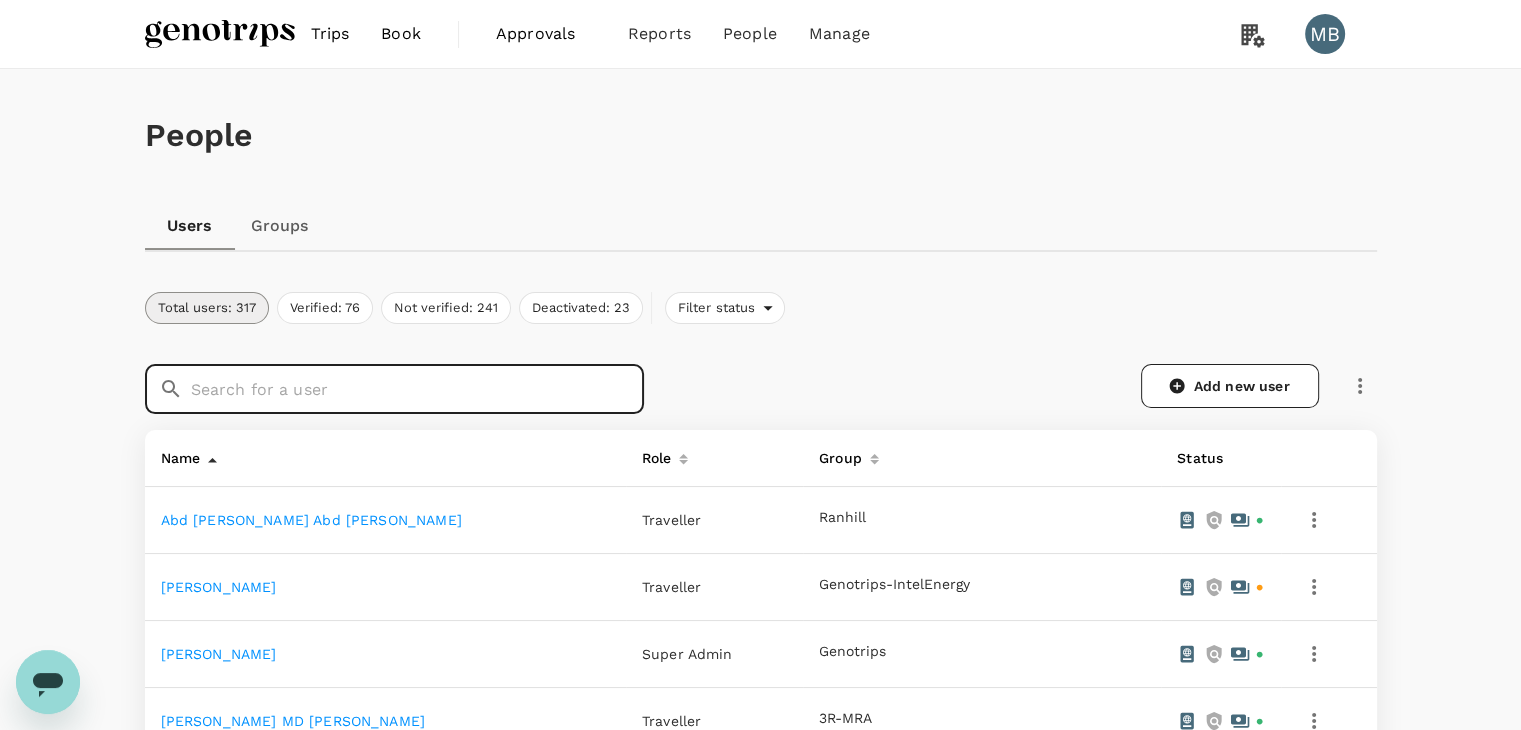 paste on "960728-10-5963" 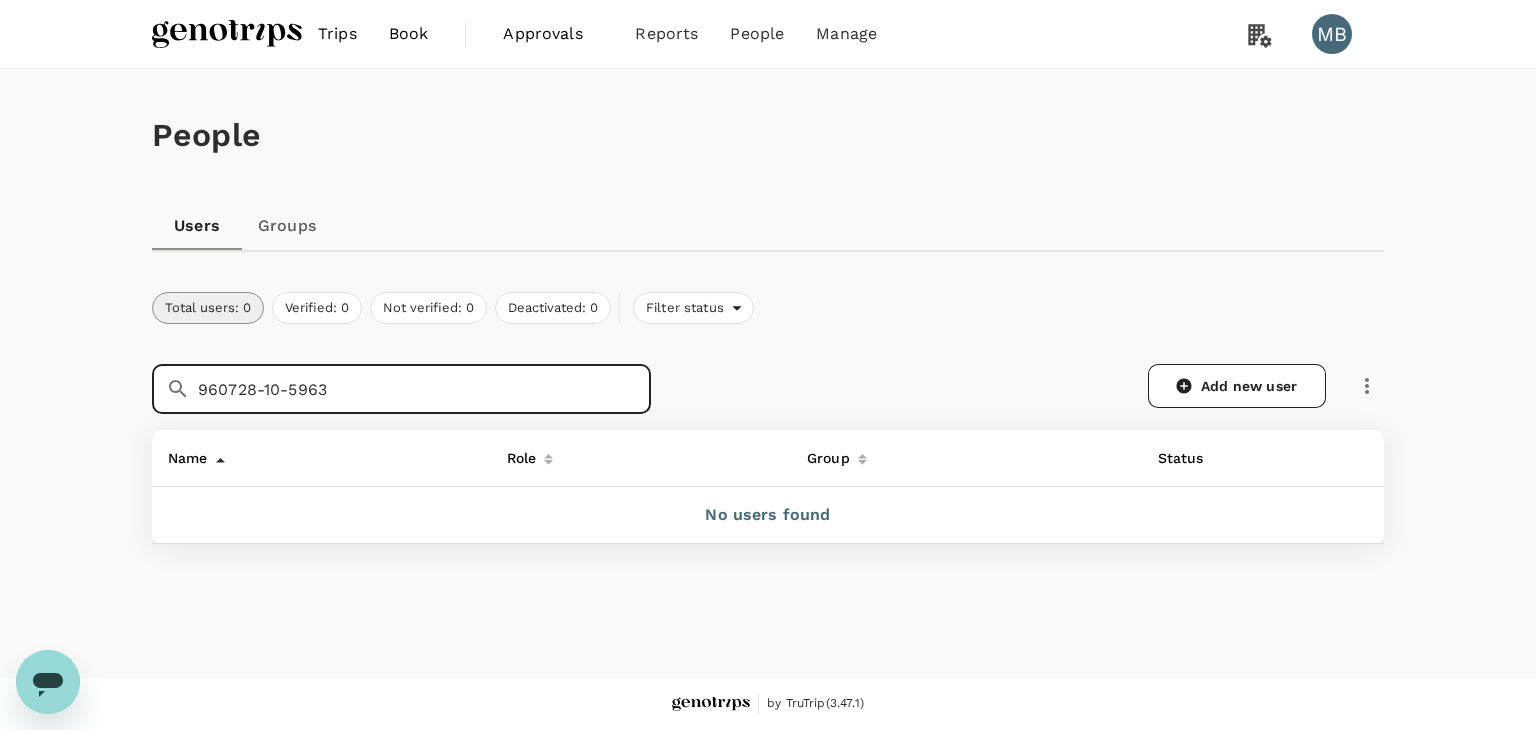 drag, startPoint x: 332, startPoint y: 393, endPoint x: 156, endPoint y: 406, distance: 176.47946 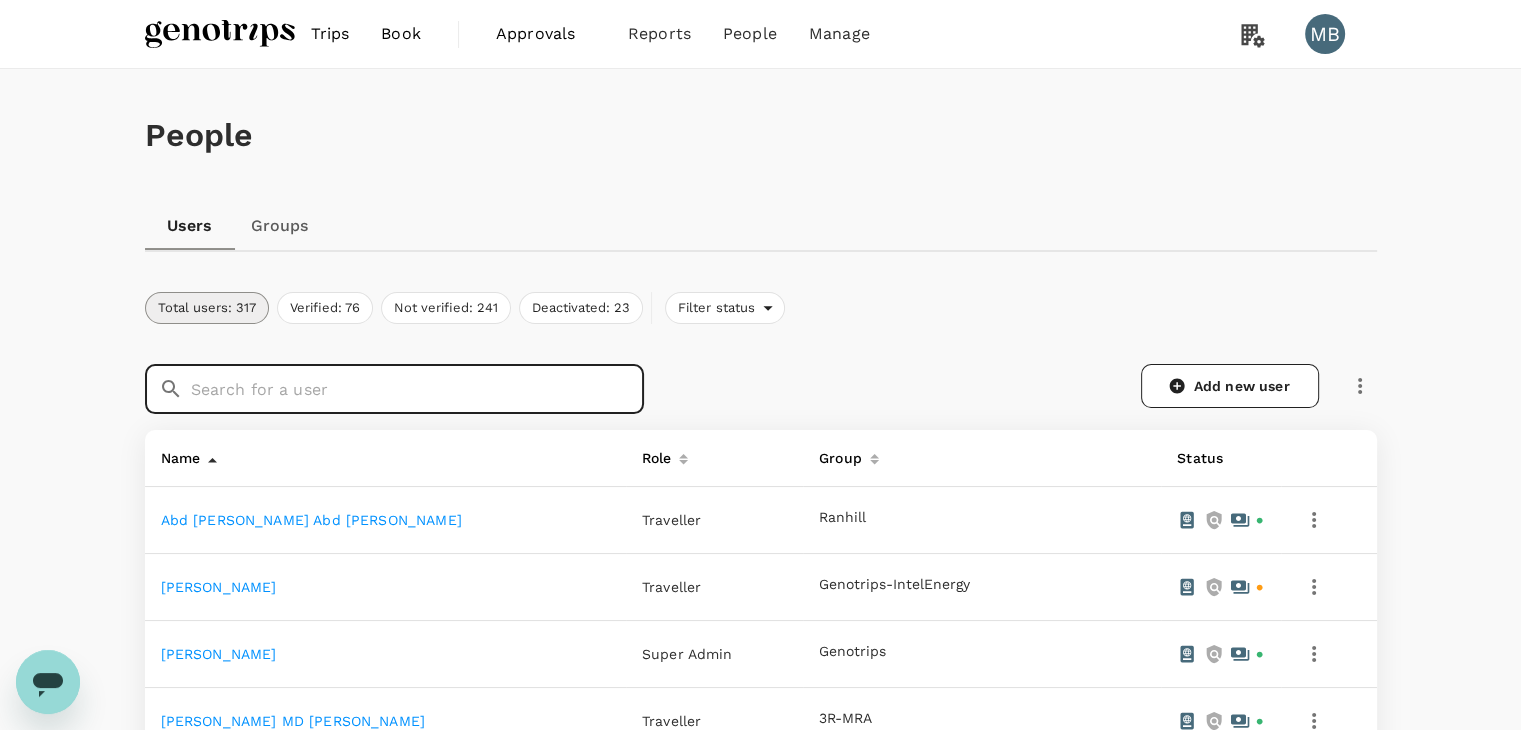 paste on "960728-10-5963" 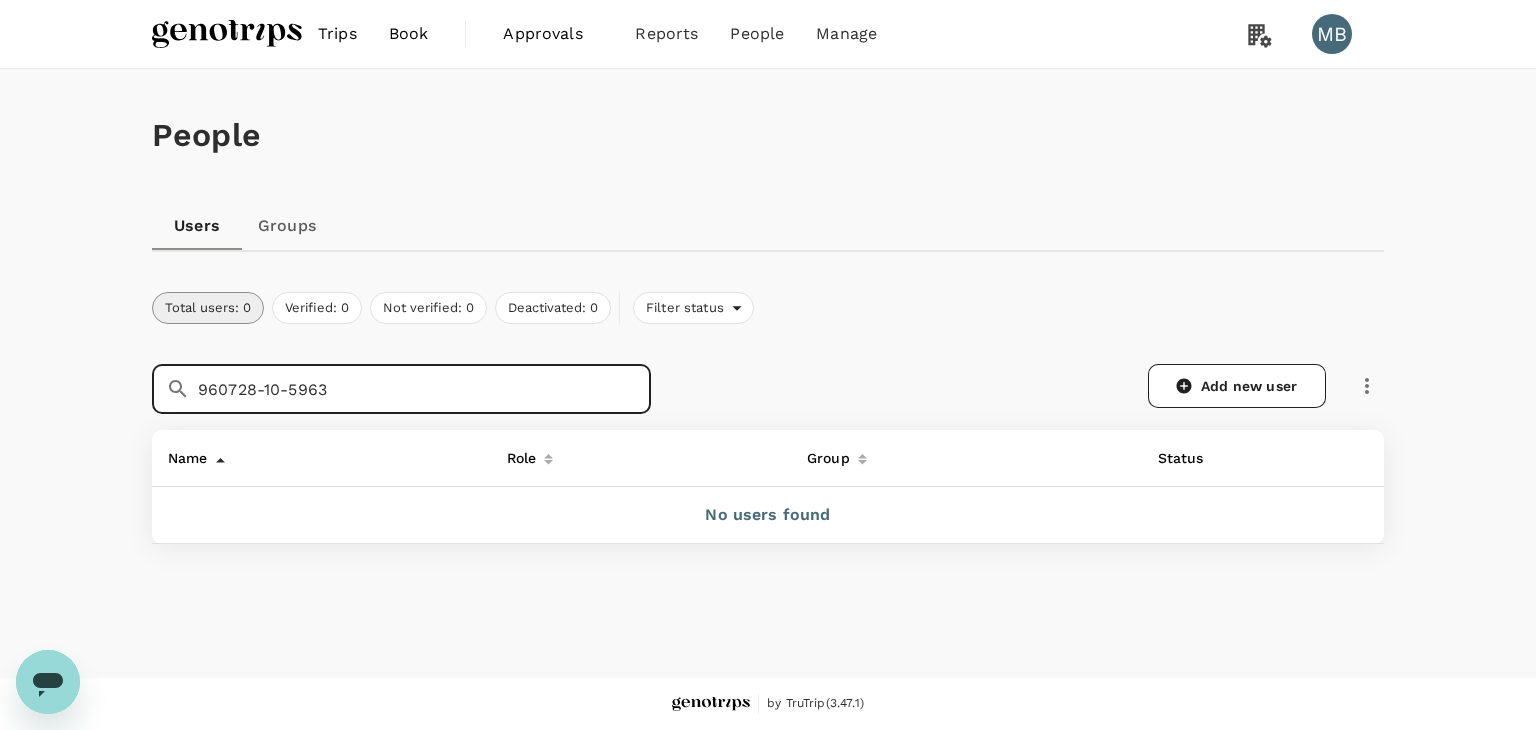 drag, startPoint x: 340, startPoint y: 400, endPoint x: 177, endPoint y: 396, distance: 163.04907 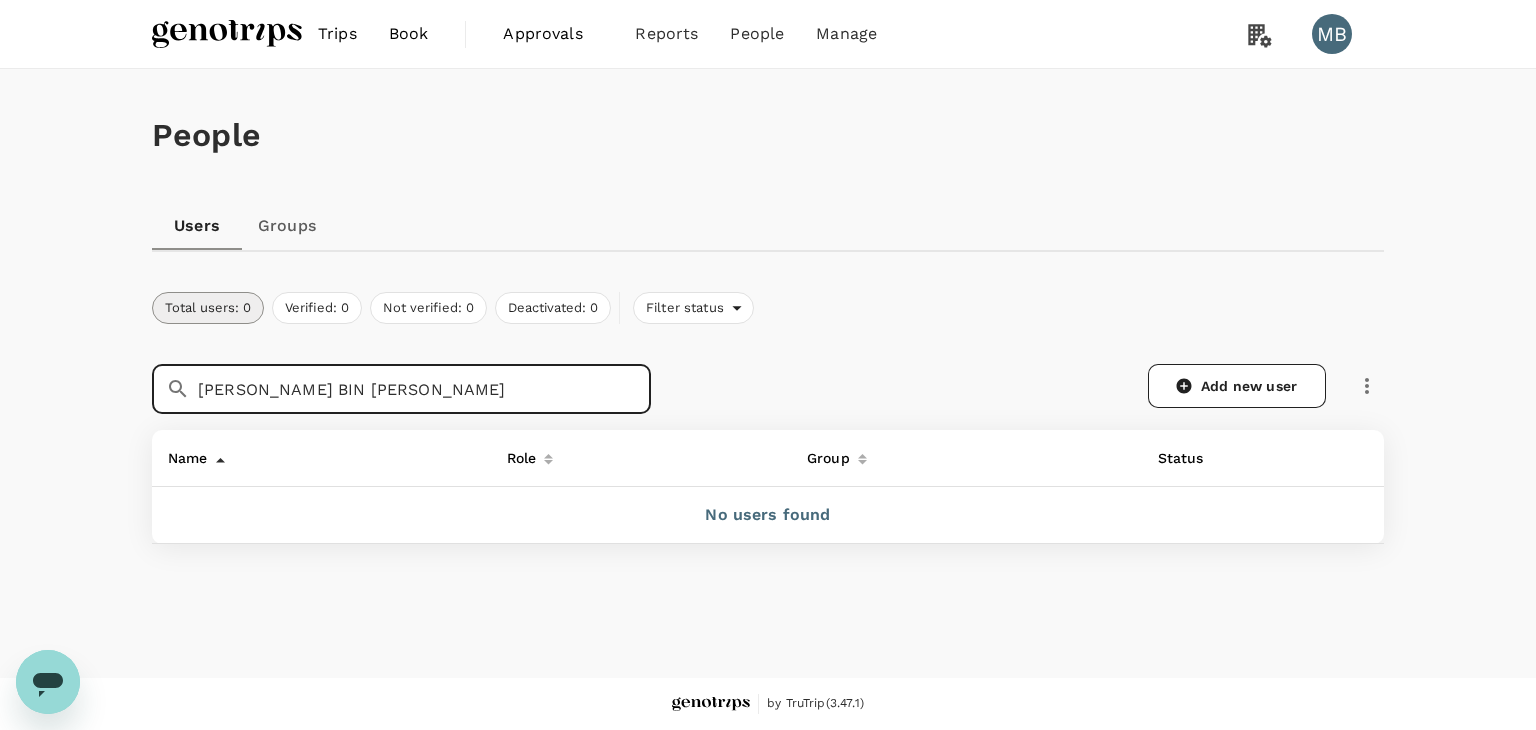 drag, startPoint x: 365, startPoint y: 386, endPoint x: 151, endPoint y: 397, distance: 214.28252 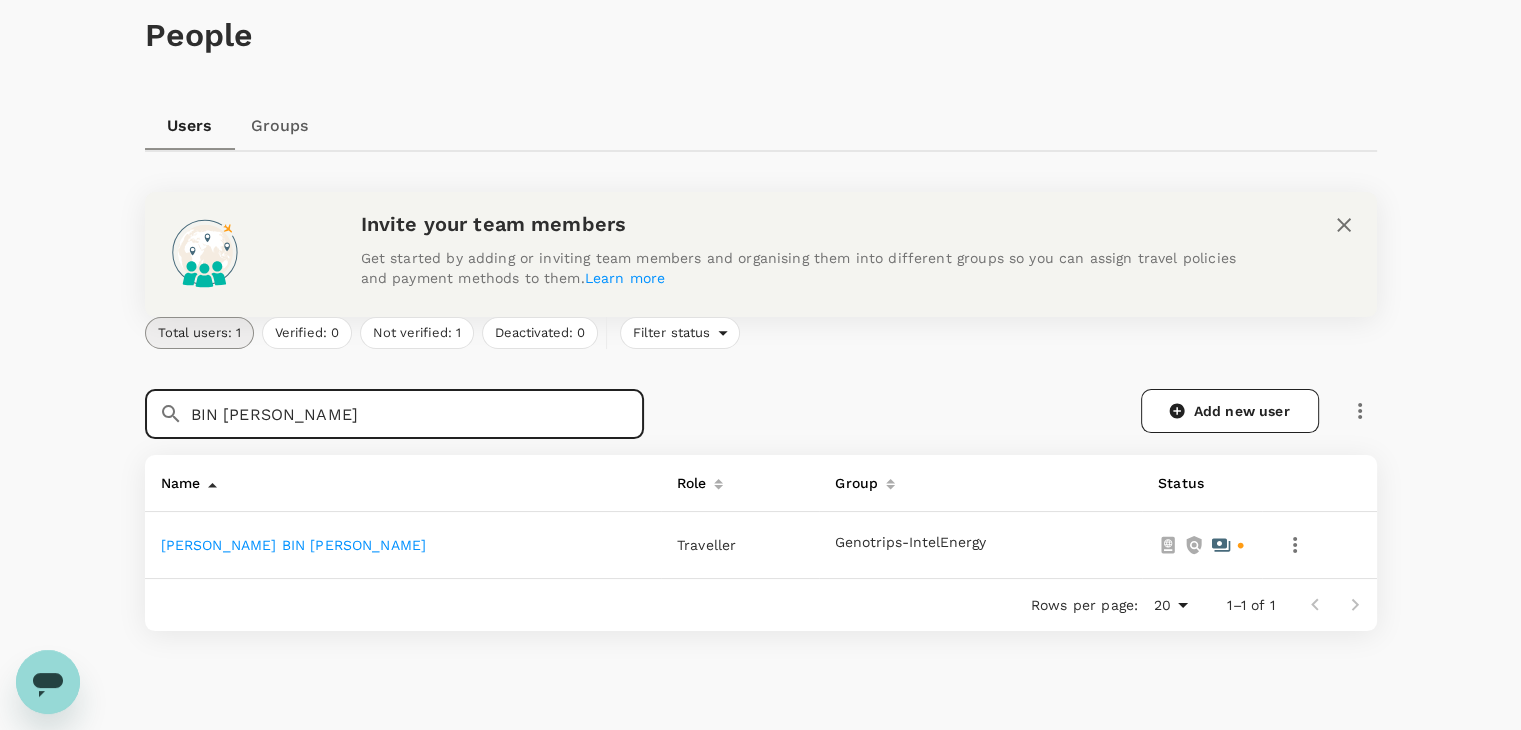 type on "BIN AHMAD FAUZI" 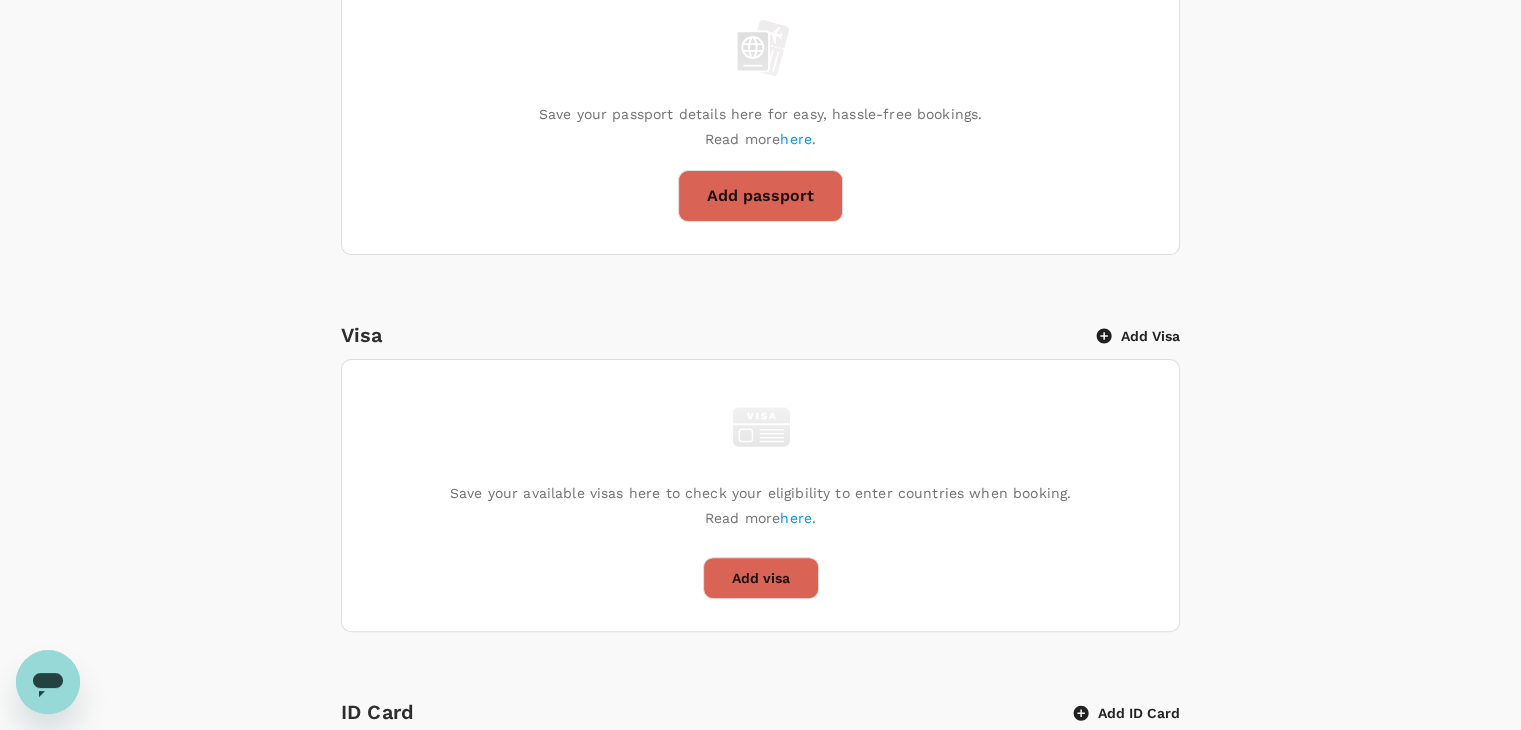 scroll, scrollTop: 632, scrollLeft: 0, axis: vertical 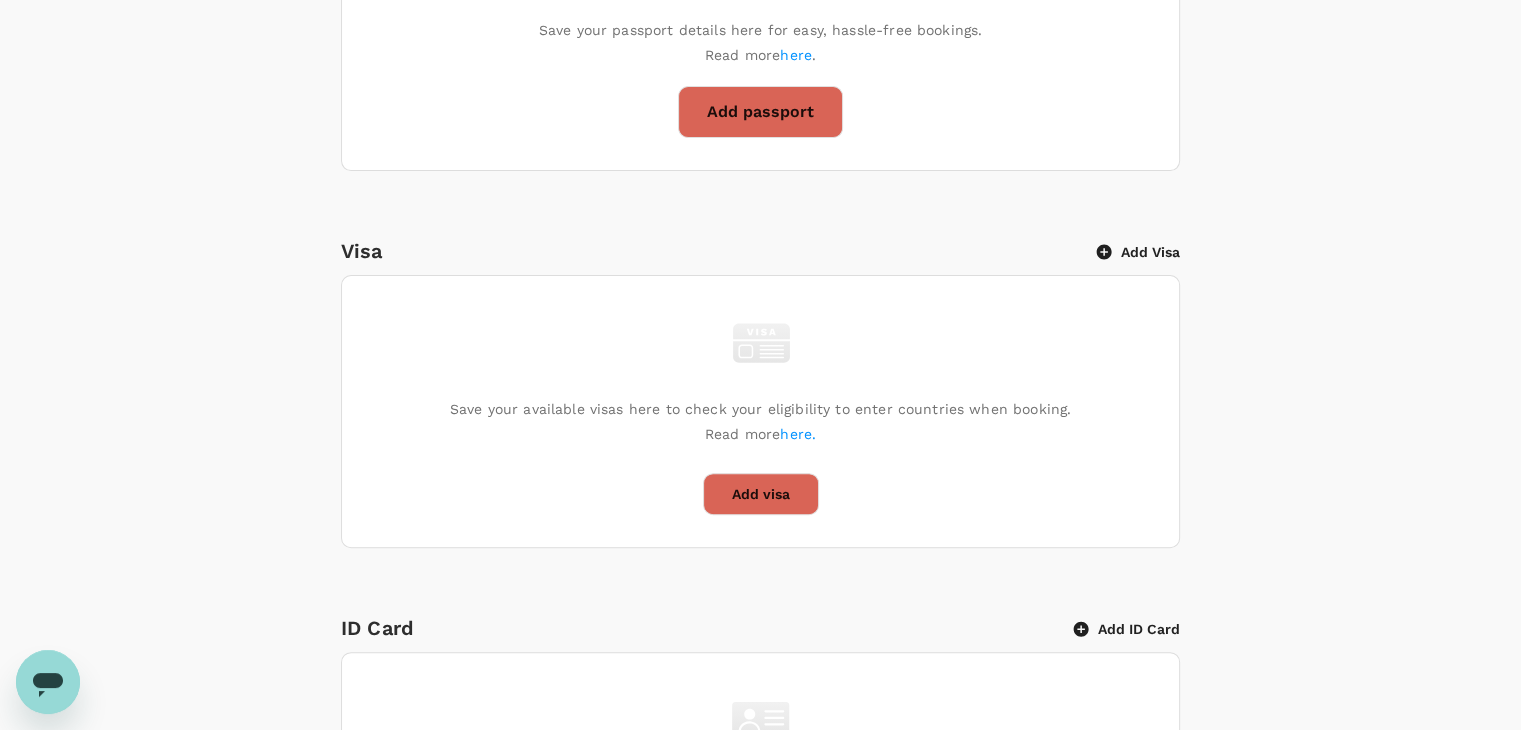 click on "Add ID Card" at bounding box center (1127, 627) 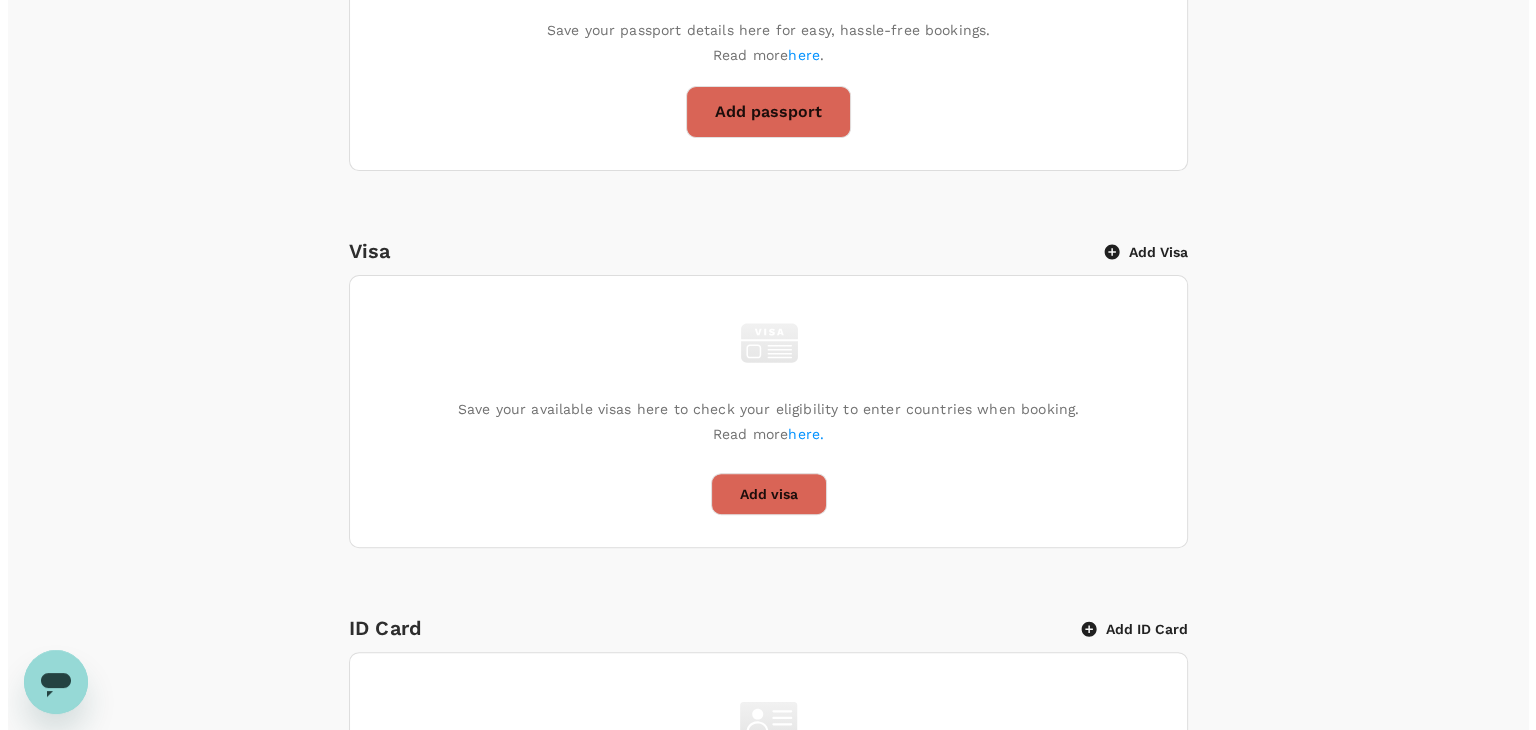 scroll, scrollTop: 636, scrollLeft: 0, axis: vertical 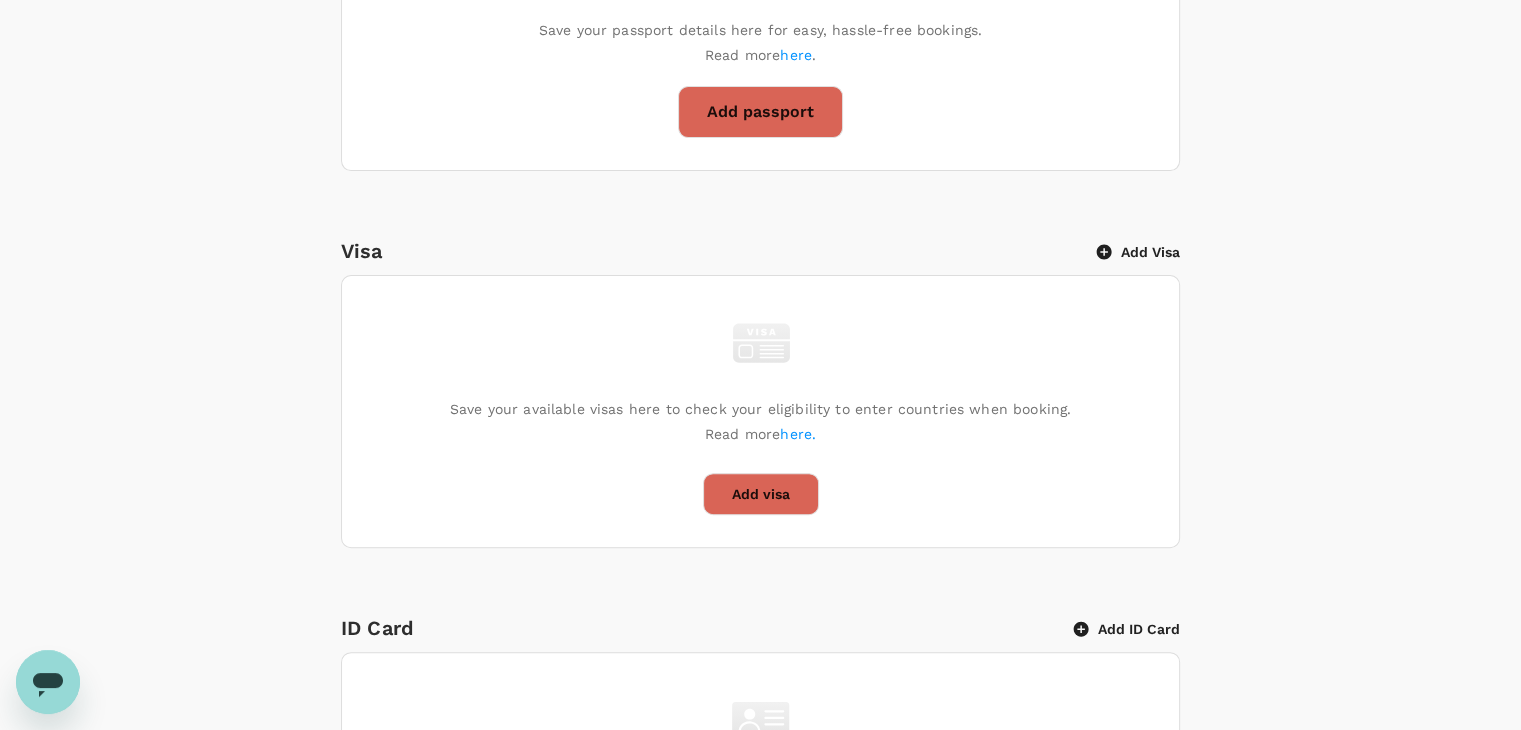 click on "Add ID Card" at bounding box center [1127, 629] 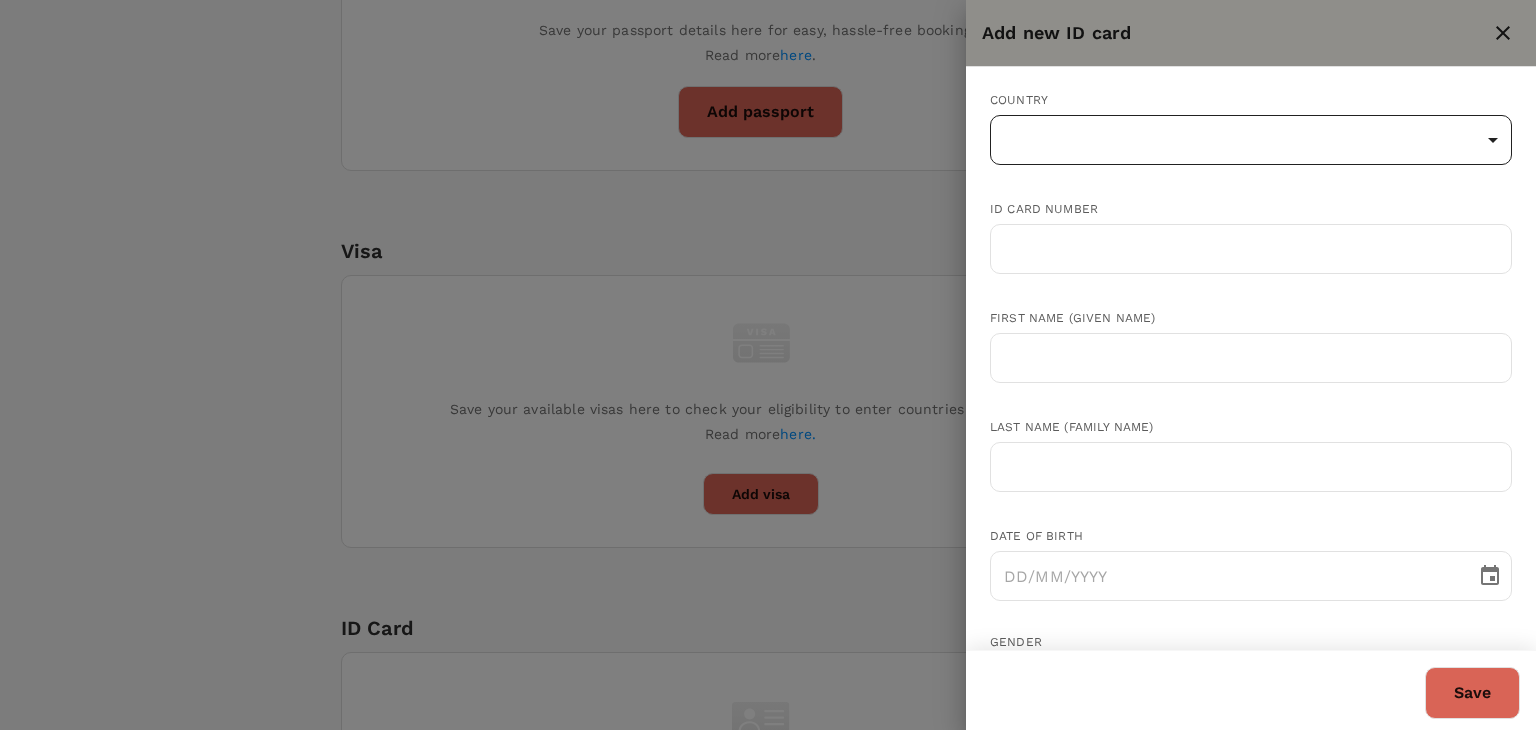 click on "Trips Book Approvals 0 Reports People Manage MB Back to users Last edit was on 24 Jul 2025, 9:53am MUHAMMAD FURQAN BIN AHMAD FAUZI Not invited dayat+furqan@genotrips.com.my Role Traveller Country - Group(s) Genotrips-IntelEnergy Travel Documents Travel Preferences Travel Policy Travel Record Passport Add passport Save your passport details here for easy, hassle-free bookings. Read more  here . Add passport Visa Add Visa Save your available visas here to check your eligibility to enter countries when booking. Read more  here. Add visa ID Card Add ID Card Save your ID card details here for more convenient travel bookings. Add ID card Mainland Travel Permit Only for Hong Kong and Macao Residents Add Mainland Travel Permit Save your Mainland Travel Permit to easily book travel within China. Add Mainland Travel Permit by TruTrip  ( 3.47.1   ) Add new ID card Country ​ ​ ID card number ​ First name (Given name) ​ Last name (Family name) ​ Date of birth ​ Gender Female Male Expiry date (if applicable)" at bounding box center (768, 359) 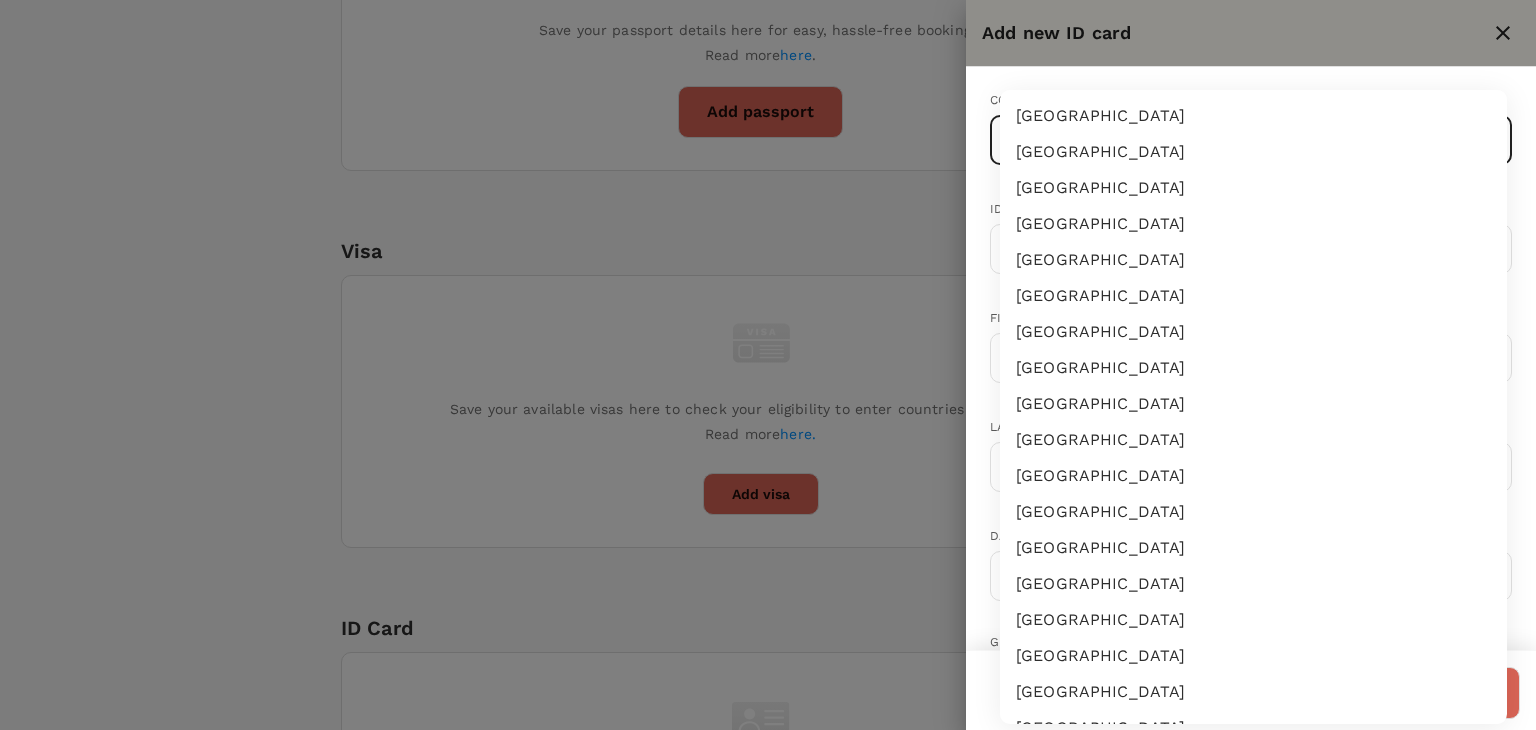 type 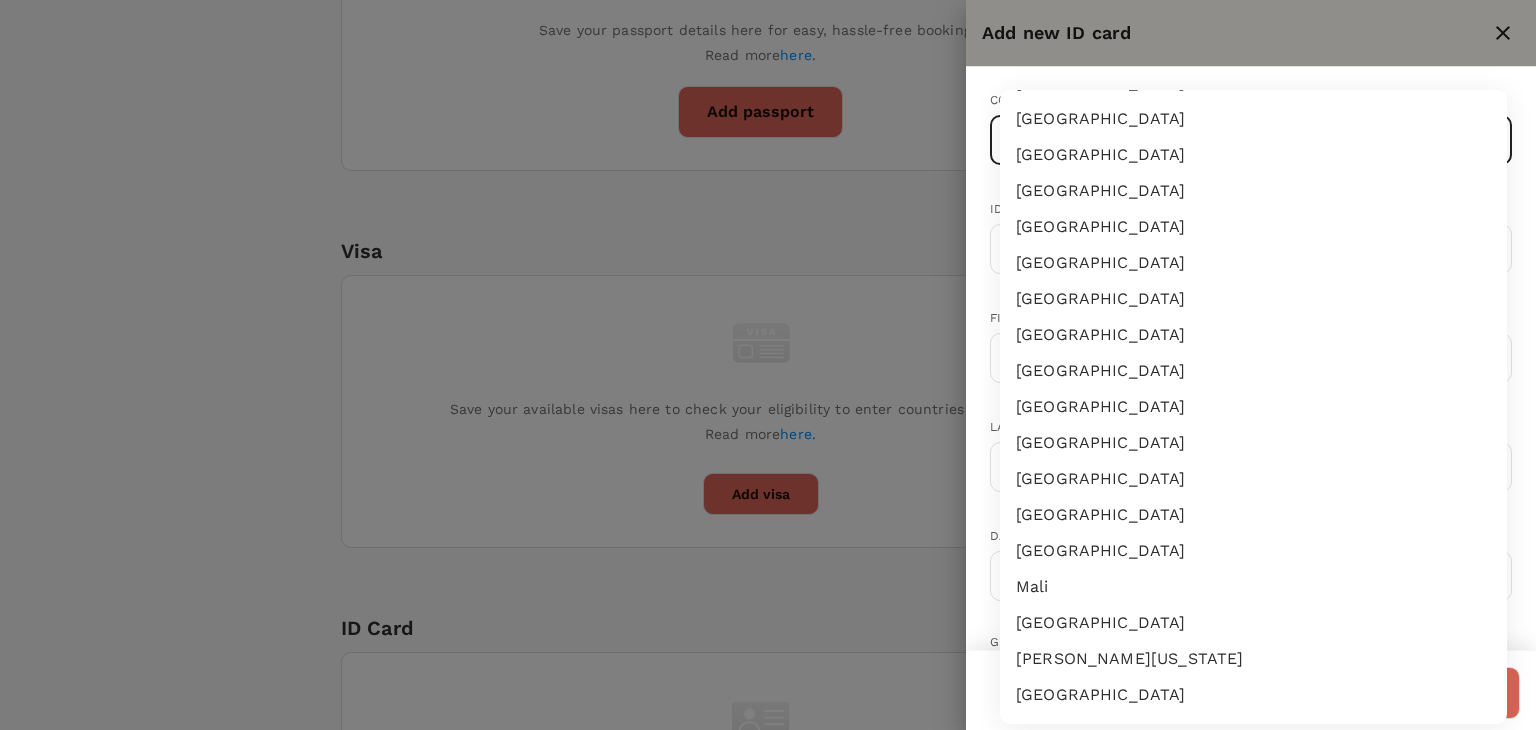 type 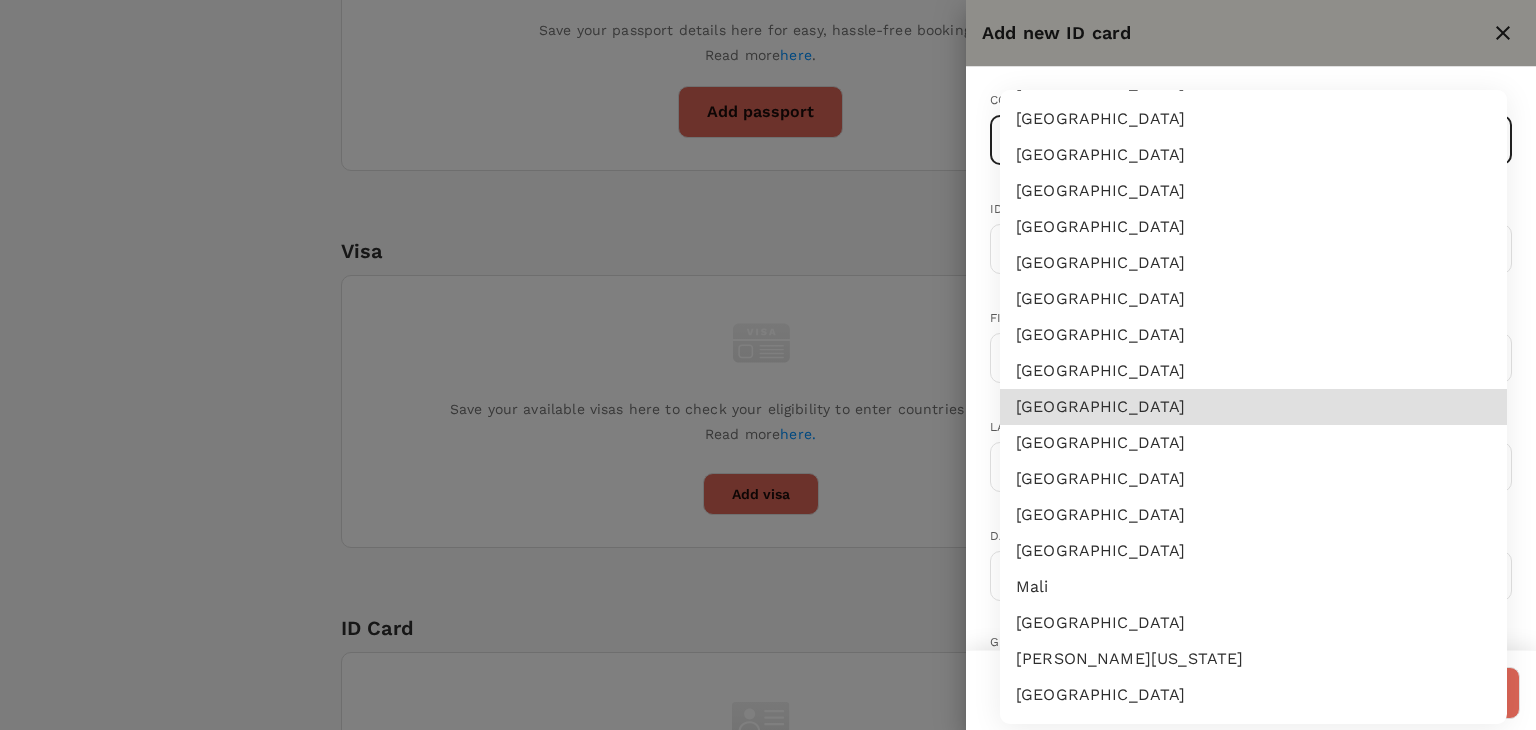 type 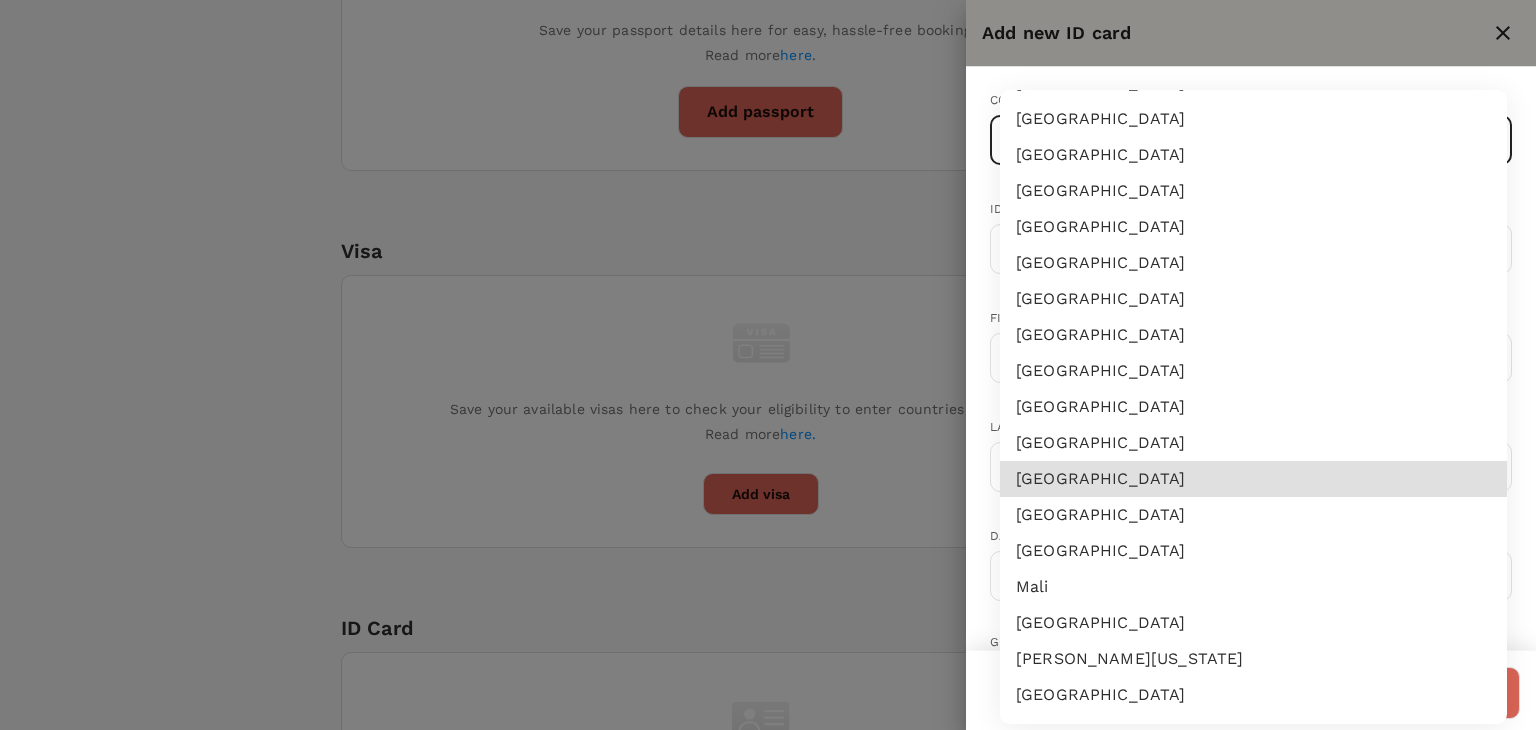 click on "[GEOGRAPHIC_DATA]" at bounding box center [1253, 515] 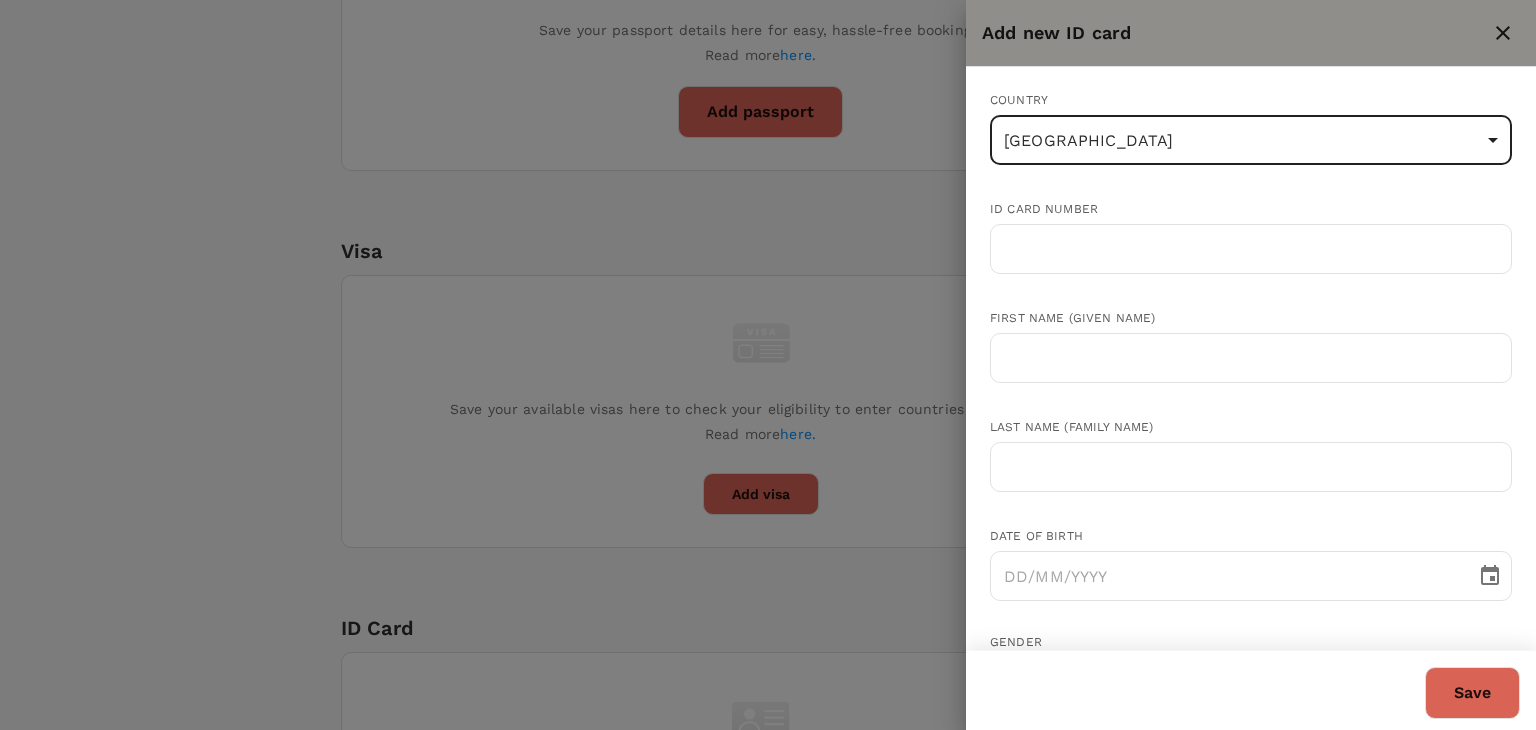 type on "MY" 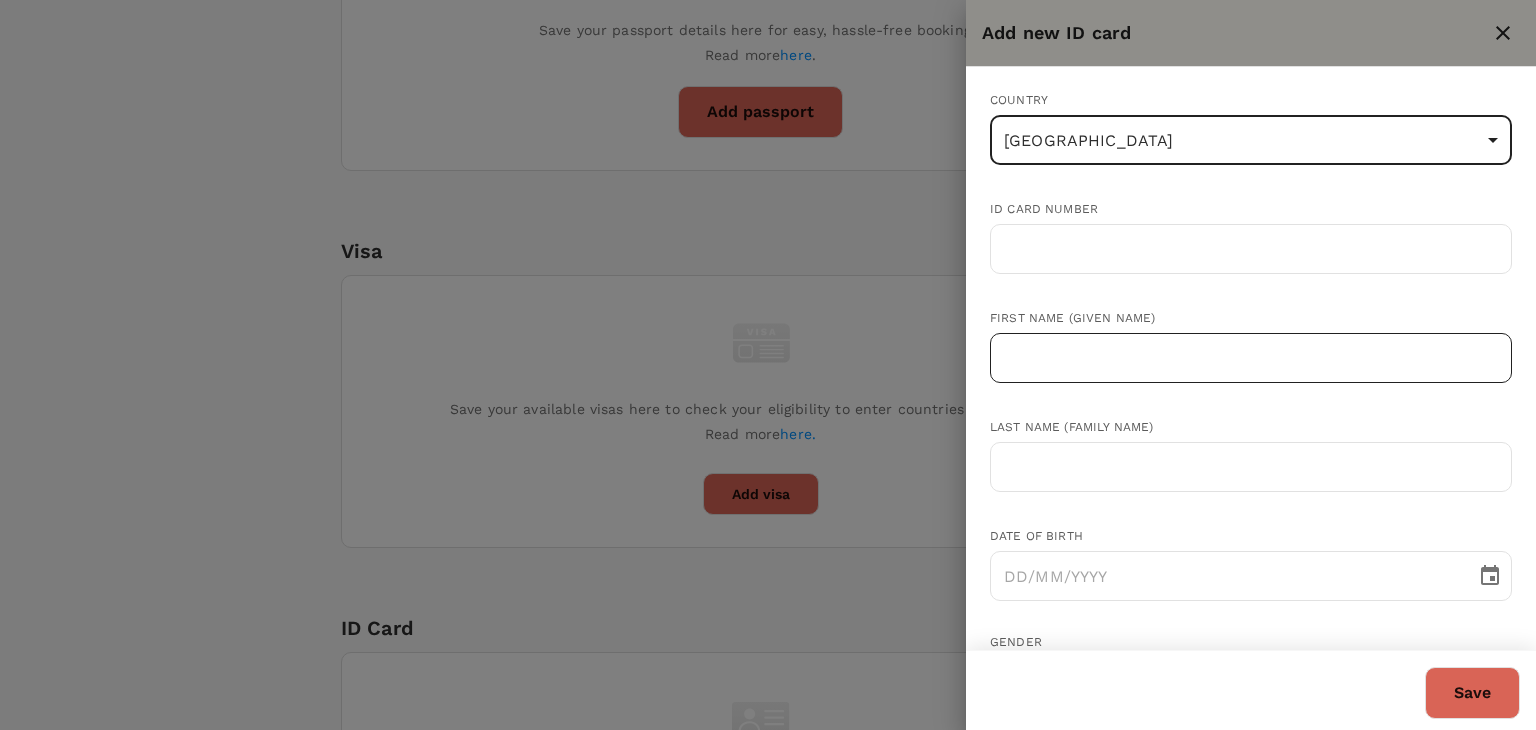 click at bounding box center (1251, 358) 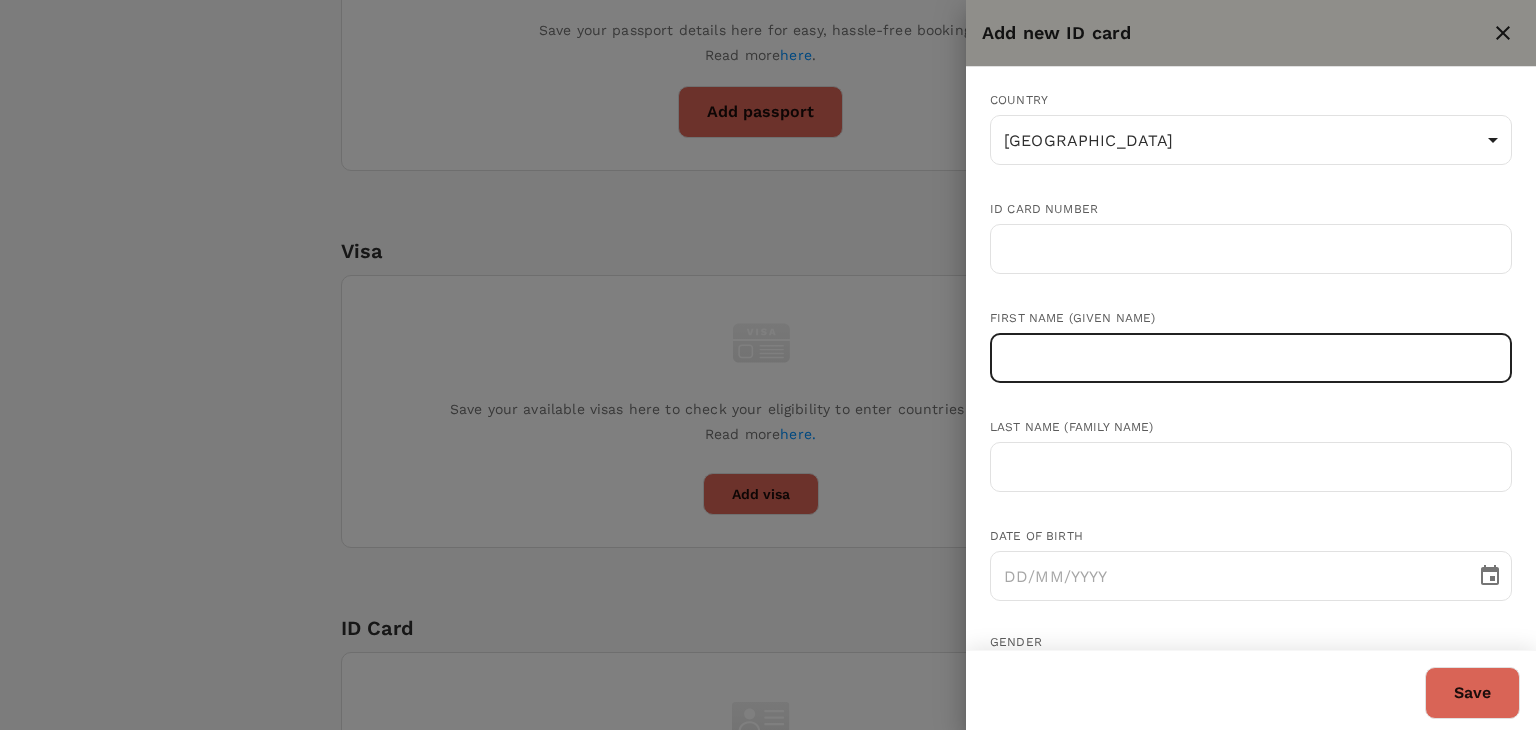 paste on "MUHAMMAD FURQAN BIN AHMAD FAUZI" 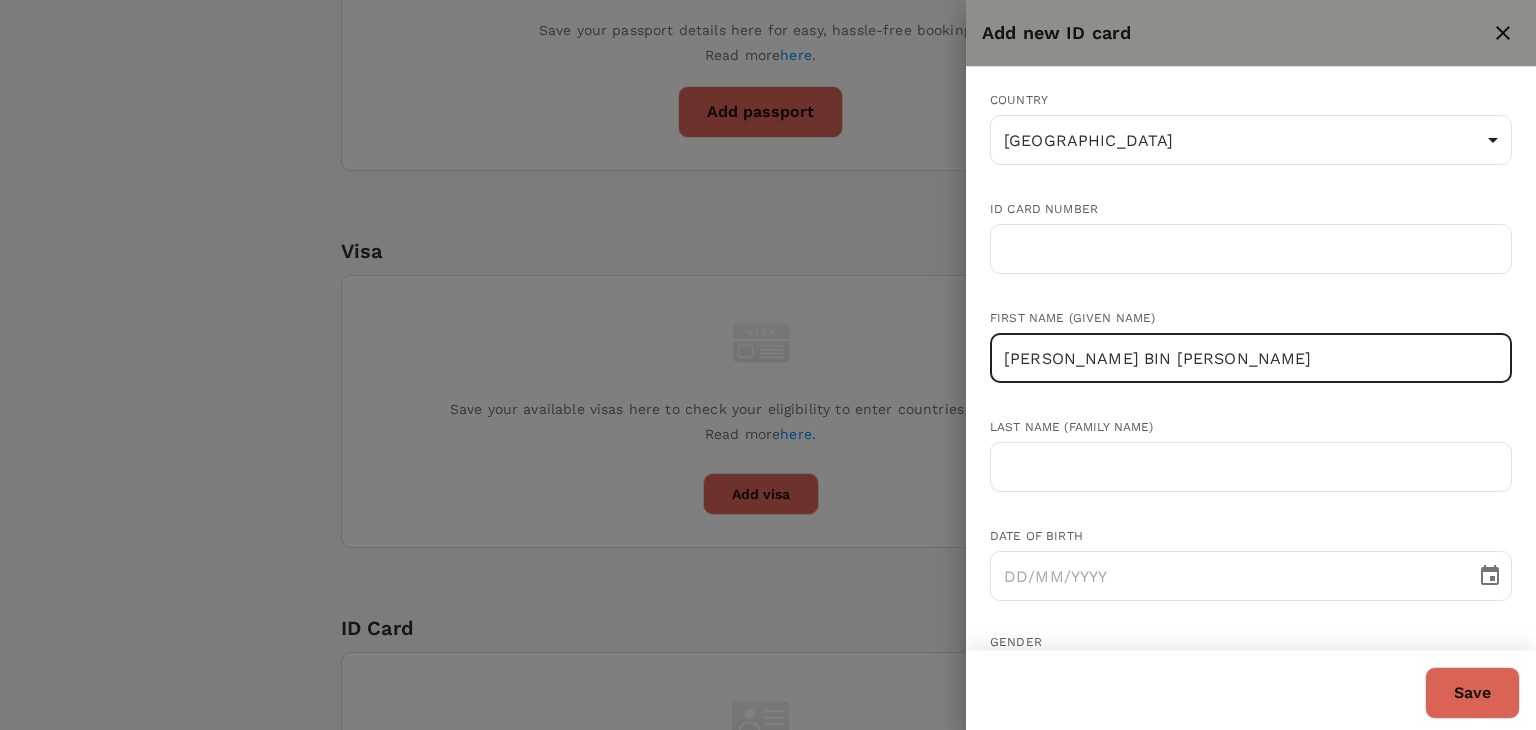 drag, startPoint x: 1183, startPoint y: 356, endPoint x: 1330, endPoint y: 379, distance: 148.78844 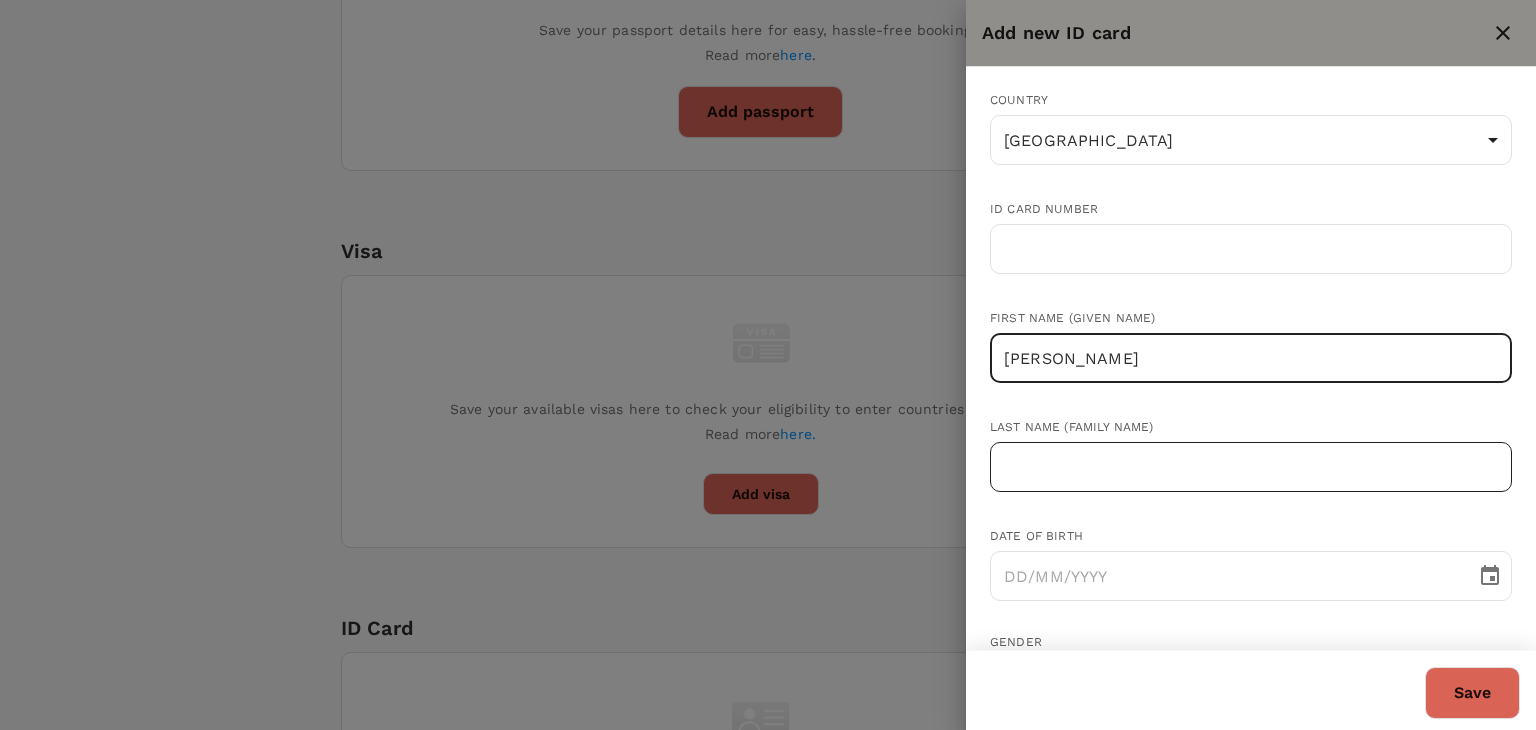 type on "MUHAMMAD FURQAN" 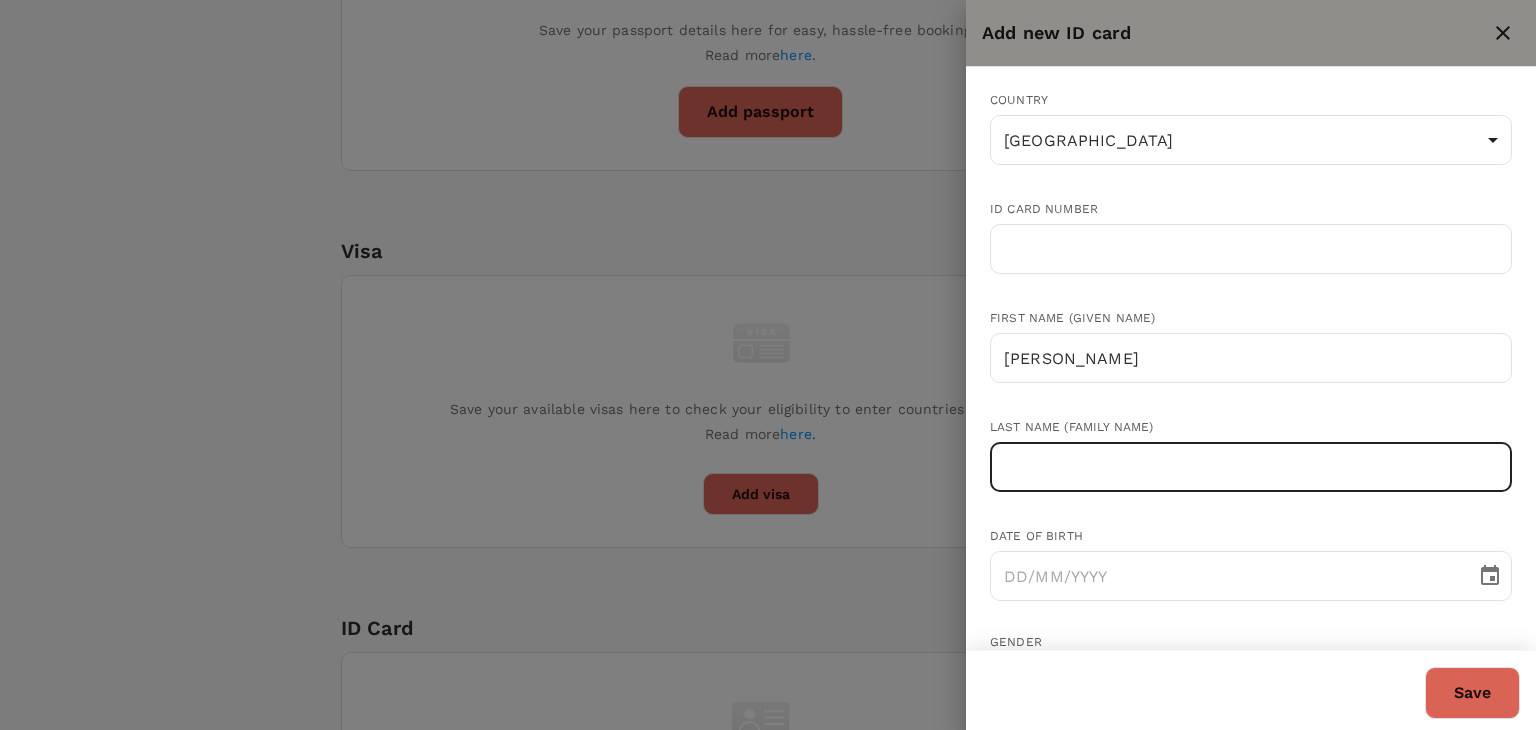 click at bounding box center [1251, 467] 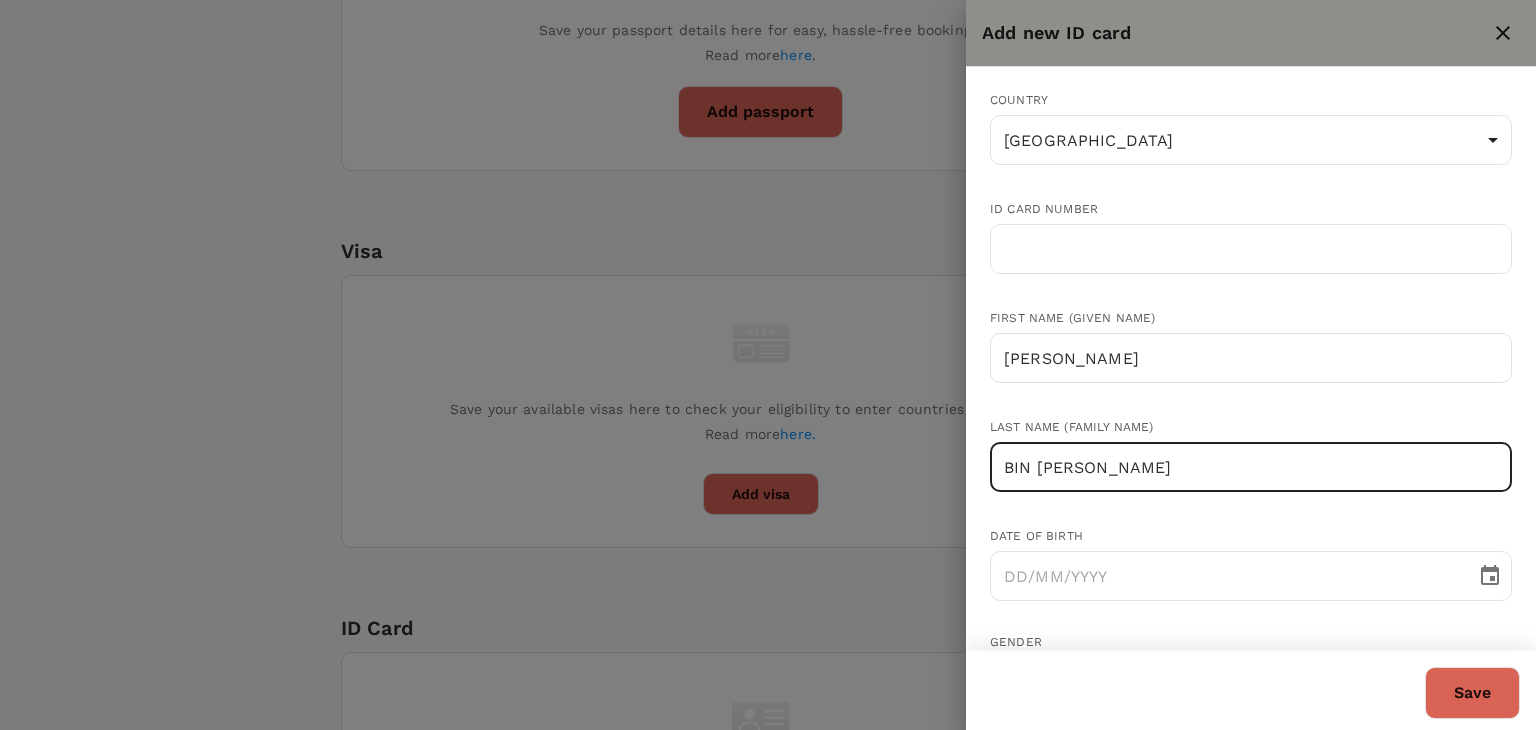 type on "BIN AHMAD FAUZI" 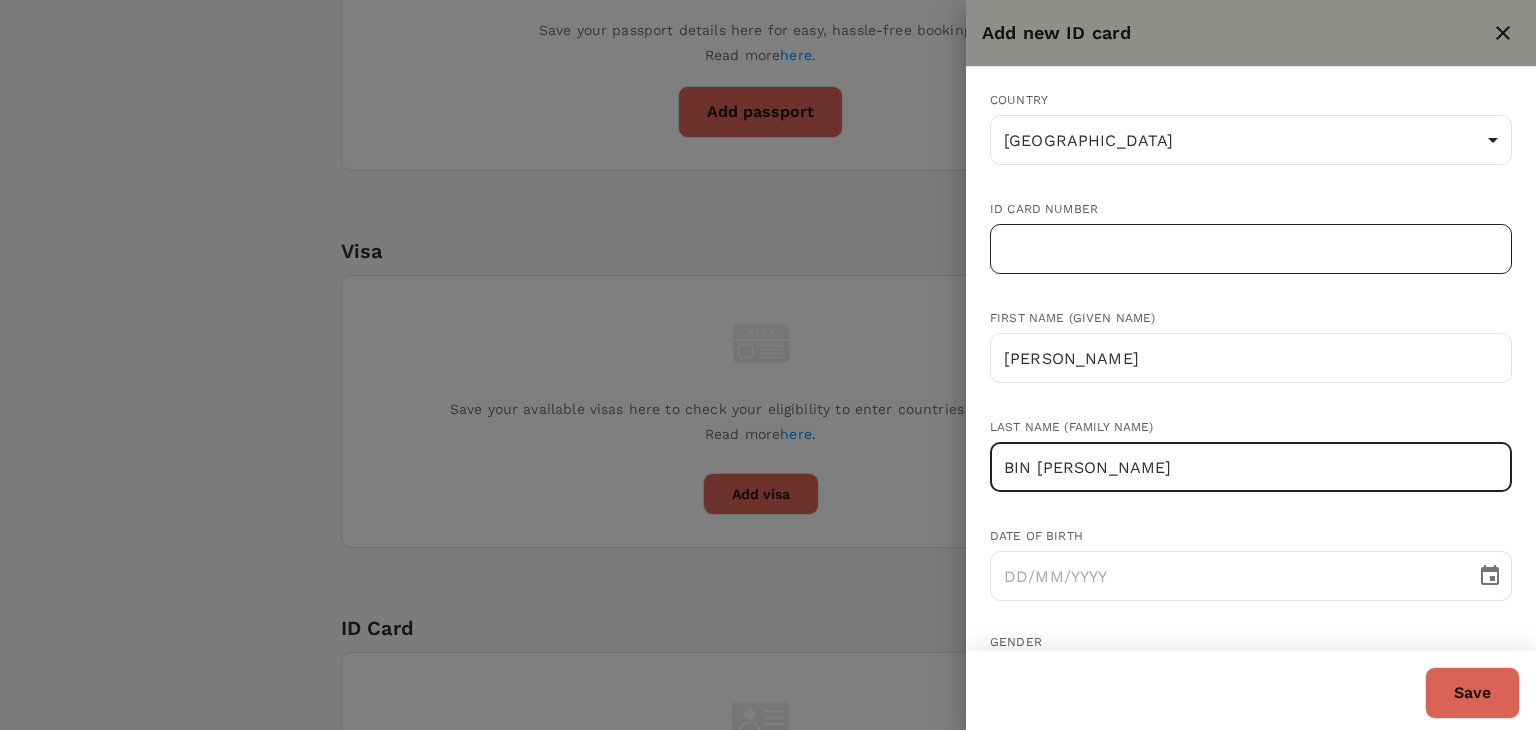 click at bounding box center [1251, 249] 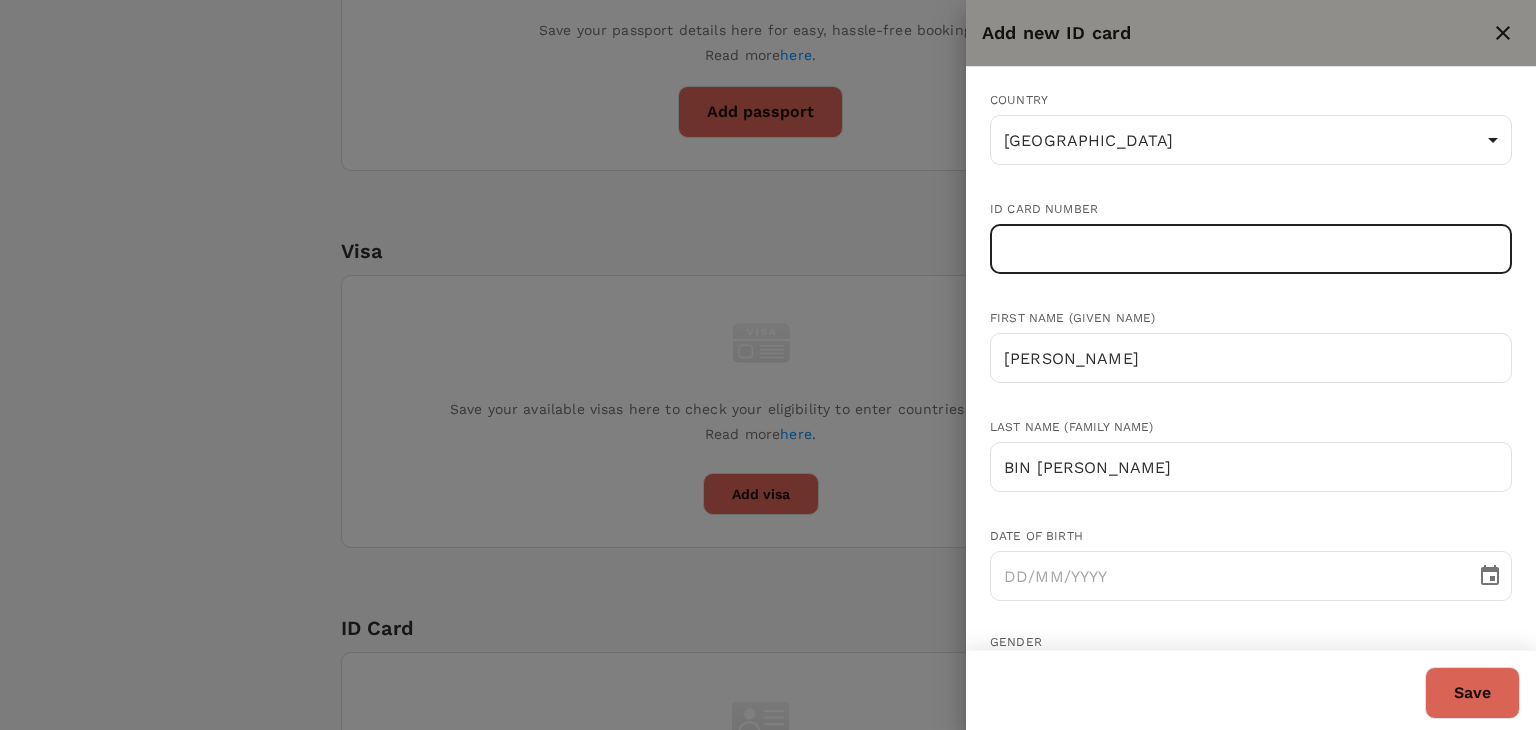 paste on "960728-10-5963" 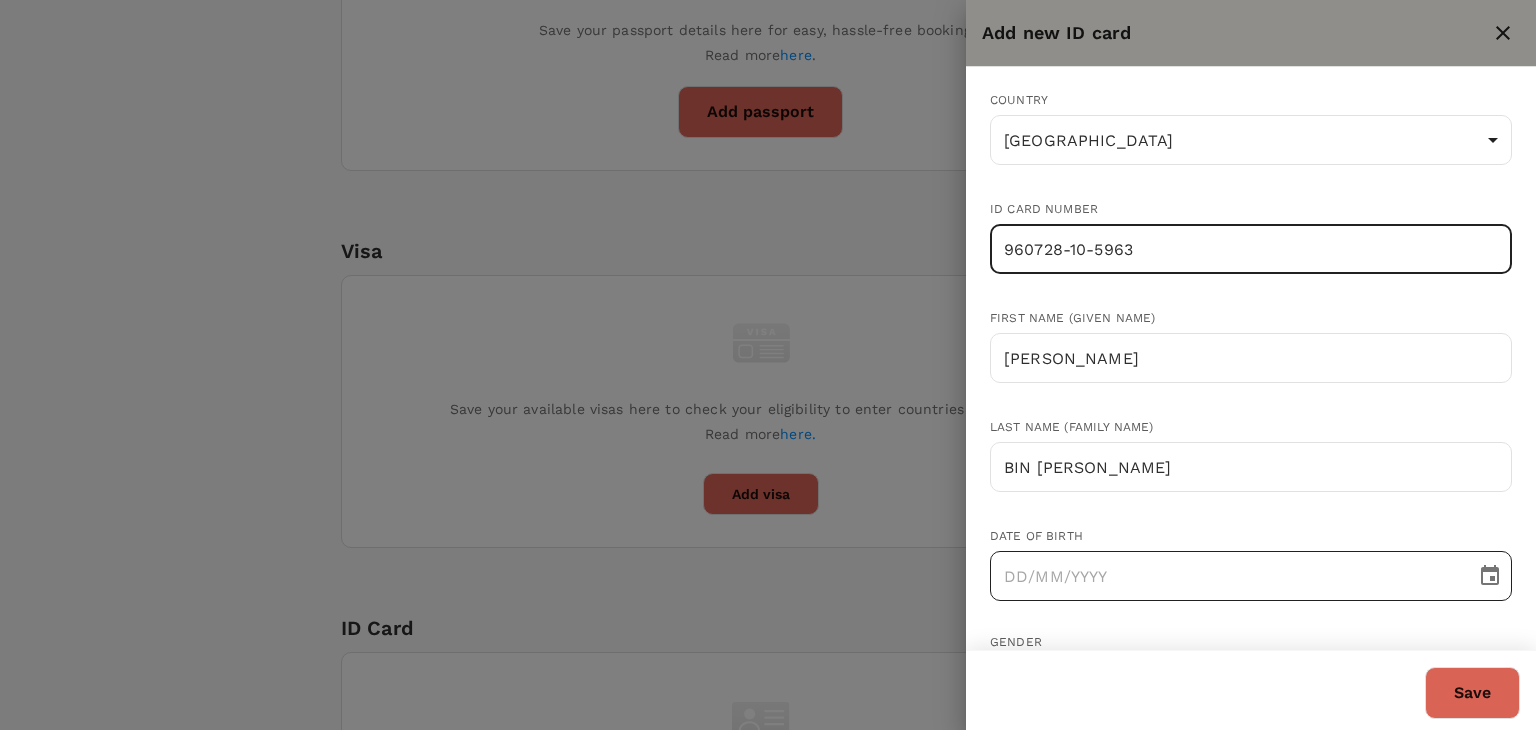 type on "960728-10-5963" 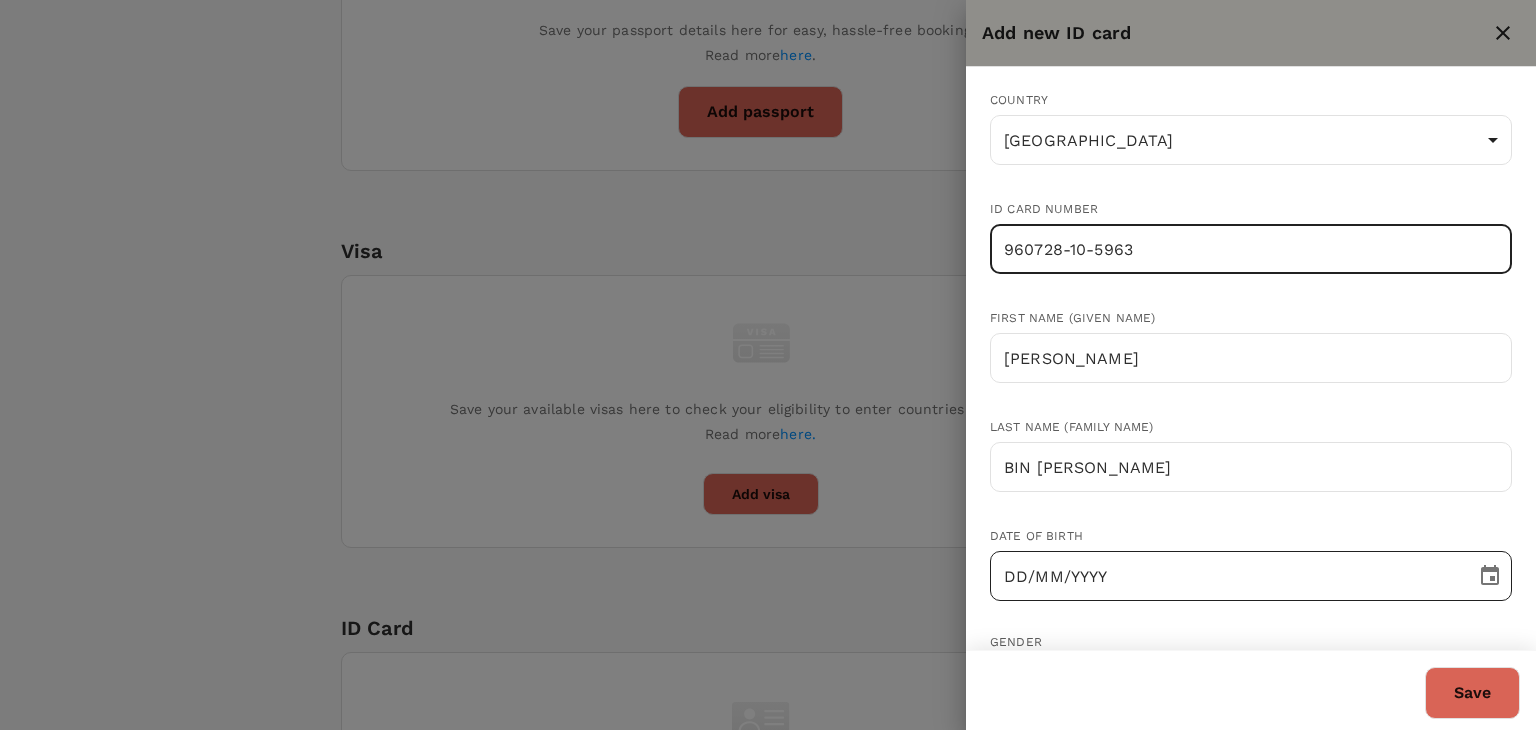click on "DD/MM/YYYY" at bounding box center [1226, 576] 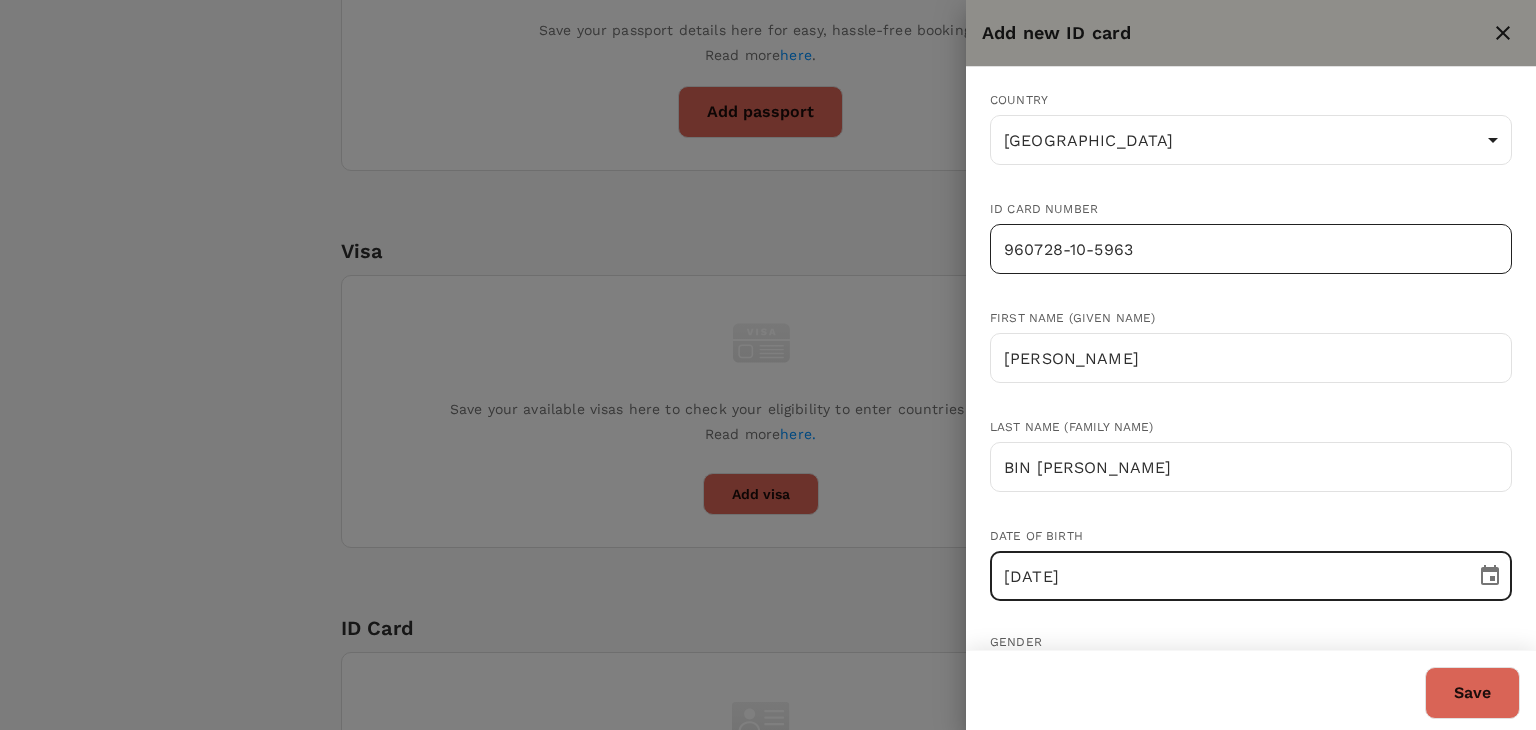 type on "28/07/1996" 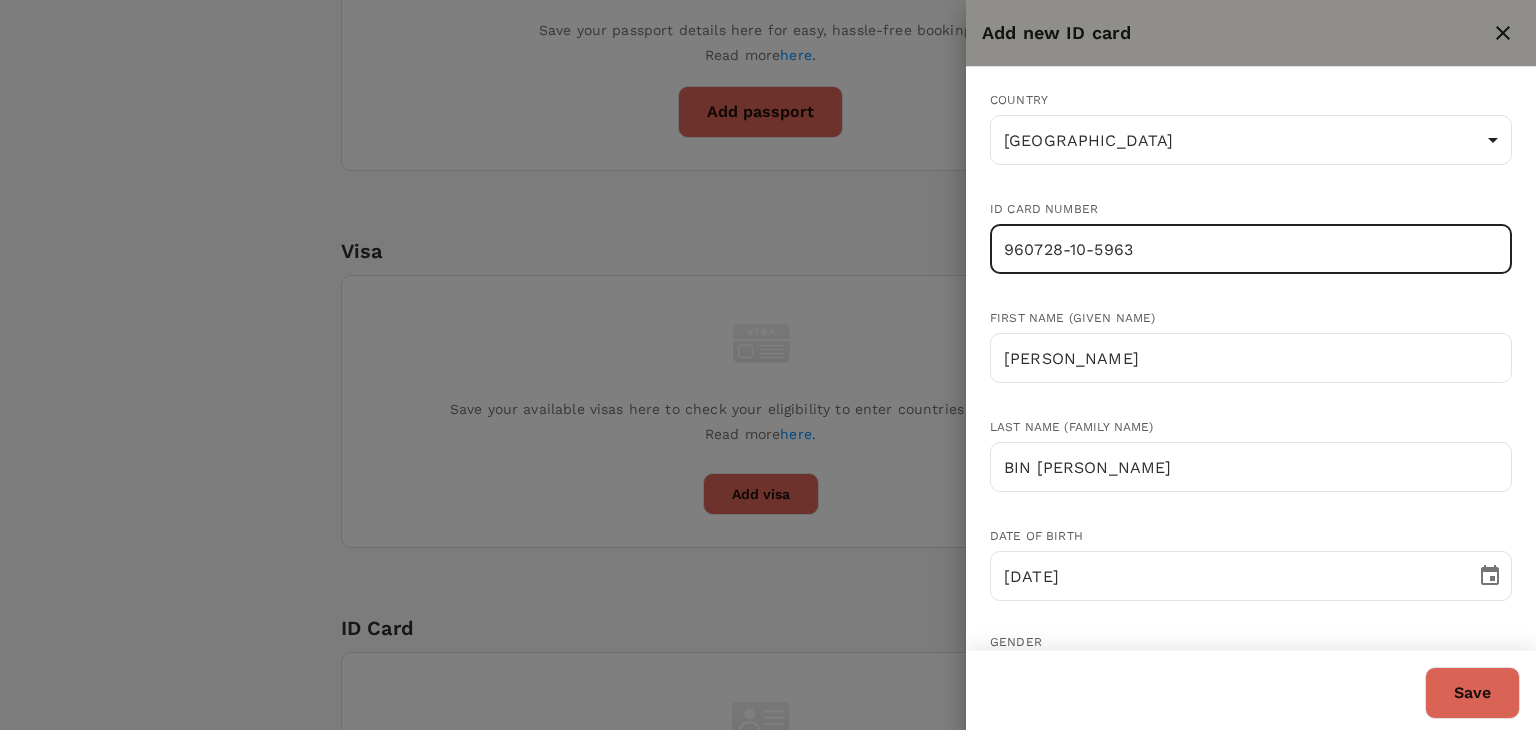 click on "960728-10-5963" at bounding box center (1251, 249) 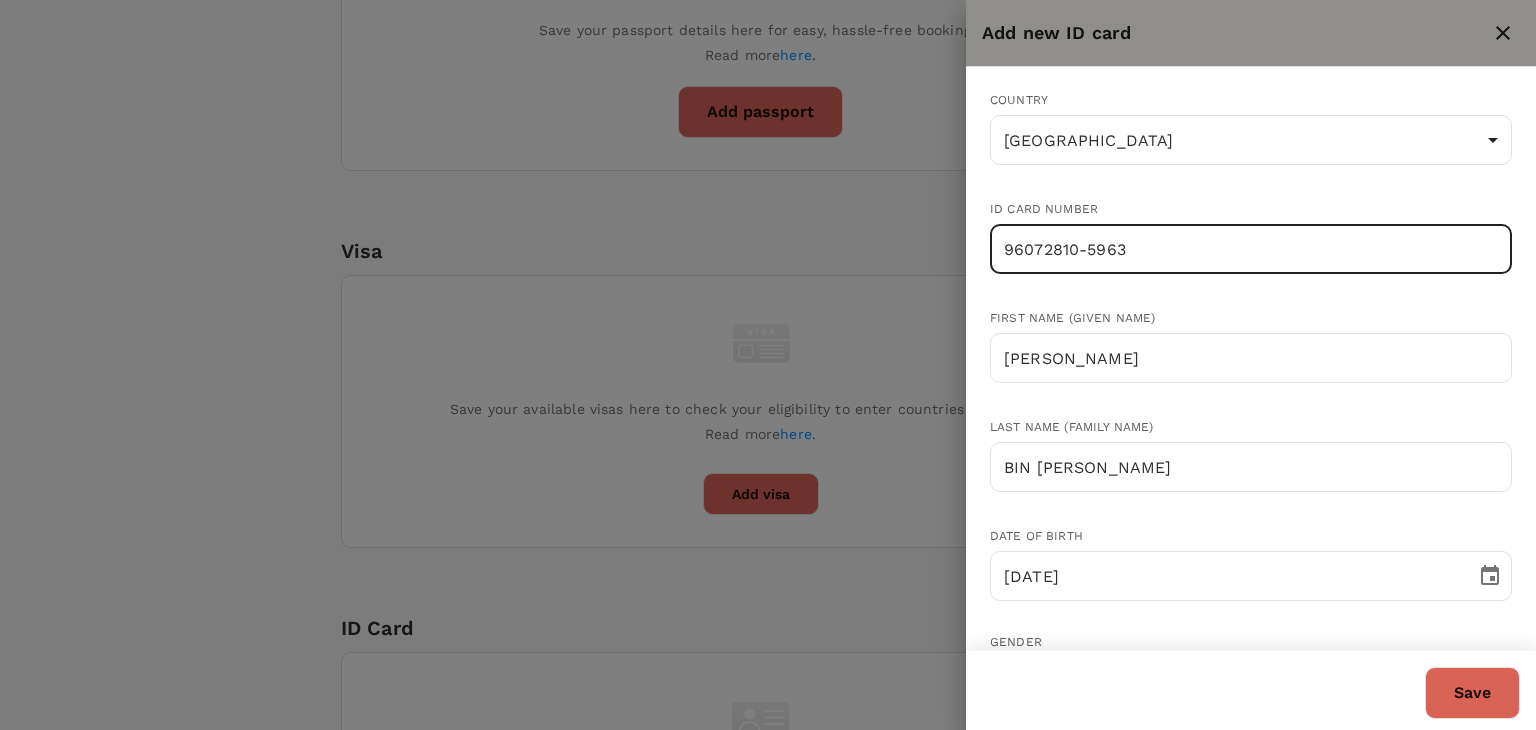 click on "96072810-5963" at bounding box center (1251, 249) 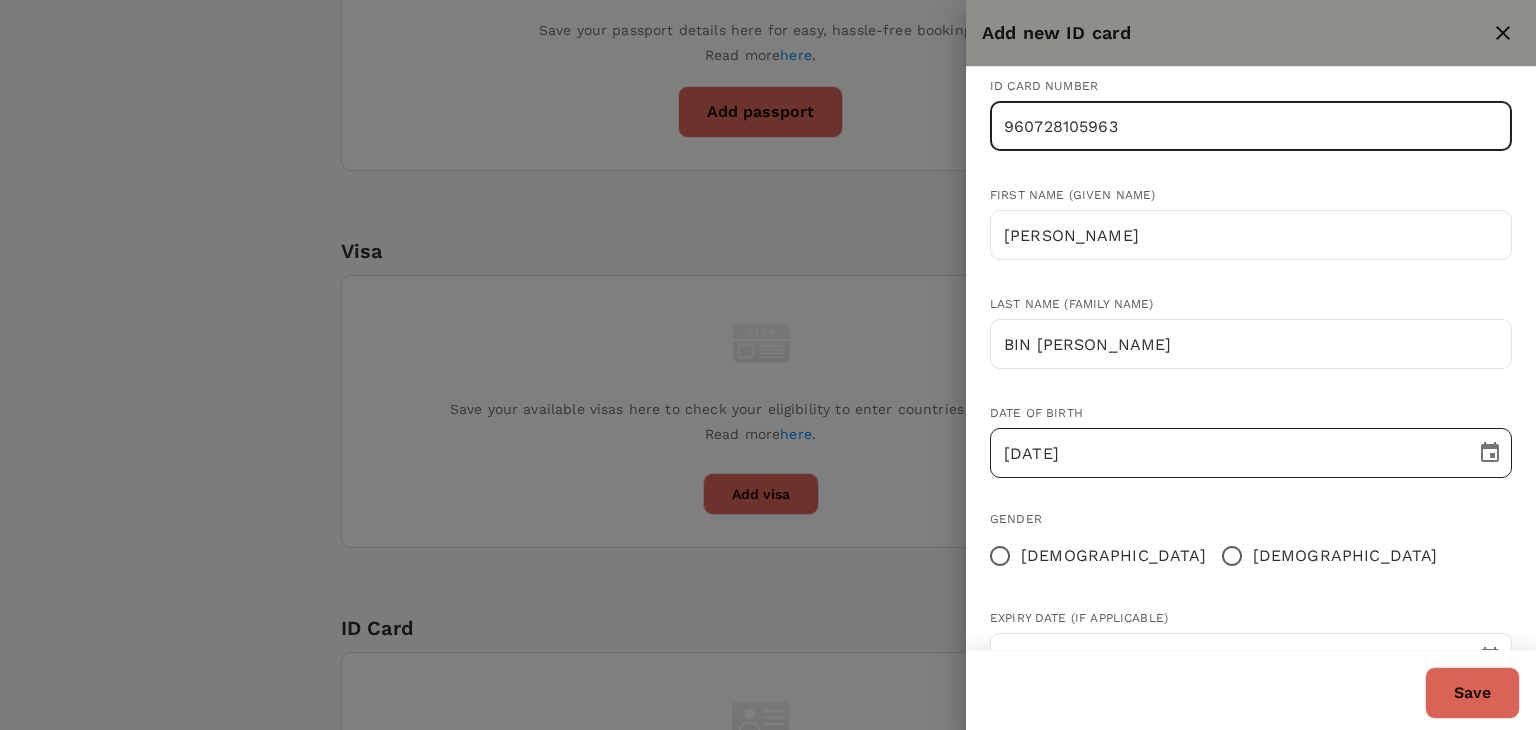 scroll, scrollTop: 195, scrollLeft: 0, axis: vertical 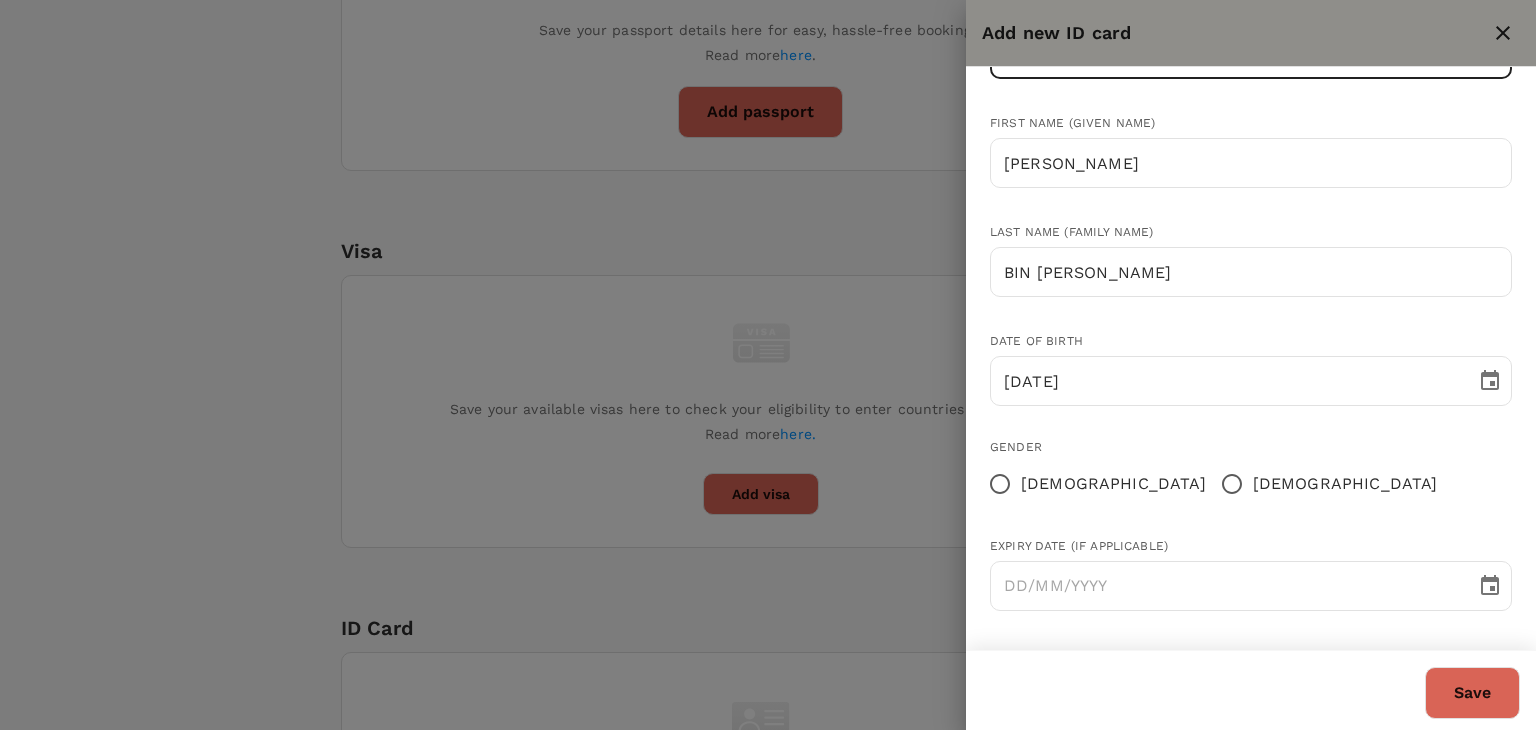 type on "960728105963" 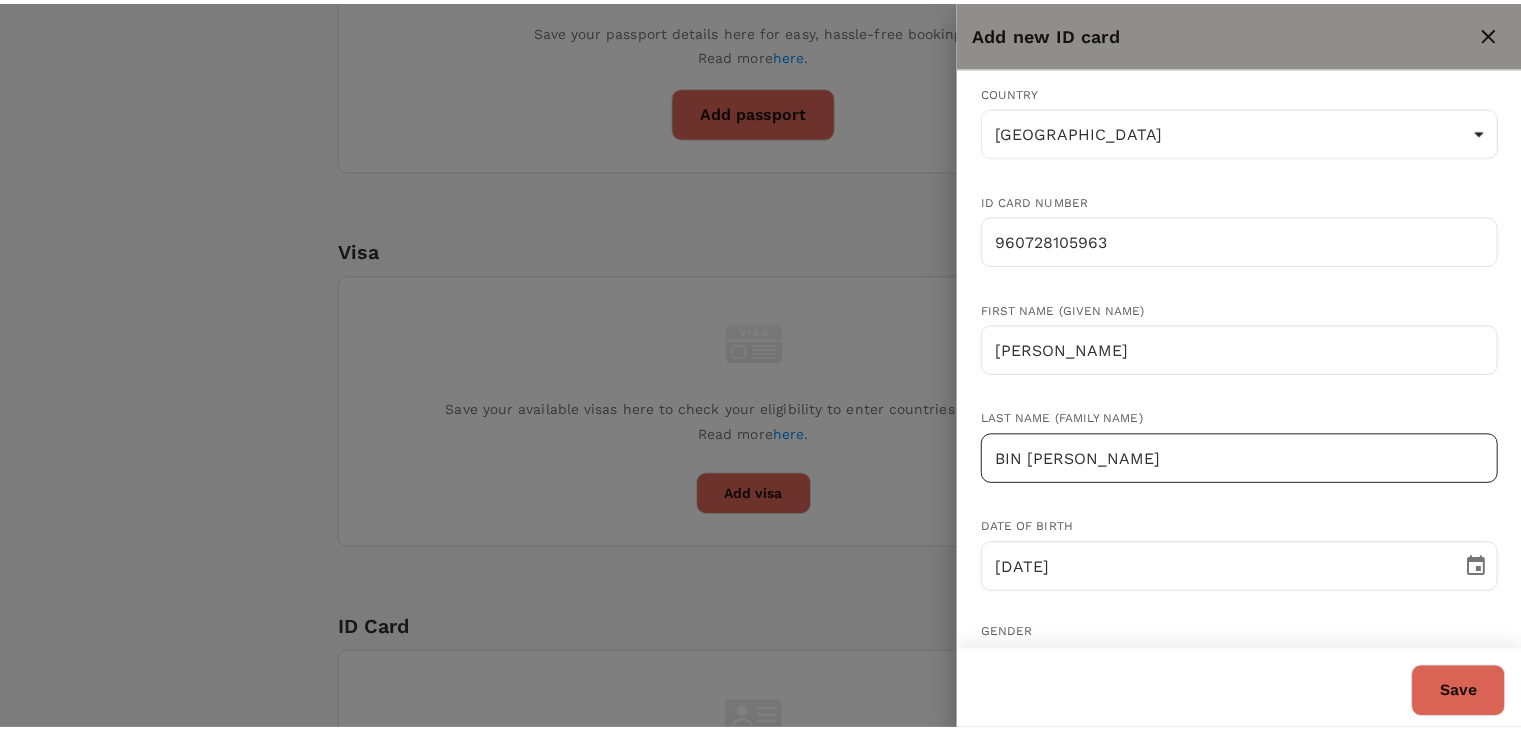 scroll, scrollTop: 0, scrollLeft: 0, axis: both 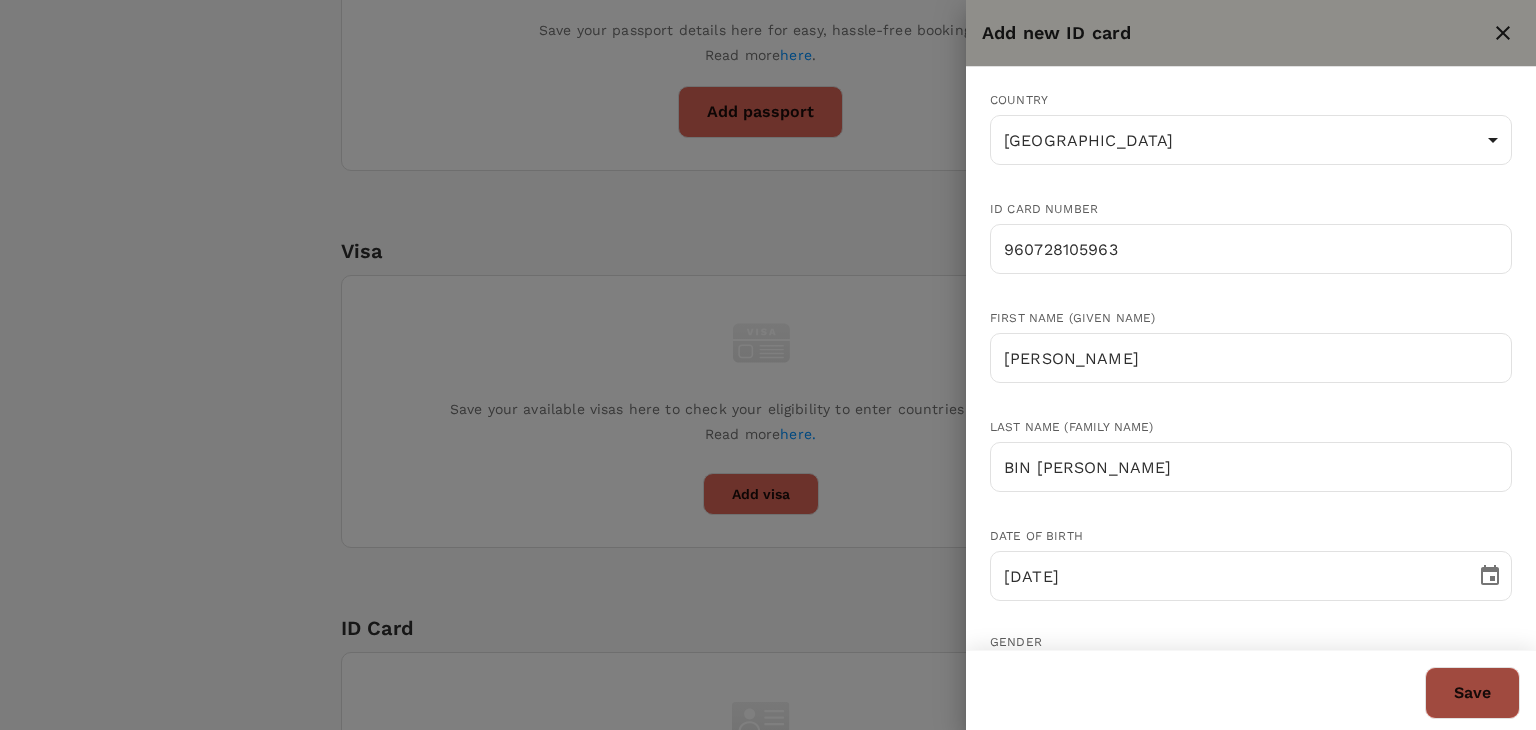 click on "Save" at bounding box center (1472, 693) 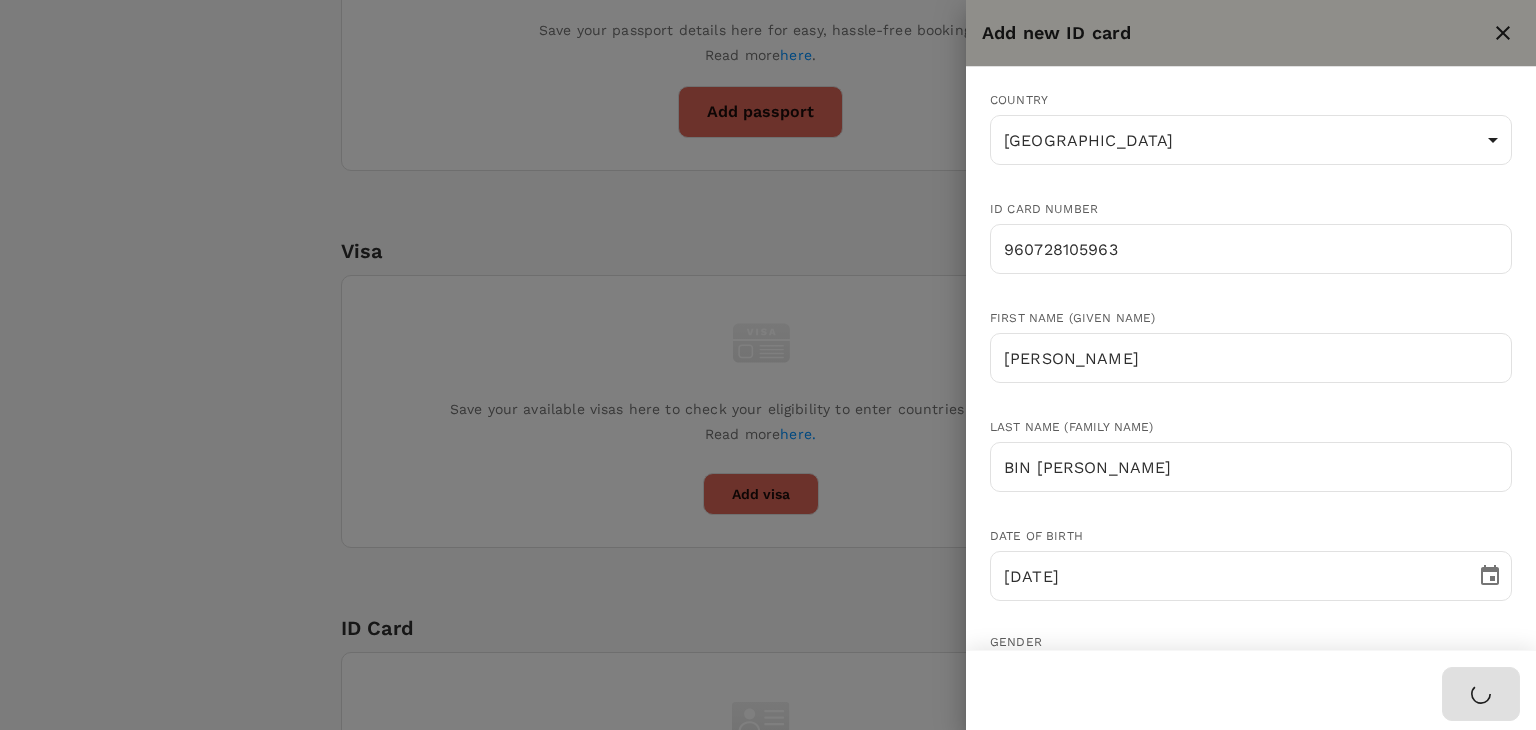 type 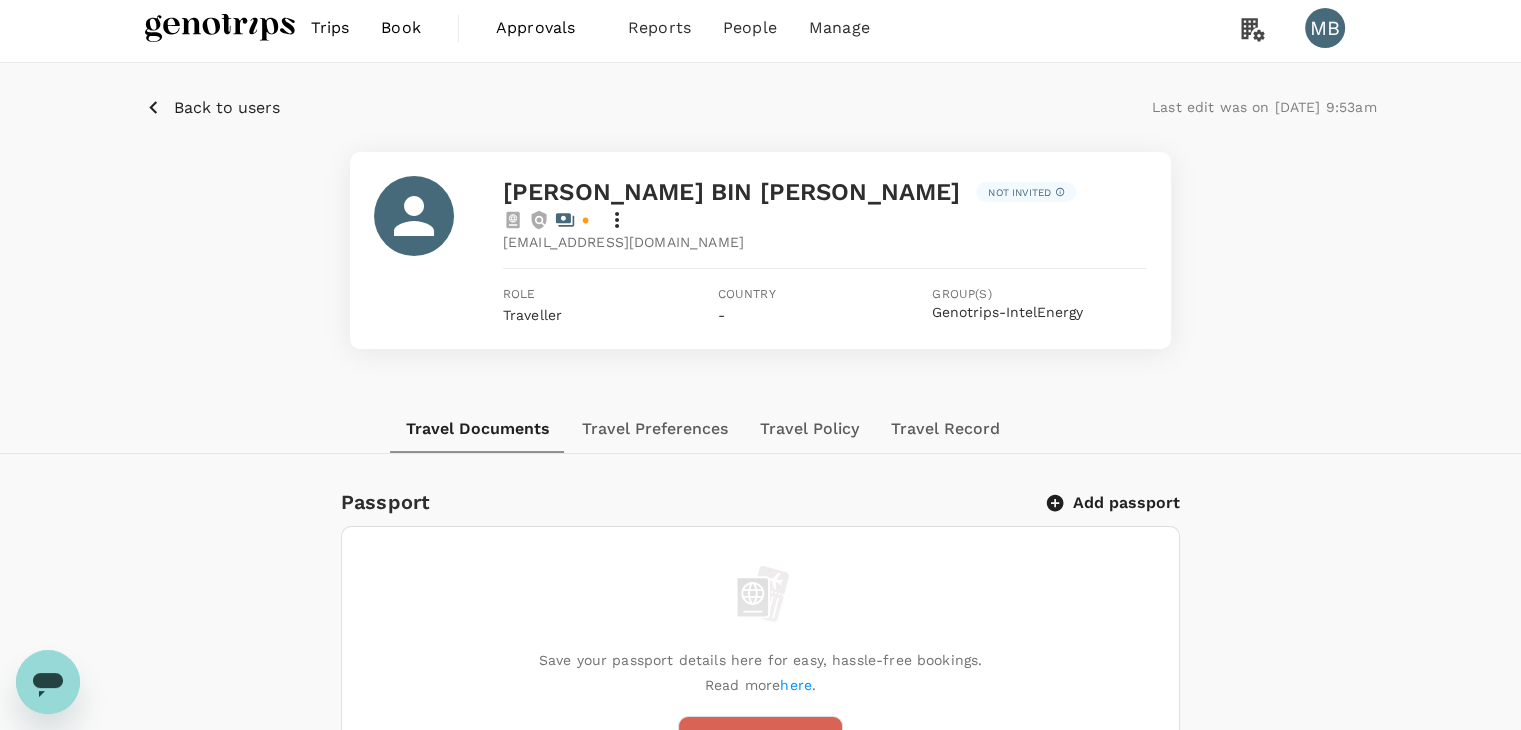 scroll, scrollTop: 0, scrollLeft: 0, axis: both 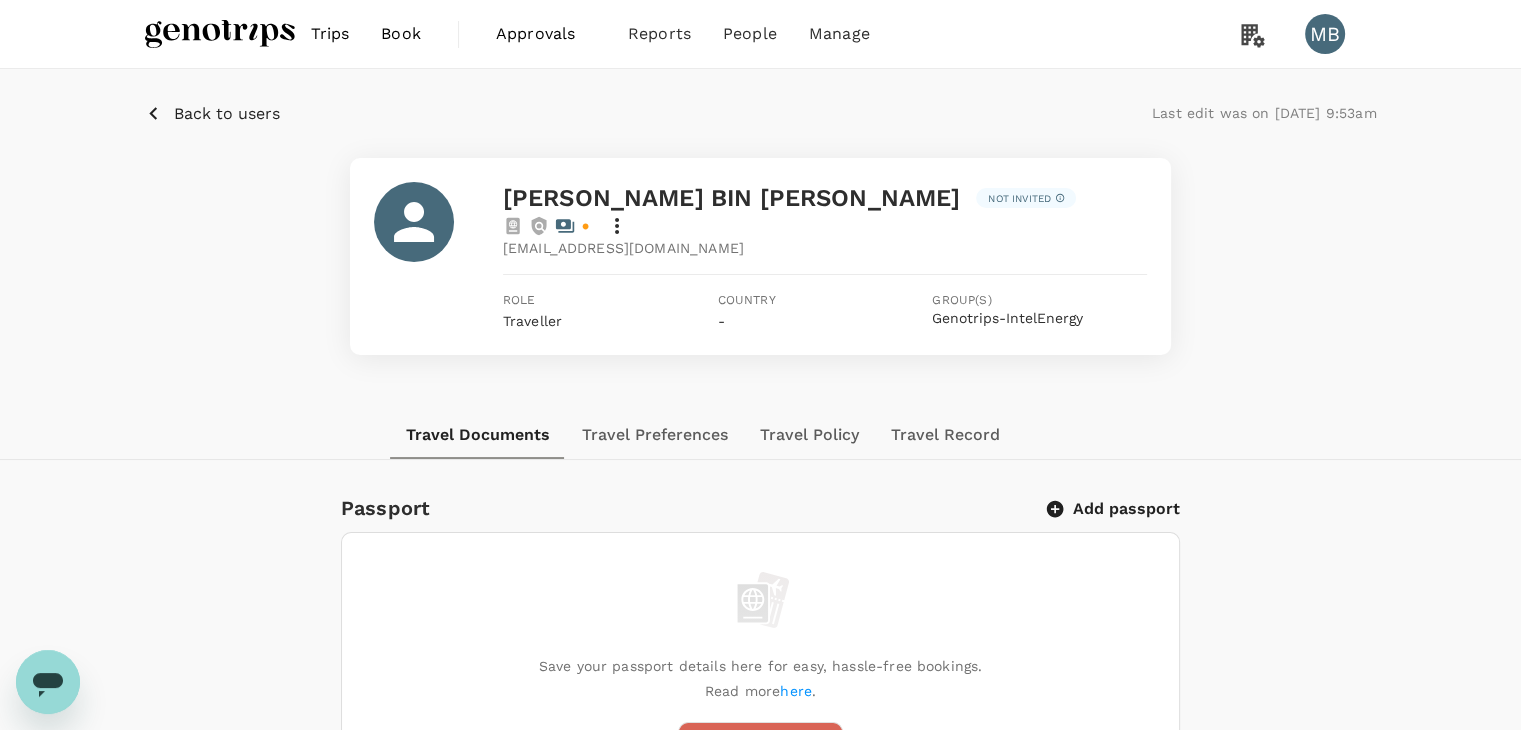 click on "Back to users" at bounding box center [227, 114] 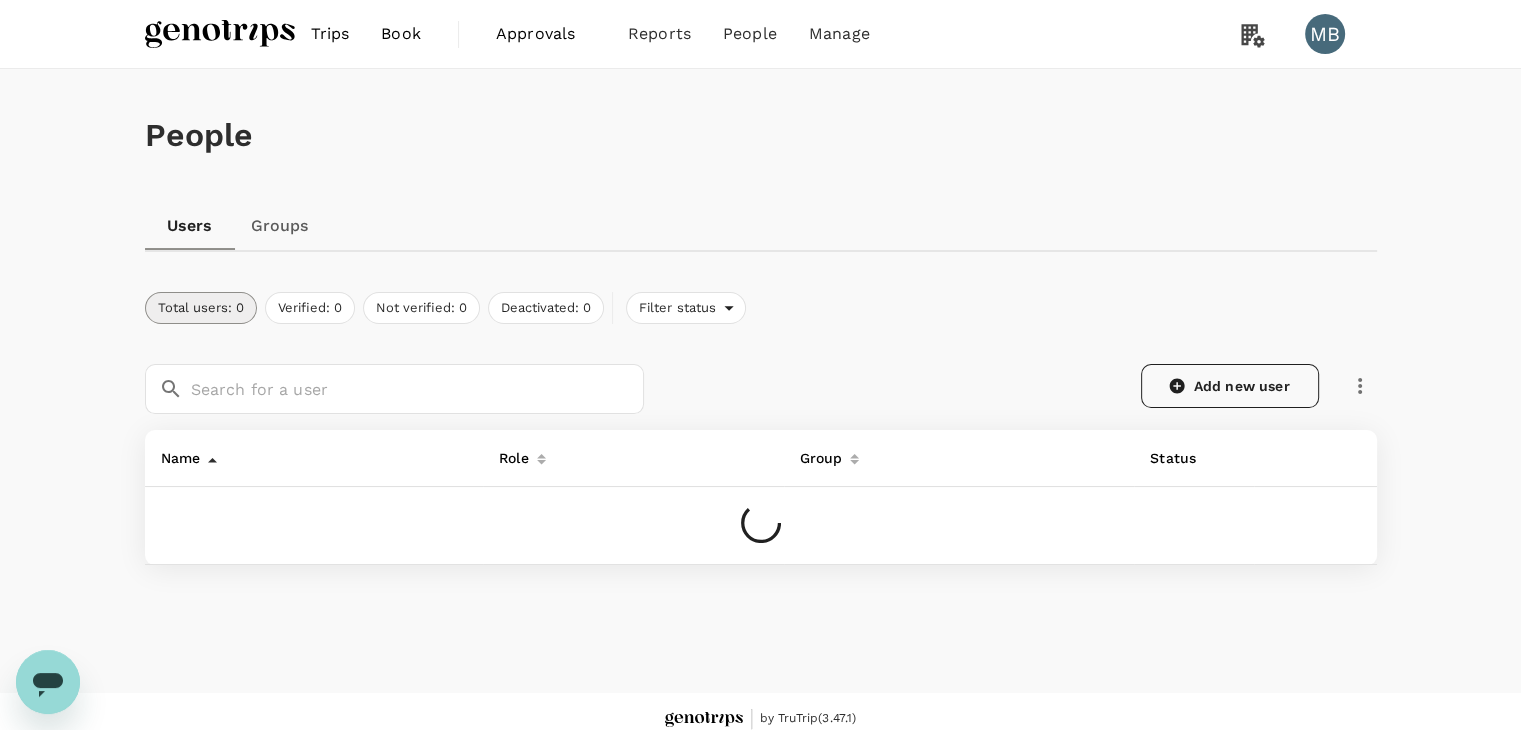 click 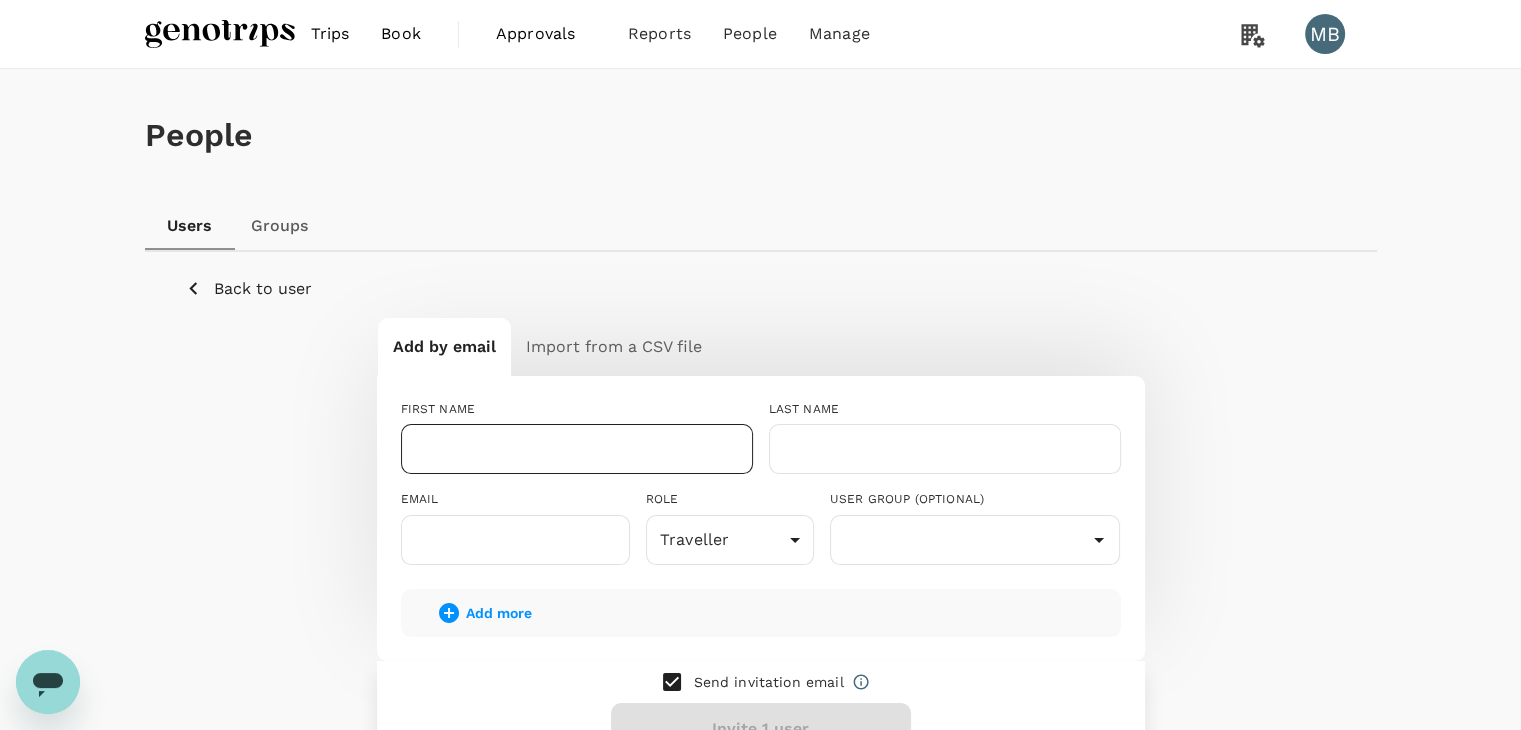click at bounding box center (577, 449) 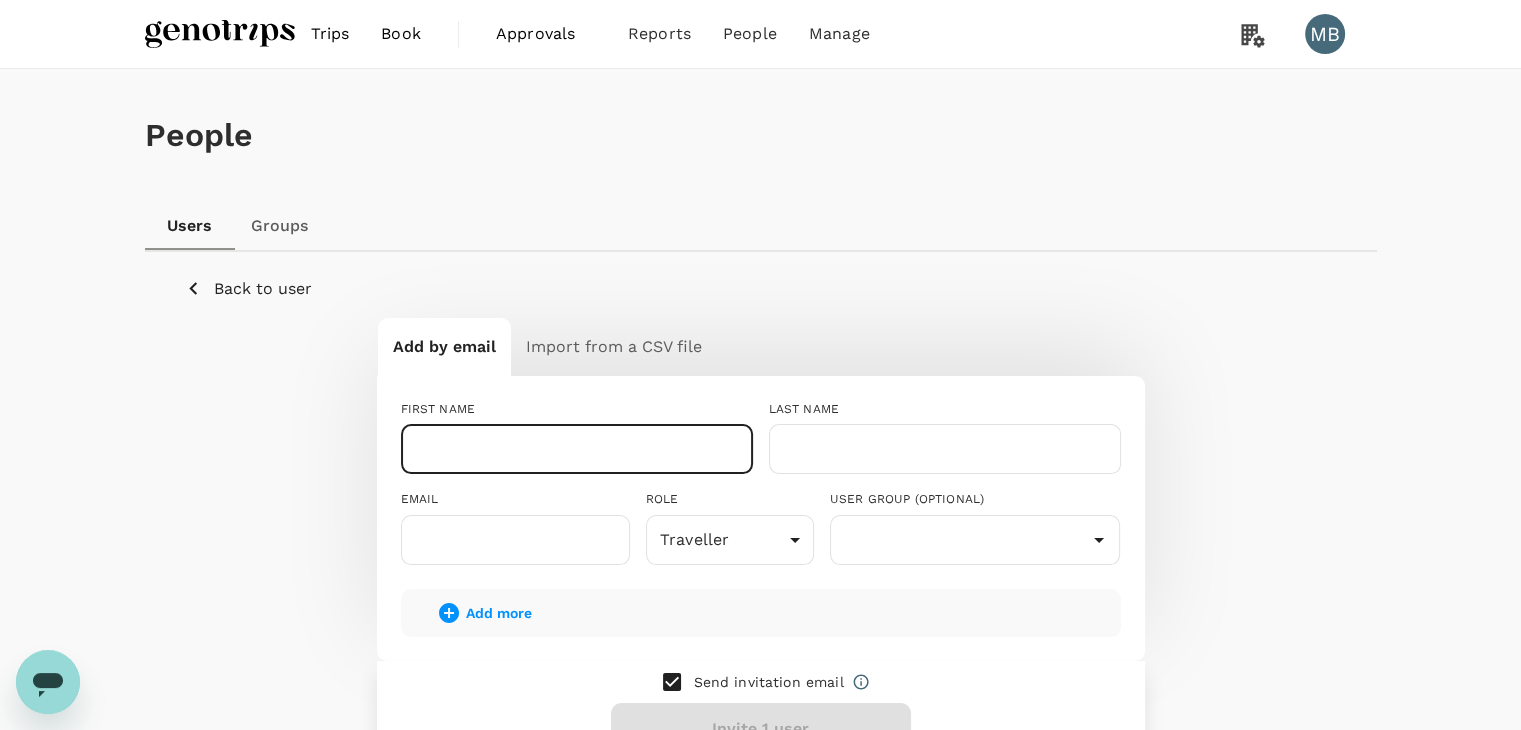 paste on "960728-10-5963" 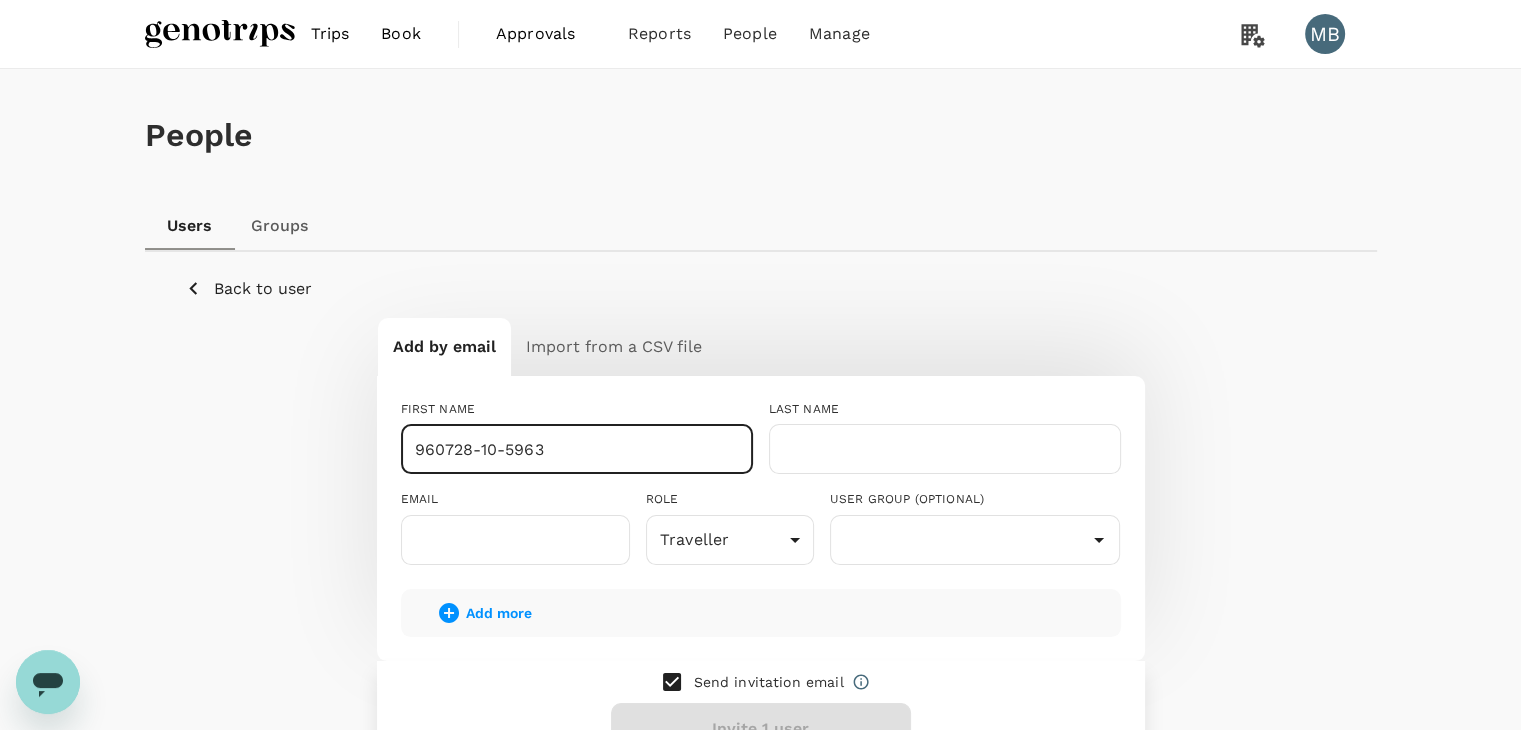 drag, startPoint x: 568, startPoint y: 453, endPoint x: 385, endPoint y: 457, distance: 183.04372 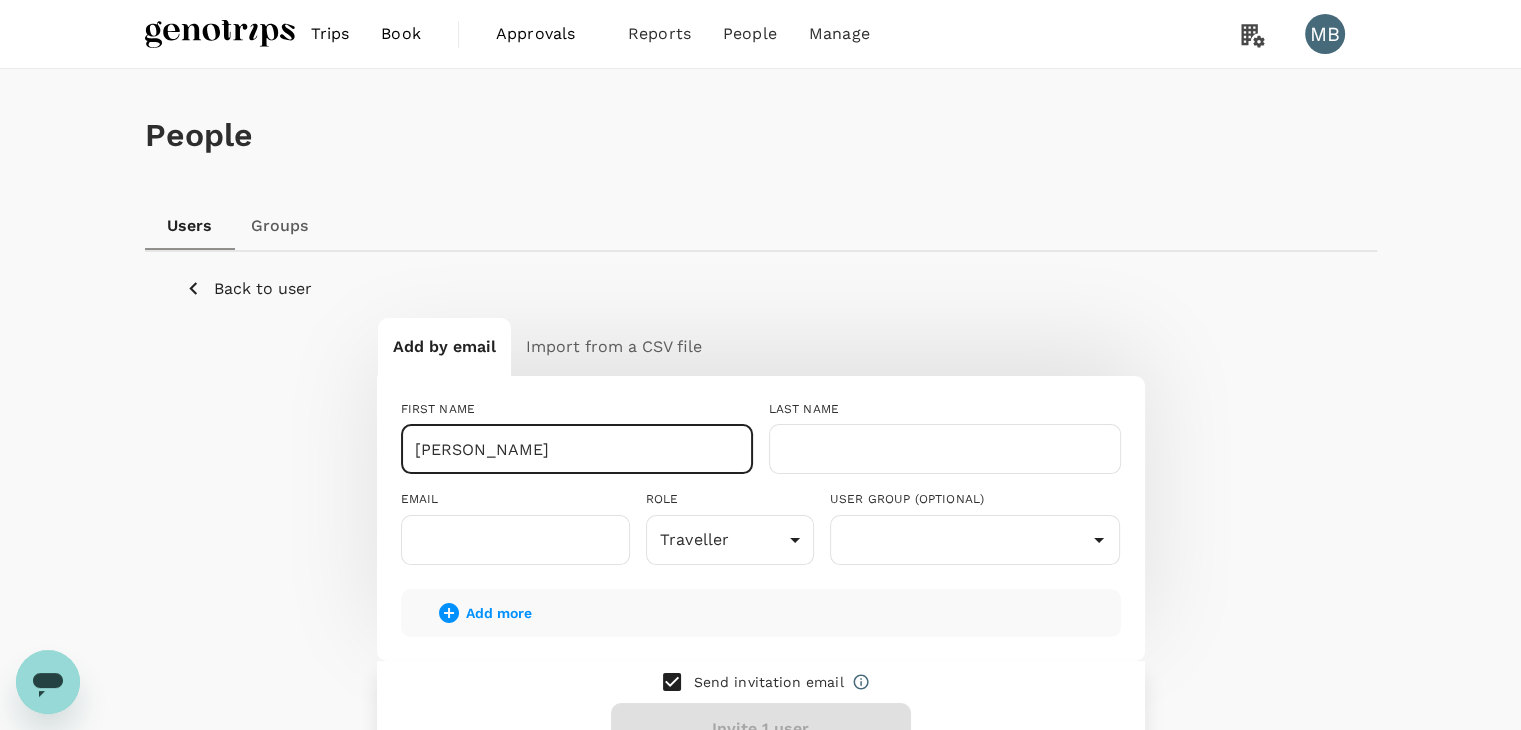 drag, startPoint x: 581, startPoint y: 449, endPoint x: 676, endPoint y: 463, distance: 96.02604 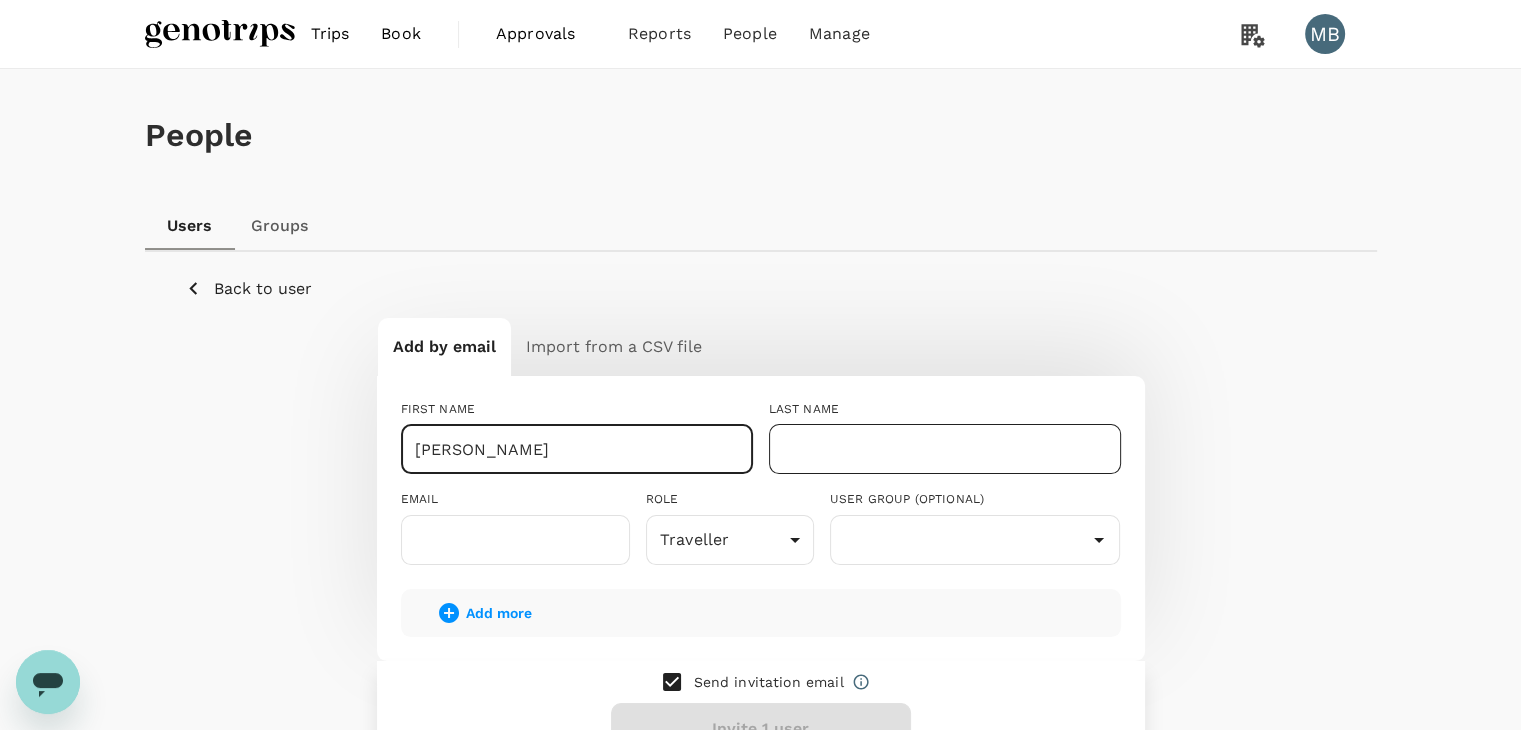type on "[PERSON_NAME]" 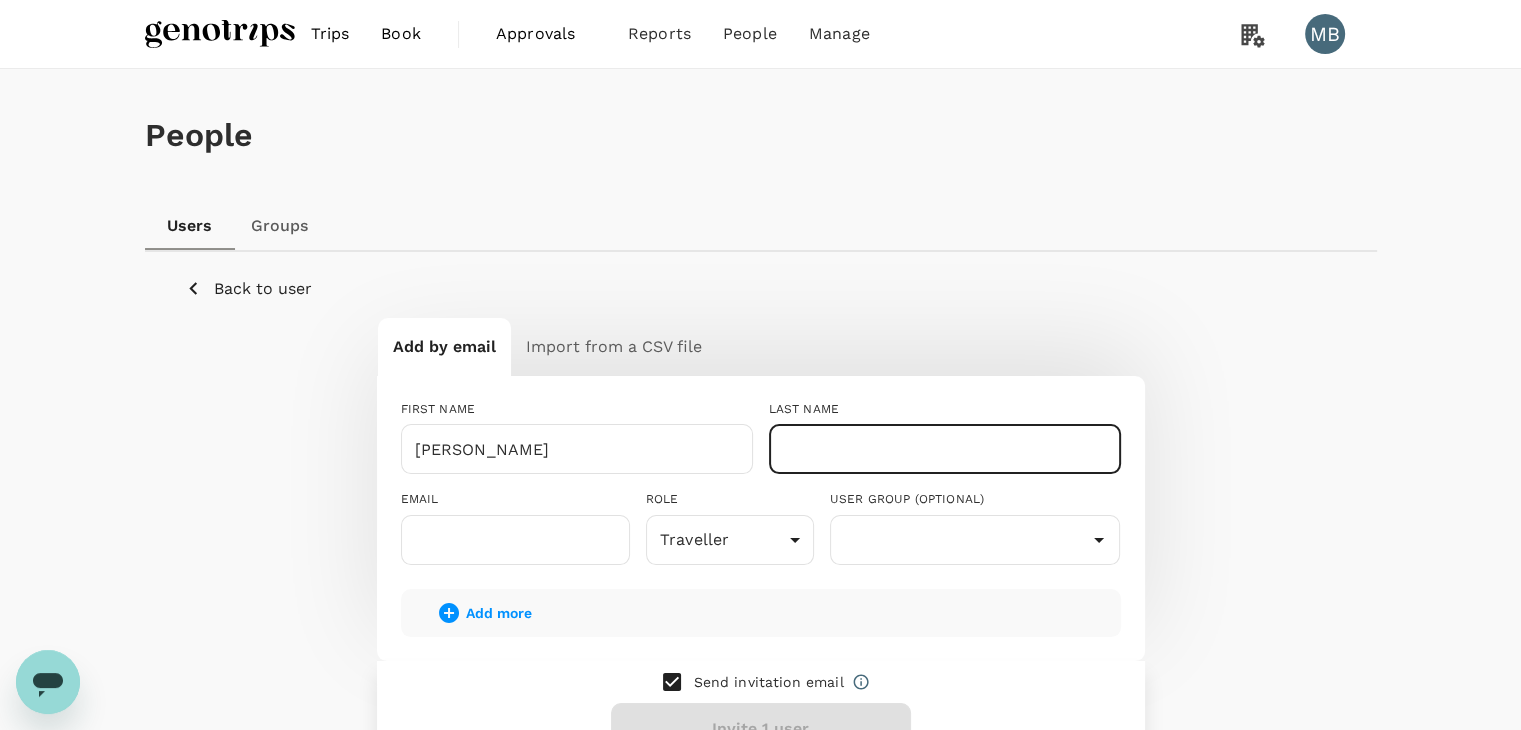 paste on "[PERSON_NAME]" 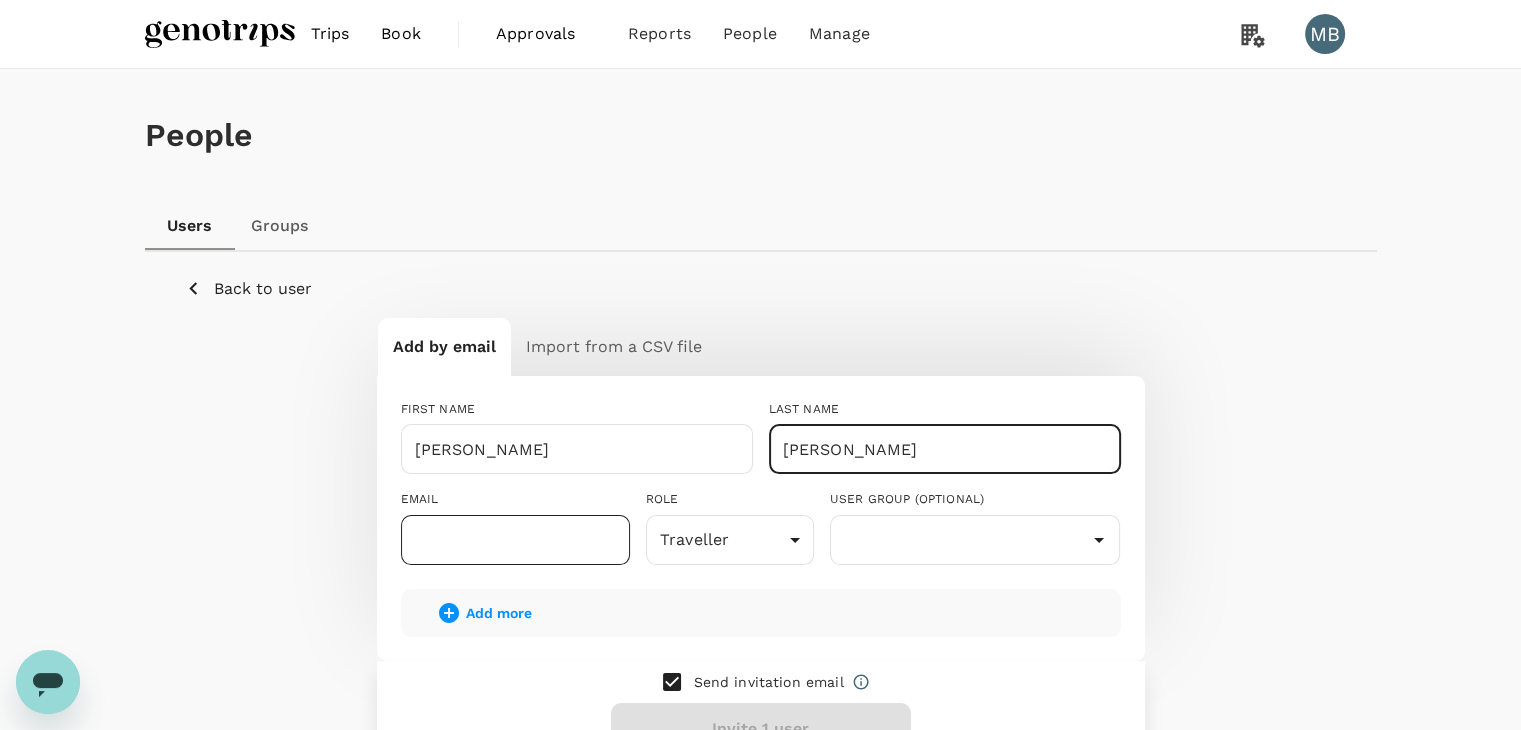 type on "[PERSON_NAME]" 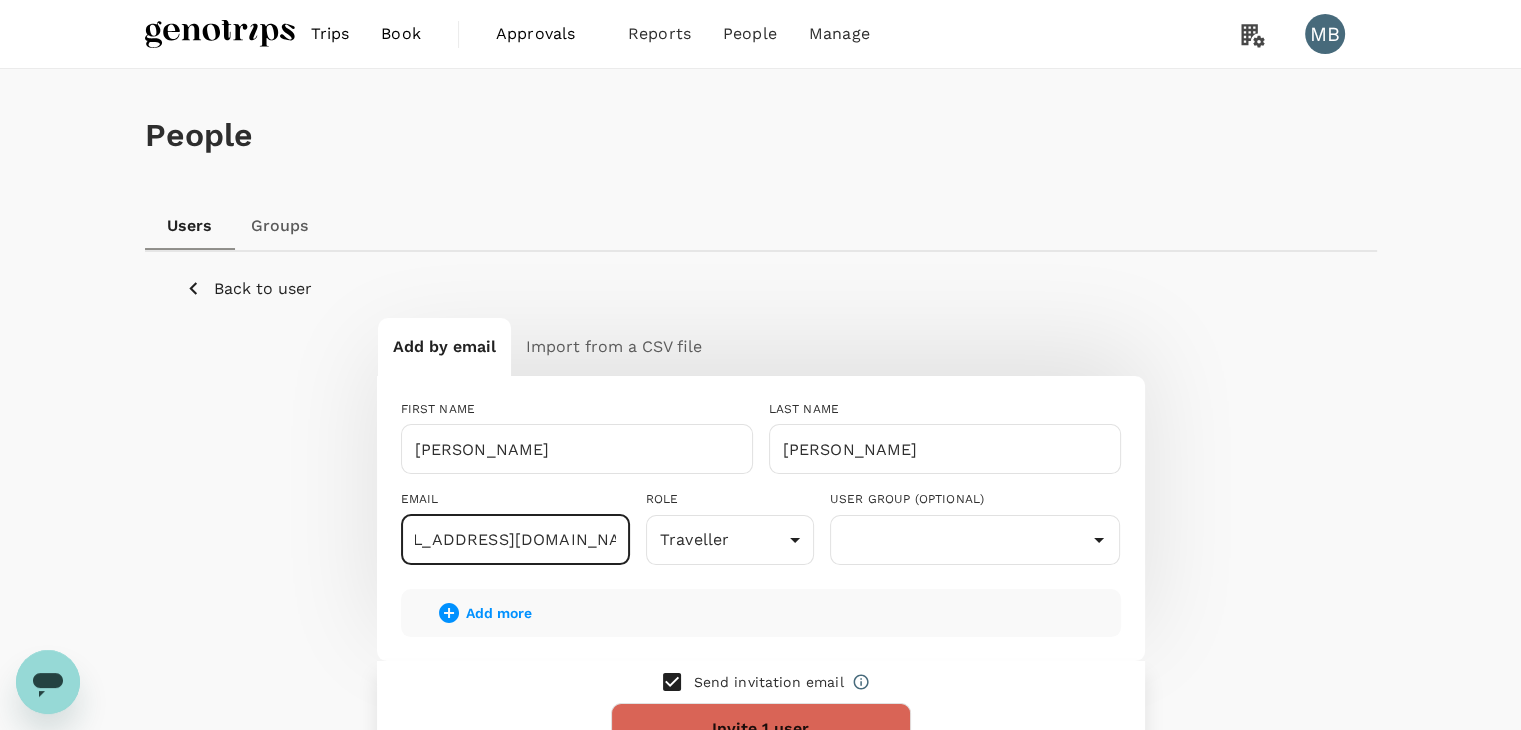 scroll, scrollTop: 0, scrollLeft: 56, axis: horizontal 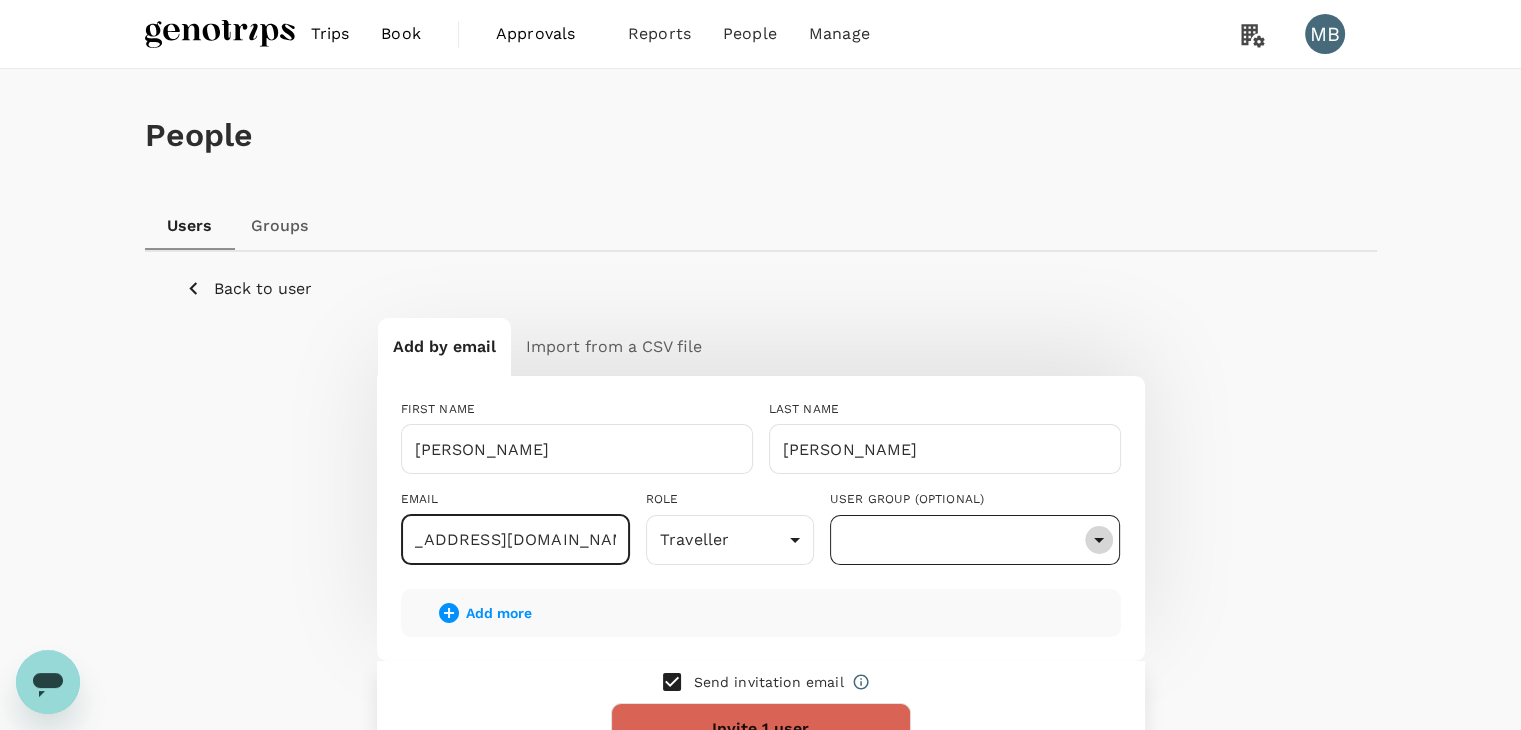 click 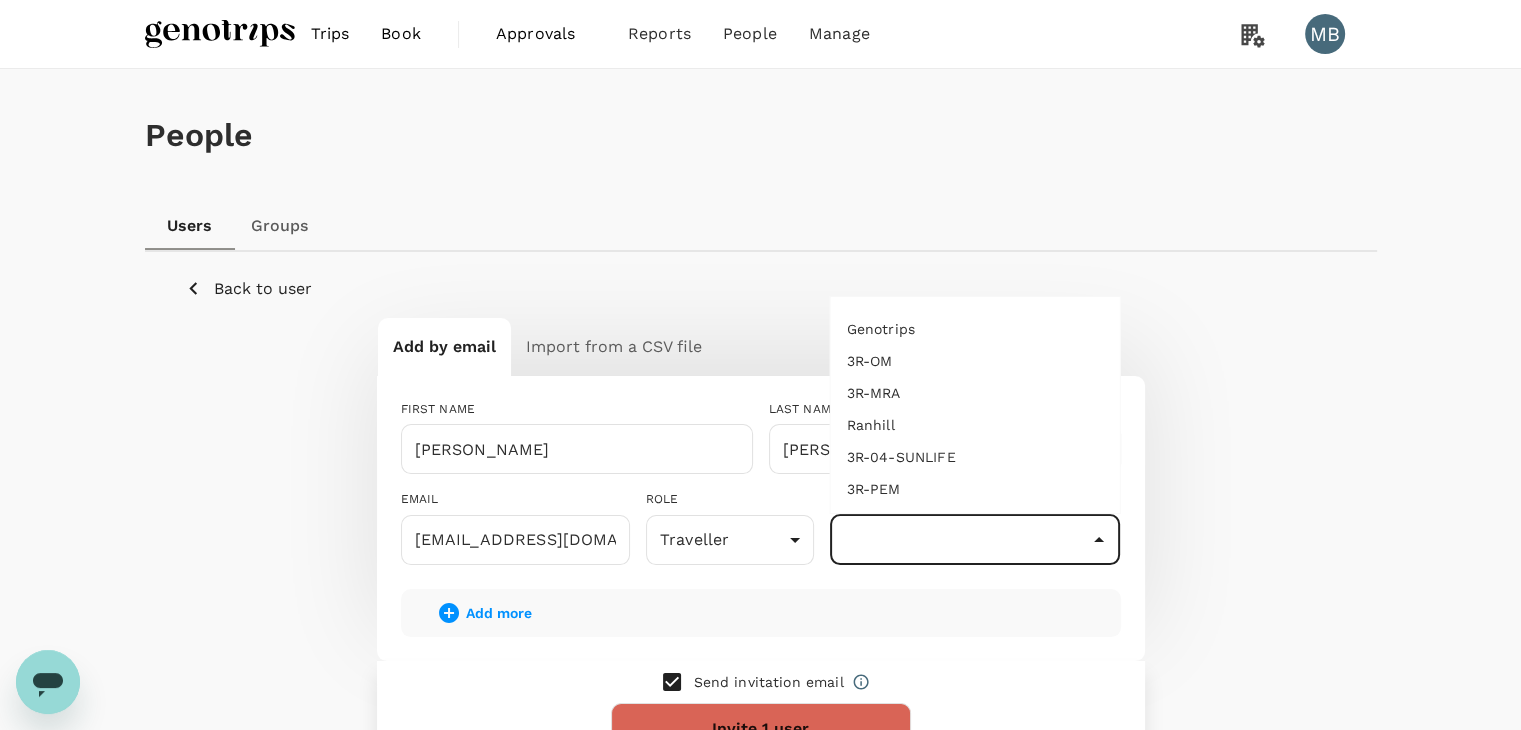 scroll, scrollTop: 0, scrollLeft: 0, axis: both 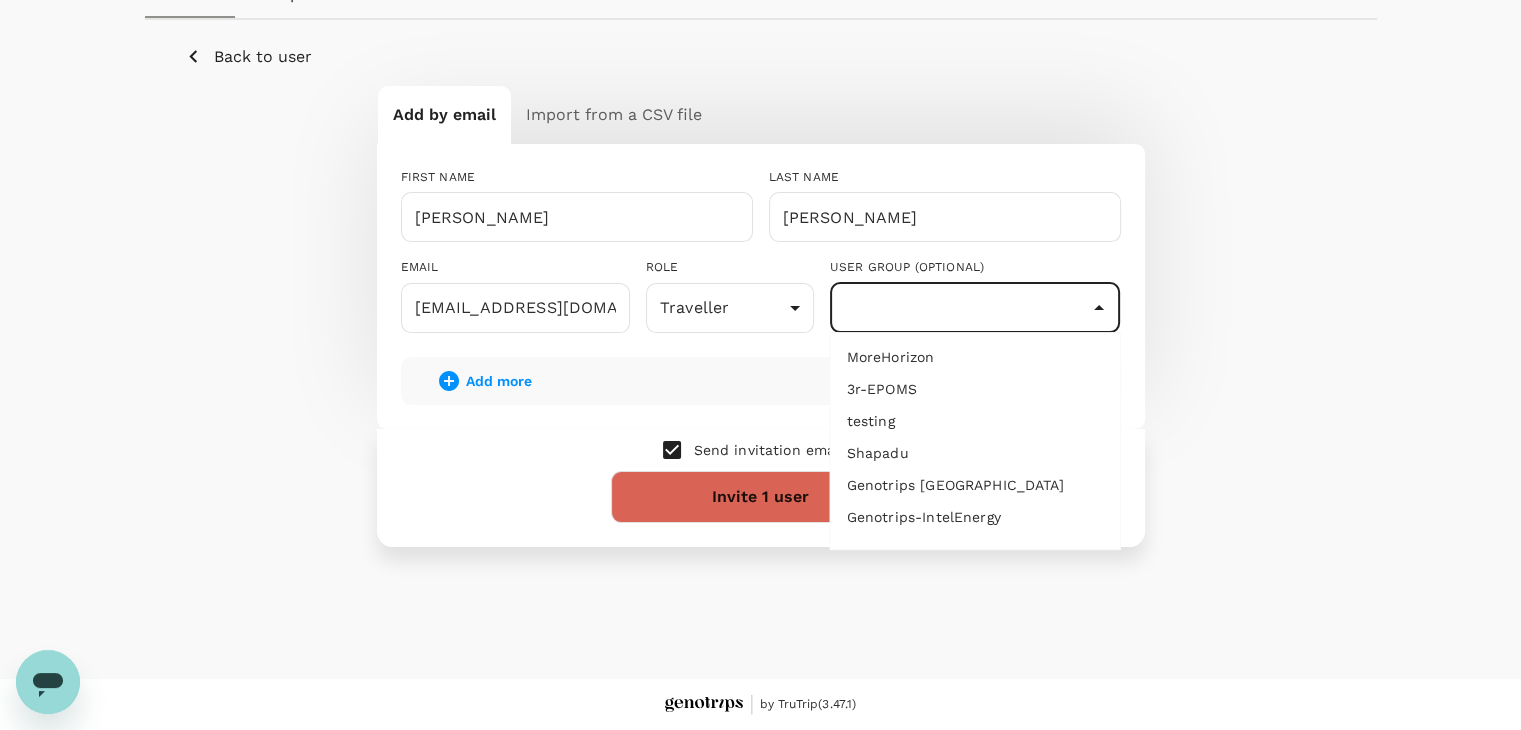 click on "Genotrips-IntelEnergy" at bounding box center (975, 517) 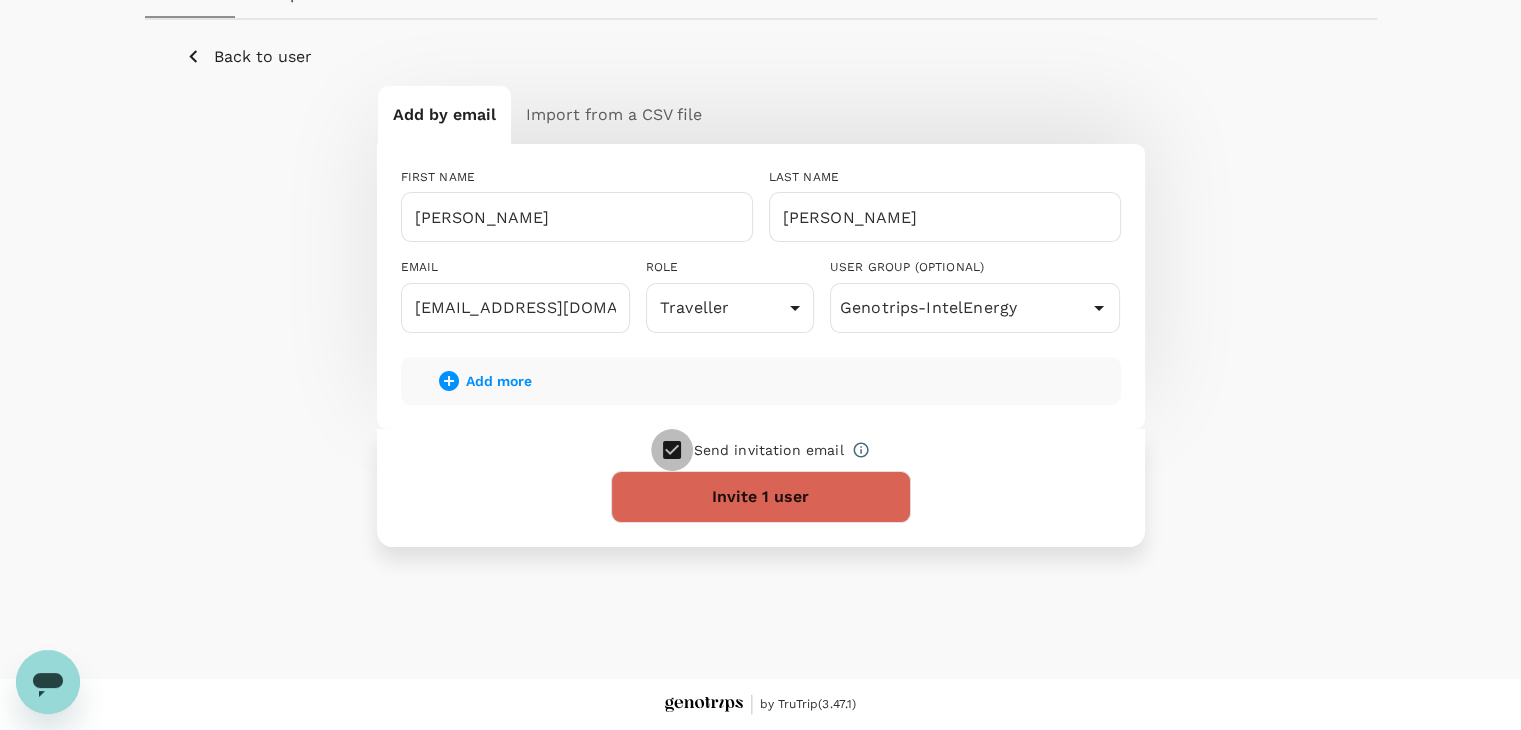 click at bounding box center [672, 450] 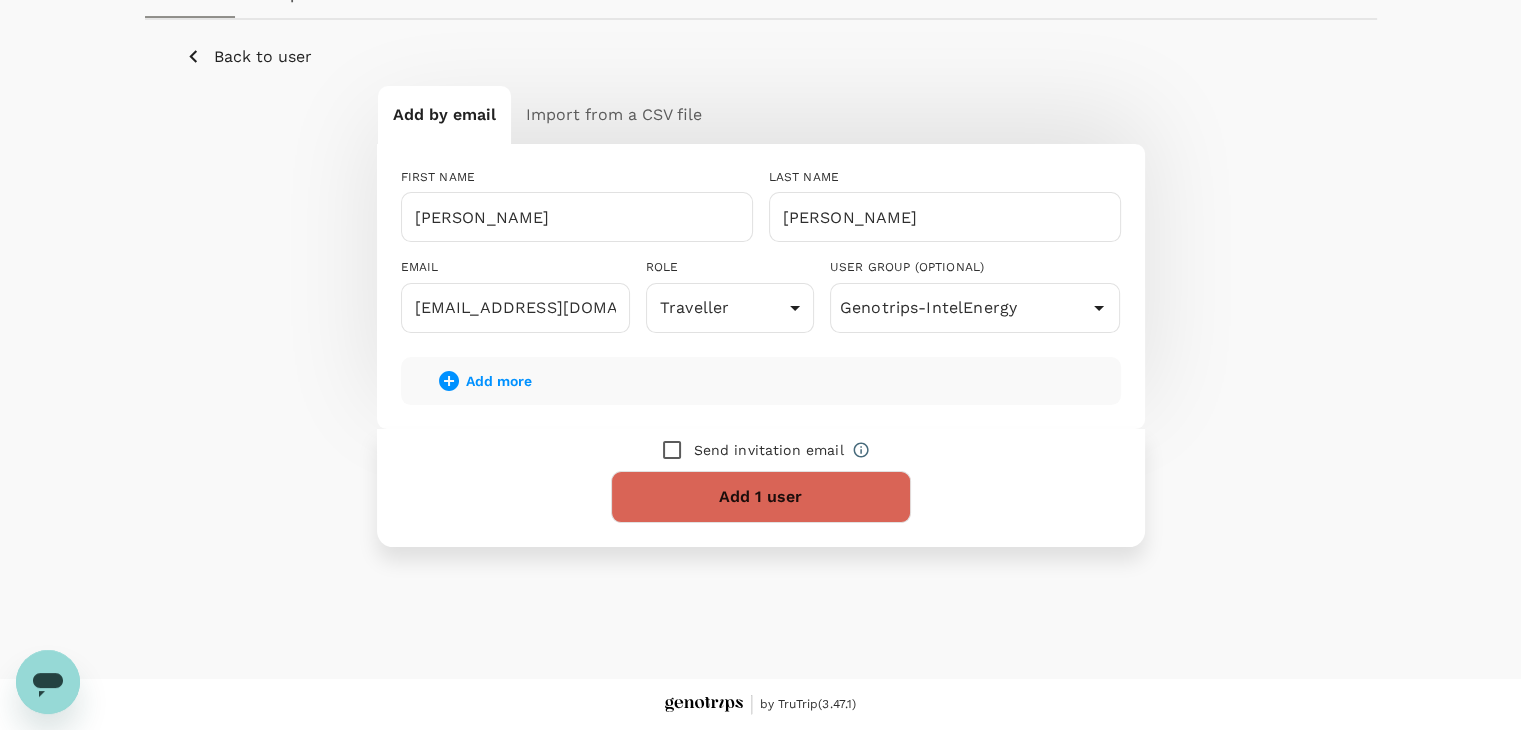 click on "Add 1 user" at bounding box center (761, 497) 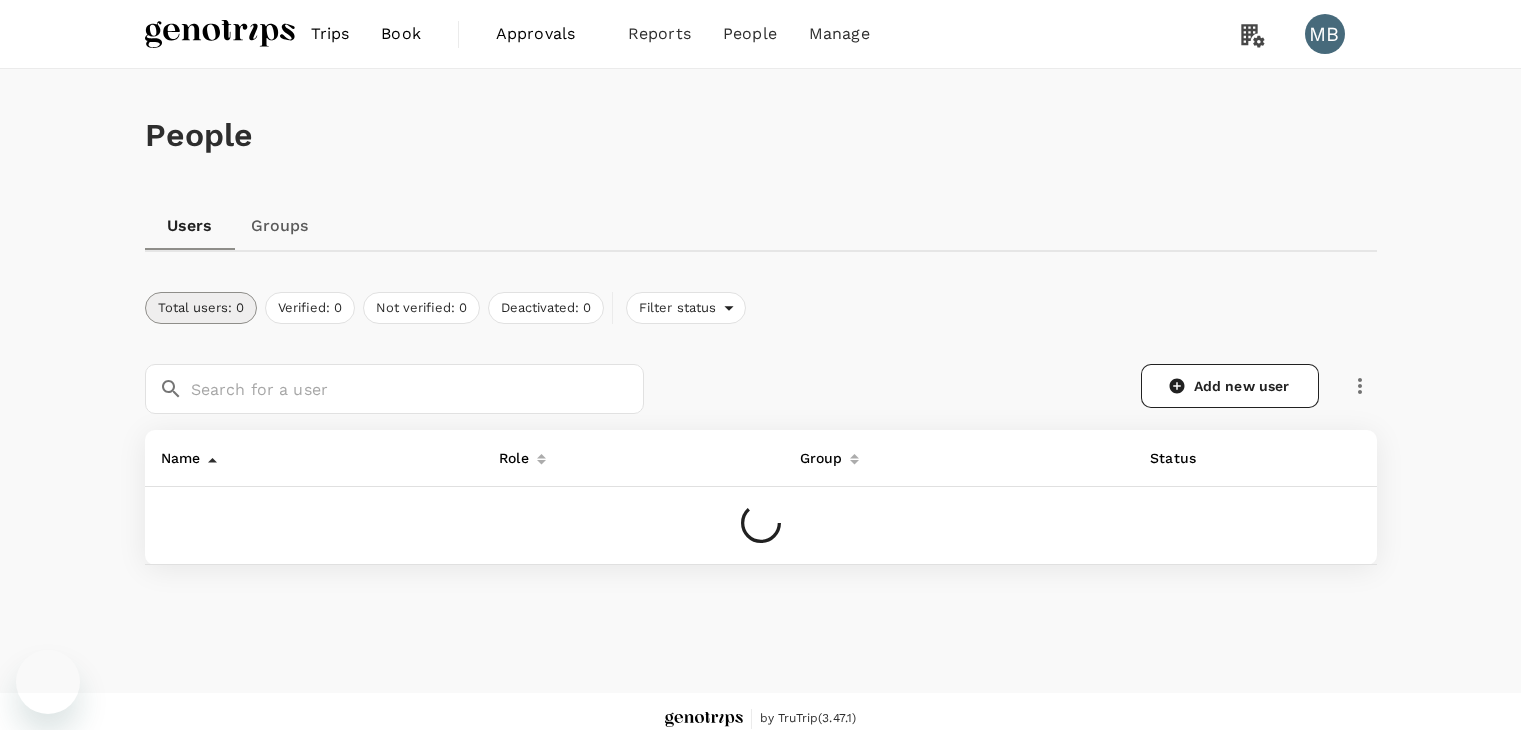 scroll, scrollTop: 0, scrollLeft: 0, axis: both 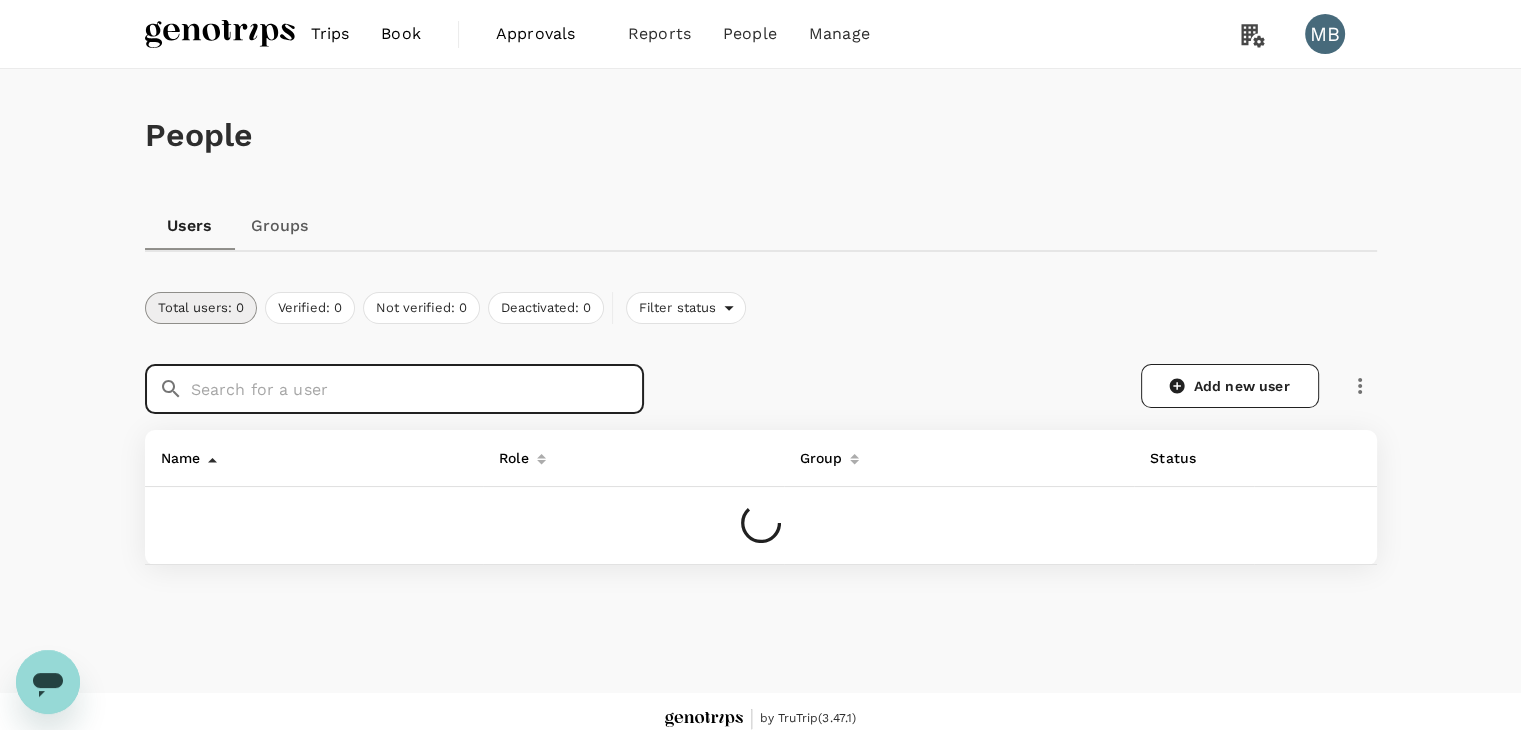click at bounding box center [417, 389] 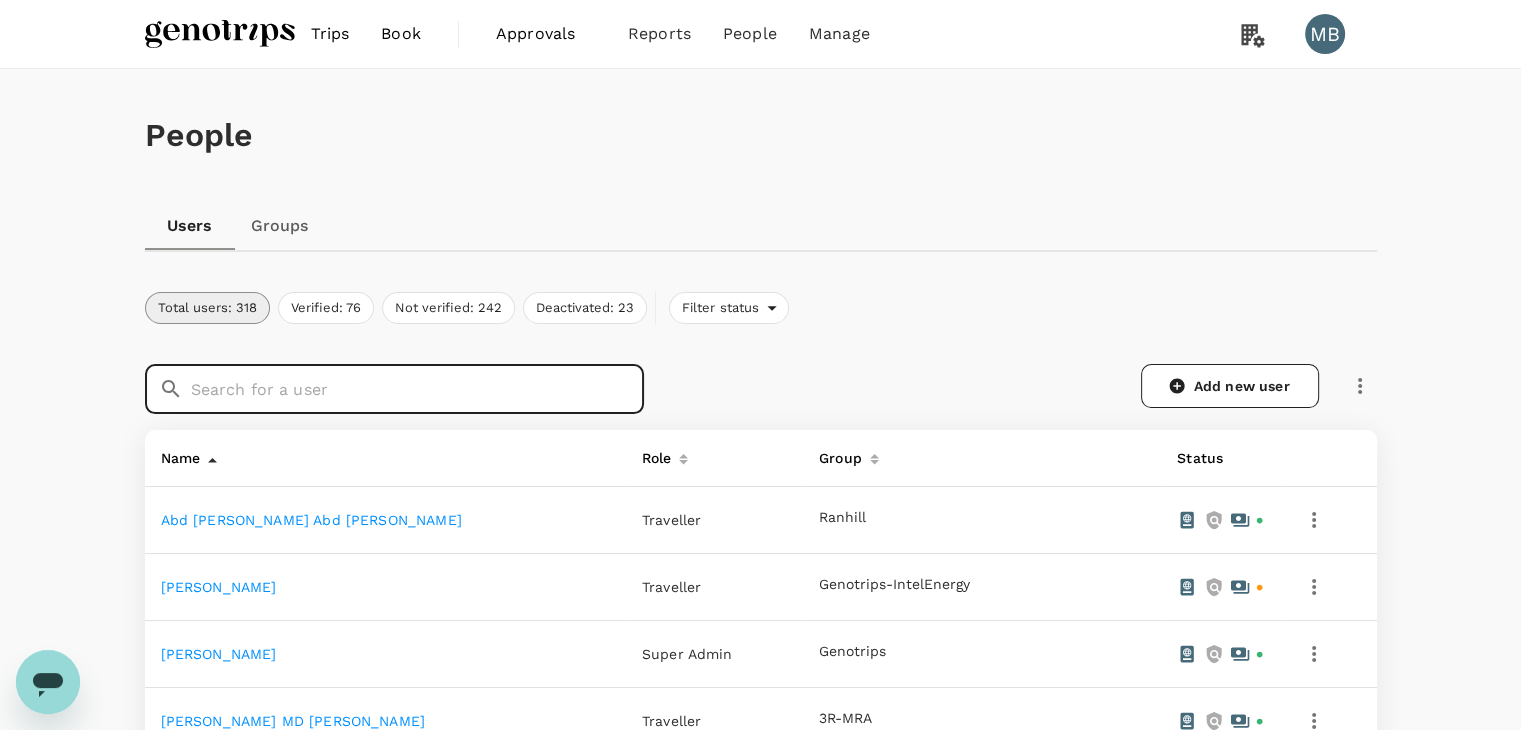paste on "[PERSON_NAME]" 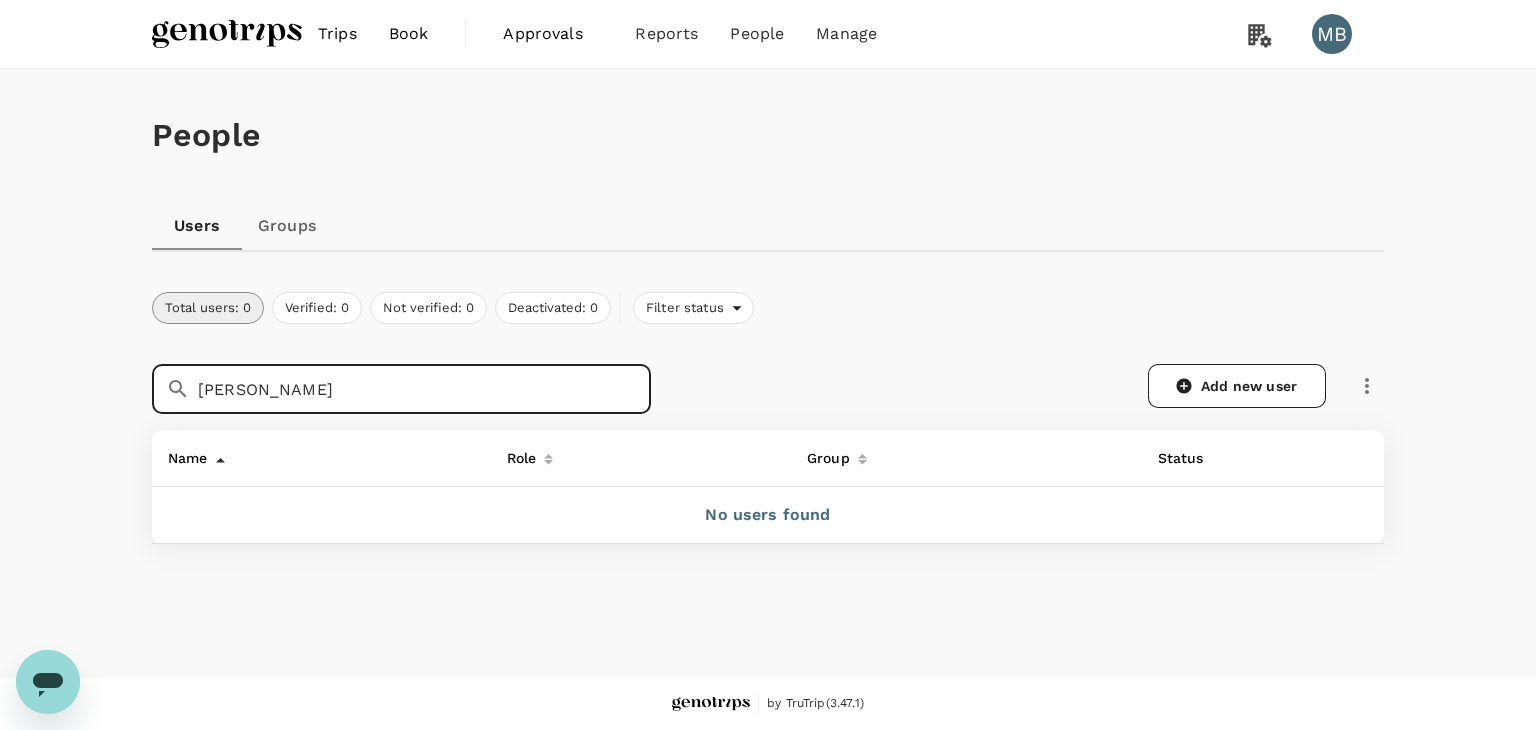 drag, startPoint x: 350, startPoint y: 387, endPoint x: 186, endPoint y: 392, distance: 164.0762 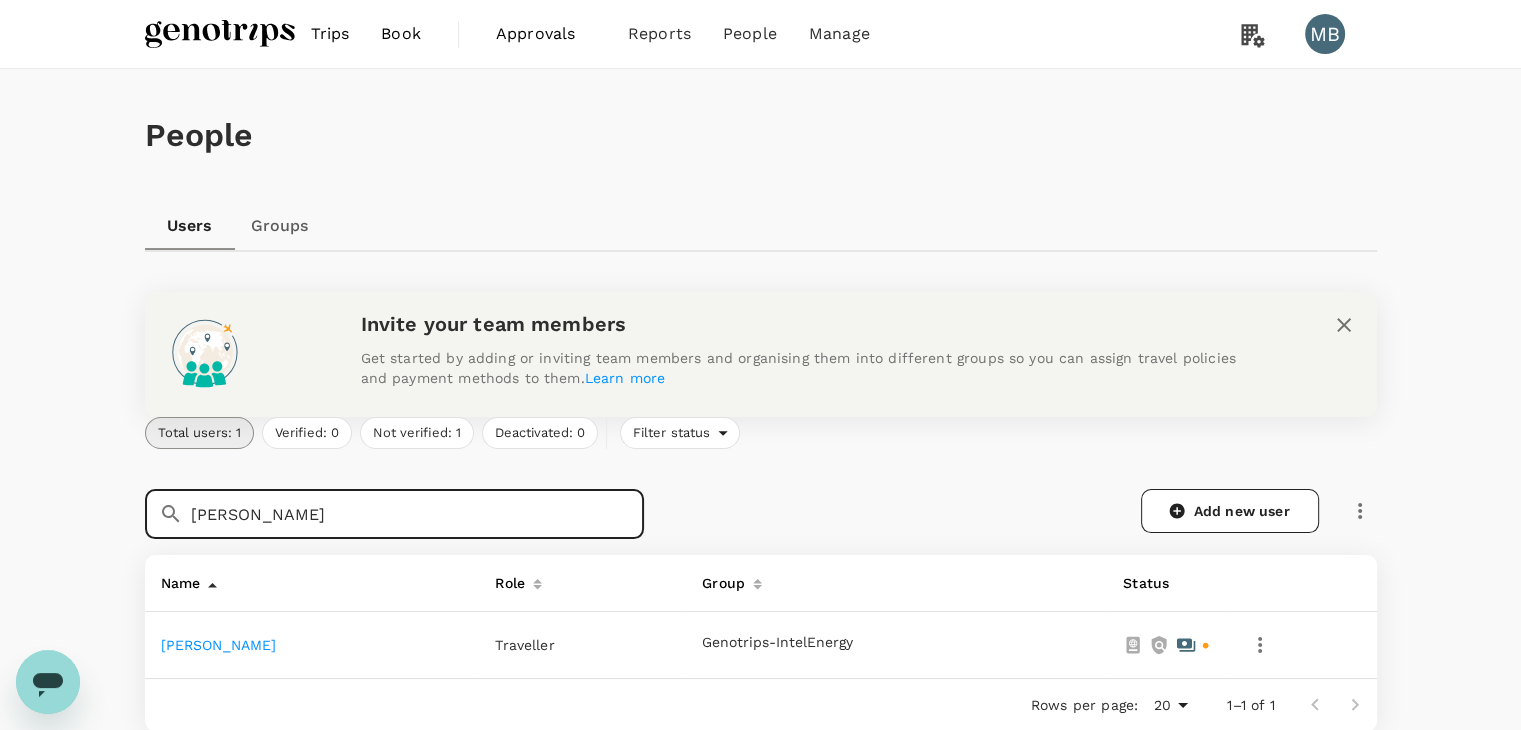 drag, startPoint x: 204, startPoint y: 510, endPoint x: 184, endPoint y: 511, distance: 20.024984 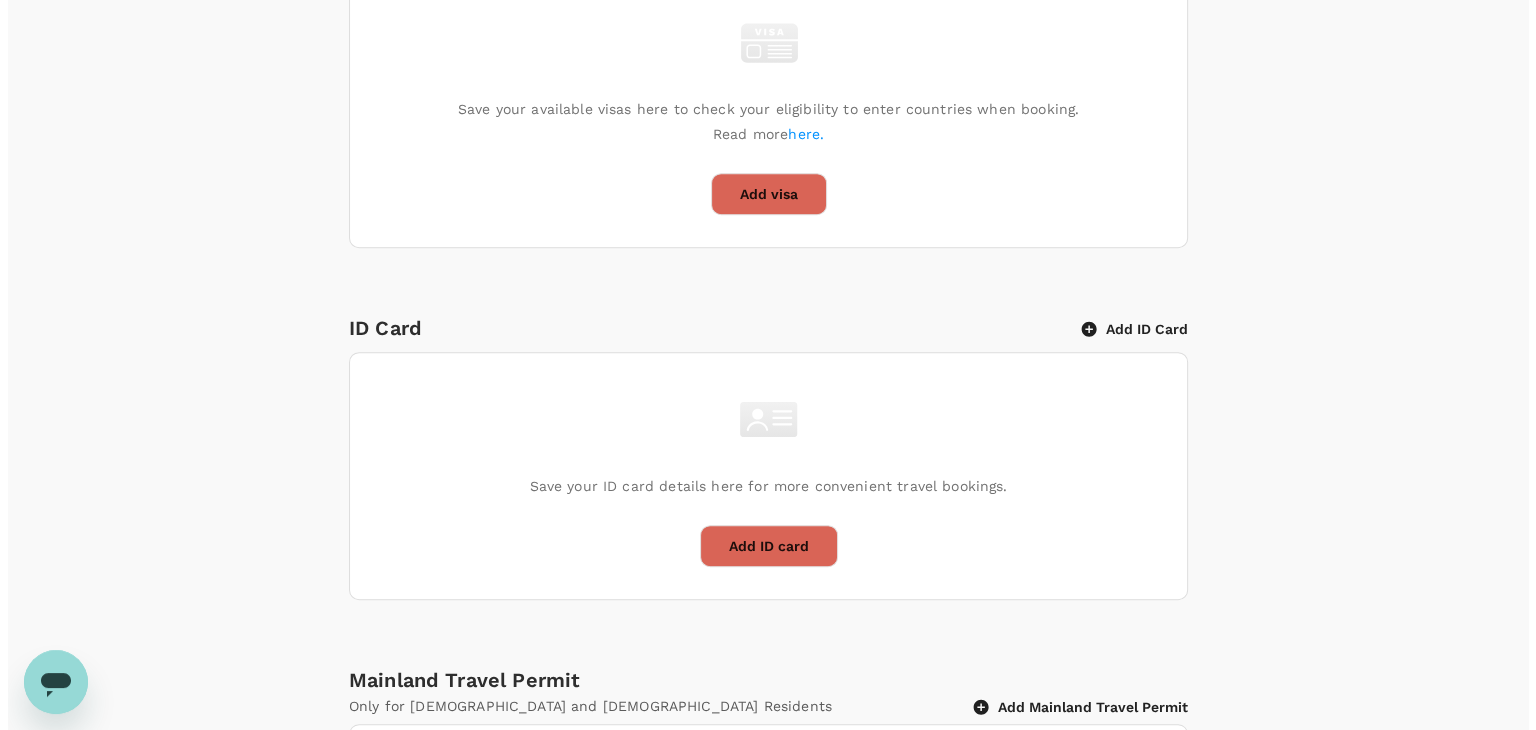 scroll, scrollTop: 912, scrollLeft: 0, axis: vertical 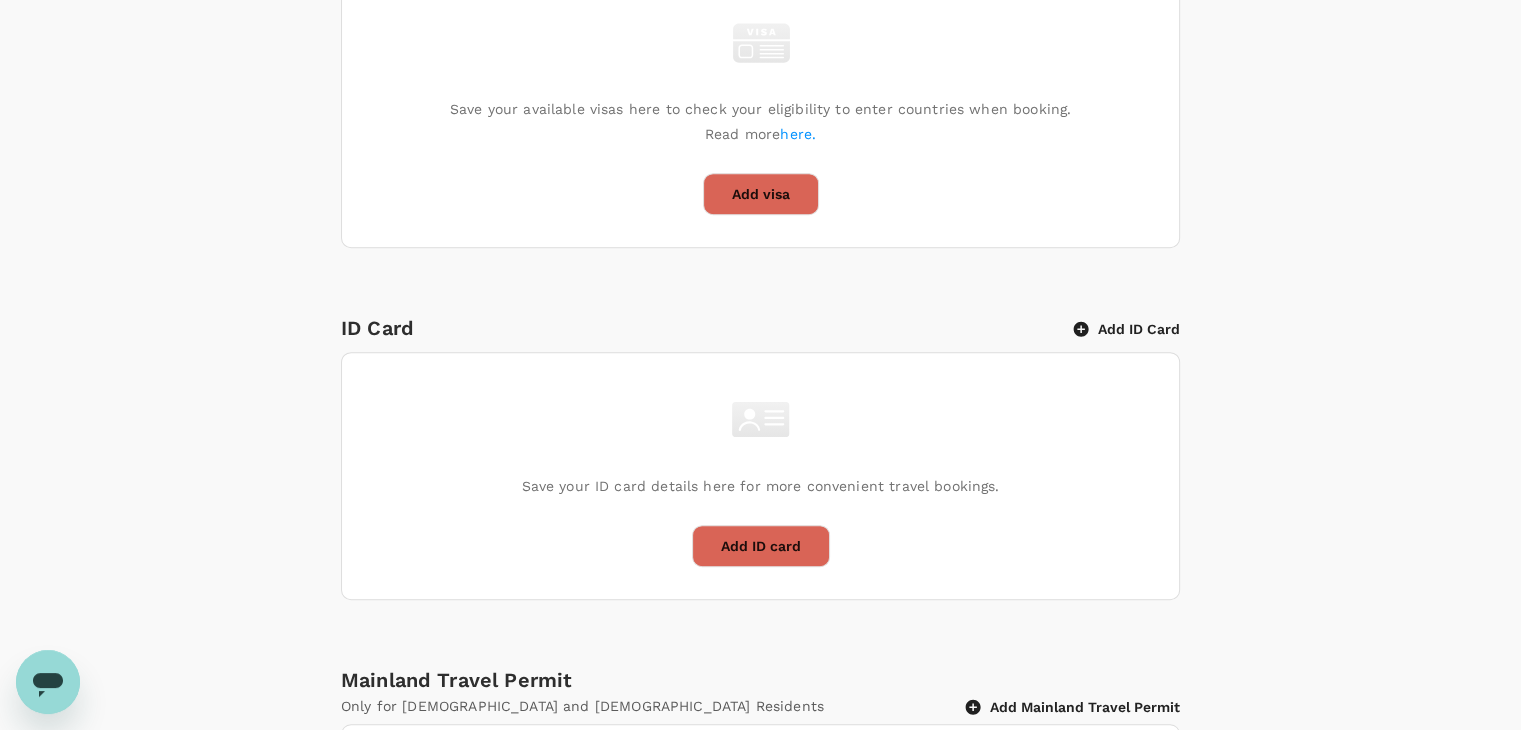 click on "Add ID Card" at bounding box center (1127, 329) 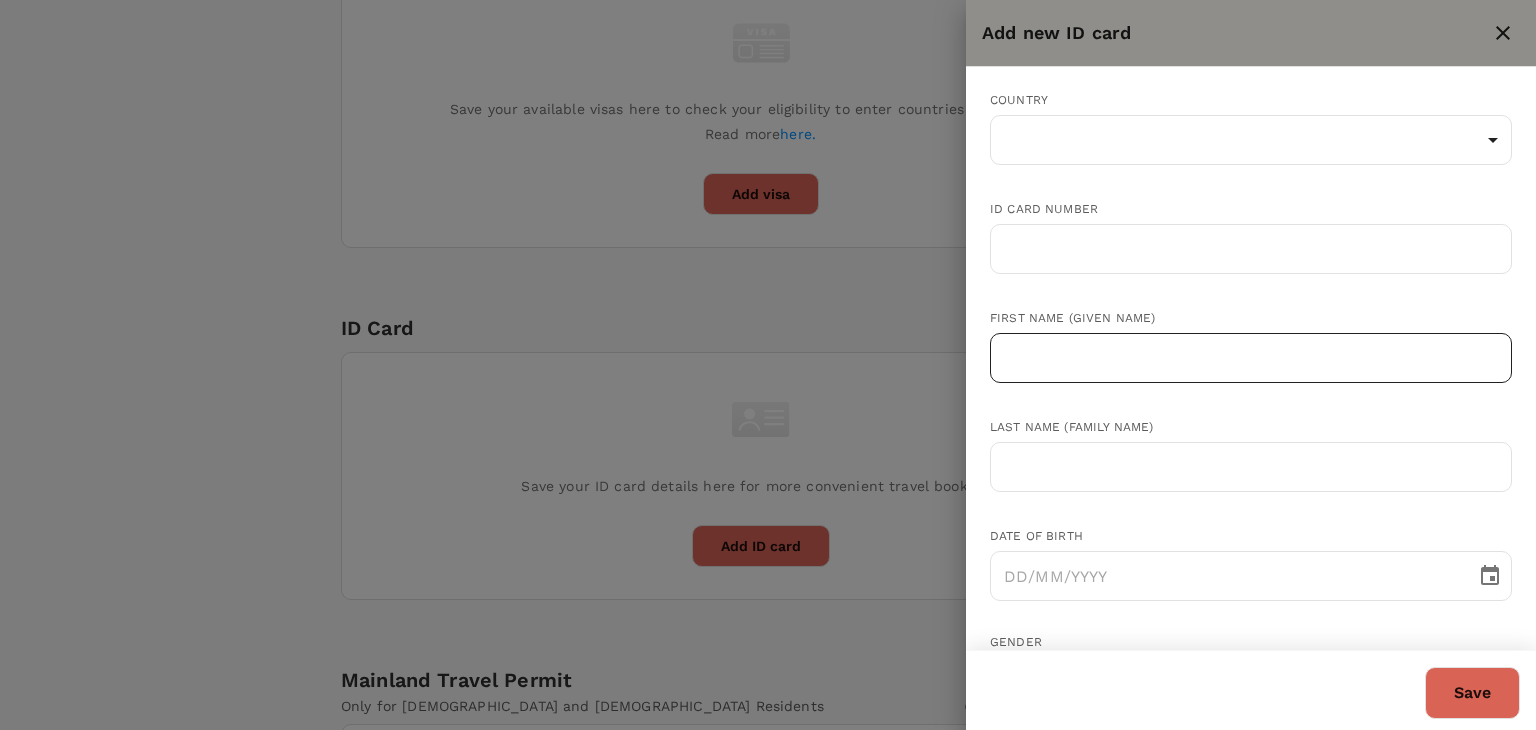click at bounding box center [1251, 358] 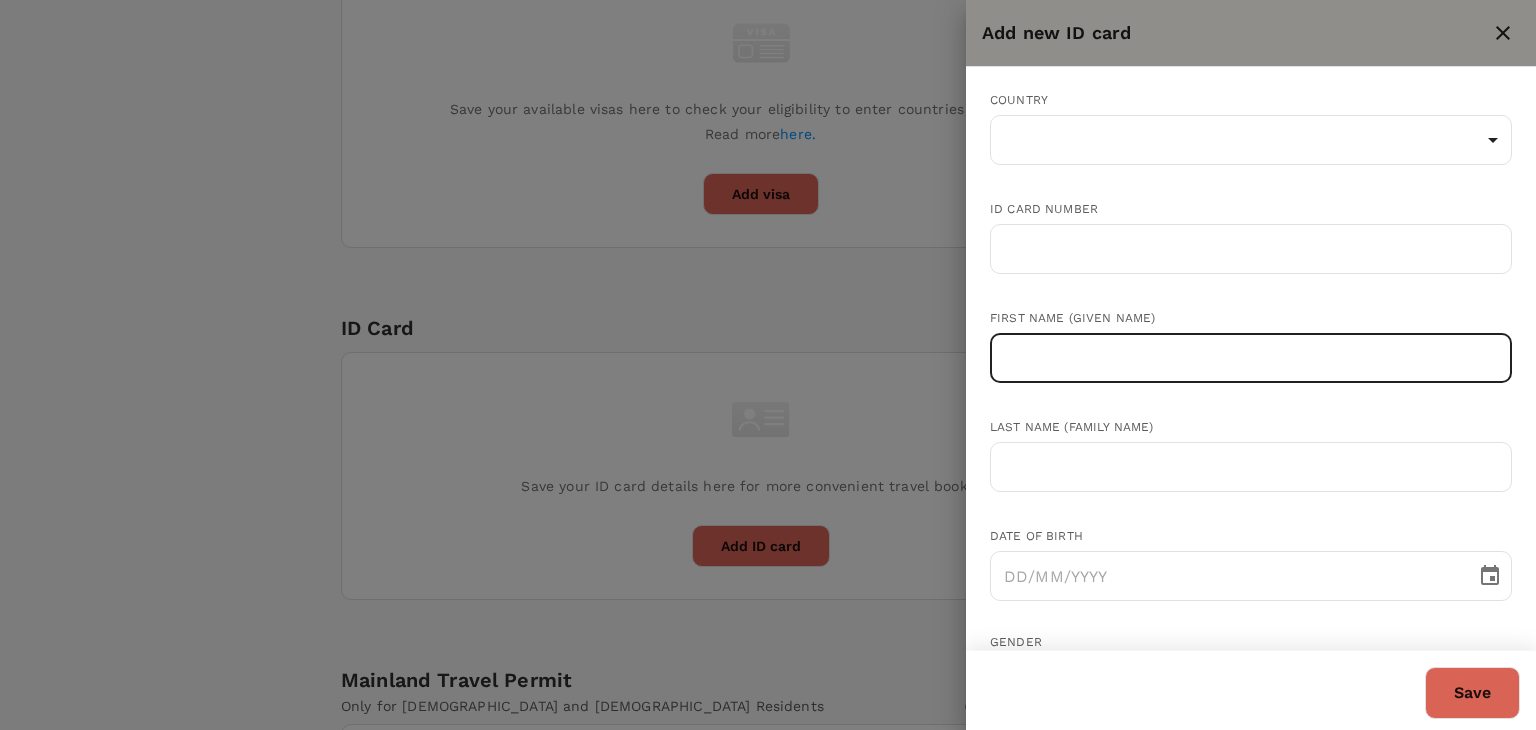 paste on "[PERSON_NAME]" 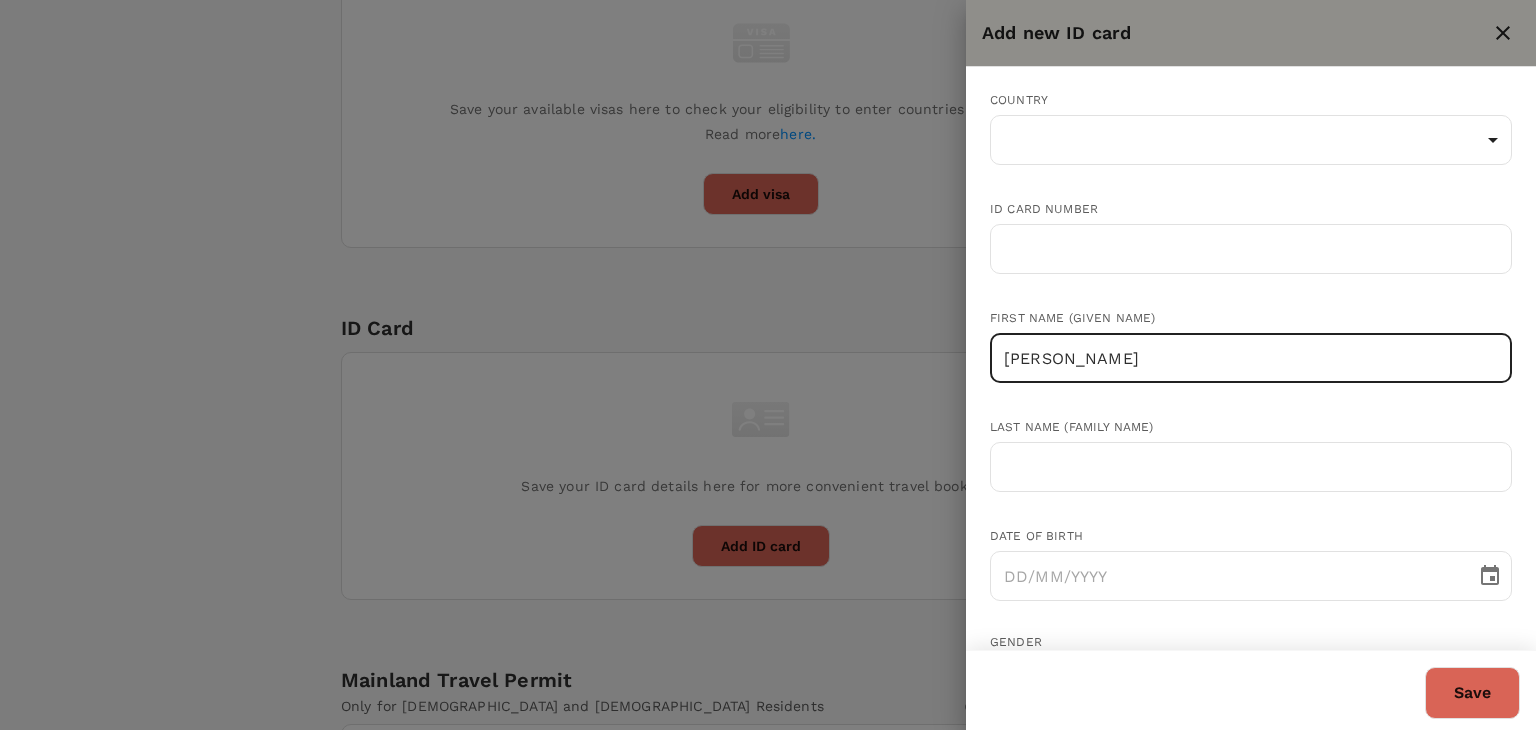 drag, startPoint x: 1261, startPoint y: 361, endPoint x: 1177, endPoint y: 360, distance: 84.00595 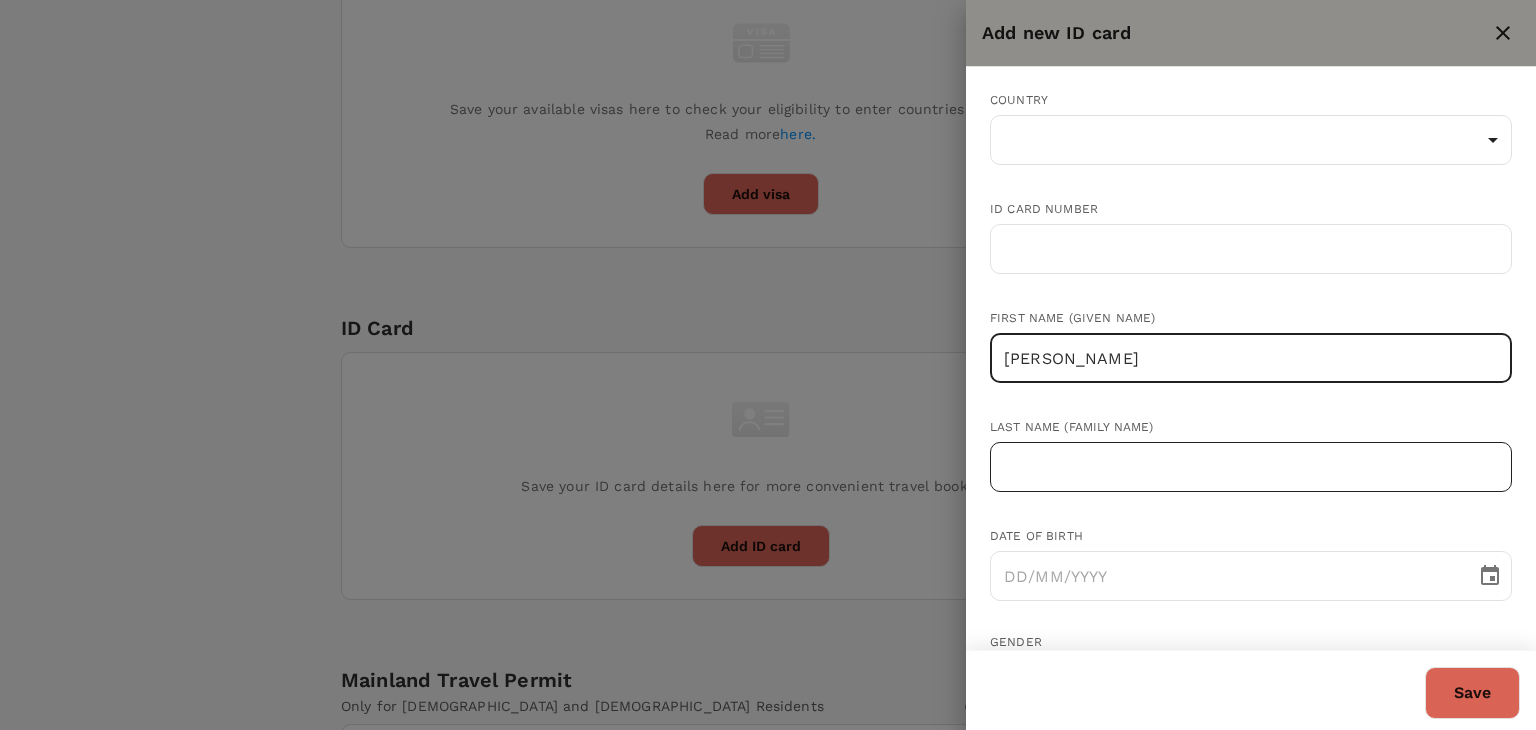 type on "[PERSON_NAME]" 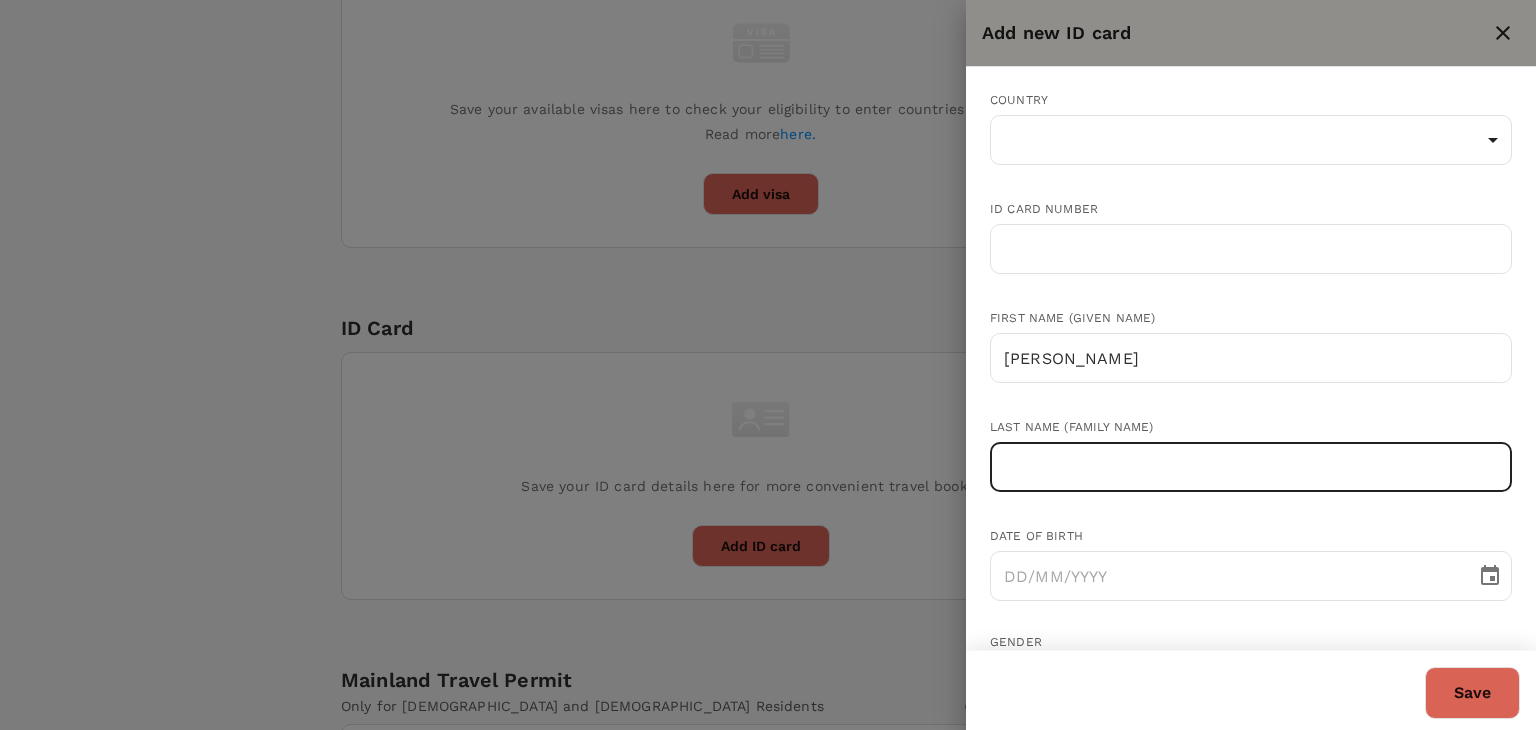 click at bounding box center (1251, 467) 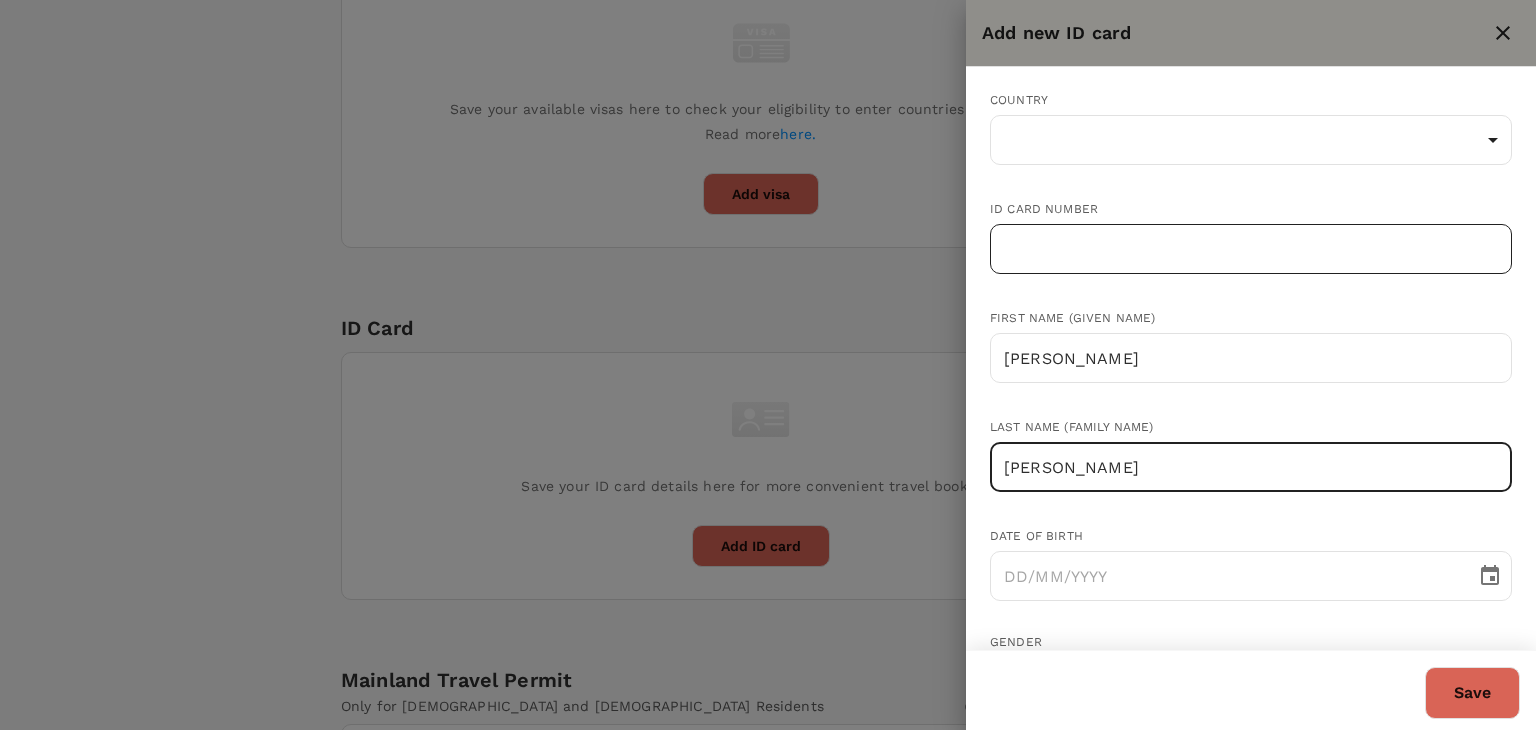 type on "[PERSON_NAME]" 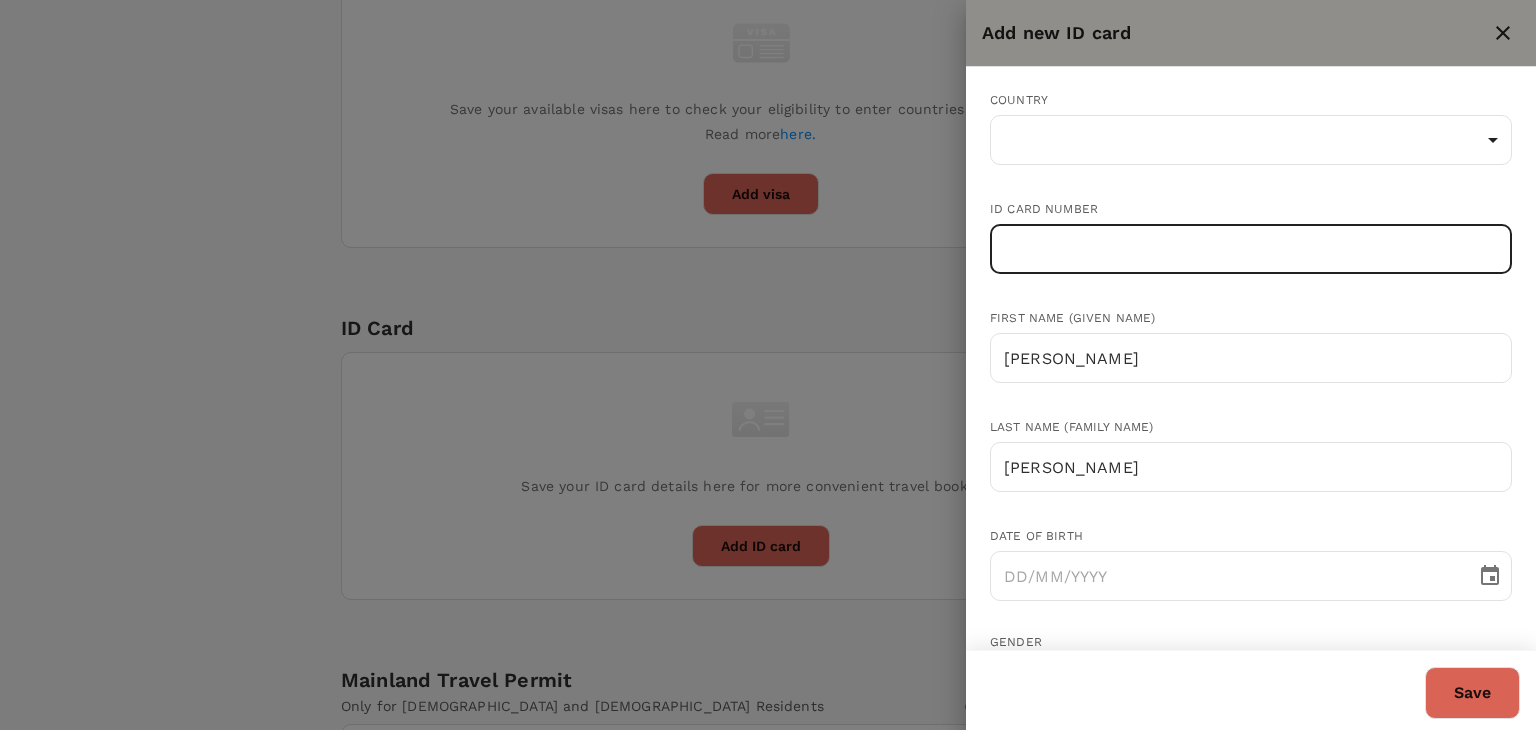 click at bounding box center (1251, 249) 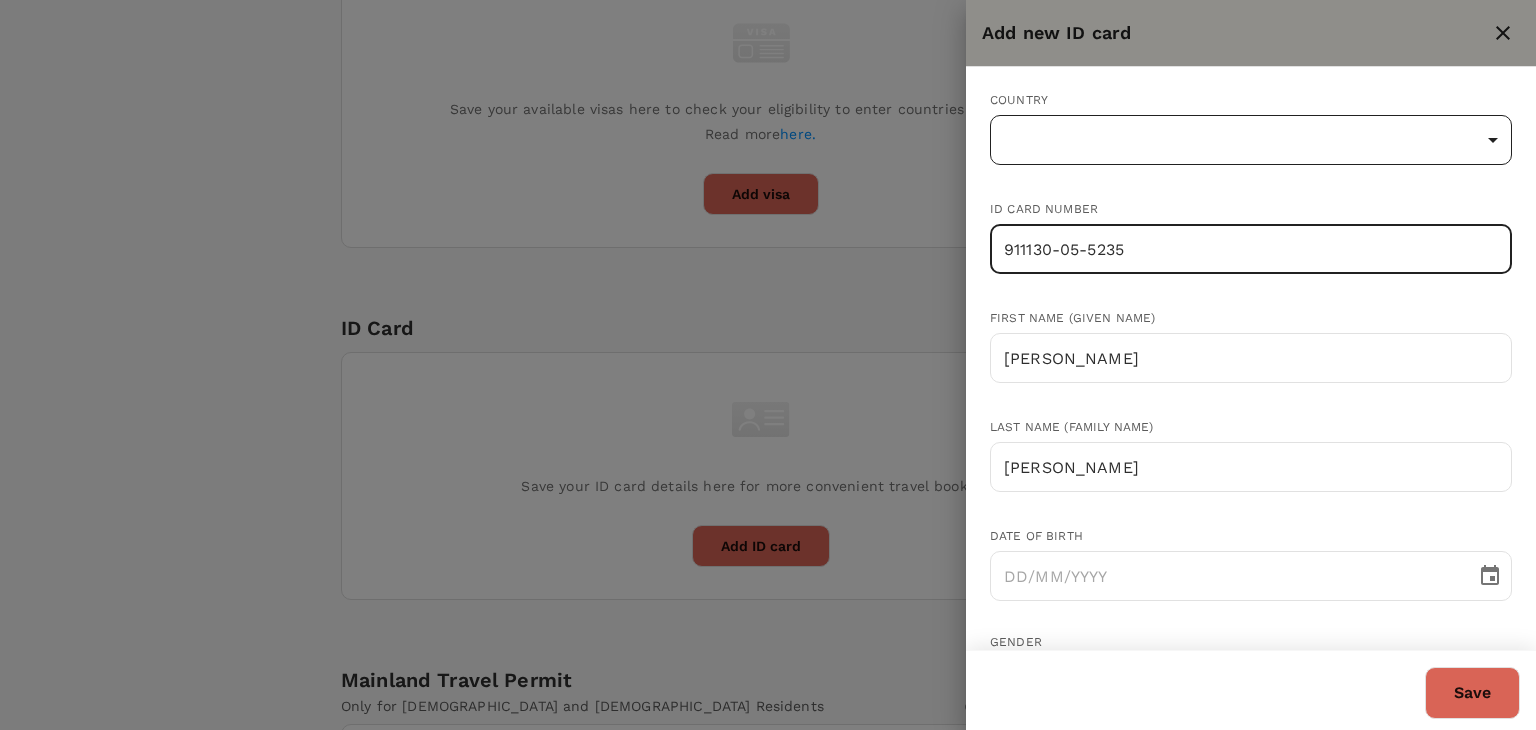 type on "911130-05-5235" 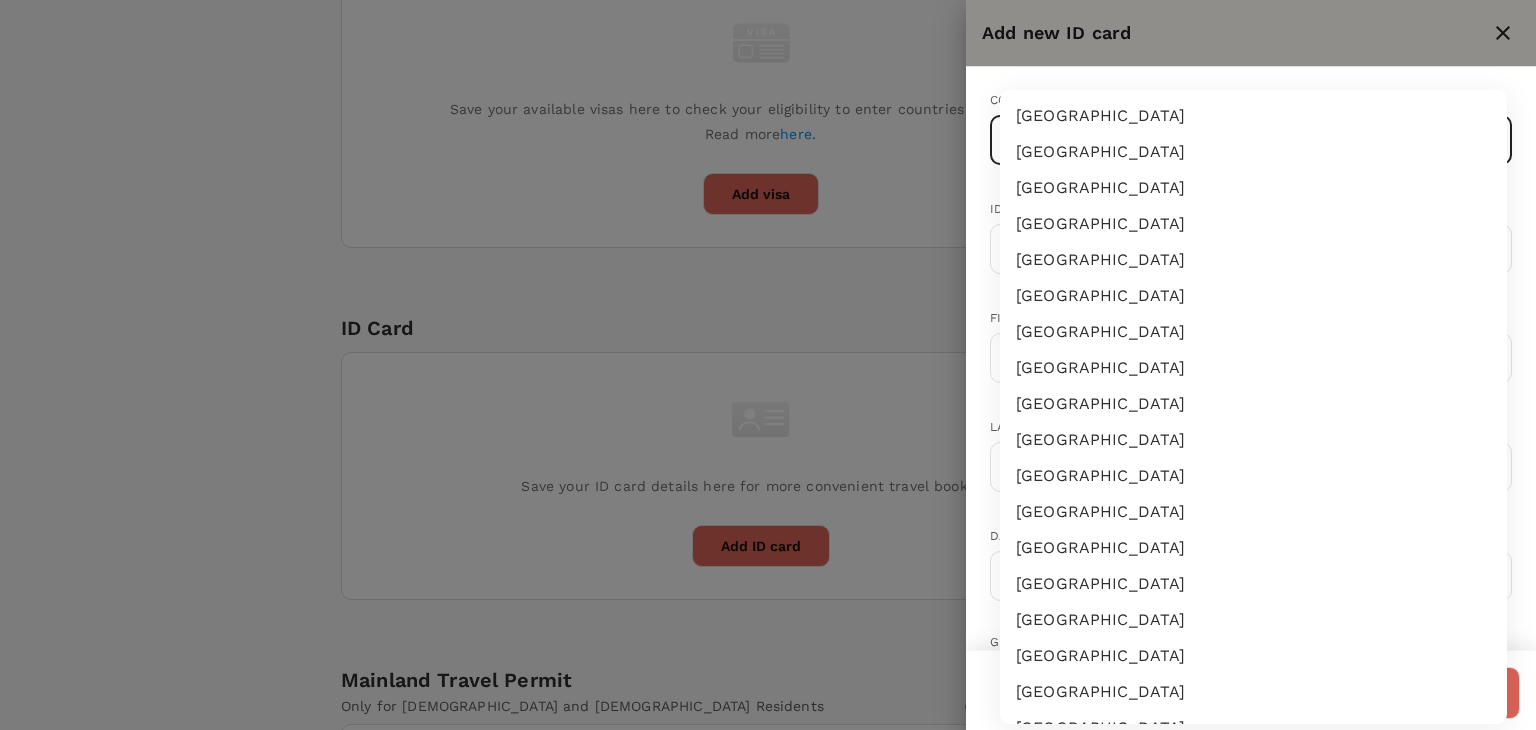 type 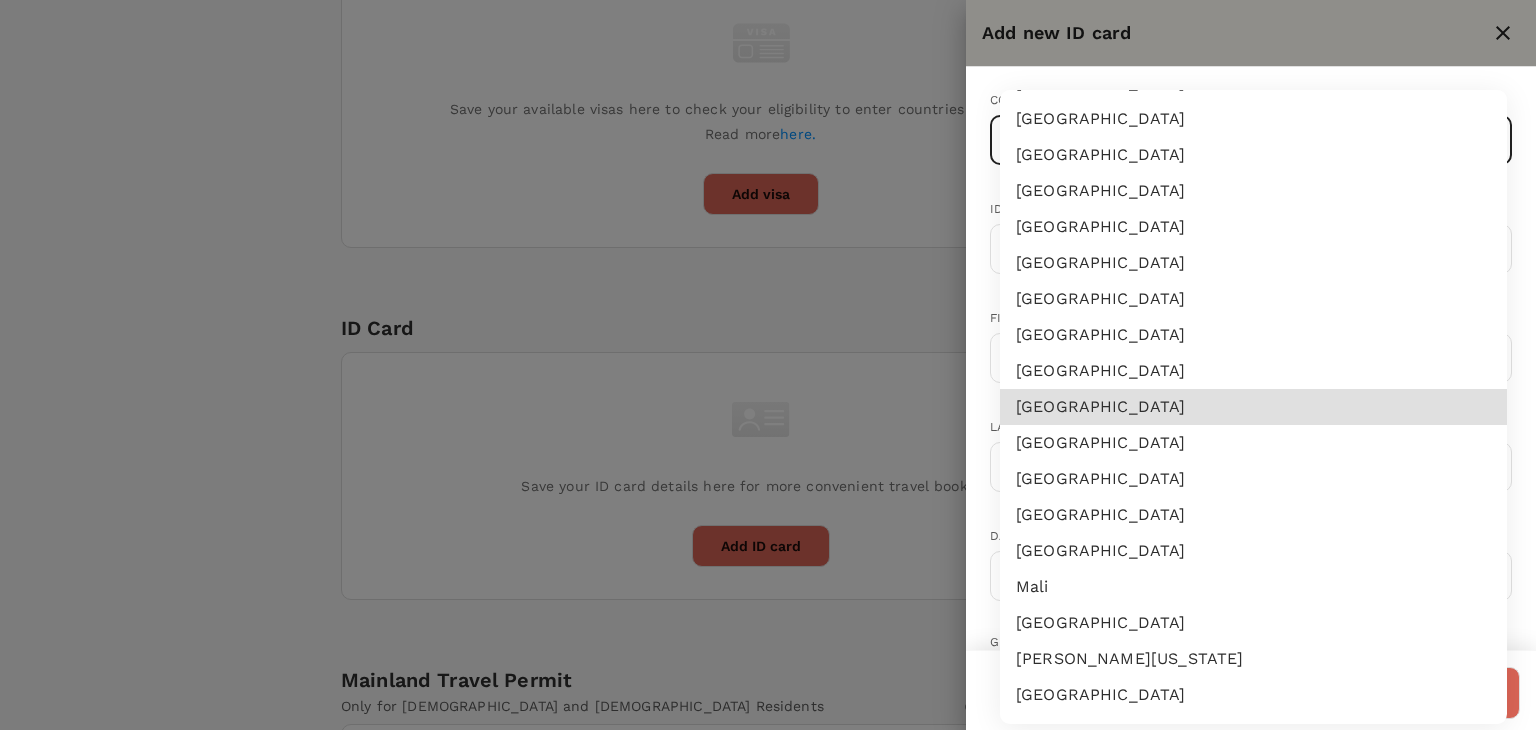type 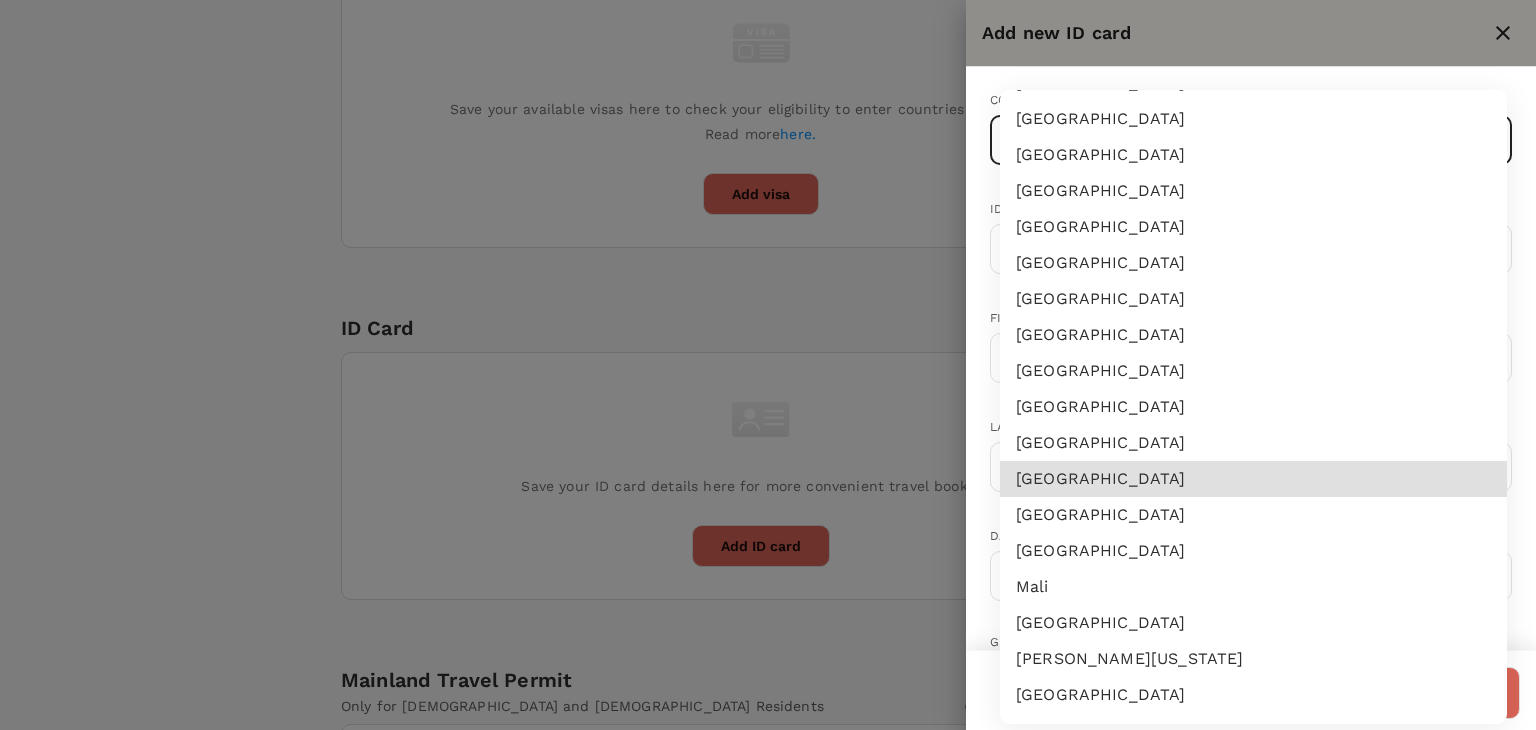 click on "[GEOGRAPHIC_DATA]" at bounding box center [1253, 515] 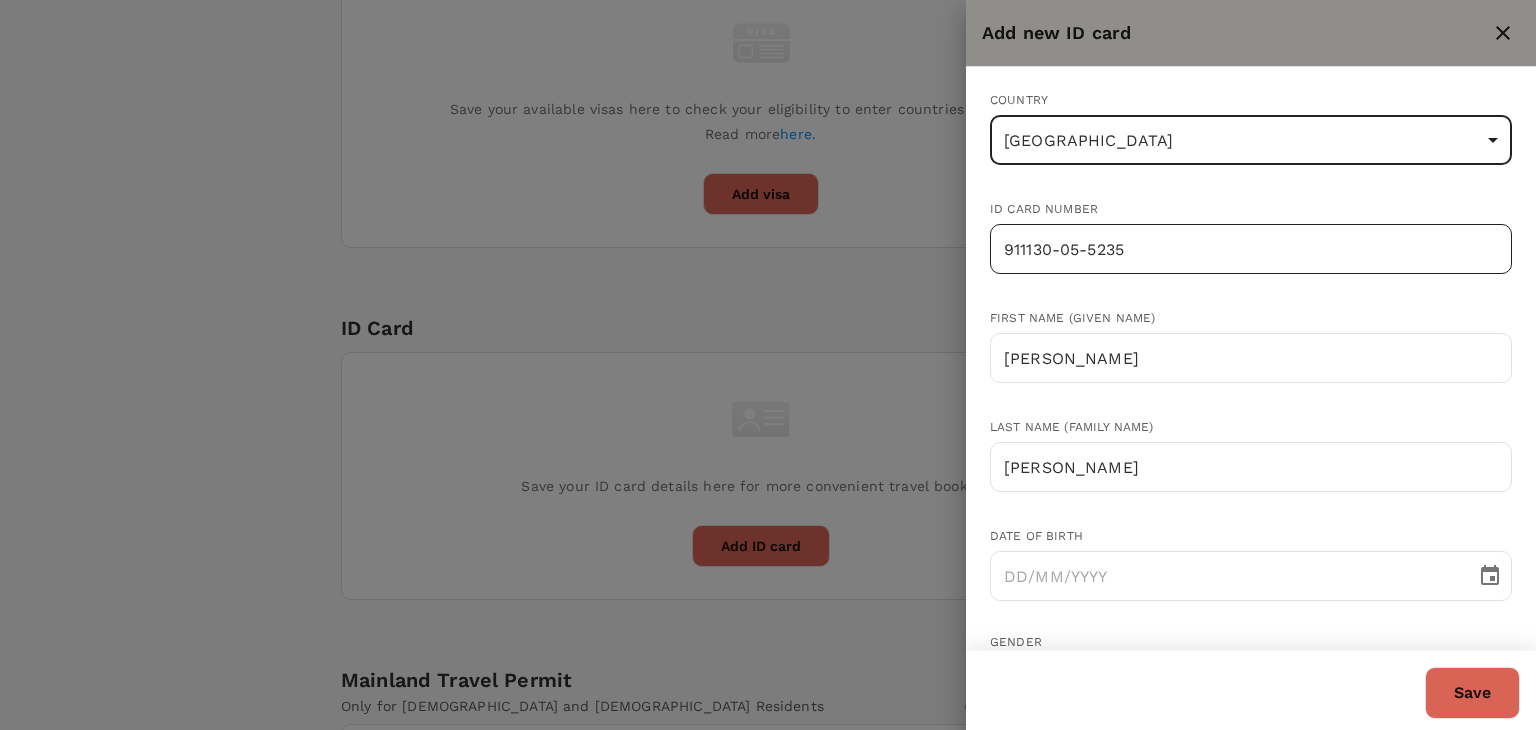 click on "911130-05-5235" at bounding box center (1251, 249) 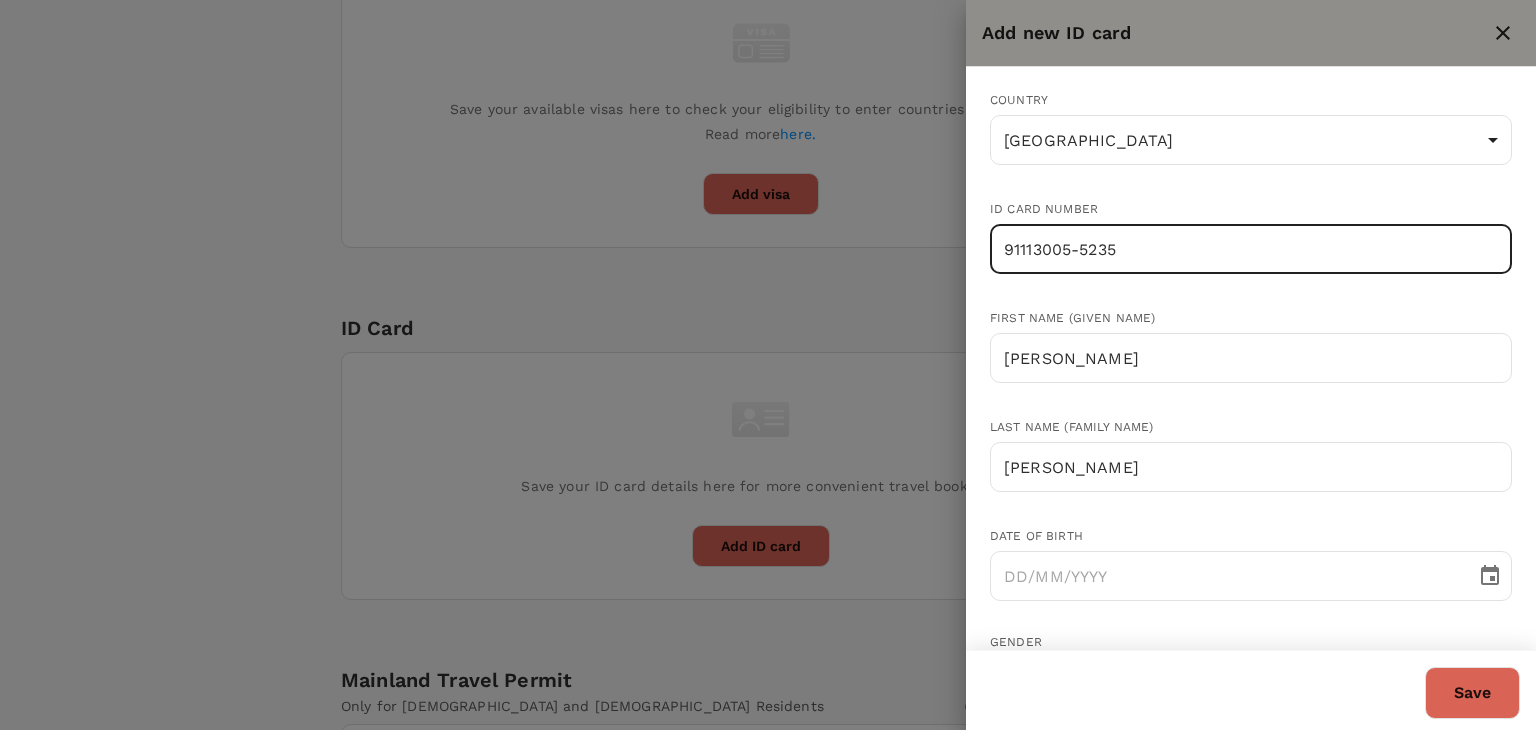 click on "91113005-5235" at bounding box center [1251, 249] 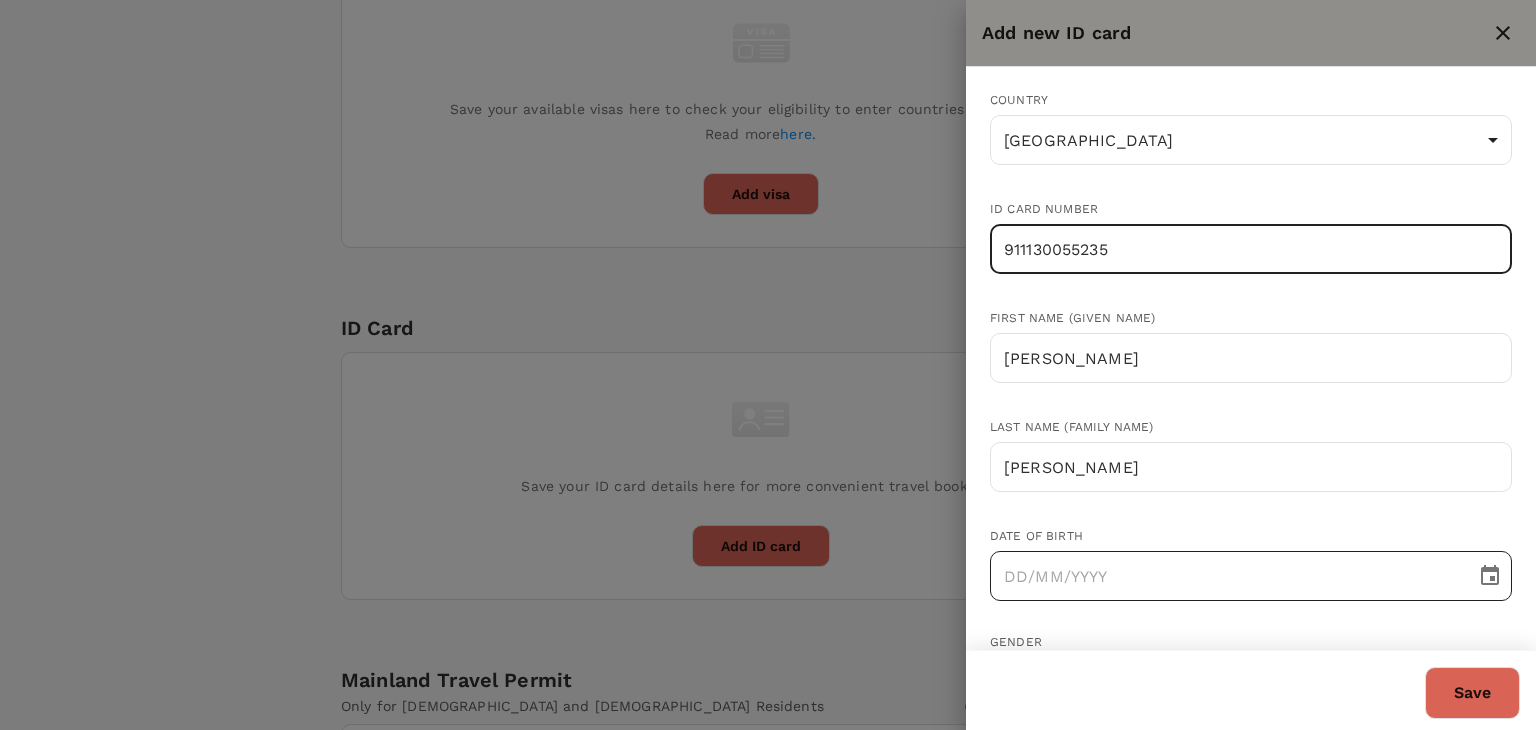 type on "911130055235" 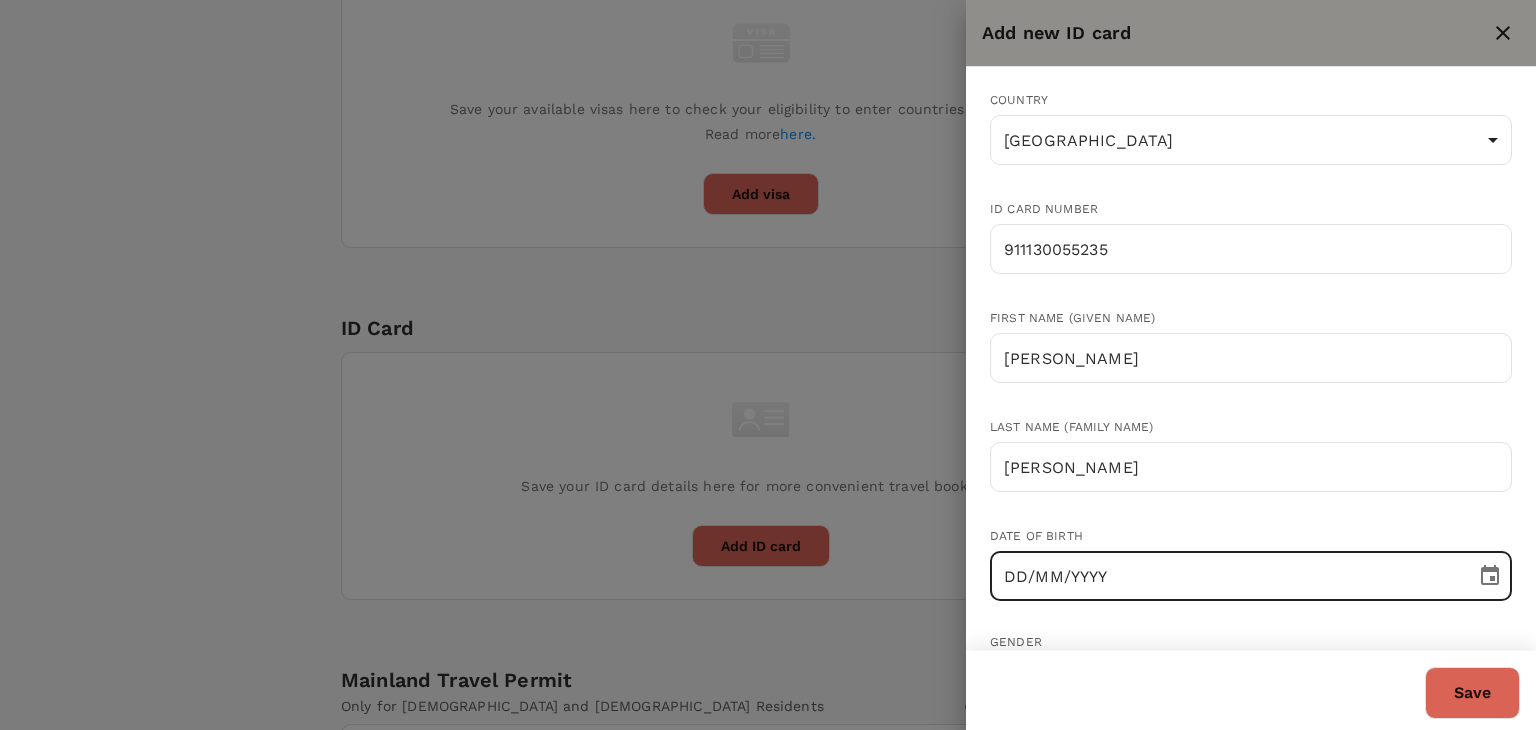 click on "DD/MM/YYYY" at bounding box center [1226, 576] 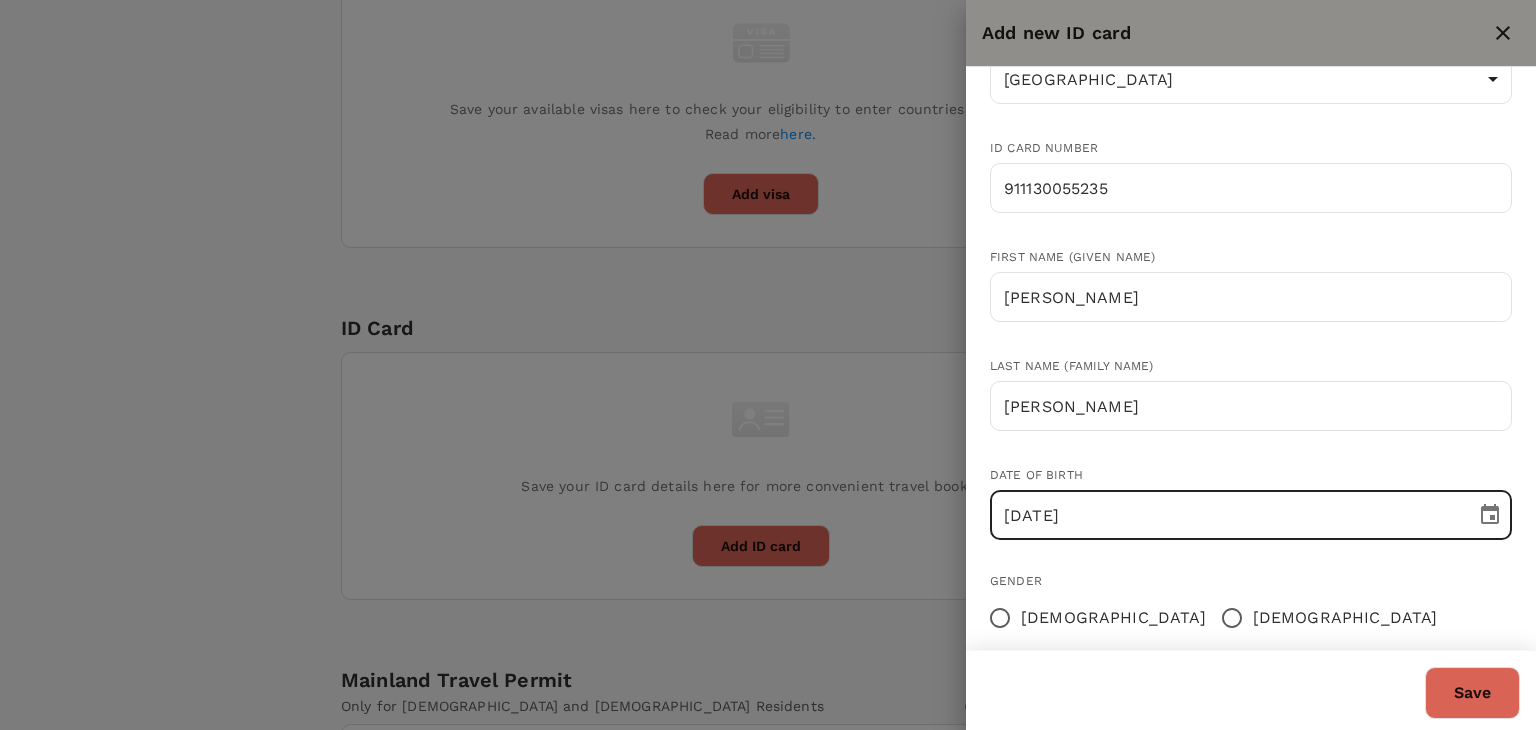scroll, scrollTop: 195, scrollLeft: 0, axis: vertical 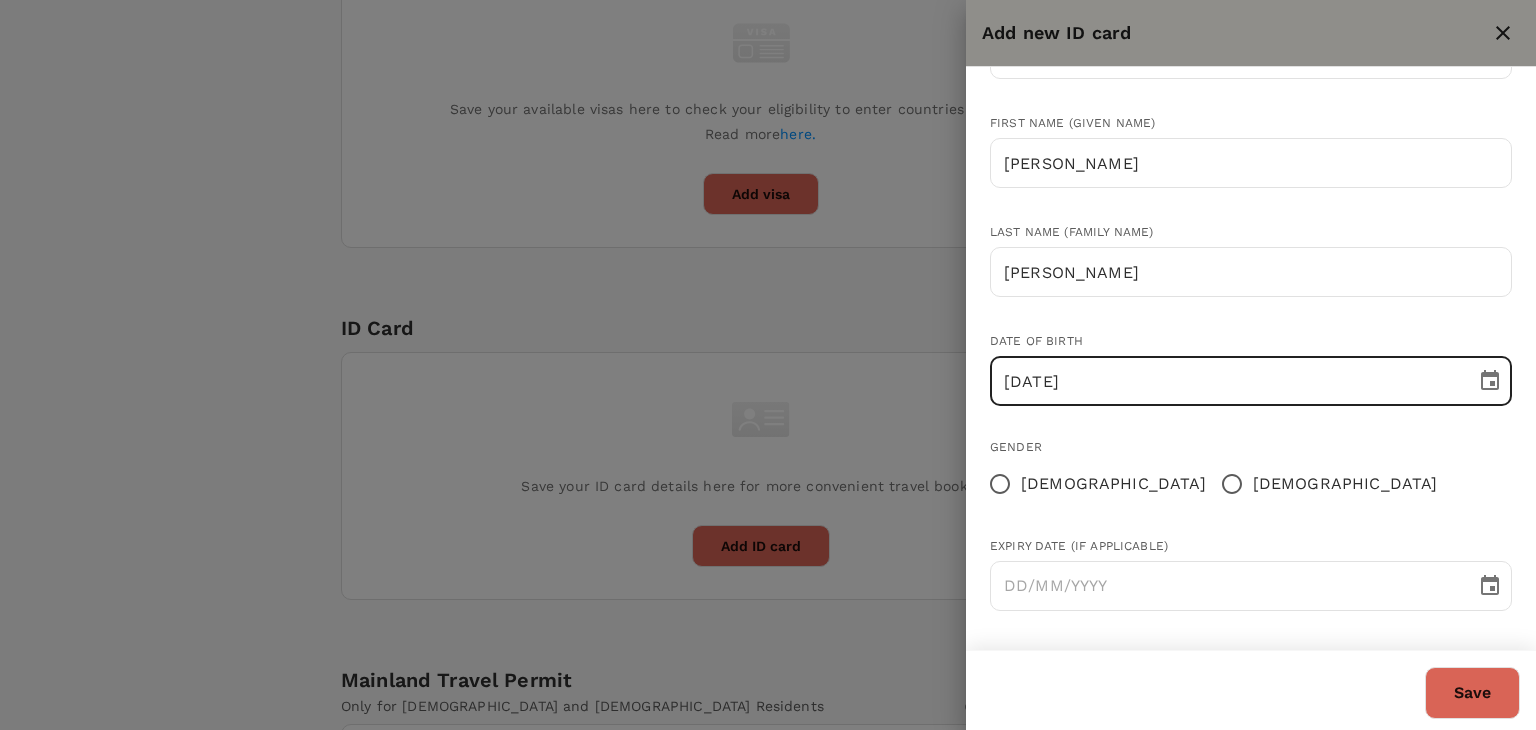 type on "[DATE]" 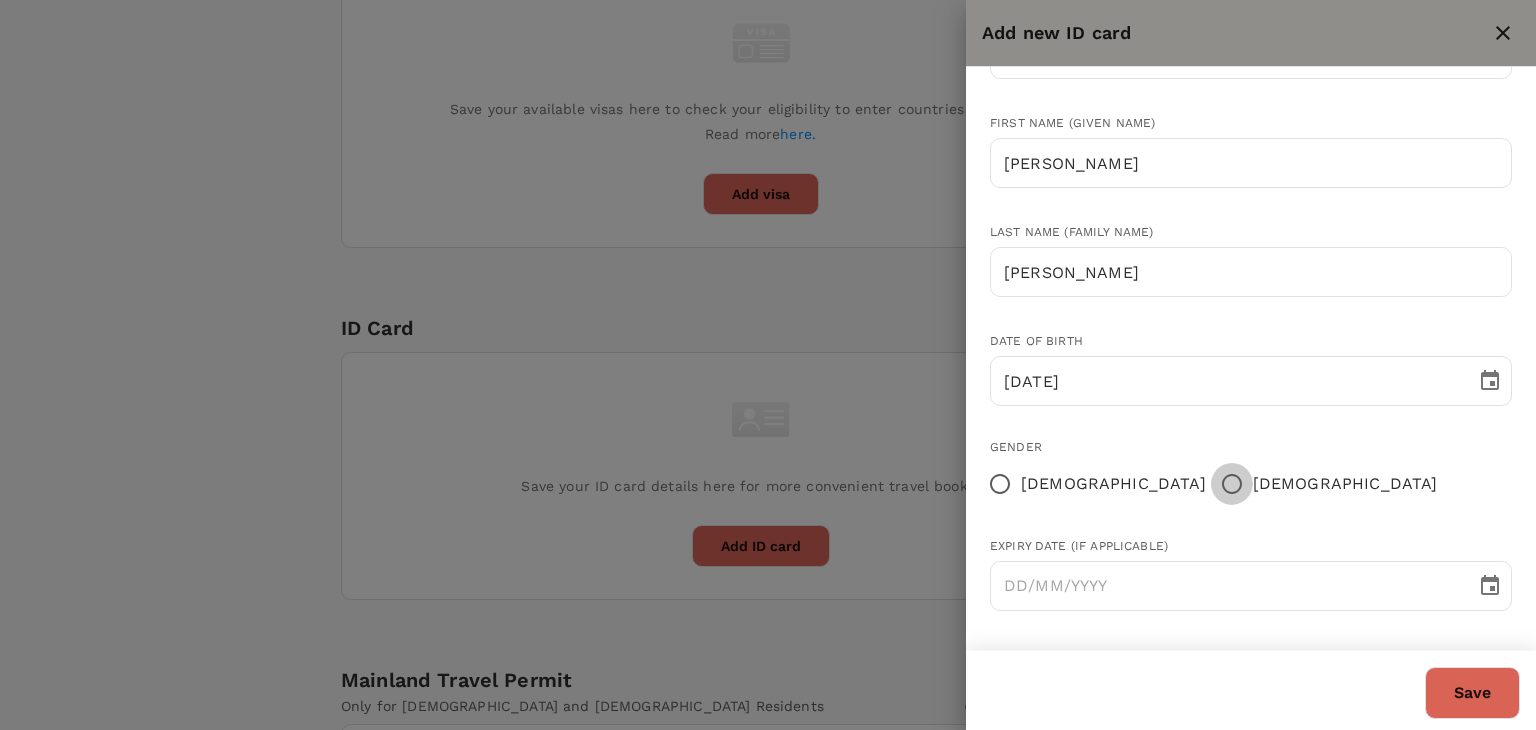 click on "[DEMOGRAPHIC_DATA]" at bounding box center [1232, 484] 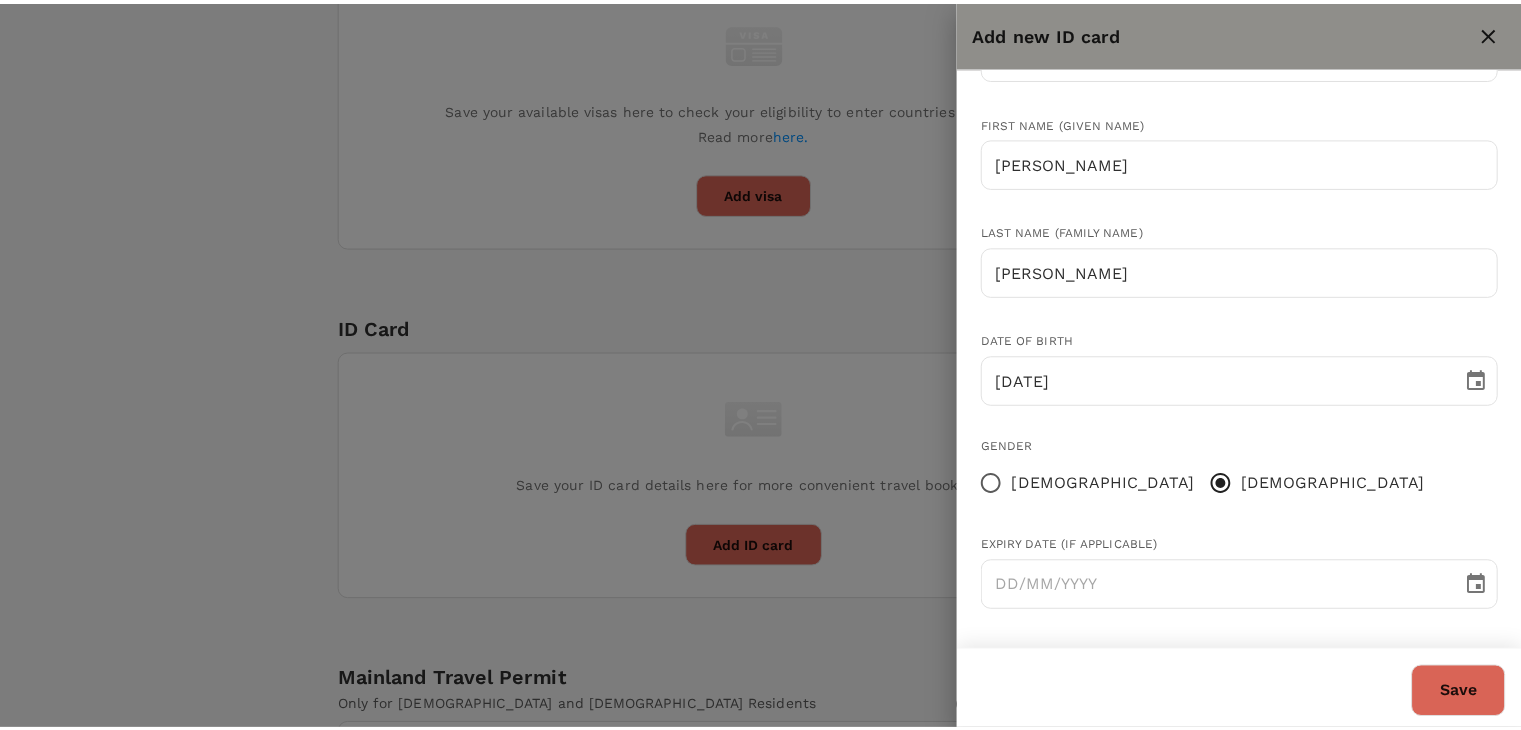 scroll, scrollTop: 95, scrollLeft: 0, axis: vertical 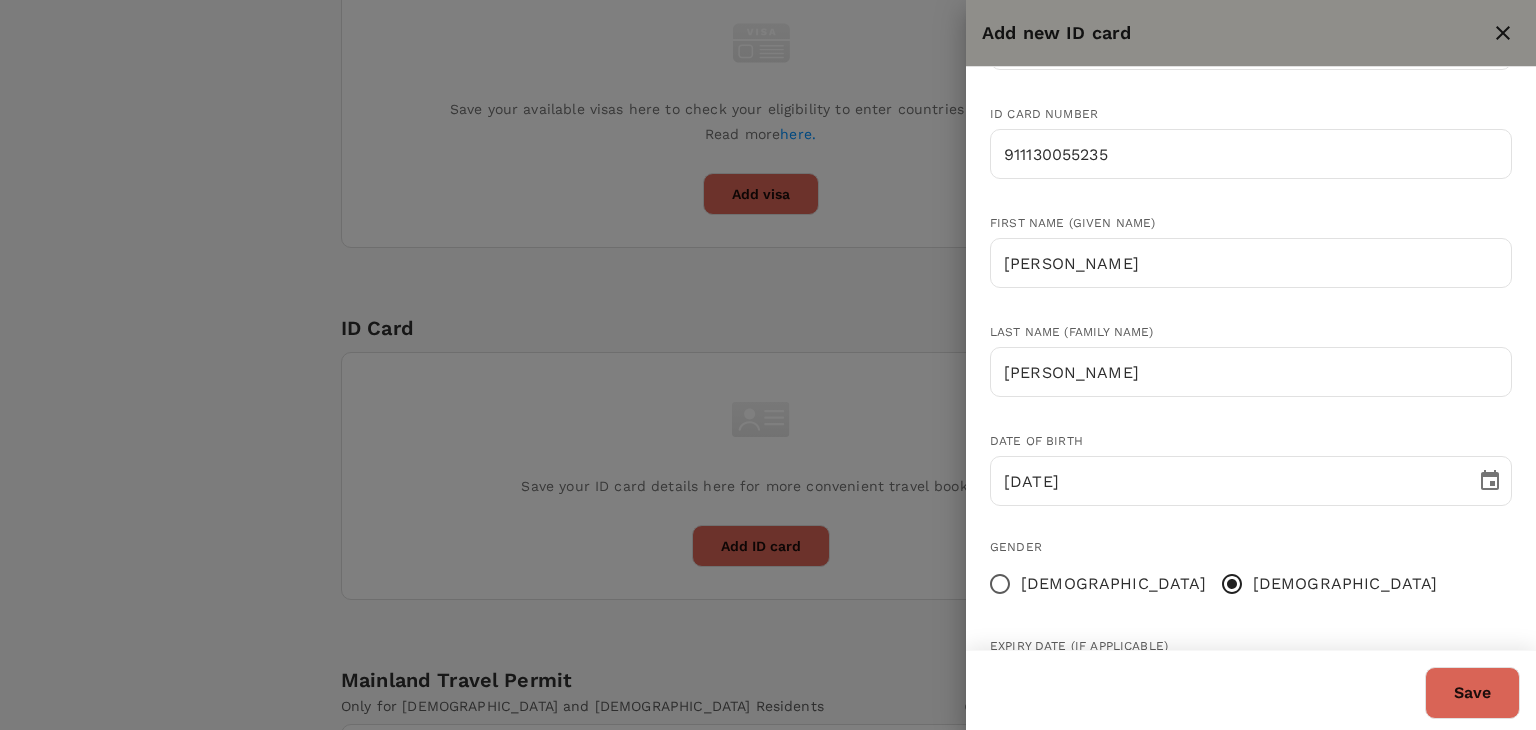 click on "Save" at bounding box center [1472, 693] 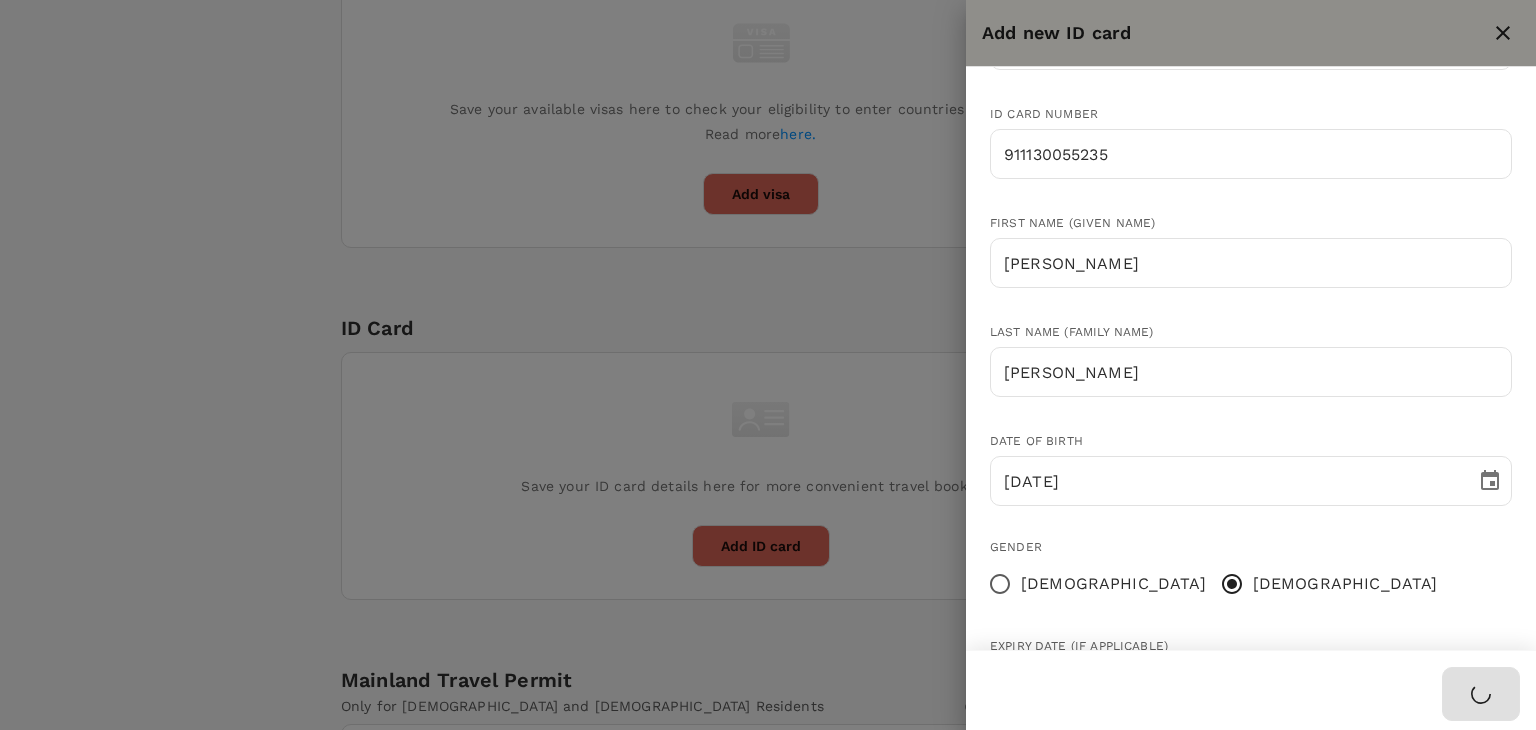 type 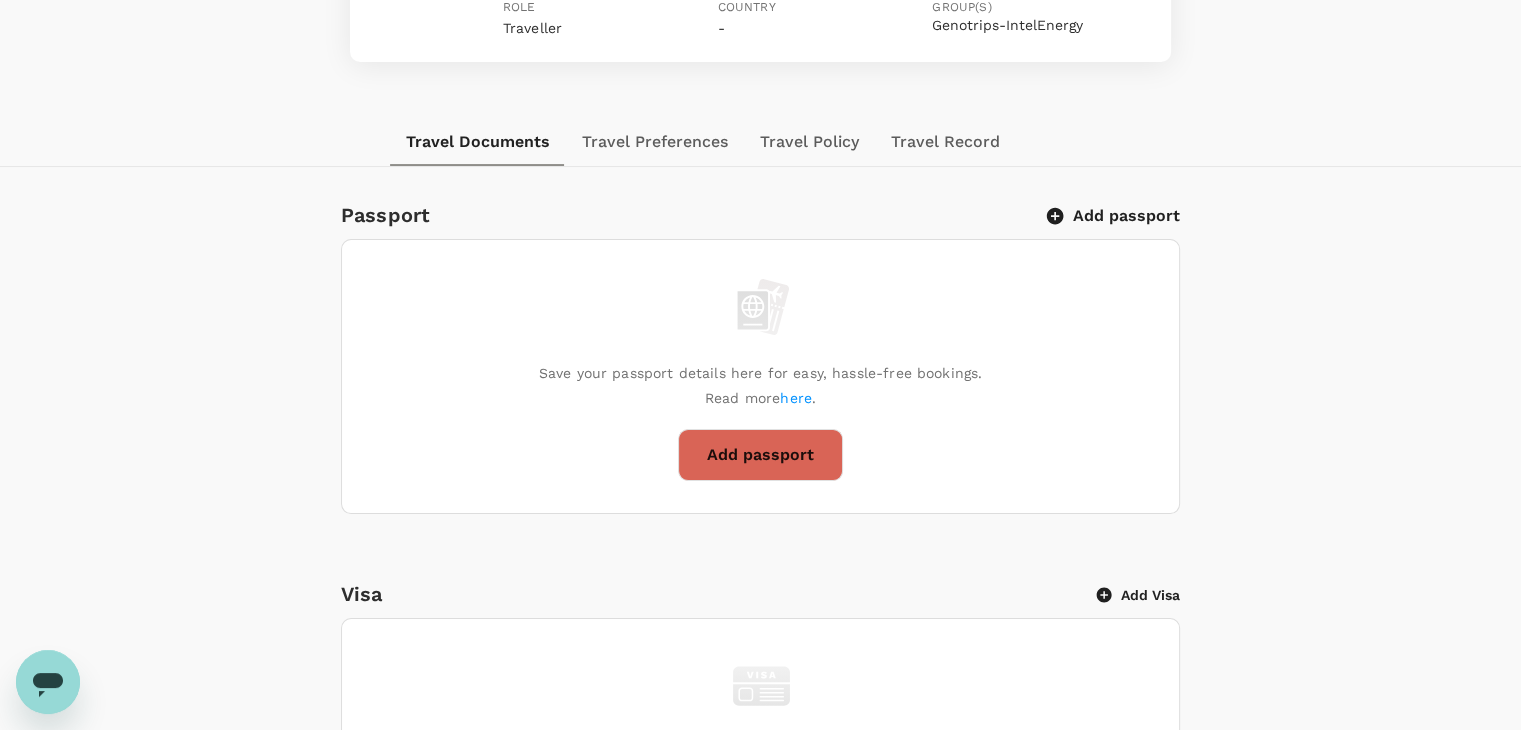 scroll, scrollTop: 12, scrollLeft: 0, axis: vertical 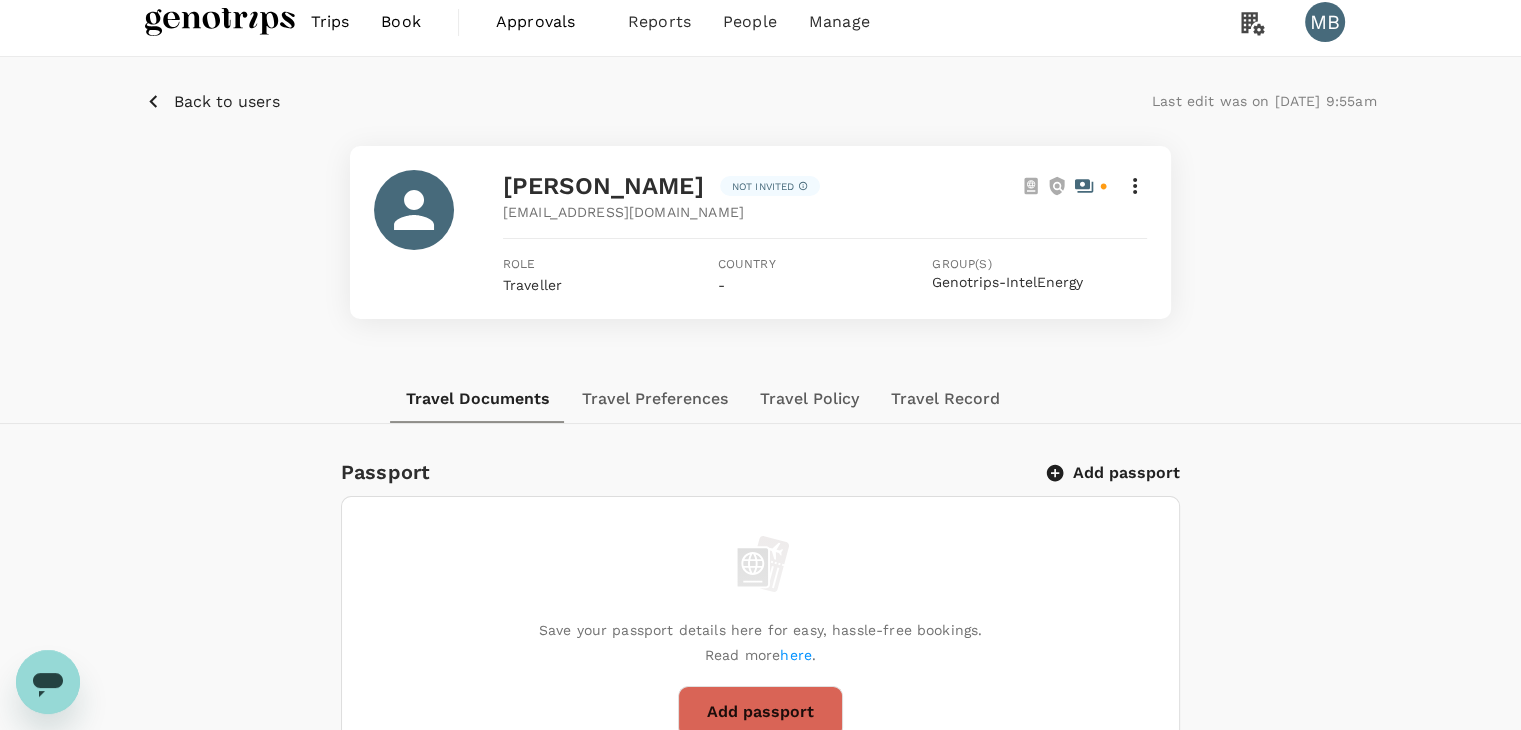 click 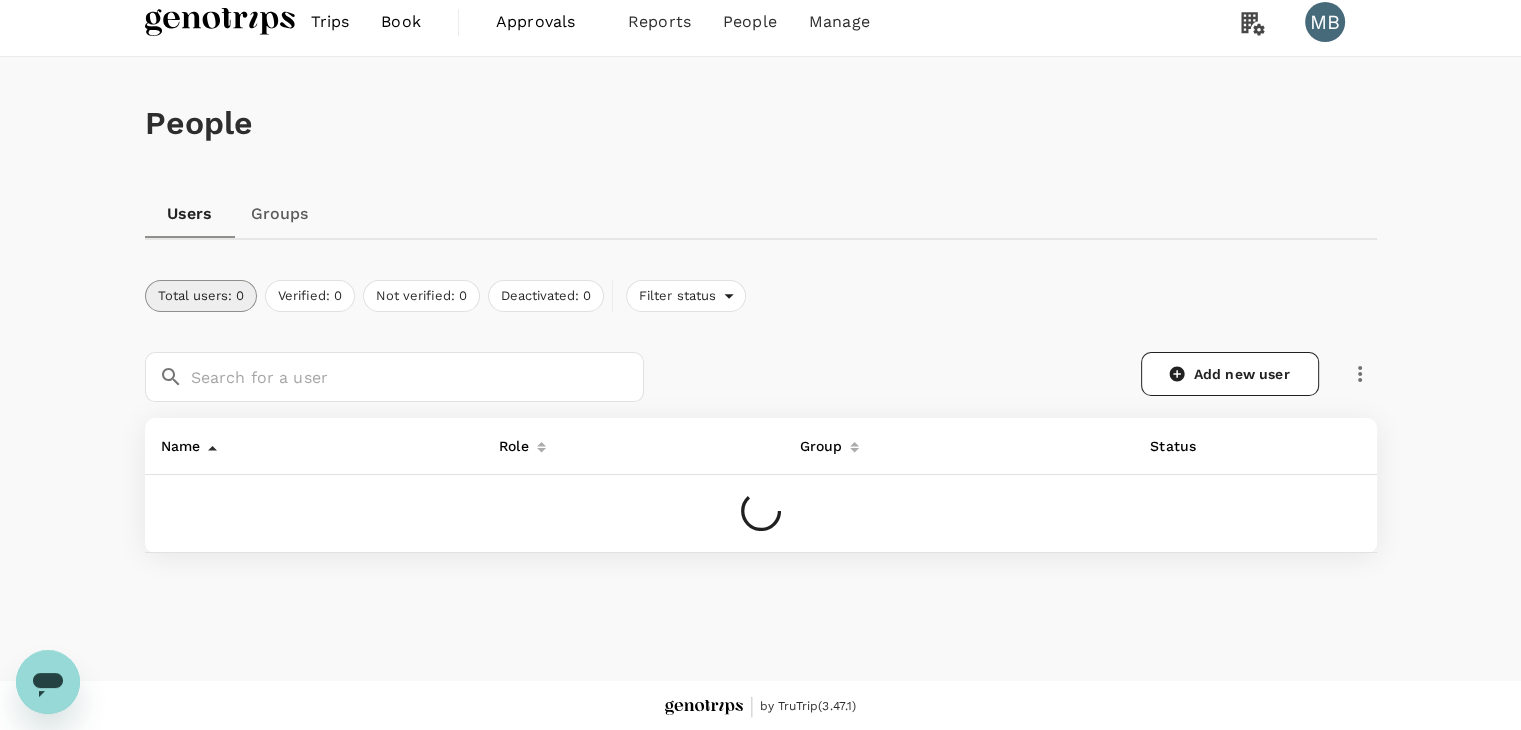 scroll, scrollTop: 0, scrollLeft: 0, axis: both 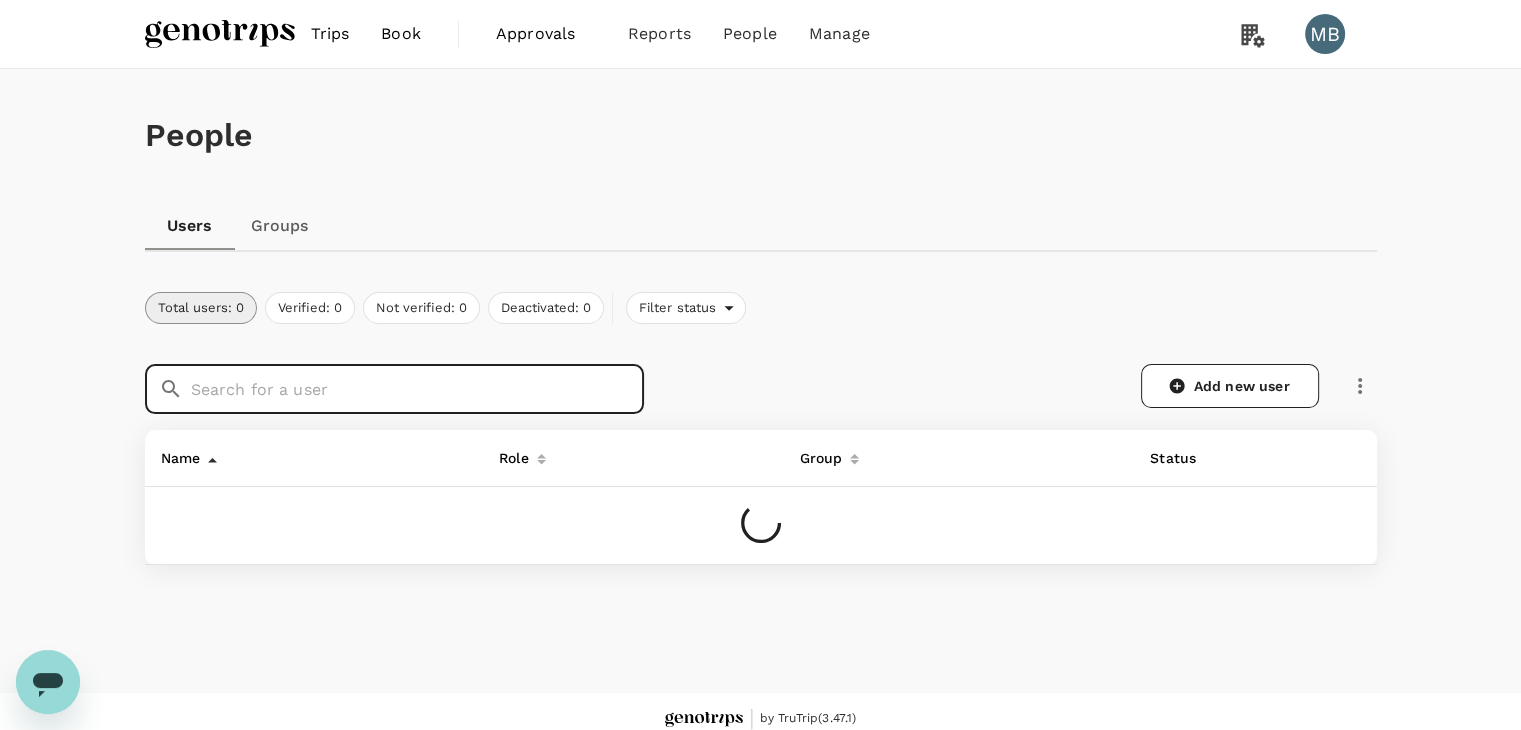 click at bounding box center (417, 389) 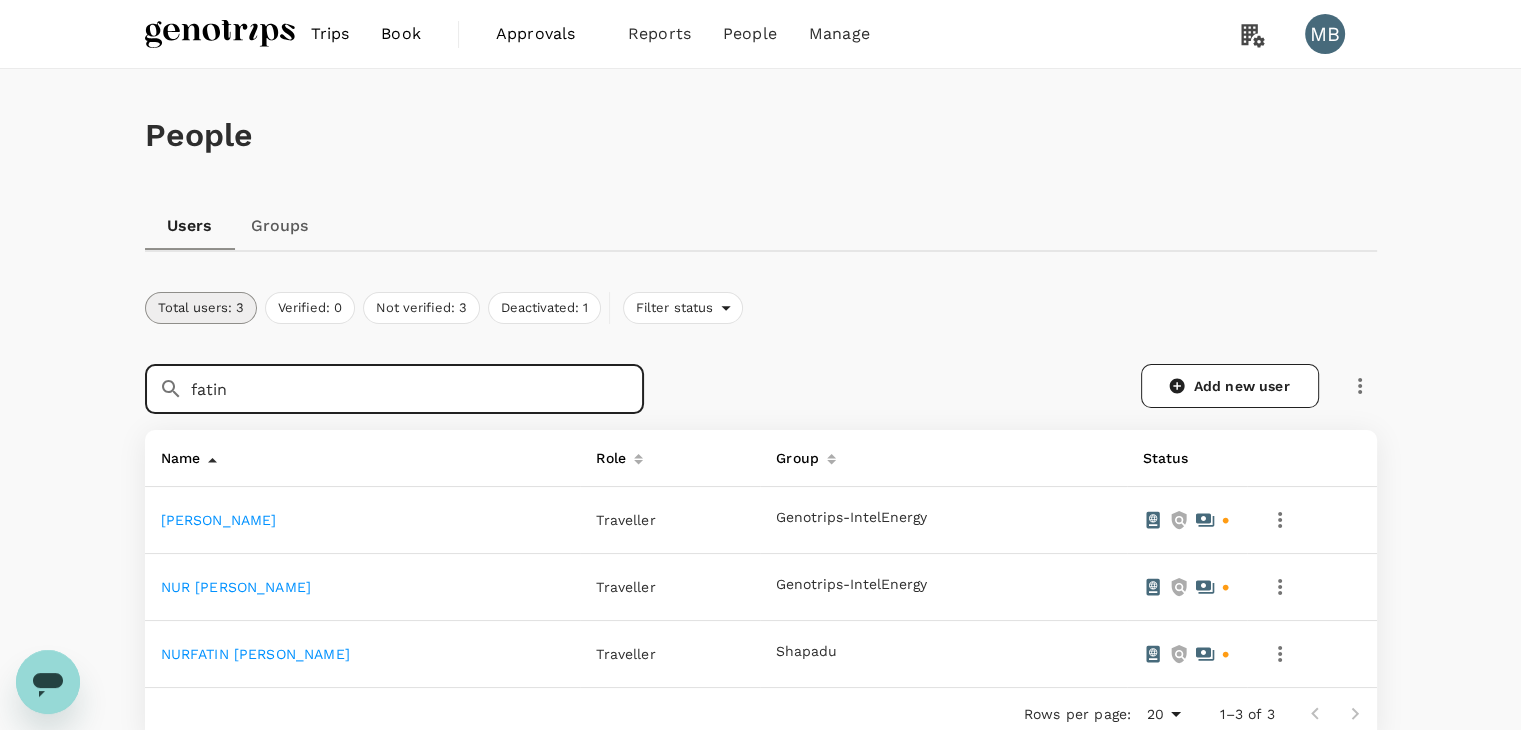type on "fatin" 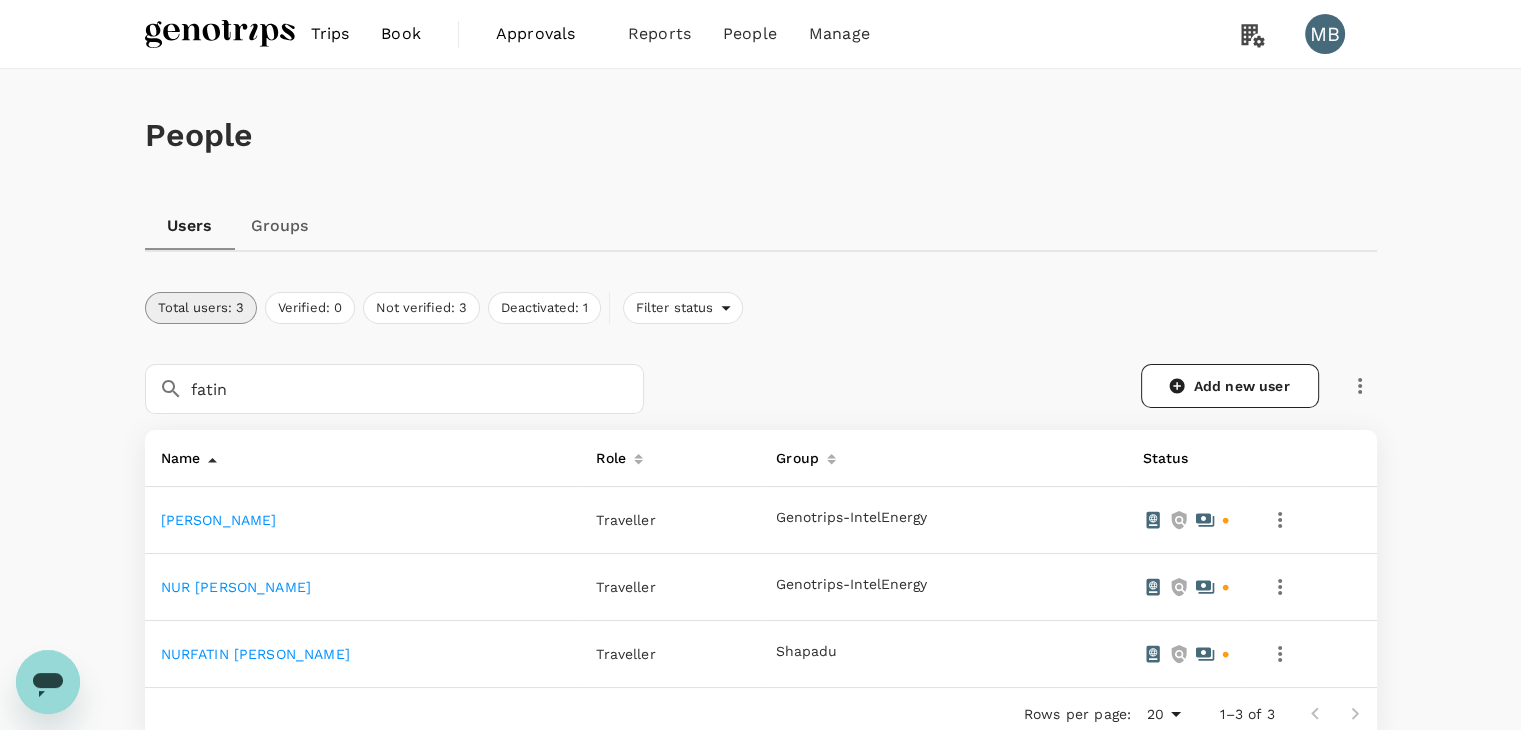 click on "[PERSON_NAME]" at bounding box center [219, 520] 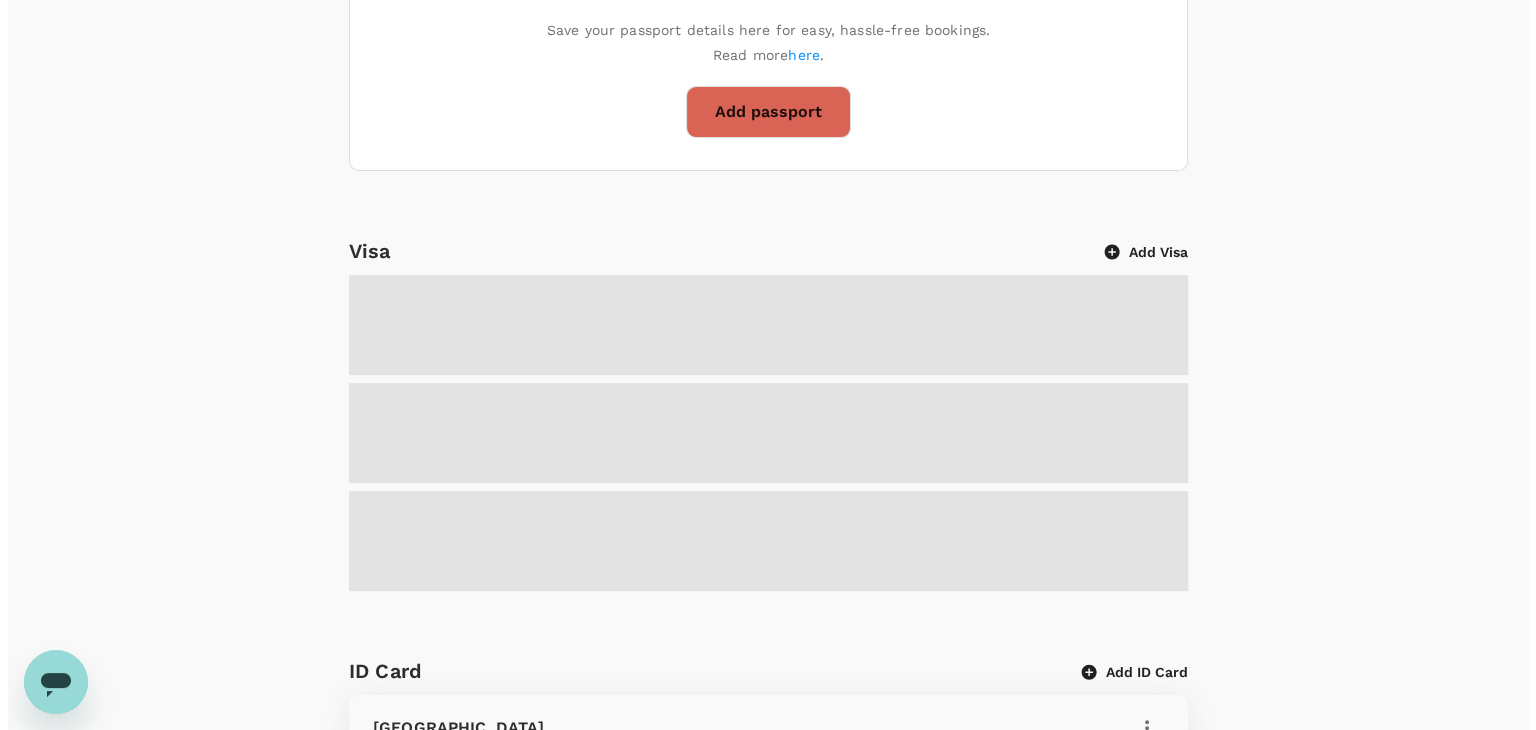 scroll, scrollTop: 800, scrollLeft: 0, axis: vertical 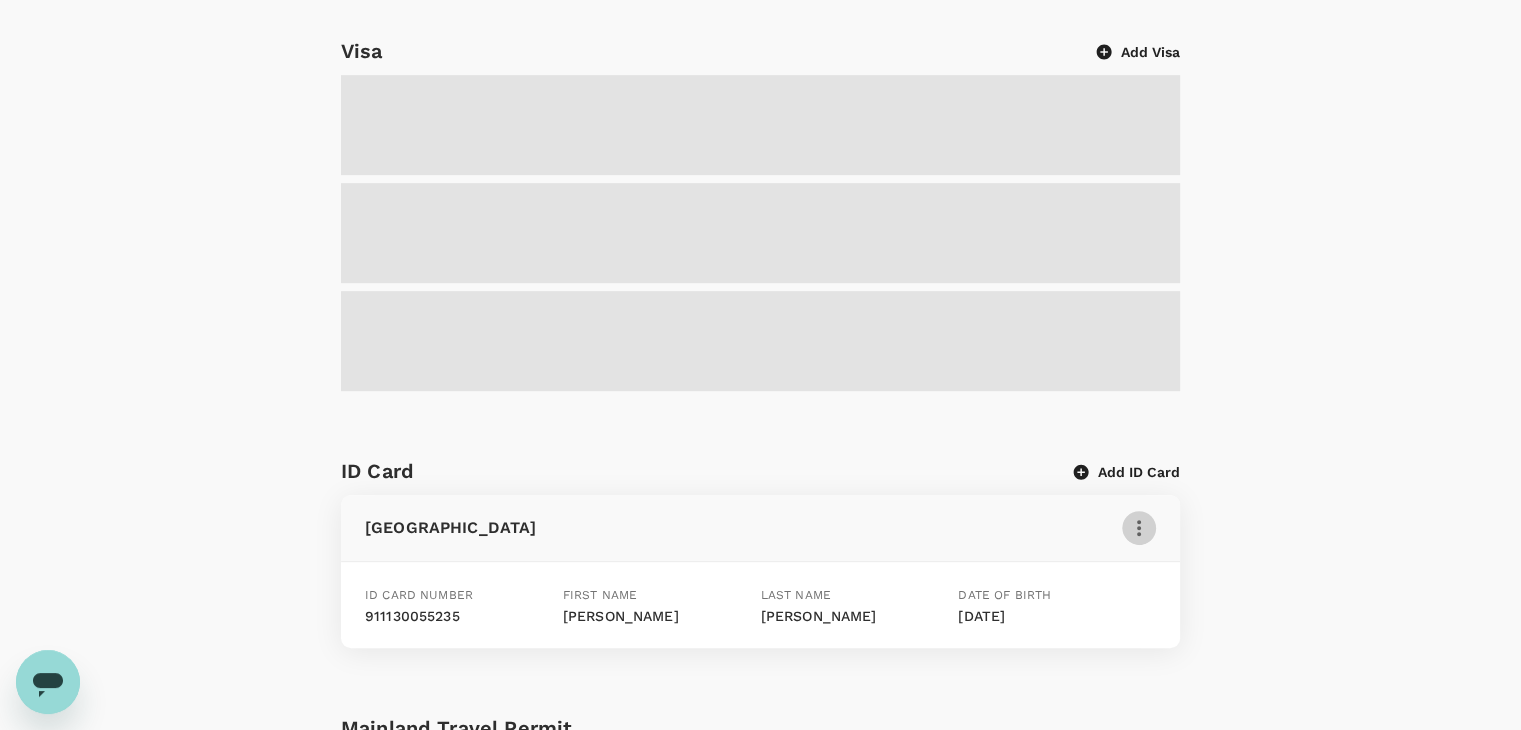 click 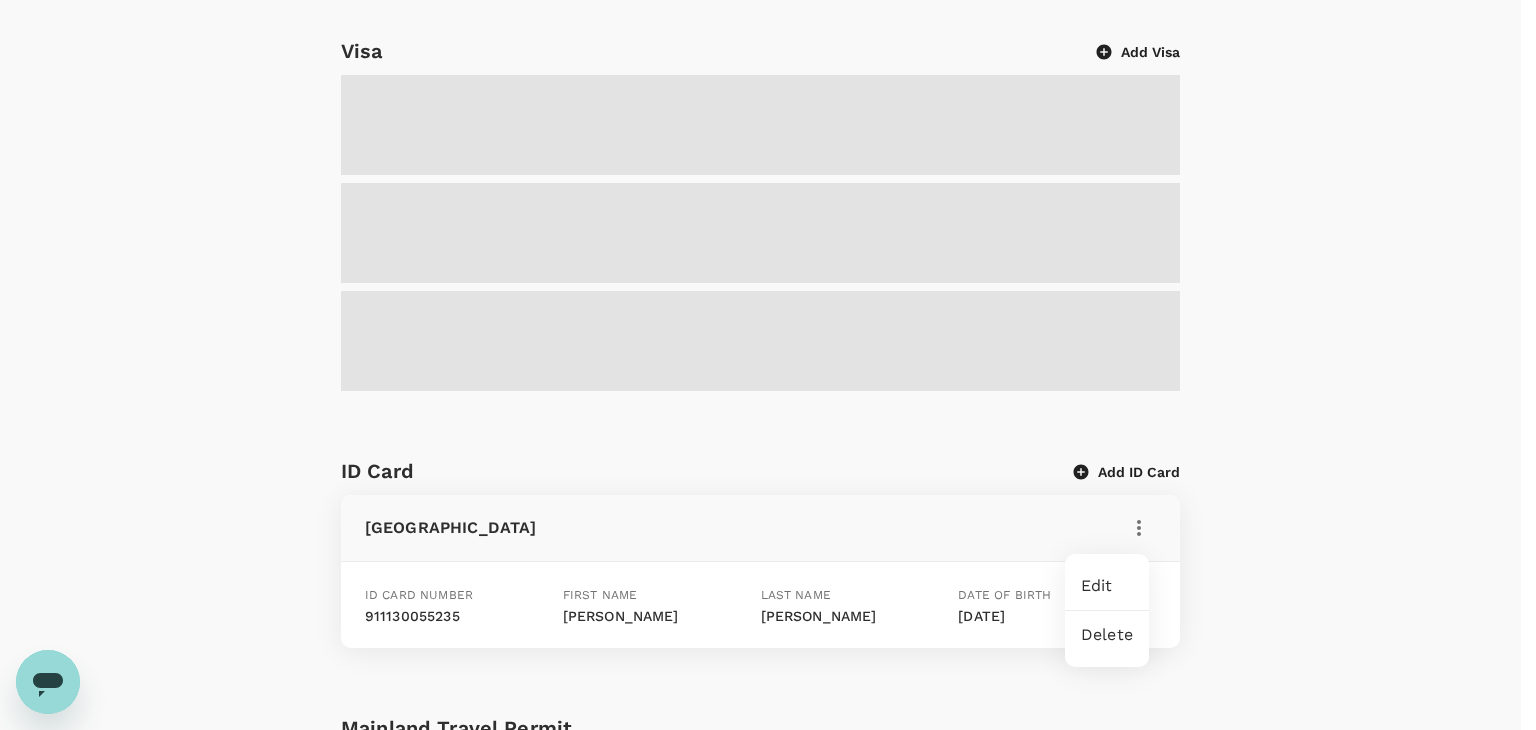 click on "Edit" at bounding box center [1107, 586] 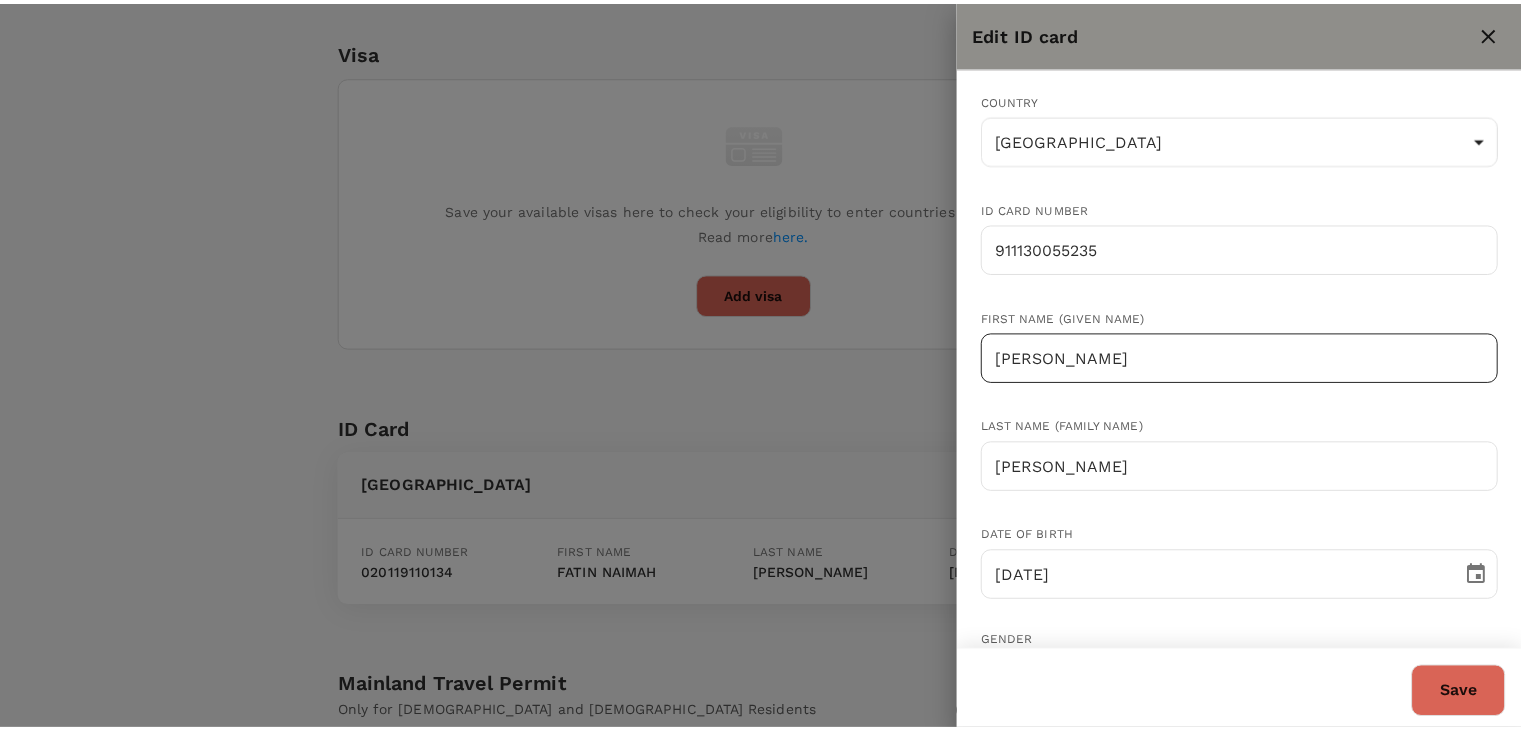 scroll, scrollTop: 811, scrollLeft: 0, axis: vertical 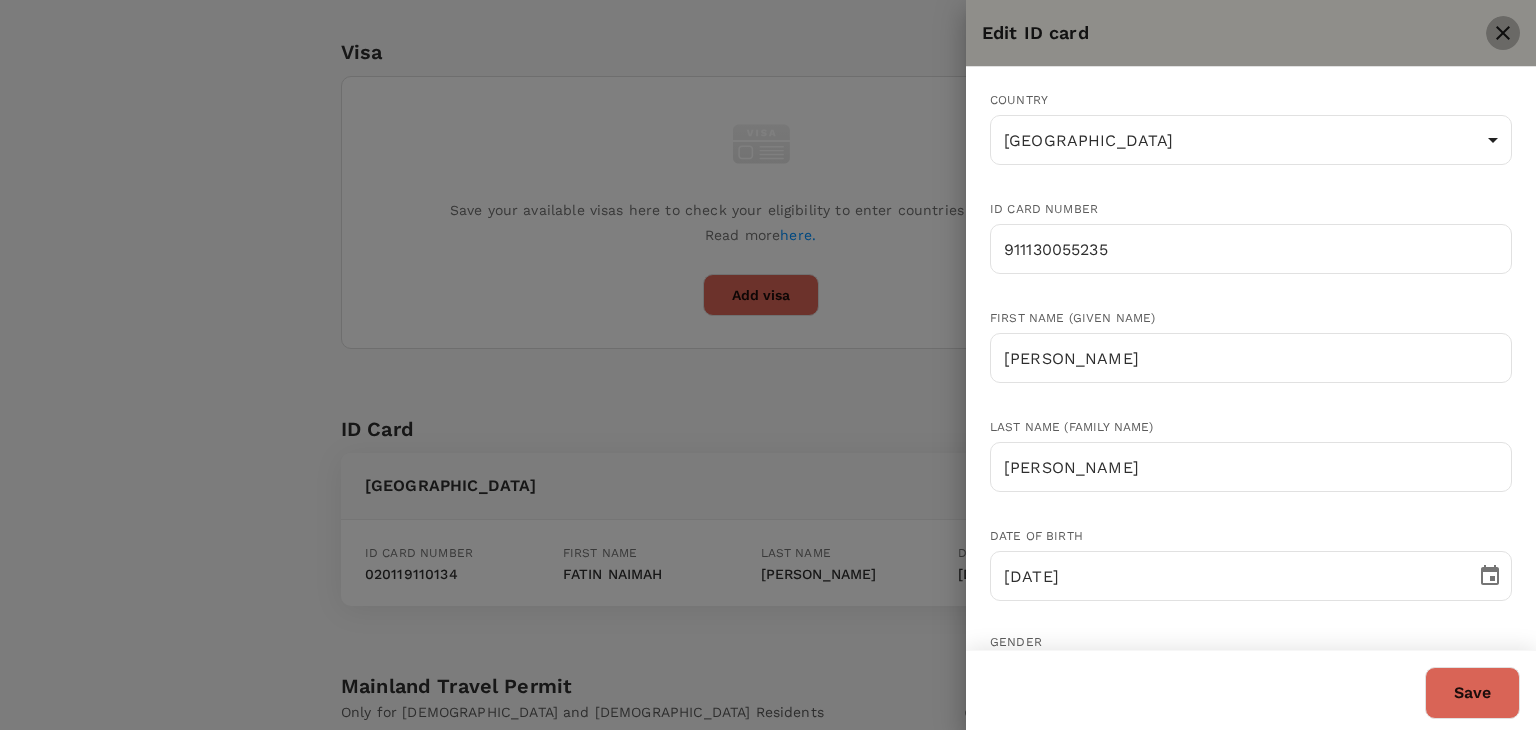 click 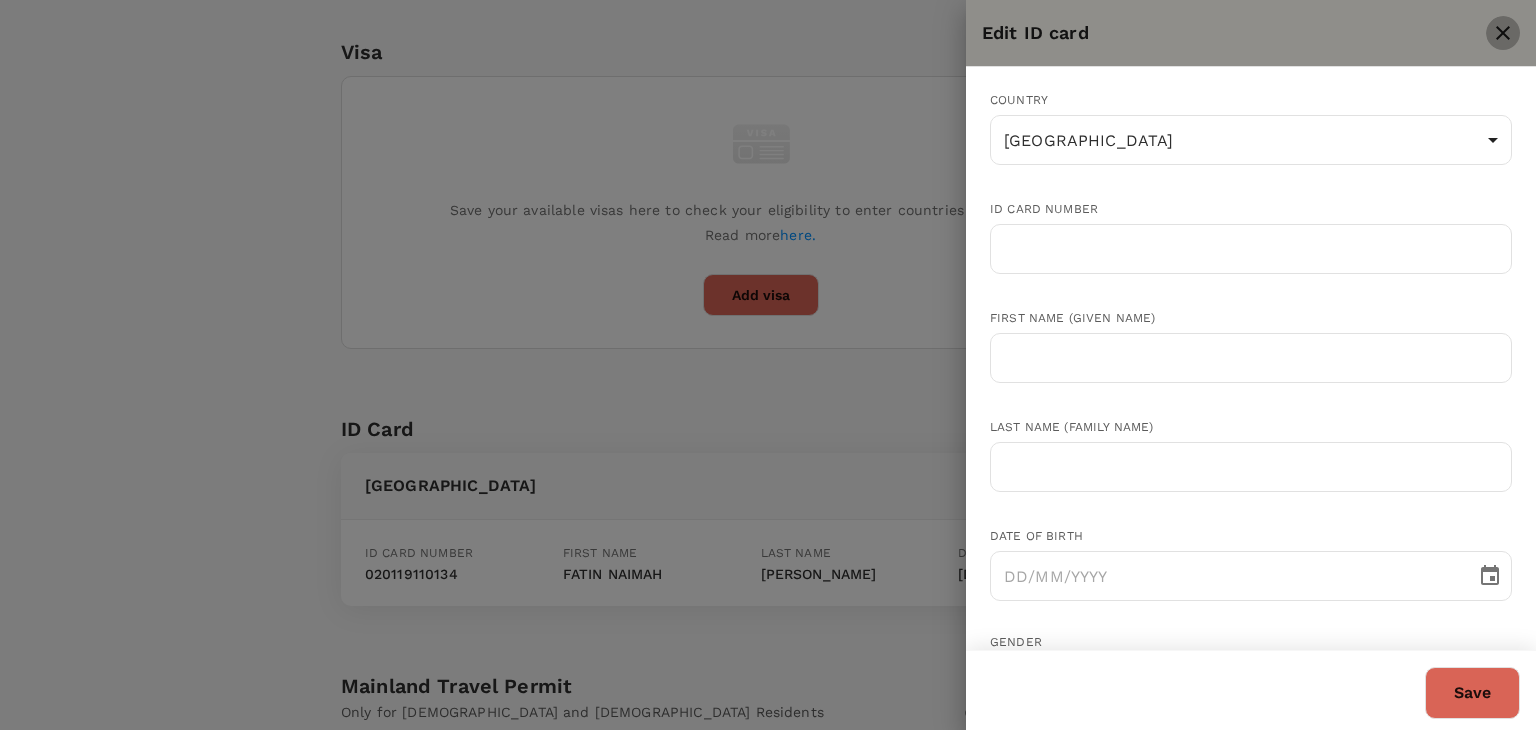 type 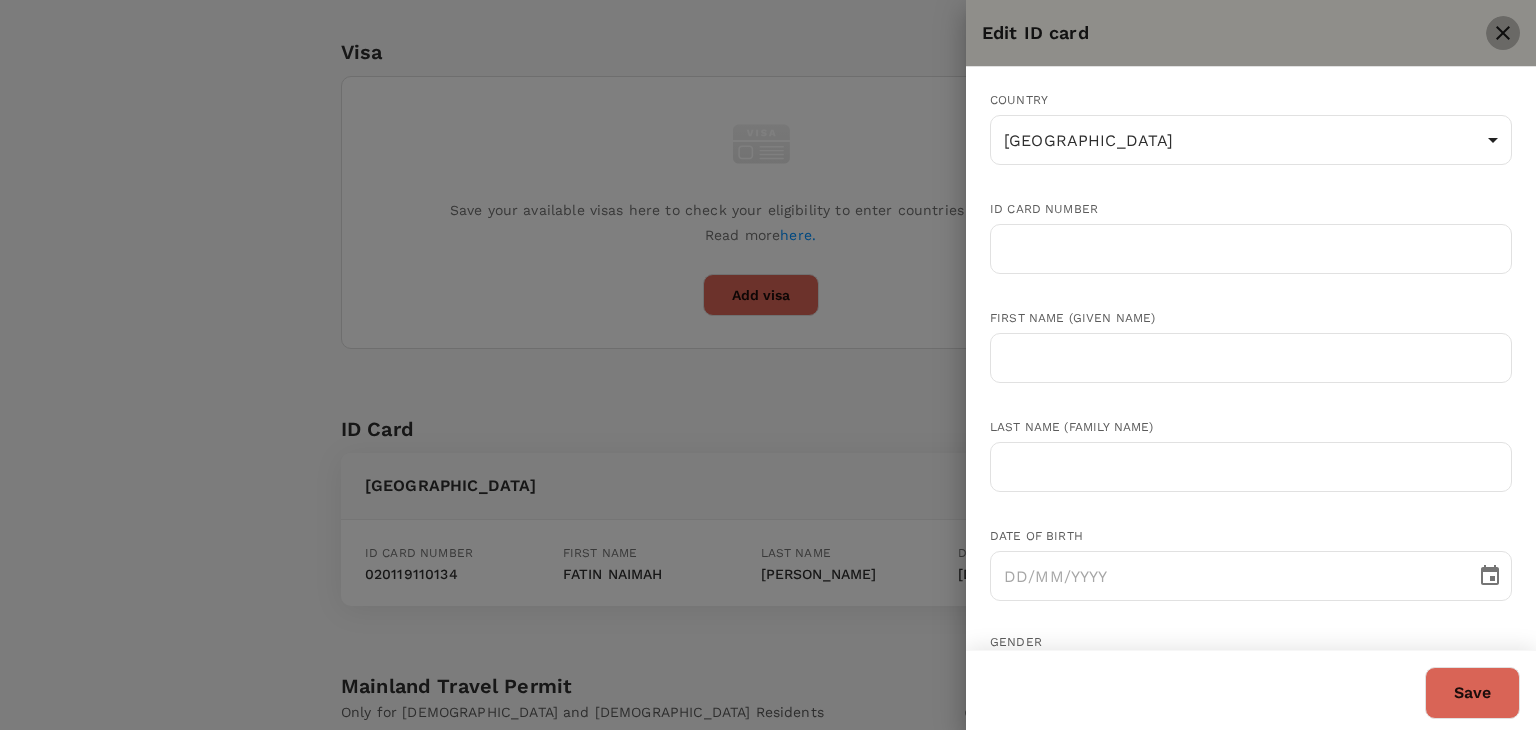 radio on "false" 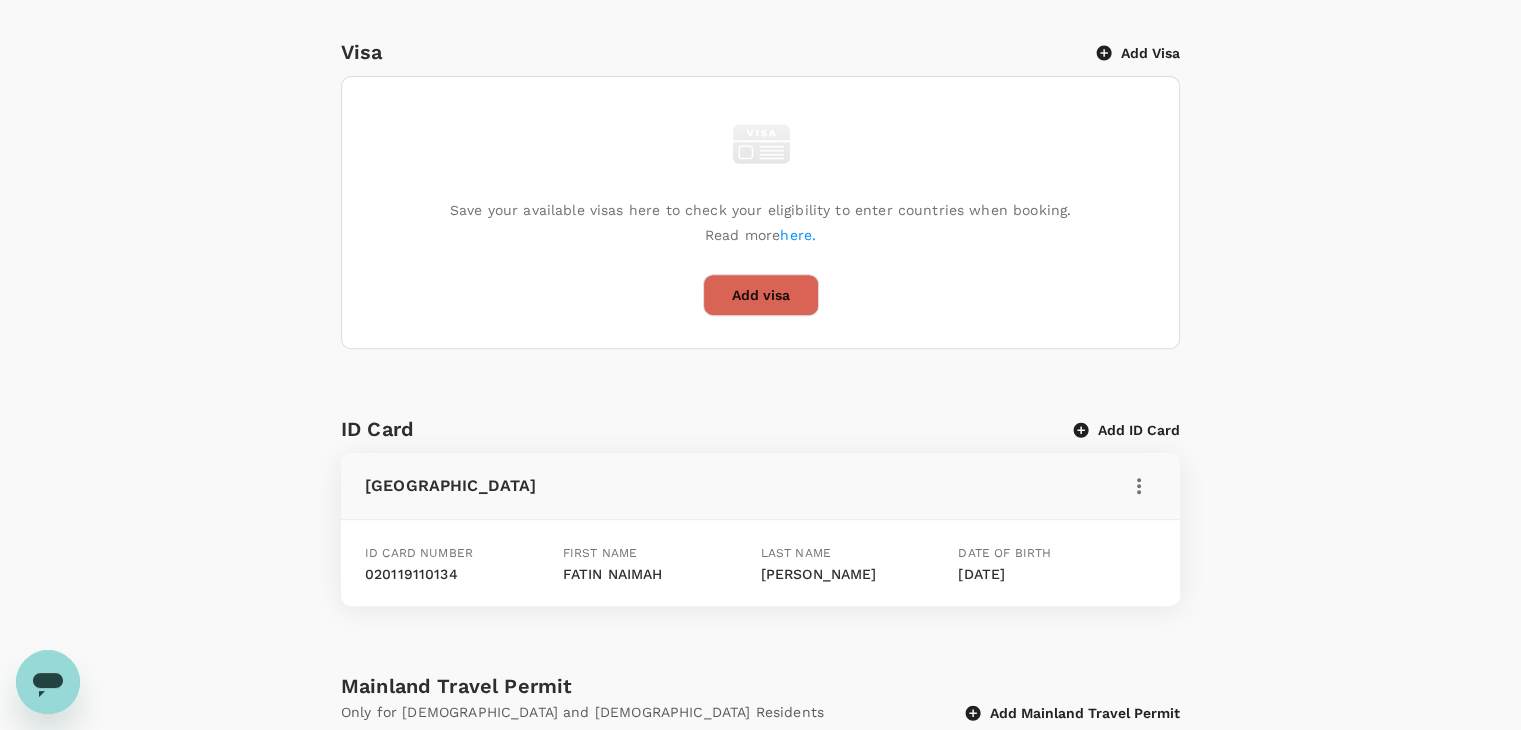 click 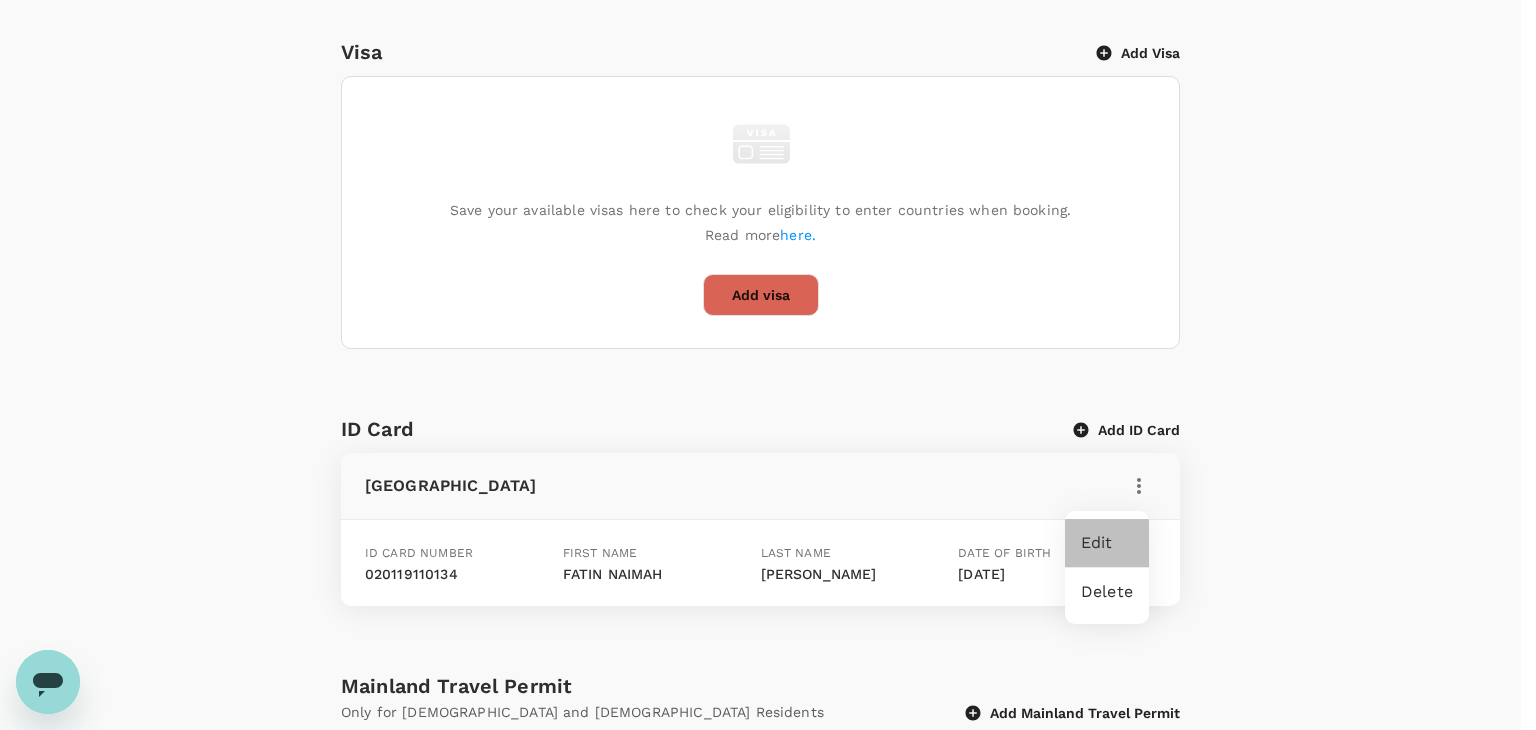 click on "Edit" at bounding box center [1107, 543] 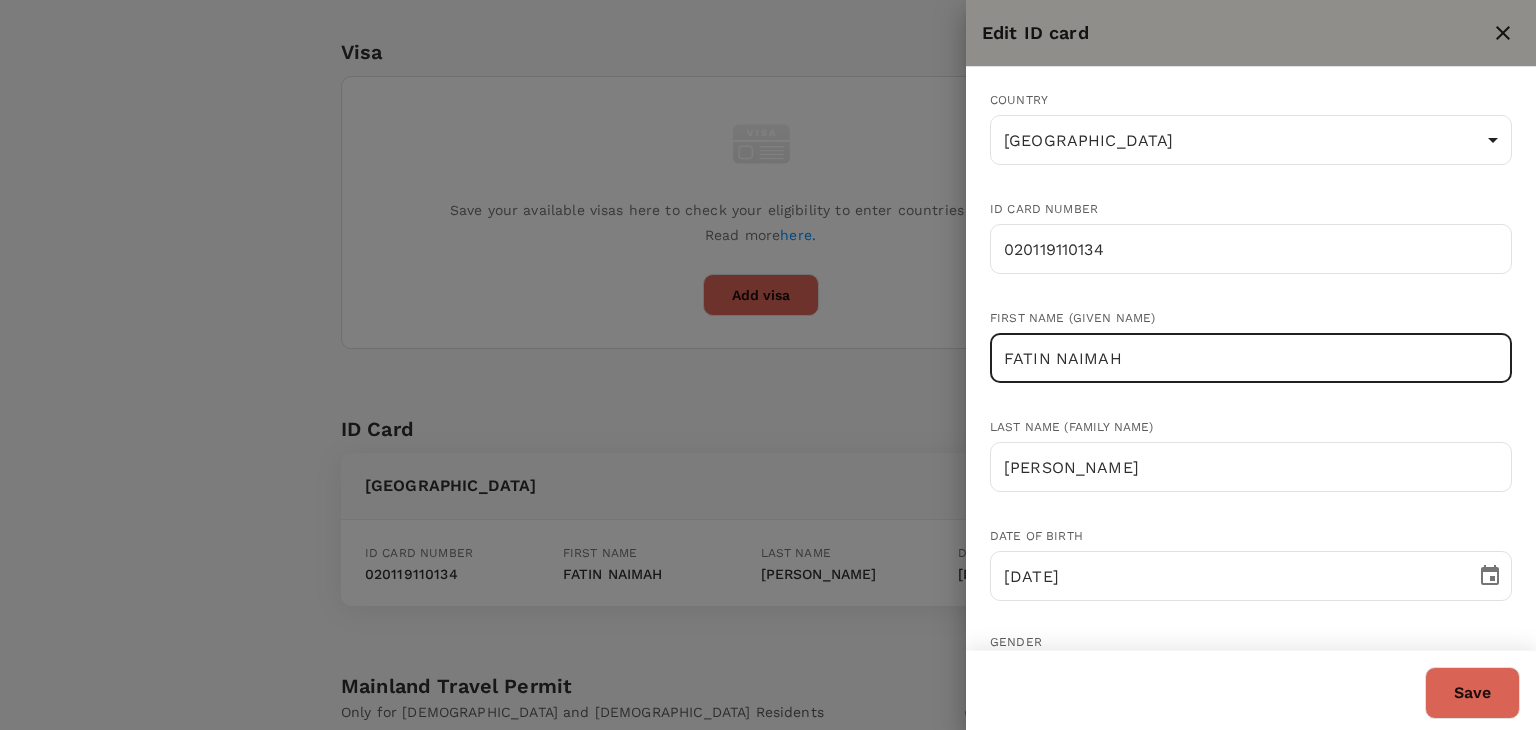 drag, startPoint x: 1131, startPoint y: 357, endPoint x: 996, endPoint y: 372, distance: 135.83078 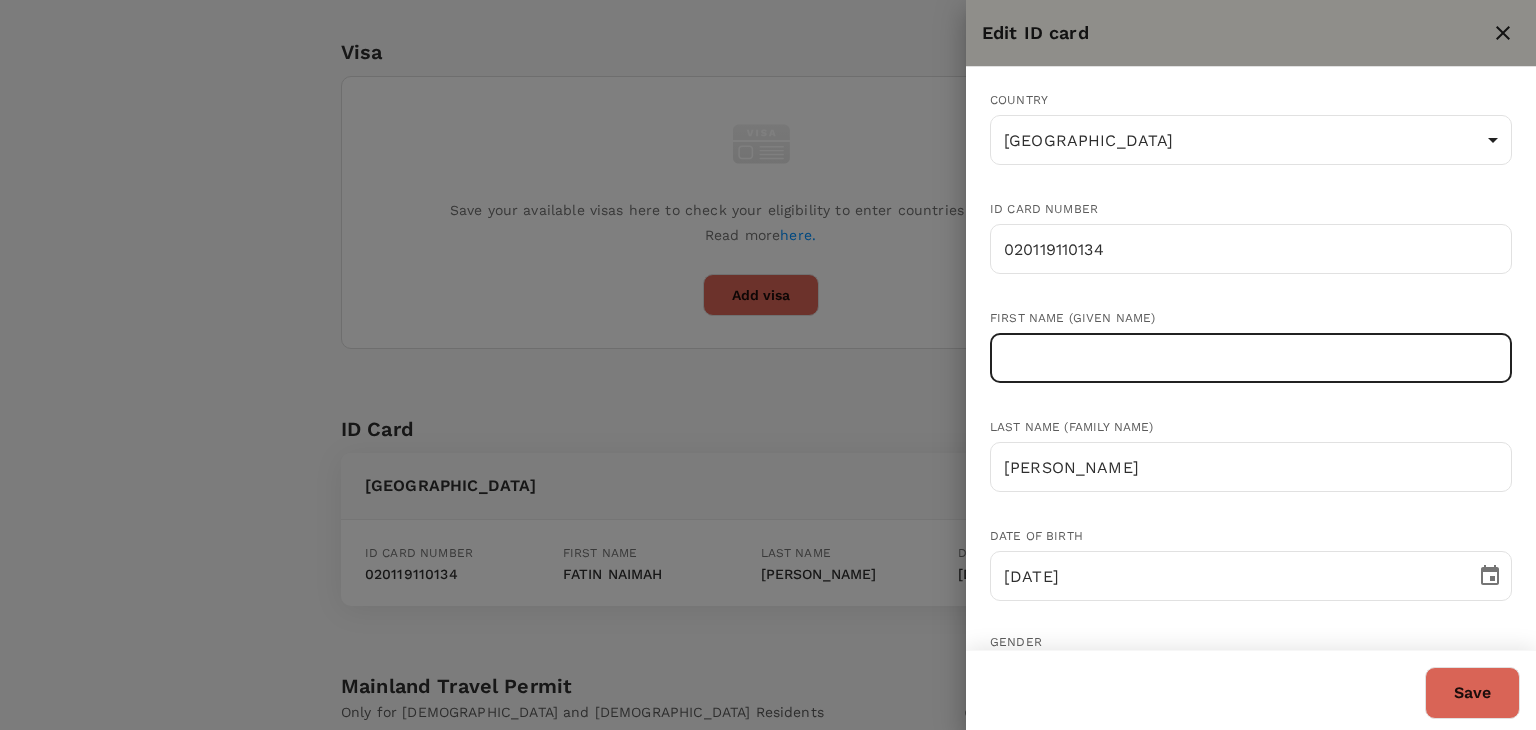 paste on "[PERSON_NAME]" 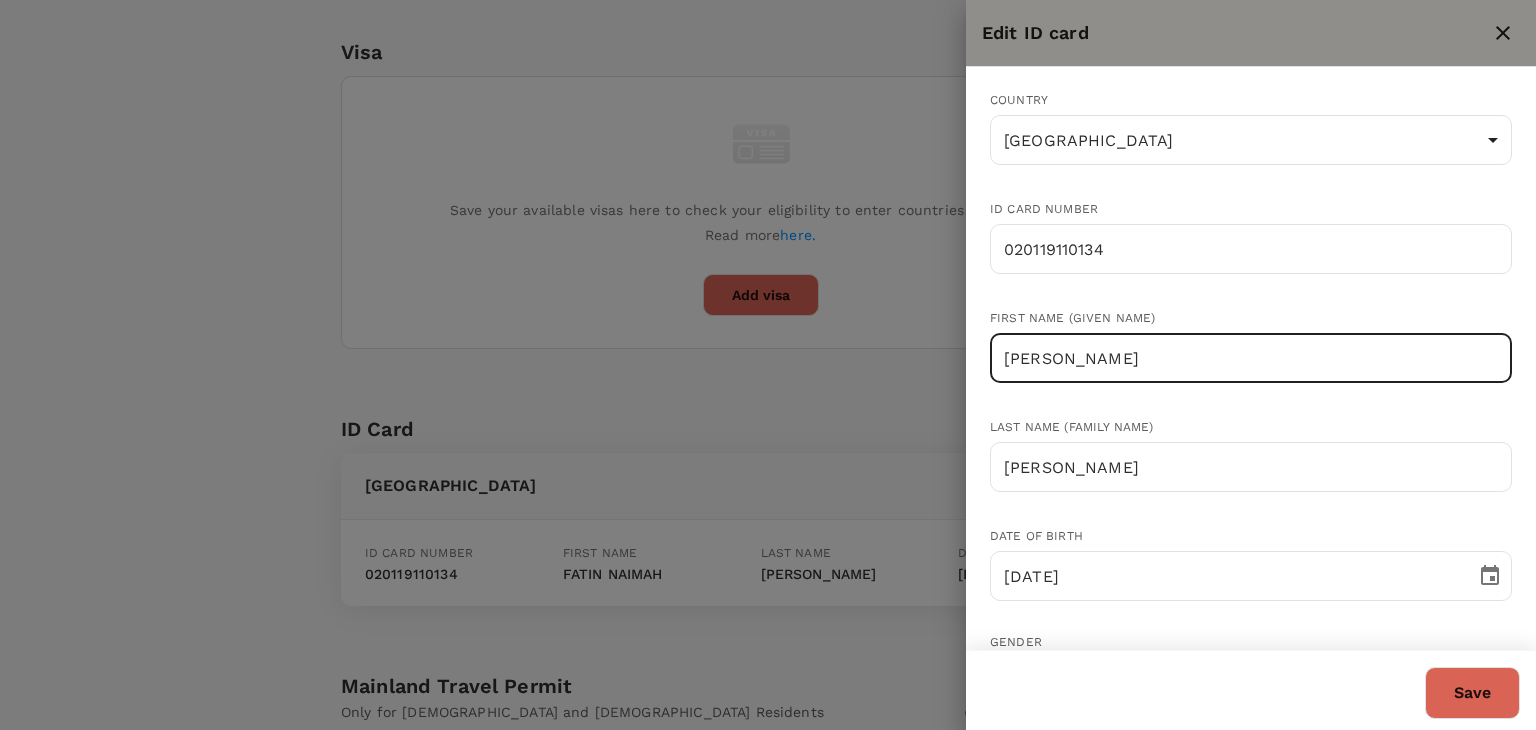 drag, startPoint x: 1264, startPoint y: 358, endPoint x: 1130, endPoint y: 366, distance: 134.23859 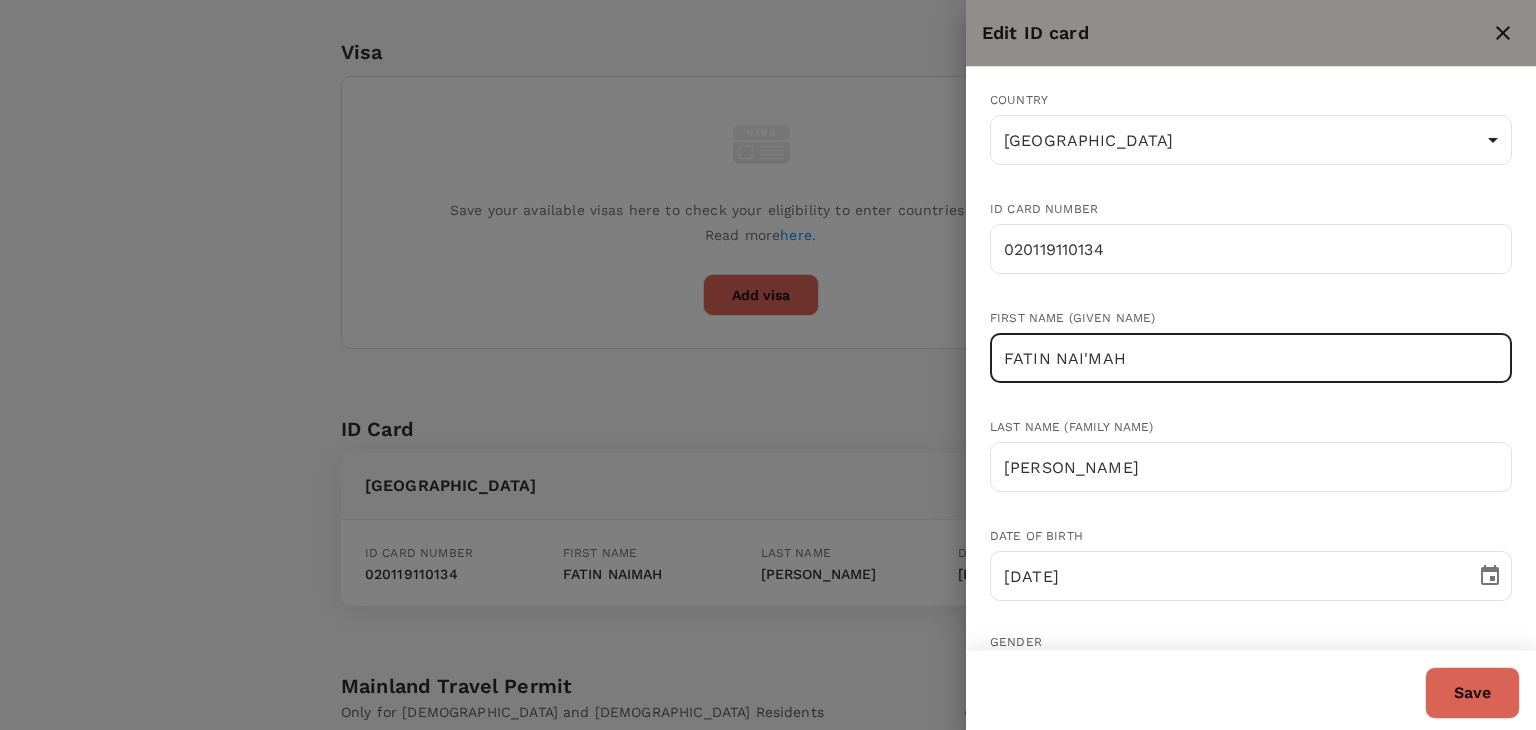 type on "FATIN NAI'MAH" 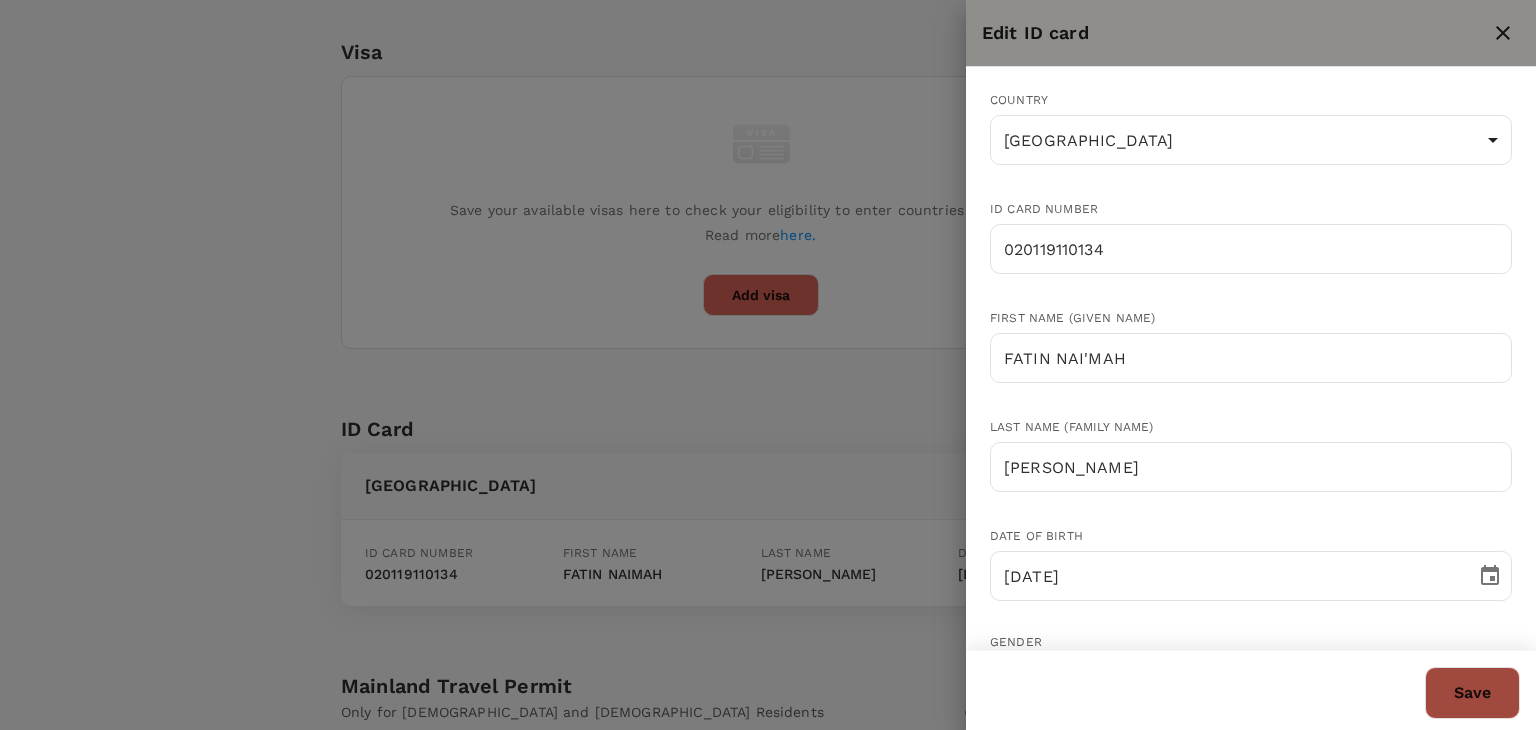 click on "Save" at bounding box center (1472, 693) 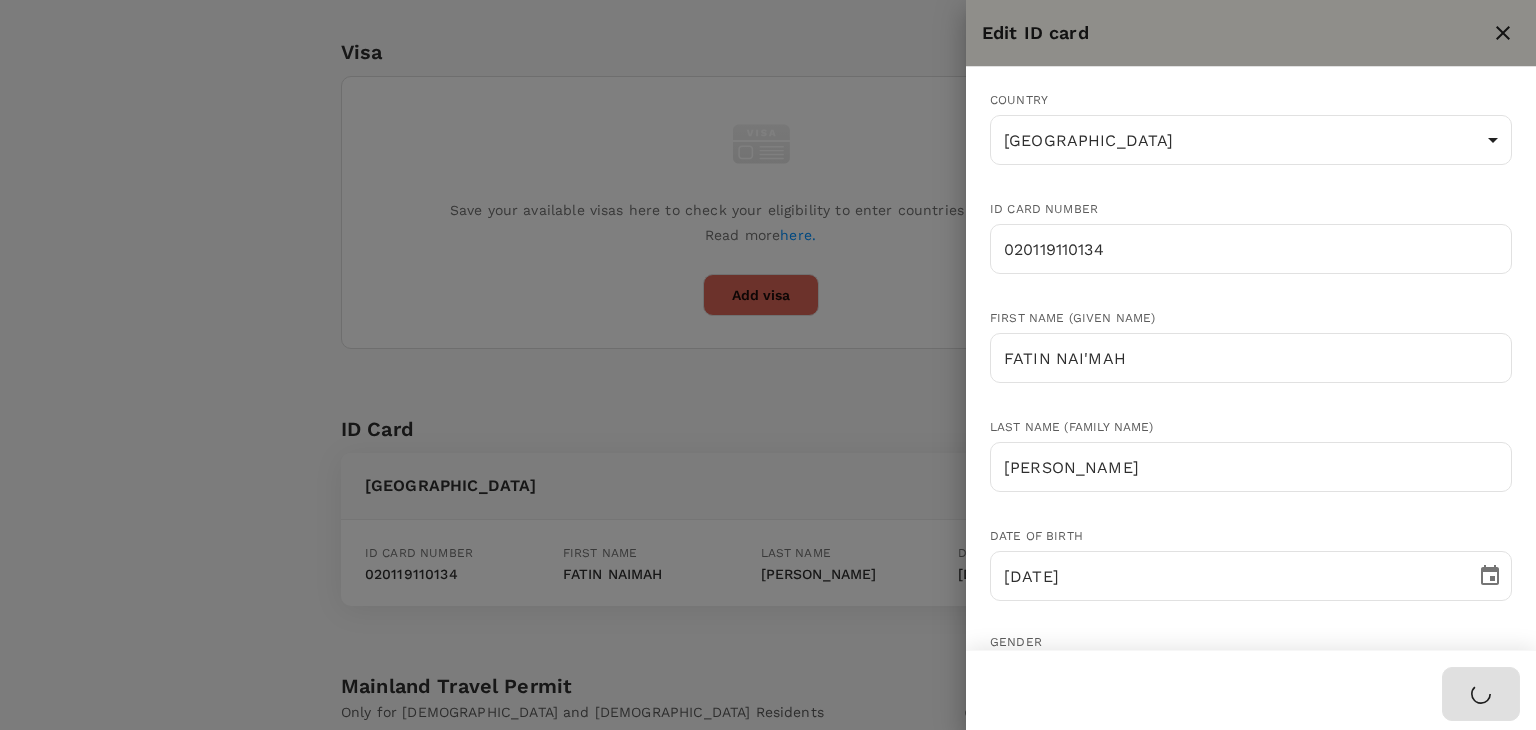 type 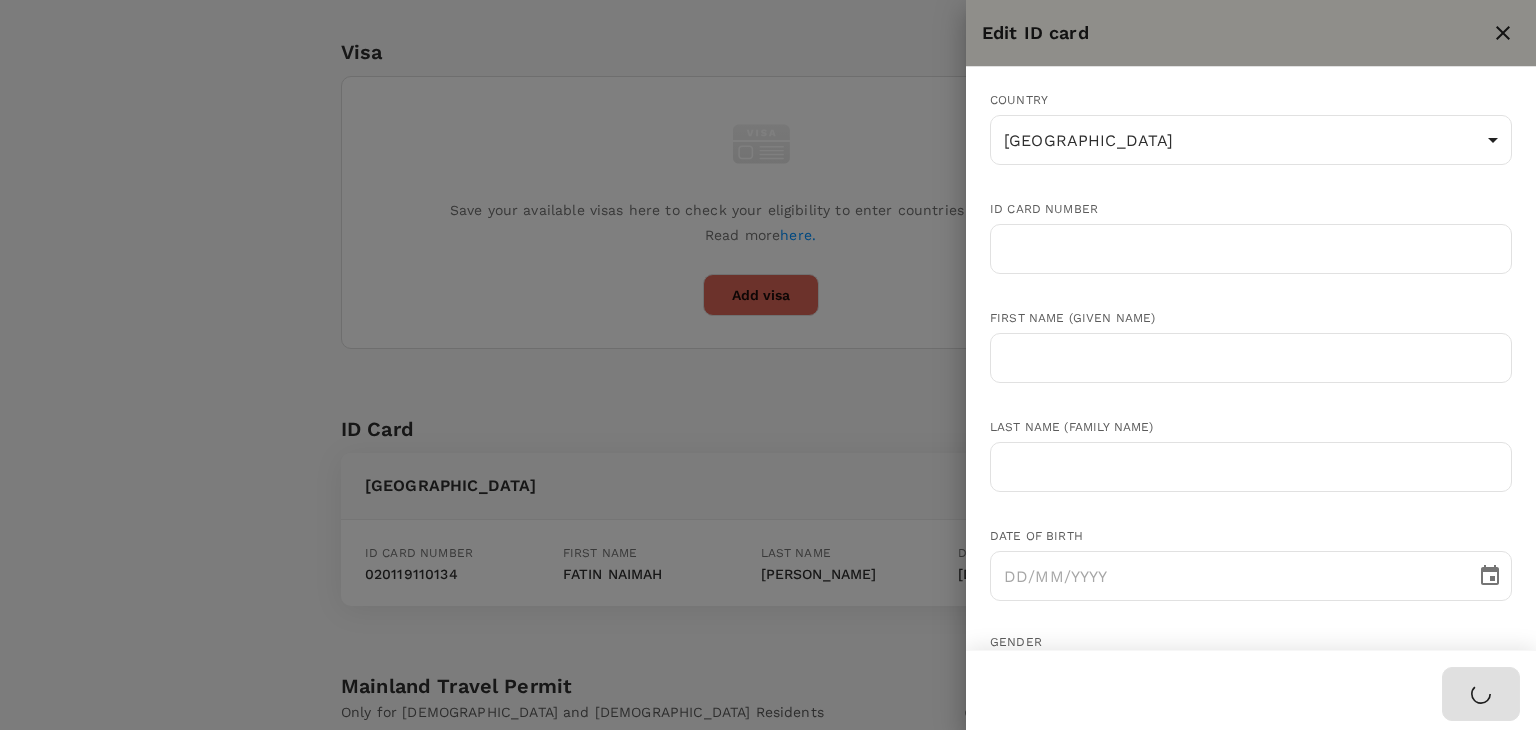 type 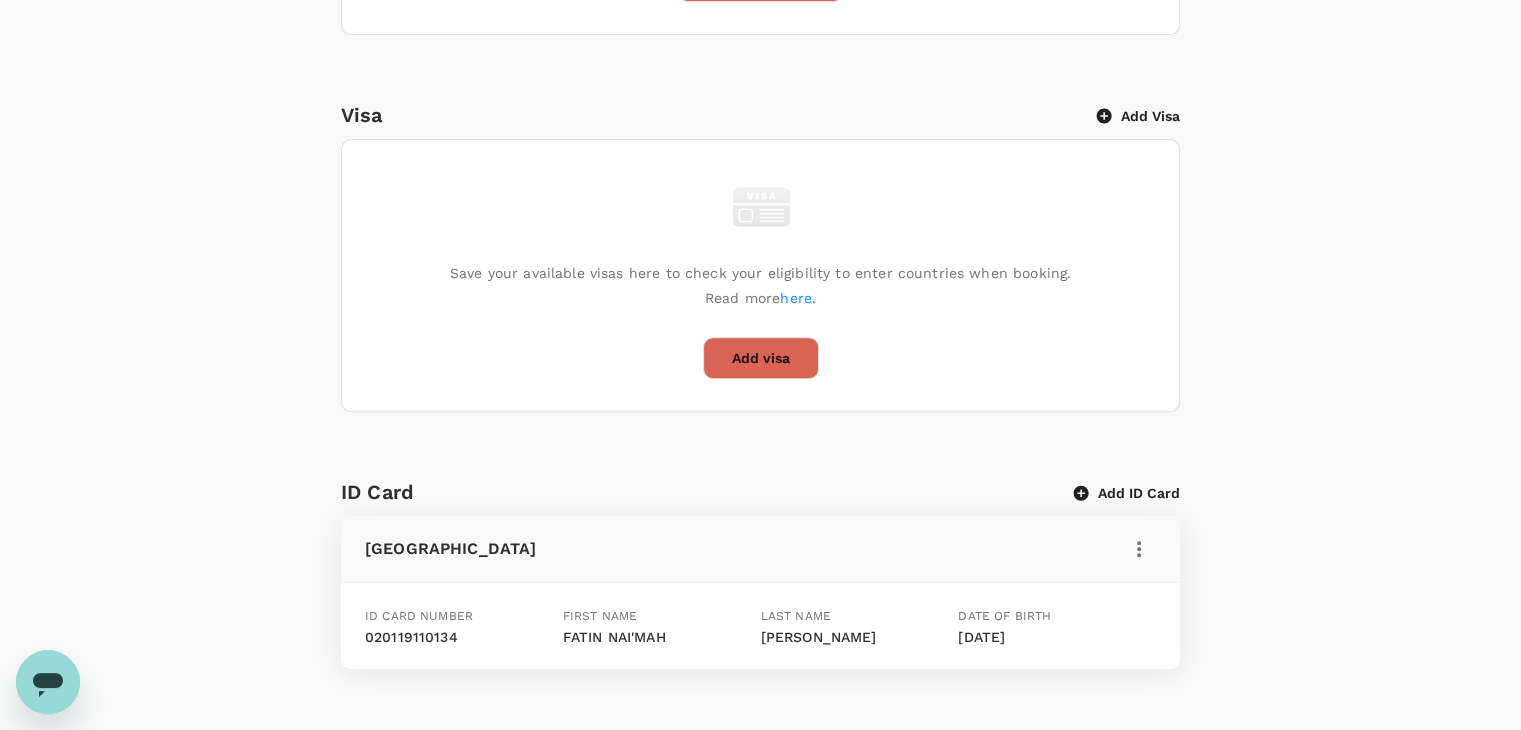 scroll, scrollTop: 800, scrollLeft: 0, axis: vertical 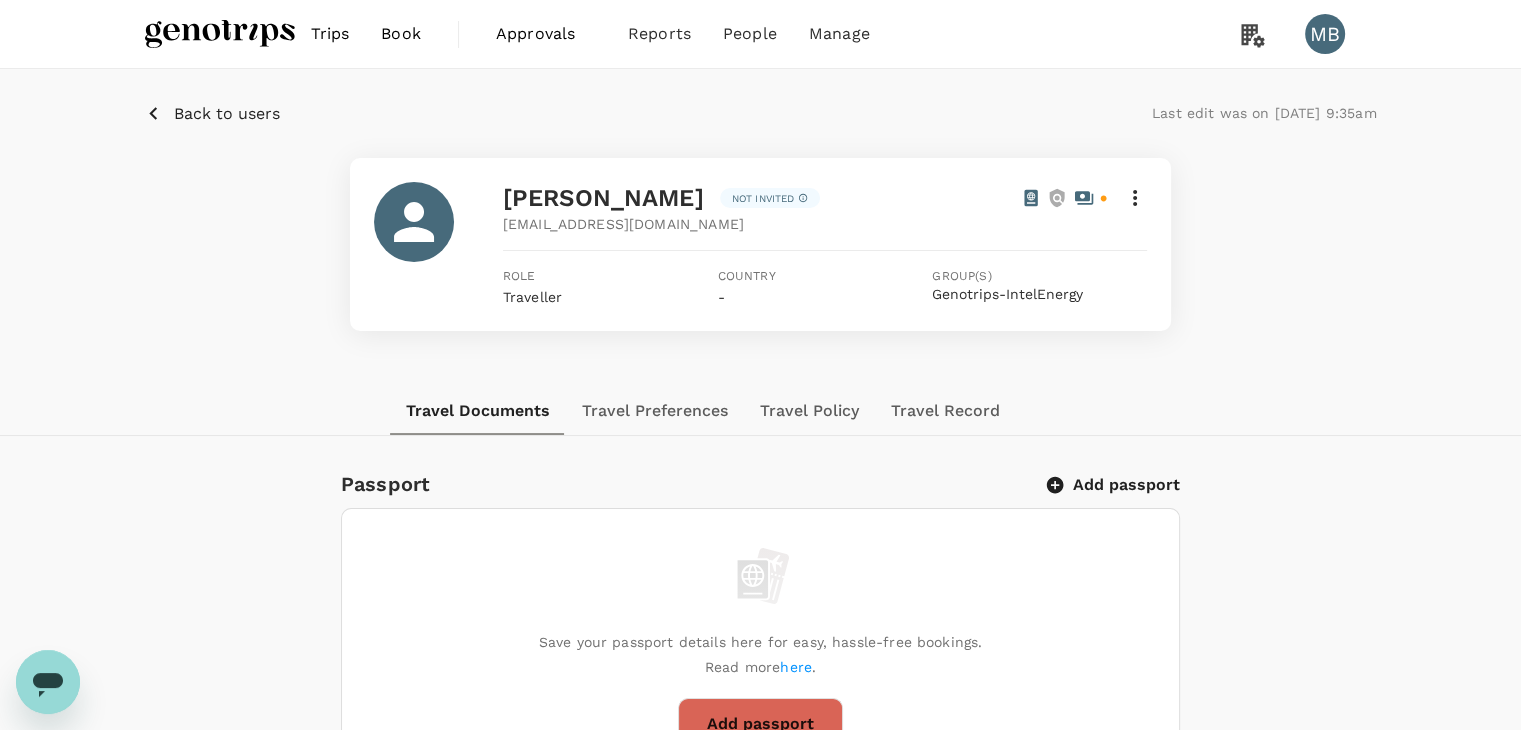 click on "Back to users" at bounding box center (227, 114) 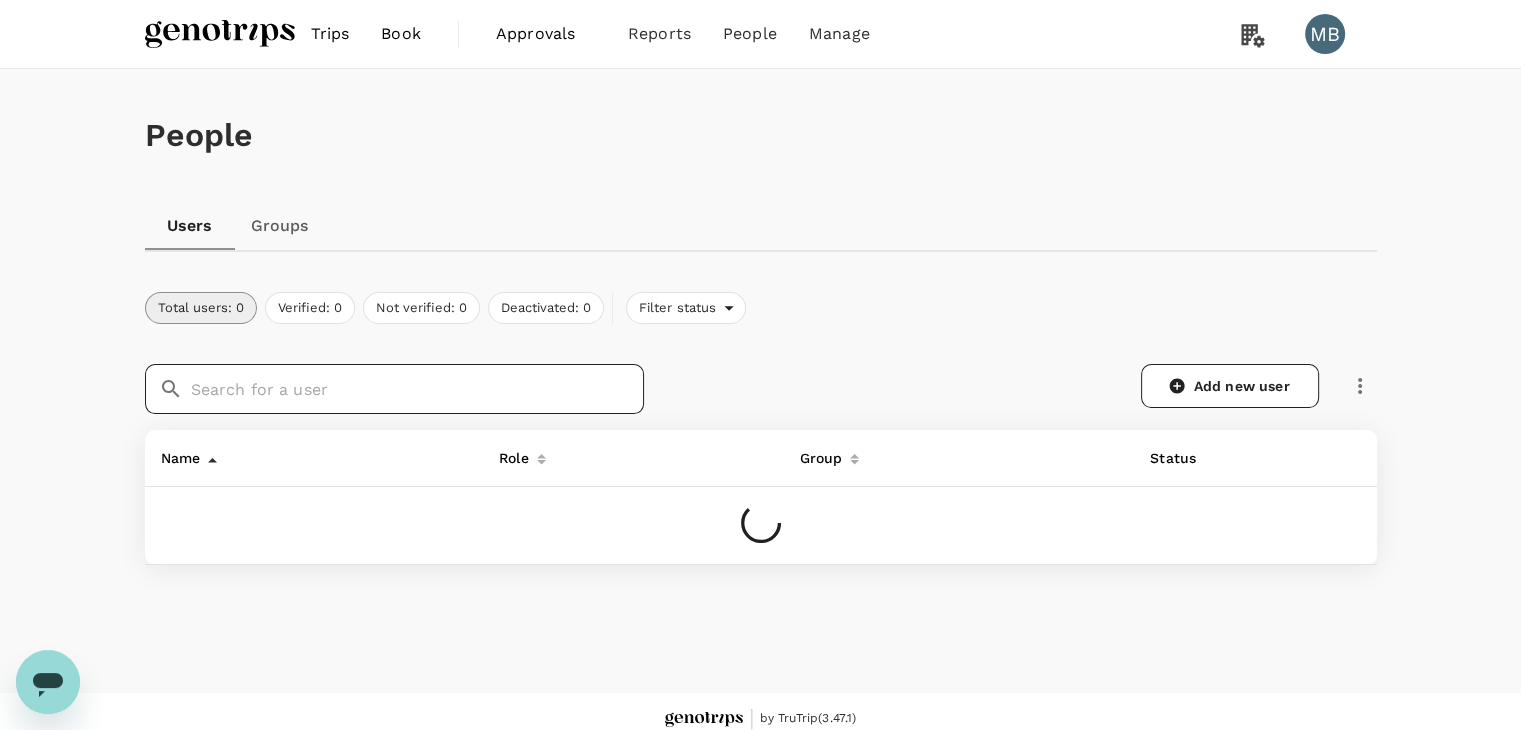 click at bounding box center (417, 389) 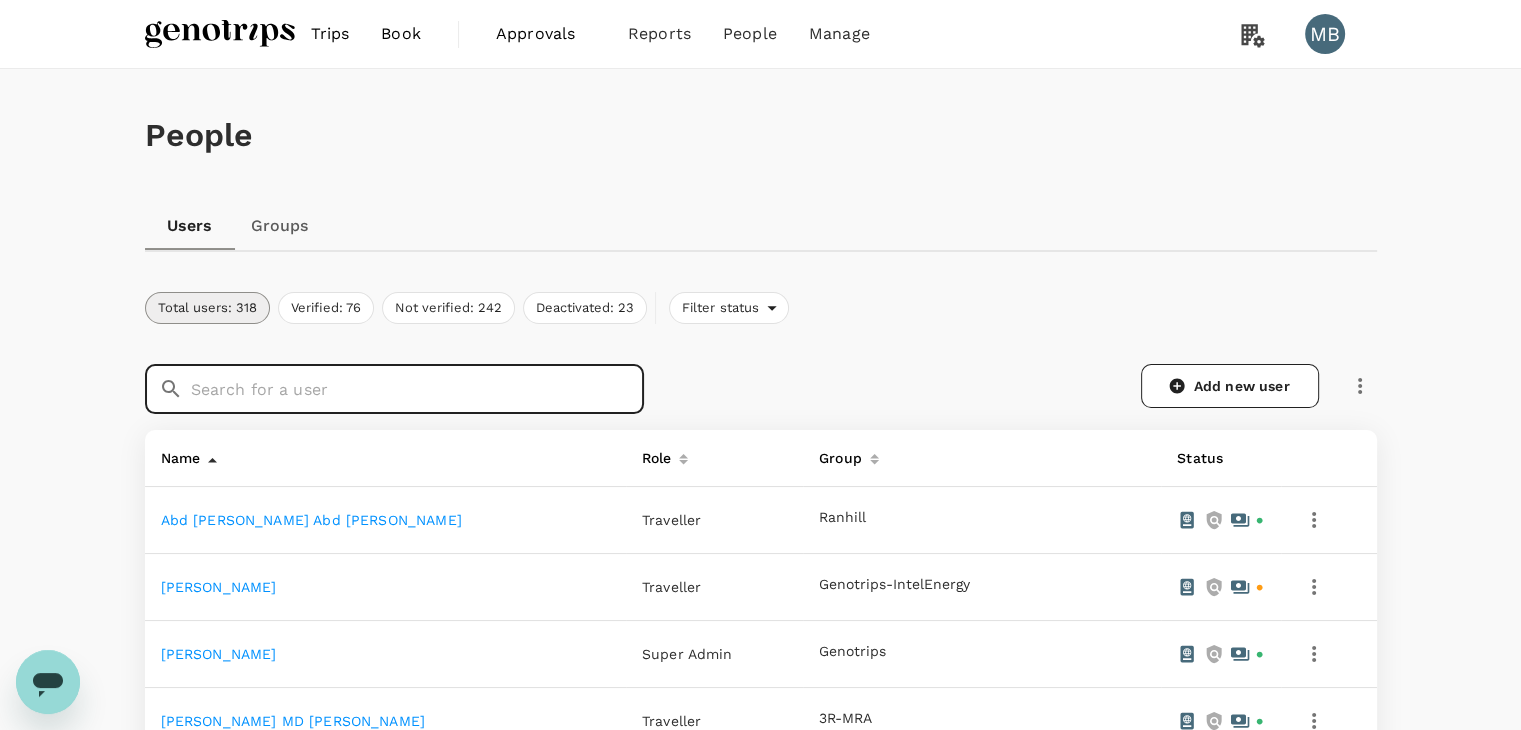 paste on "[PERSON_NAME]" 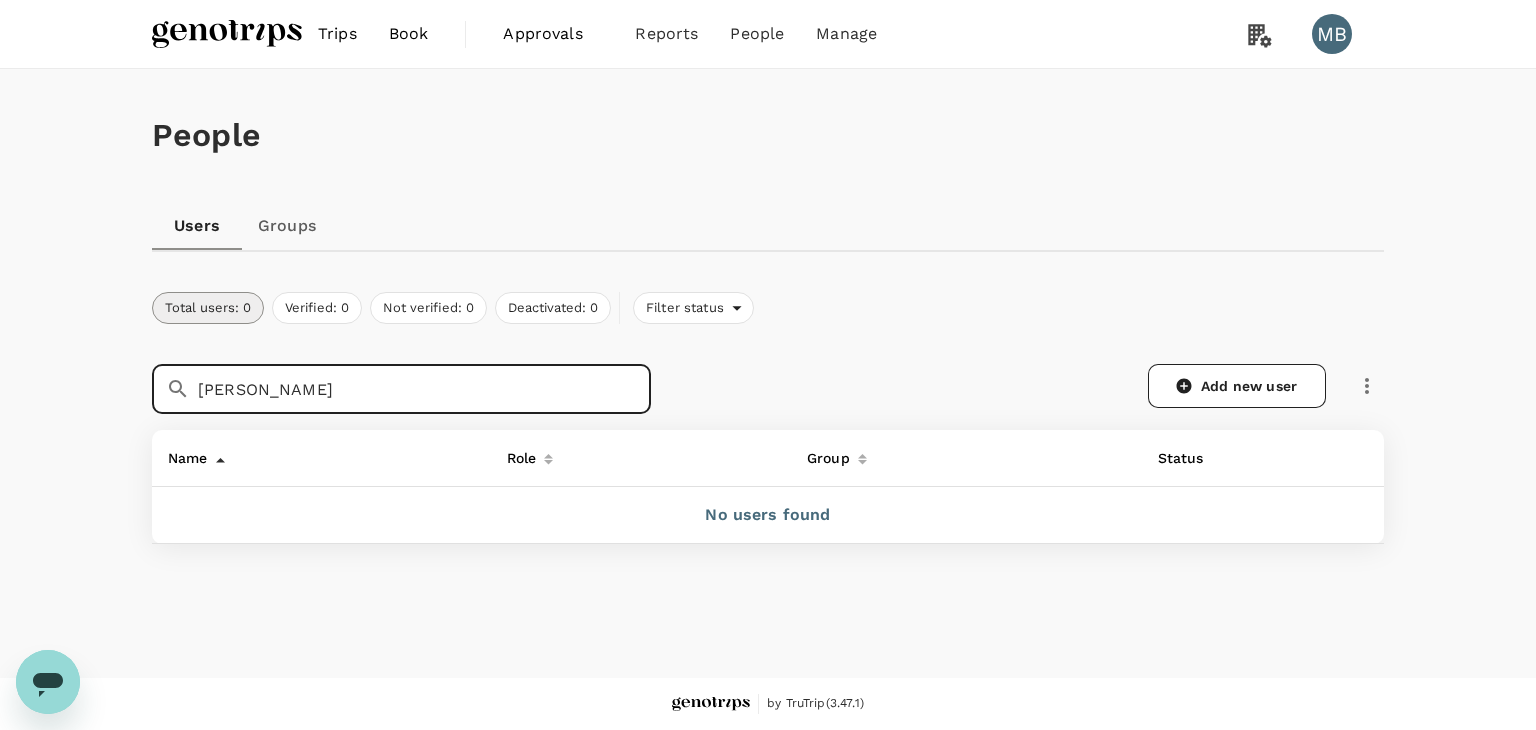 drag, startPoint x: 321, startPoint y: 385, endPoint x: 167, endPoint y: 375, distance: 154.32434 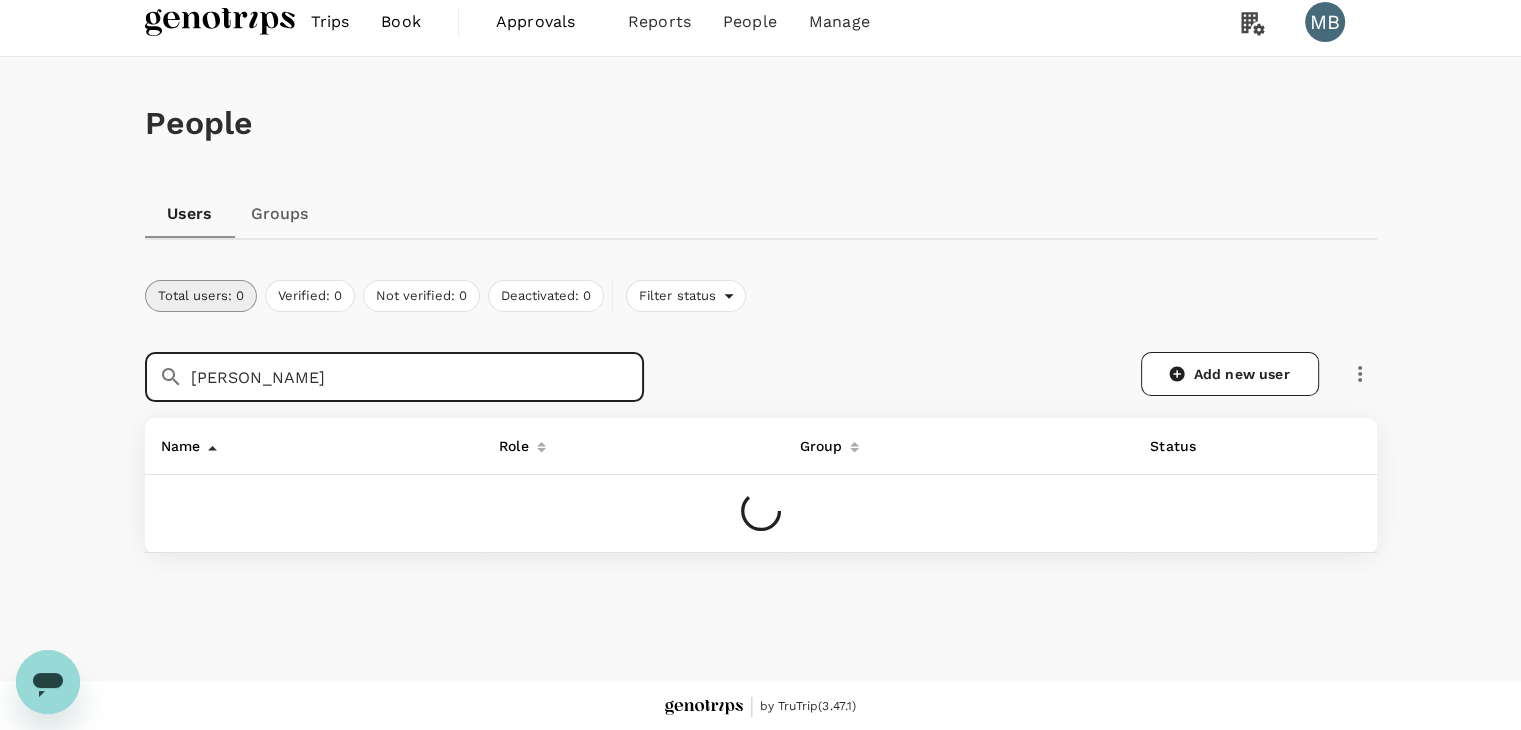 scroll, scrollTop: 15, scrollLeft: 0, axis: vertical 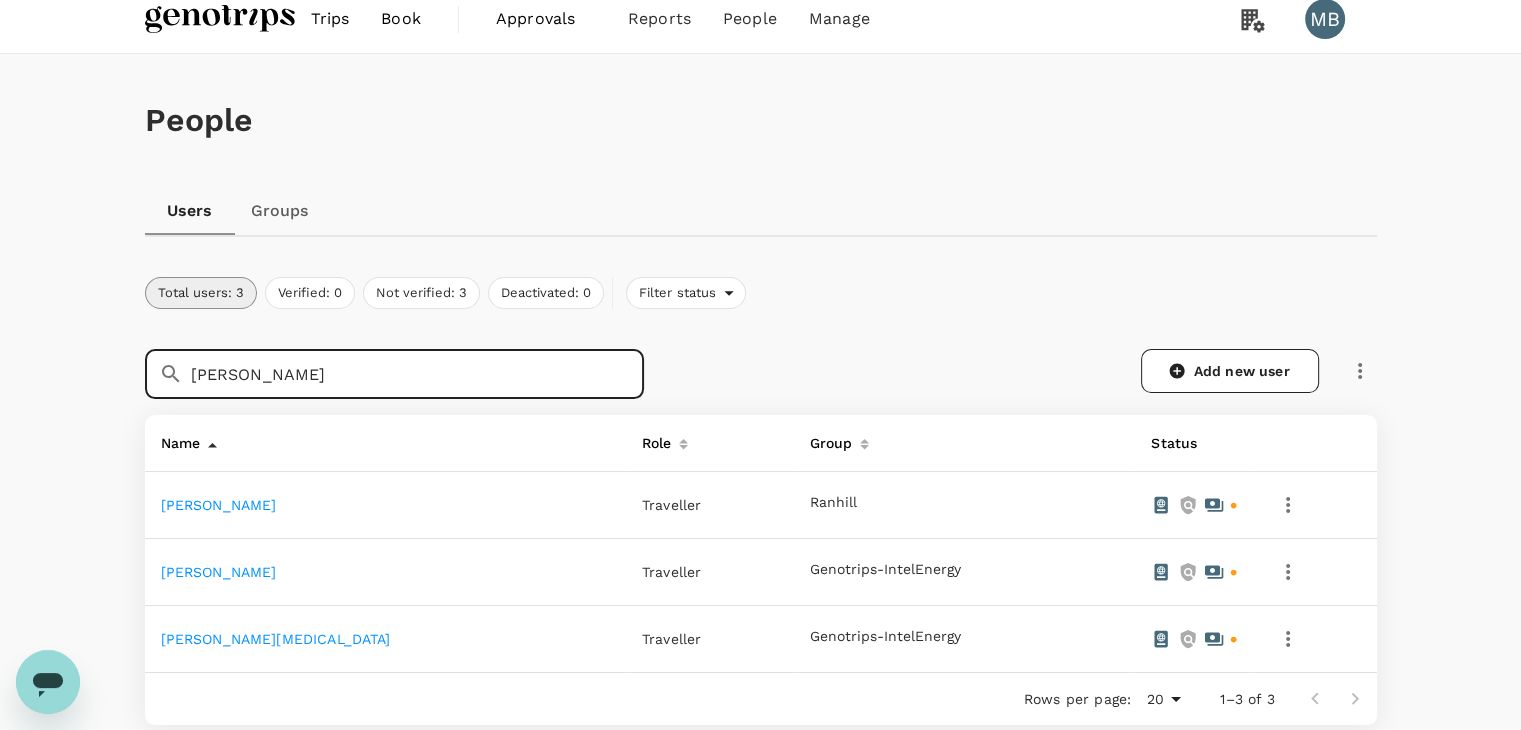 type on "[PERSON_NAME]" 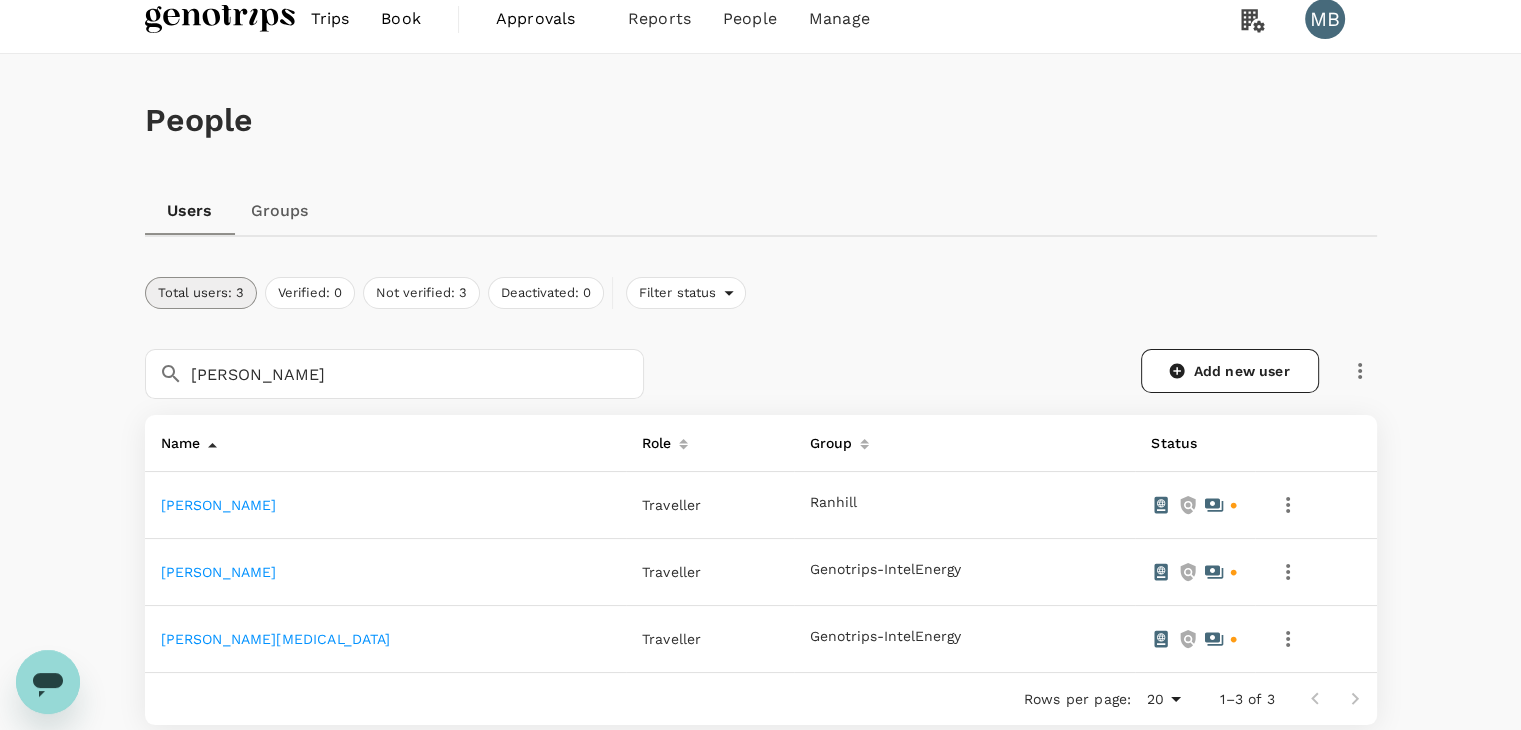 click on "[PERSON_NAME]" at bounding box center [219, 572] 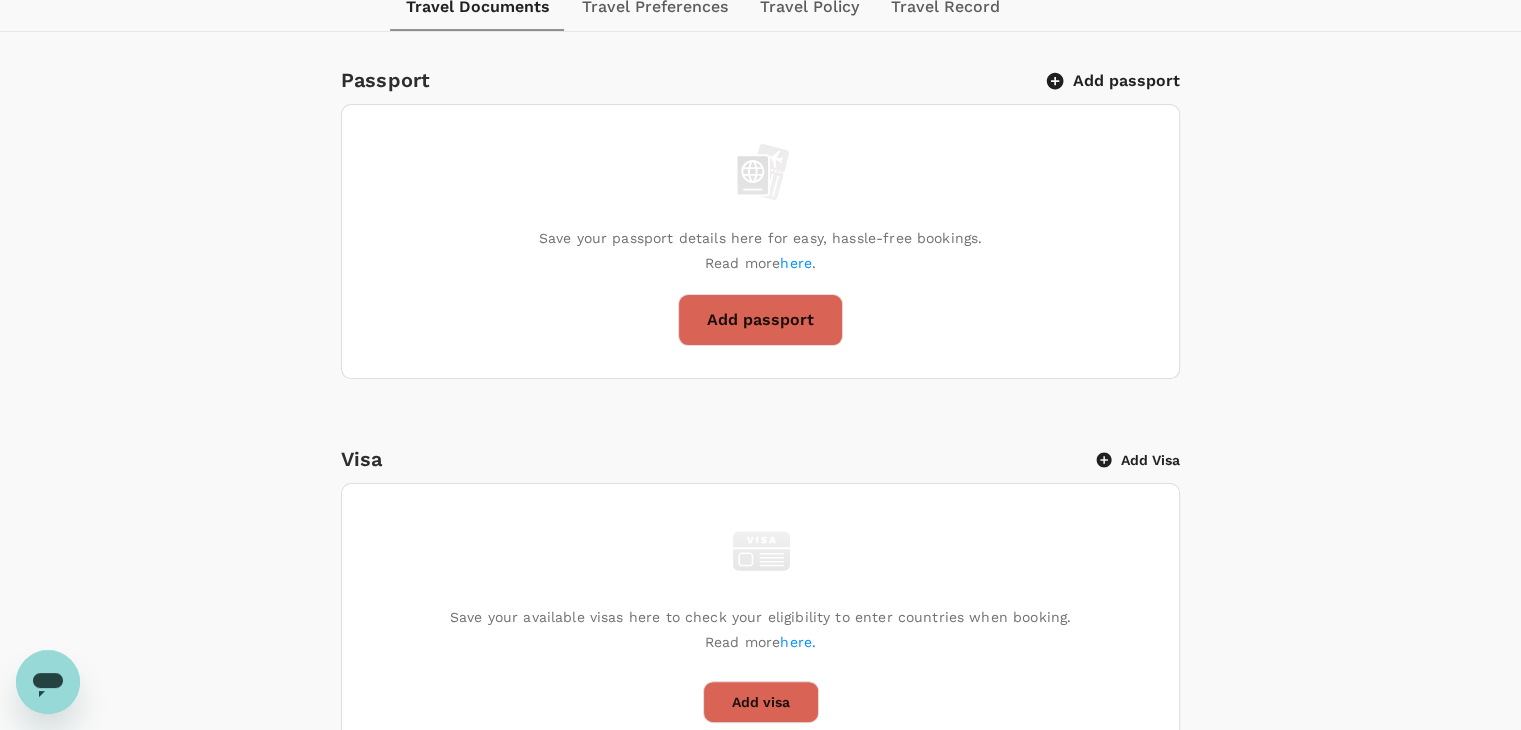 scroll, scrollTop: 4, scrollLeft: 0, axis: vertical 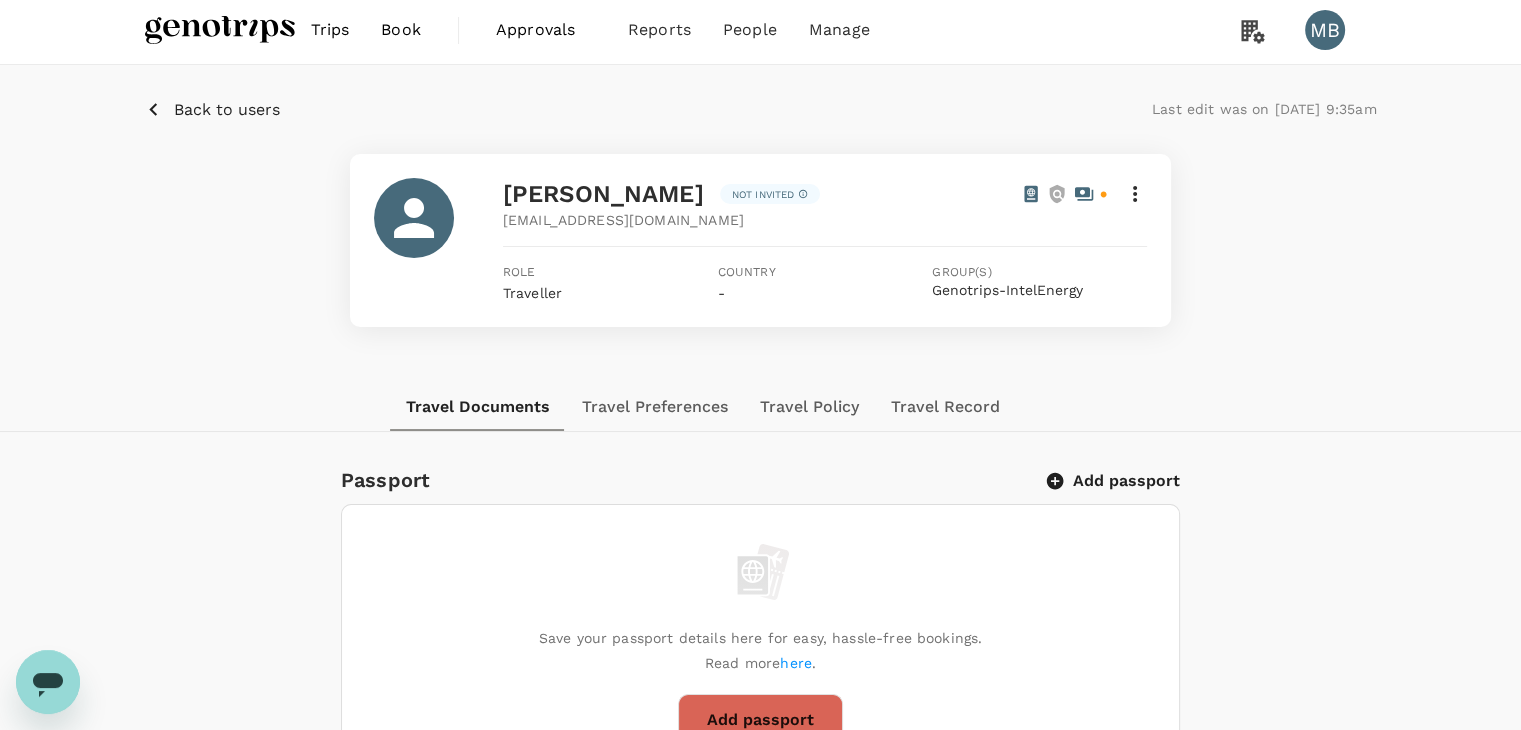 click at bounding box center (220, 30) 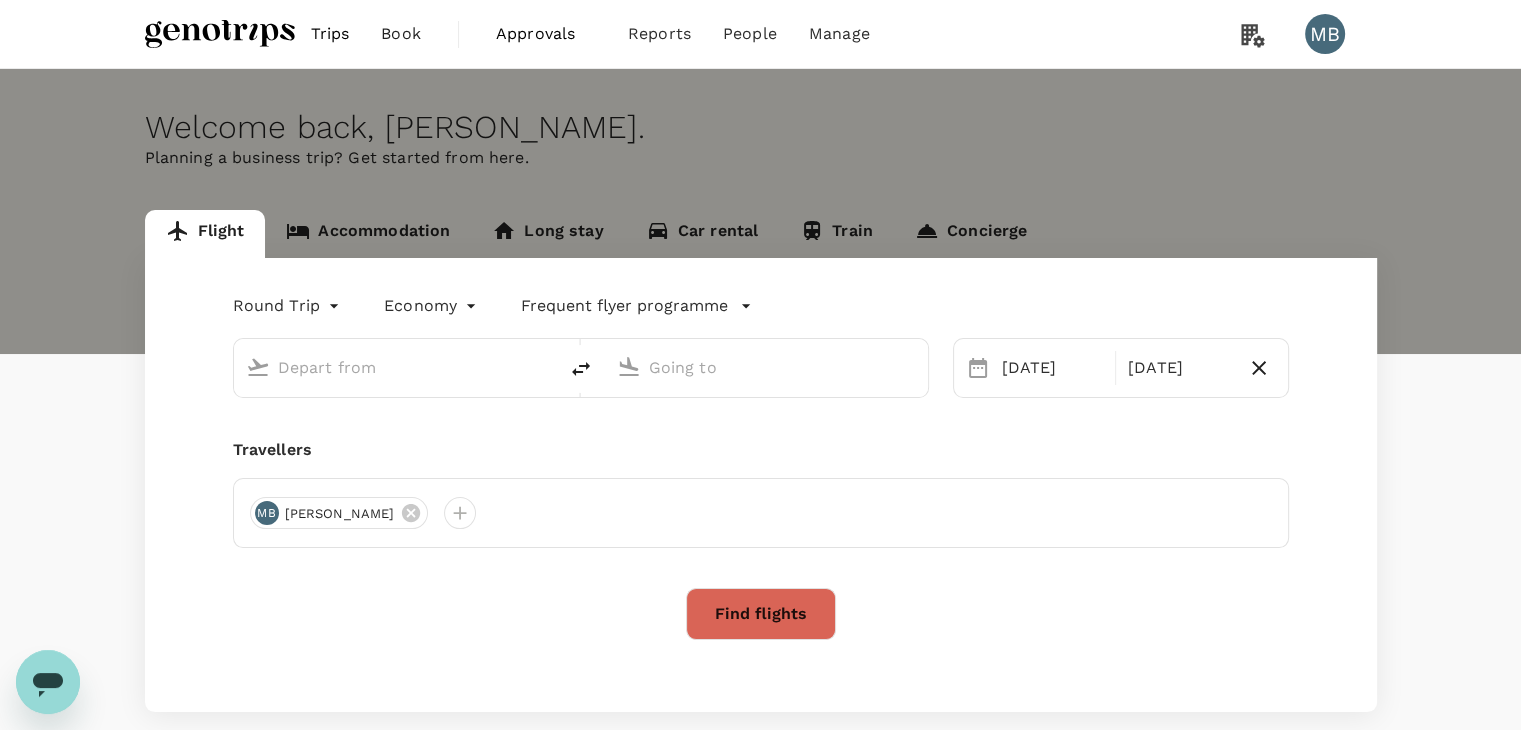 type on "Bintulu (BTU)" 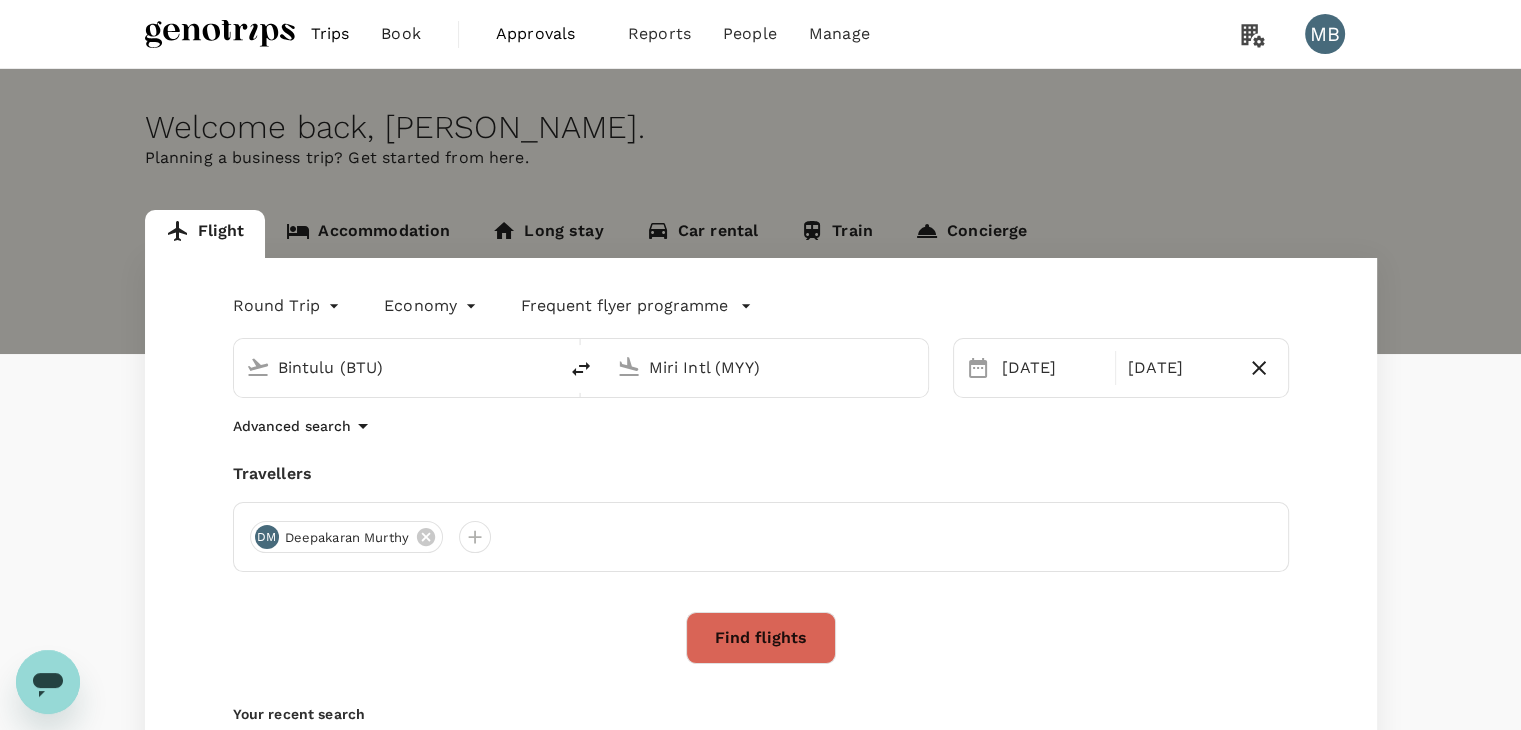 type 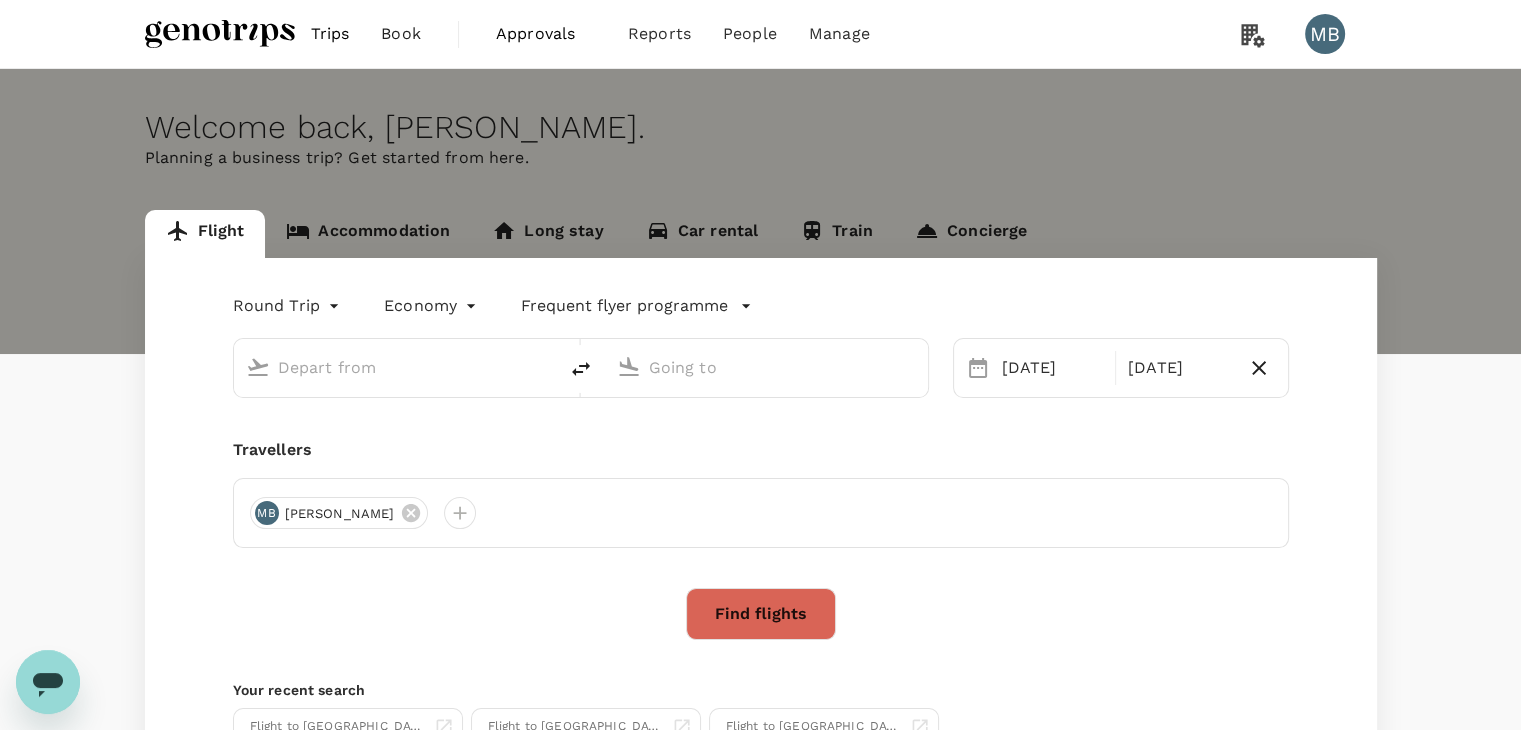 type on "Bintulu (BTU)" 